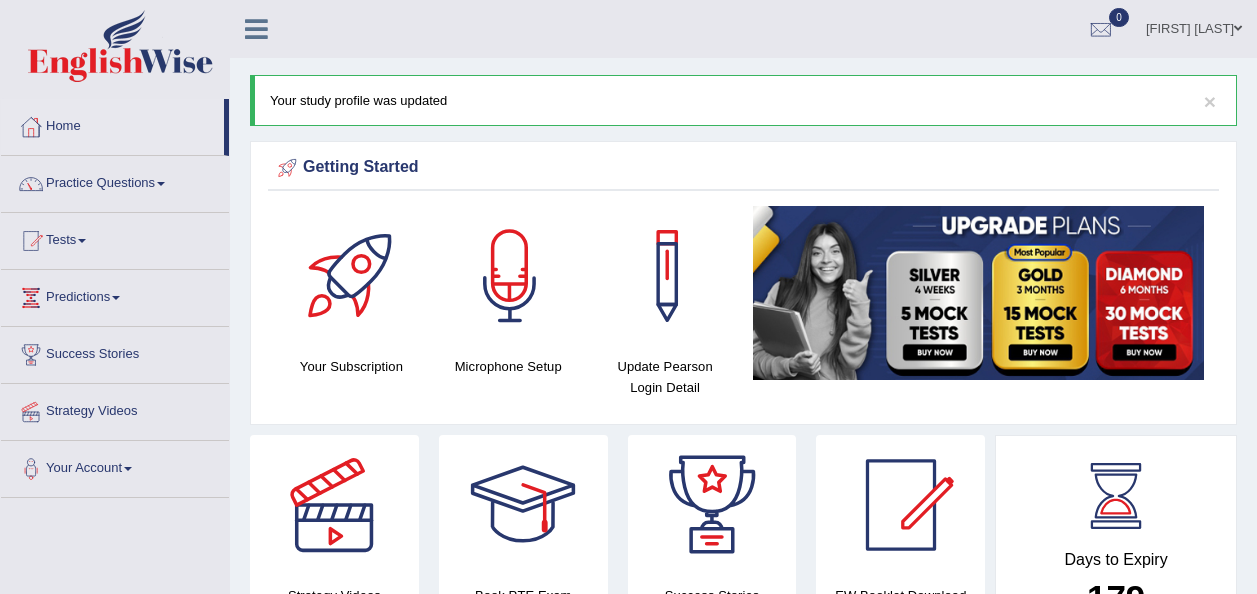 scroll, scrollTop: 1084, scrollLeft: 0, axis: vertical 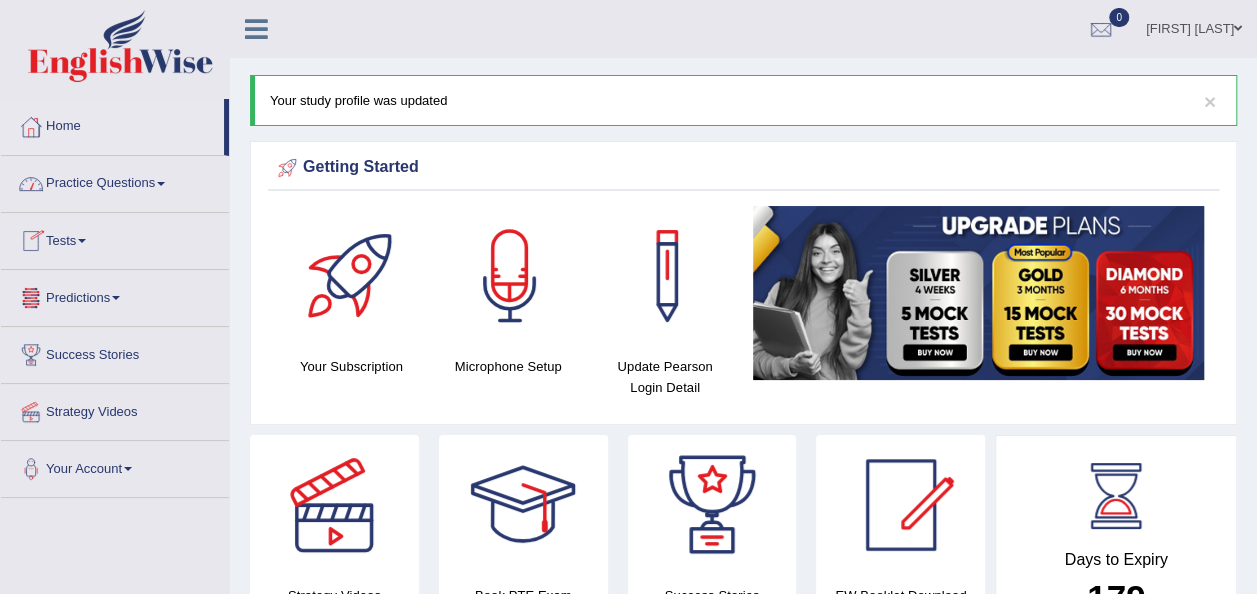 click on "Practice Questions" at bounding box center [115, 181] 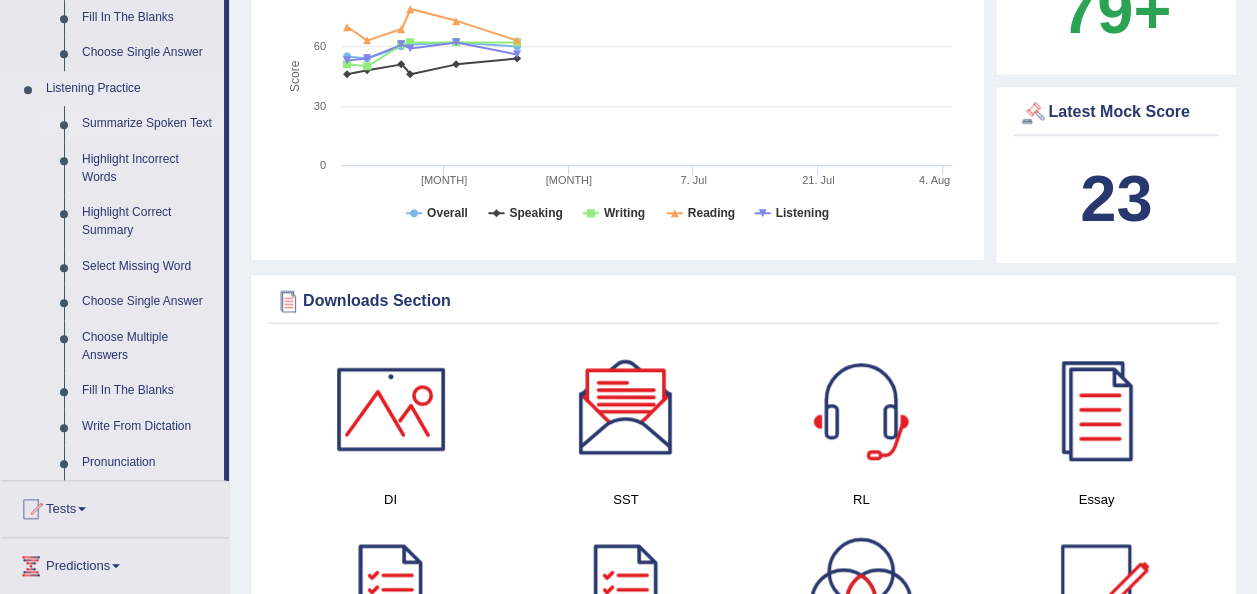 scroll, scrollTop: 500, scrollLeft: 0, axis: vertical 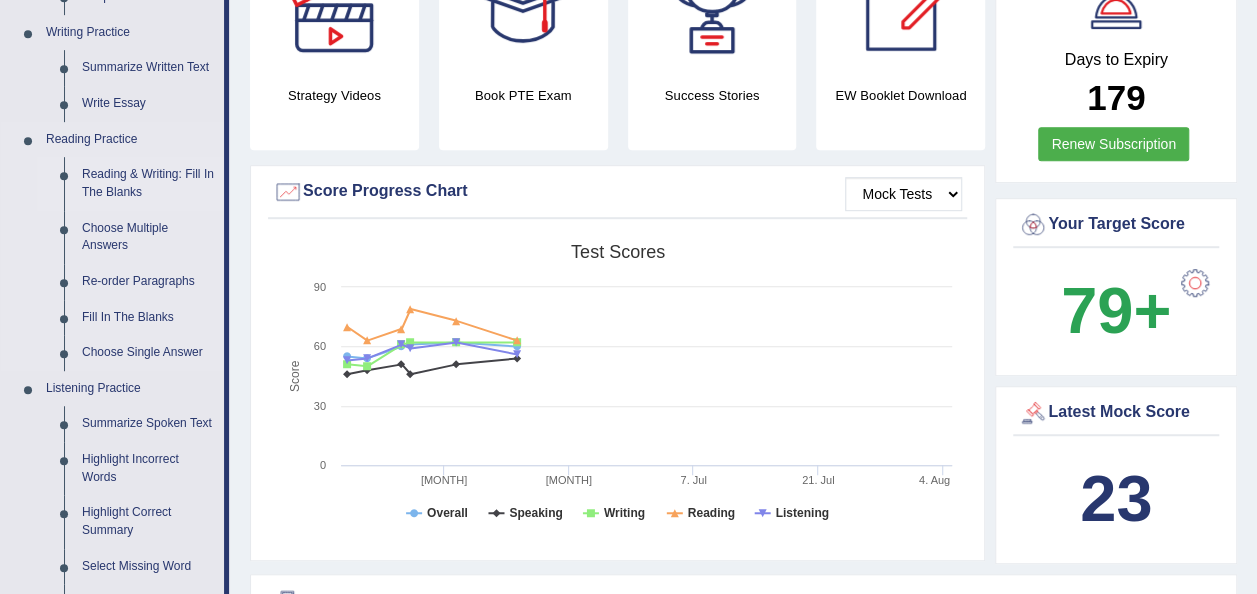 click on "Reading & Writing: Fill In The Blanks" at bounding box center [148, 183] 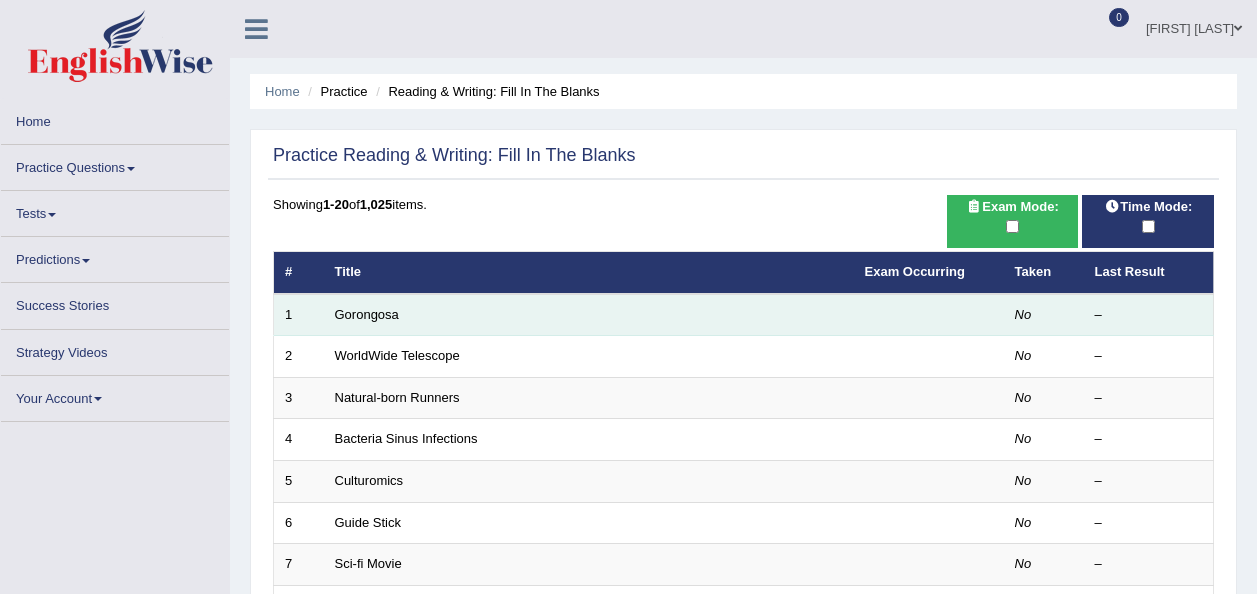 scroll, scrollTop: 0, scrollLeft: 0, axis: both 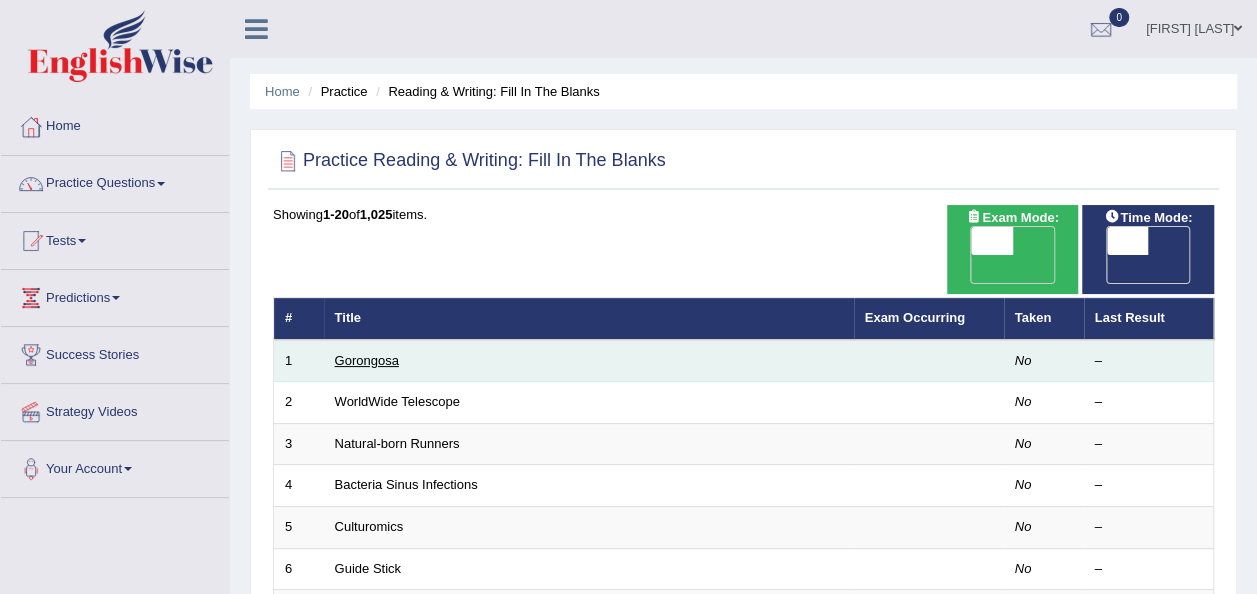 click on "Gorongosa" at bounding box center (367, 360) 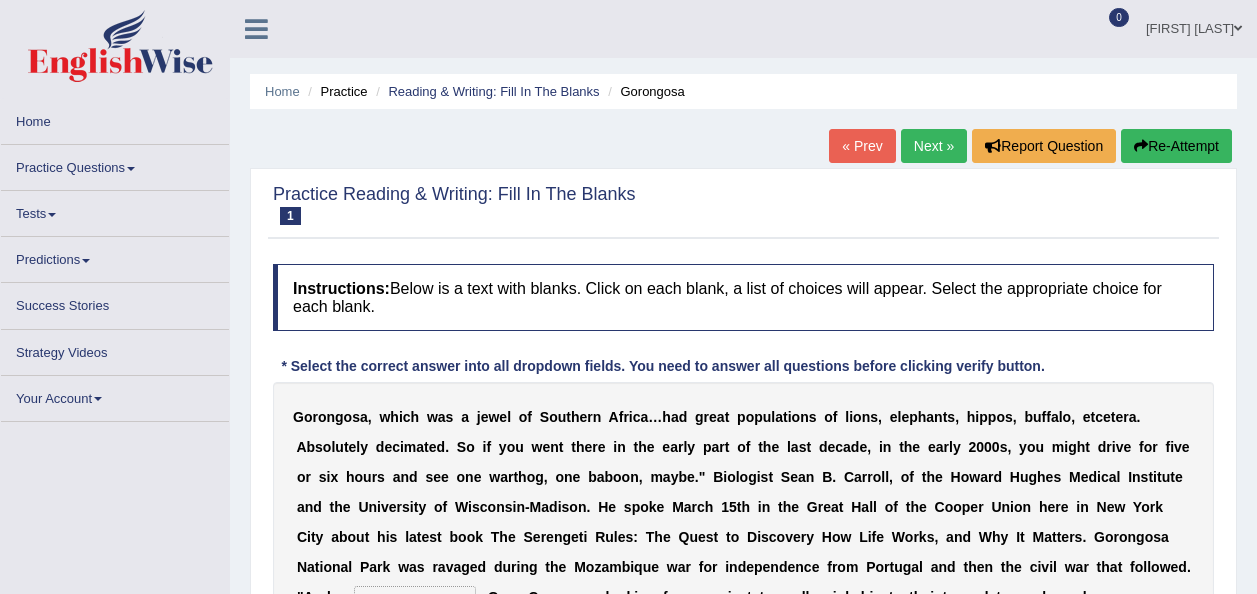 scroll, scrollTop: 0, scrollLeft: 0, axis: both 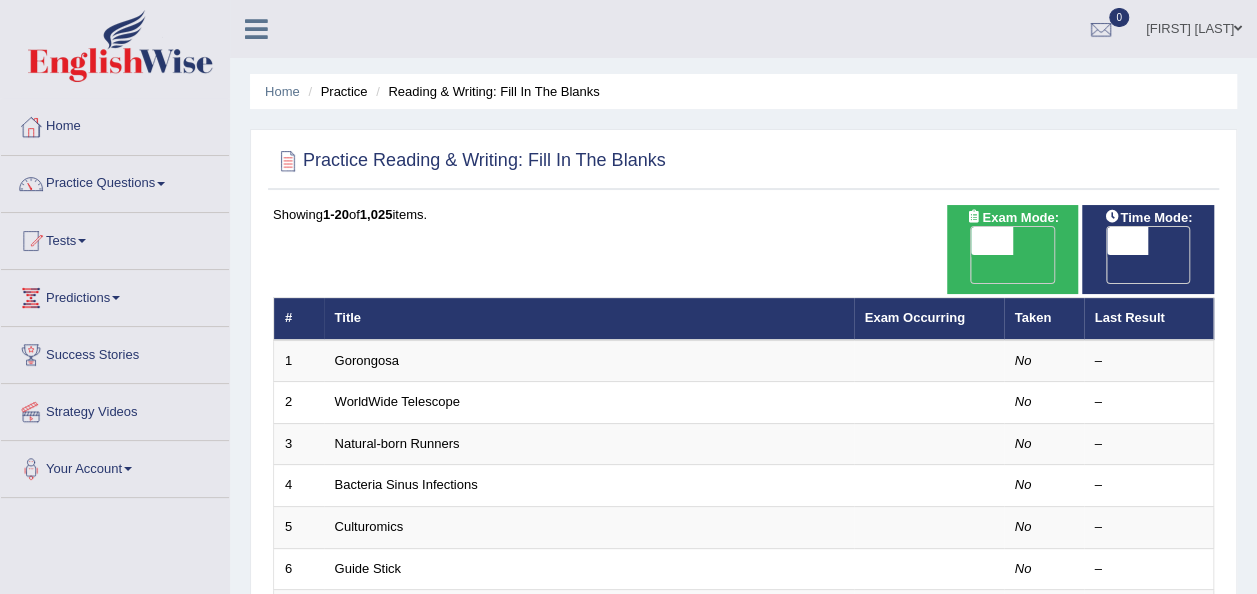 click on "OFF" at bounding box center (951, 269) 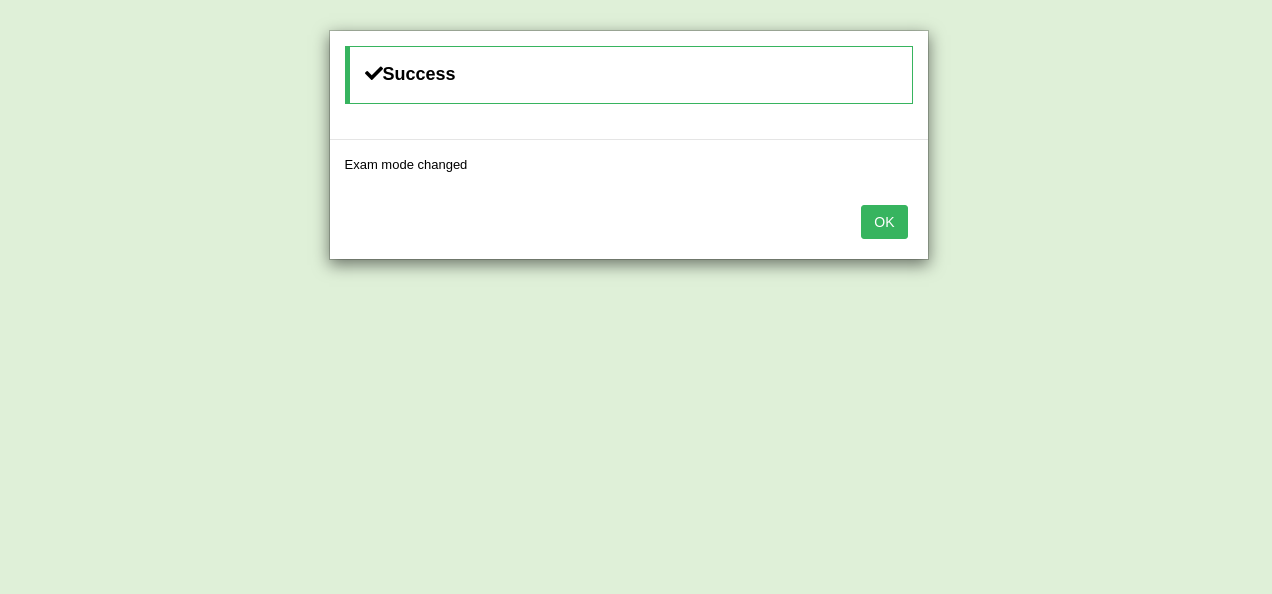 click on "OK" at bounding box center [884, 222] 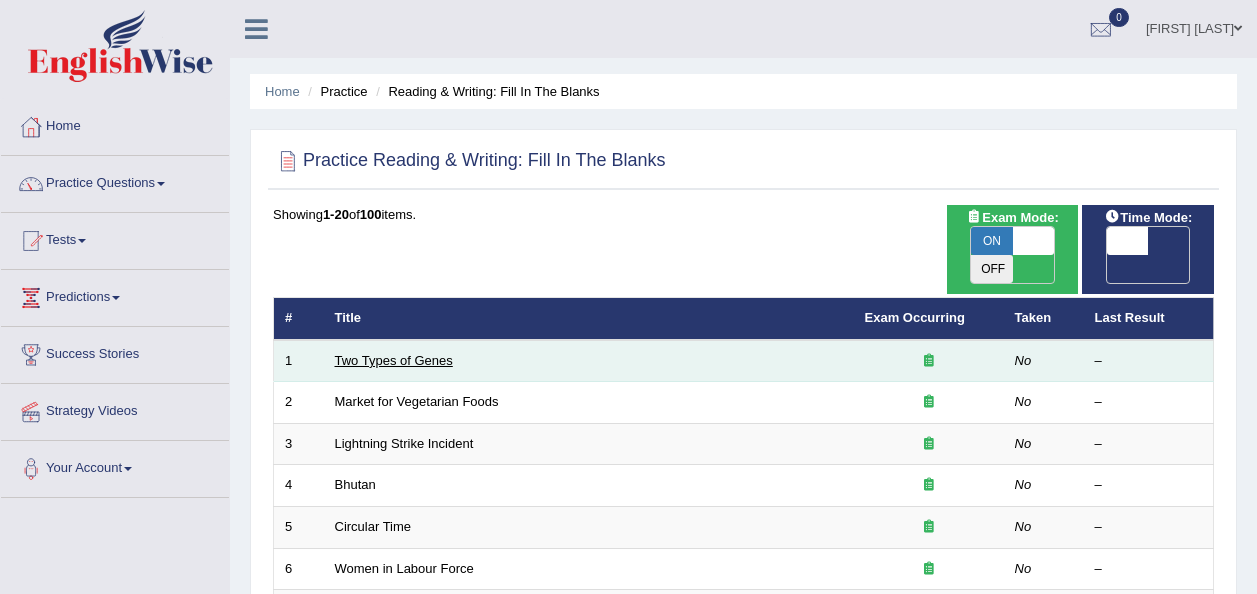 scroll, scrollTop: 0, scrollLeft: 0, axis: both 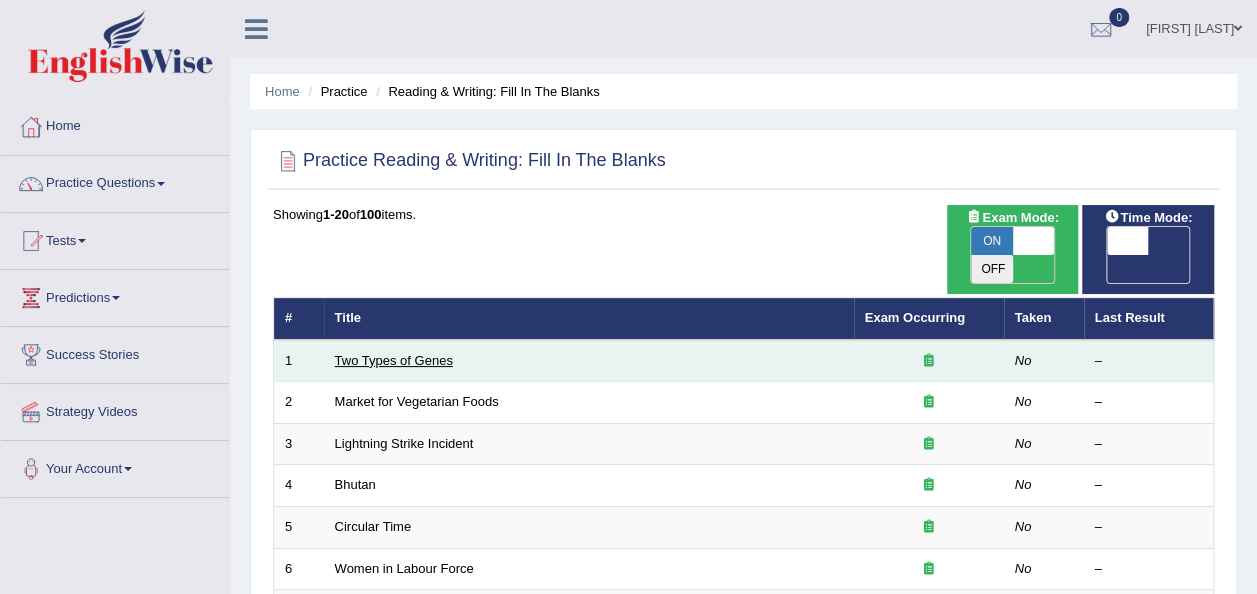 click on "Two Types of Genes" at bounding box center (394, 360) 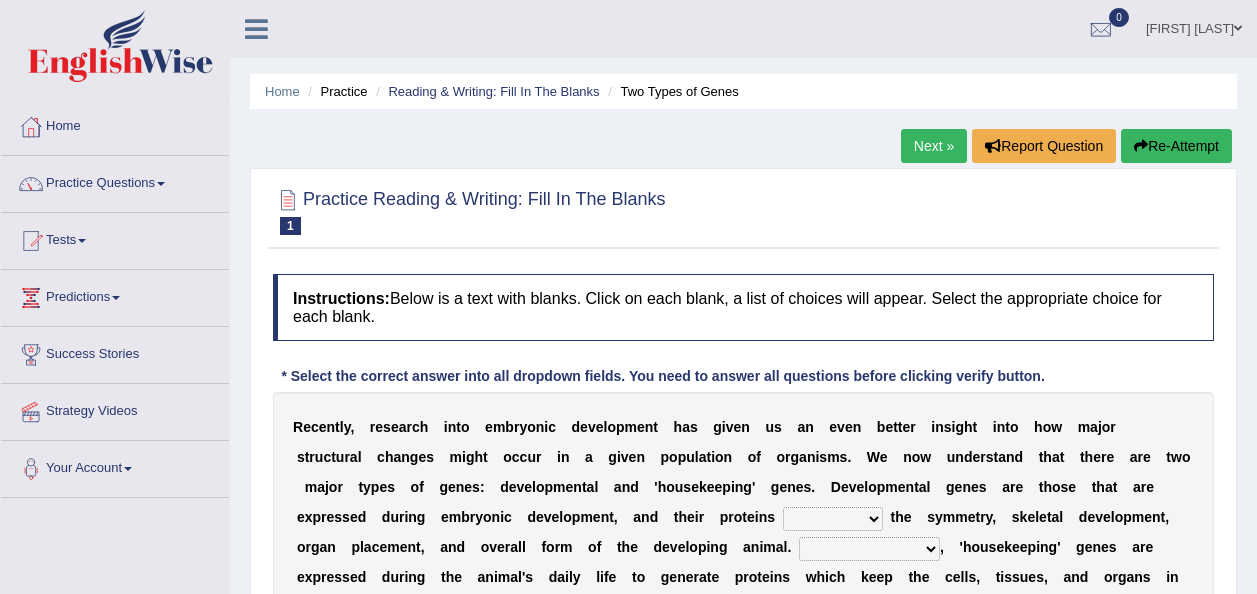 scroll, scrollTop: 0, scrollLeft: 0, axis: both 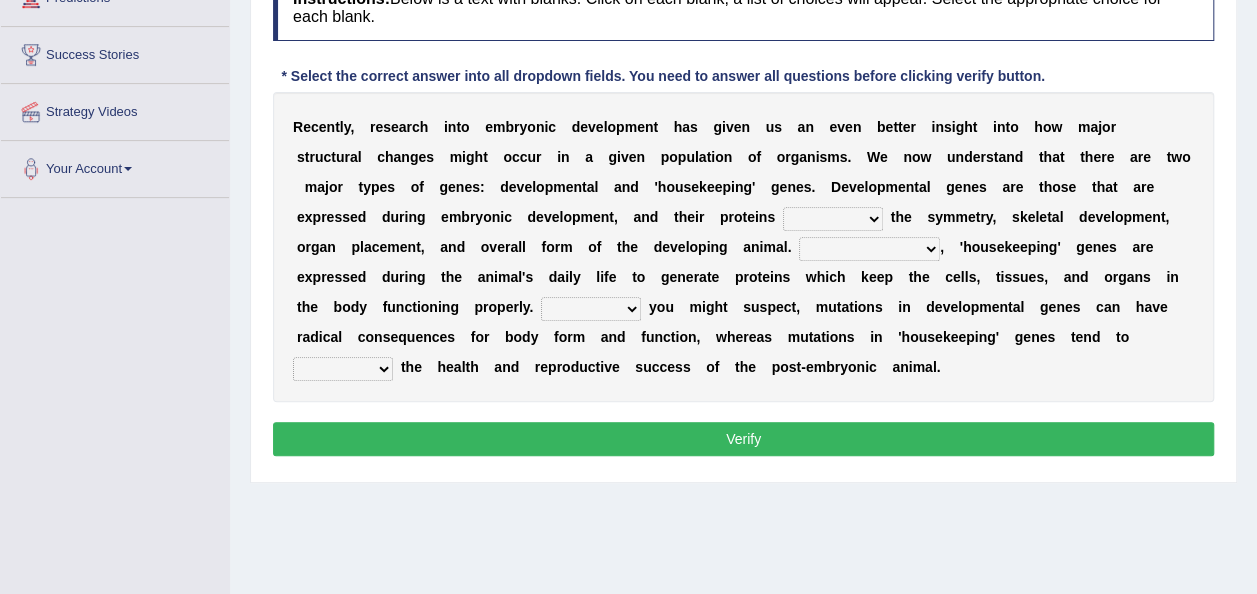 click on "push control hold elevate" at bounding box center [833, 219] 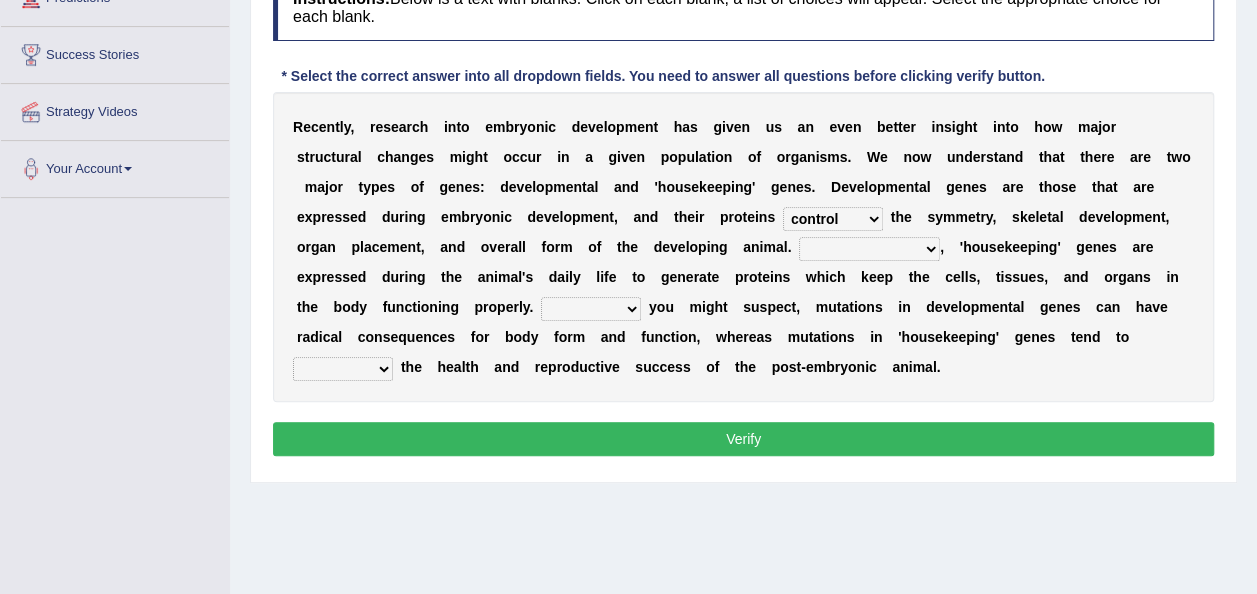 click on "push control hold elevate" at bounding box center (833, 219) 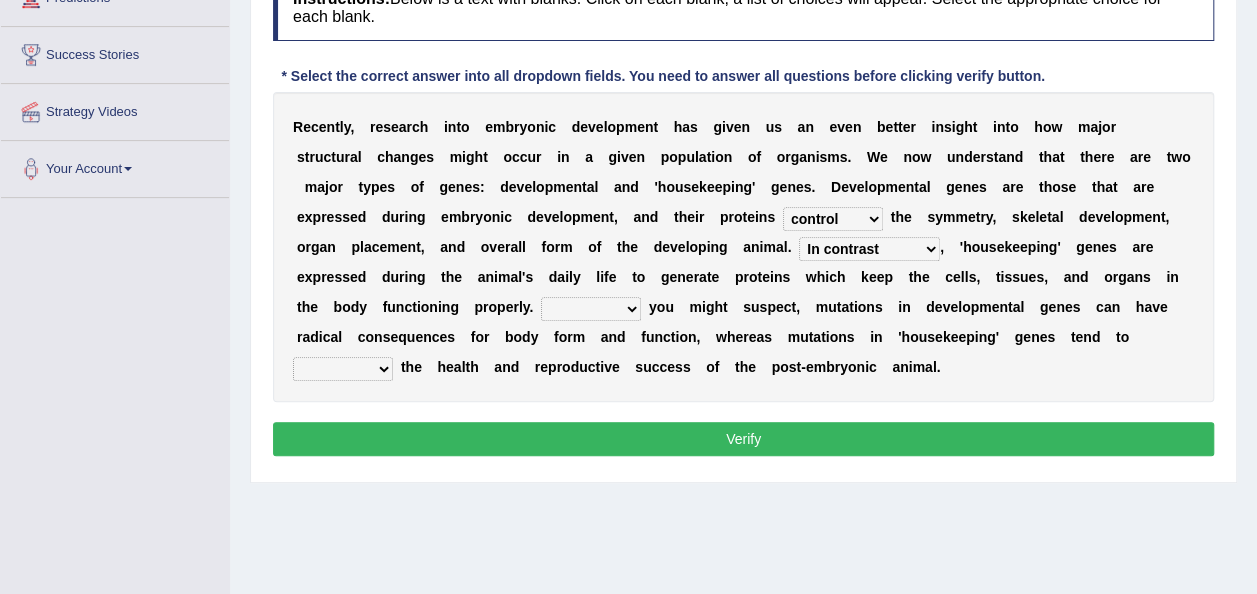 click on "For As With Within" at bounding box center (591, 309) 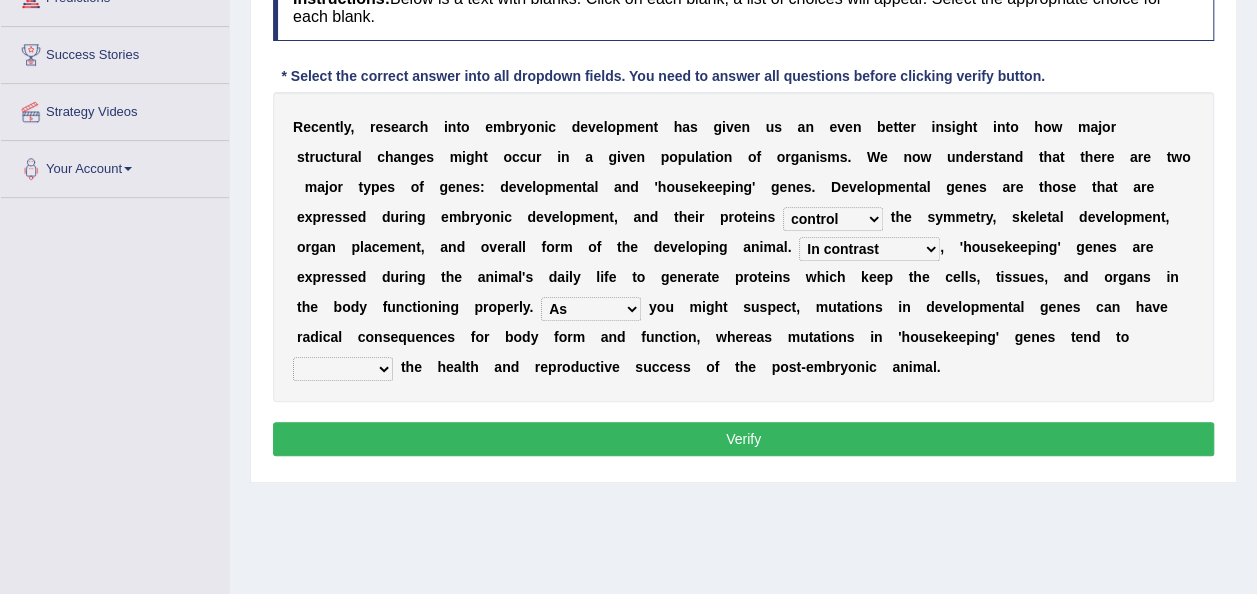 click on "affect effect interrupt defect" at bounding box center [343, 369] 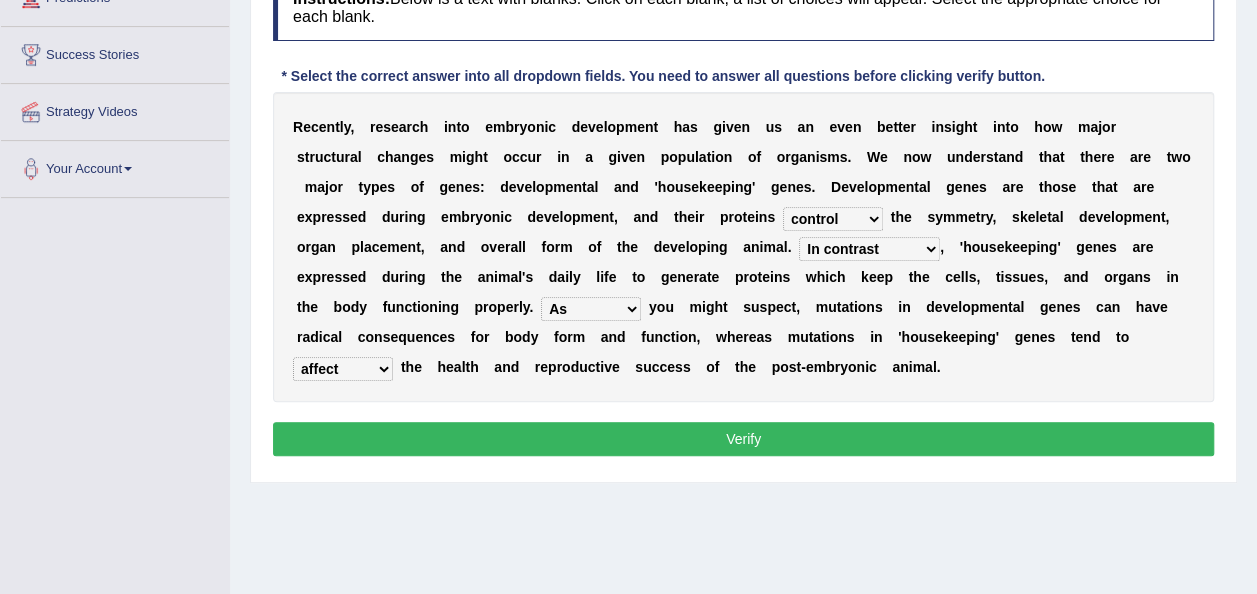 click on "Verify" at bounding box center (743, 439) 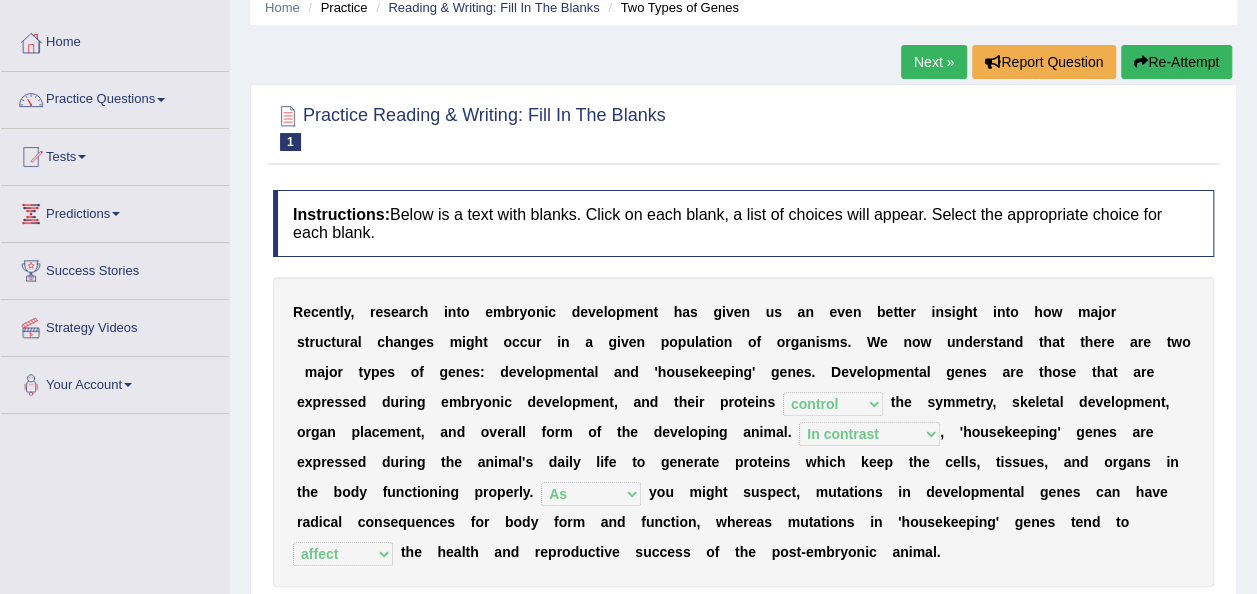 scroll, scrollTop: 56, scrollLeft: 0, axis: vertical 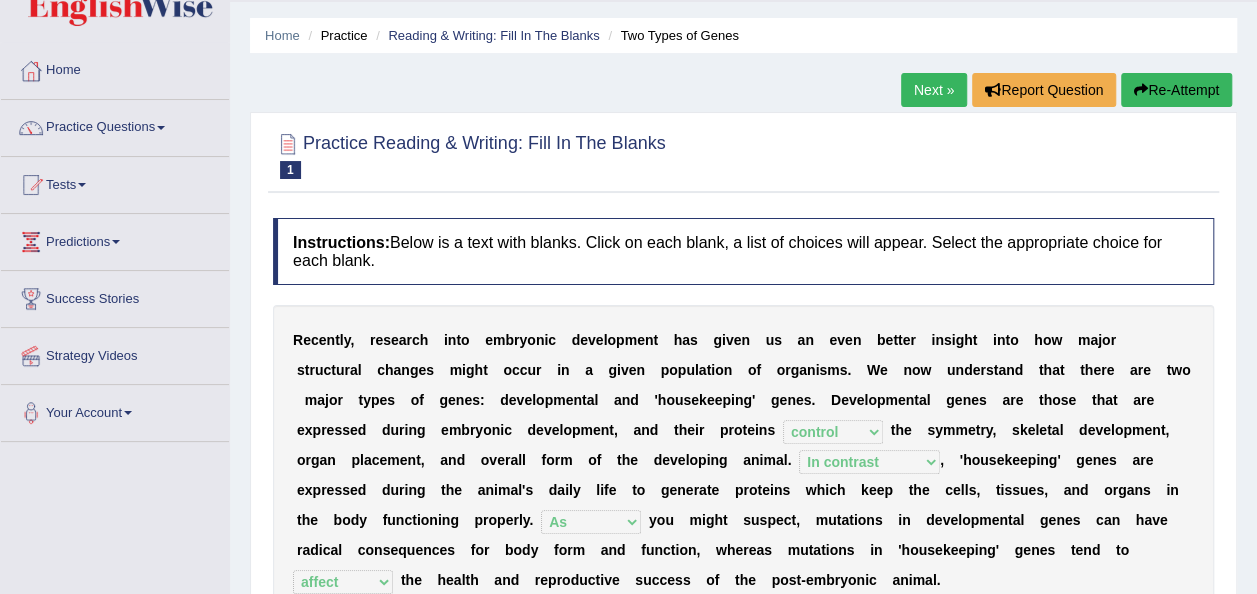 click on "Next »" at bounding box center [934, 90] 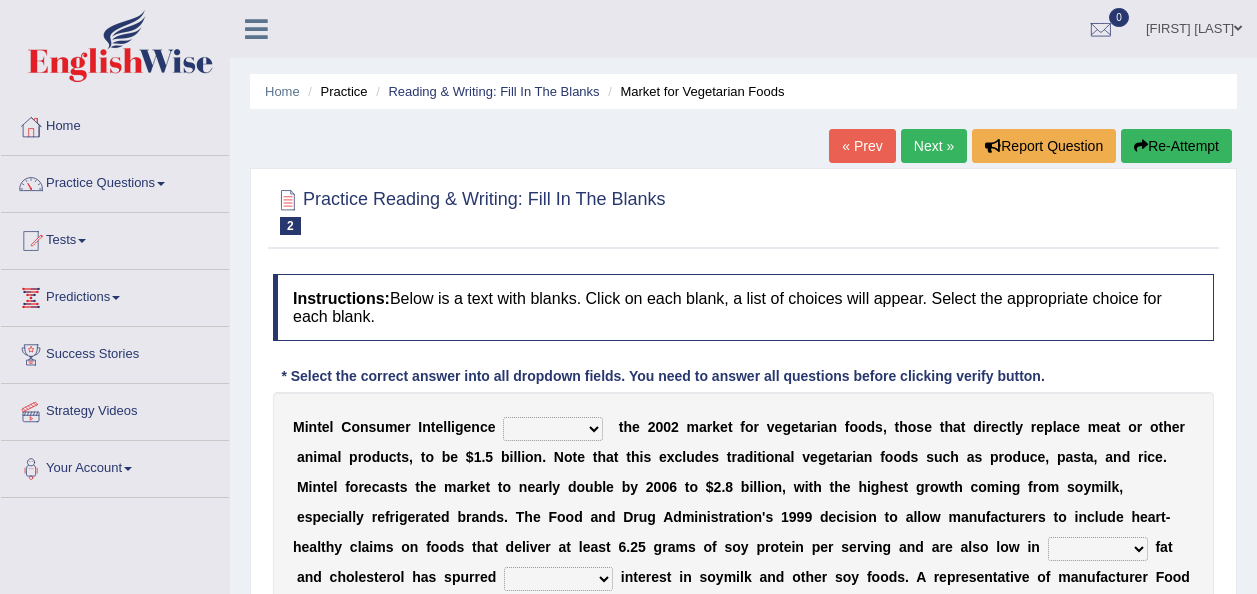 scroll, scrollTop: 200, scrollLeft: 0, axis: vertical 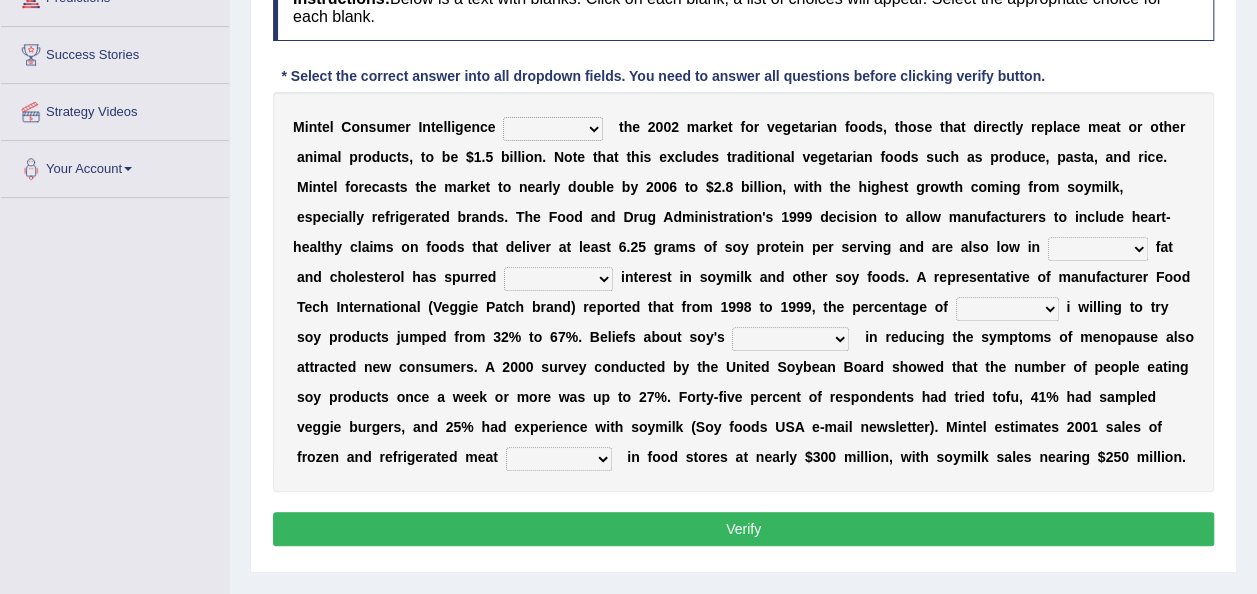 click on "deals fulfills creates estimates" at bounding box center [553, 129] 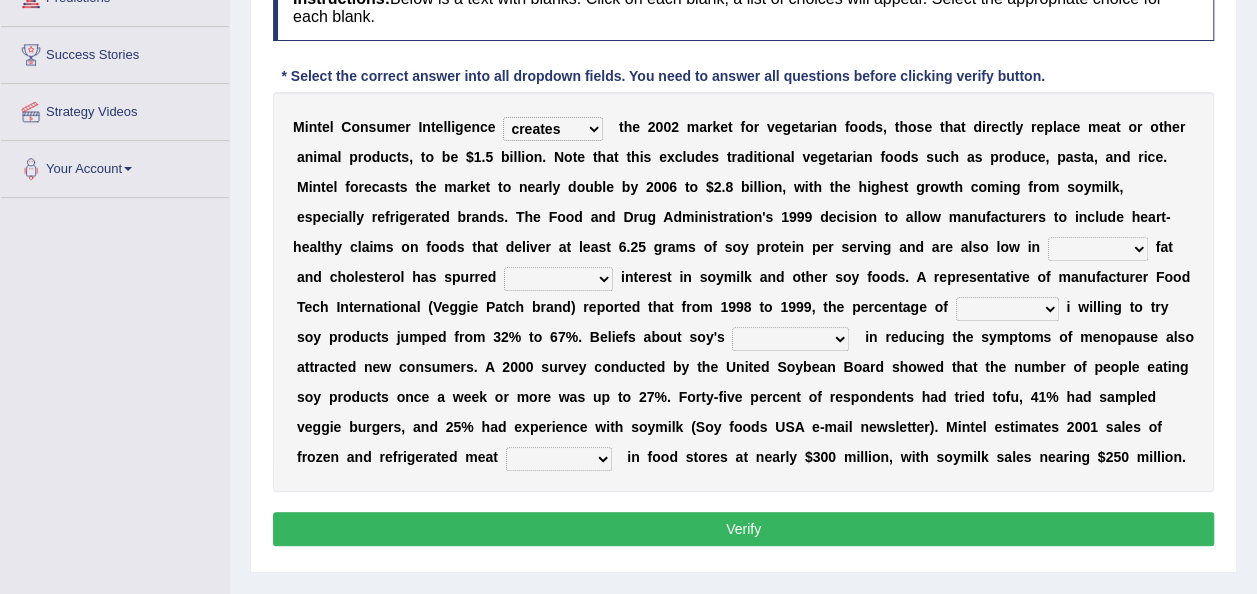 click on "deals fulfills creates estimates" at bounding box center (553, 129) 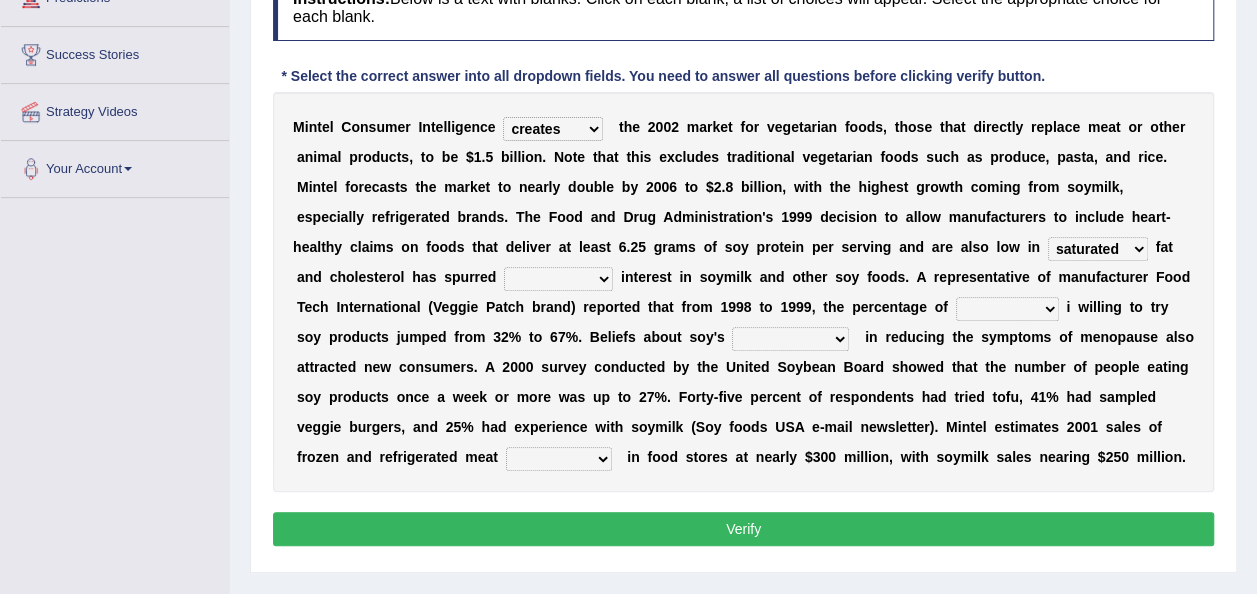 click on "saturated solid acid liquid" at bounding box center (1098, 249) 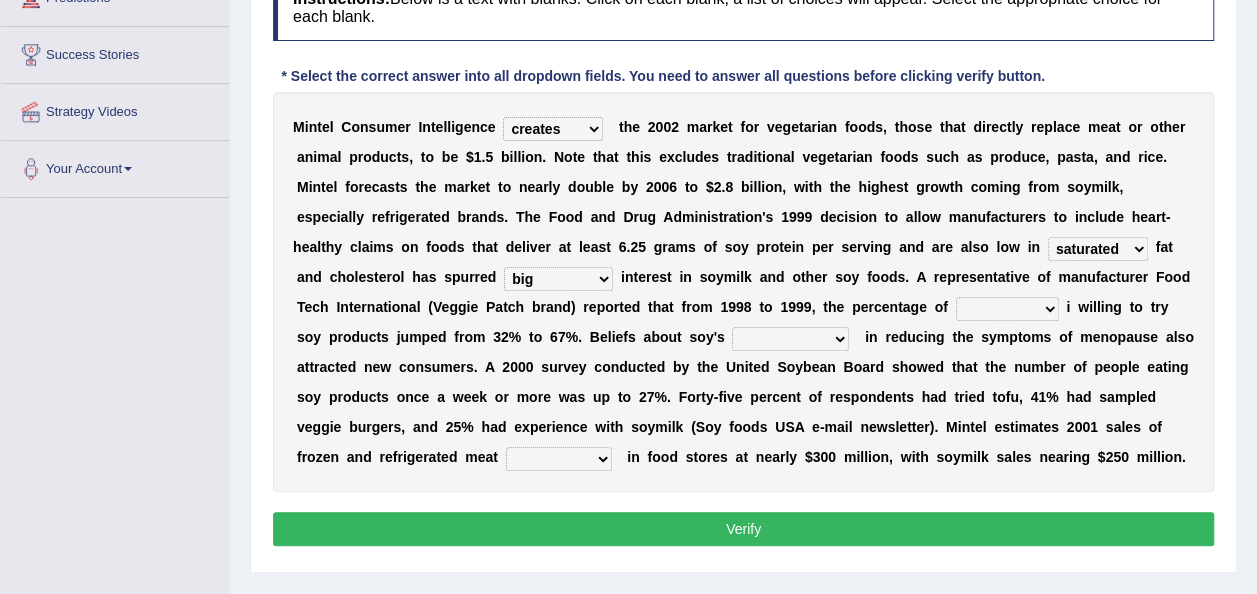 click on "good big tremendous extreme" at bounding box center [558, 279] 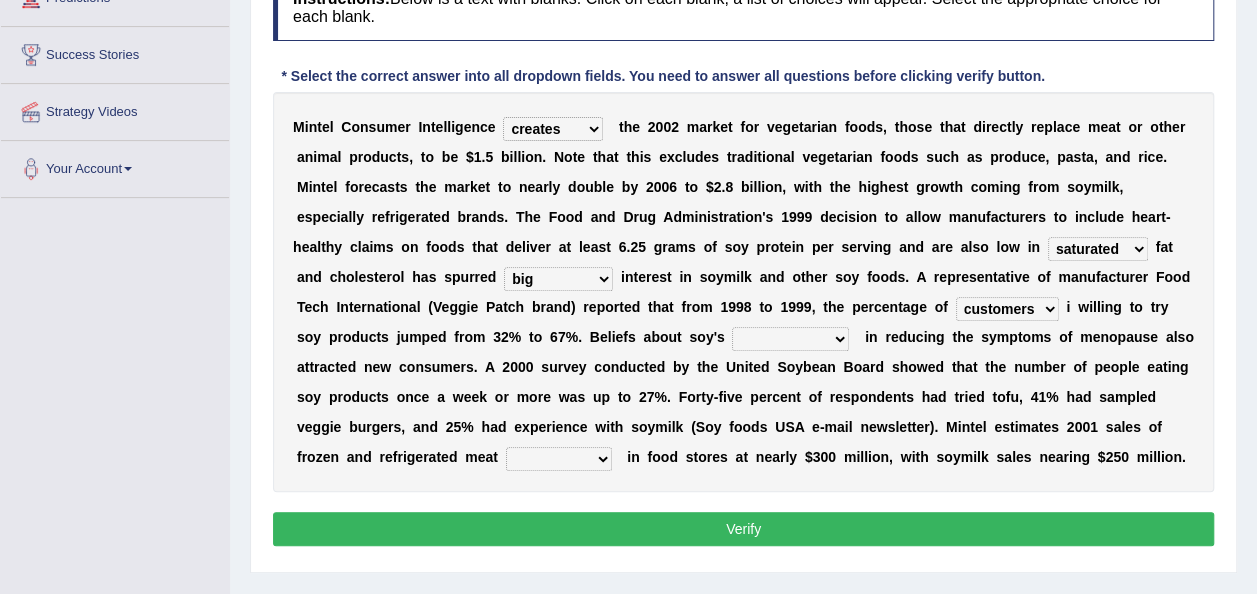 click on "effectiveness timeliness efficiency goodness" at bounding box center (790, 339) 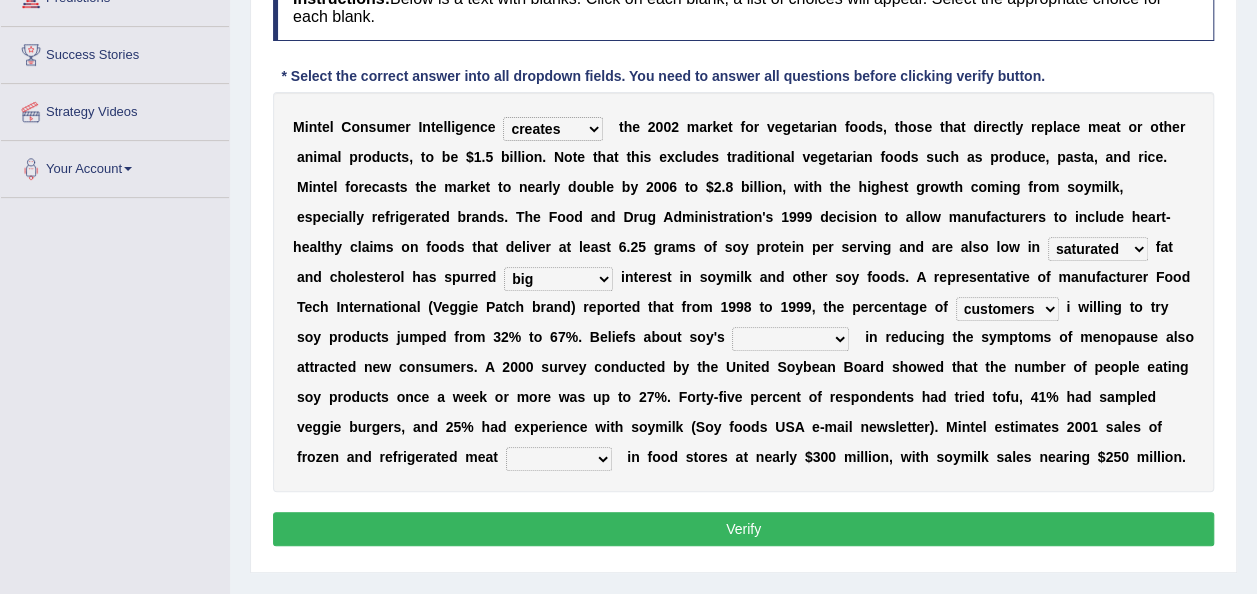 select on "effectiveness" 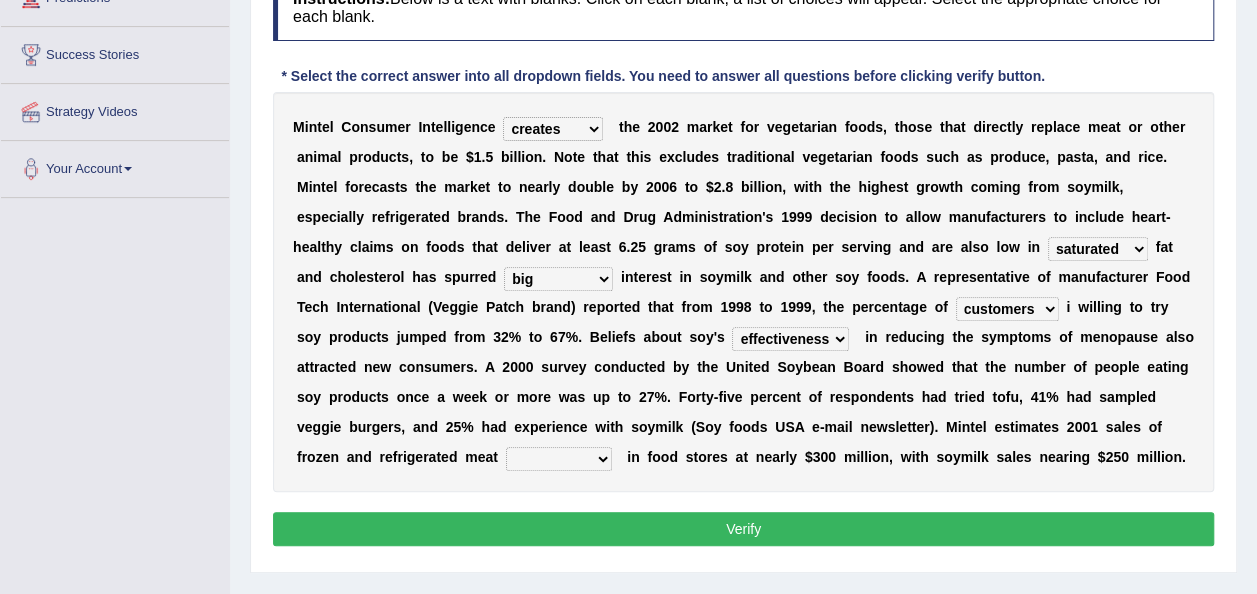 click on "foods choices staffs alternatives" at bounding box center [559, 459] 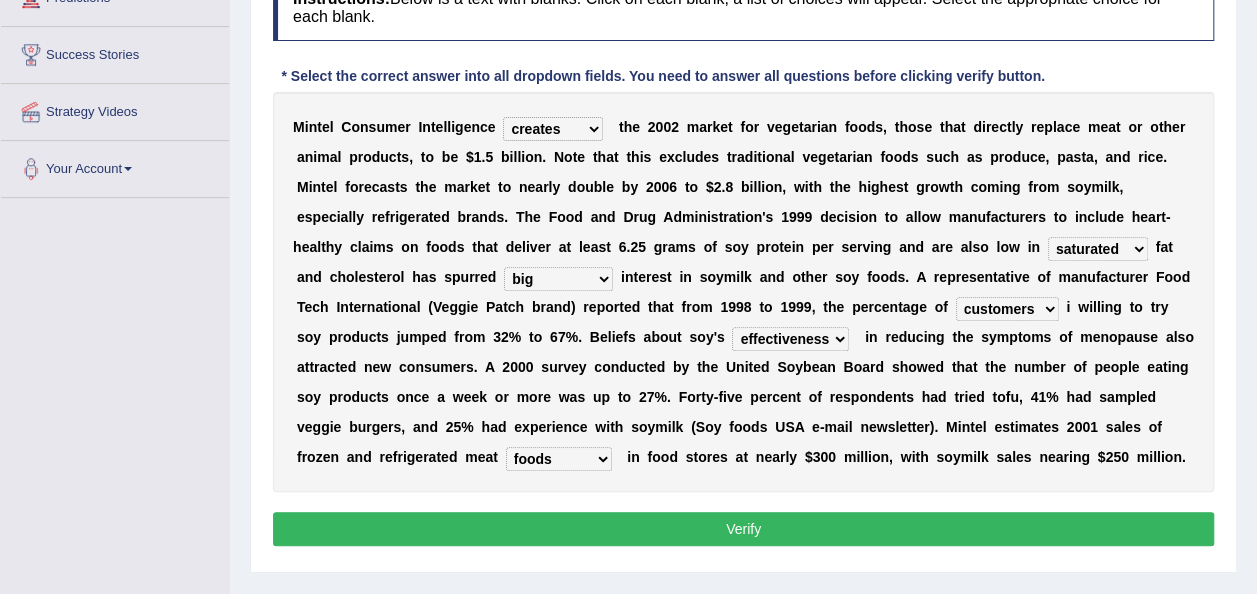 click on "foods choices staffs alternatives" at bounding box center (559, 459) 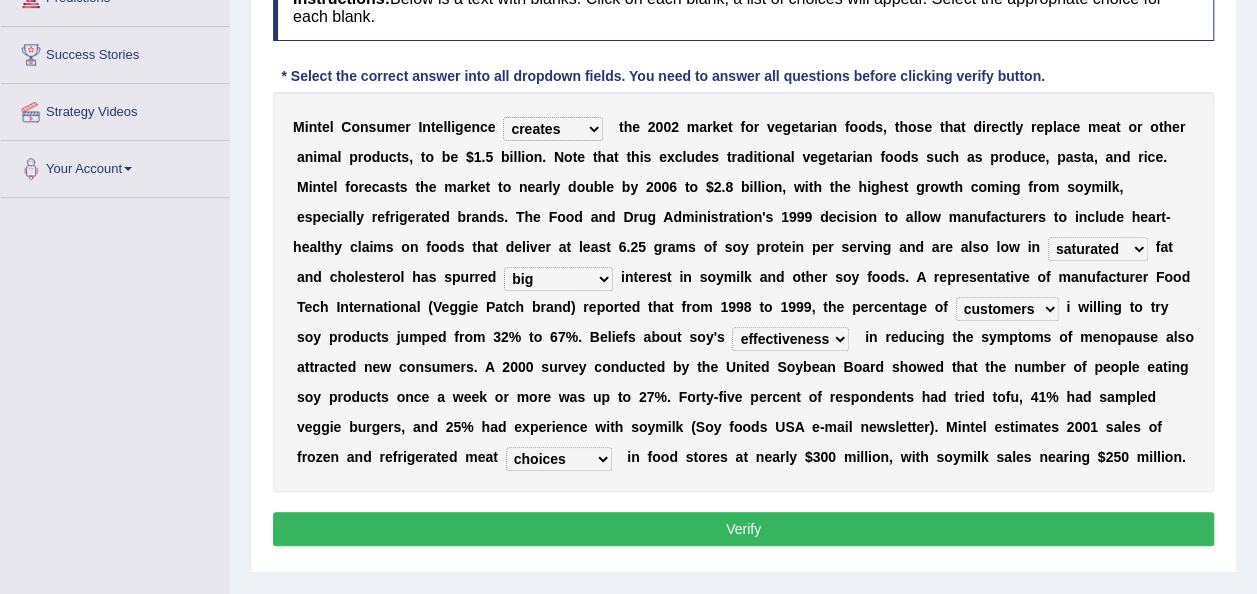 click on "foods choices staffs alternatives" at bounding box center (559, 459) 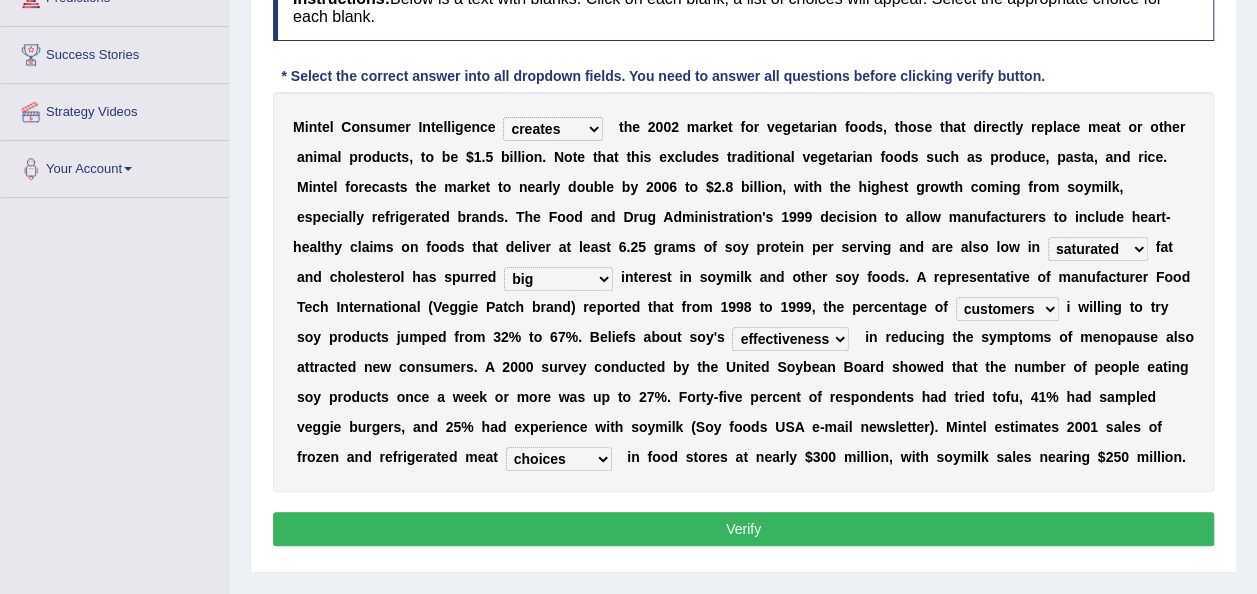 click on "Verify" at bounding box center [743, 529] 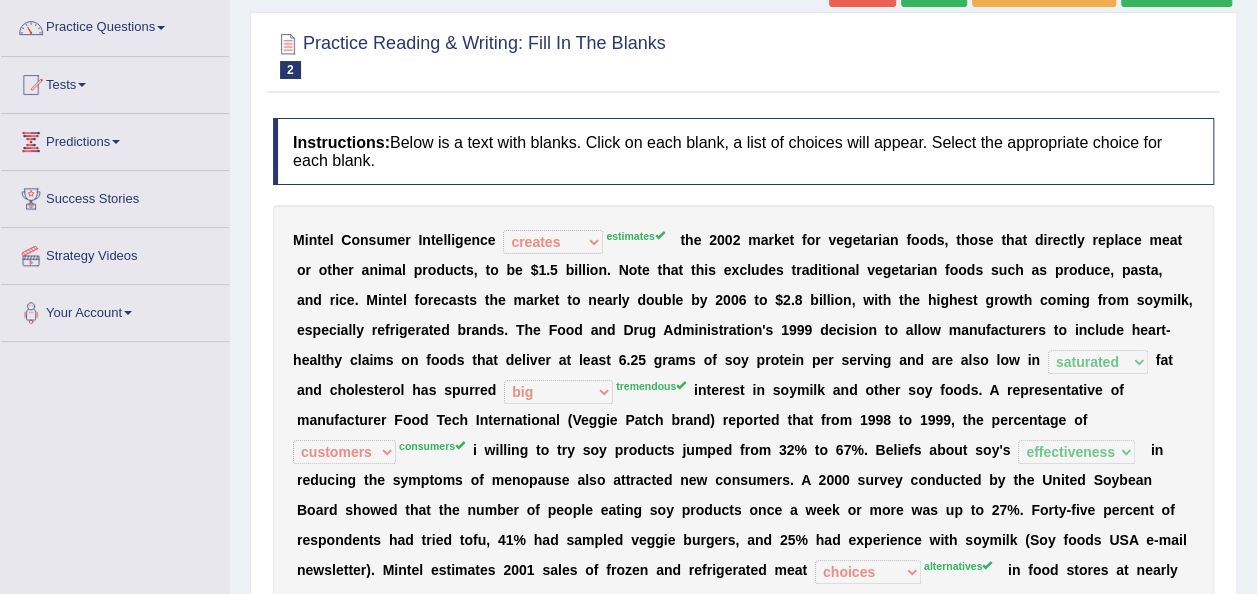 scroll, scrollTop: 0, scrollLeft: 0, axis: both 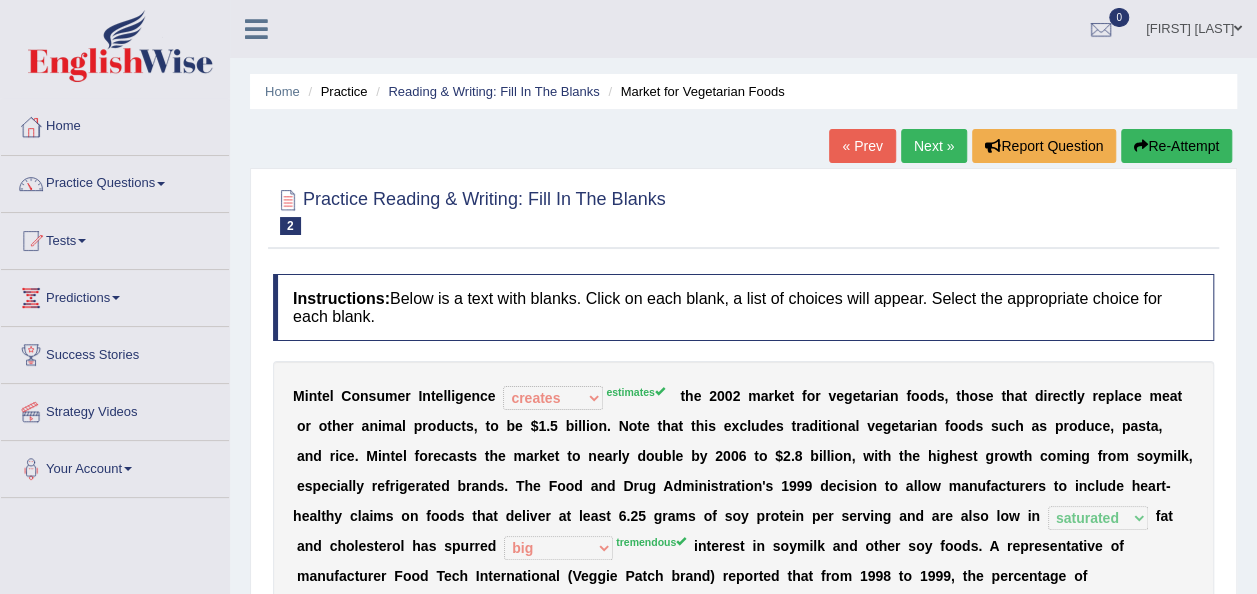 click on "Re-Attempt" at bounding box center (1176, 146) 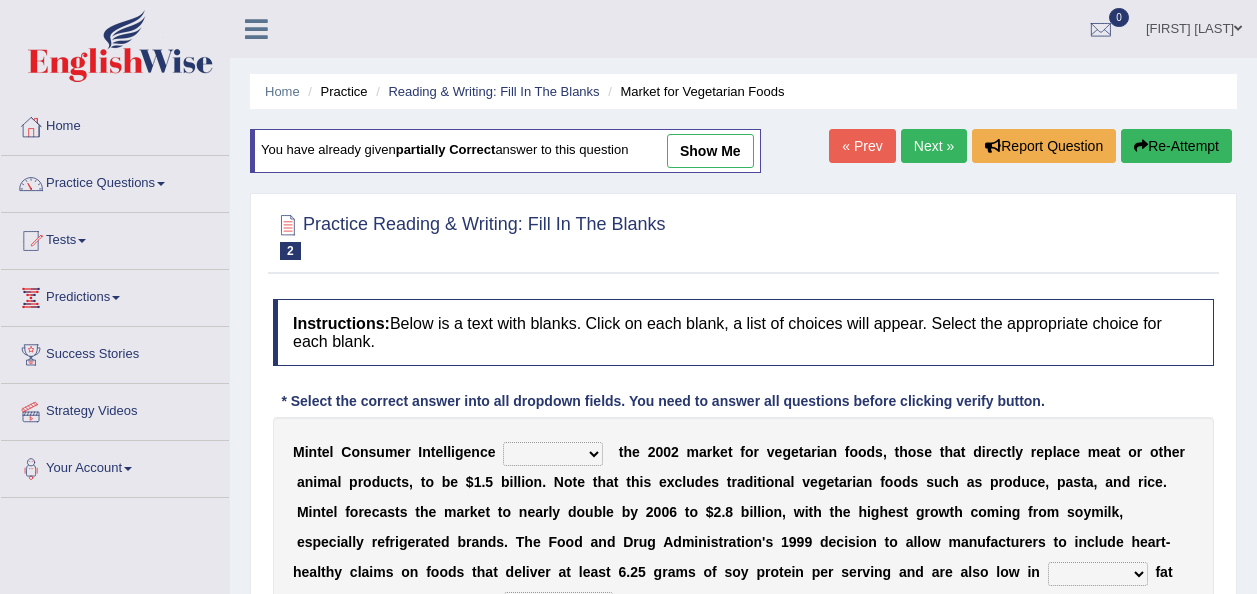 scroll, scrollTop: 200, scrollLeft: 0, axis: vertical 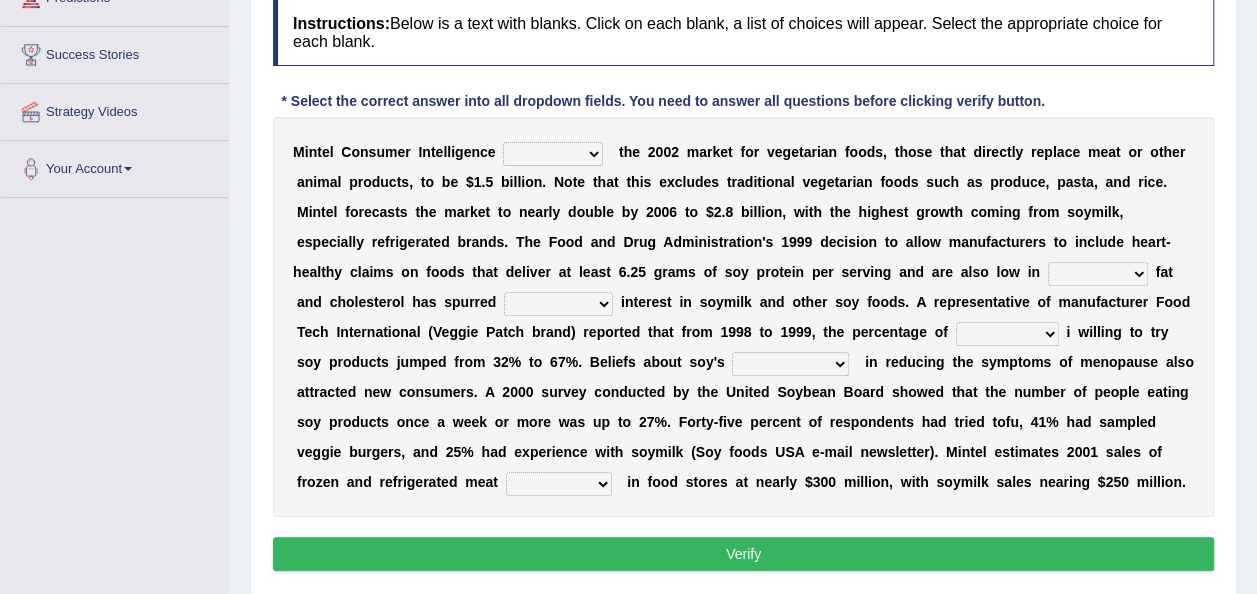 click on "deals fulfills creates estimates" at bounding box center (553, 154) 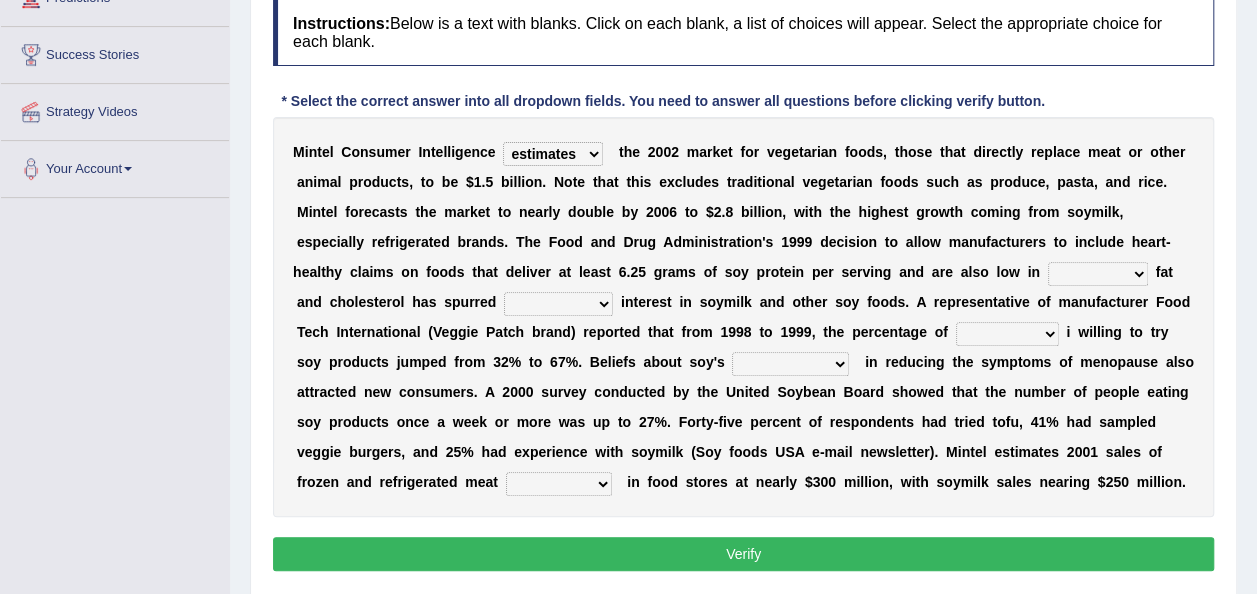 click on "deals fulfills creates estimates" at bounding box center [553, 154] 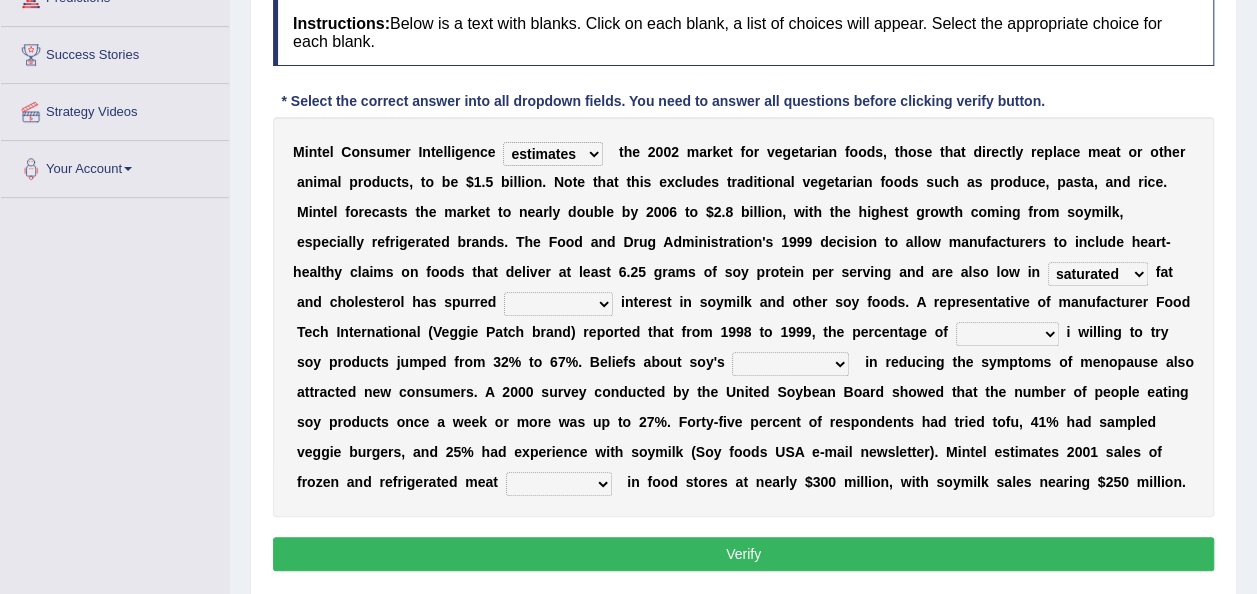 click on "saturated solid acid liquid" at bounding box center [1098, 274] 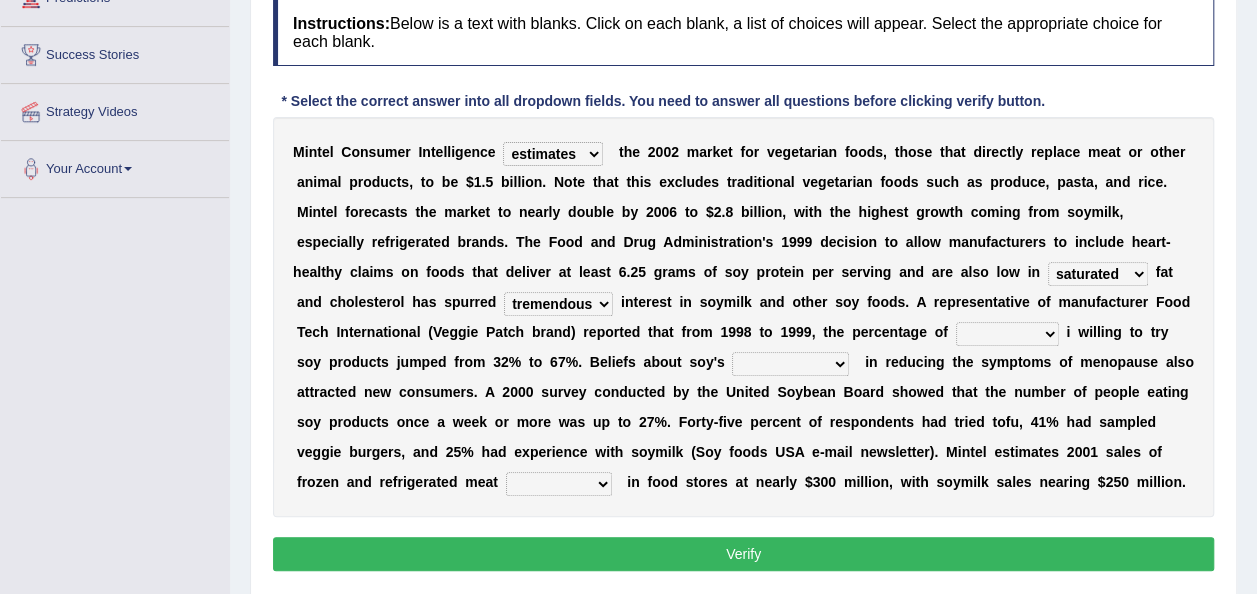 click on "good big tremendous extreme" at bounding box center [558, 304] 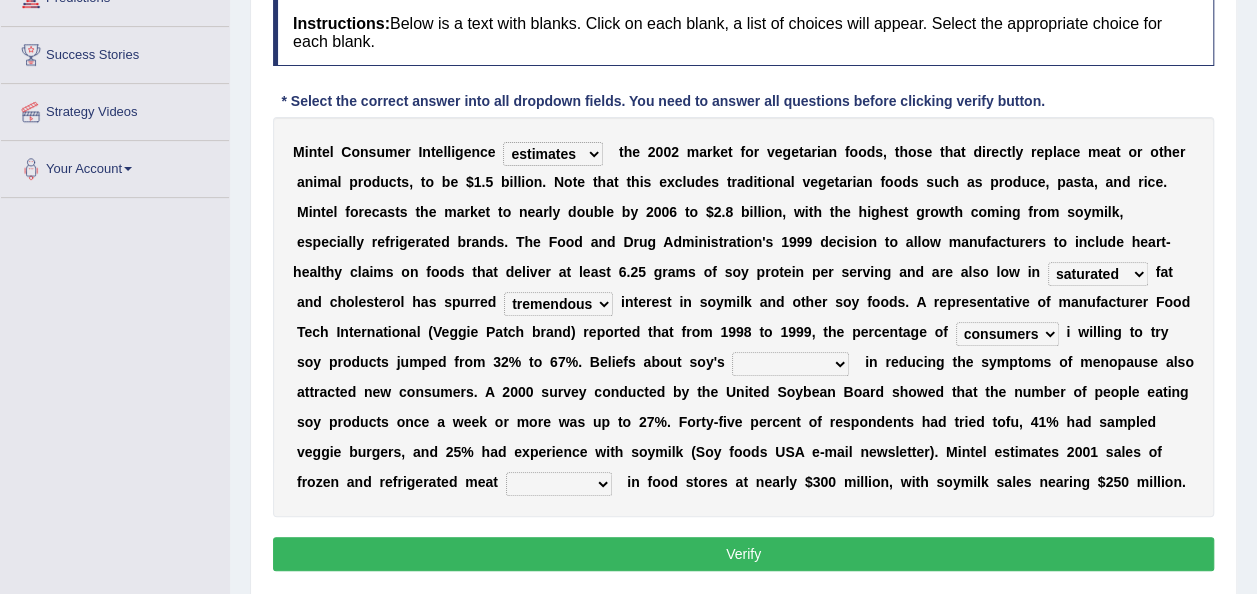 click on "effectiveness timeliness efficiency goodness" at bounding box center [790, 364] 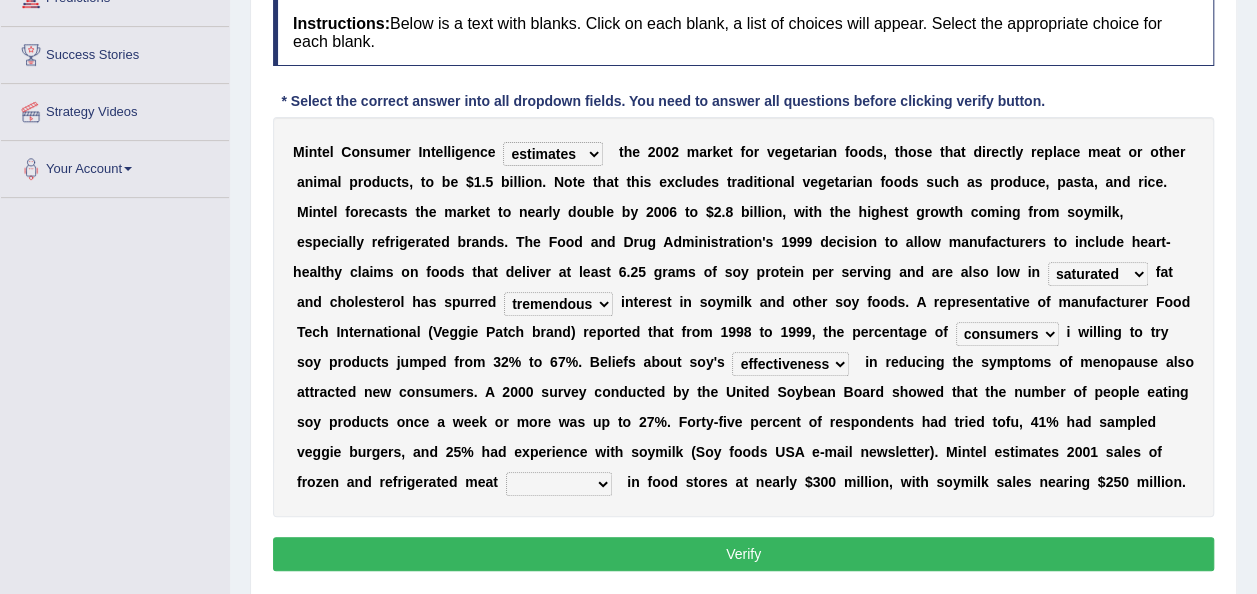 click on "effectiveness timeliness efficiency goodness" at bounding box center [790, 364] 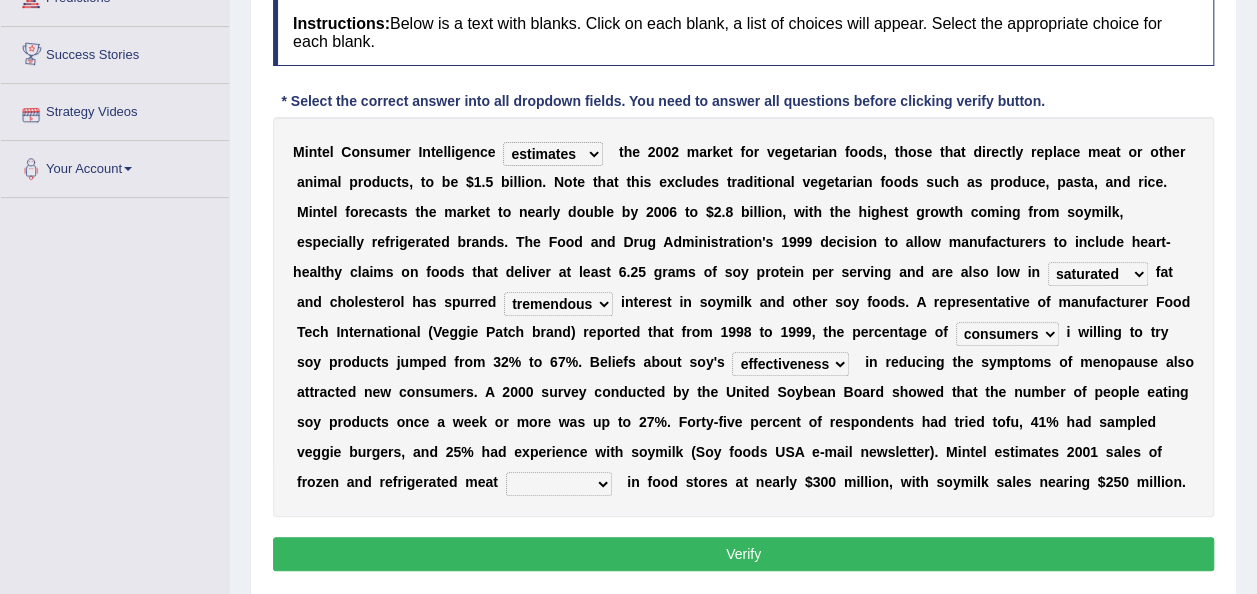 click on "M i n t e l    C o n s u m e r    I n t e l l i g e n c e    deals fulfills creates estimates       t h e    2 0 0 2    m a r k e t    f o r    v e g e t a r i a n    f o o d s ,    t h o s e    t h a t    d i r e c t l y    r e p l a c e    m e a t    o r    o t h e r    a n i m a l    p r o d u c t s ,    t o    b e    $ 1 . 5    b i l l i o n .    N o t e    t h a t    t h i s    e x c l u d e s    t r a d i t i o n a l    v e g e t a r i a n    f o o d s    s u c h    a s    p r o d u c e ,    p a s t a ,    a n d    r i c e .    M i n t e l    f o r e c a s t s    t h e    m a r k e t    t o    n e a r l y    d o u b l e    b y    2 0 0 6    t o    $ 2 . 8    b i l l i o n ,    w i t h    t h e    h i g h e s t    g r o w t h    c o m i n g    f r o m    s o y m i l k ,    e s p e c i a l l y    r e f r i g e r a t e d    b r a n d s .    T h e    F o o d    a n d    D r u g    A d m i n i s t r a t i o n ' s    1 9 9 9    d e c i s i o n t" at bounding box center (743, 317) 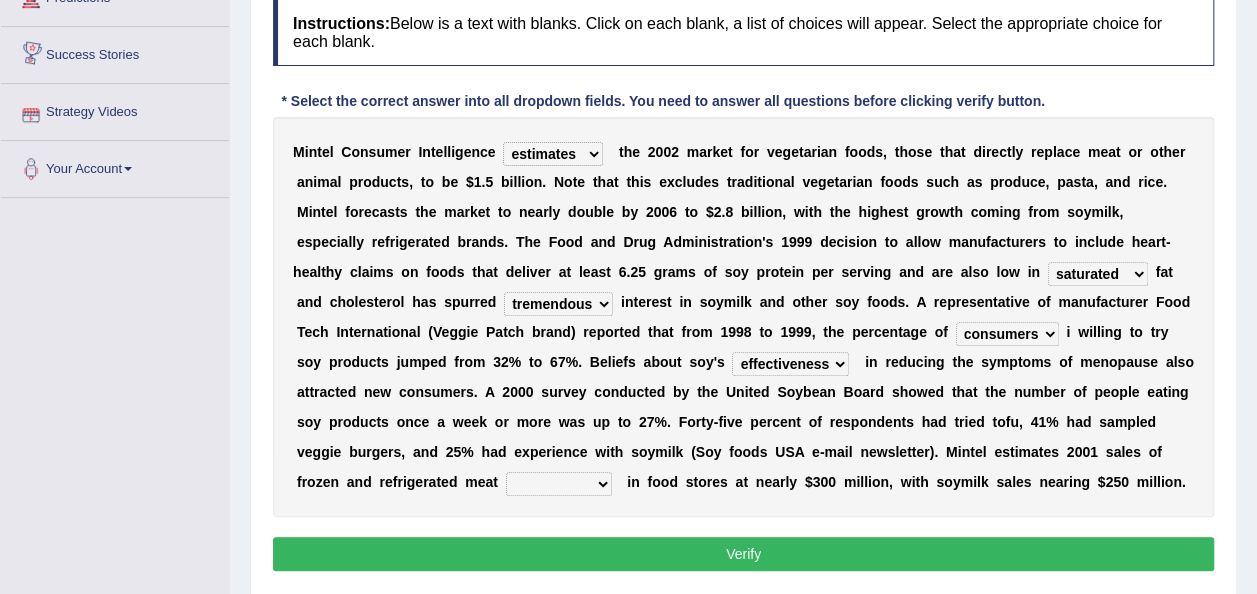 click on "foods choices staffs alternatives" at bounding box center [559, 484] 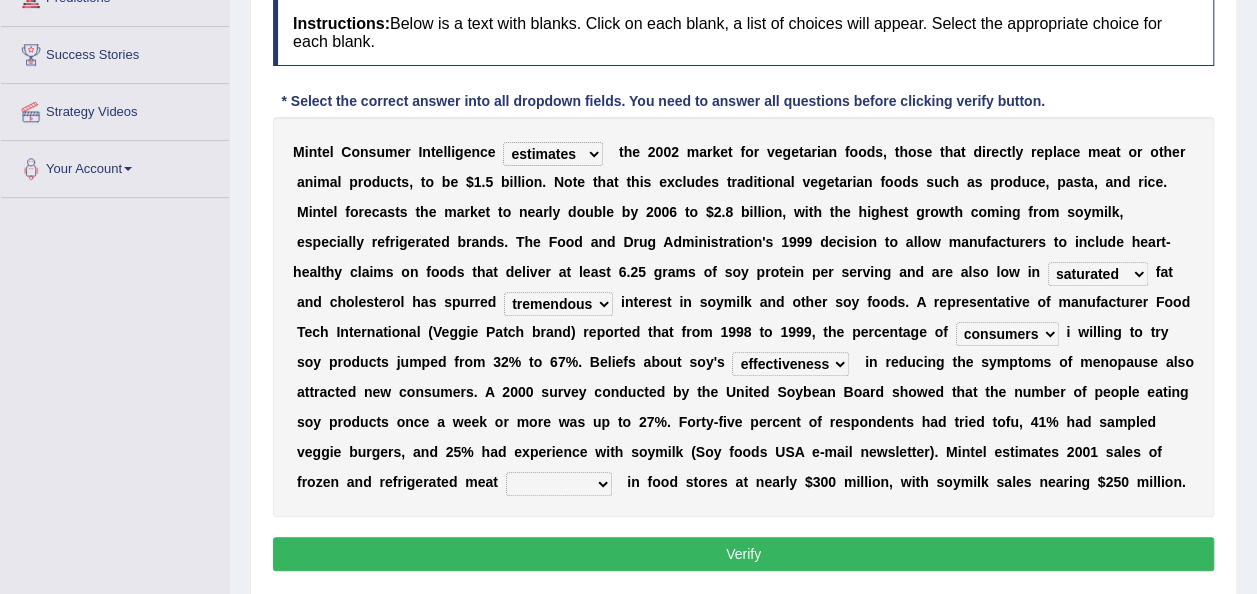 select on "alternatives" 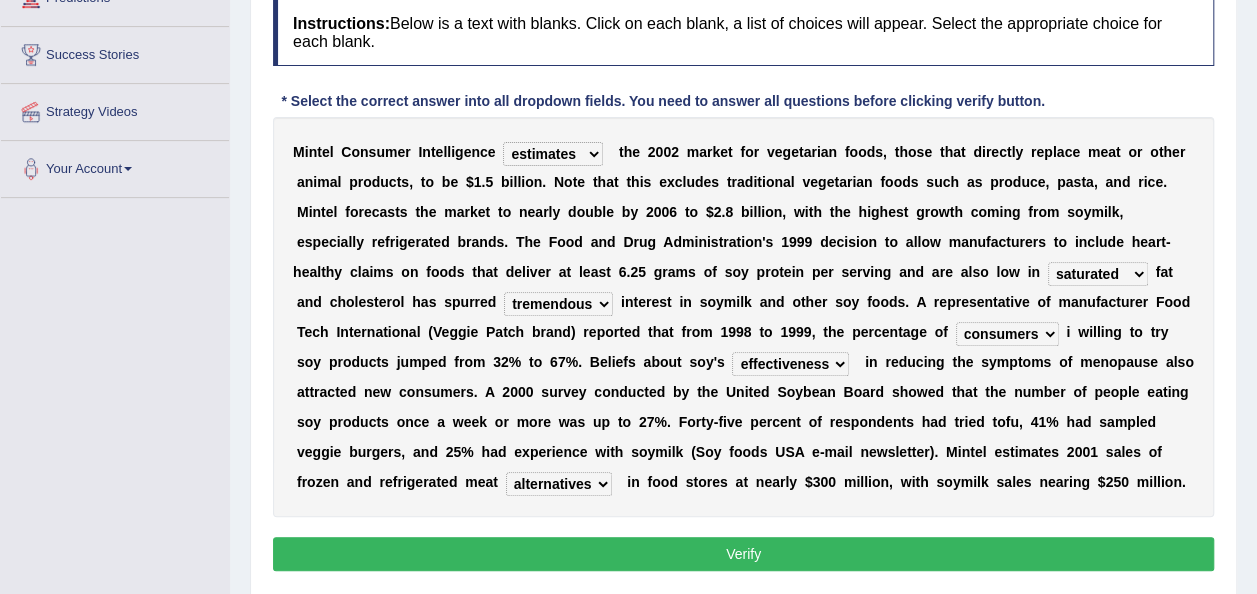 click on "foods choices staffs alternatives" at bounding box center (559, 484) 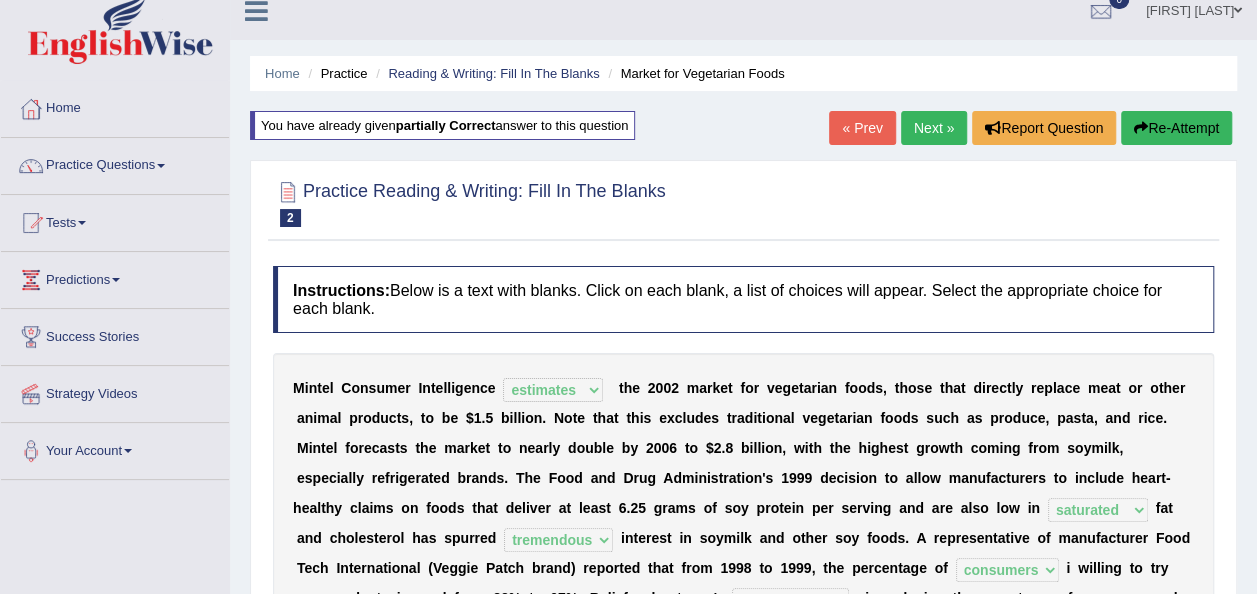 scroll, scrollTop: 0, scrollLeft: 0, axis: both 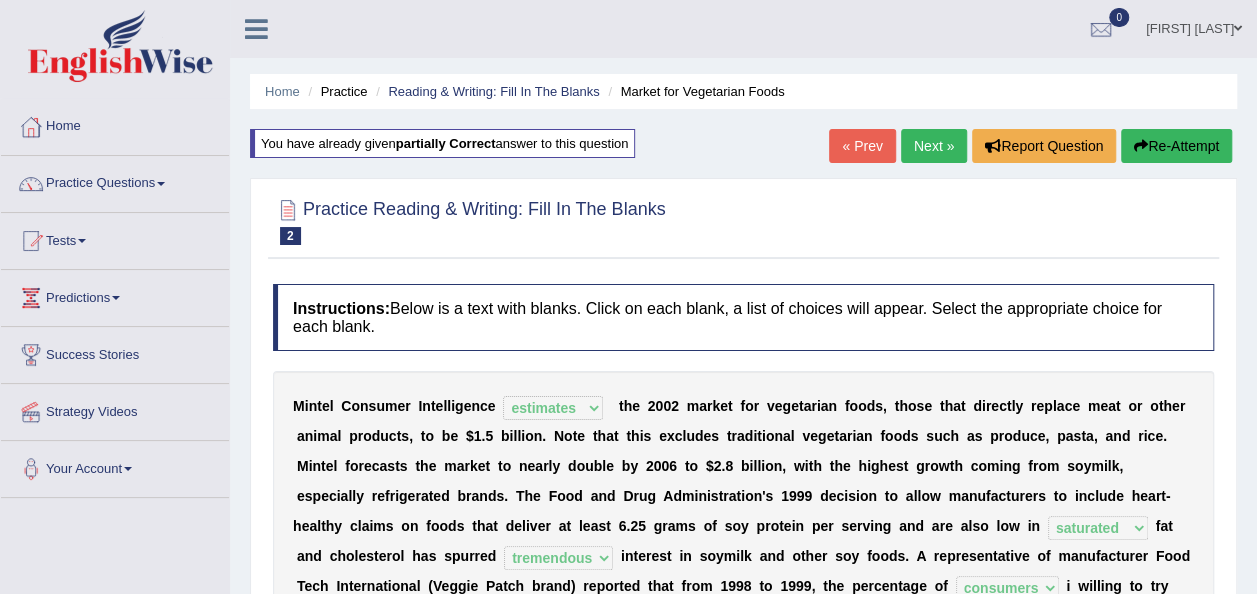 click on "Next »" at bounding box center [934, 146] 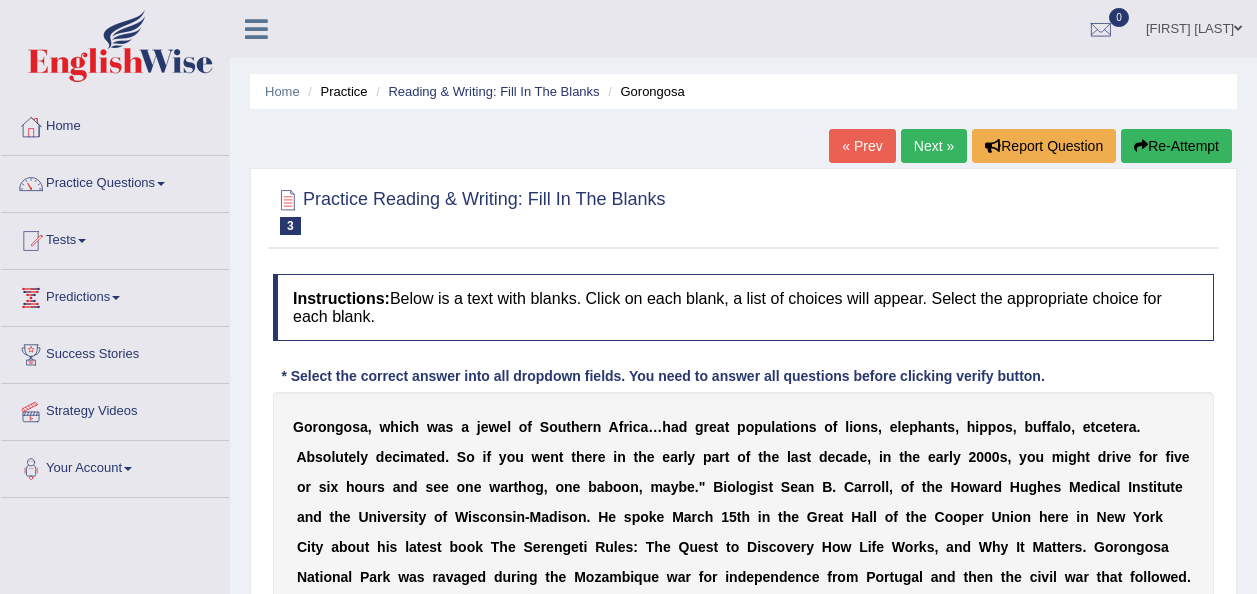 scroll, scrollTop: 300, scrollLeft: 0, axis: vertical 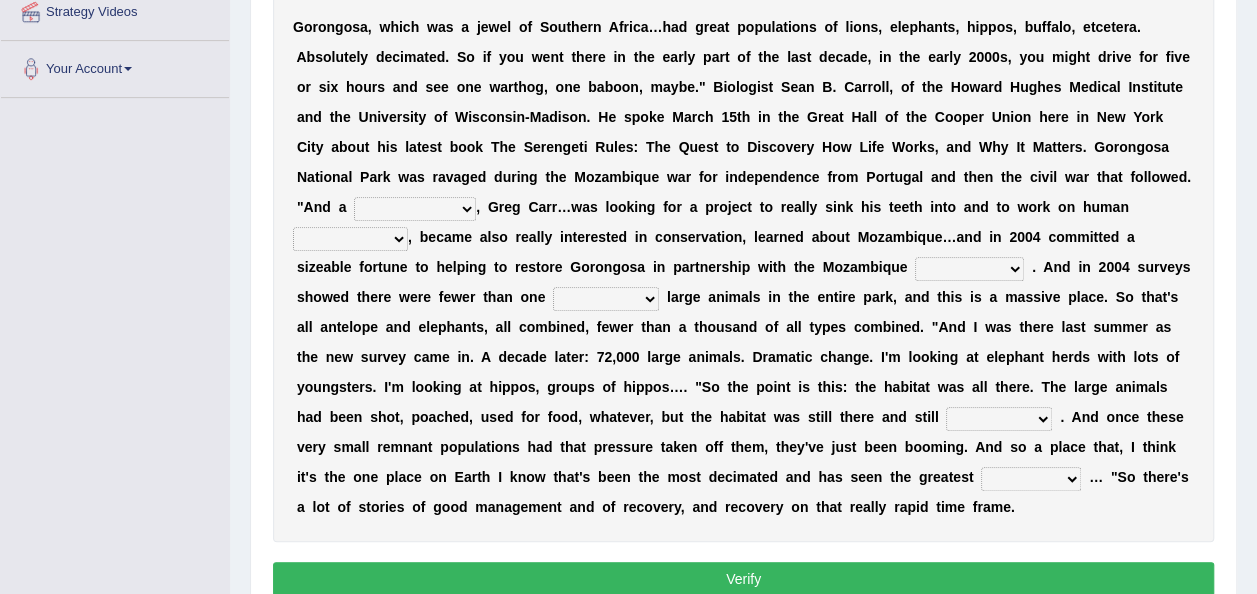 click on "passion solstice ballast philanthropist" at bounding box center (415, 209) 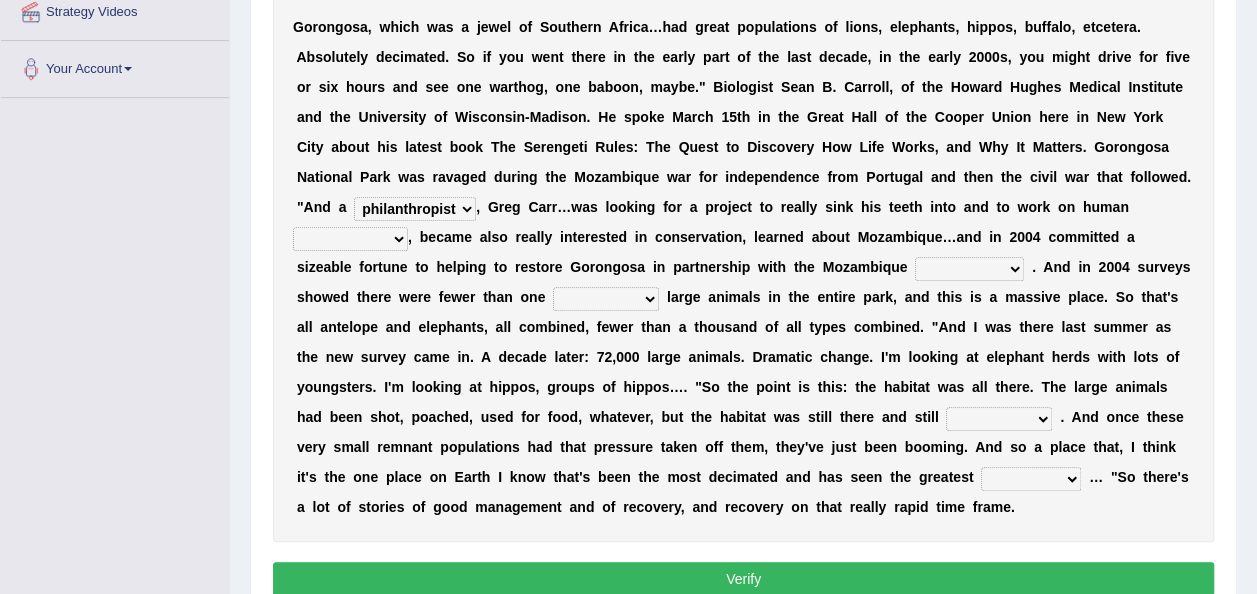 click on "passion solstice ballast philanthropist" at bounding box center (415, 209) 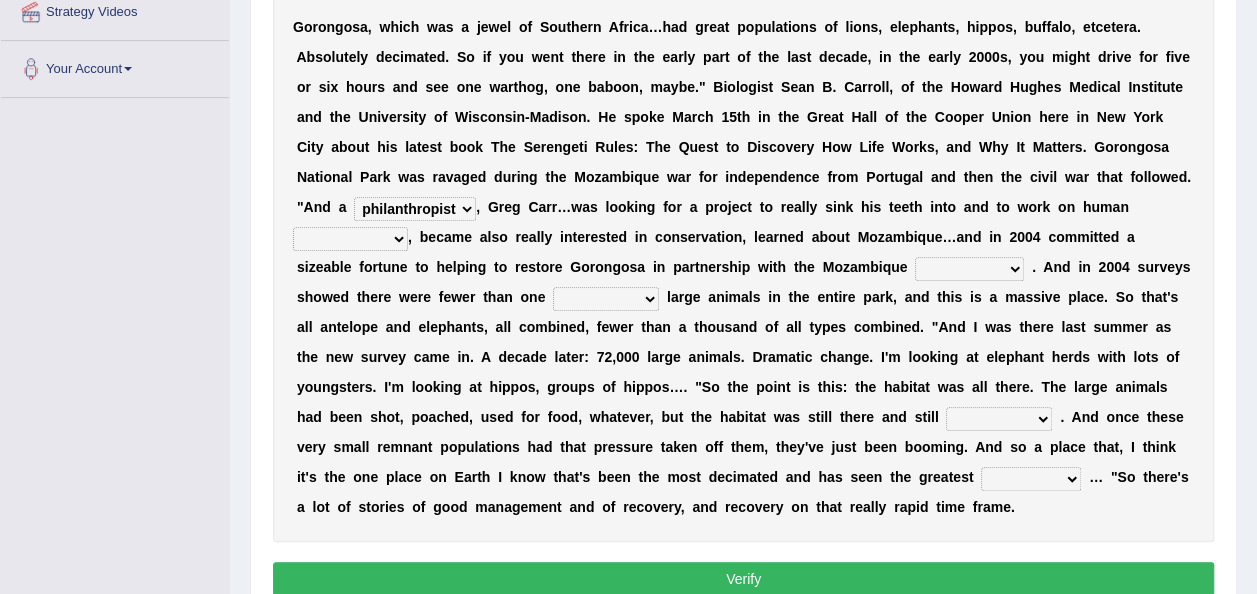 click on "negligence prevalence development malevolence" at bounding box center [350, 239] 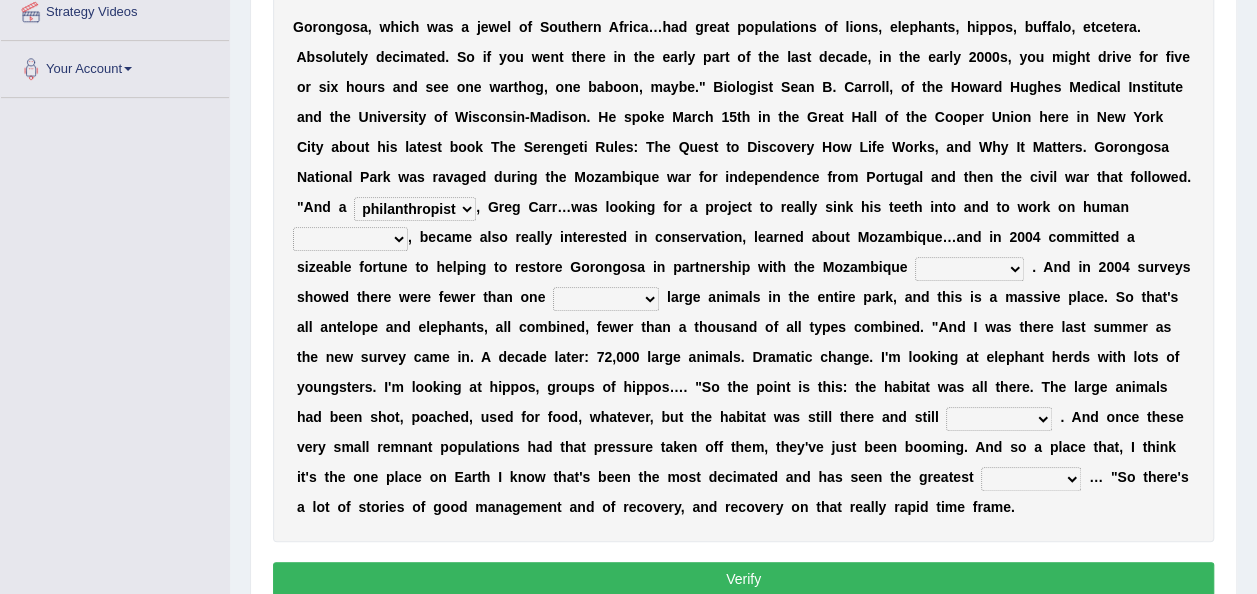 select on "development" 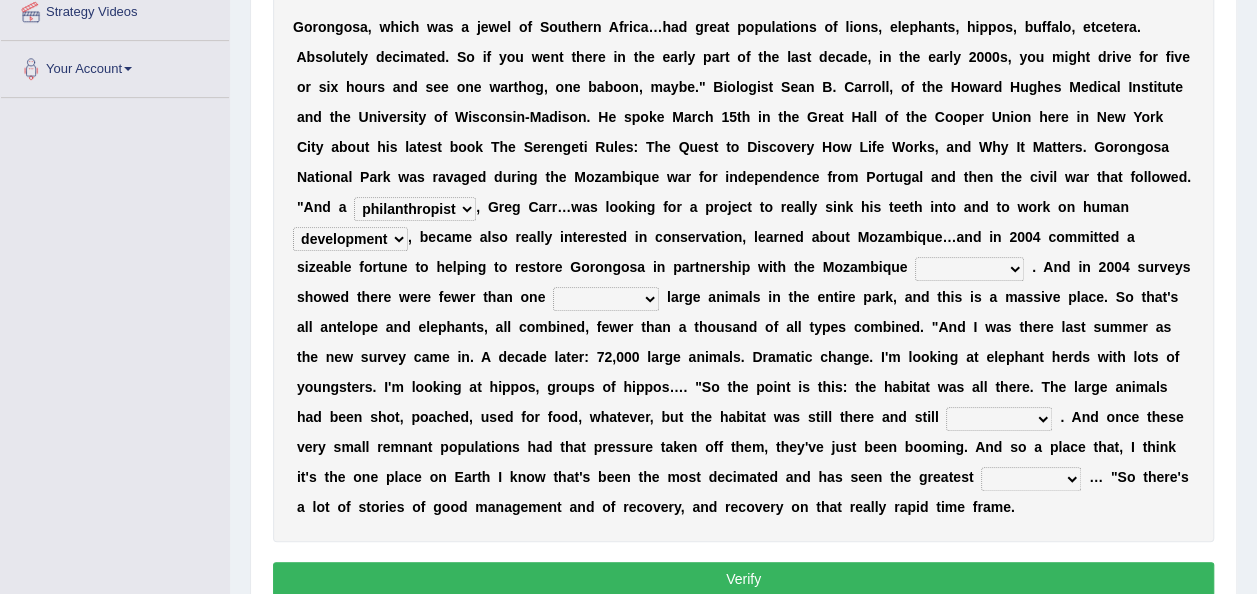 click on "negligence prevalence development malevolence" at bounding box center (350, 239) 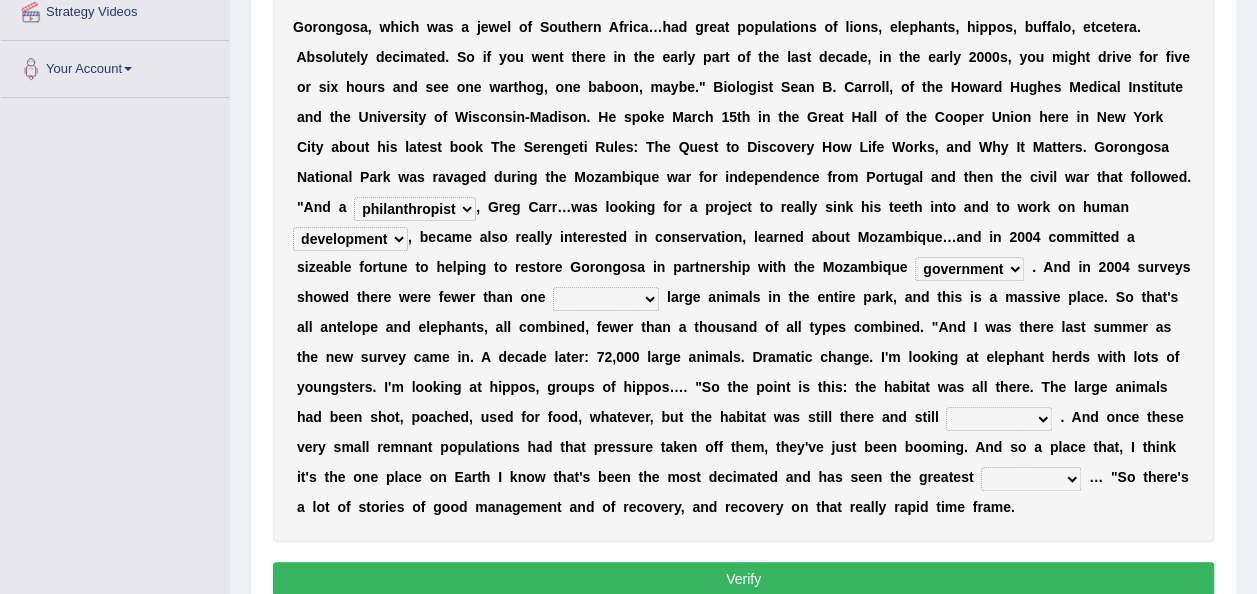 click on "parliament semanticist government journalist" at bounding box center (969, 269) 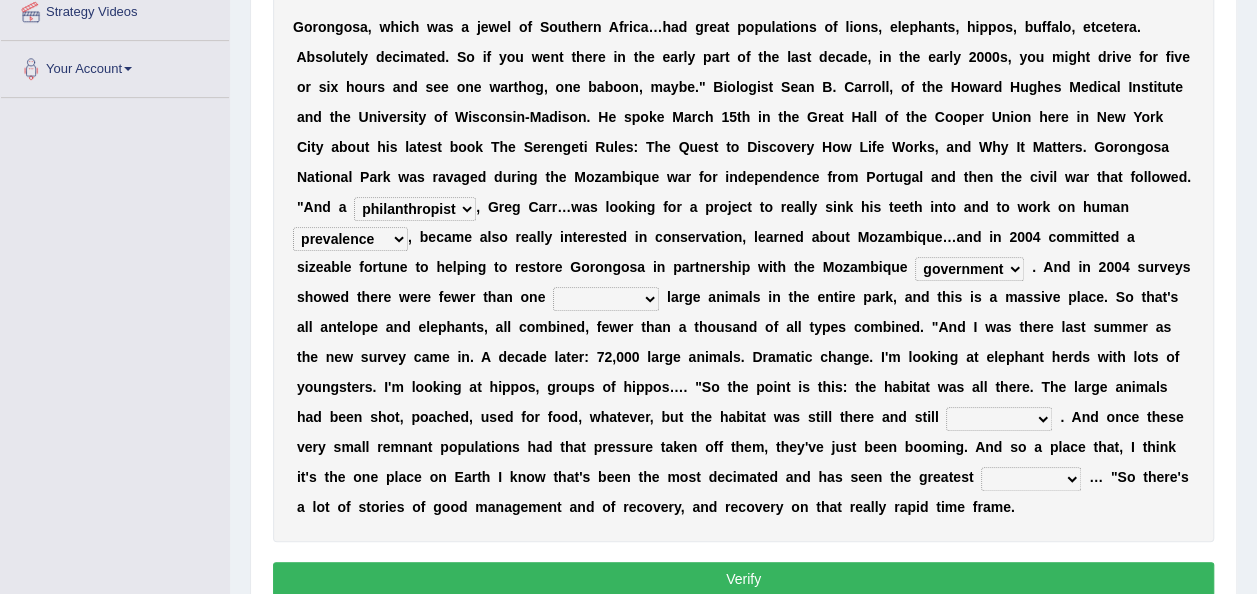 click on "negligence prevalence development malevolence" at bounding box center (350, 239) 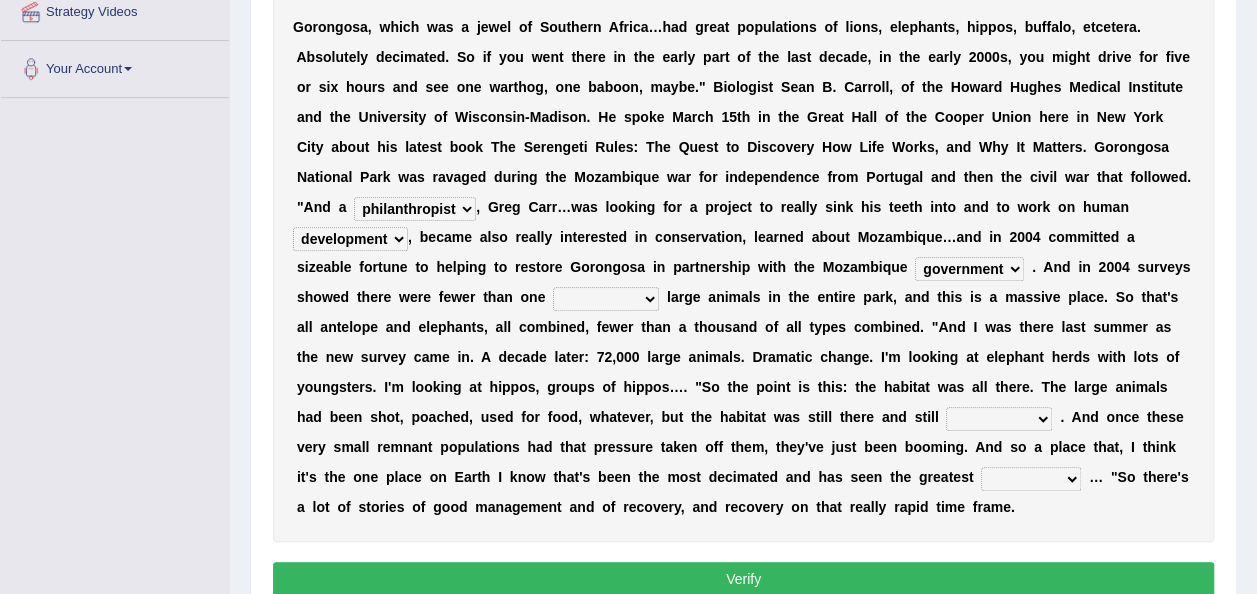 click on "parliament semanticist government journalist" at bounding box center (969, 269) 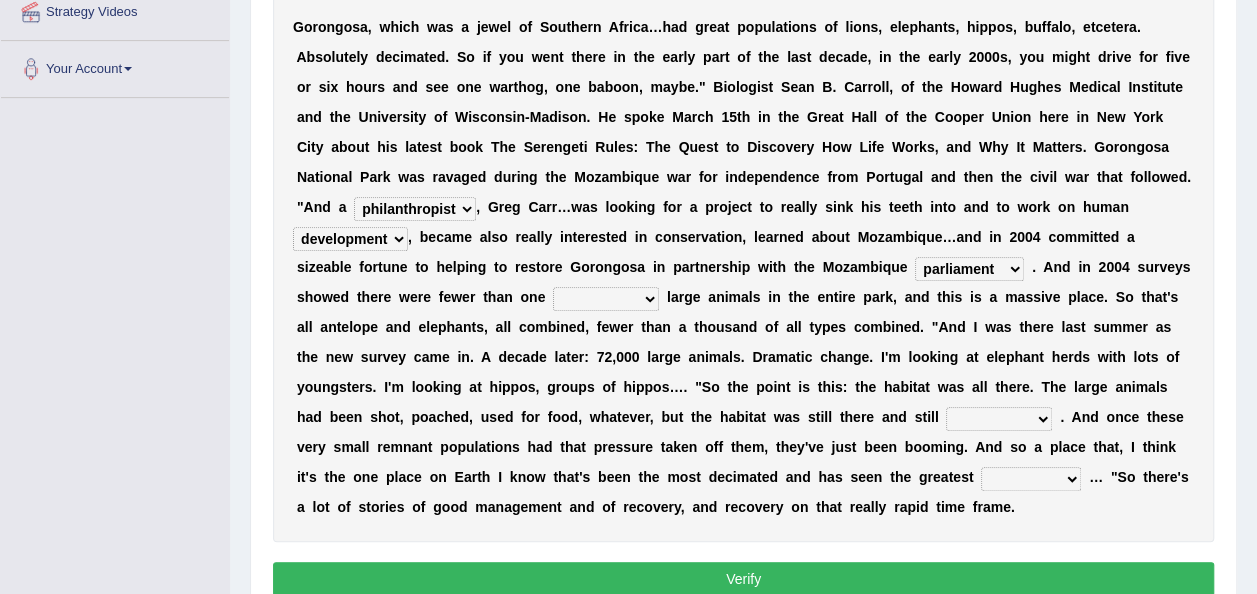 click on "parliament semanticist government journalist" at bounding box center [969, 269] 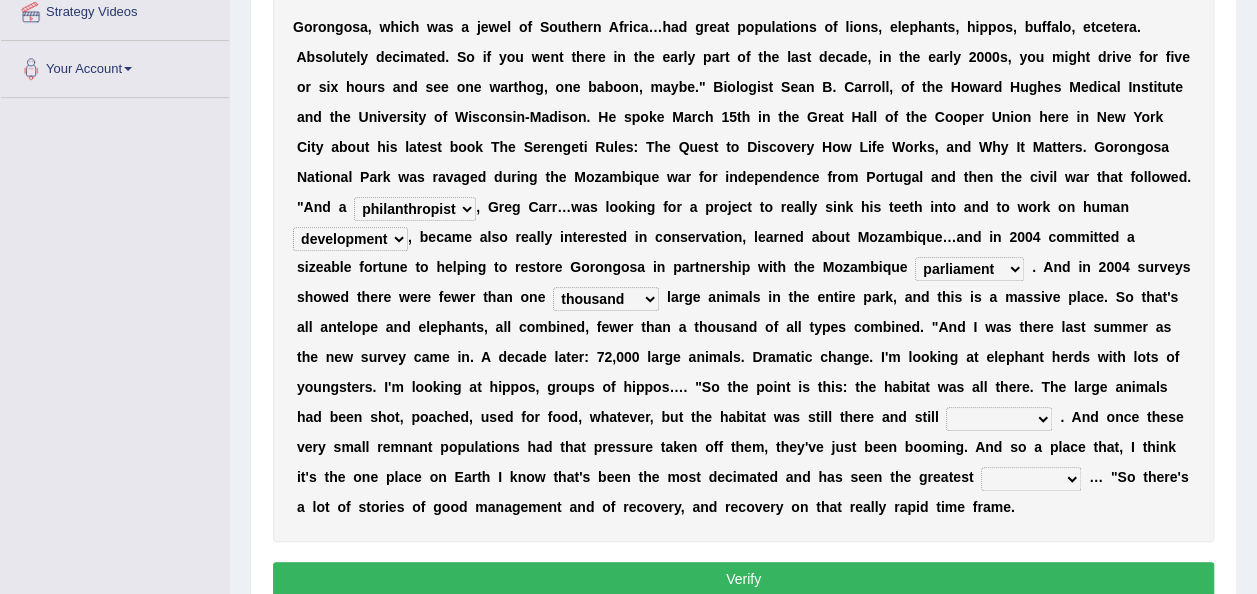 click on "assertive incidental compulsive productive" at bounding box center (999, 419) 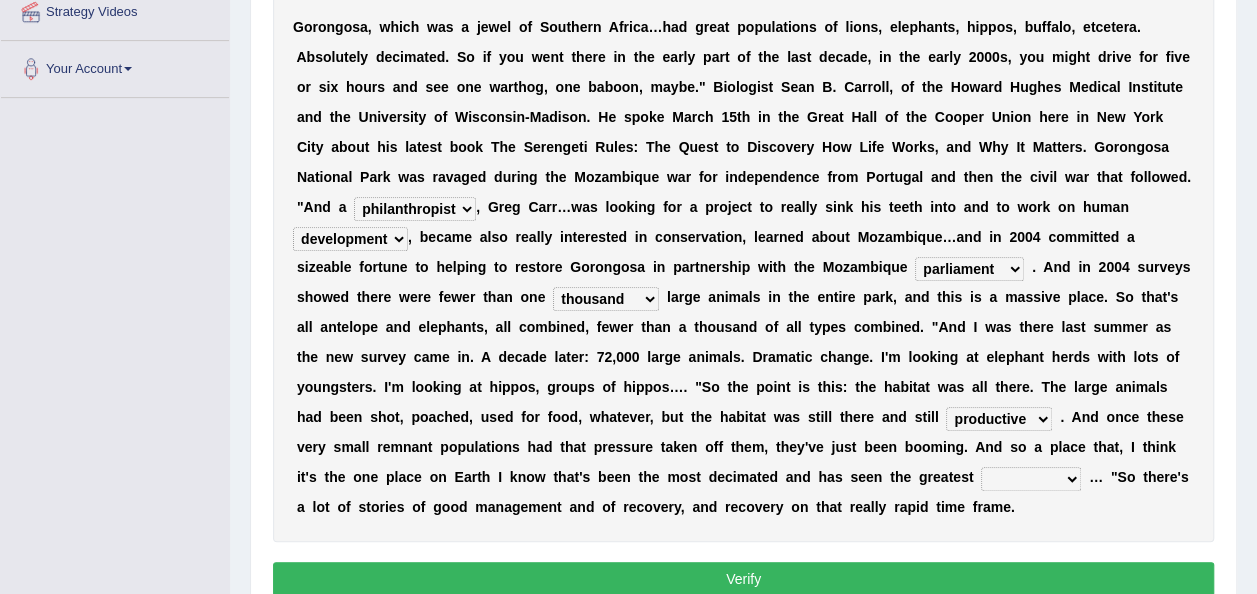 click on "recovery efficacy golly stumpy" at bounding box center (1031, 479) 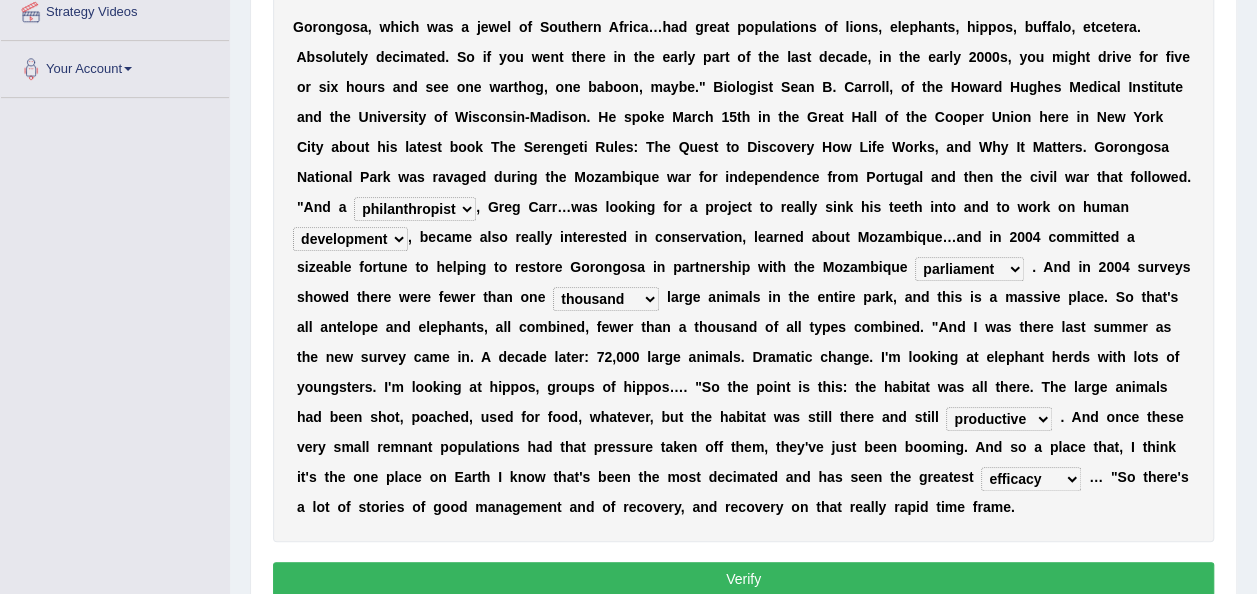 click on "recovery efficacy golly stumpy" at bounding box center (1031, 479) 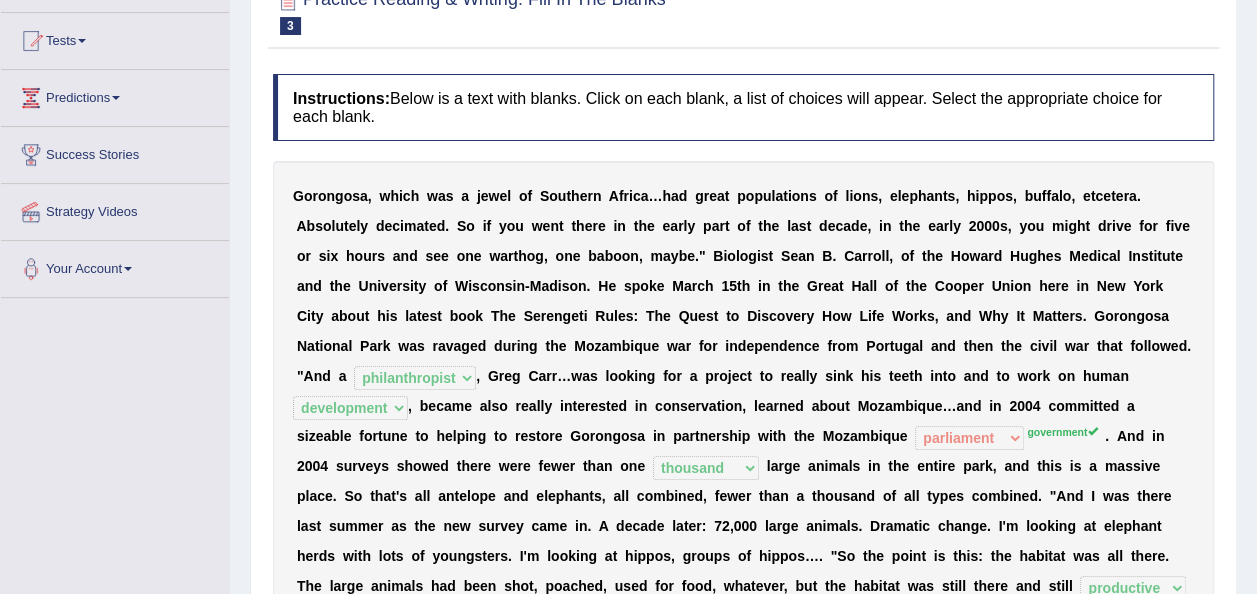 scroll, scrollTop: 103, scrollLeft: 0, axis: vertical 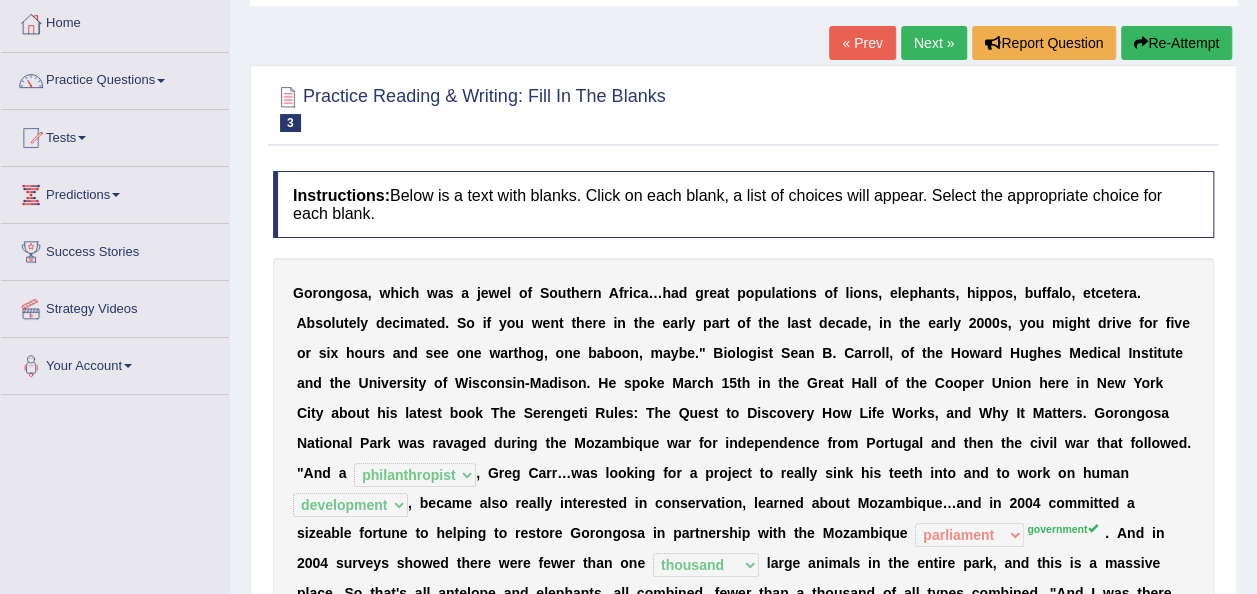 click on "Re-Attempt" at bounding box center [1176, 43] 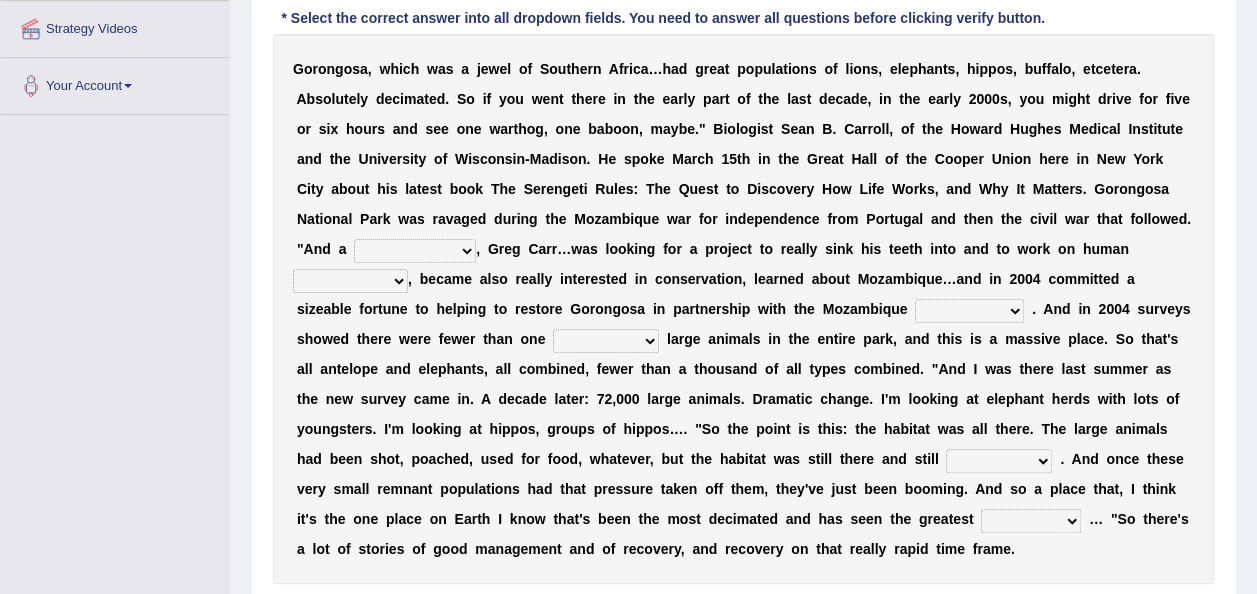 scroll, scrollTop: 0, scrollLeft: 0, axis: both 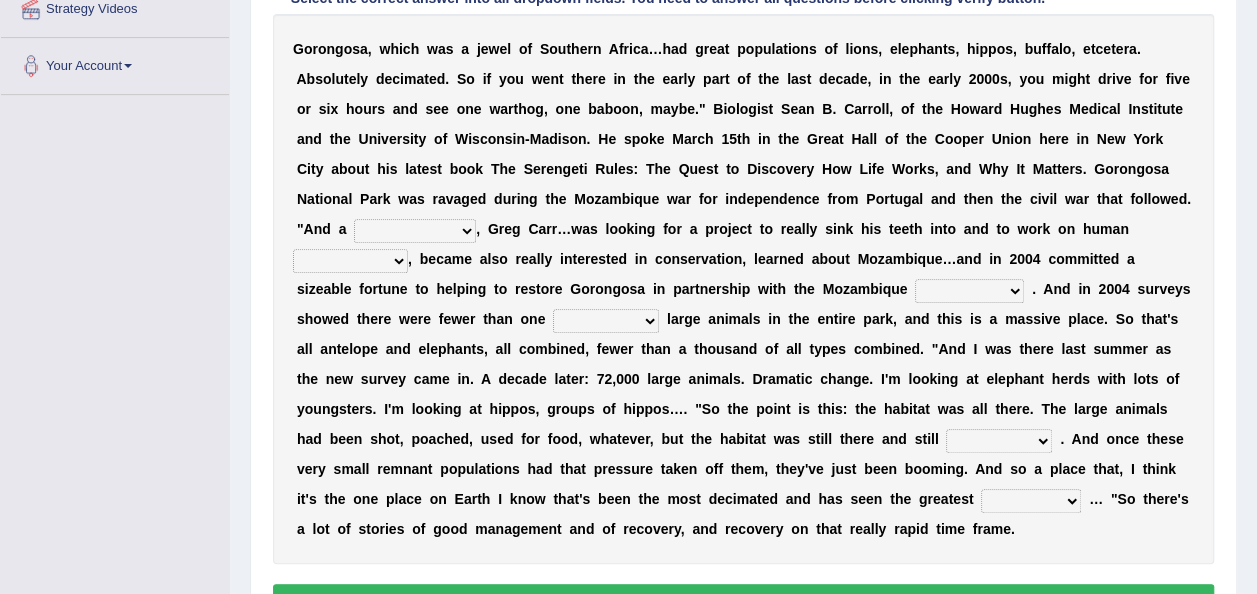 click on "passion solstice ballast philanthropist" at bounding box center (415, 231) 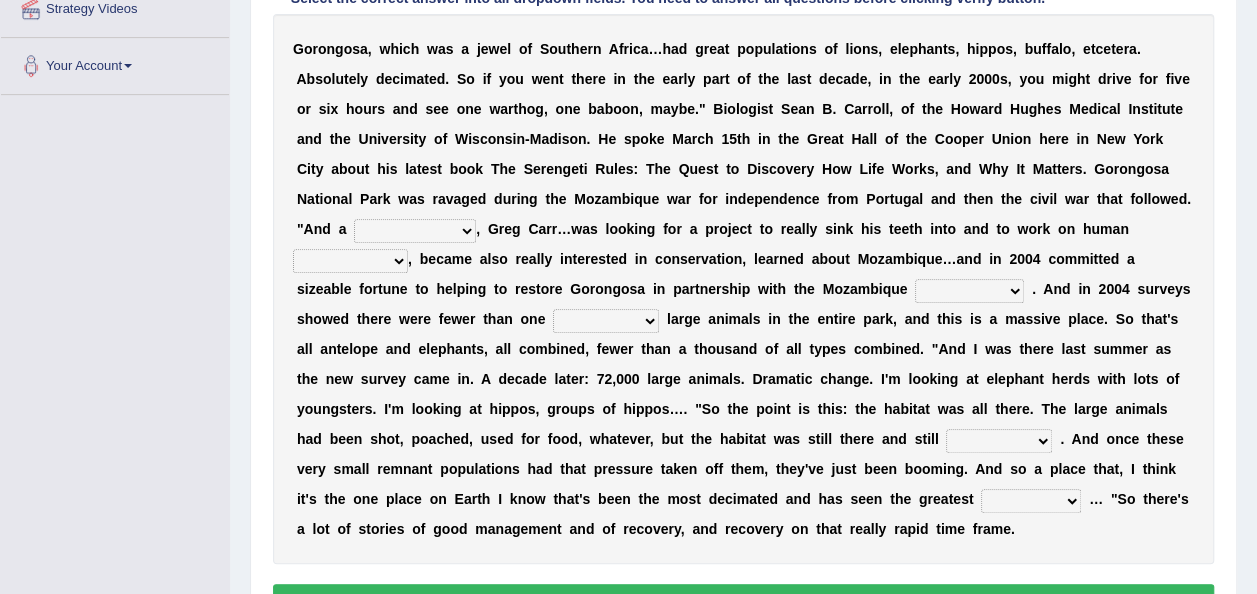 select on "philanthropist" 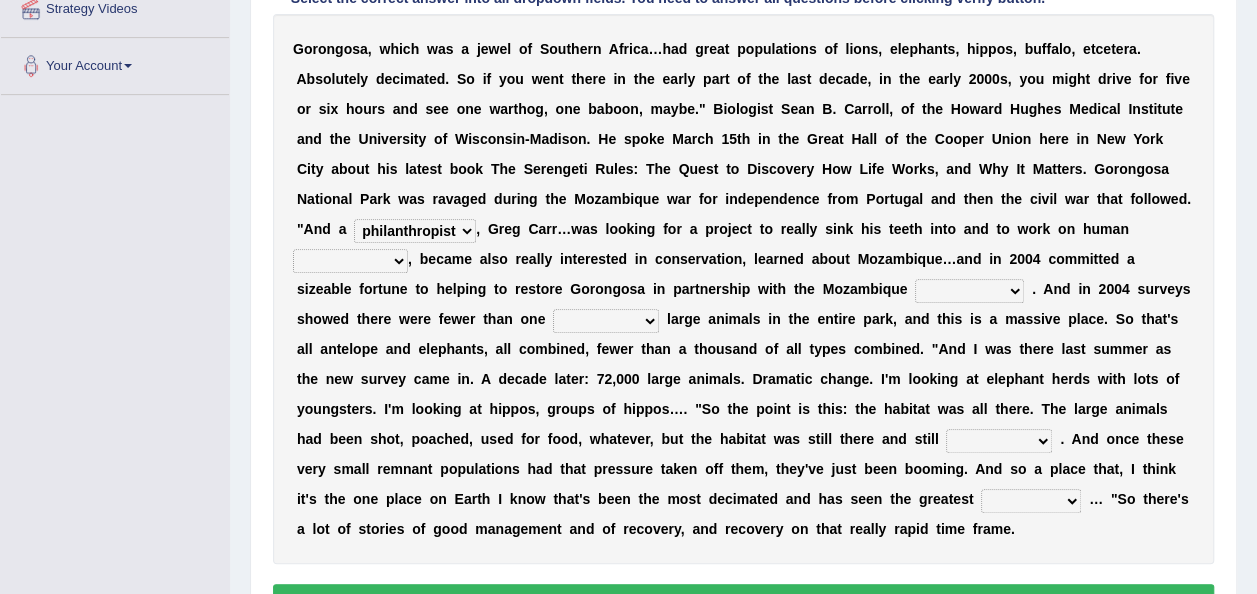 click on "passion solstice ballast philanthropist" at bounding box center [415, 231] 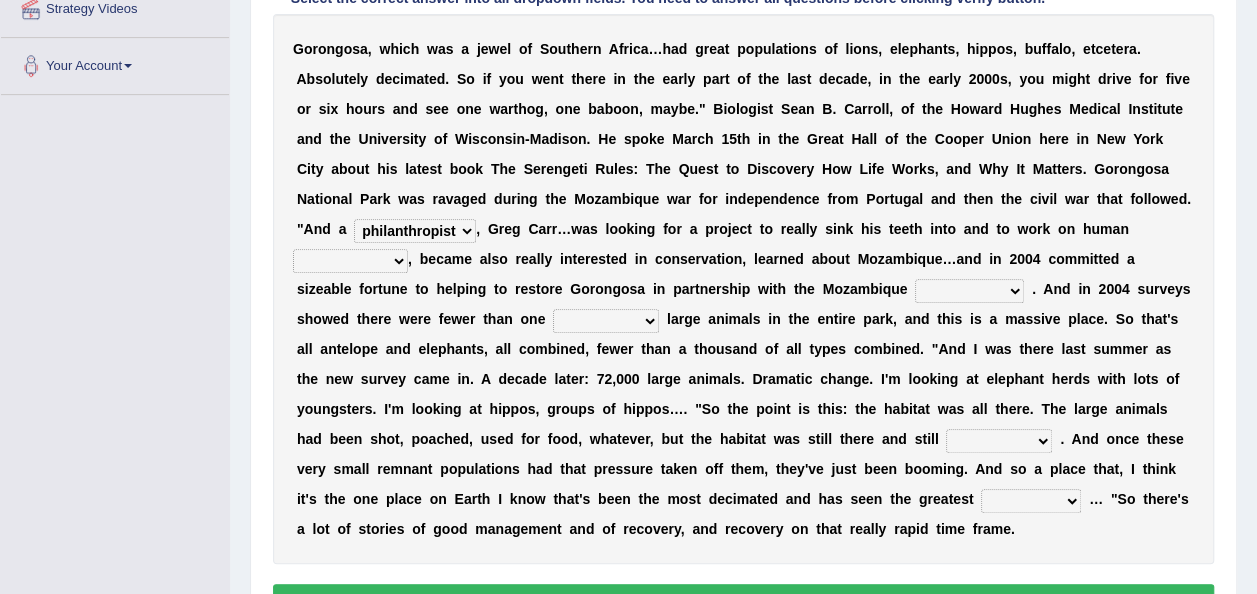 click on "negligence prevalence development malevolence" at bounding box center [350, 261] 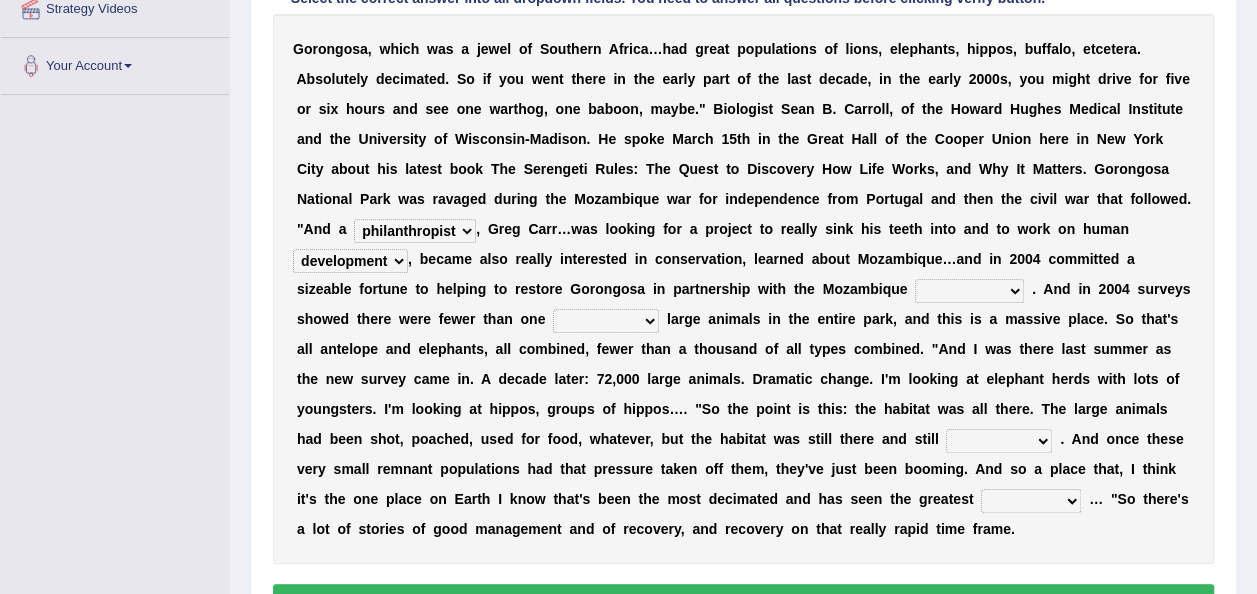 click on "[CITY], [COUNTRY] , which was a jewel of Southern Africa… had great populations of lions, elephants, hippos, buffalo, etcetera. Absolutely decimated. So if you went there in the early part of the last decade, in the early 2000s, you might drive for five or six hours and see one warthog, one baboon, maybe." Biologist [NAME], of the Howard Hughes Medical Institute and the University of Wisconsin-[STATE]. He spoke March 15th in the Great H" at bounding box center [743, 289] 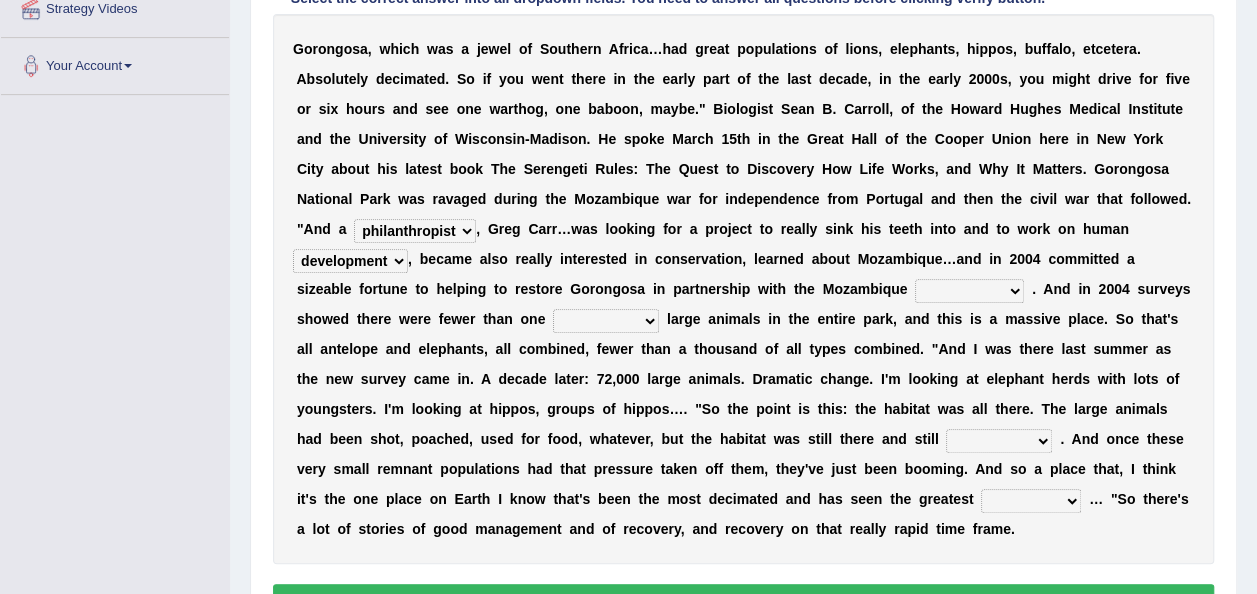 click on "parliament semanticist government journalist" at bounding box center (969, 291) 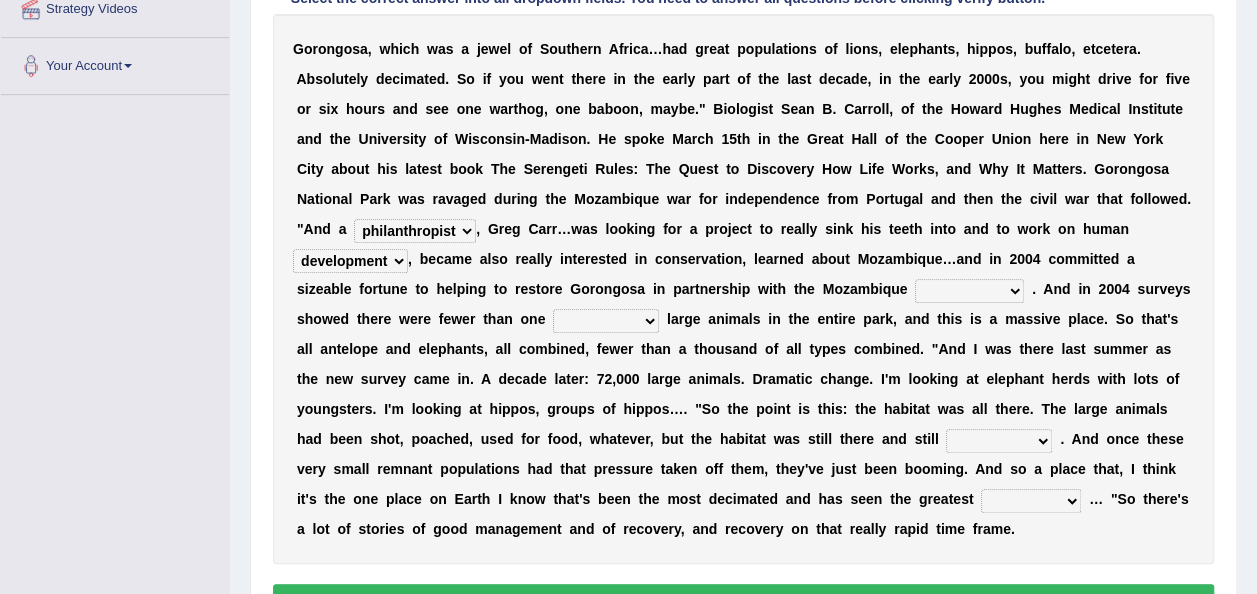 select on "government" 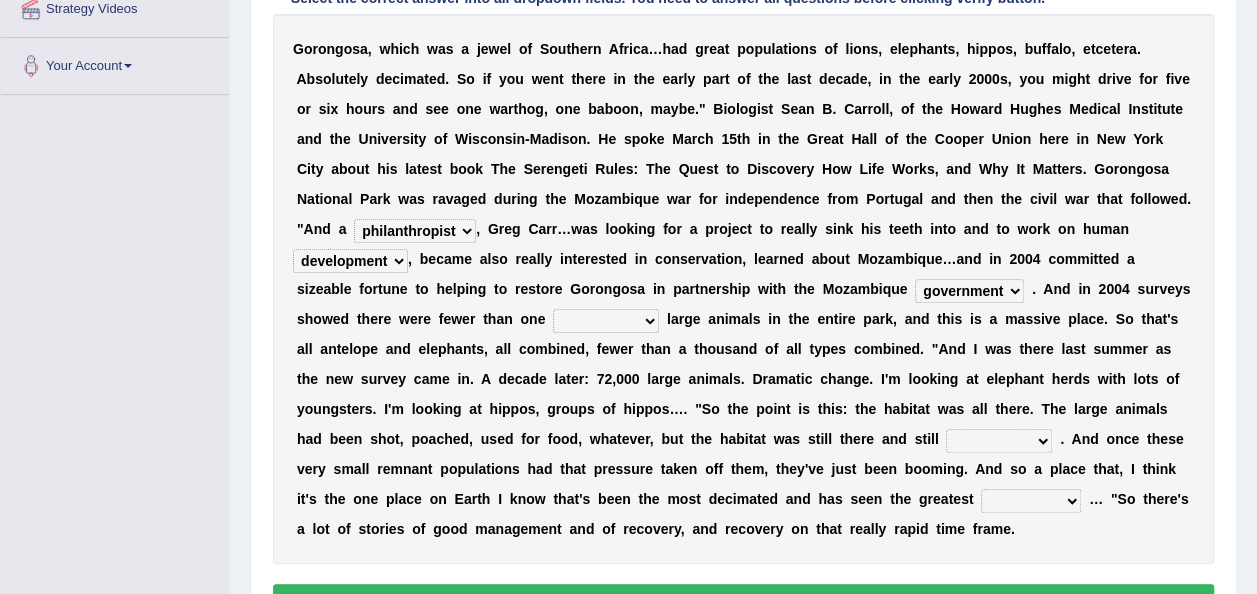 click on "deflowered embowered roundest thousand" at bounding box center (606, 321) 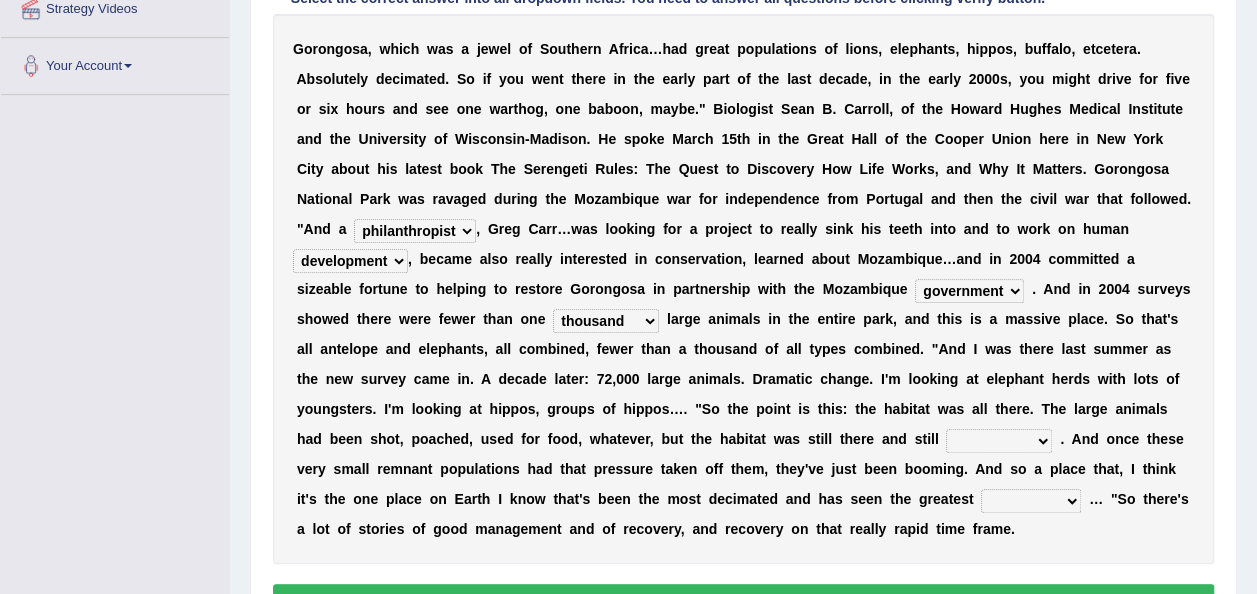 click on "deflowered embowered roundest thousand" at bounding box center [606, 321] 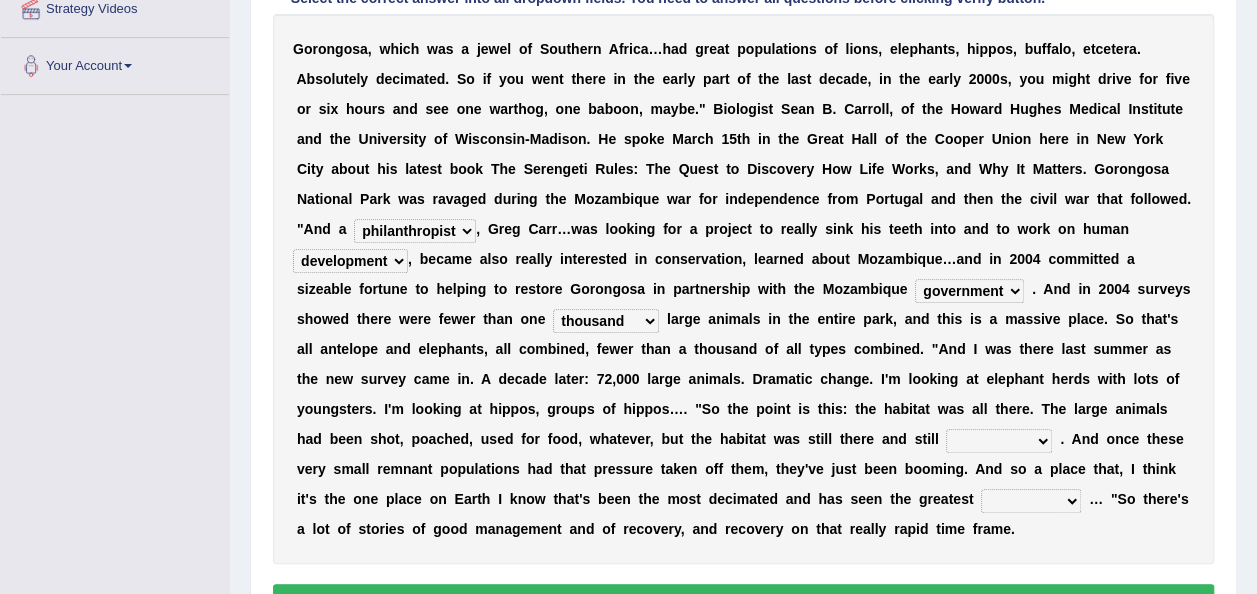click on "assertive incidental compulsive productive" at bounding box center [999, 441] 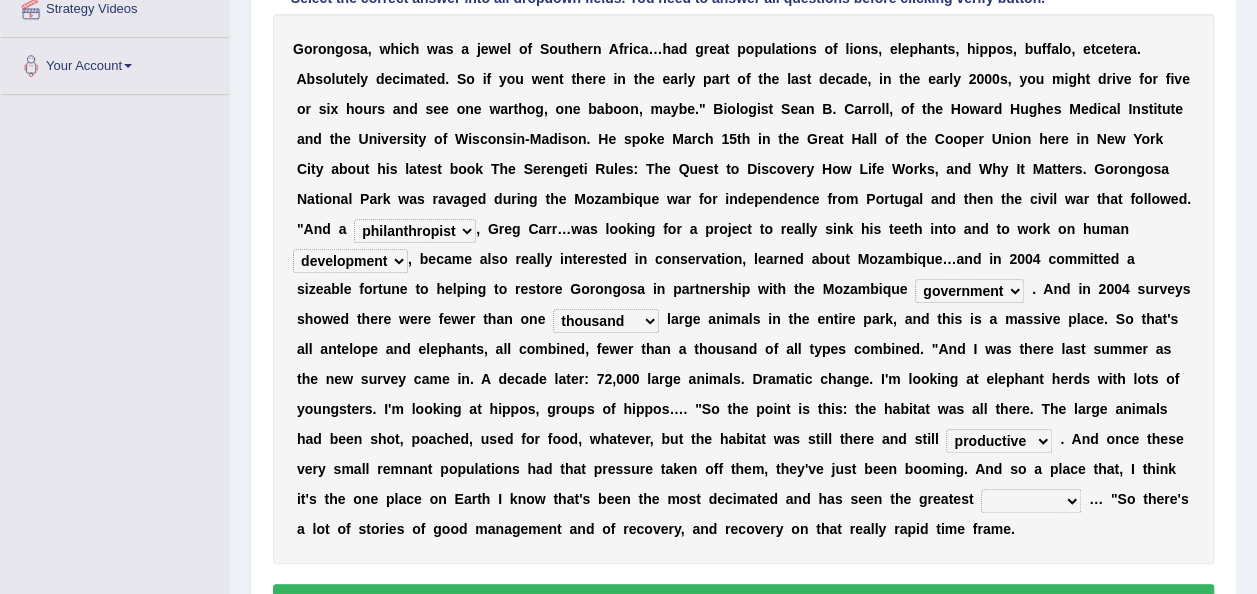 click on "assertive incidental compulsive productive" at bounding box center (999, 441) 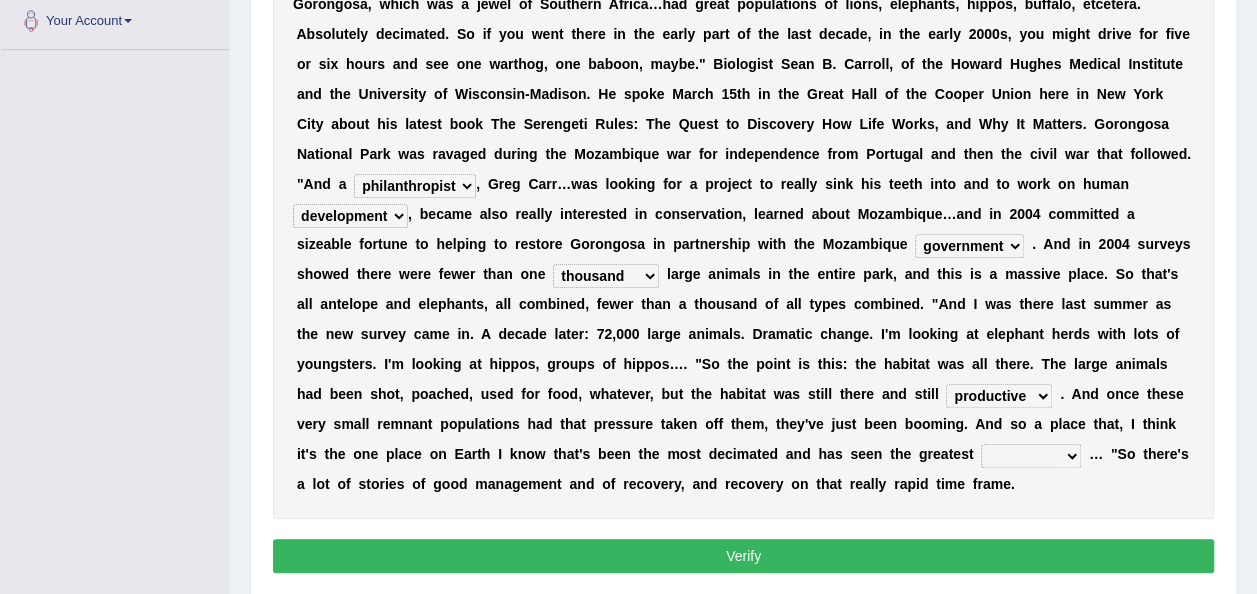 scroll, scrollTop: 486, scrollLeft: 0, axis: vertical 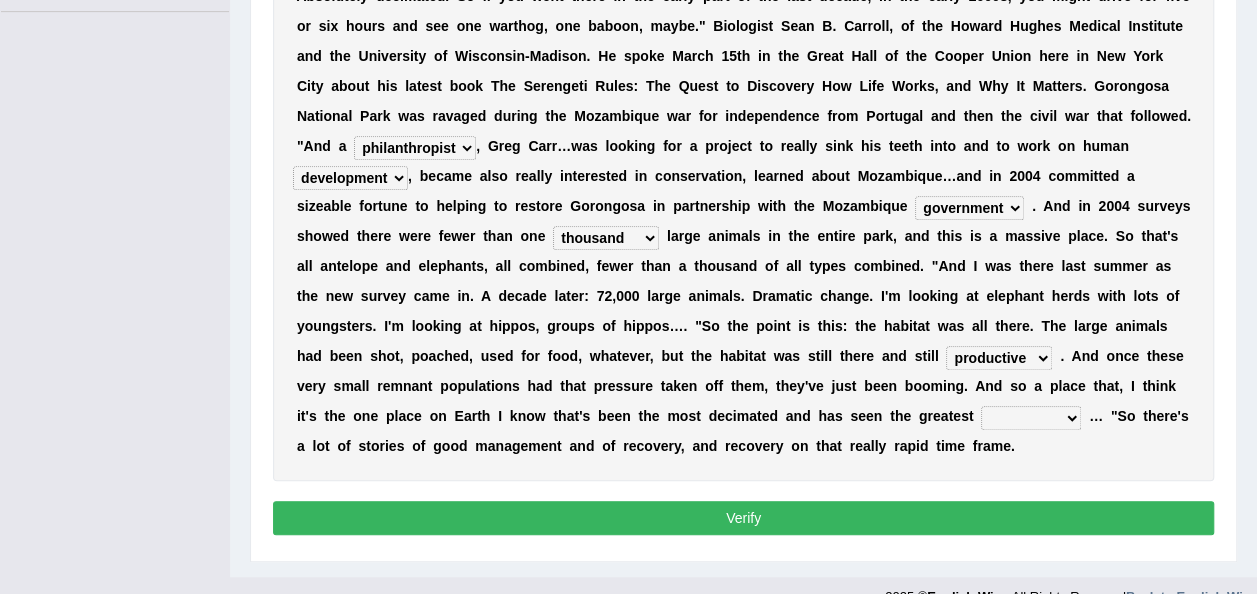 click on "recovery efficacy golly stumpy" at bounding box center (1031, 418) 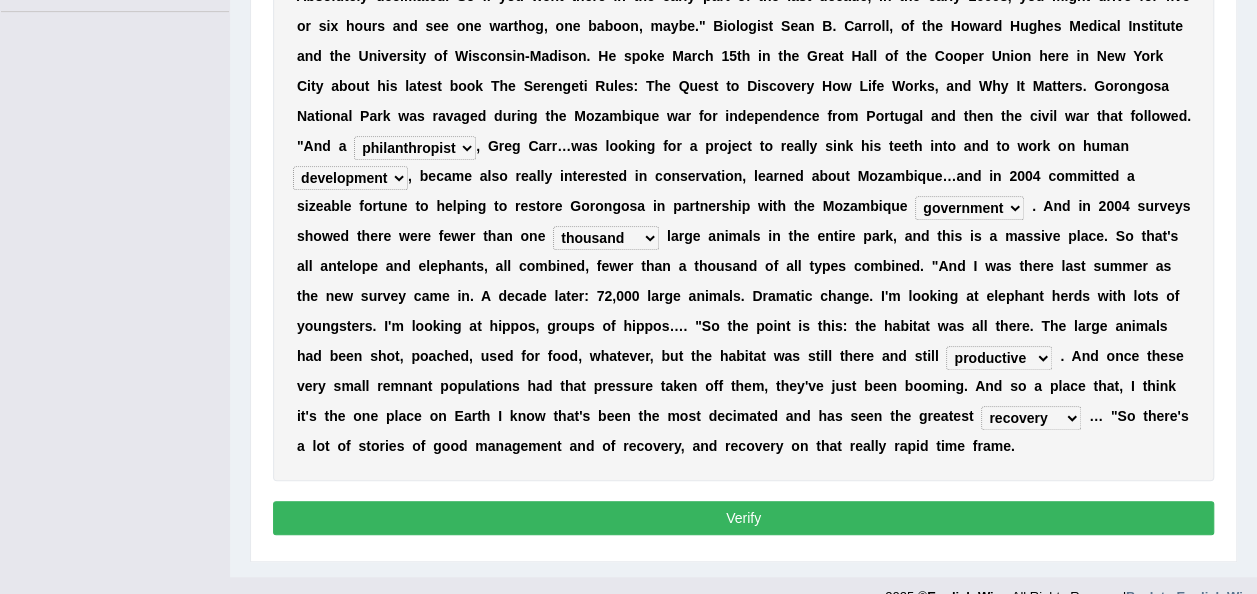 click on "Verify" at bounding box center (743, 518) 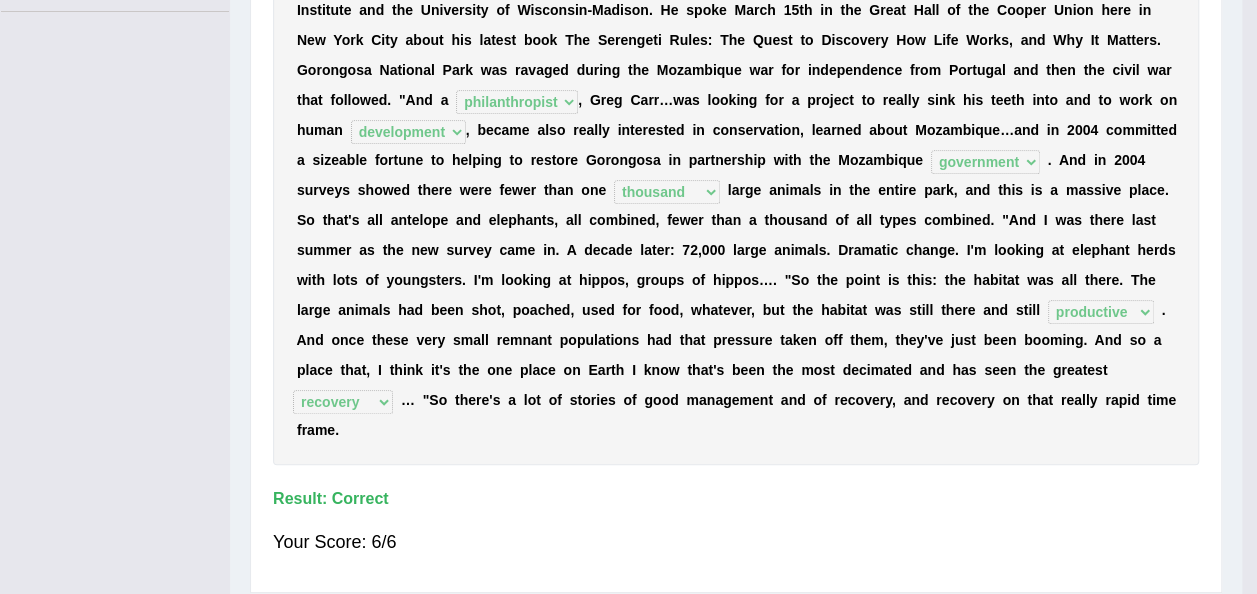 scroll, scrollTop: 456, scrollLeft: 0, axis: vertical 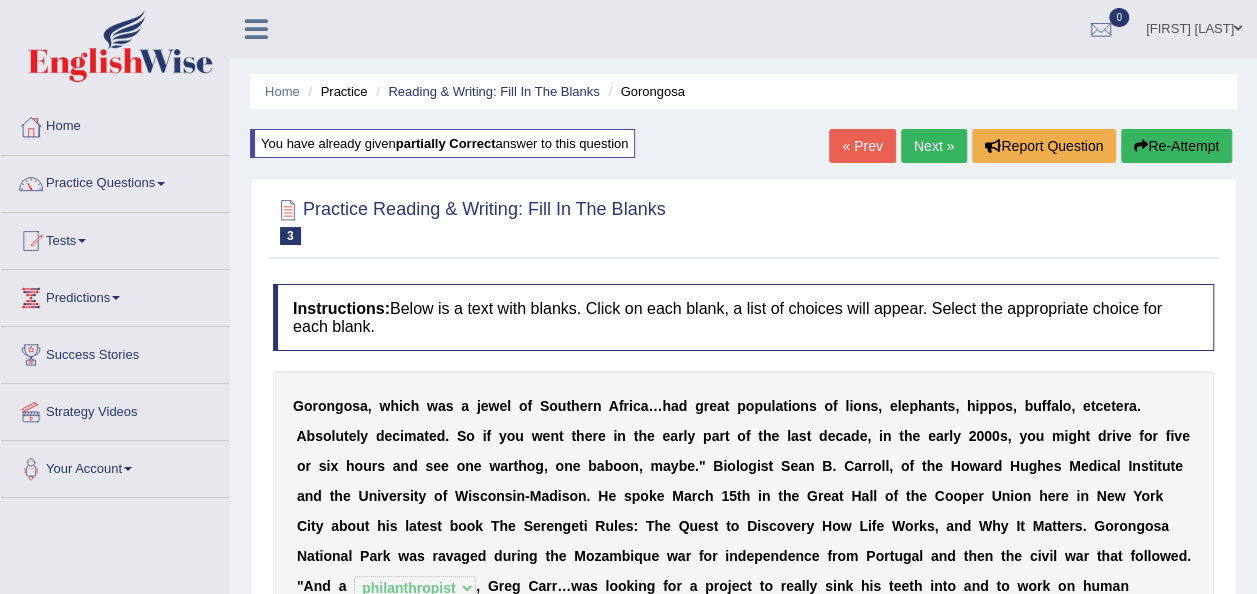 click on "Next »" at bounding box center [934, 146] 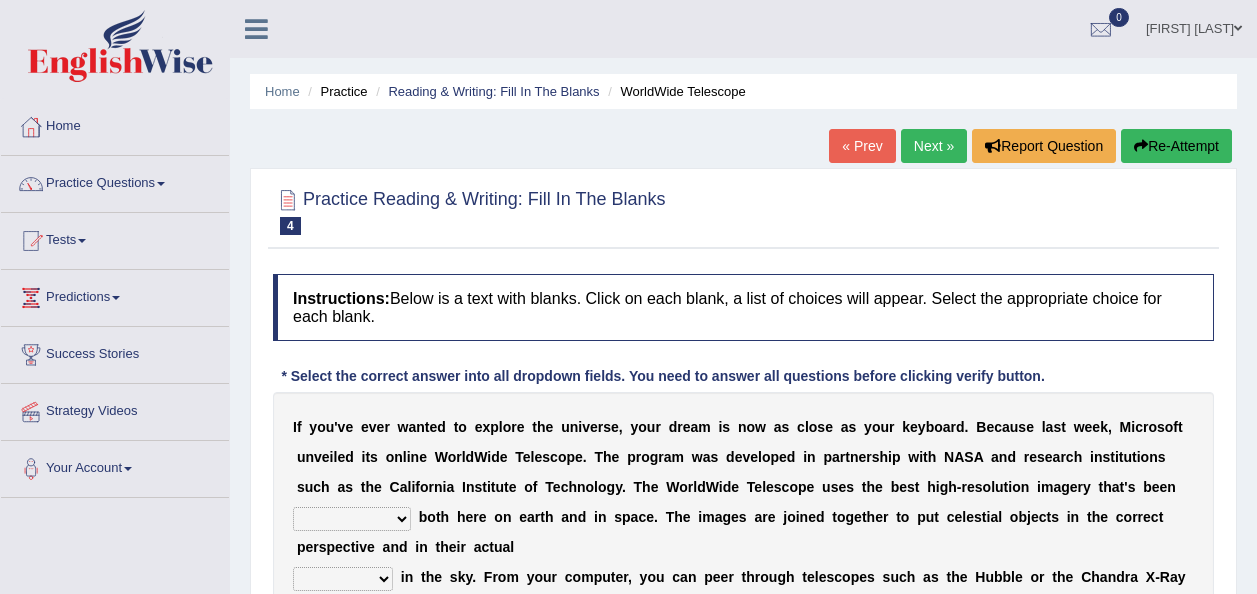 scroll, scrollTop: 0, scrollLeft: 0, axis: both 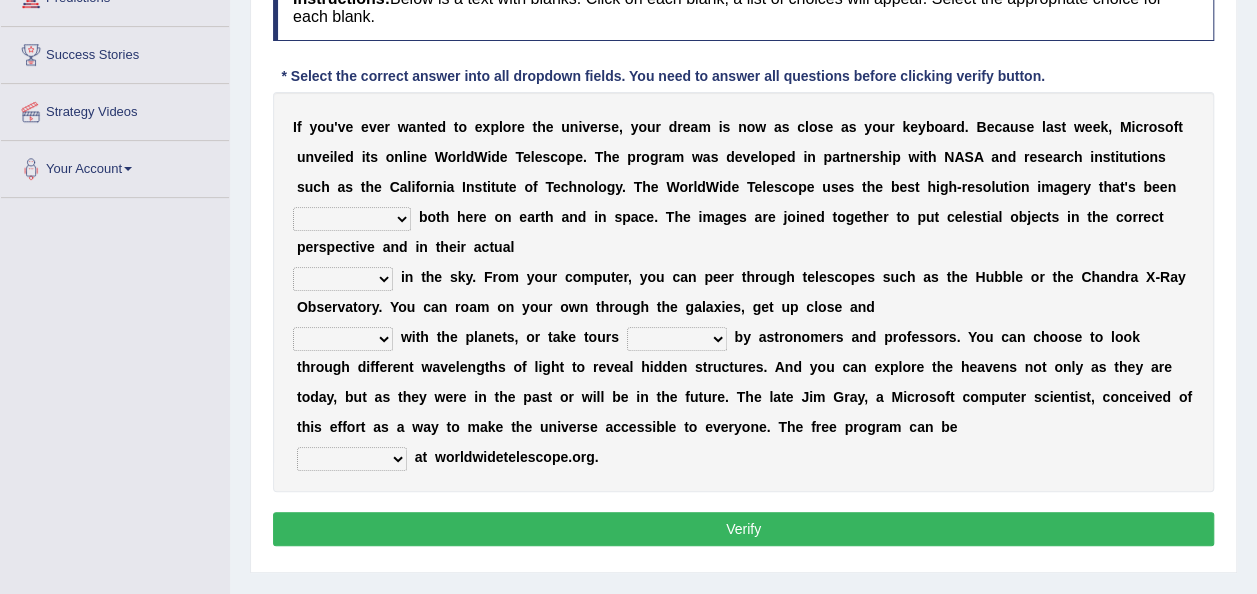click on "degraded ascended remonstrated generated" at bounding box center (352, 219) 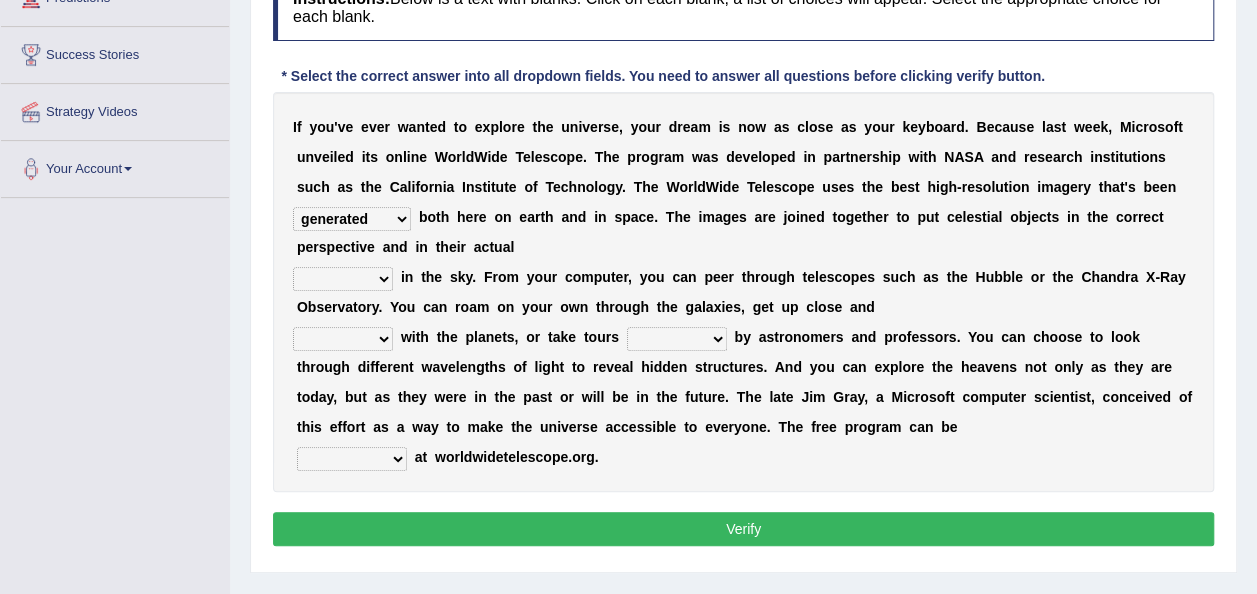 click on "degraded ascended remonstrated generated" at bounding box center [352, 219] 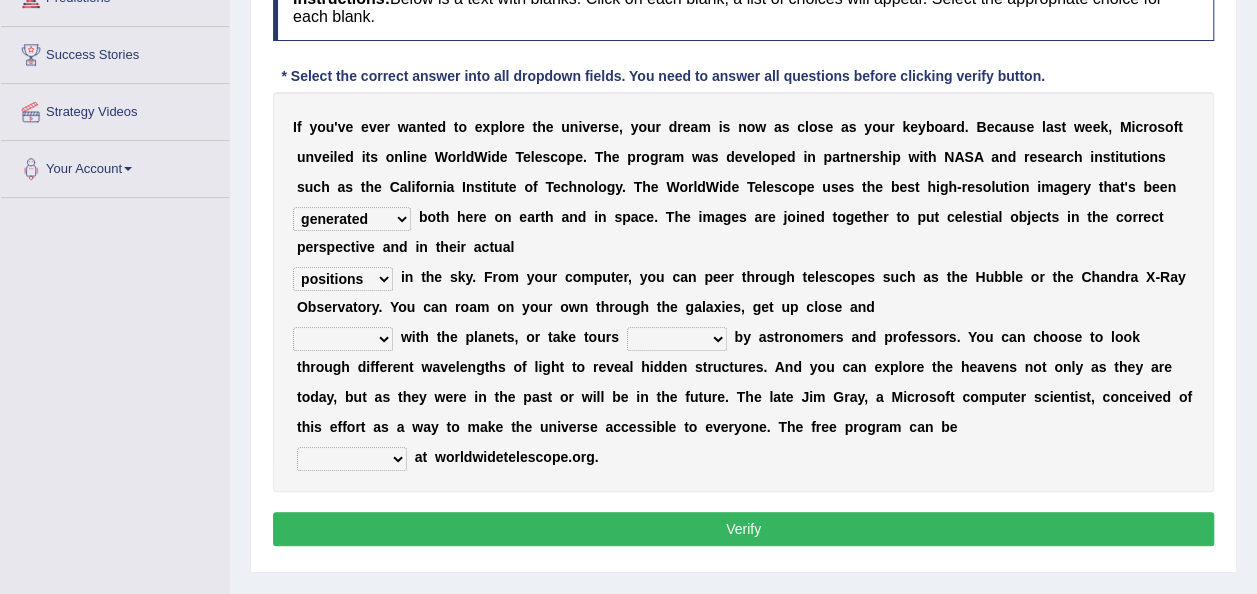 click on "personal individual apart polite" at bounding box center [343, 339] 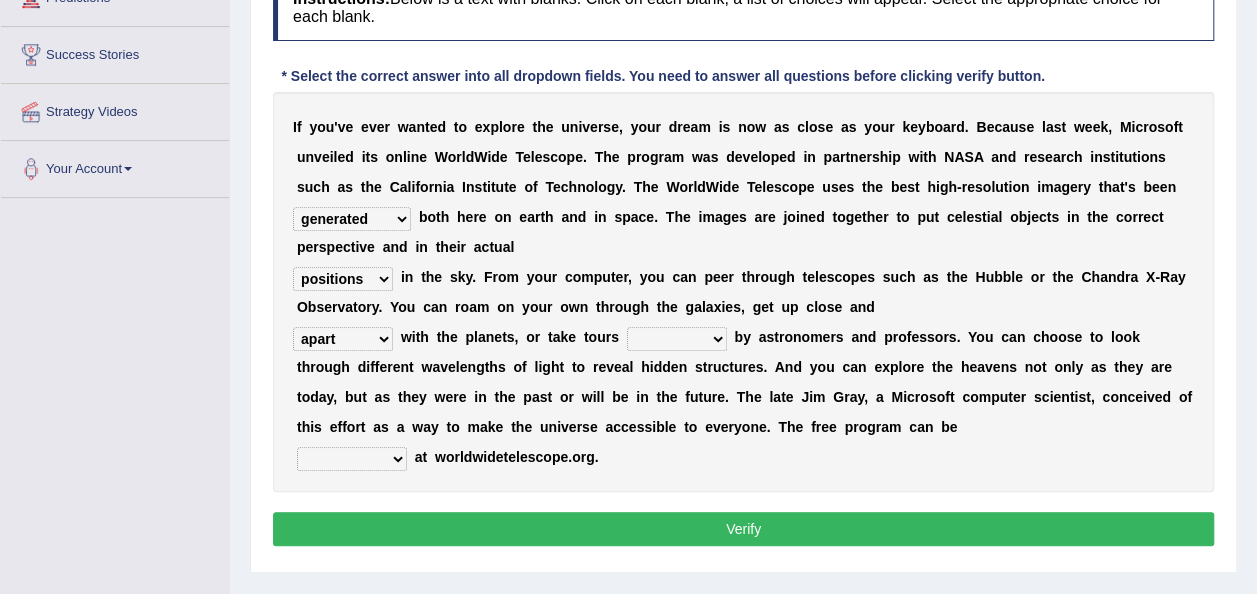 click on "guide guided guiding to guide" at bounding box center (677, 339) 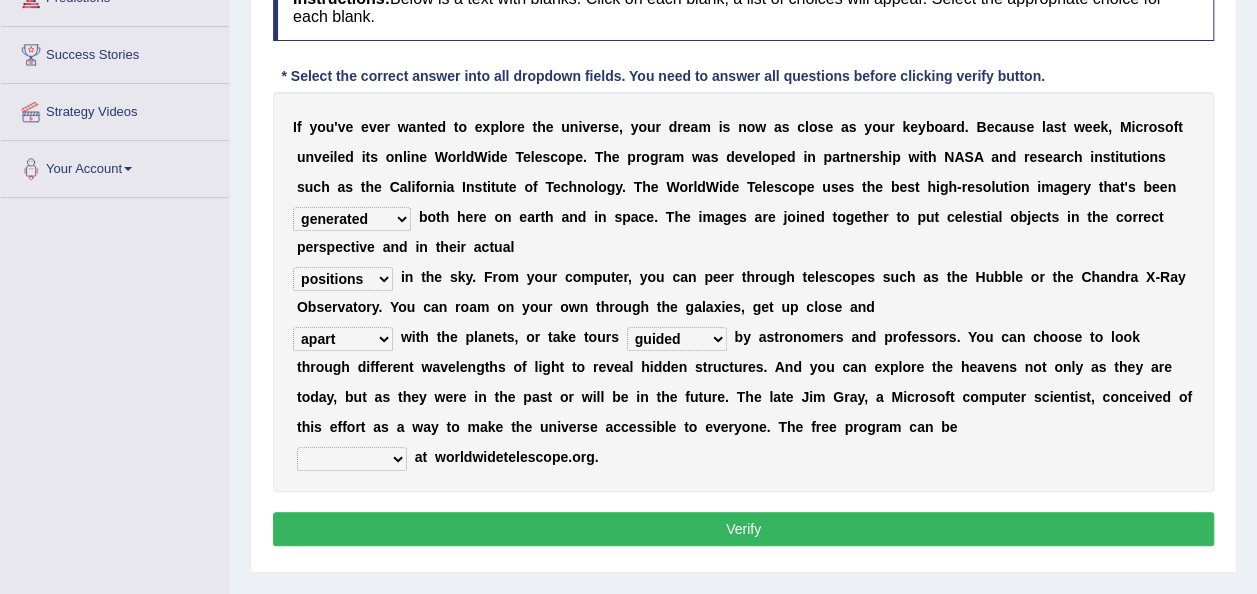 click on "upheld downloaded loaded posted" at bounding box center (352, 459) 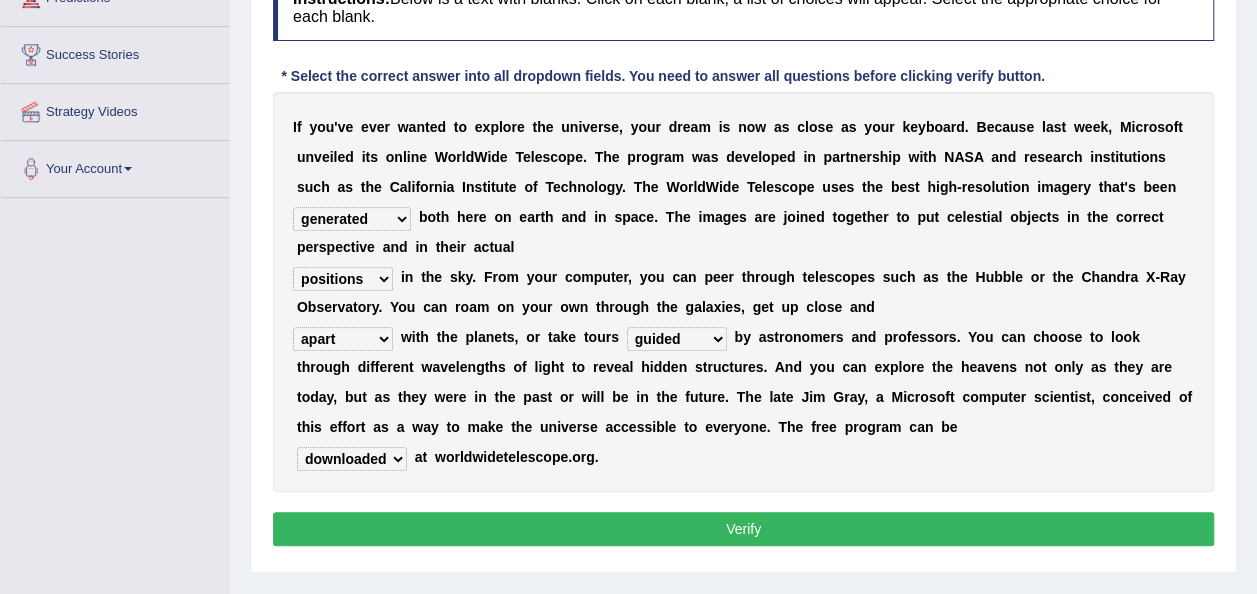 click on "Verify" at bounding box center [743, 529] 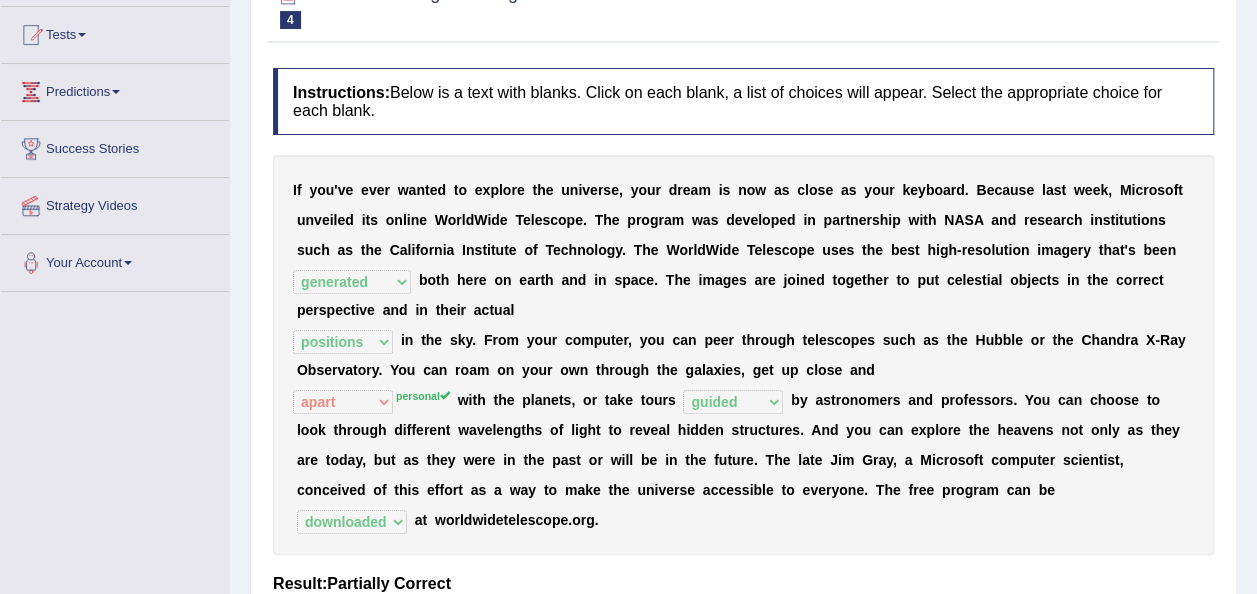 scroll, scrollTop: 56, scrollLeft: 0, axis: vertical 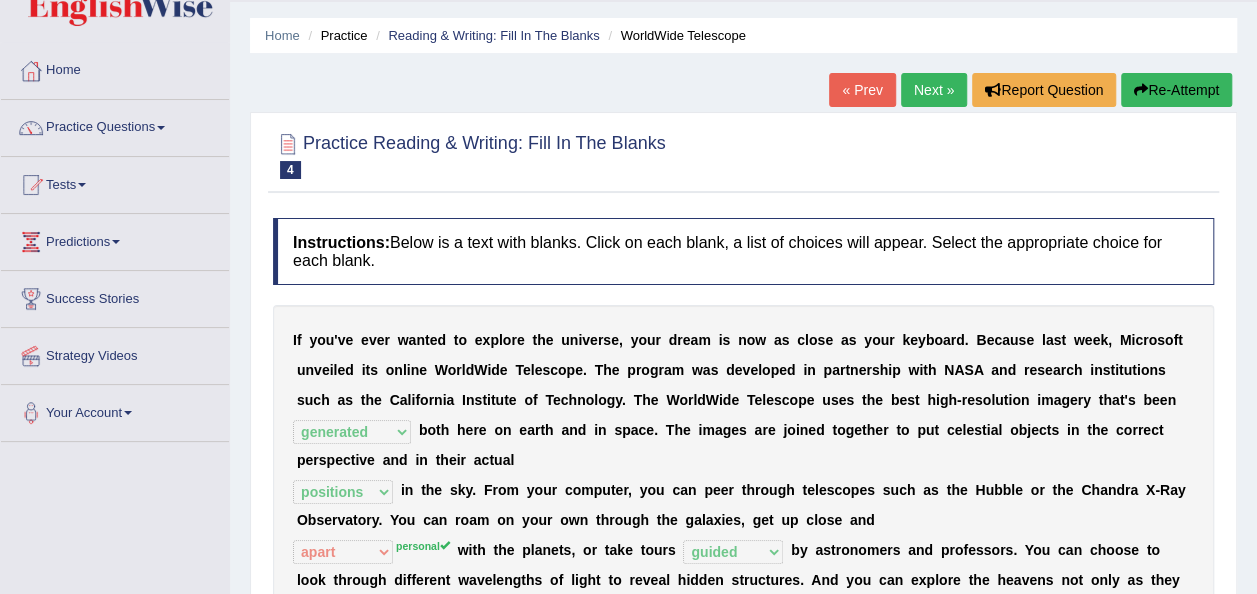 click on "Next »" at bounding box center (934, 90) 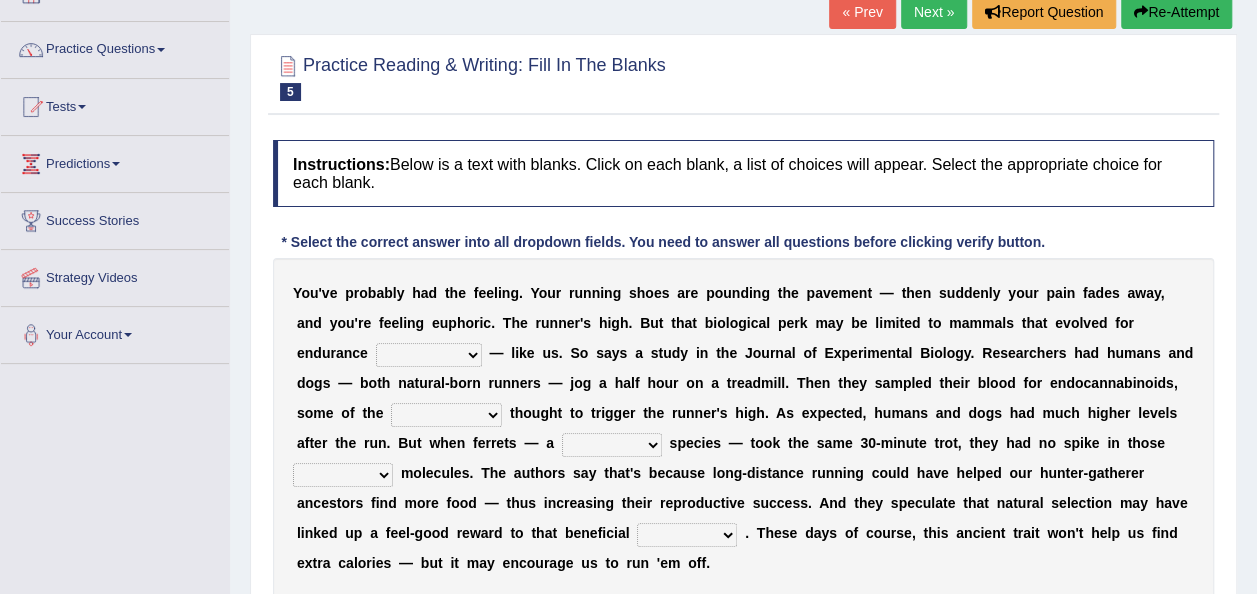 scroll, scrollTop: 0, scrollLeft: 0, axis: both 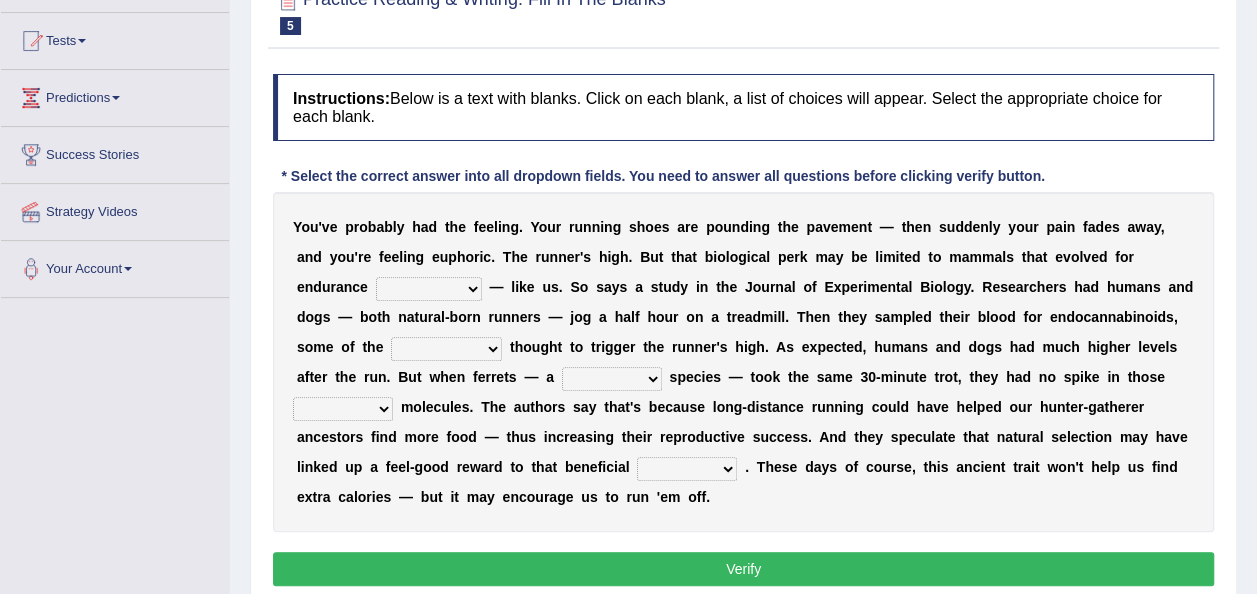 click on "dykes personalize classifies exercise" at bounding box center (429, 289) 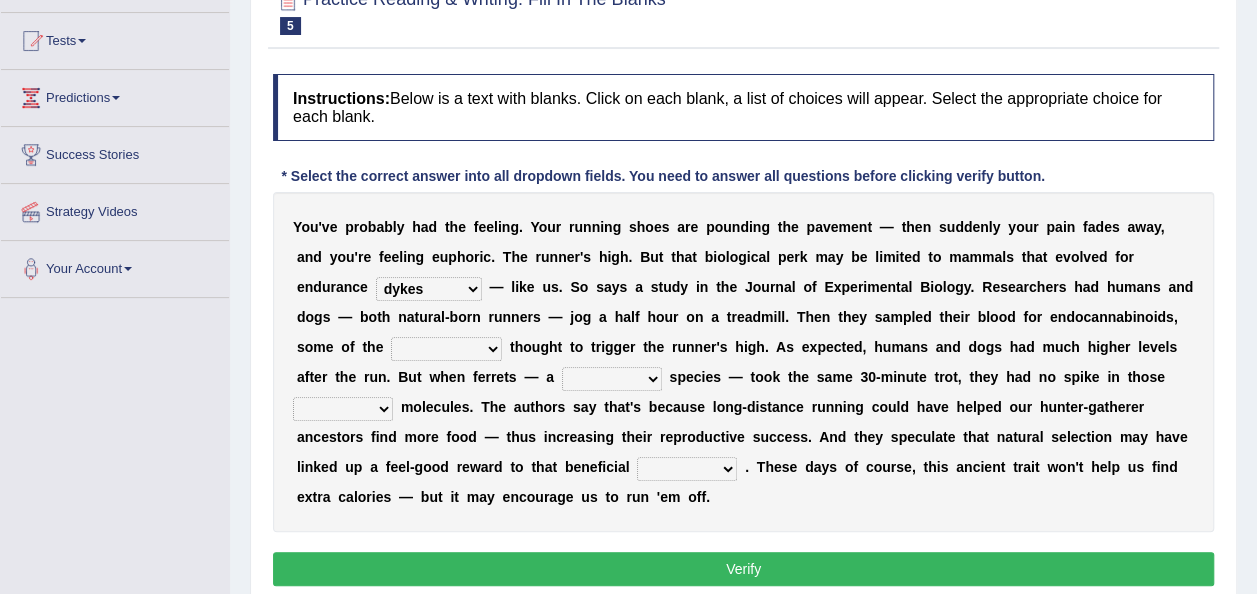 click on "dykes personalize classifies exercise" at bounding box center [429, 289] 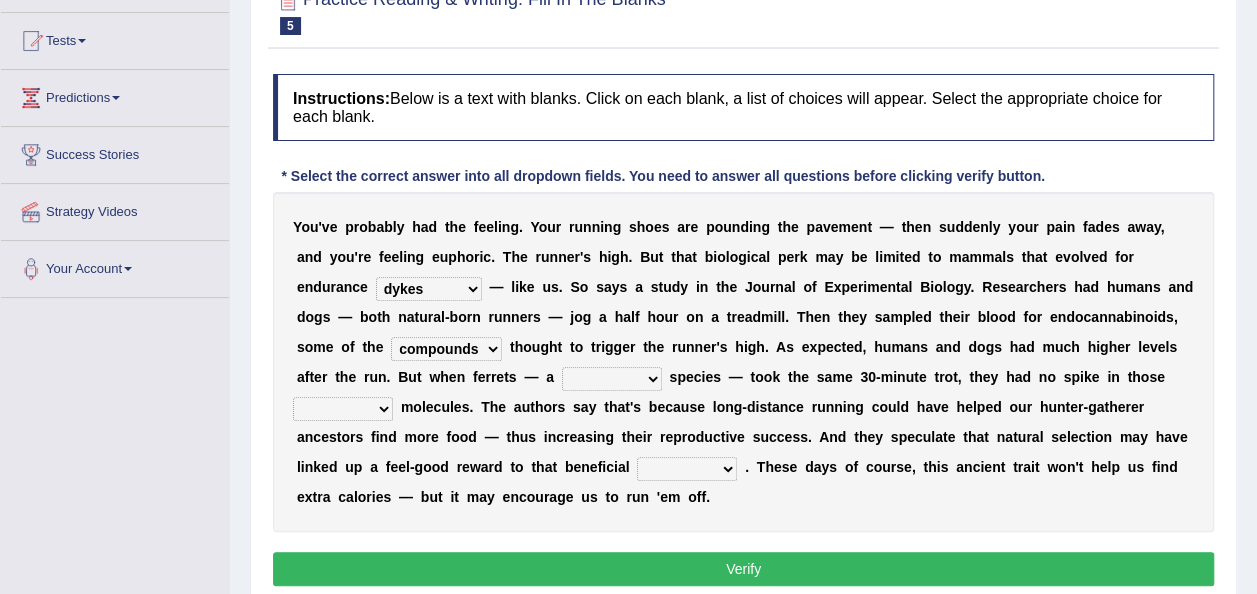 click on "almshouse turnarounds compounds foxhounds" at bounding box center [446, 349] 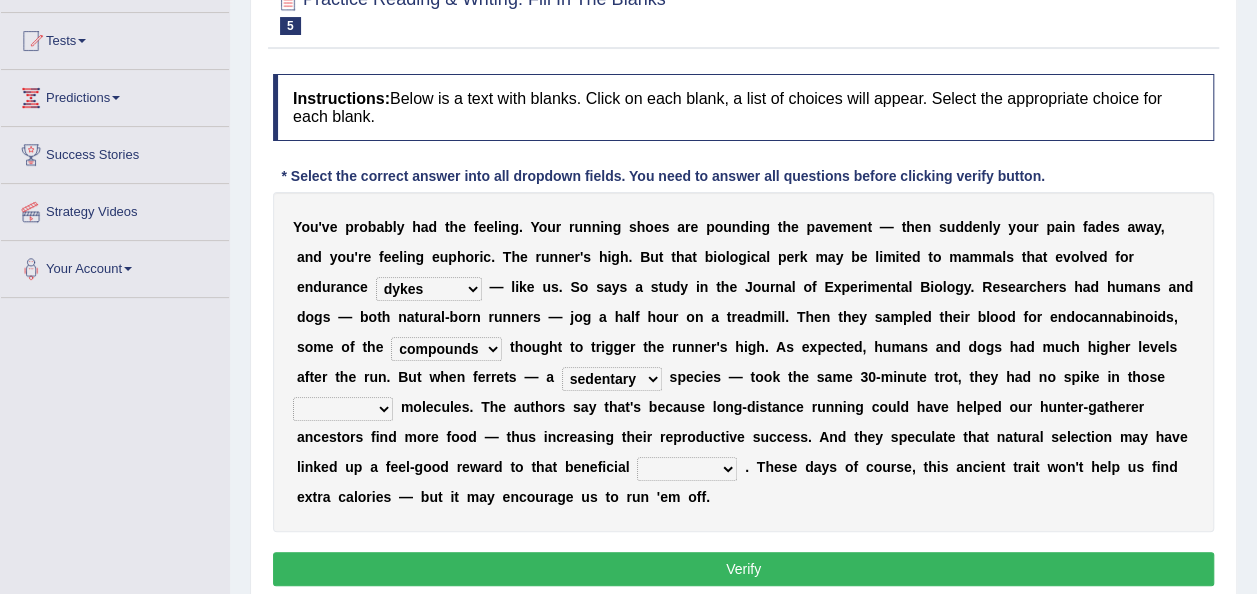 click on "excellency merely faerie sedentary" at bounding box center (612, 379) 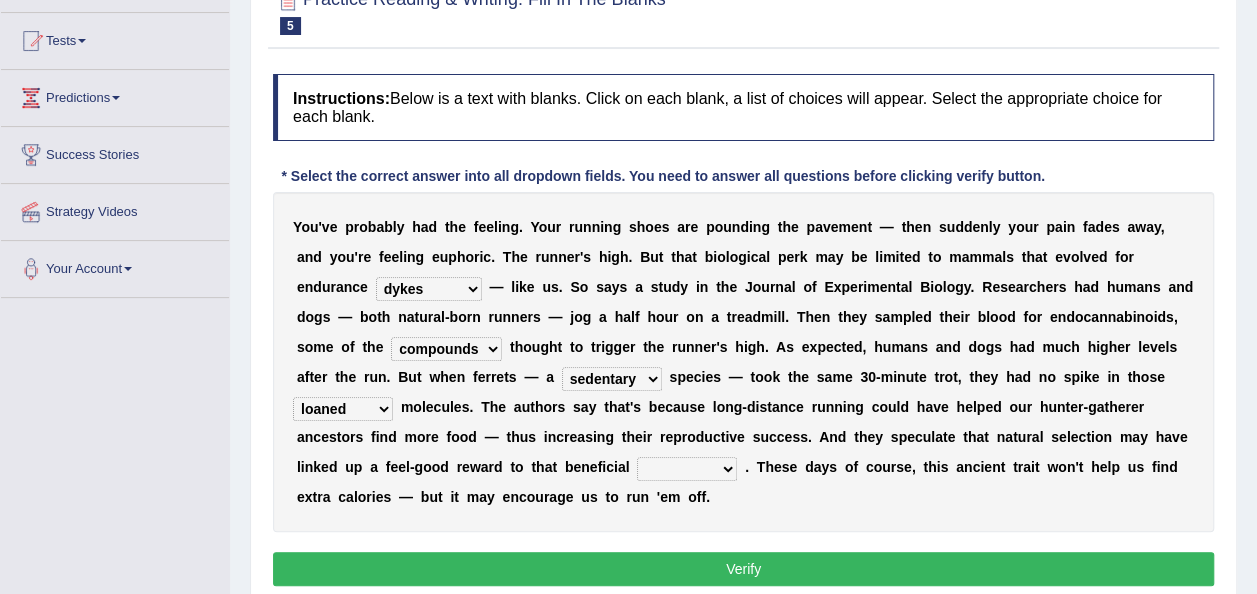 click on "wager exchanger behavior regulator" at bounding box center (687, 469) 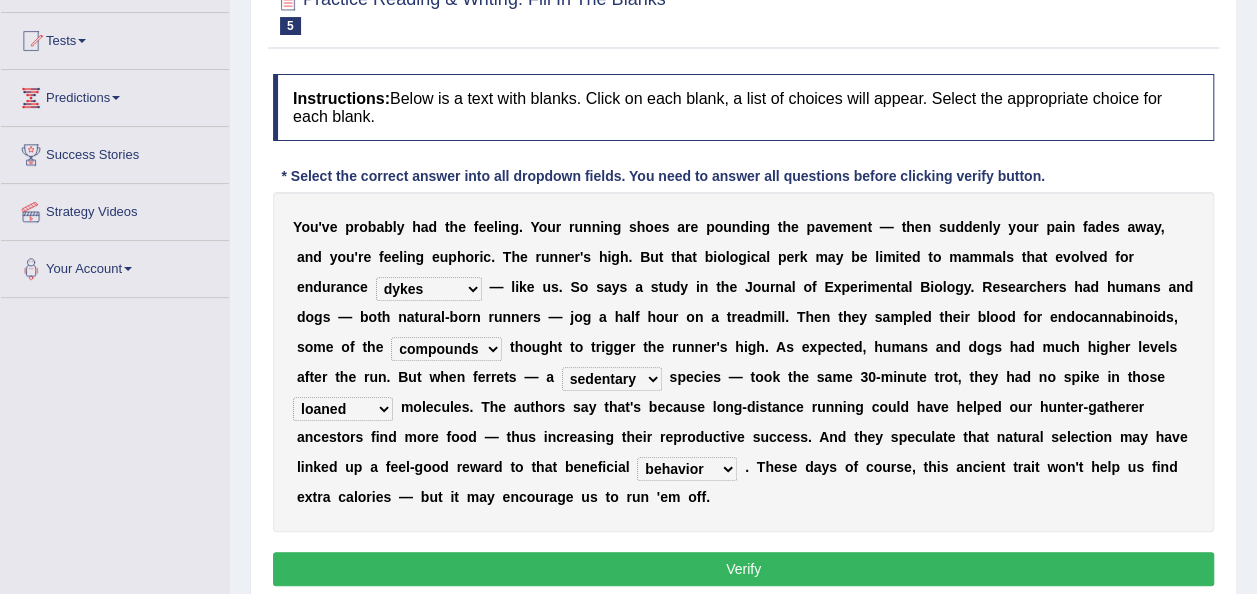 click on "wager exchanger behavior regulator" at bounding box center [687, 469] 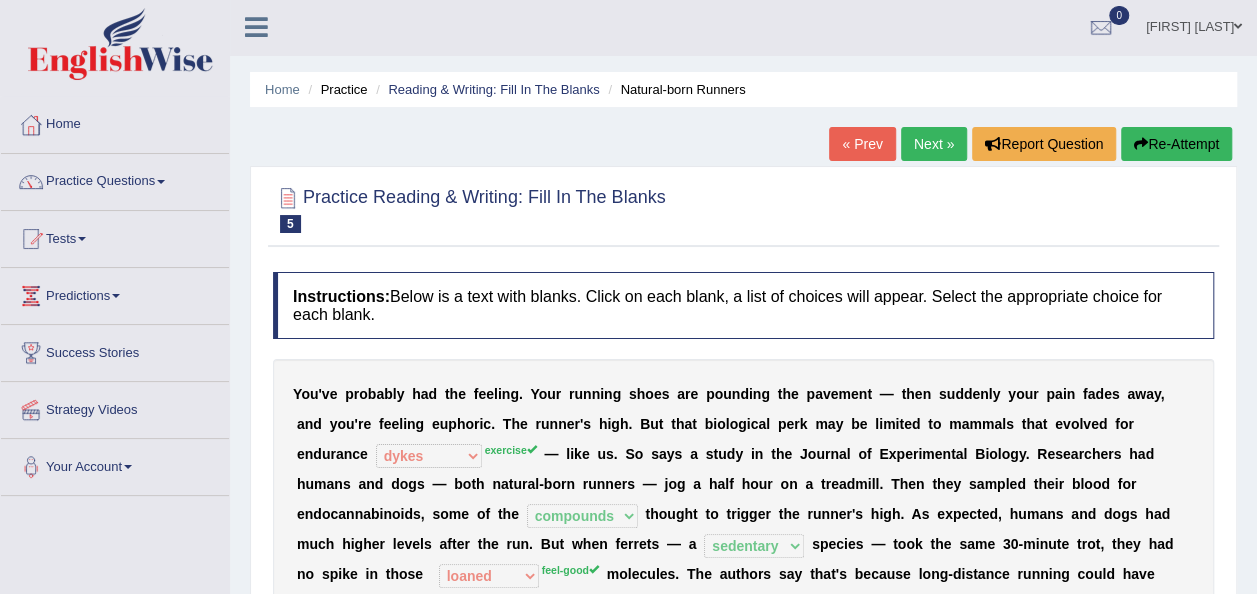 scroll, scrollTop: 0, scrollLeft: 0, axis: both 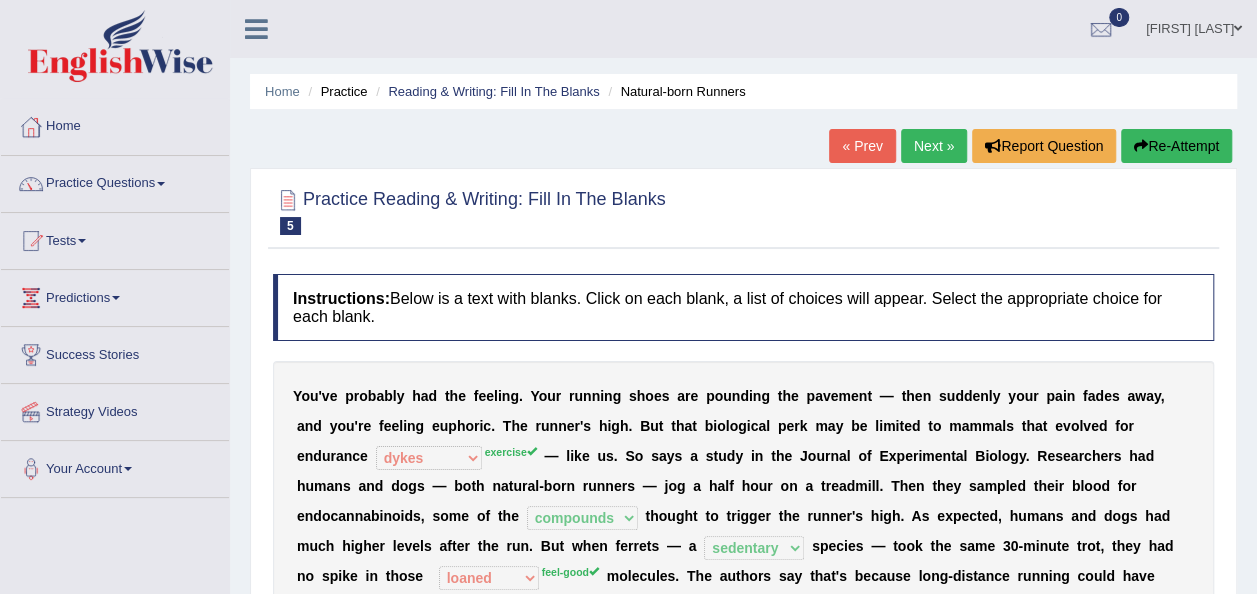click at bounding box center (1141, 146) 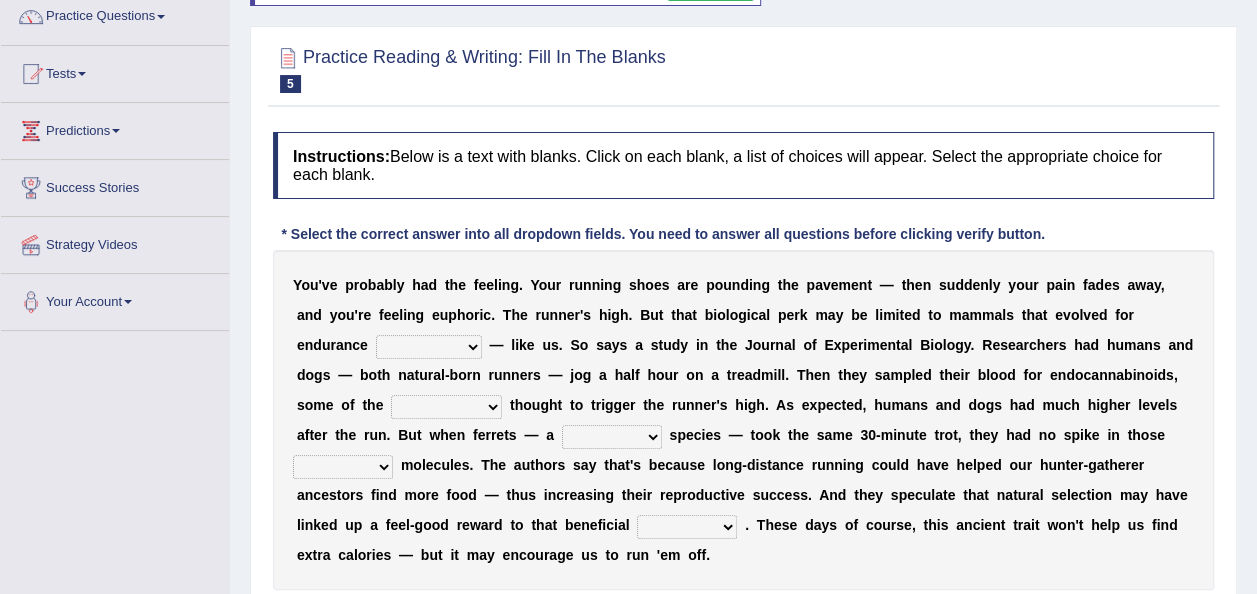 scroll, scrollTop: 0, scrollLeft: 0, axis: both 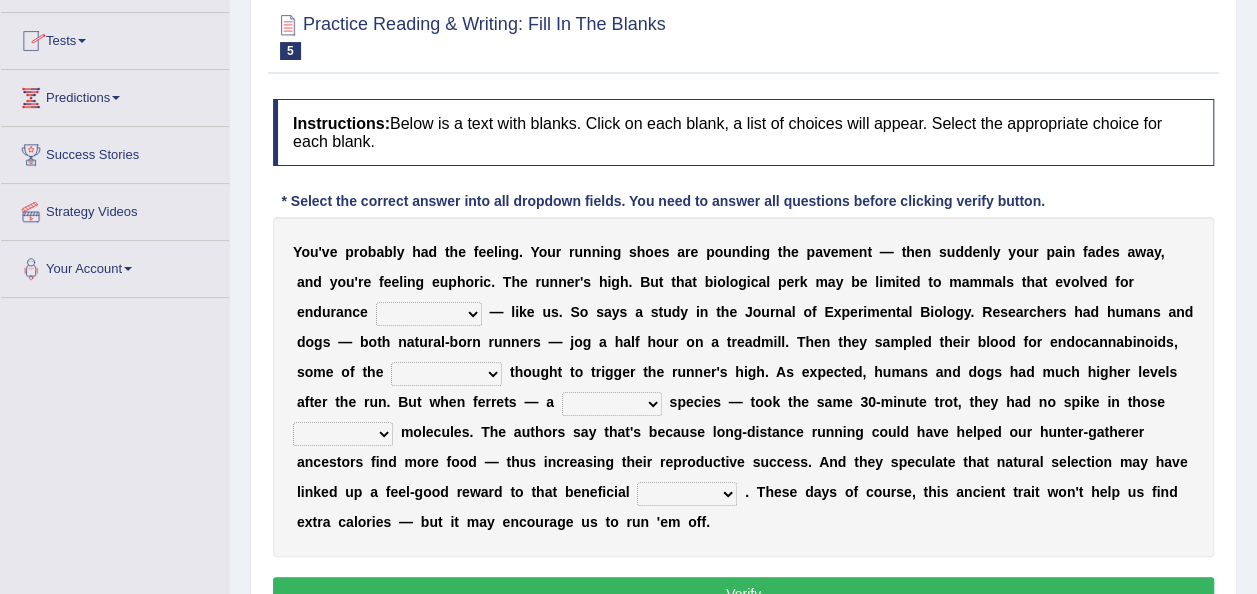 click on "dykes personalize classifies exercise" at bounding box center [429, 314] 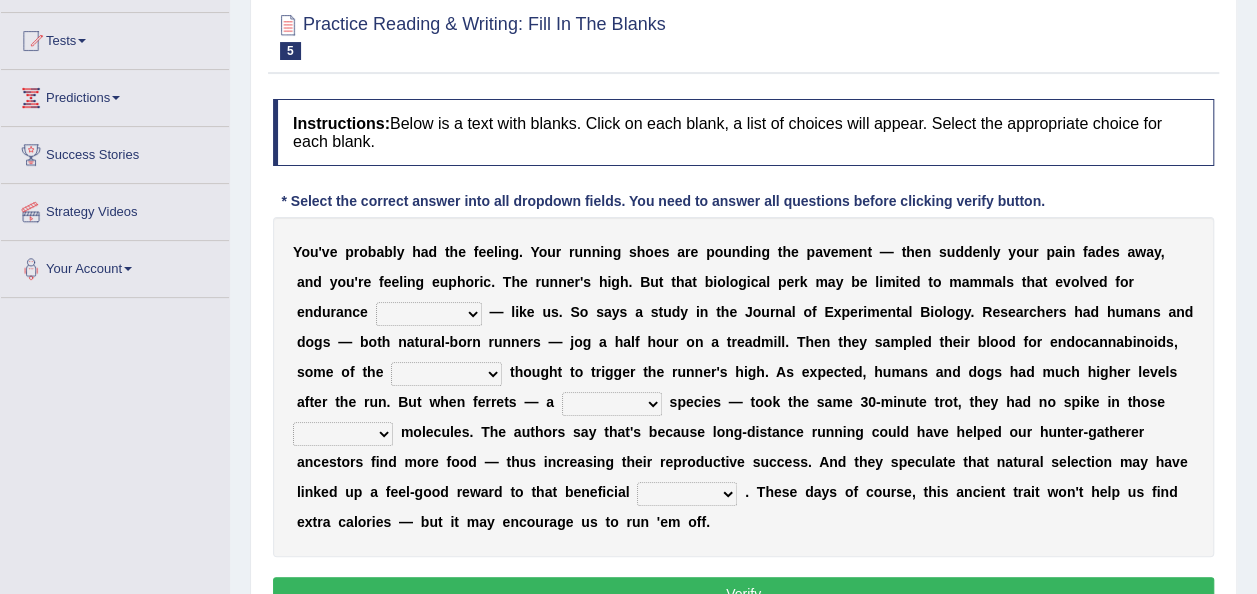 select on "exercise" 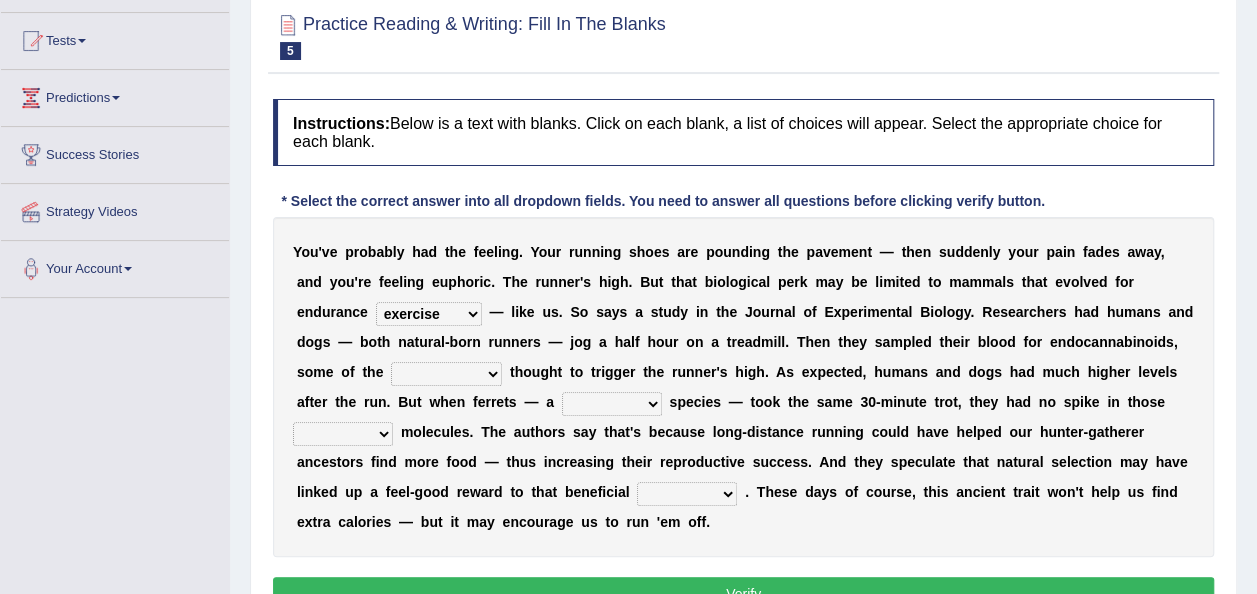 click on "almshouse turnarounds compounds foxhounds" at bounding box center [446, 374] 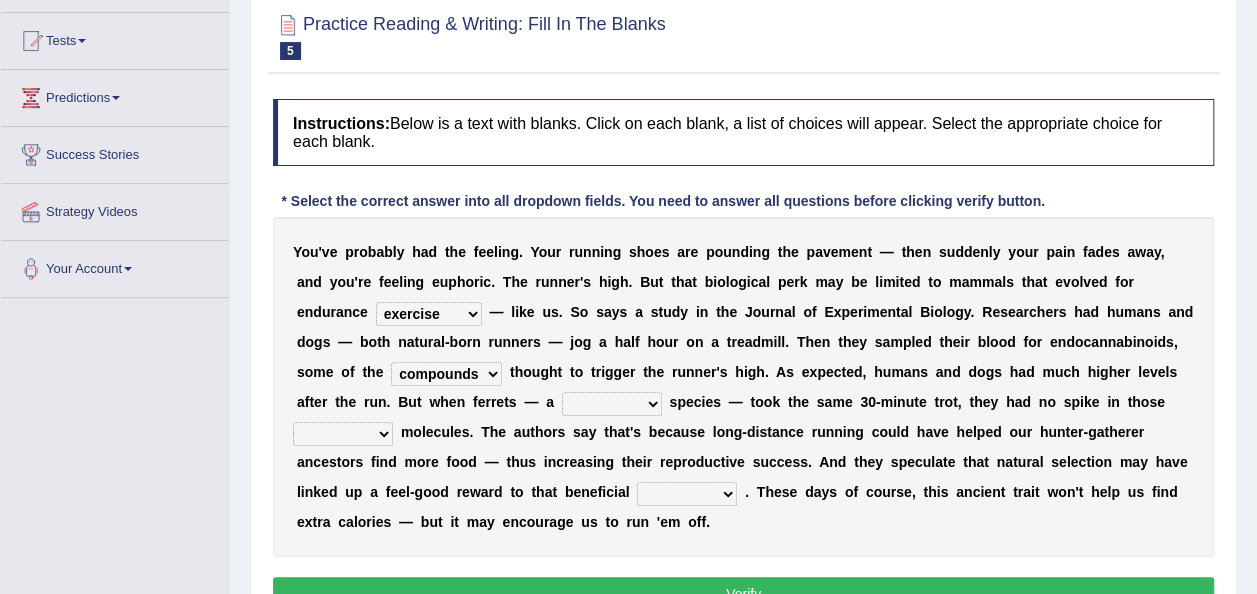 click on "excellency merely faerie sedentary" at bounding box center [612, 404] 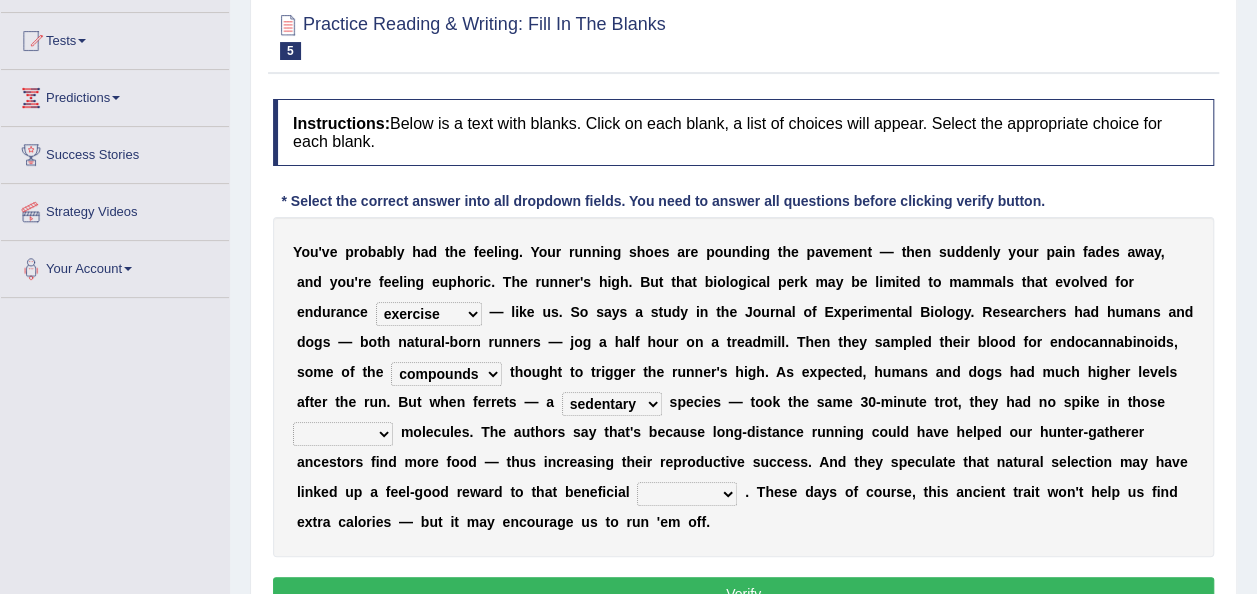 click on "groaned feel-good inchoate loaned" at bounding box center (343, 434) 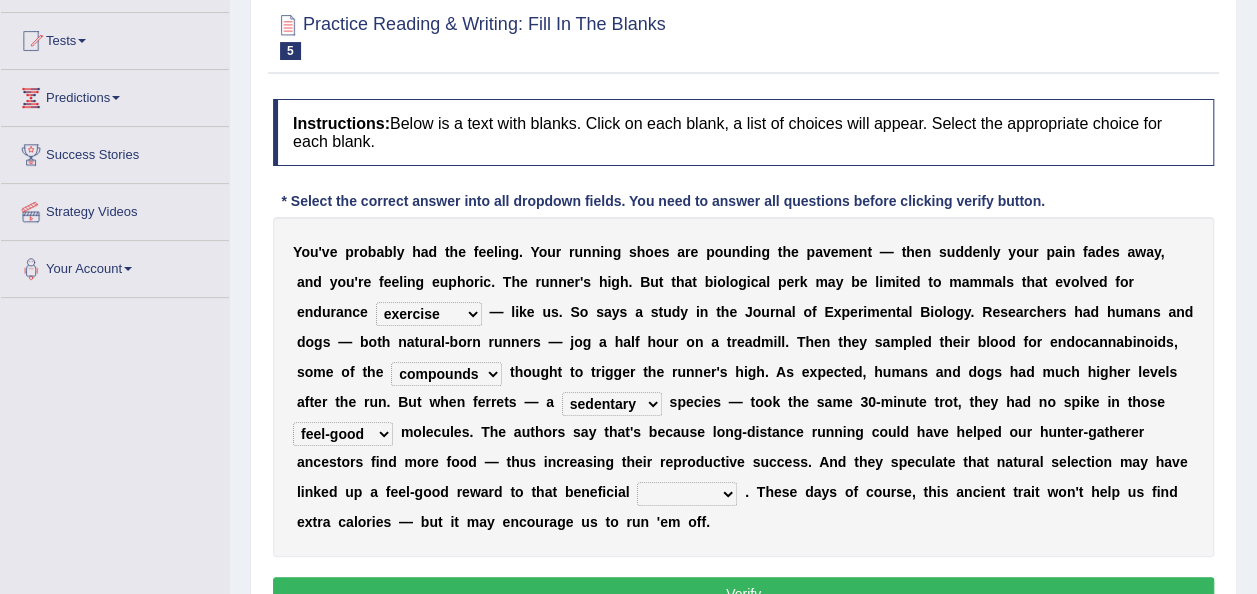click on "Y o u ' v e    p r o b a b l y    h a d    t h e    f e e l i n g .    Y o u r    r u n n i n g    s h o e s    a r e    p o u n d i n g    t h e    p a v e m e n t    —    t h e n    s u d d e n l y    y o u r    p a i n    f a d e s    a w a y ,    a n d    y o u ' r e    f e e l i n g    e u p h o r i c .    T h e    r u n n e r ' s    h i g h .    B u t    t h a t    b i o l o g i c a l    p e r k    m a y    b e    l i m i t e d    t o    m a m m a l s    t h a t    e v o l v e d    f o r    e n d u r a n c e    dykes personalize classifies exercise    —    l i k e    u s .    S o    s a y s    a    s t u d y    i n    t h e    J o u r n a l    o f    E x p e r i m e n t a l    B i o l o g y .    R e s e a r c h e r s    h a d    h u m a n s    a n d    d o g s    —    b o t h    n a t u r a l - b o r n    r u n n e r s    —    j o g    a    h a l f    h o u r    o n    a    t r e a d m i l l .    T h e n    t h e y    s a m" at bounding box center [743, 387] 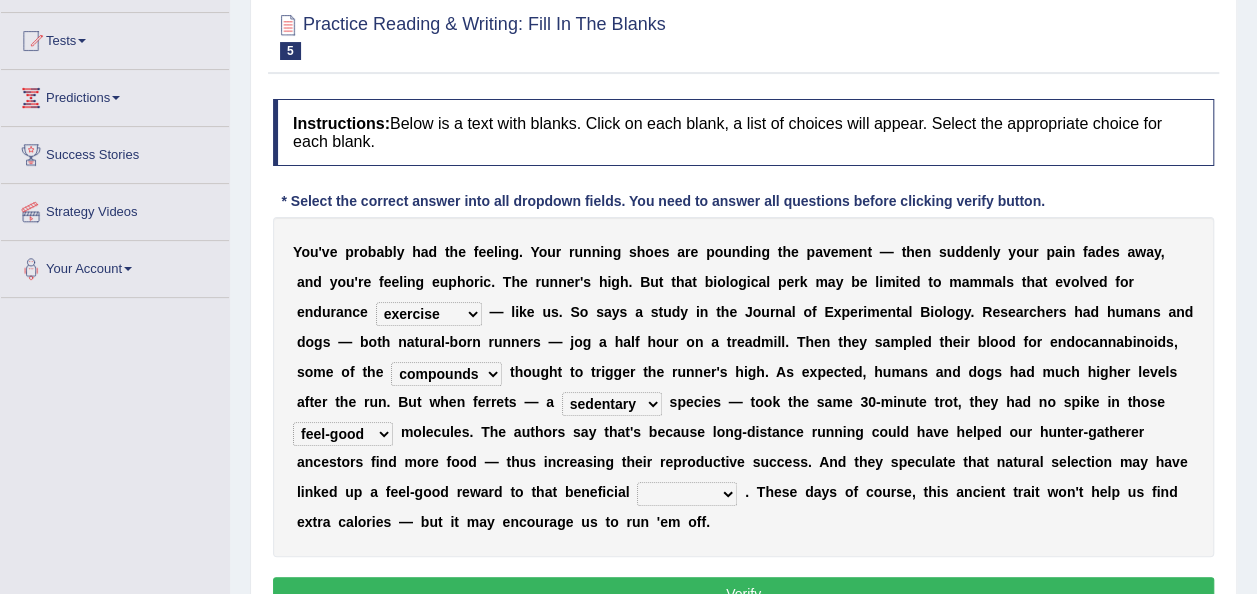 click on "wager exchanger behavior regulator" at bounding box center (687, 494) 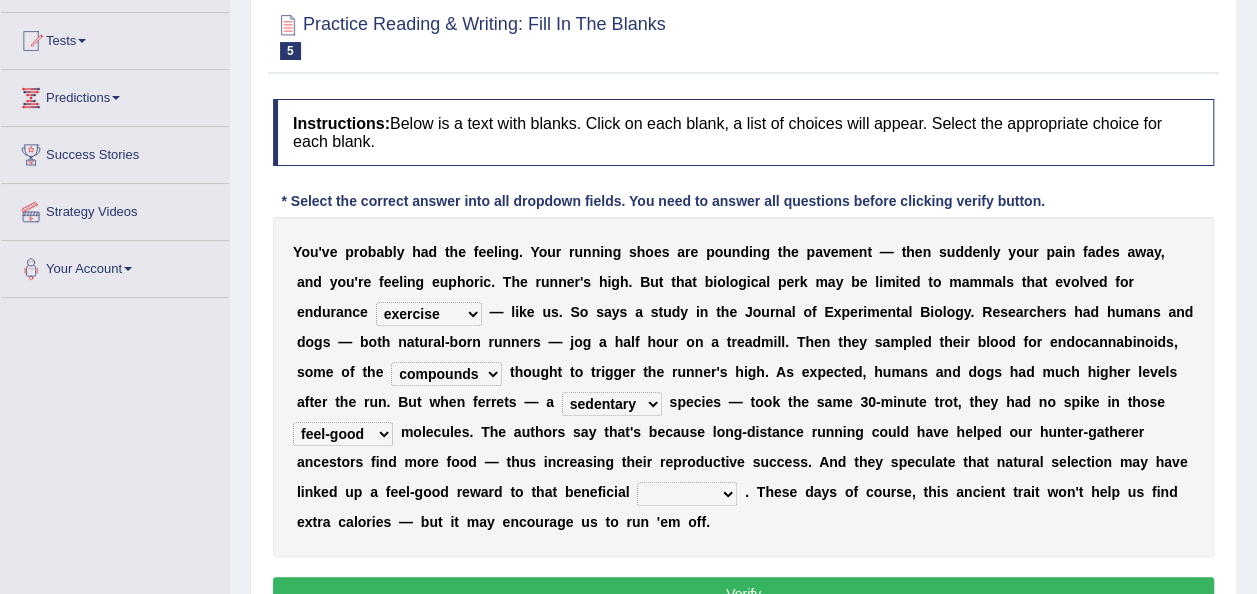 select on "behavior" 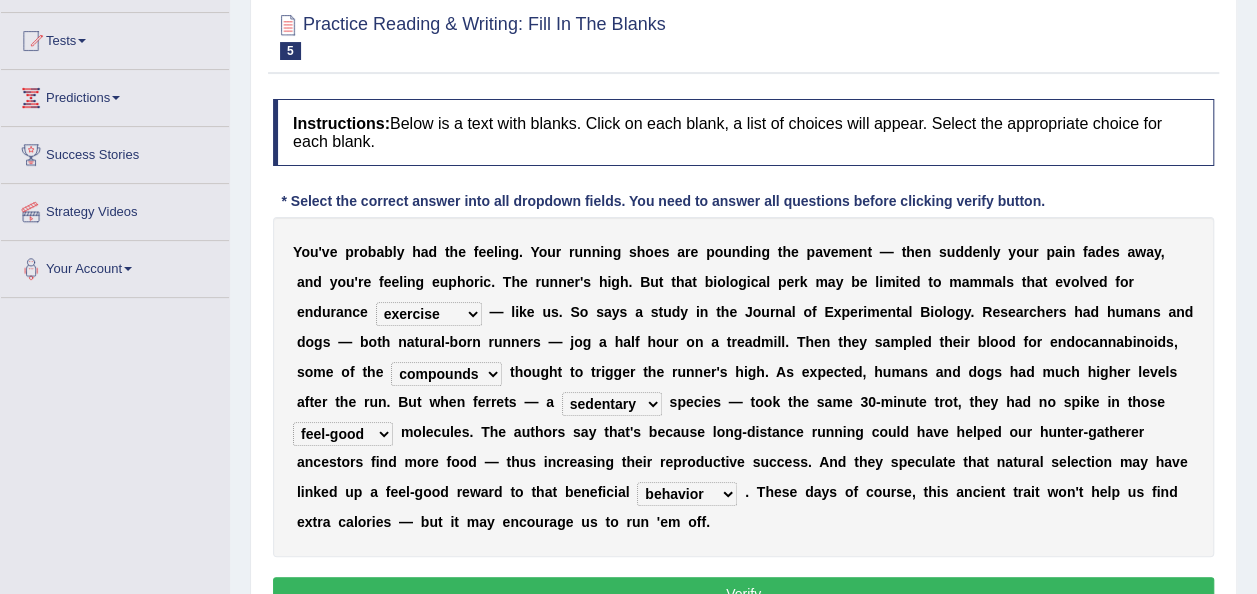 click on "Verify" at bounding box center (743, 594) 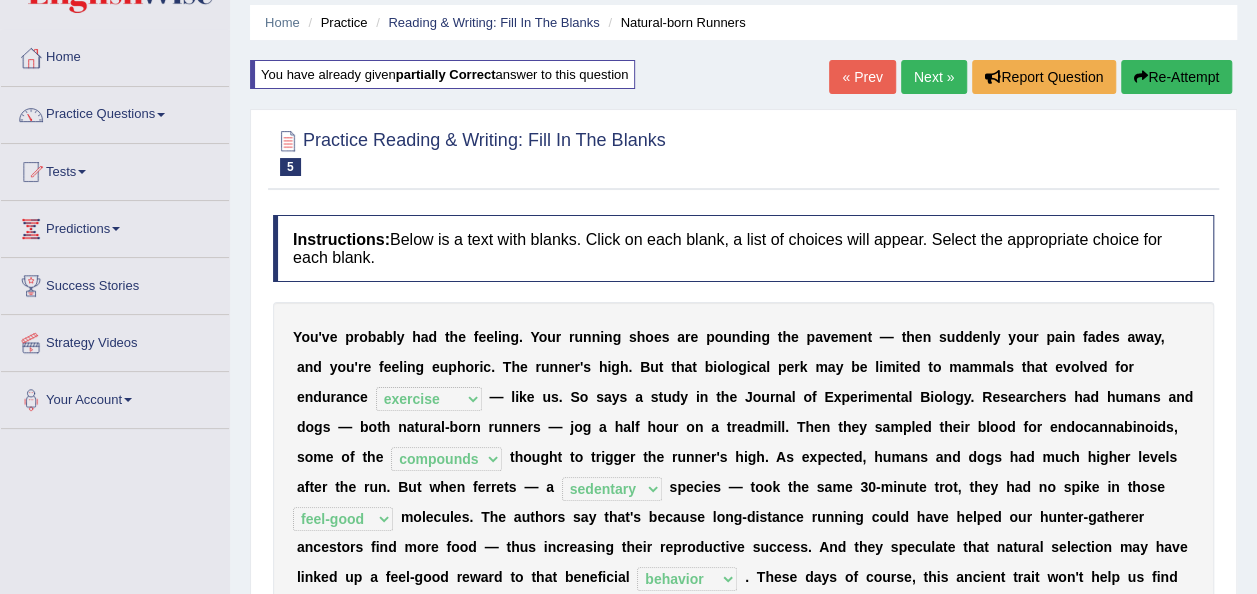 scroll, scrollTop: 0, scrollLeft: 0, axis: both 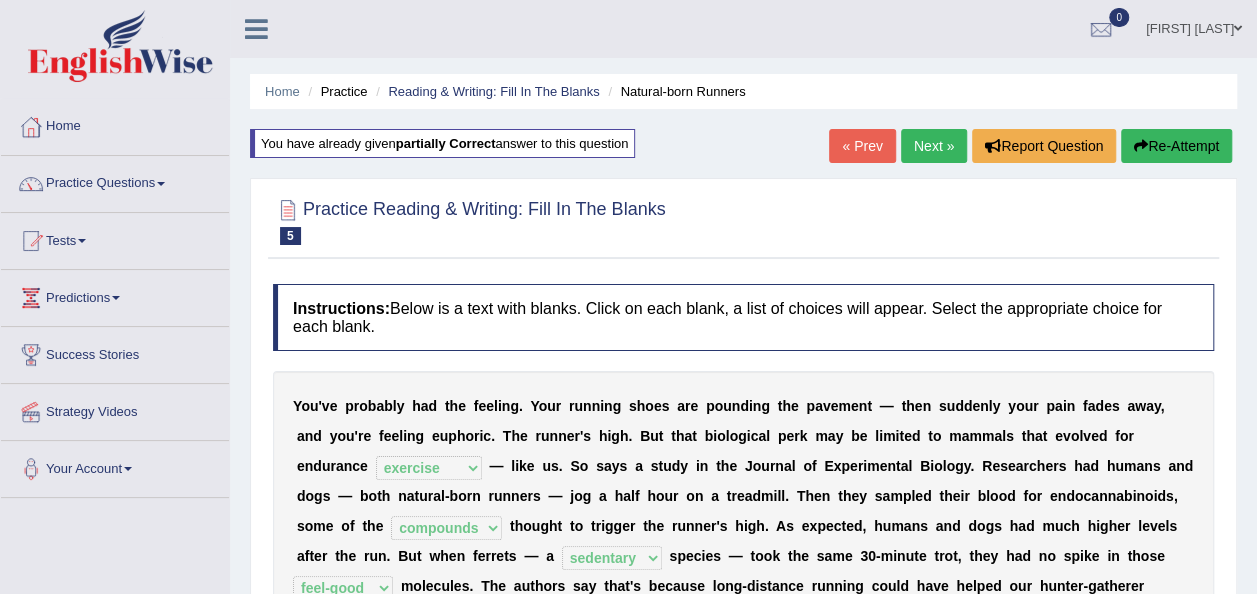 click on "Next »" at bounding box center (934, 146) 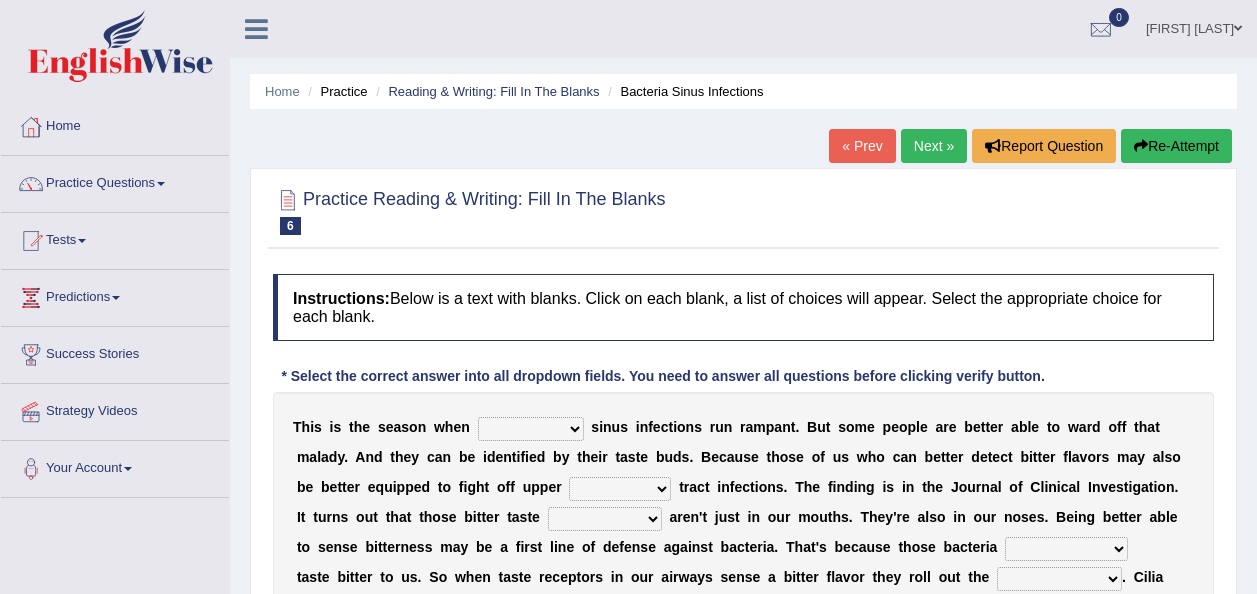 scroll, scrollTop: 0, scrollLeft: 0, axis: both 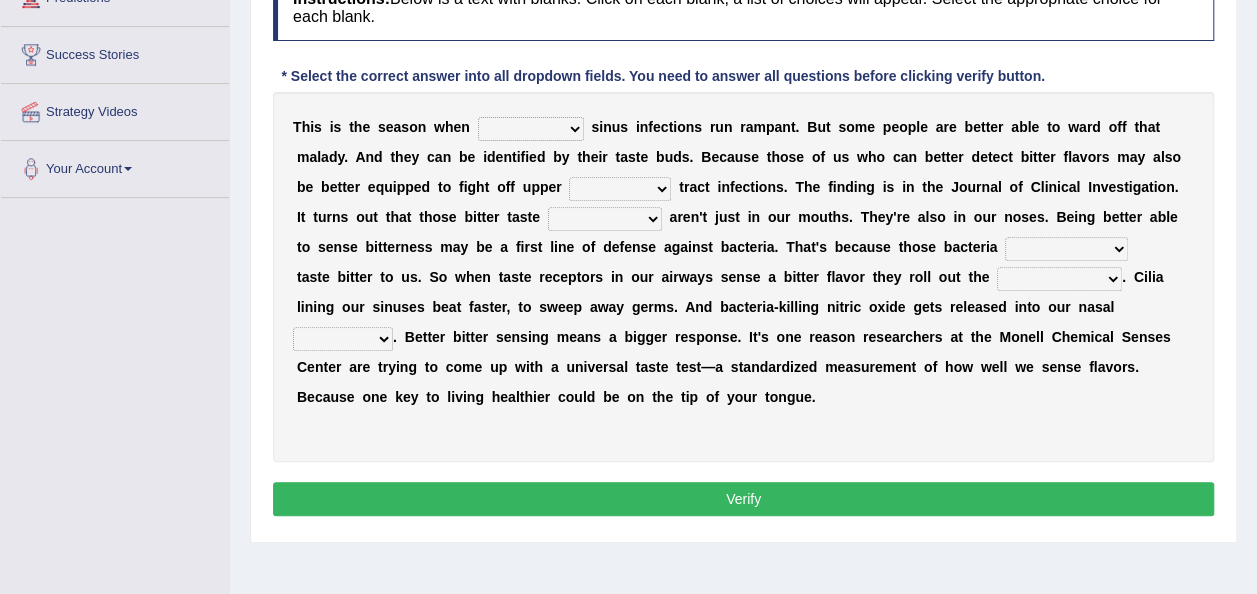click on "conventicle atheist bacterial prissier" at bounding box center [531, 129] 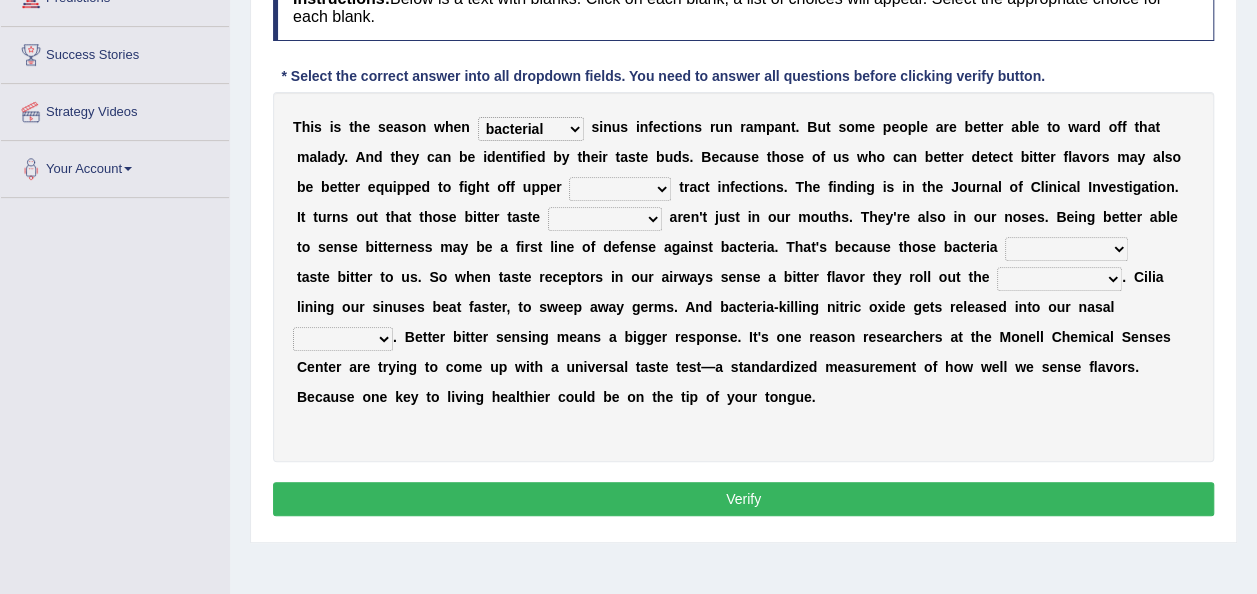 click on "conventicle atheist bacterial prissier" at bounding box center [531, 129] 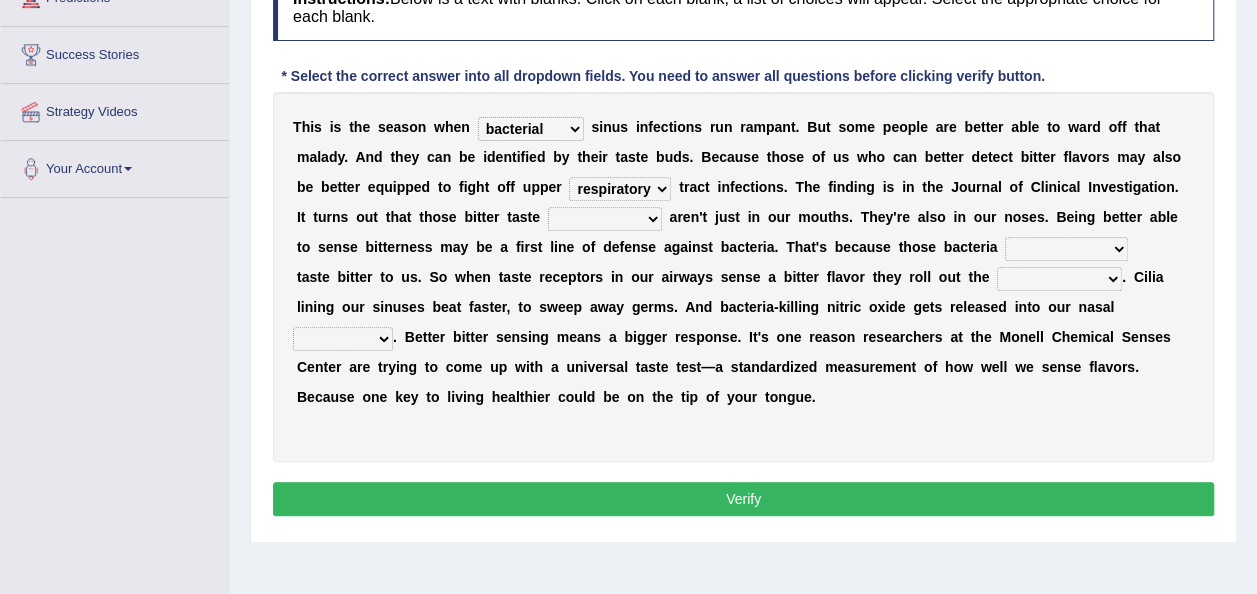 click on "faulty respiratory togae gawky" at bounding box center [620, 189] 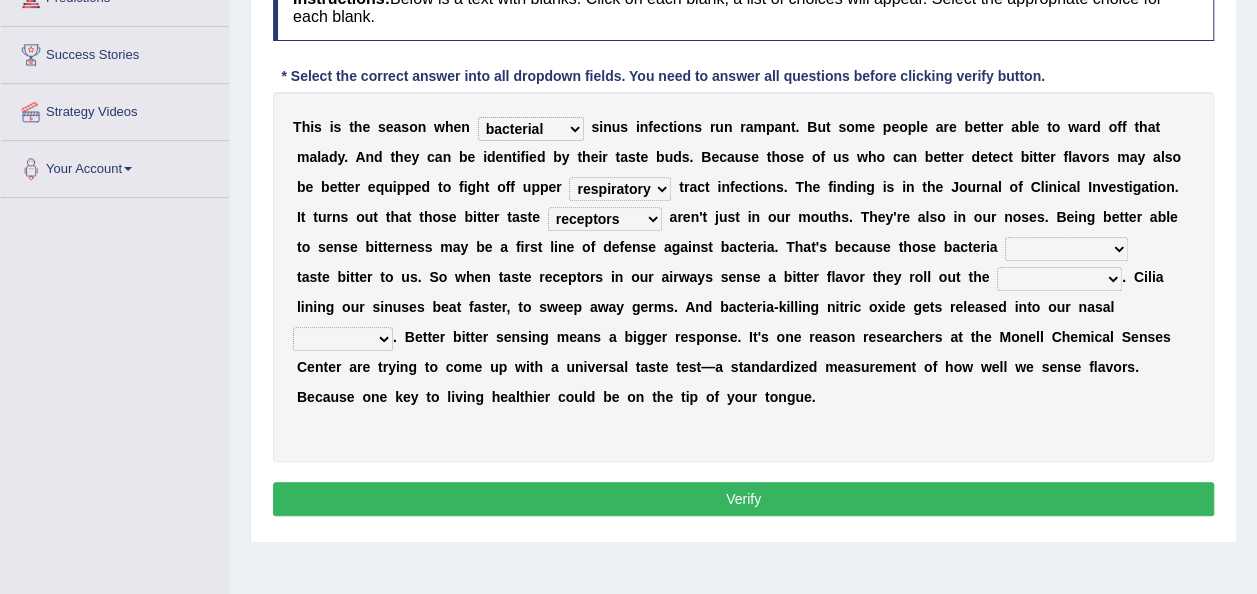 click on "depressions dinners submissions receptors" at bounding box center [605, 219] 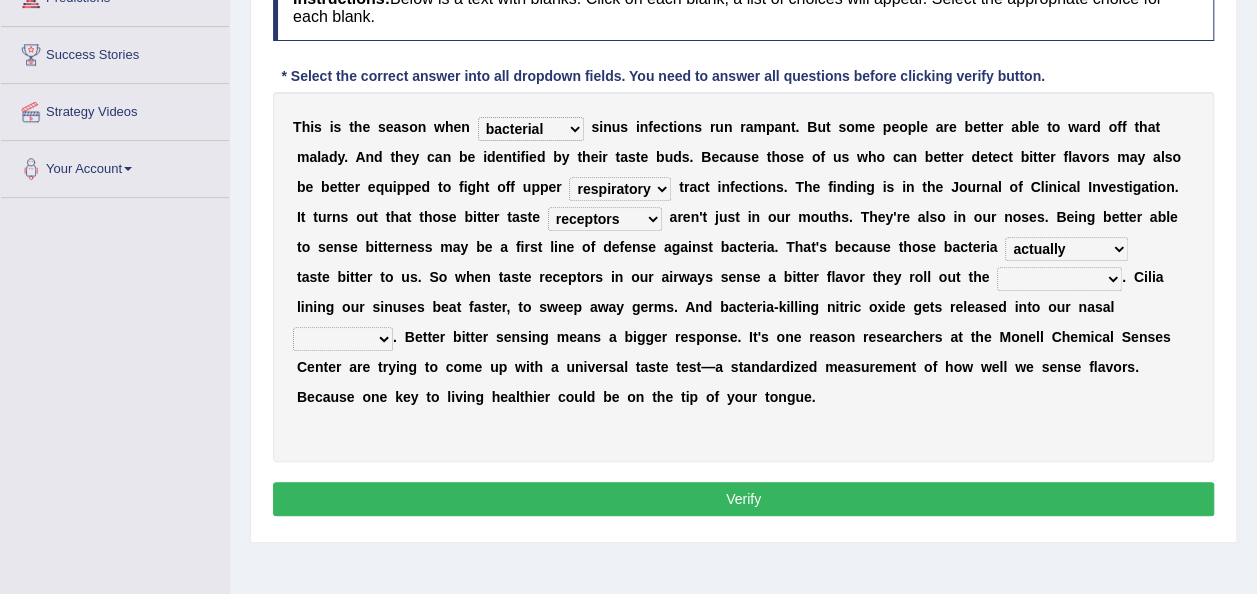 click on "defenses contradictions chestnuts pelvis" at bounding box center [1059, 279] 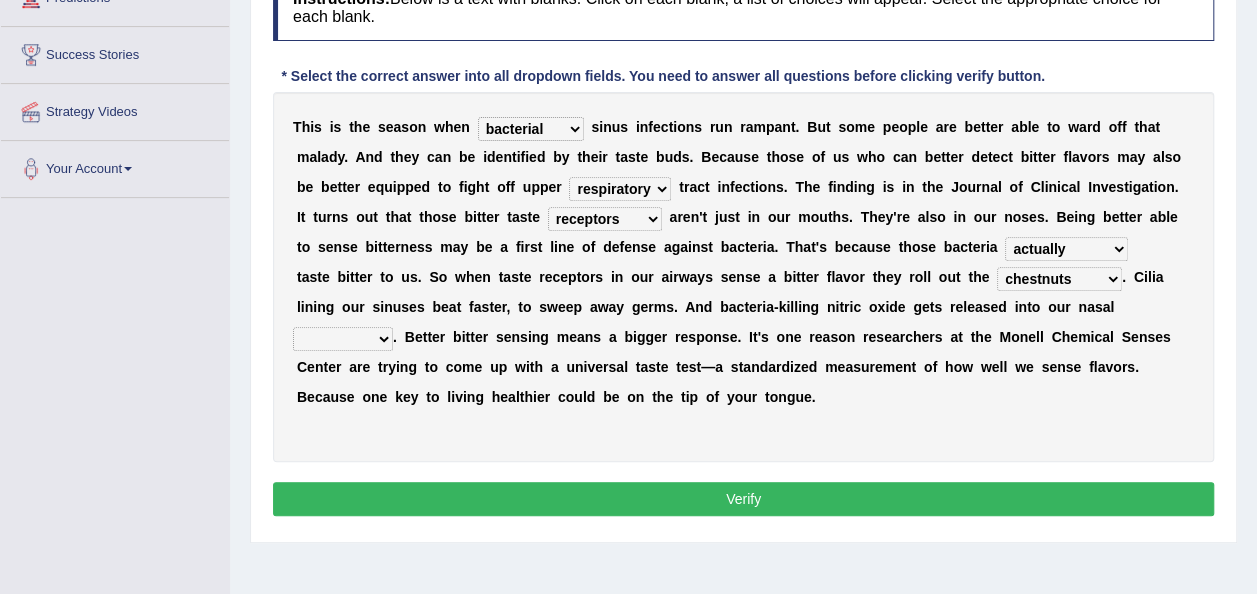 click on "causalities localities infirmities cavities" at bounding box center [343, 339] 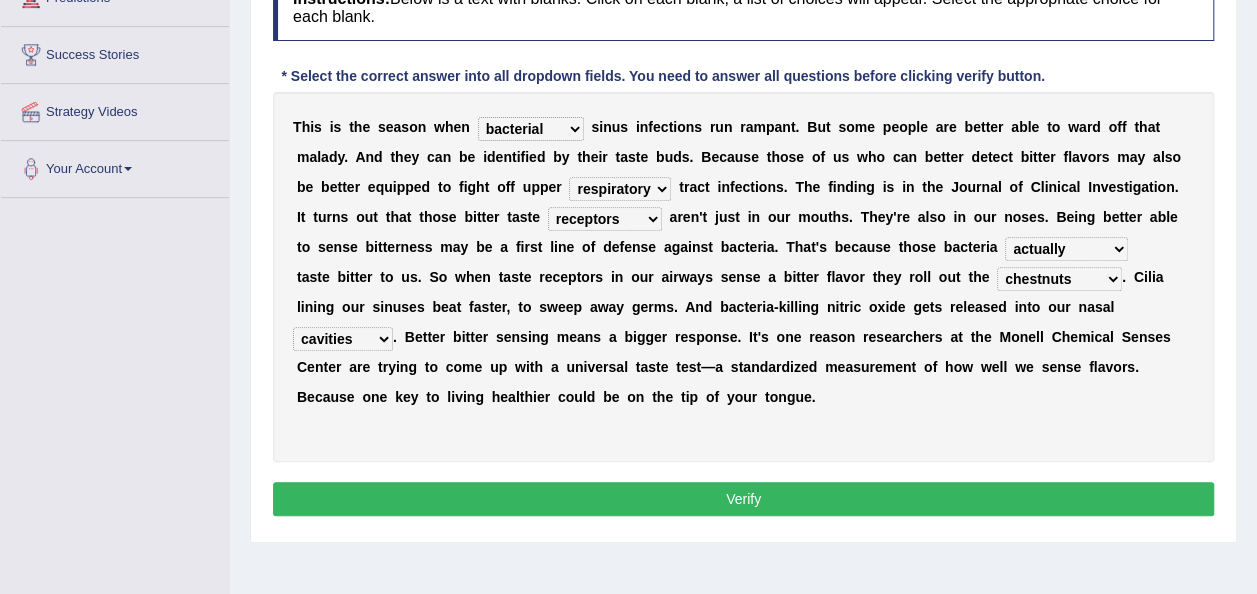 click on "Verify" at bounding box center (743, 499) 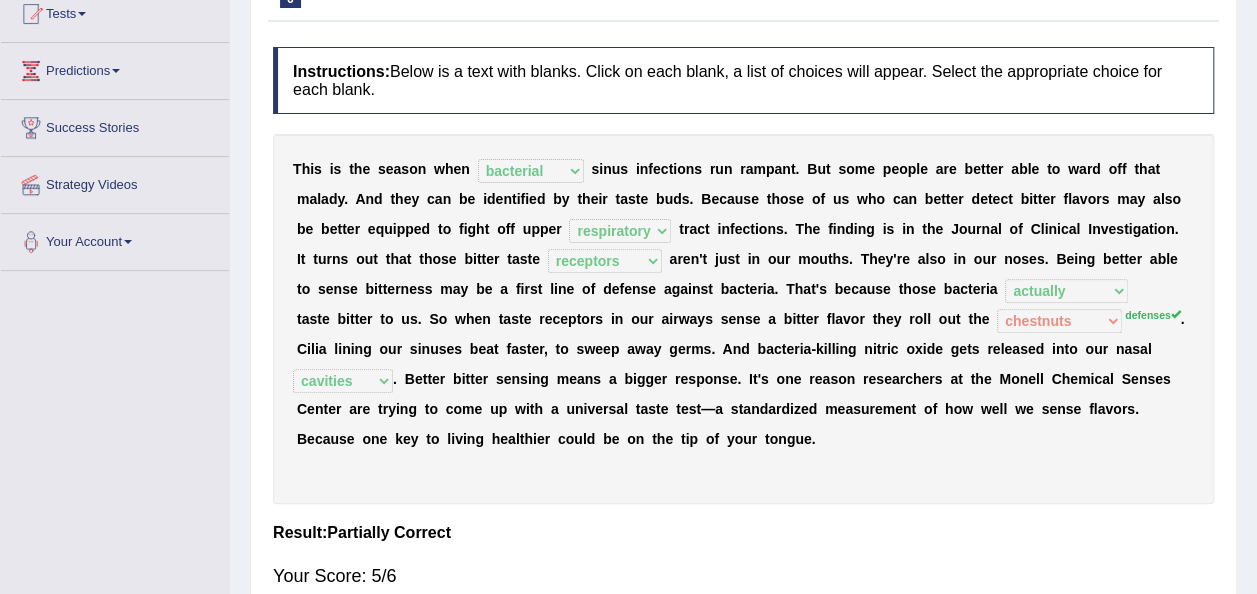 scroll, scrollTop: 56, scrollLeft: 0, axis: vertical 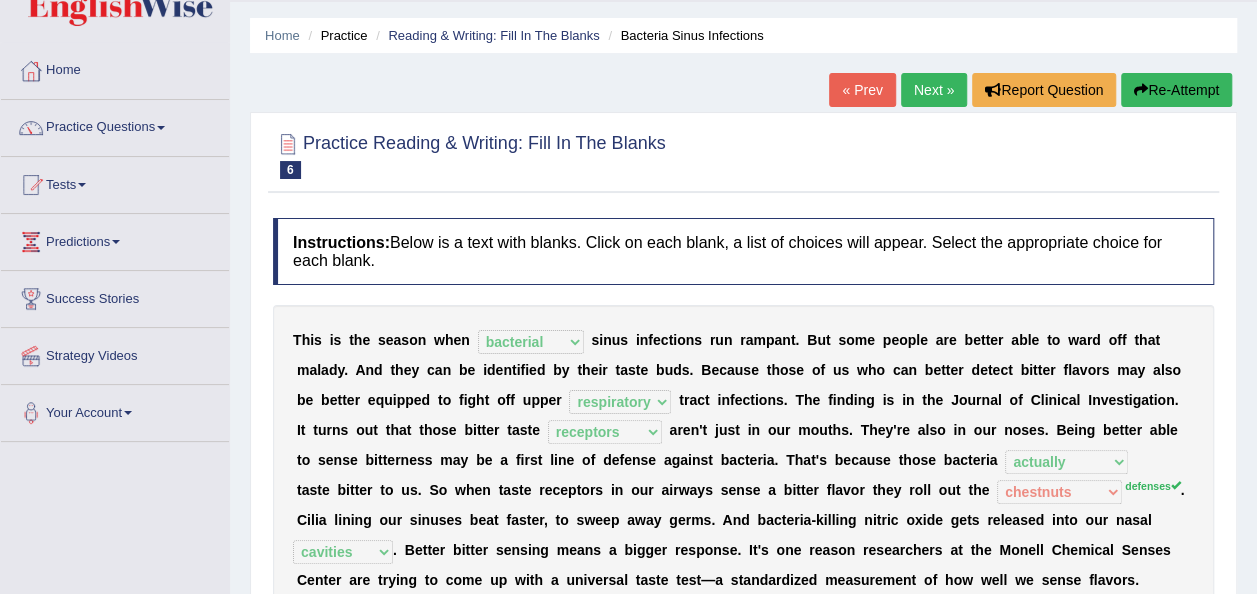 click on "Next »" at bounding box center [934, 90] 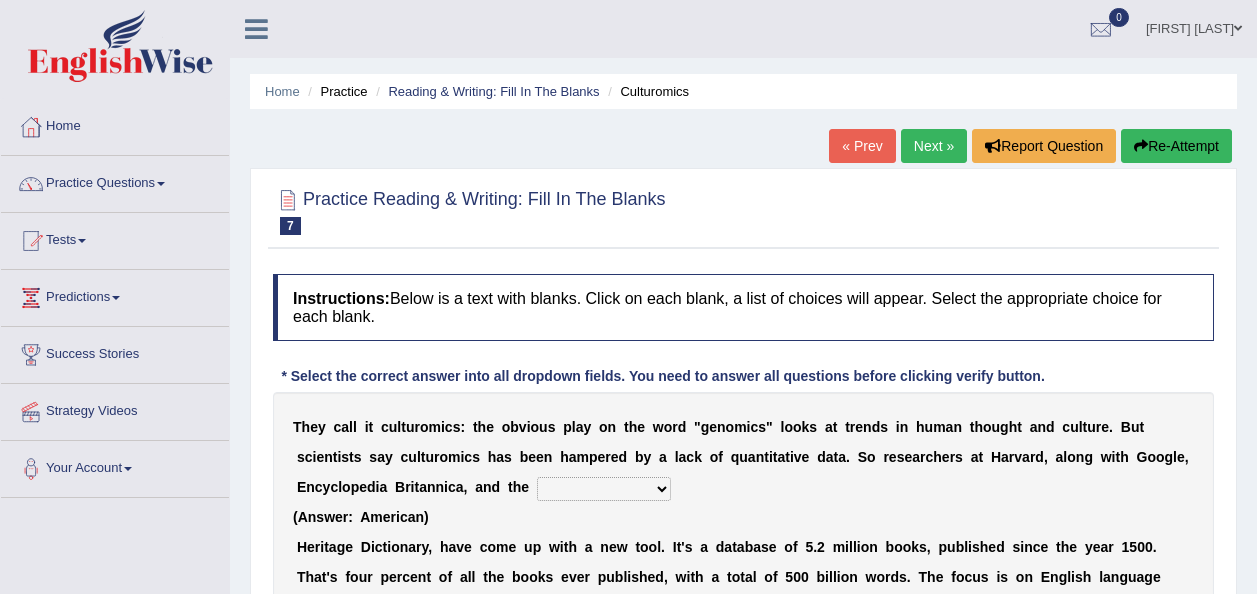 scroll, scrollTop: 0, scrollLeft: 0, axis: both 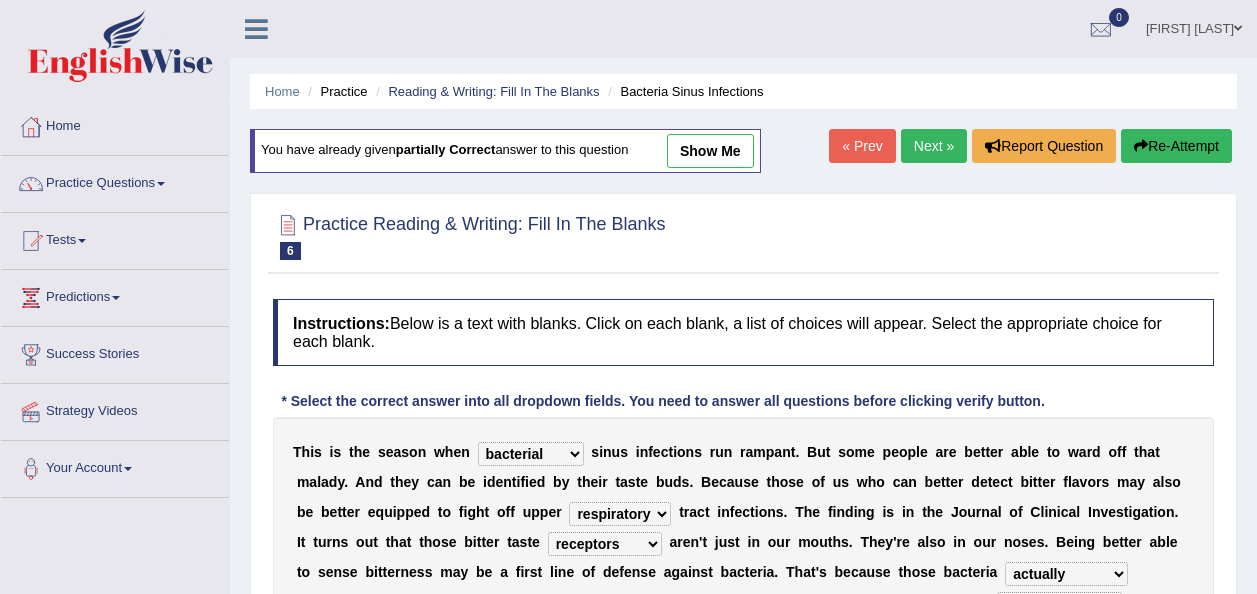 select on "bacterial" 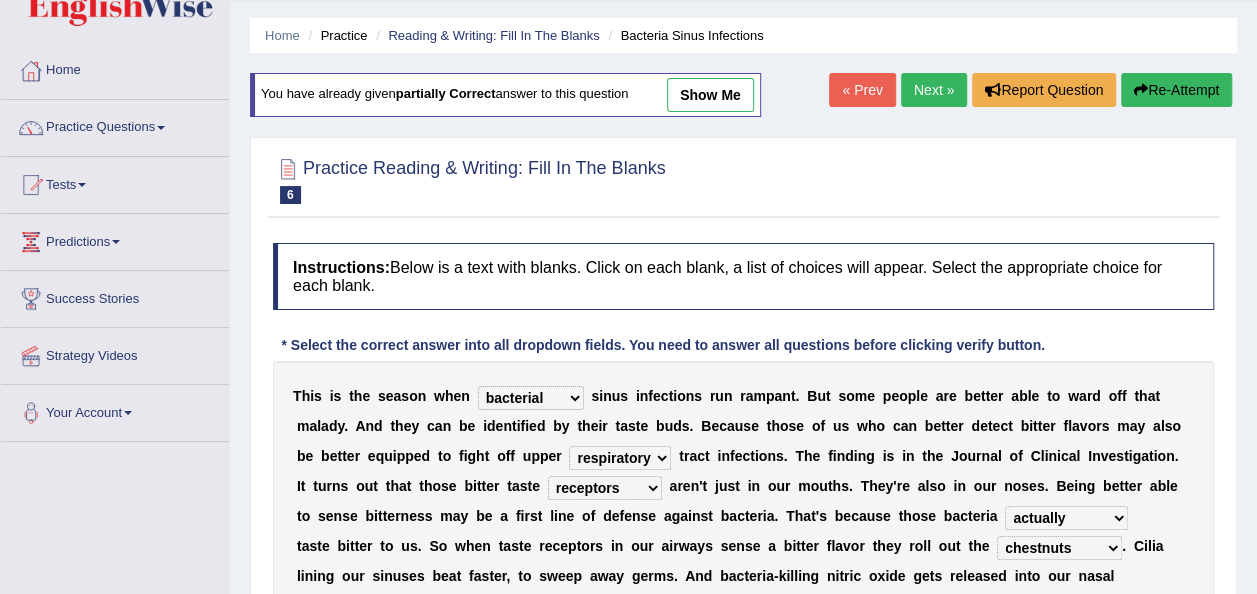 scroll, scrollTop: 0, scrollLeft: 0, axis: both 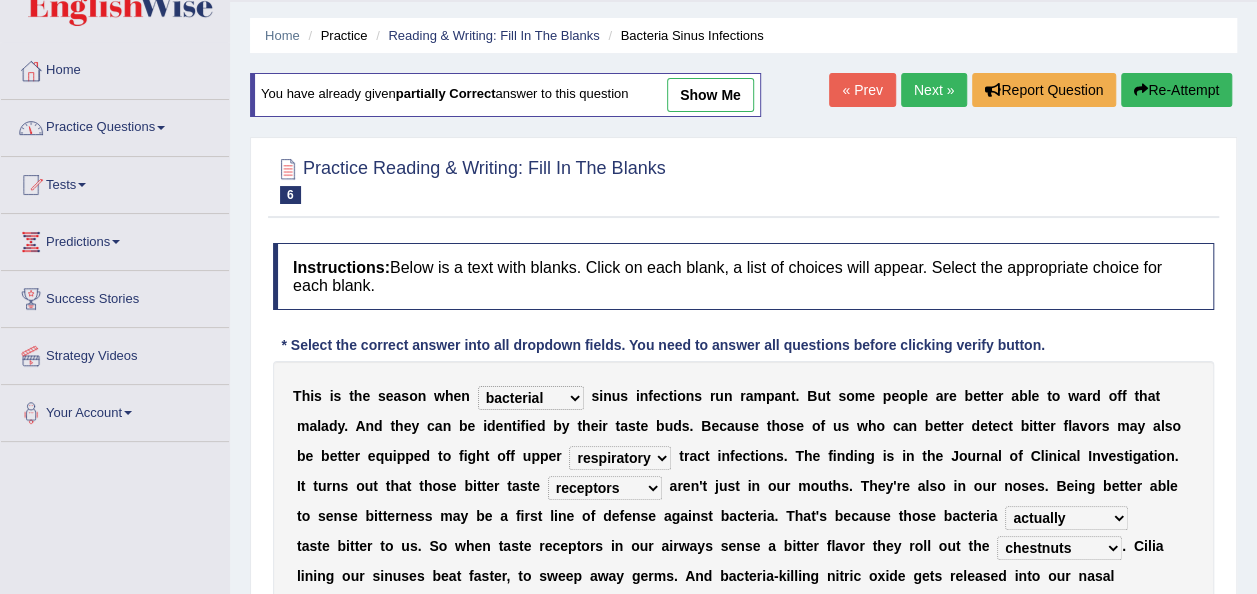 click on "Practice Questions" at bounding box center [115, 125] 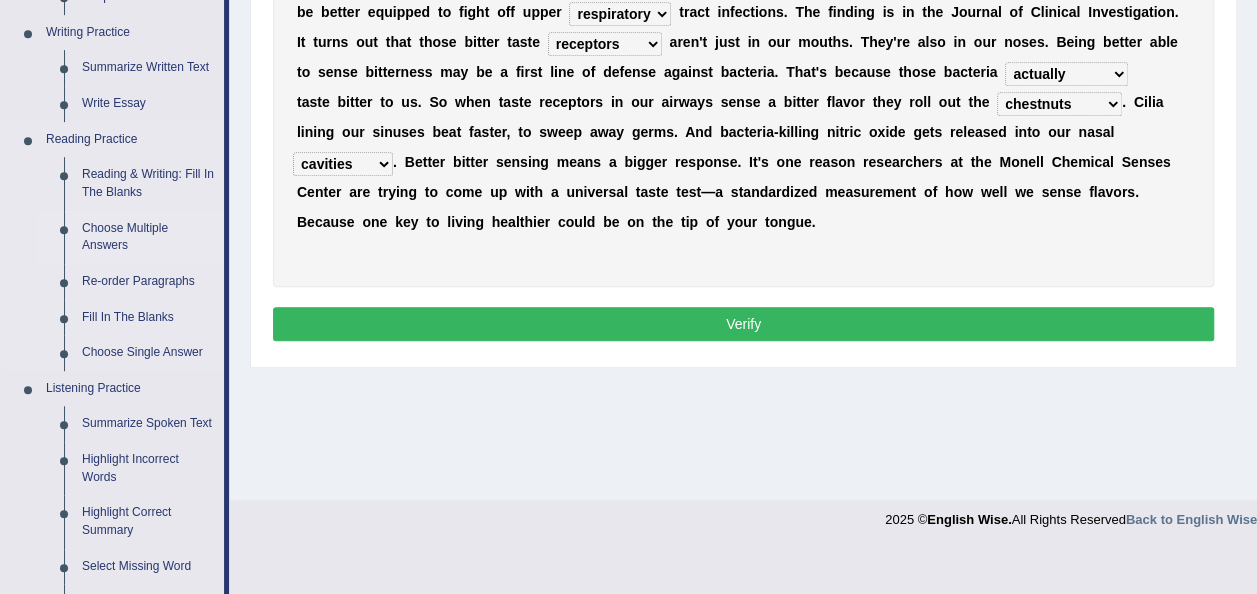scroll, scrollTop: 400, scrollLeft: 0, axis: vertical 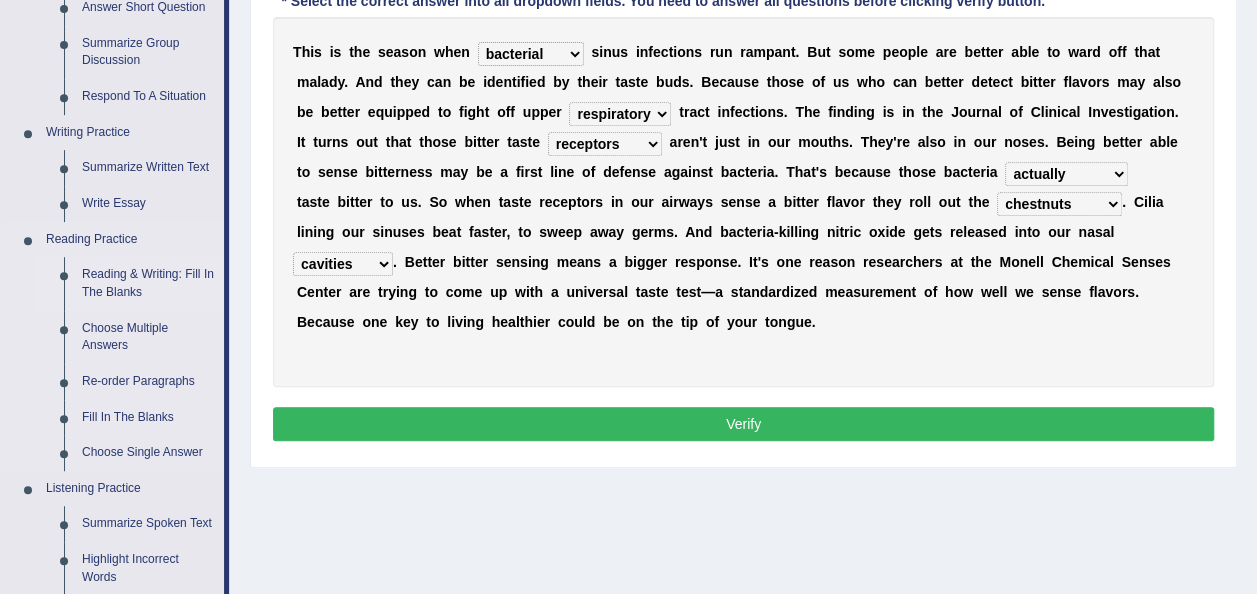 click on "Reading & Writing: Fill In The Blanks" at bounding box center [148, 283] 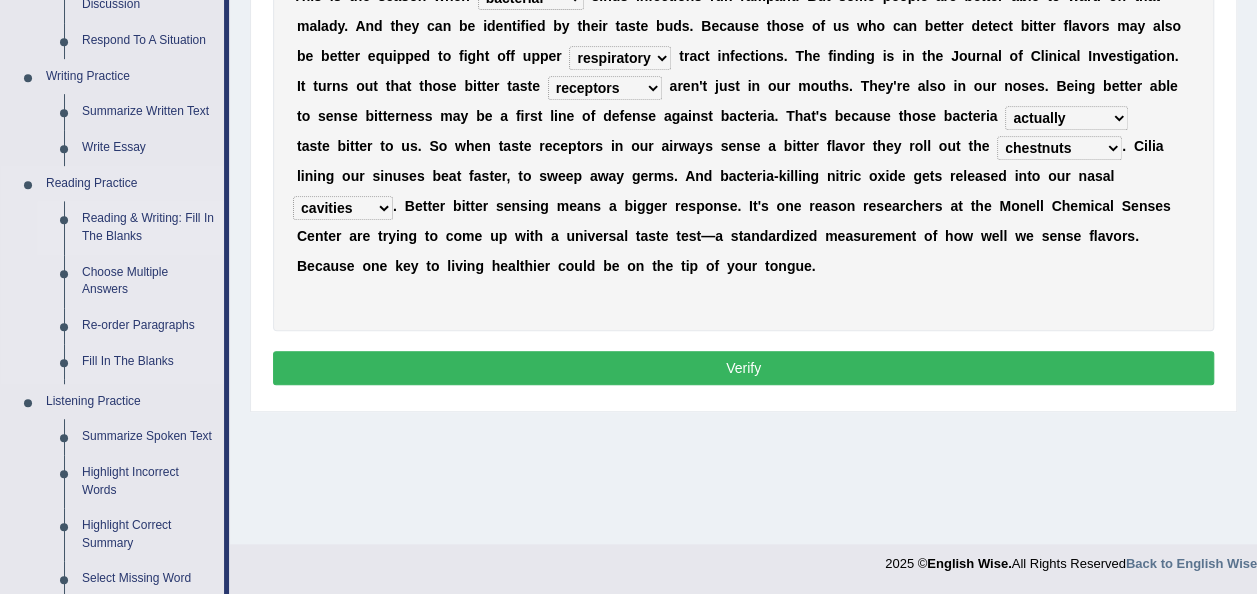 scroll, scrollTop: 926, scrollLeft: 0, axis: vertical 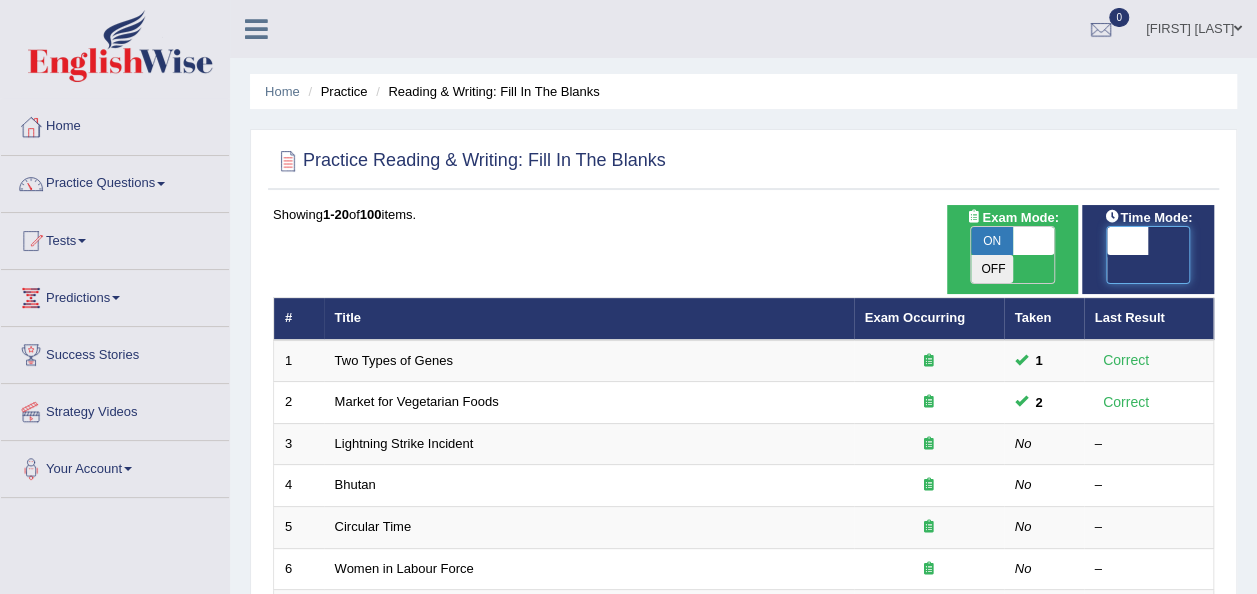 click at bounding box center [1128, 241] 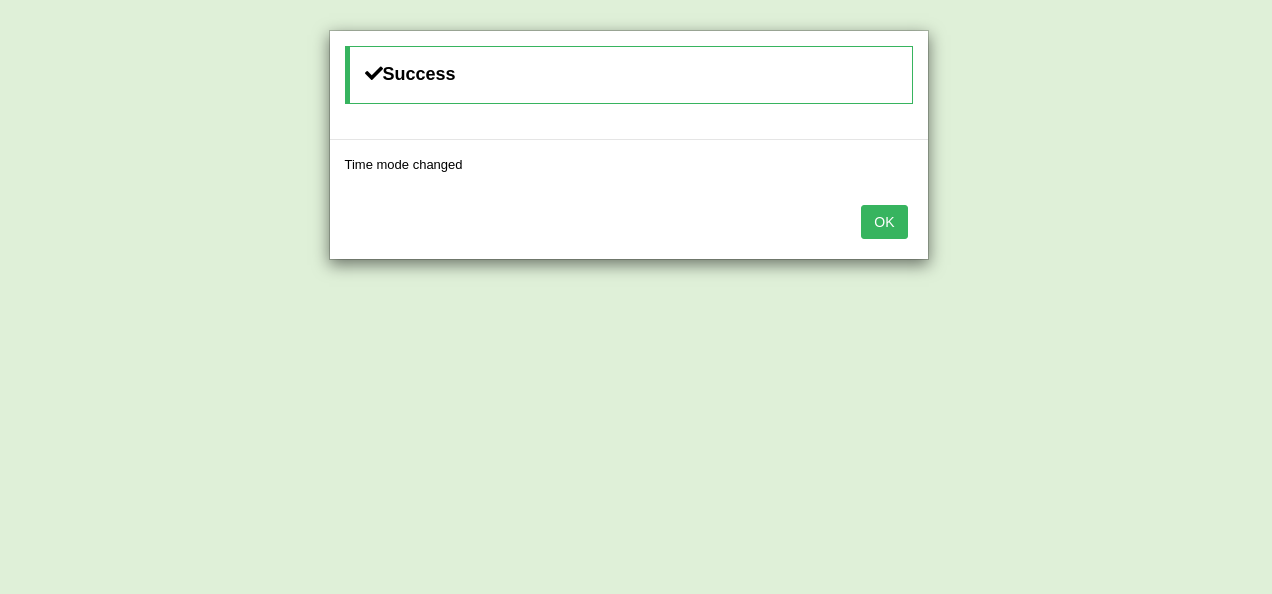 click on "OK" at bounding box center [884, 222] 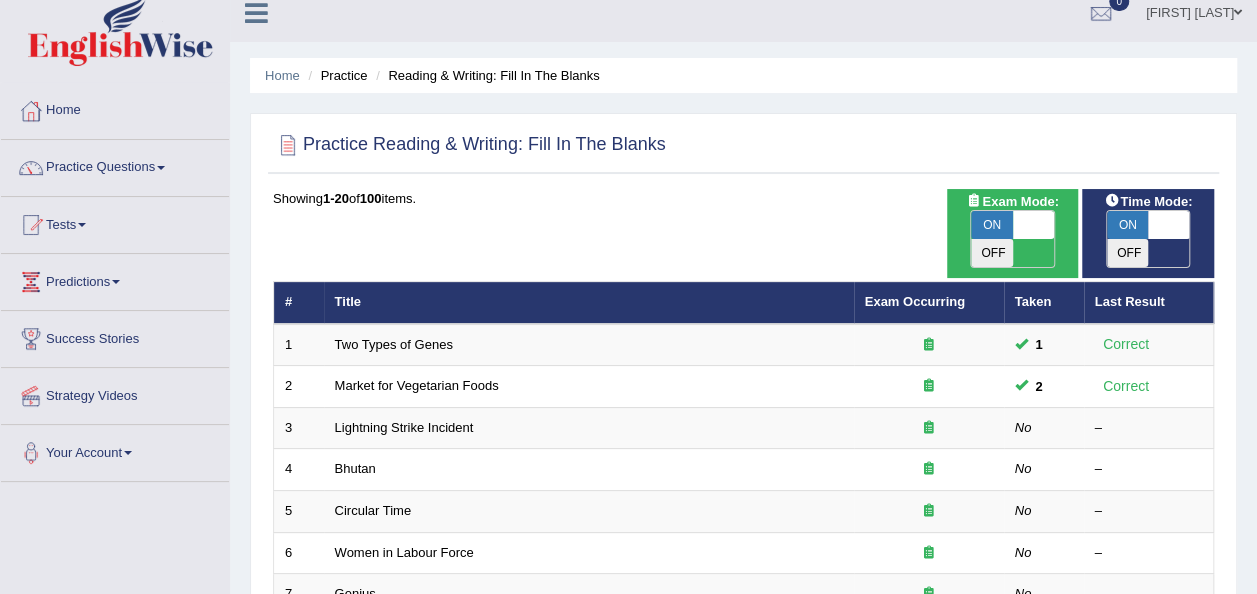 scroll, scrollTop: 0, scrollLeft: 0, axis: both 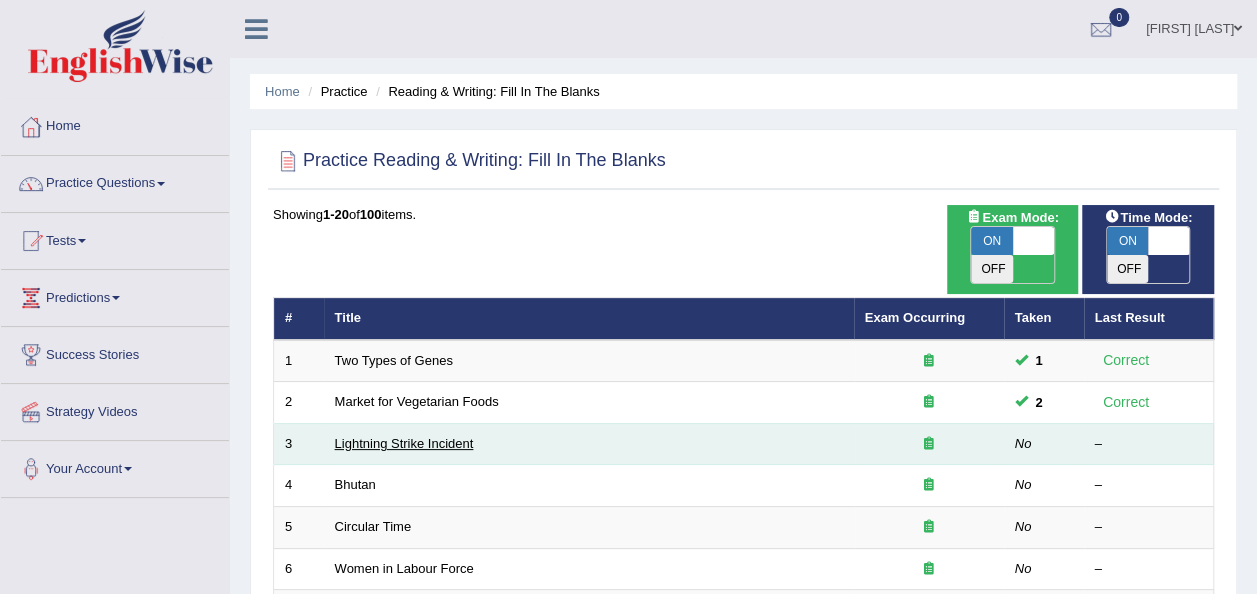 click on "Lightning Strike Incident" at bounding box center [404, 443] 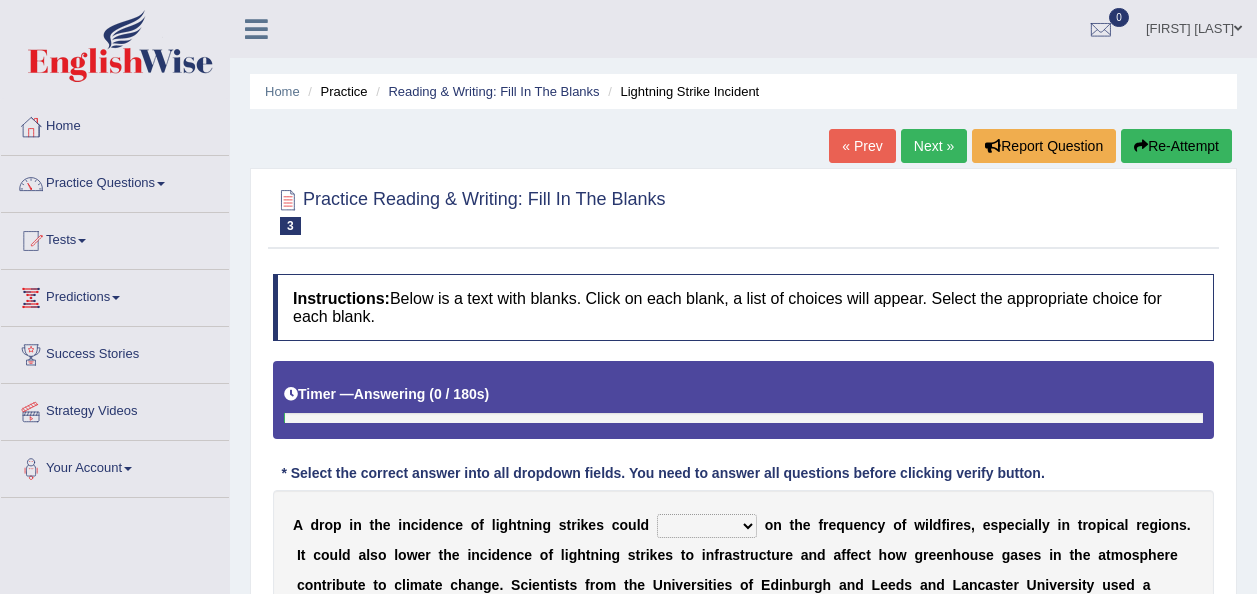 scroll, scrollTop: 0, scrollLeft: 0, axis: both 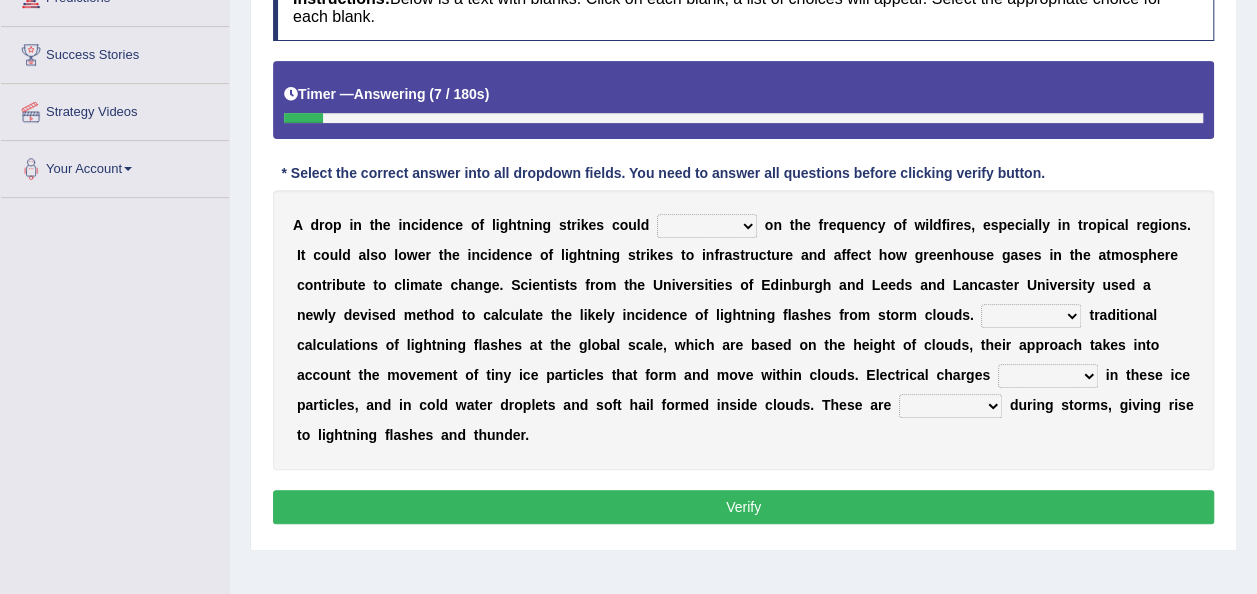 click on "dwell focus impact depend" at bounding box center (707, 226) 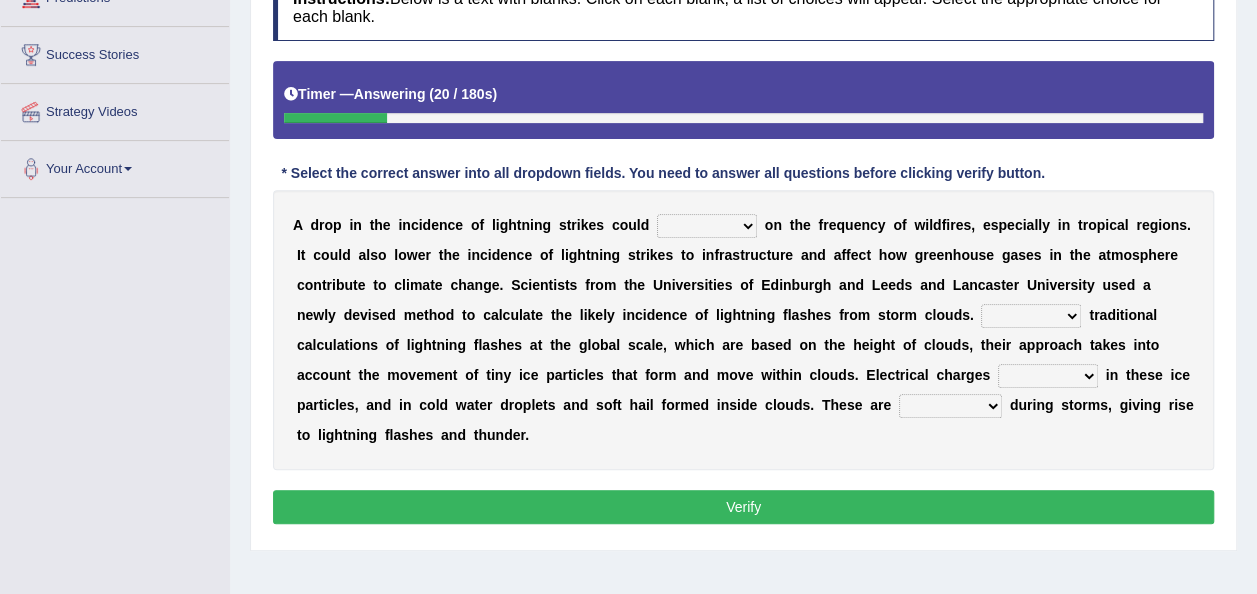 select on "impact" 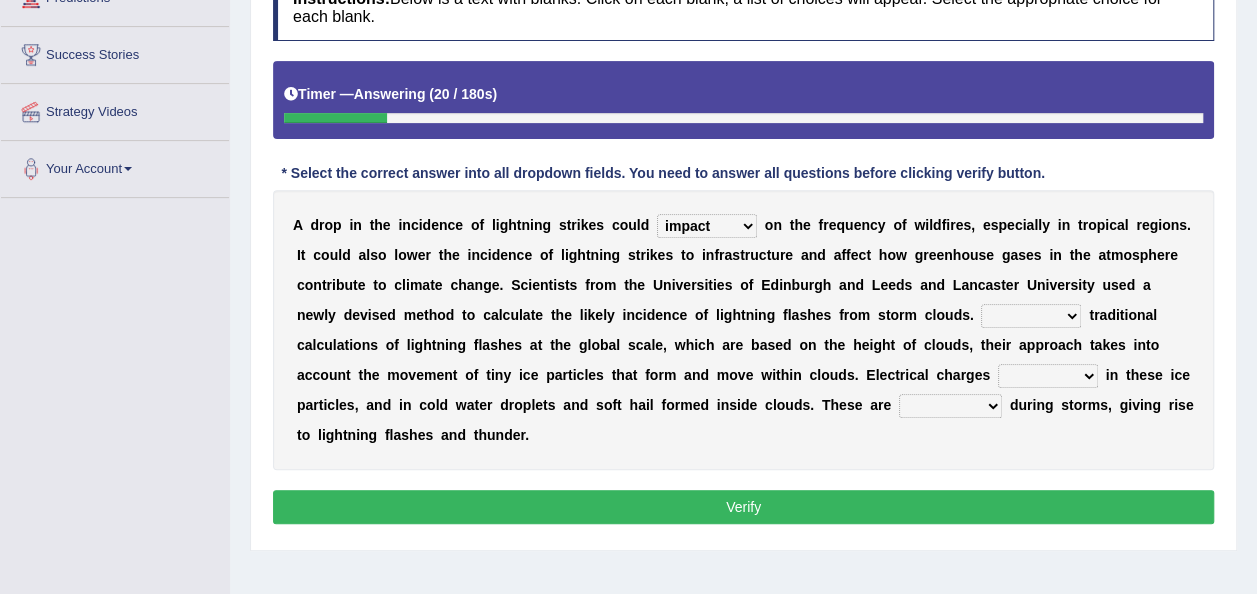 click on "dwell focus impact depend" at bounding box center [707, 226] 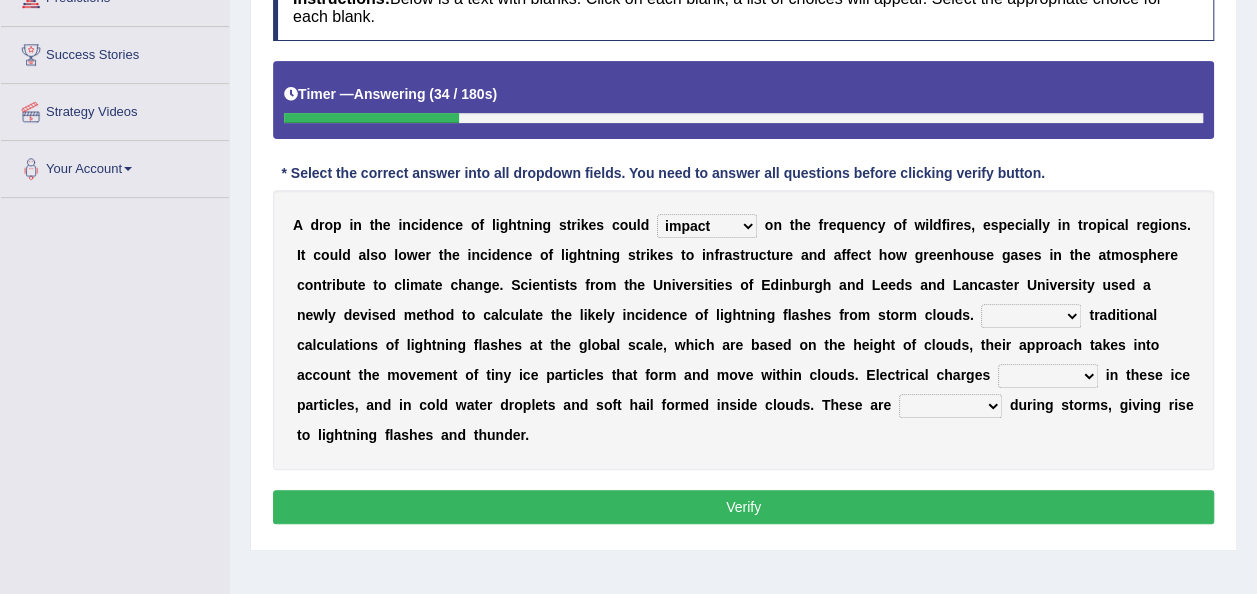 click on "Unlike Unless Except Besides" at bounding box center (1031, 316) 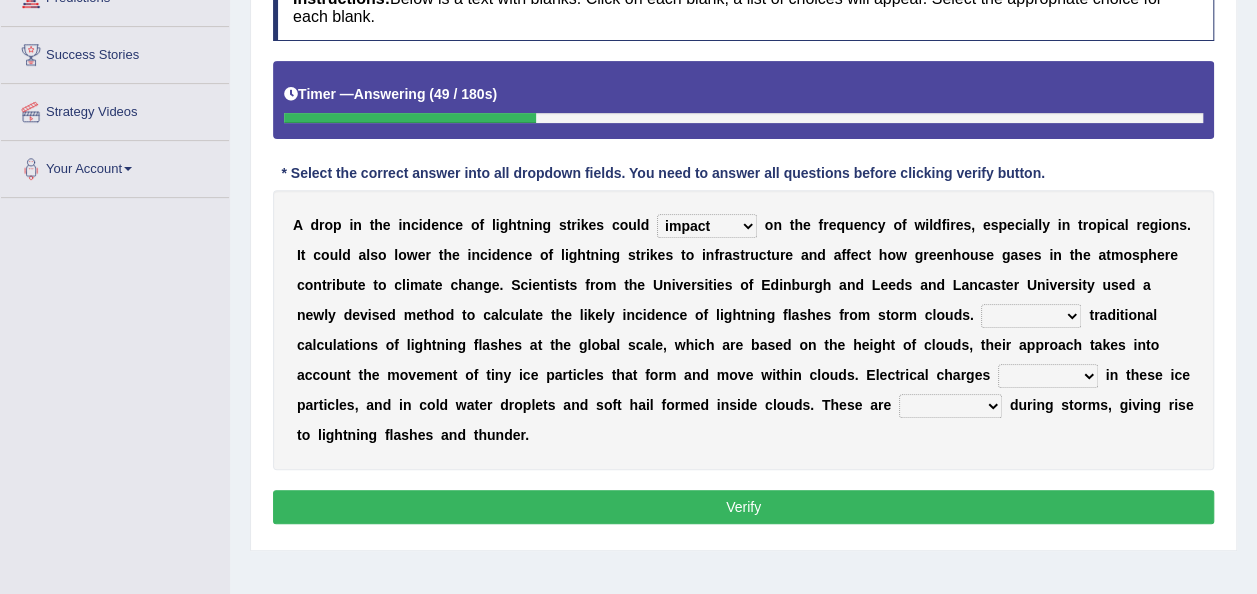select on "Besides" 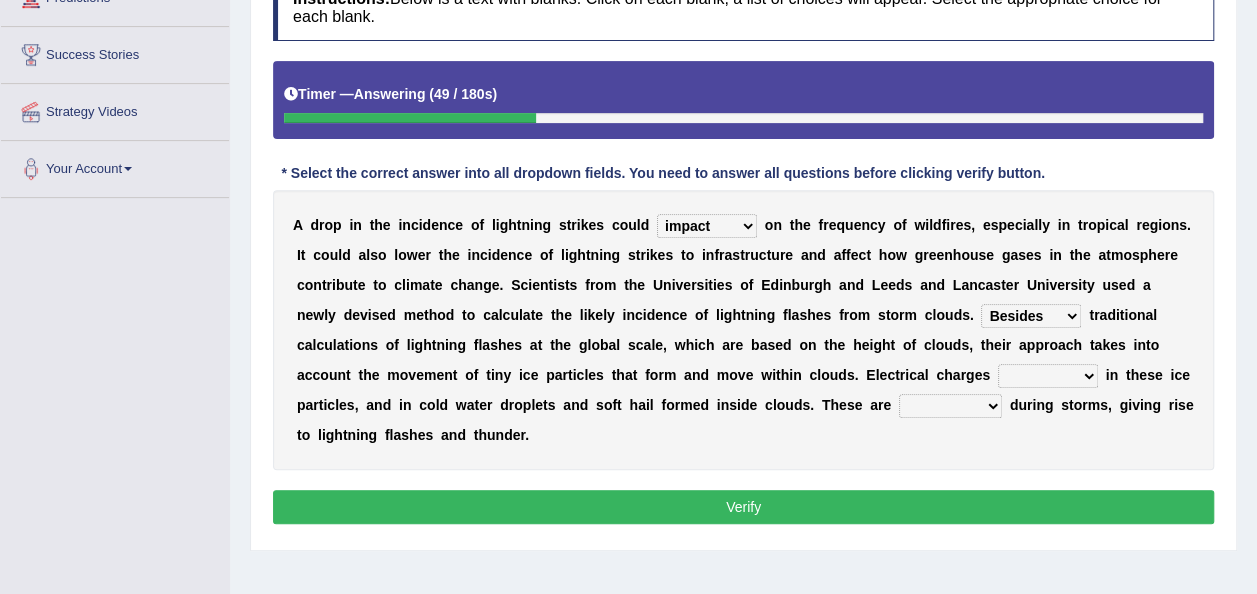 click on "Unlike Unless Except Besides" at bounding box center (1031, 316) 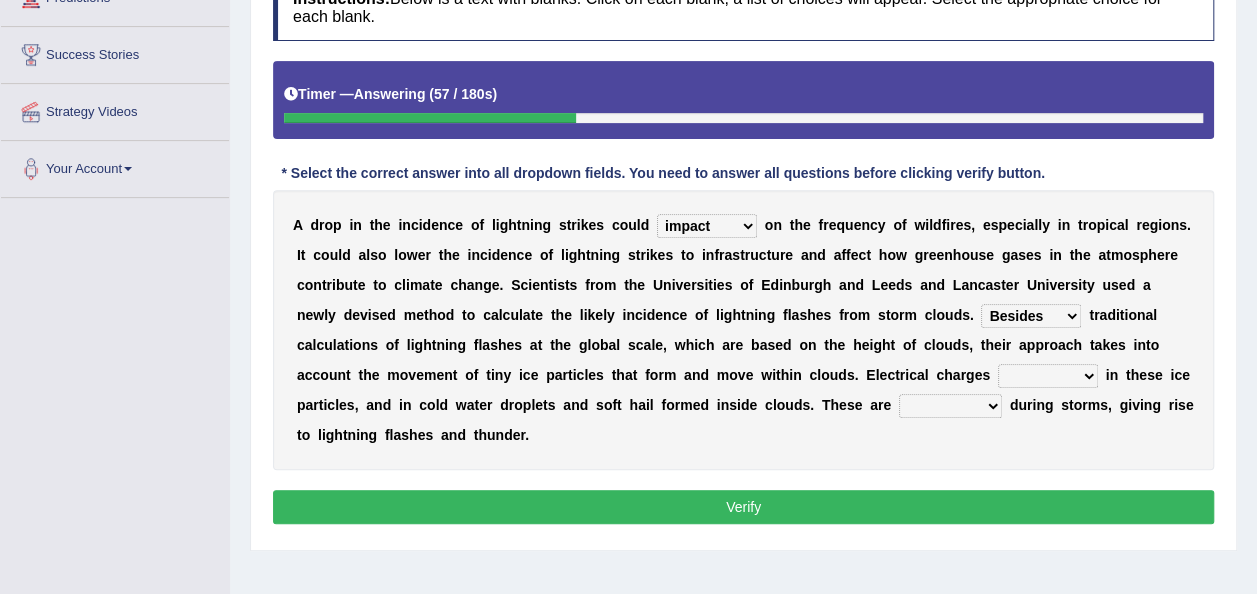 click on "run off build up mess up zoom in" at bounding box center (1048, 376) 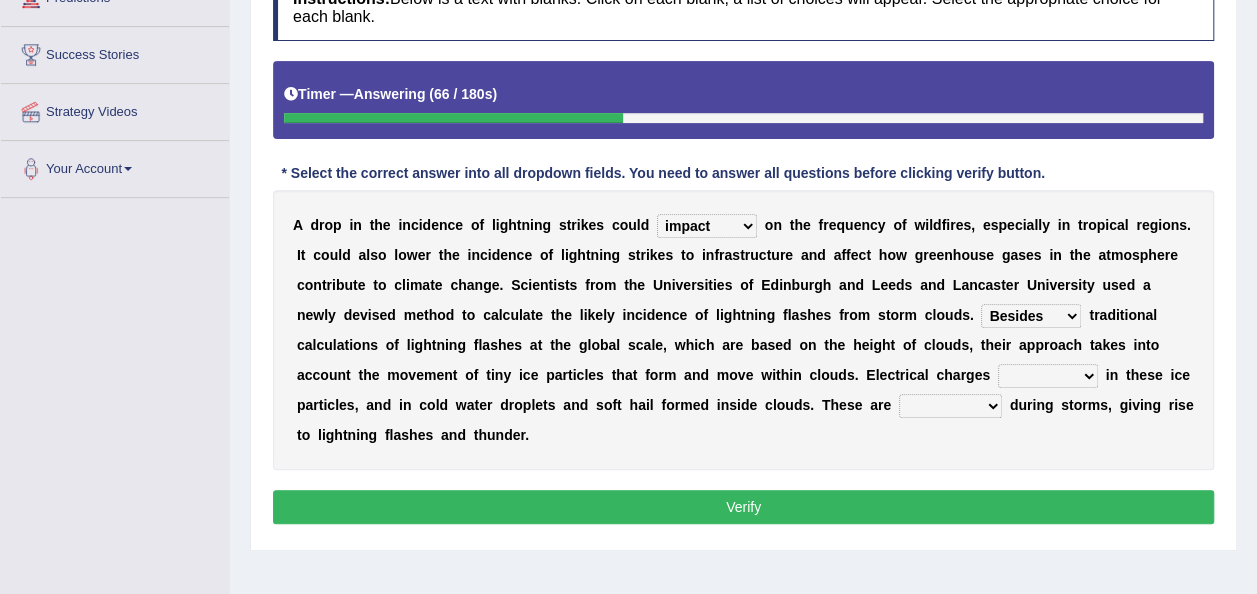select on "build up" 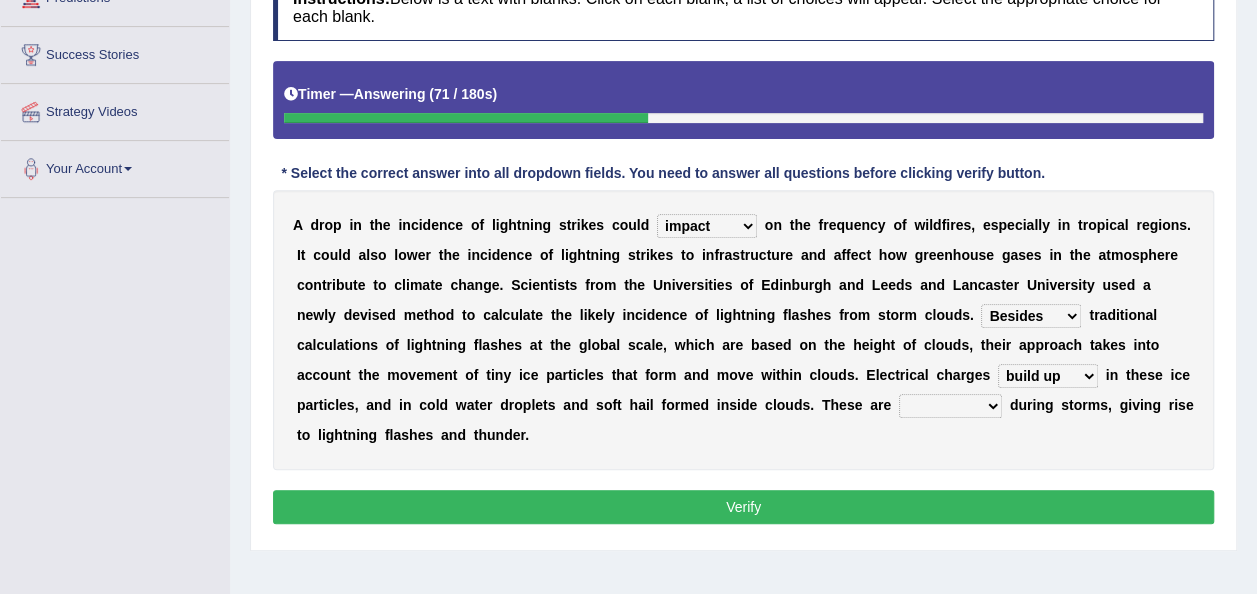 click on "collected diverted rounded discharged" at bounding box center [950, 406] 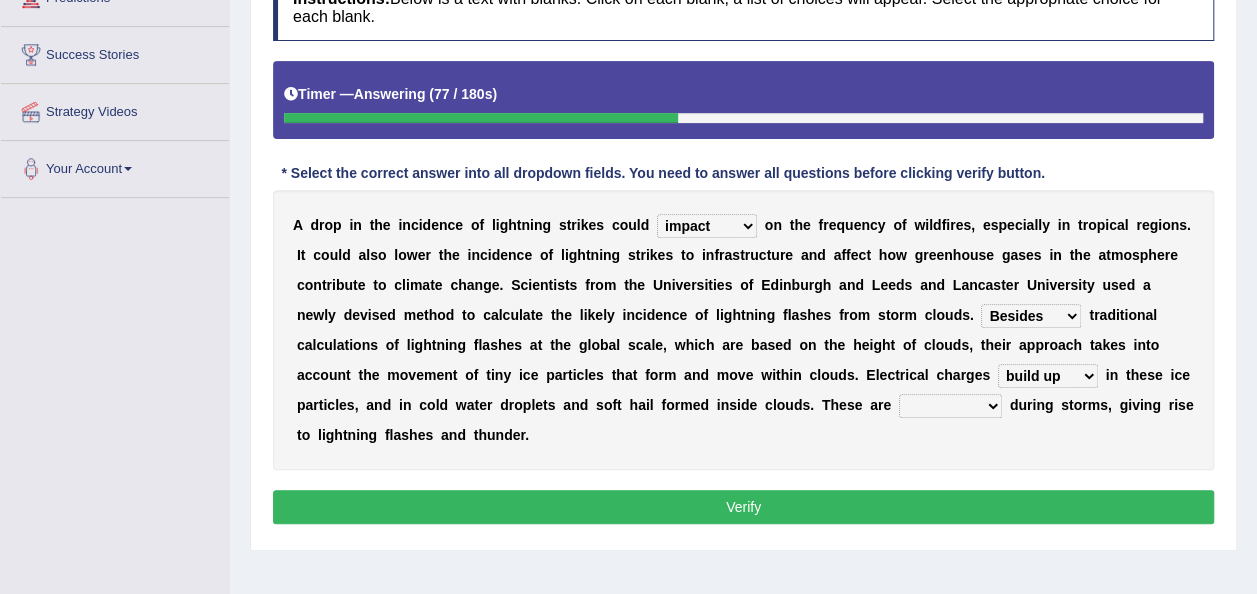 select on "discharged" 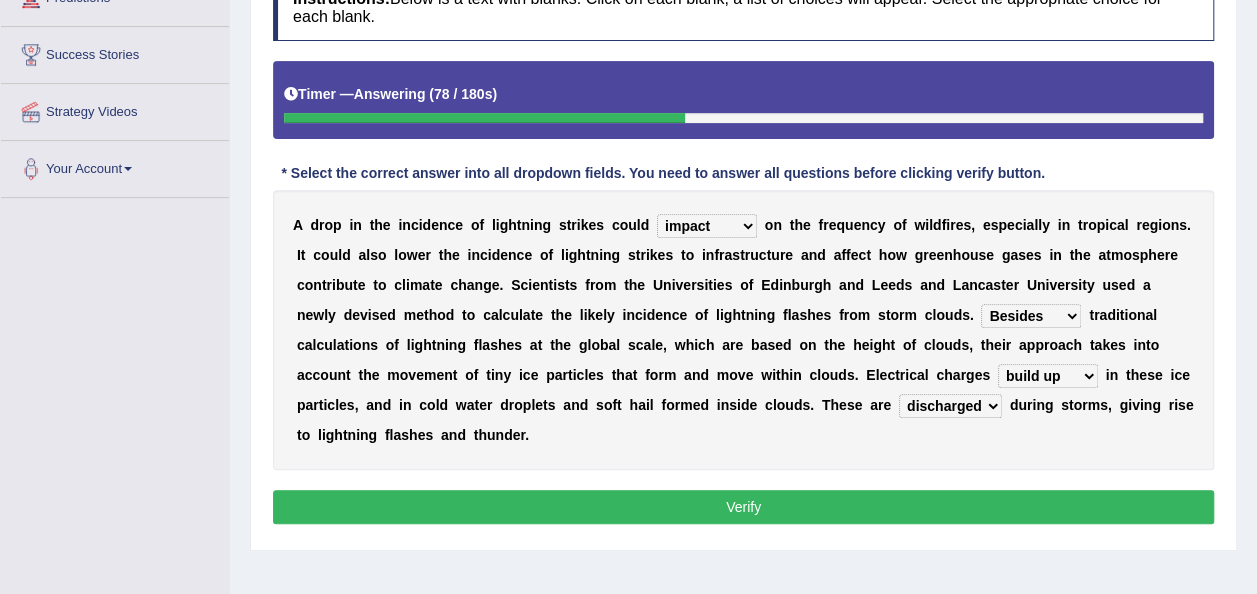 click on "Verify" at bounding box center [743, 507] 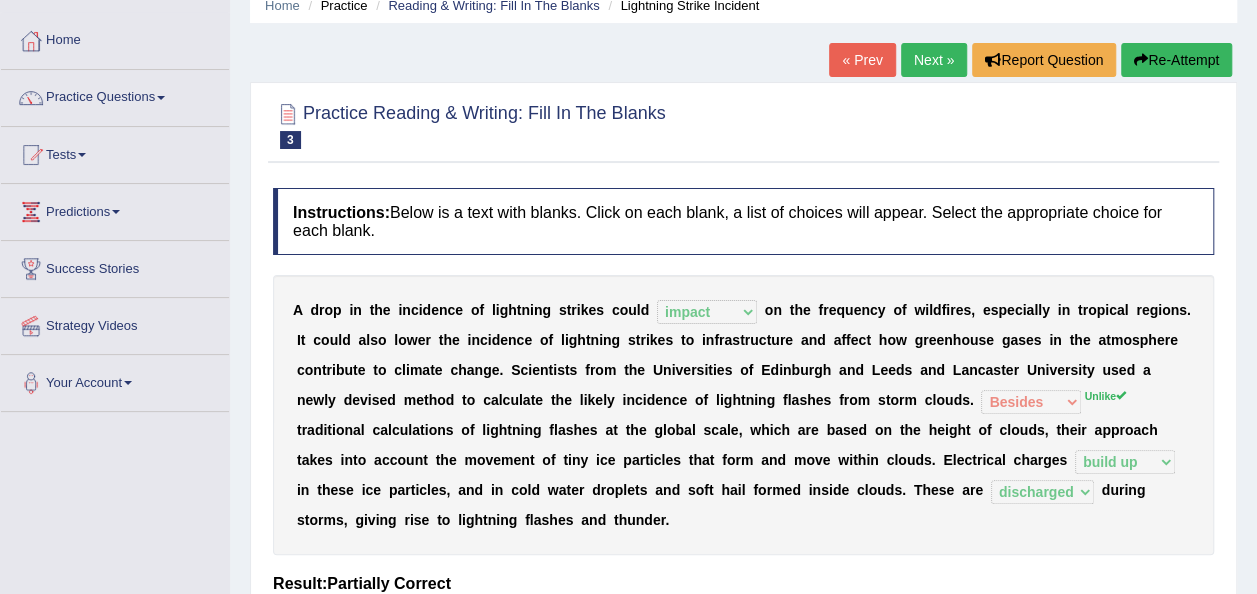 scroll, scrollTop: 0, scrollLeft: 0, axis: both 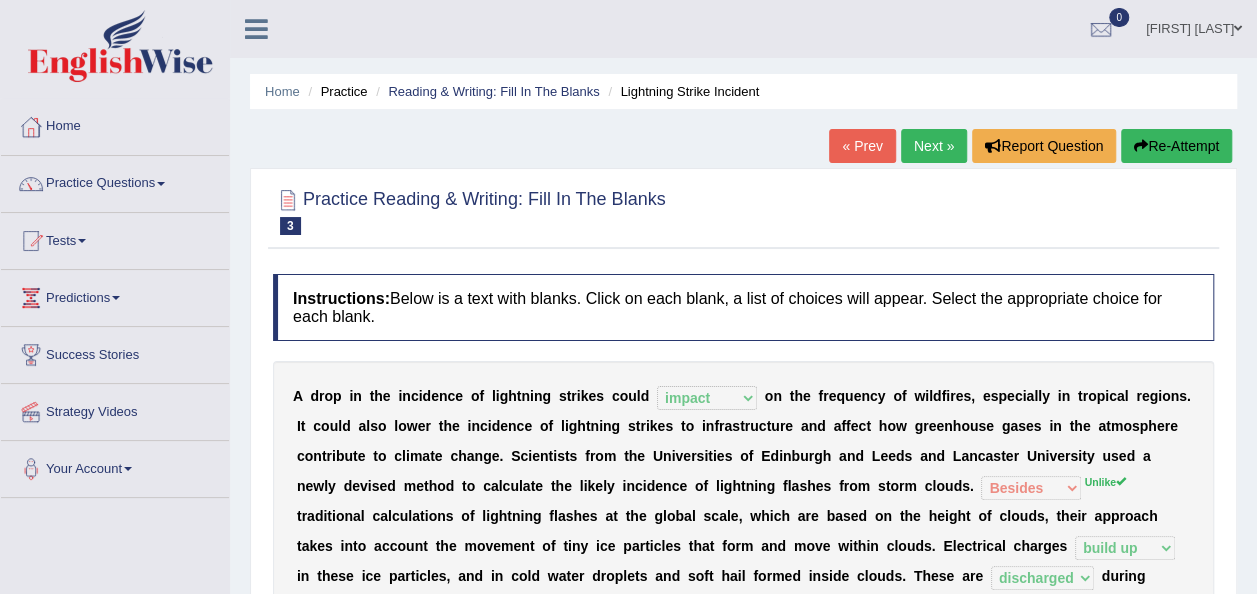click on "Next »" at bounding box center [934, 146] 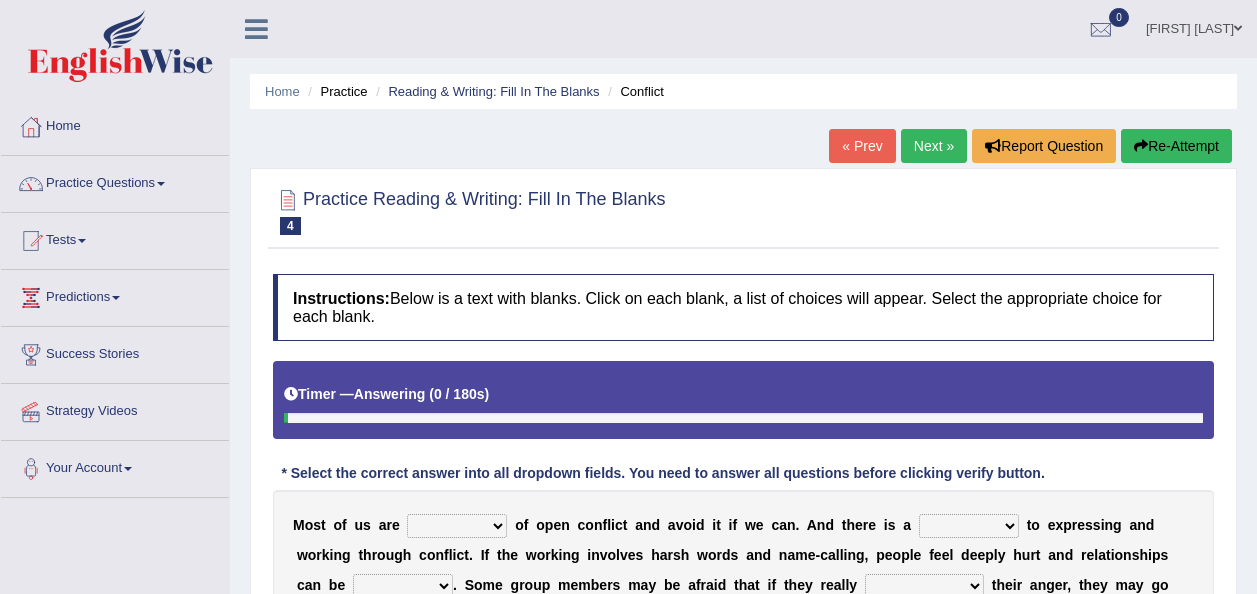 scroll, scrollTop: 228, scrollLeft: 0, axis: vertical 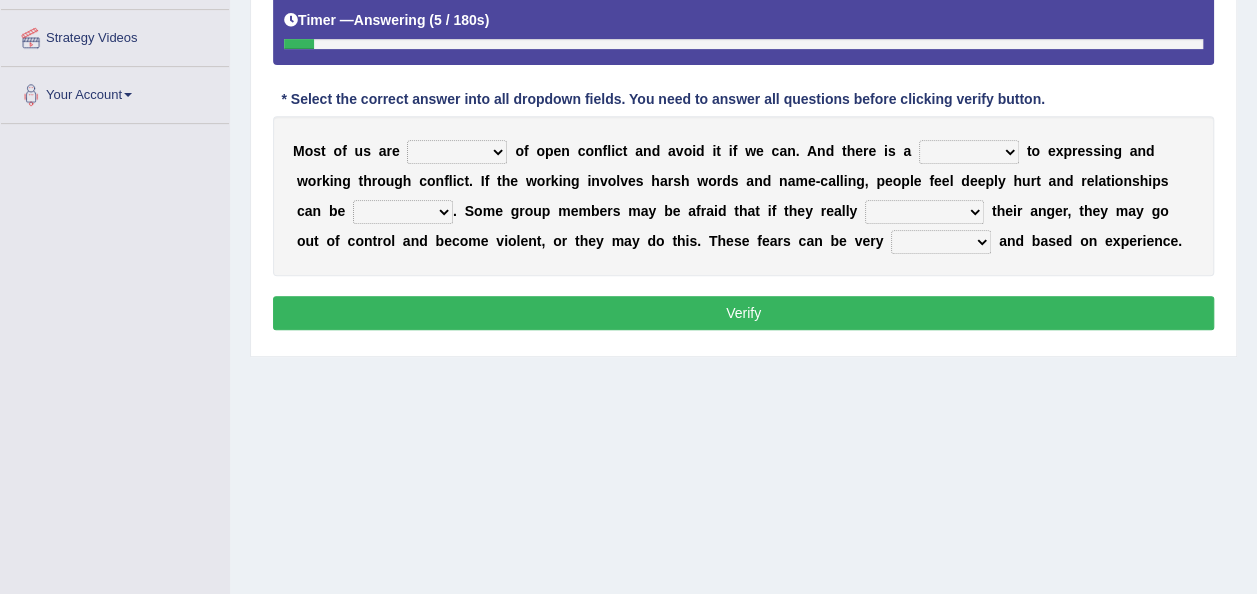 click on "panic scared horrible fear" at bounding box center [457, 152] 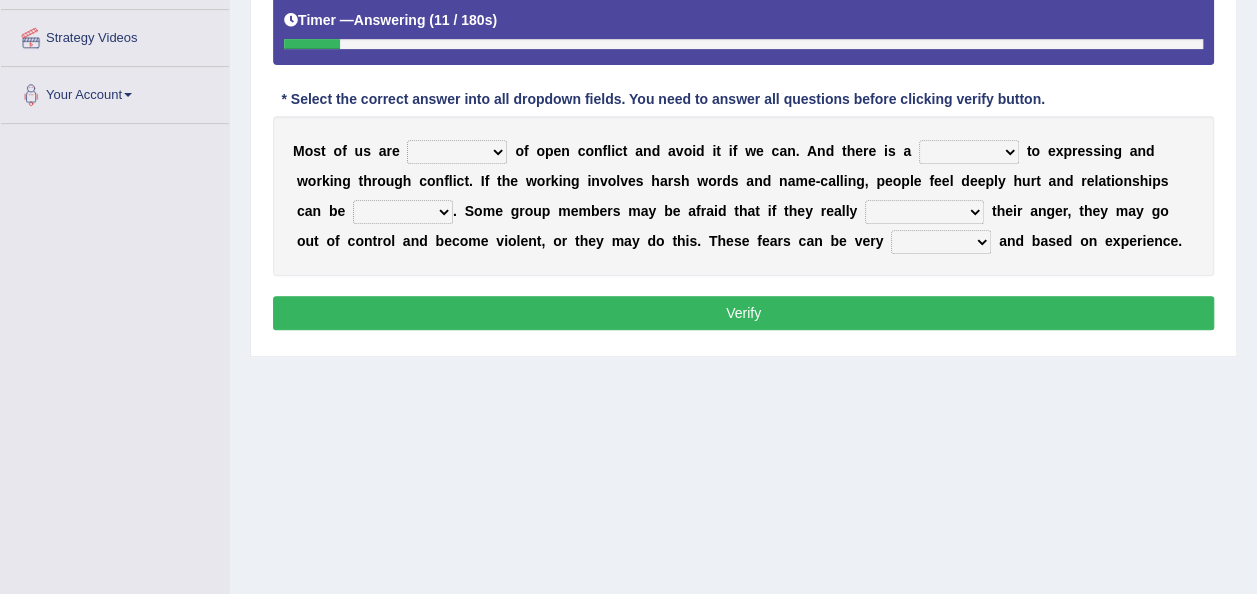 select on "scared" 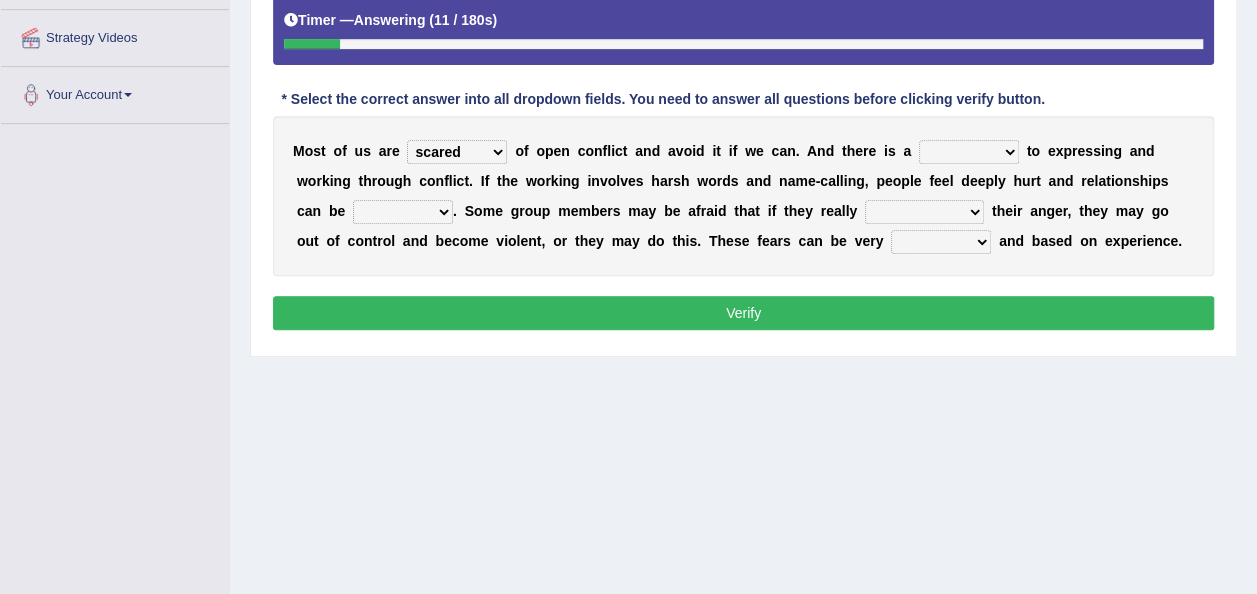 click on "panic scared horrible fear" at bounding box center (457, 152) 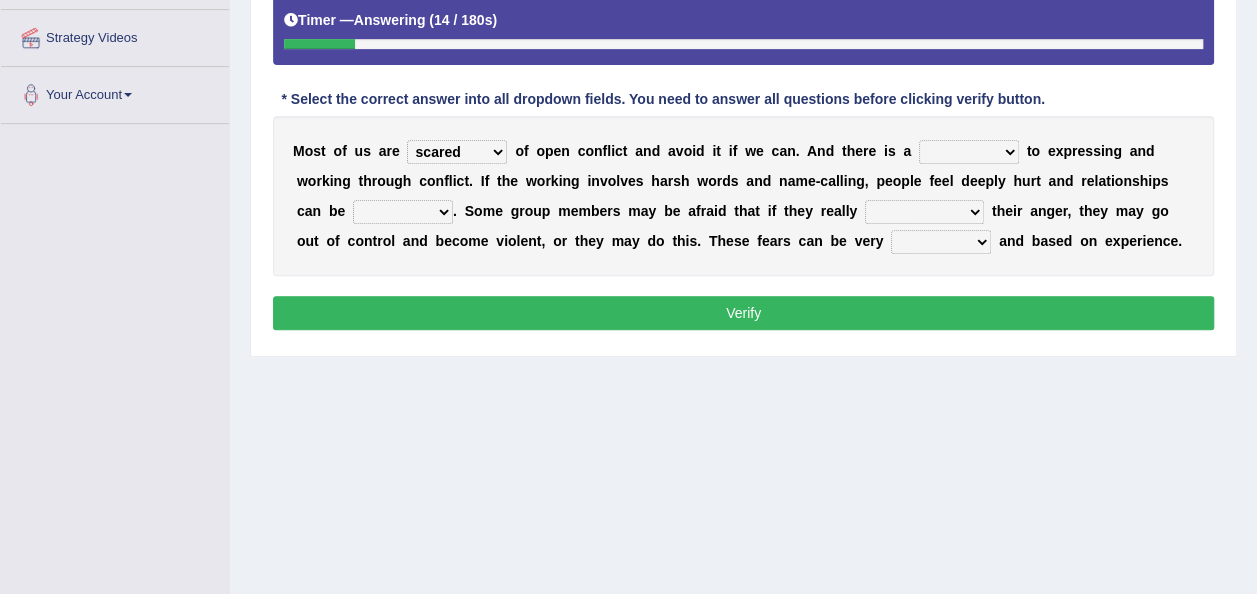 click on "hazard challenge risk danger" at bounding box center (969, 152) 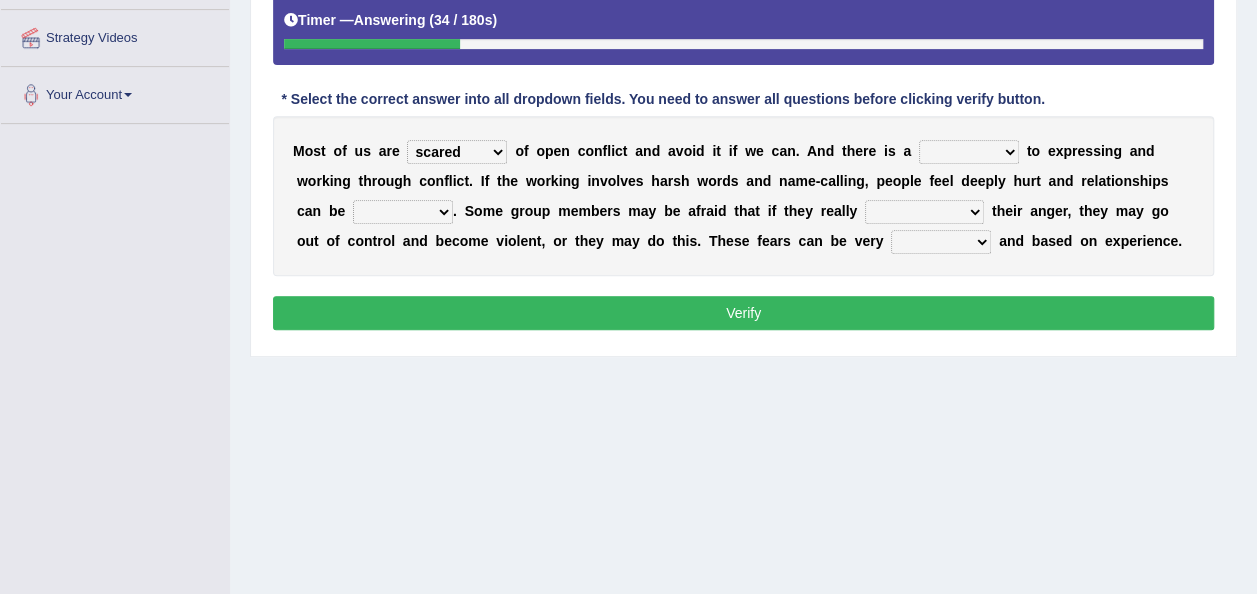 select on "risk" 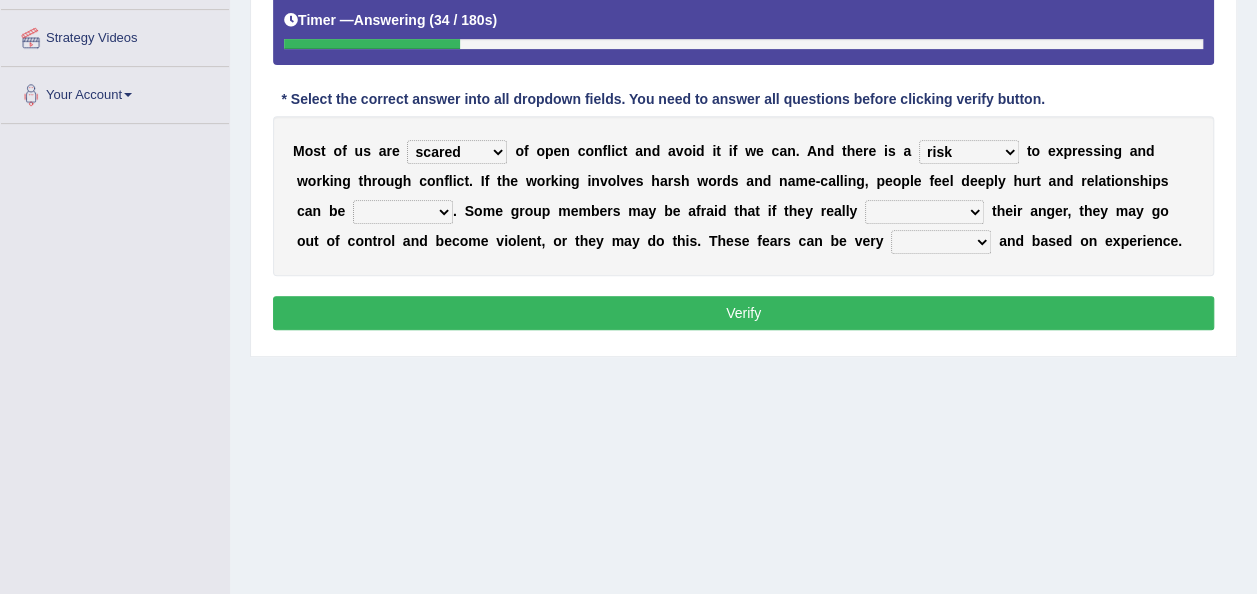 click on "hazard challenge risk danger" at bounding box center [969, 152] 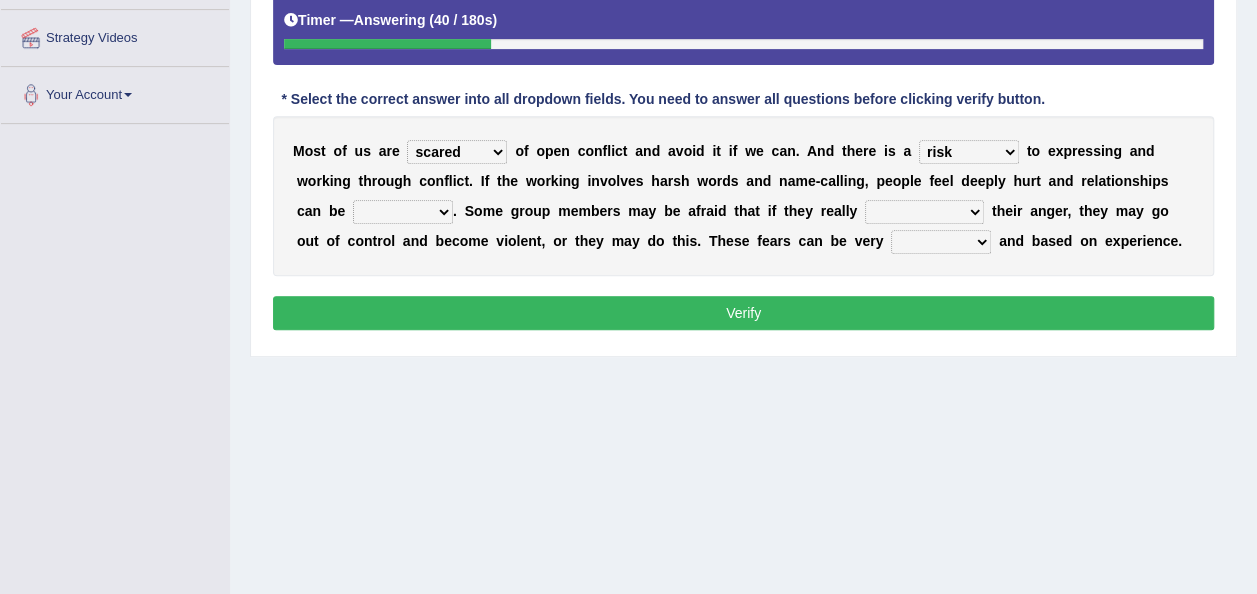 click on "injured opted impaired damaged" at bounding box center (403, 212) 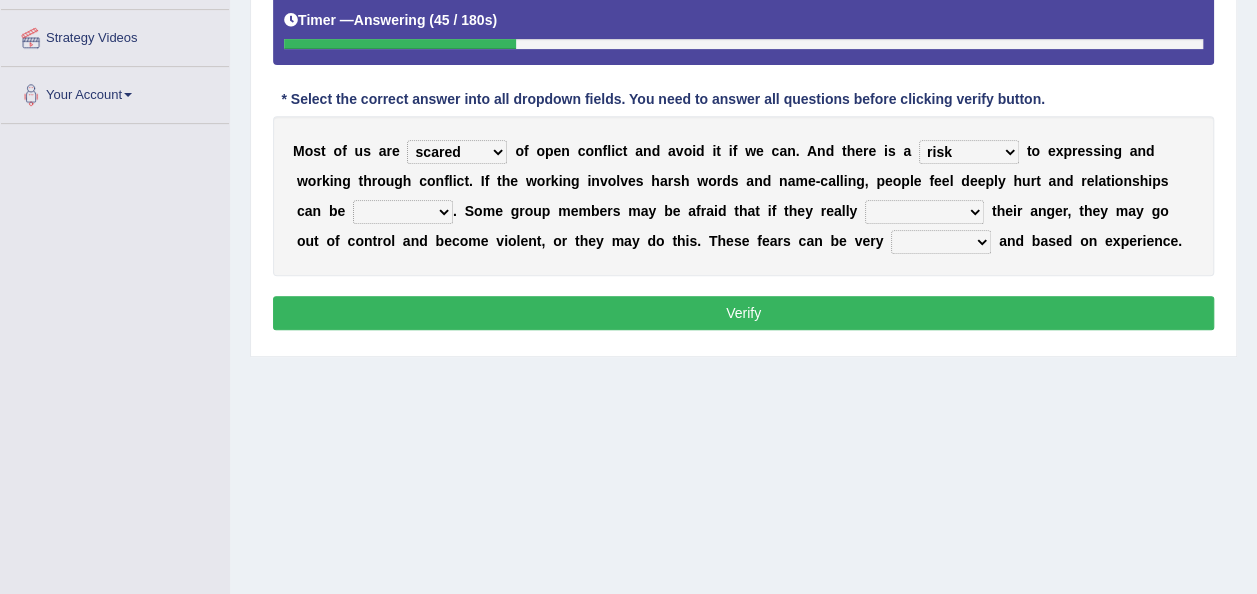 select on "damaged" 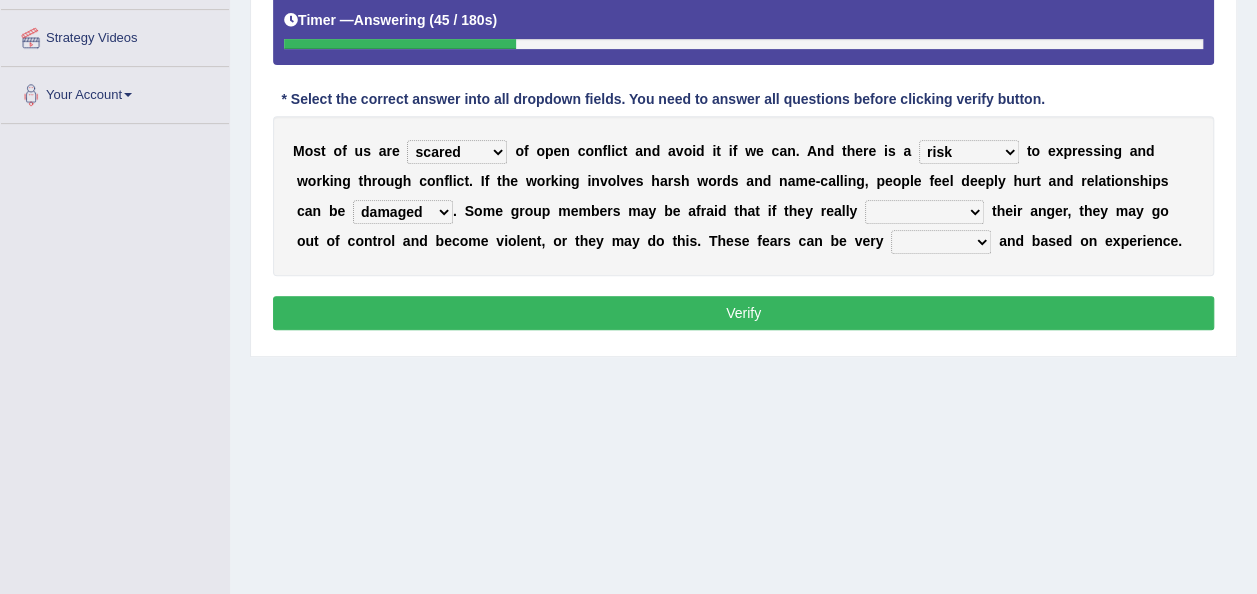 click on "injured opted impaired damaged" at bounding box center [403, 212] 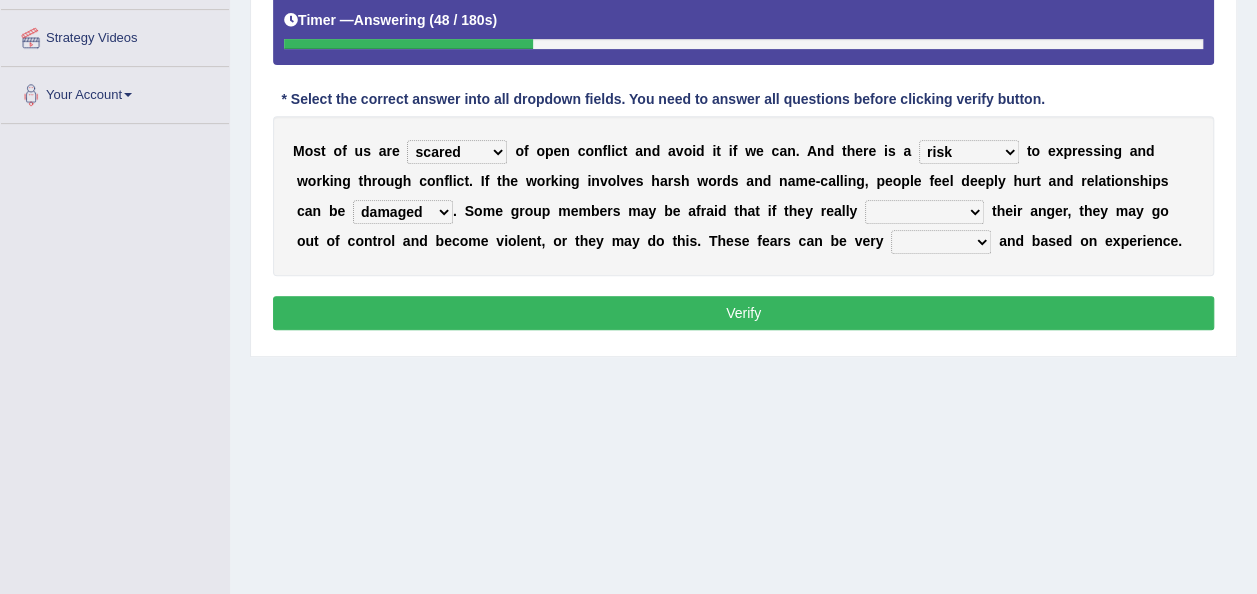 click on "express say communicate hide" at bounding box center [924, 212] 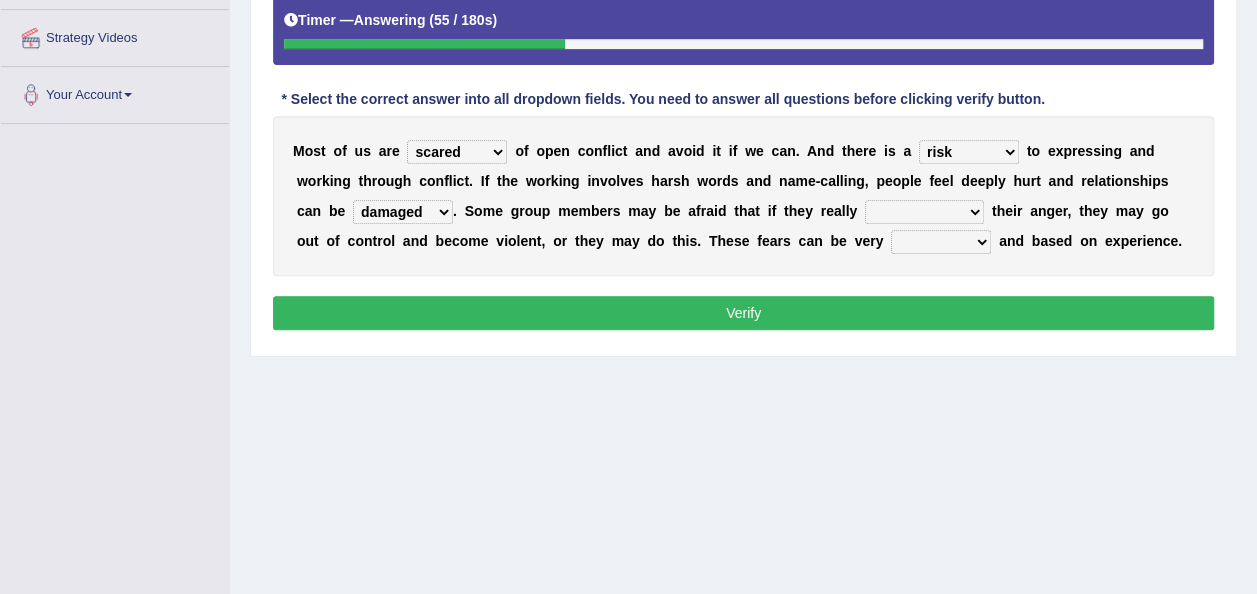 select on "express" 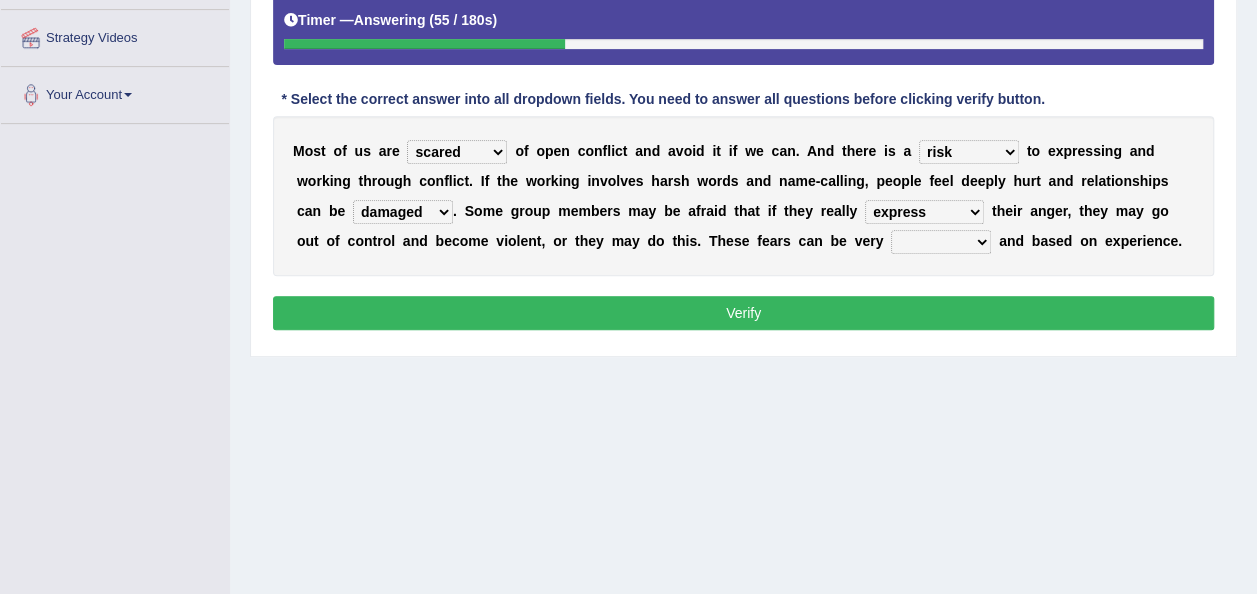 click on "express say communicate hide" at bounding box center [924, 212] 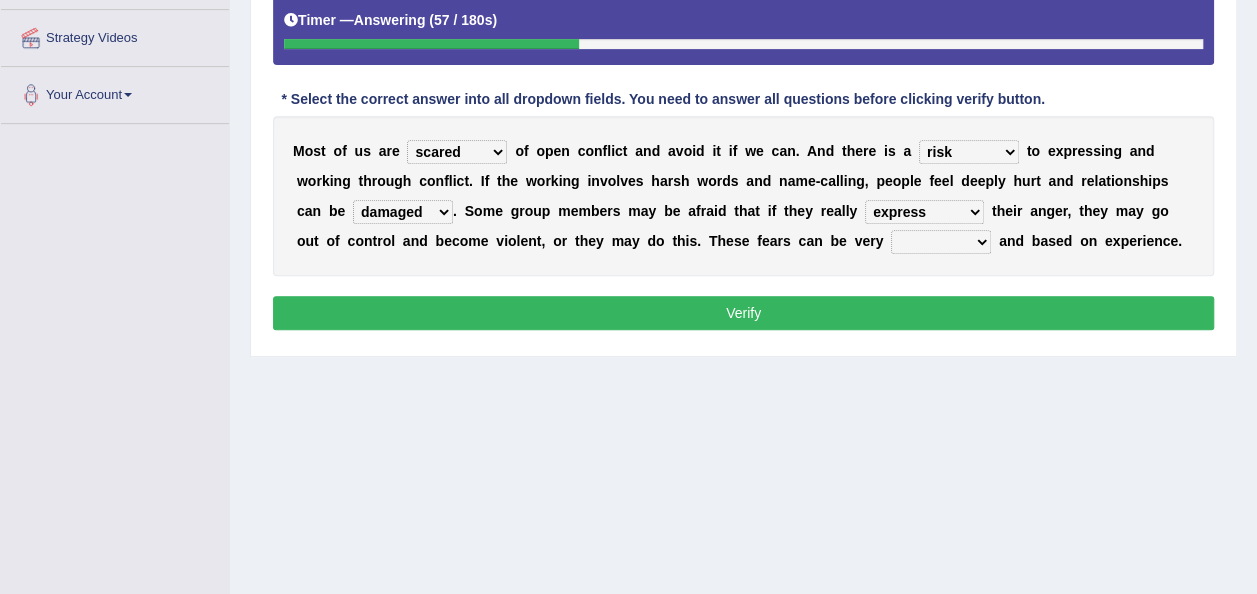 click on "real vivid tangible concrete" at bounding box center (941, 242) 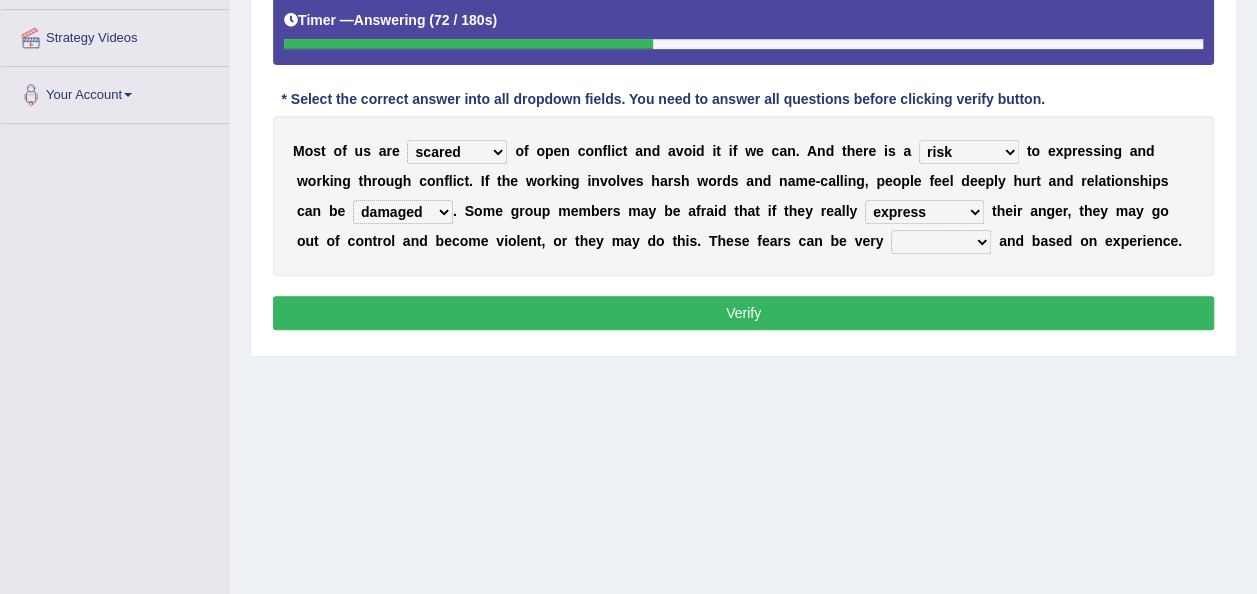 select on "real" 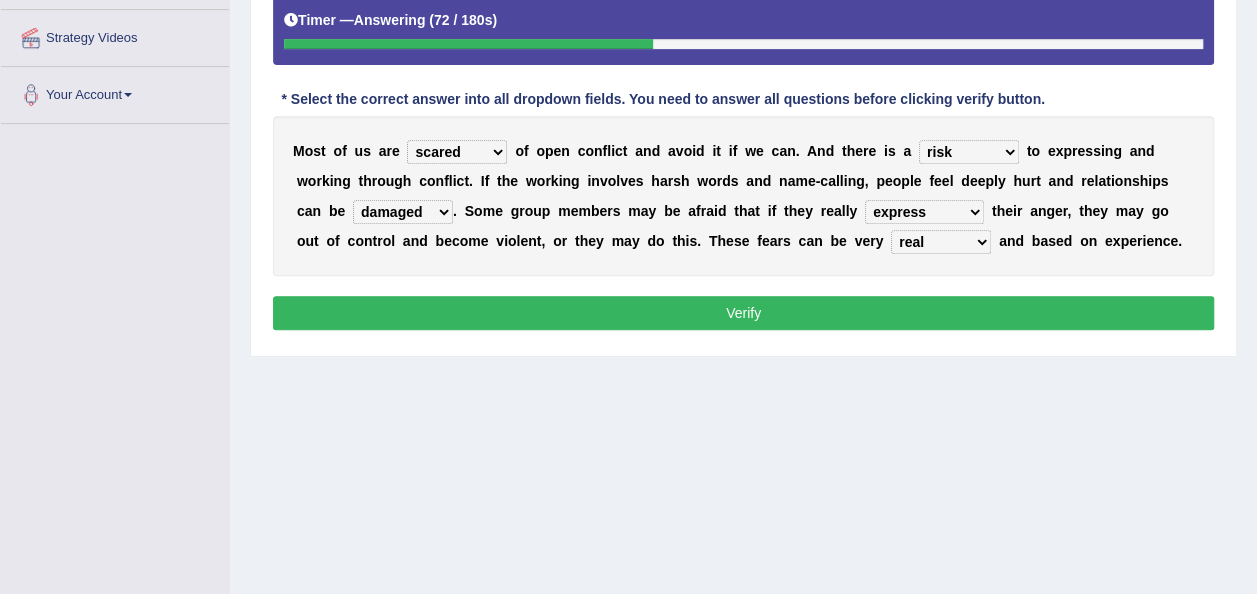 click on "real vivid tangible concrete" at bounding box center [941, 242] 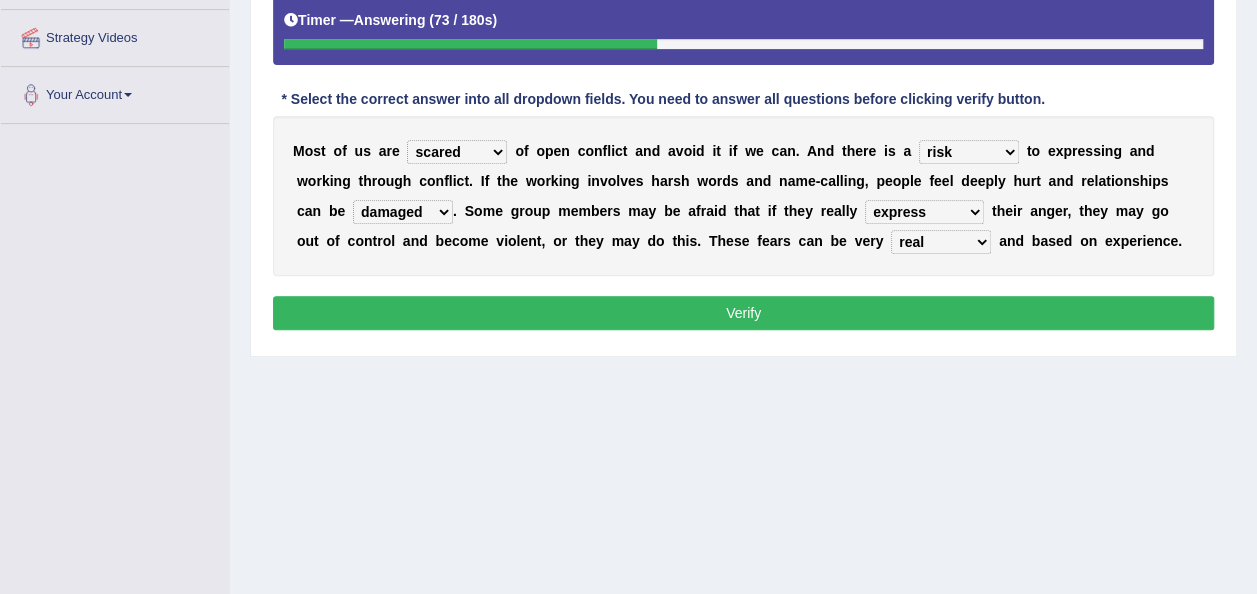 click on "Verify" at bounding box center (743, 313) 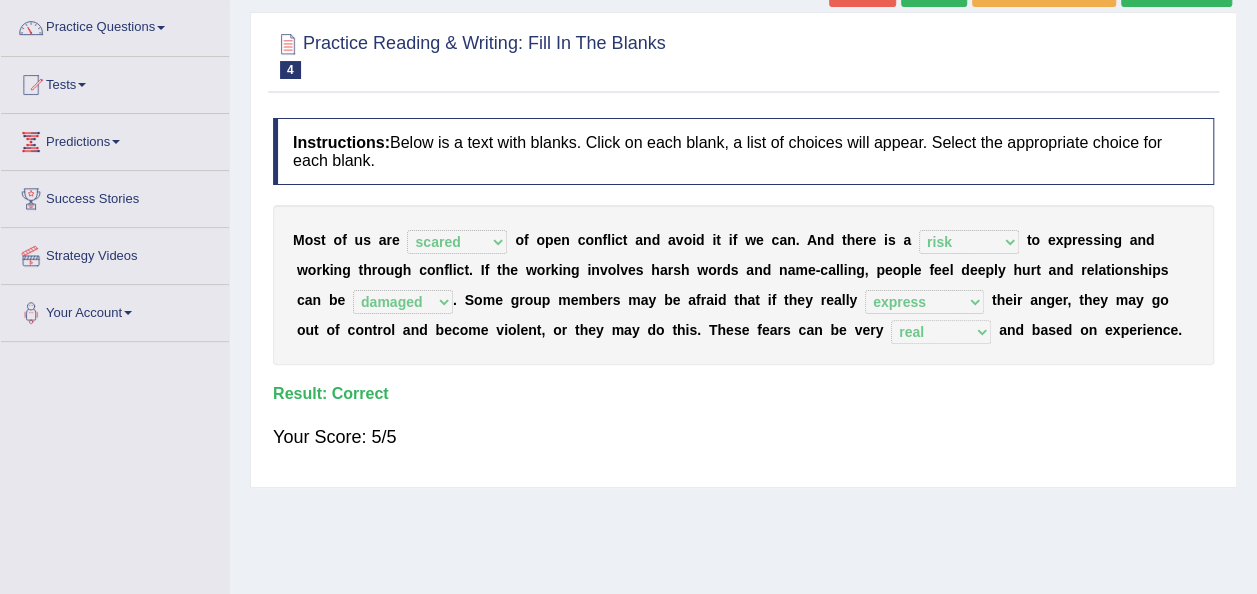 scroll, scrollTop: 0, scrollLeft: 0, axis: both 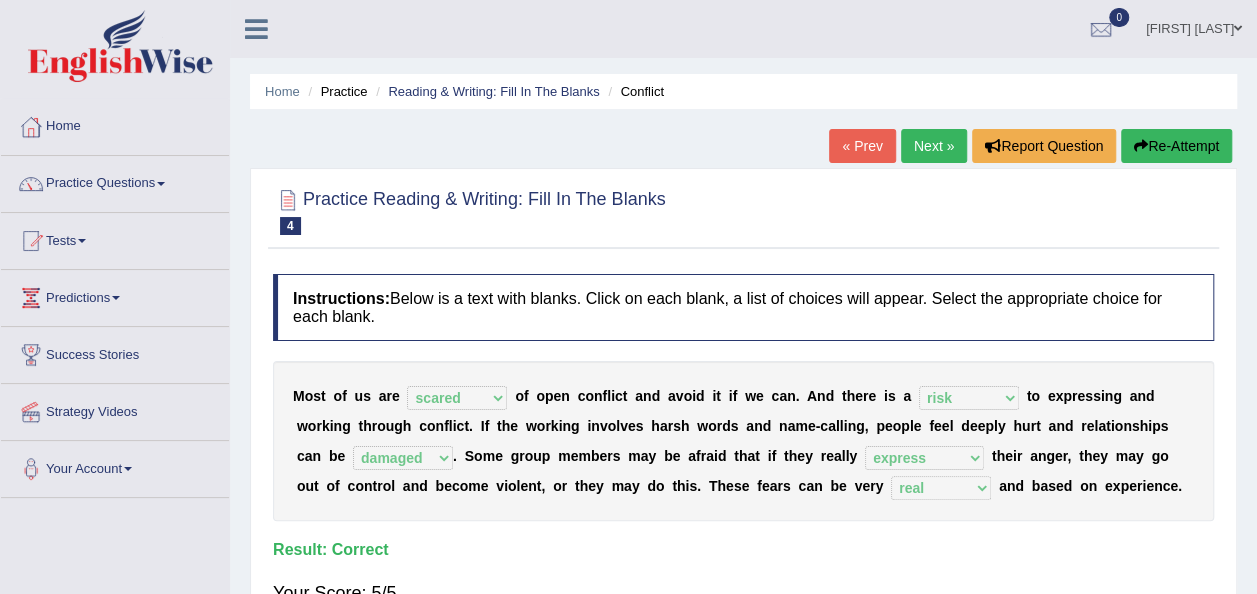 click on "Next »" at bounding box center (934, 146) 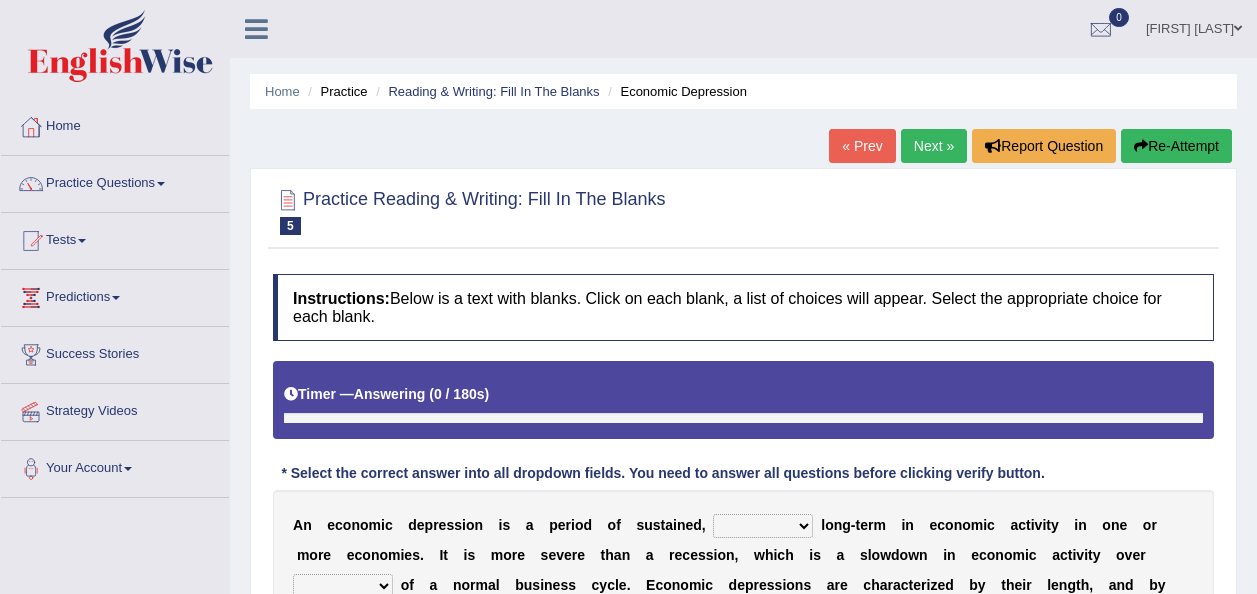 scroll, scrollTop: 304, scrollLeft: 0, axis: vertical 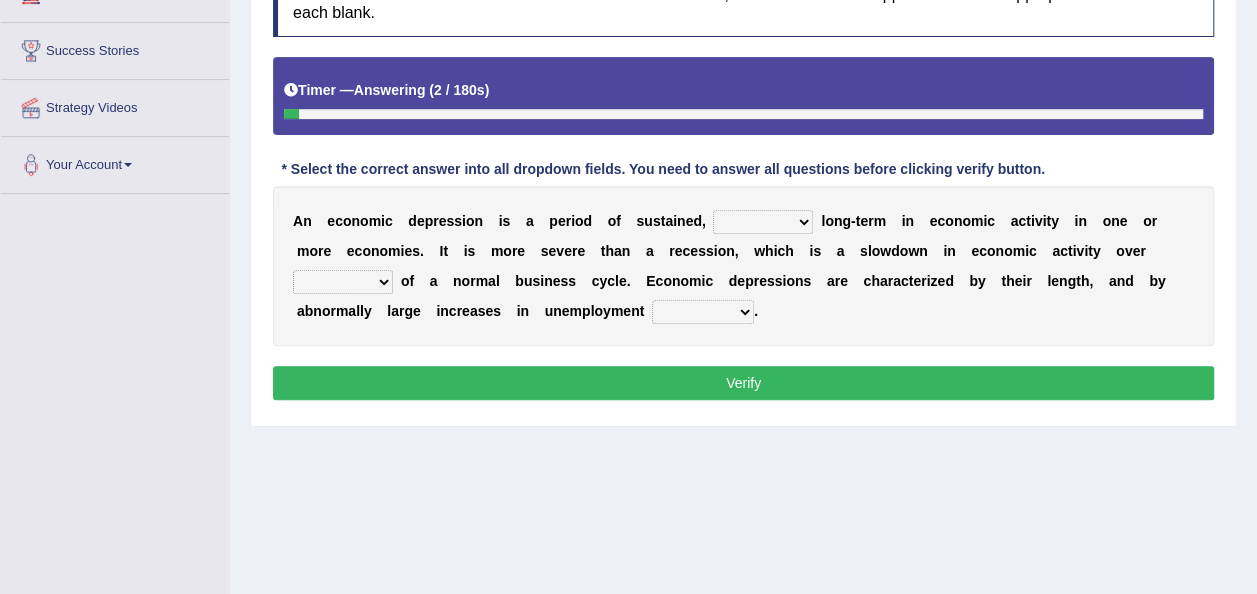 click on "variation promotion downturn reduction" at bounding box center [763, 222] 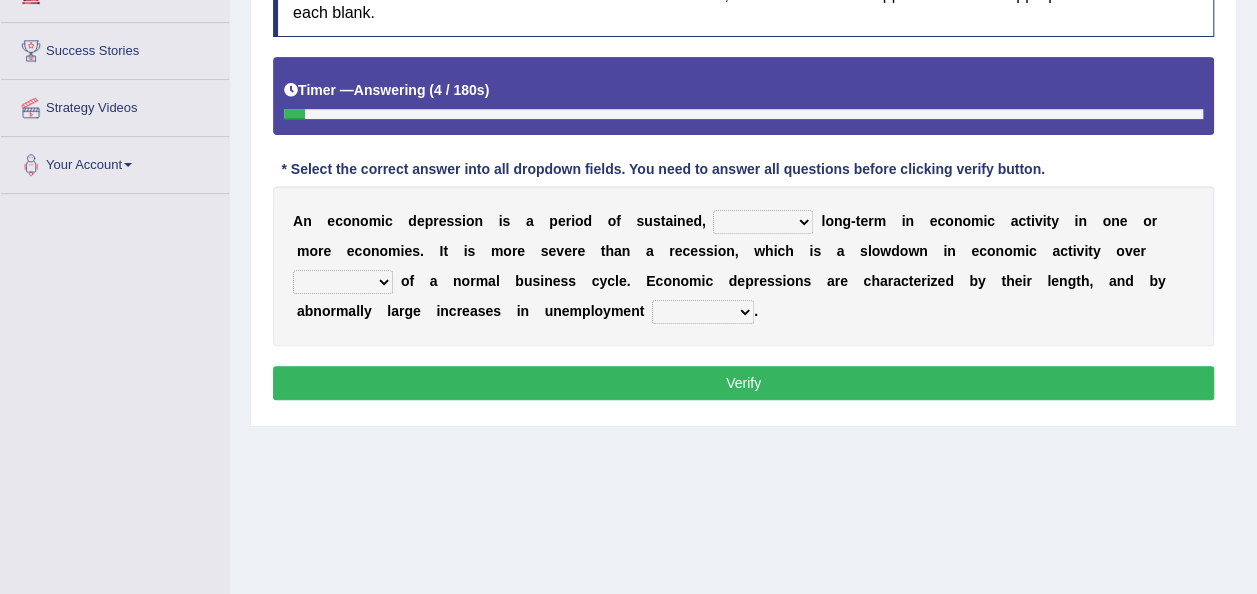 click on "variation promotion downturn reduction" at bounding box center (763, 222) 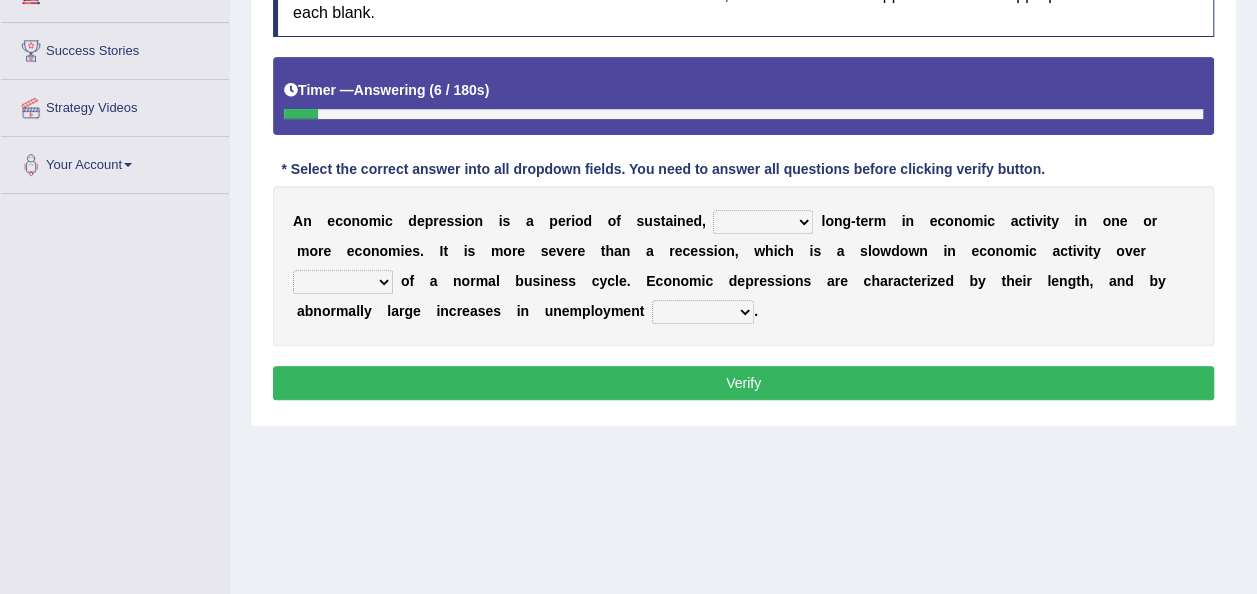 click on "variation promotion downturn reduction" at bounding box center [763, 222] 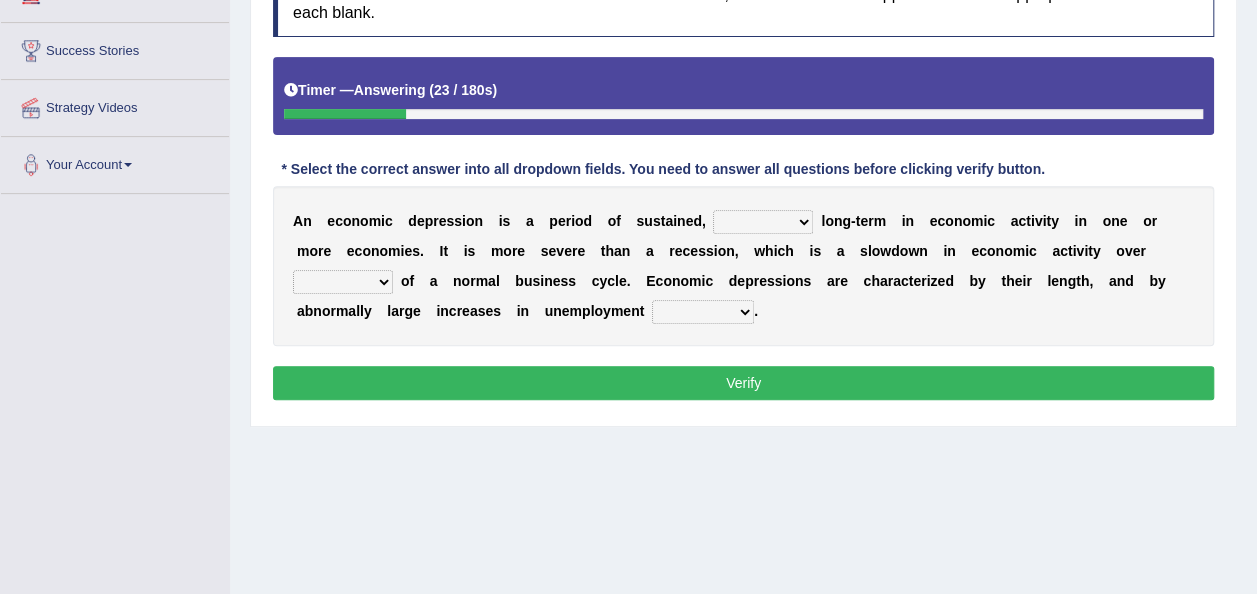 select on "reduction" 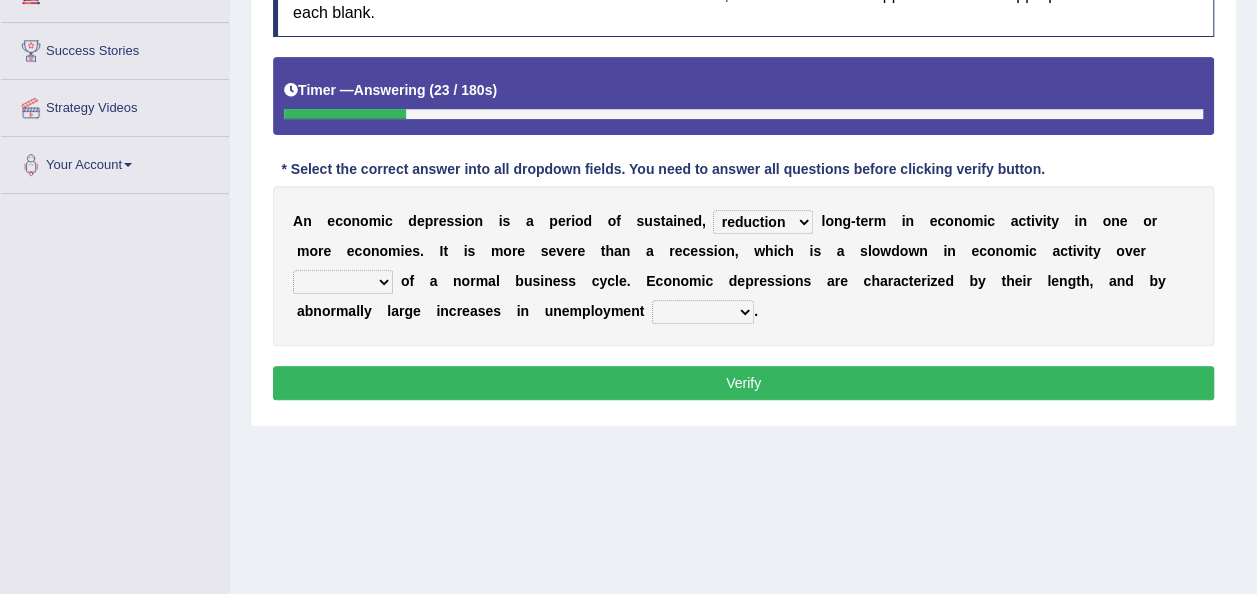 click on "variation promotion downturn reduction" at bounding box center (763, 222) 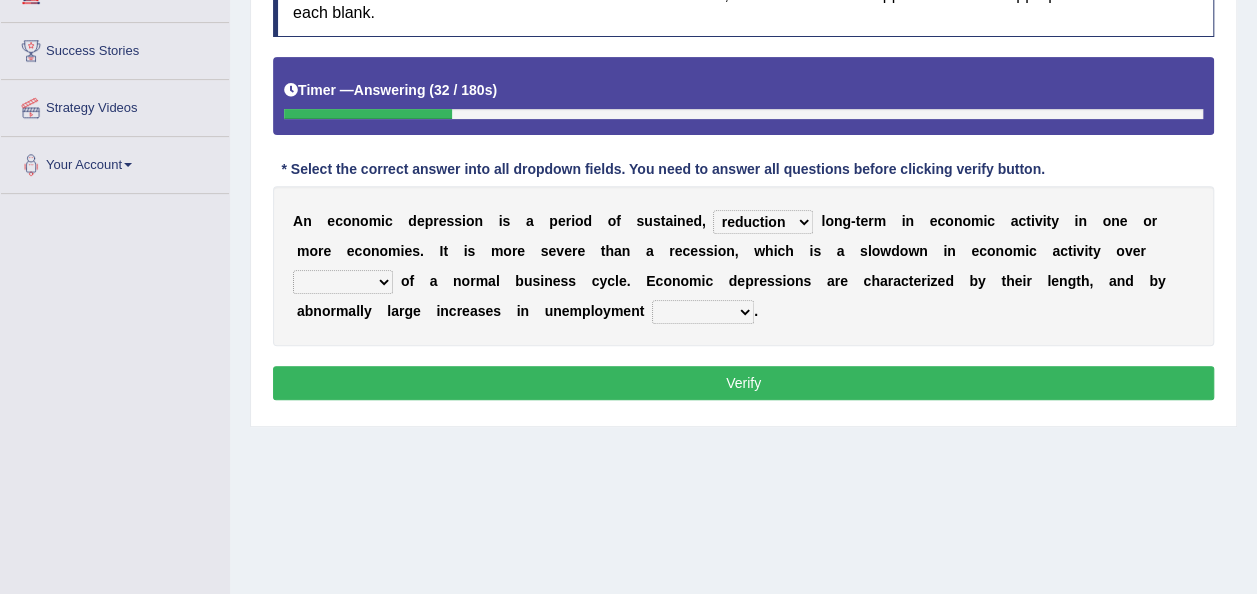 click on "an era the course a tally the year" at bounding box center (343, 282) 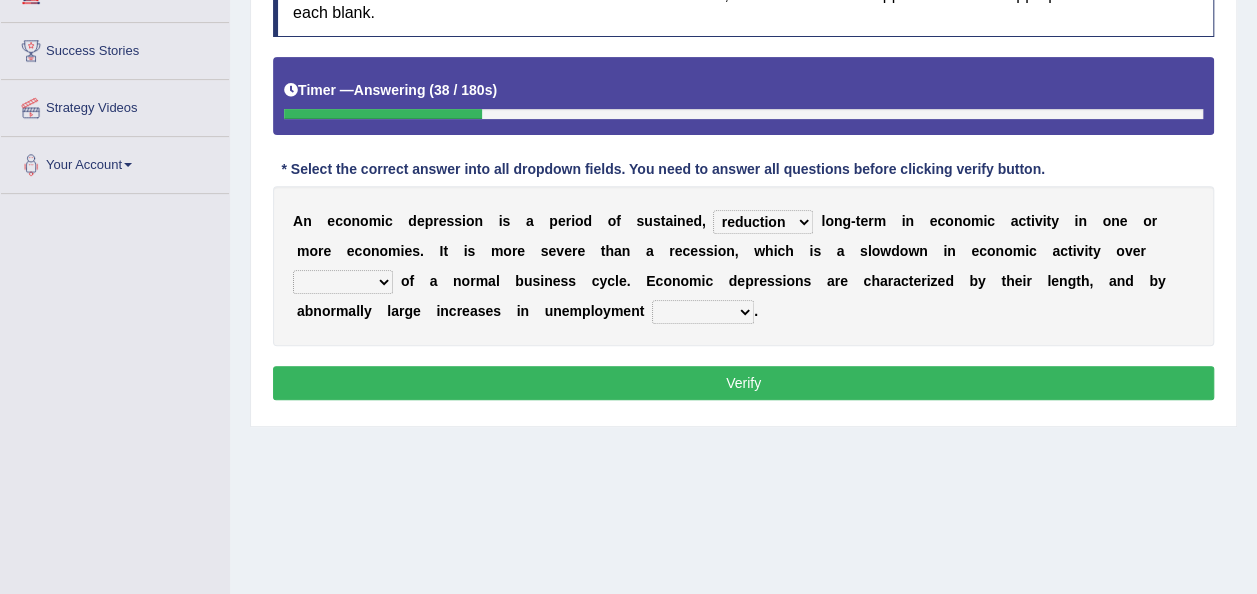 select on "the course" 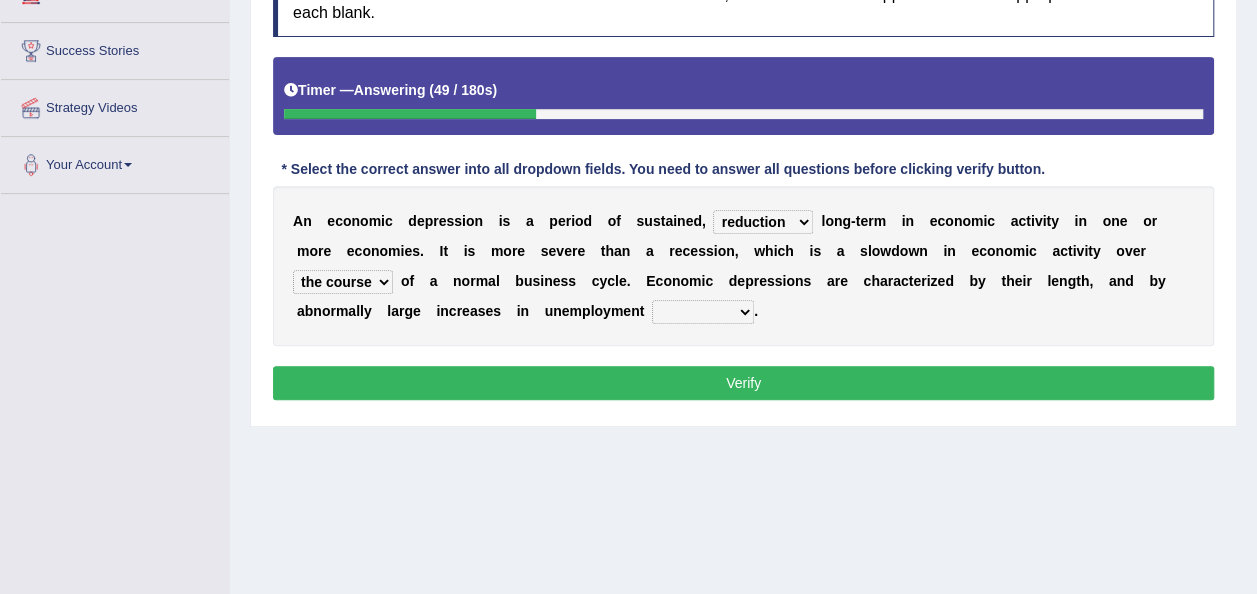 click on "calculation bias ratio rate" at bounding box center (703, 312) 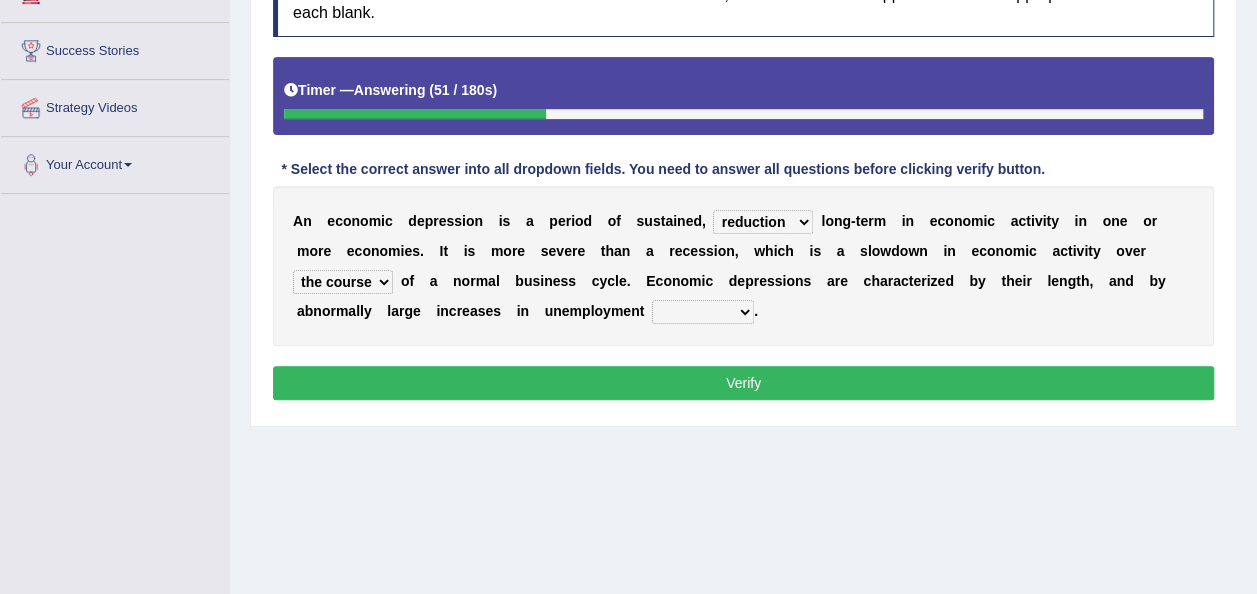 select on "rate" 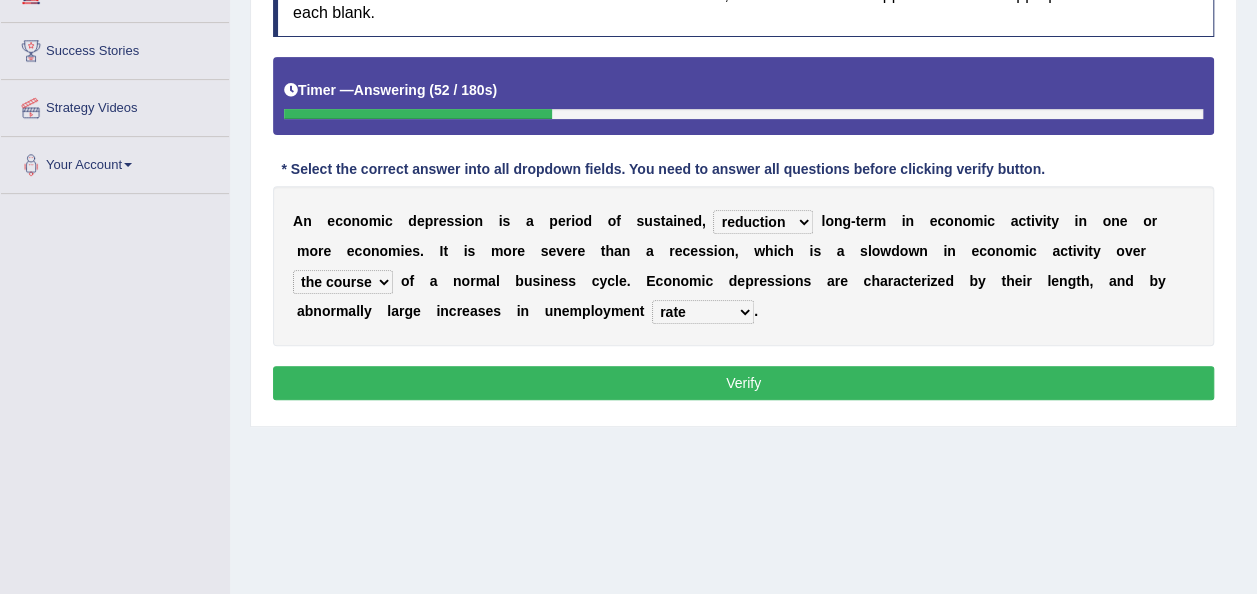 click on "Verify" at bounding box center (743, 383) 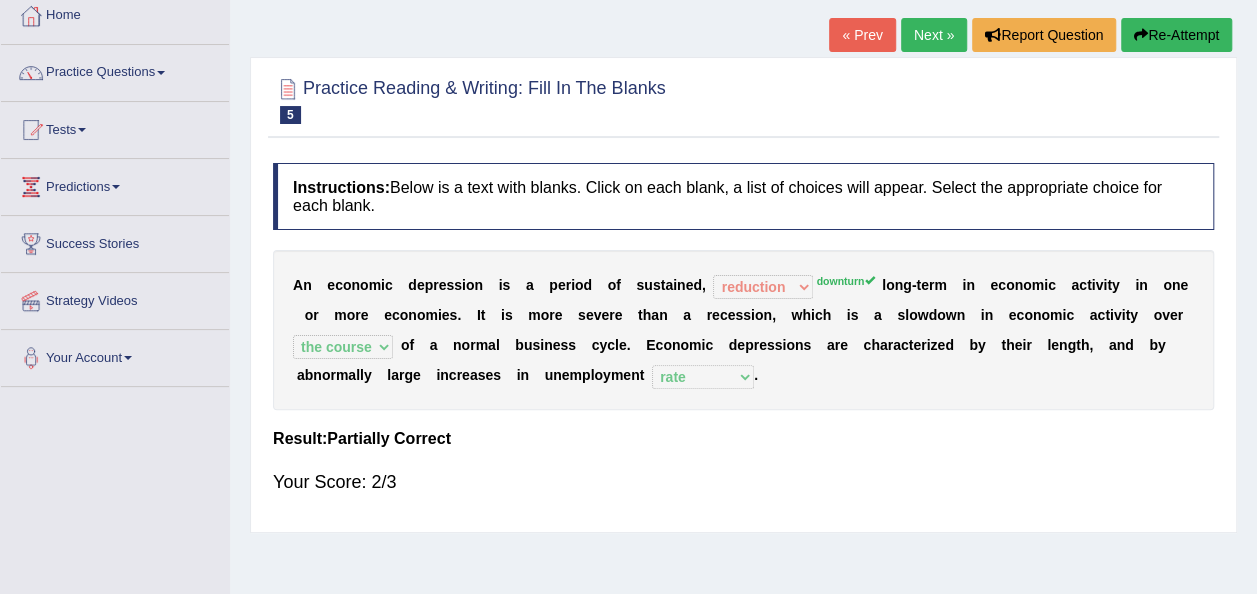 scroll, scrollTop: 109, scrollLeft: 0, axis: vertical 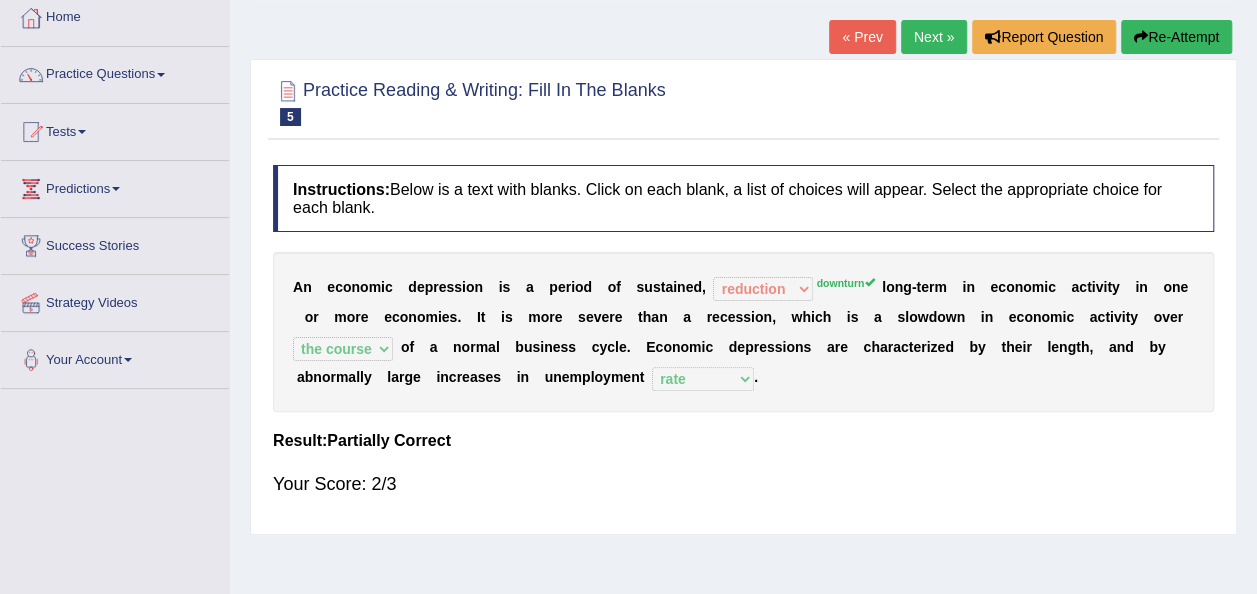 click on "Re-Attempt" at bounding box center (1176, 37) 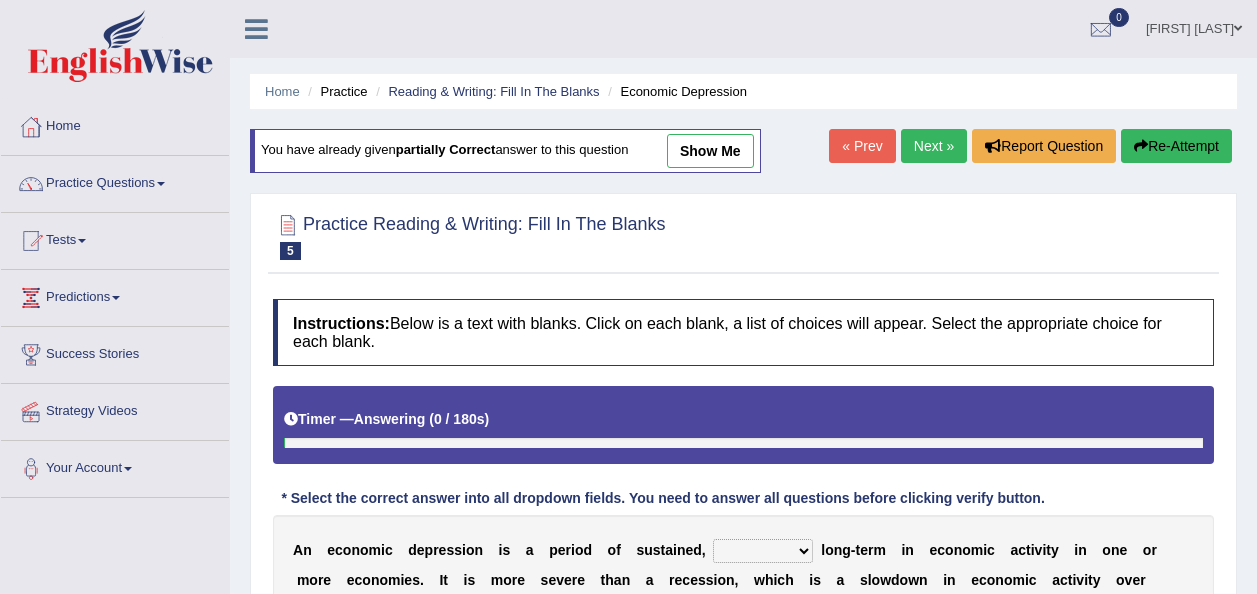 scroll, scrollTop: 129, scrollLeft: 0, axis: vertical 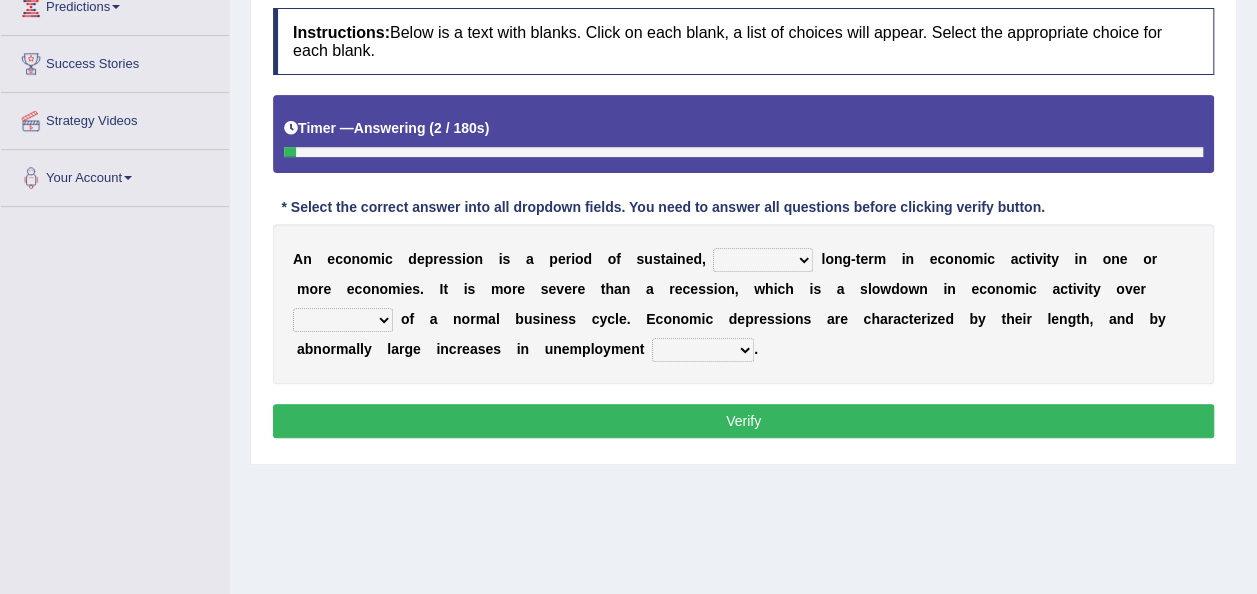 click on "variation promotion downturn reduction" at bounding box center (763, 260) 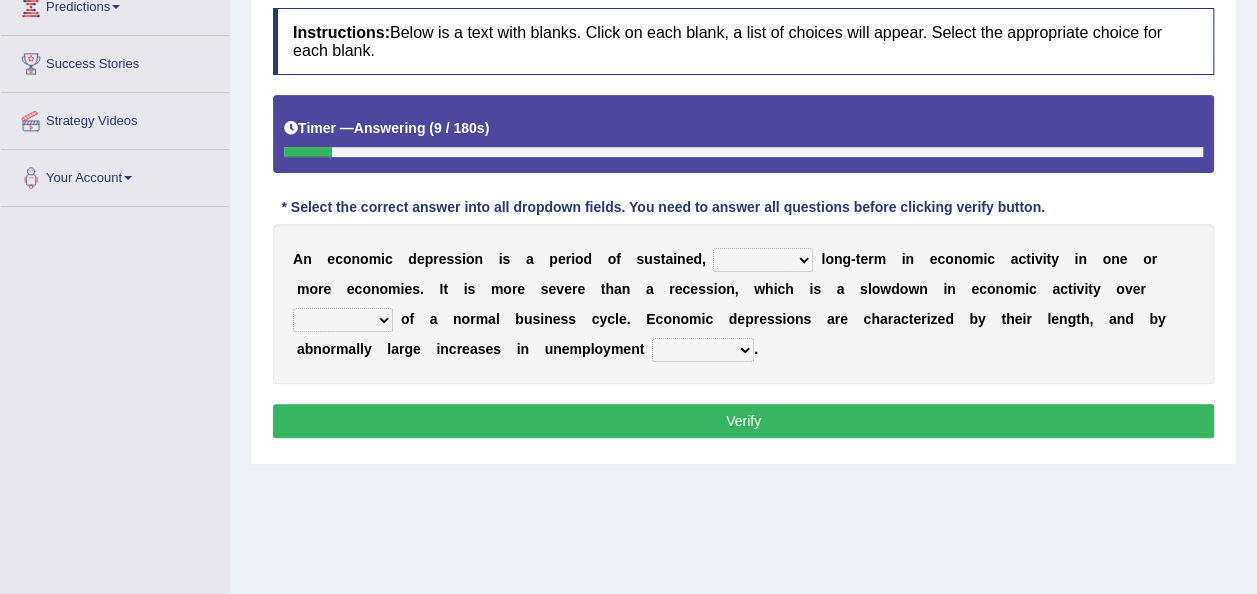 select on "downturn" 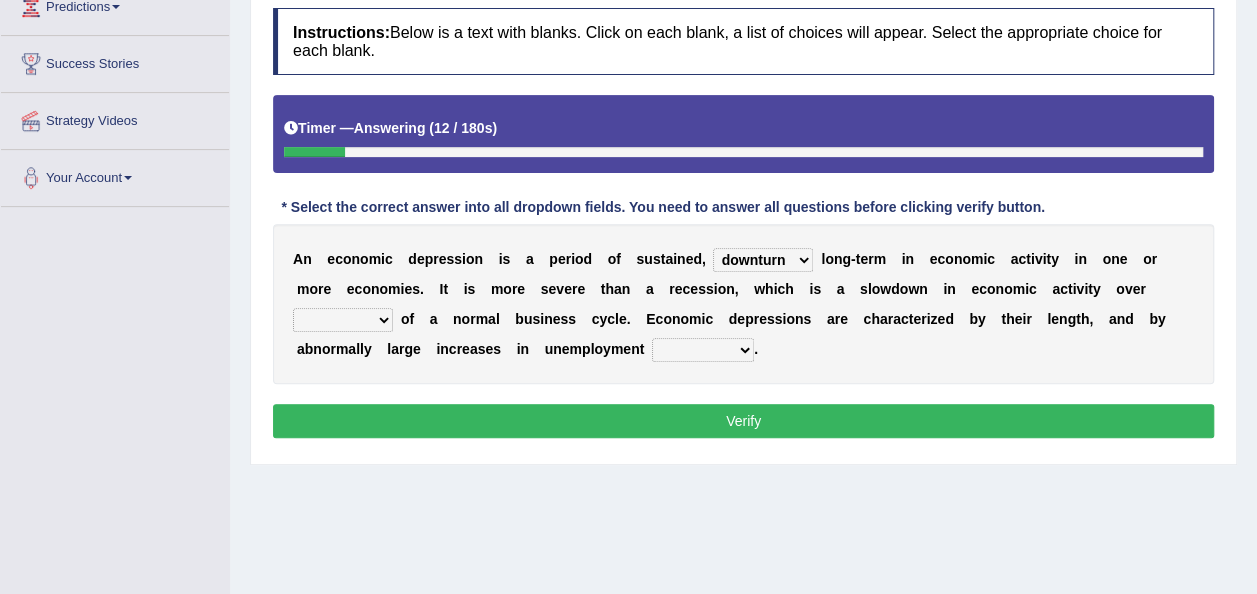 click on "an era the course a tally the year" at bounding box center (343, 320) 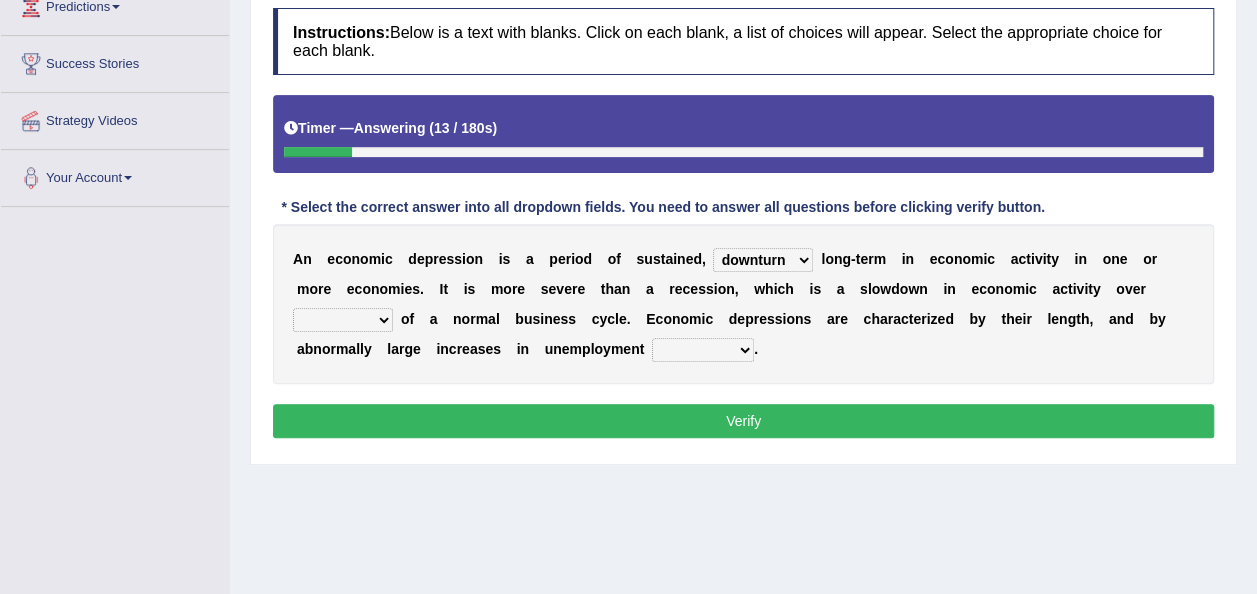 select on "the course" 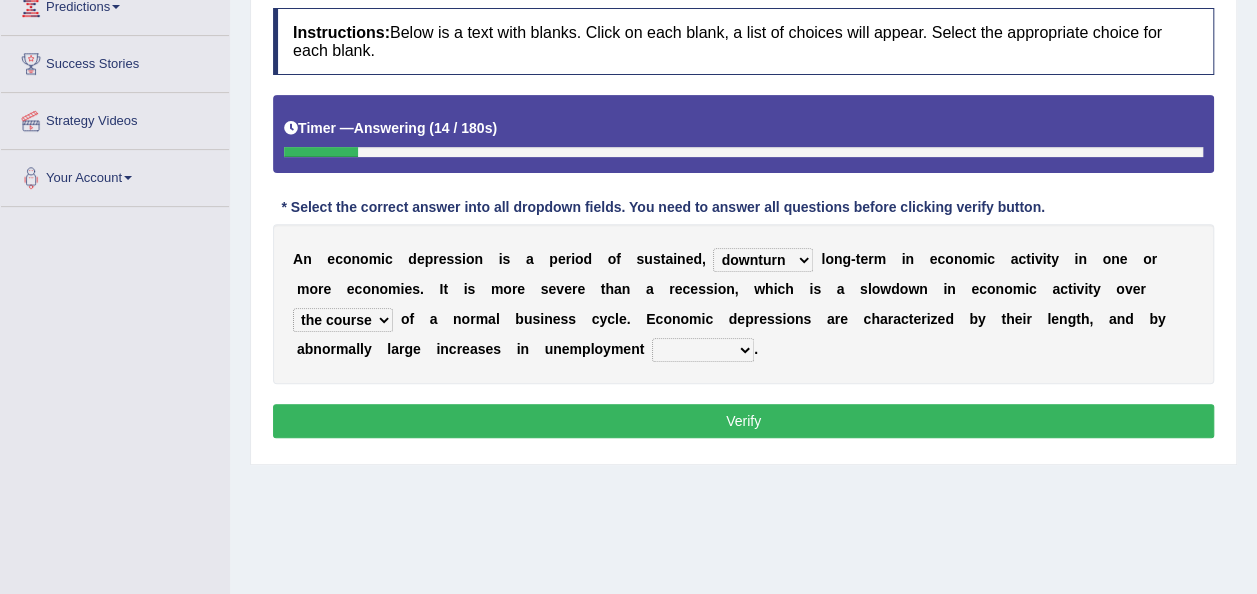 click on "calculation bias ratio rate" at bounding box center [703, 350] 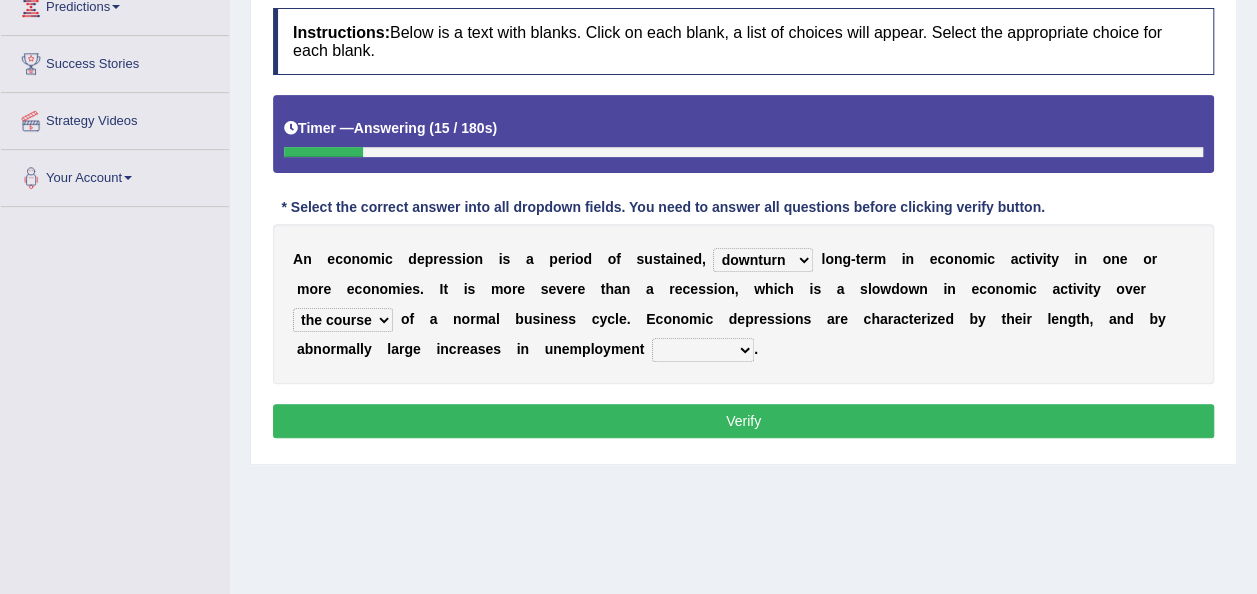 select on "rate" 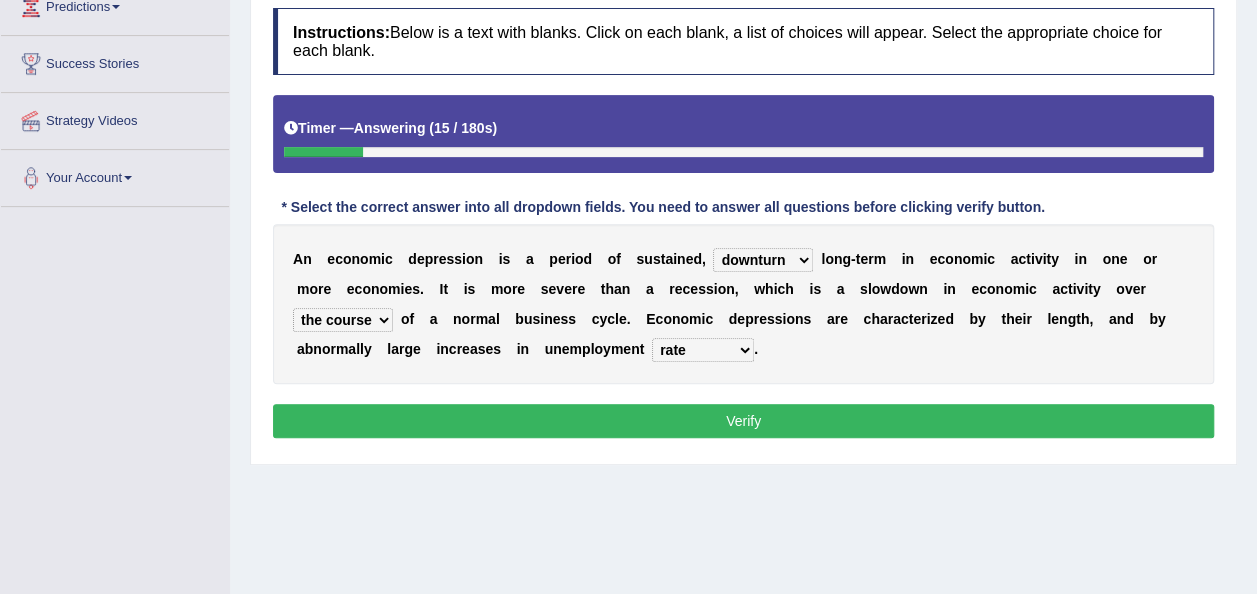 click on "calculation bias ratio rate" at bounding box center (703, 350) 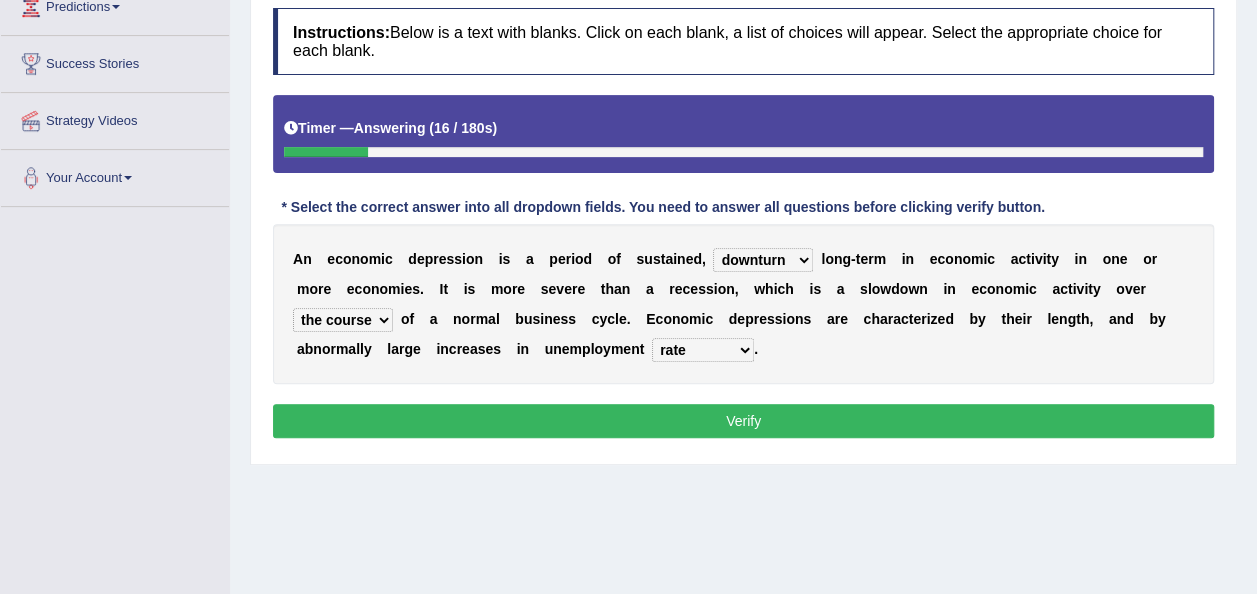 click on "Verify" at bounding box center (743, 421) 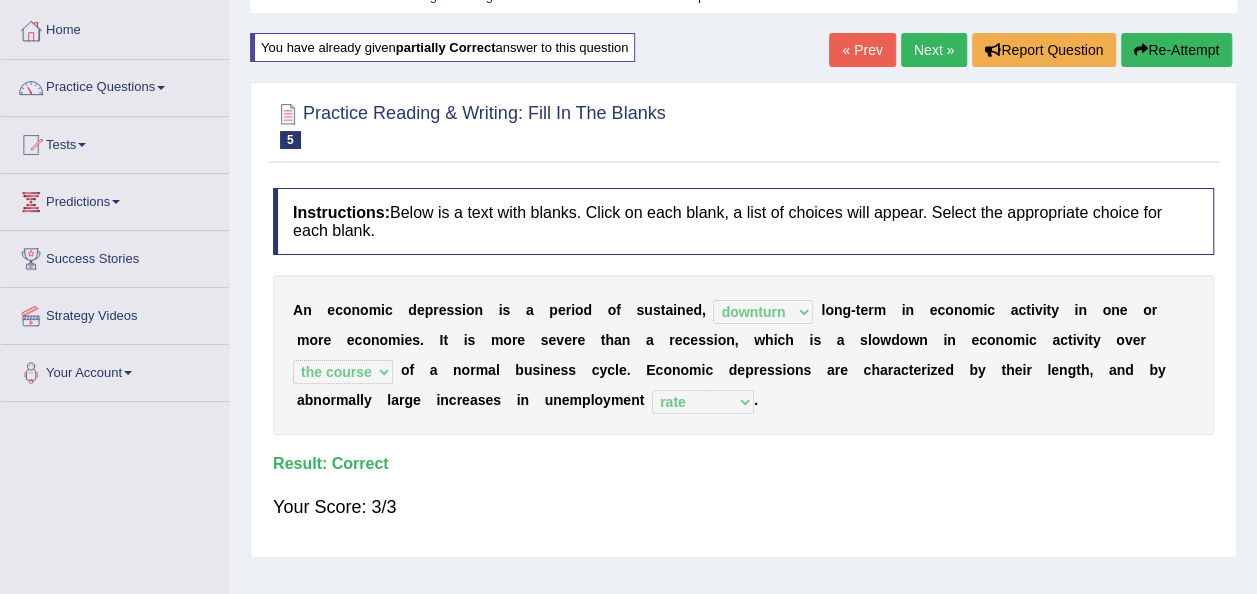 scroll, scrollTop: 0, scrollLeft: 0, axis: both 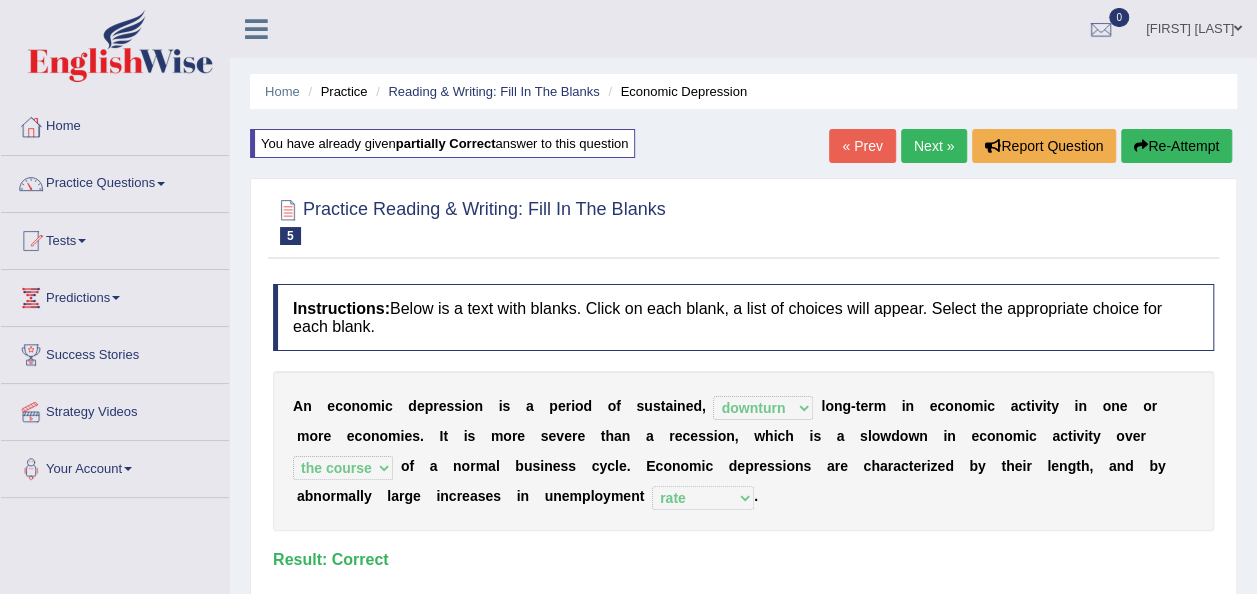 click on "Next »" at bounding box center [934, 146] 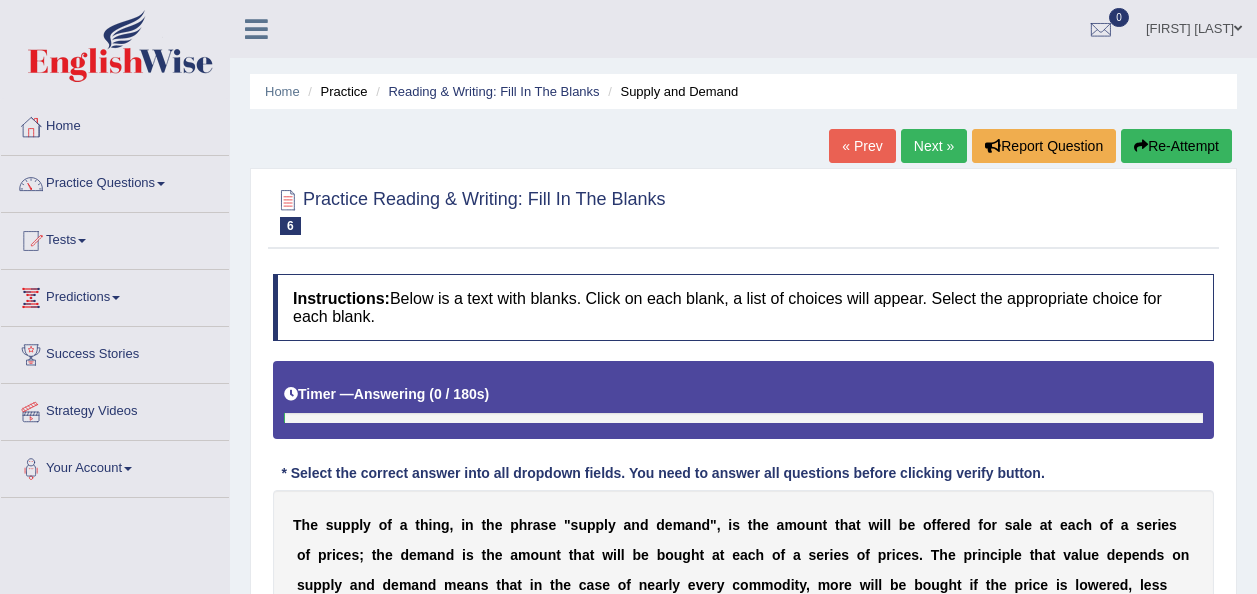 scroll, scrollTop: 225, scrollLeft: 0, axis: vertical 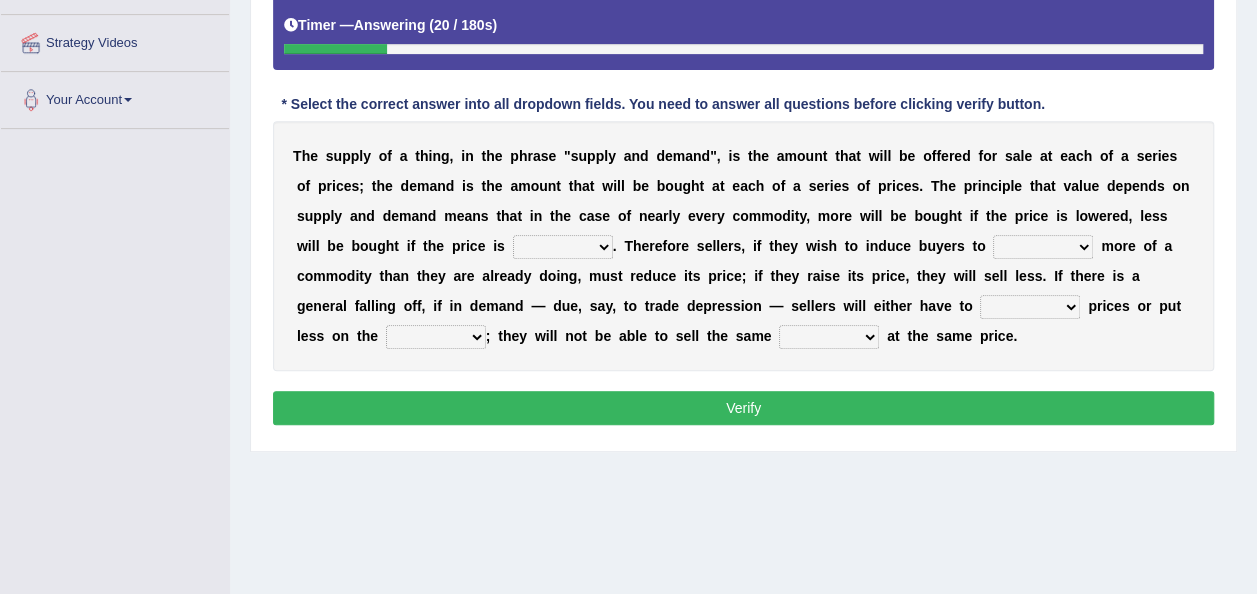 click on "T h e    s u p p l y    o f    a    t h i n g ,    i n    t h e    p h r a s e    " s u p p l y    a n d    d e m a n d " ,    i s    t h e    a m o u n t    t h a t    w i l l    b e    o f f e r e d    f o r    s a l e    a t    e a c h    o f    a    s e r i e s    o f    p r i c e s ;    t h e    d e m a n d    i s    t h e    a m o u n t    t h a t    w i l l    b e    b o u g h t    a t    e a c h    o f    a    s e r i e s    o f    p r i c e s .    T h e    p r i n c i p l e    t h a t    v a l u e    d e p e n d s    o n    s u p p l y    a n d    d e m a n d    m e a n s    t h a t    i n    t h e    c a s e    o f    n e a r l y    e v e r y    c o m m o d i t y ,    m o r e    w i l l    b e    b o u g h t    i f    t h e    p r i c e    i s    l o w e r e d ,    l e s s    w i l l    b e    b o u g h t    i f    t h e    p r i c e    i s    higher kept folded raised .    T h e r e f o r e    s e l l e r s ,    i f t" at bounding box center (743, 246) 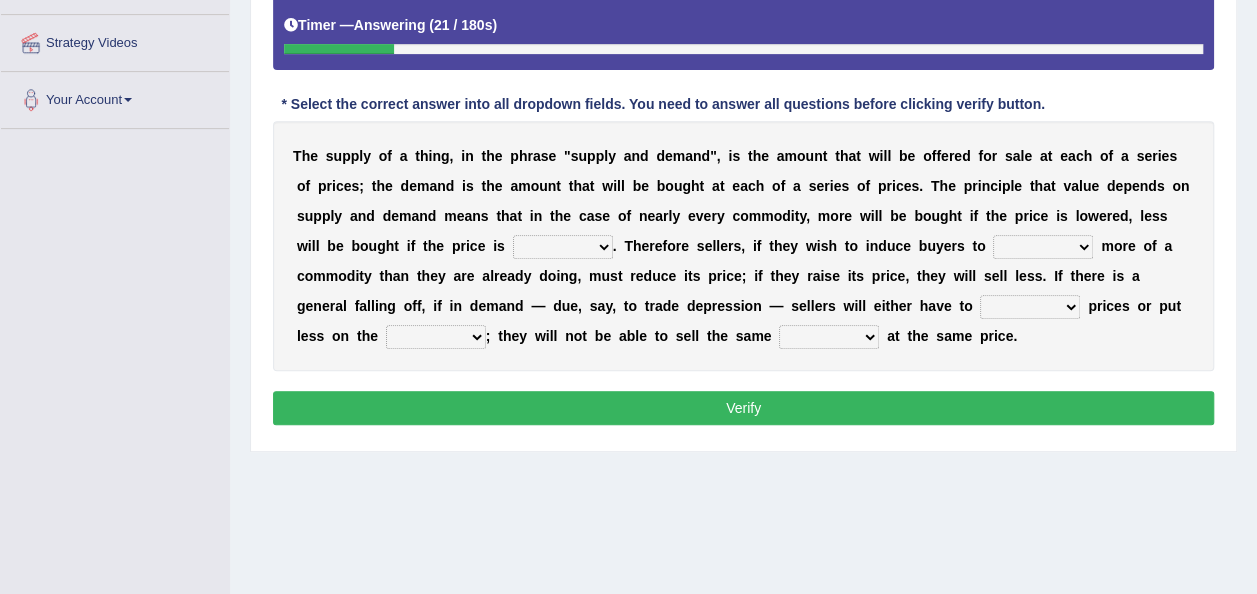 click on "higher kept folded raised" at bounding box center [563, 247] 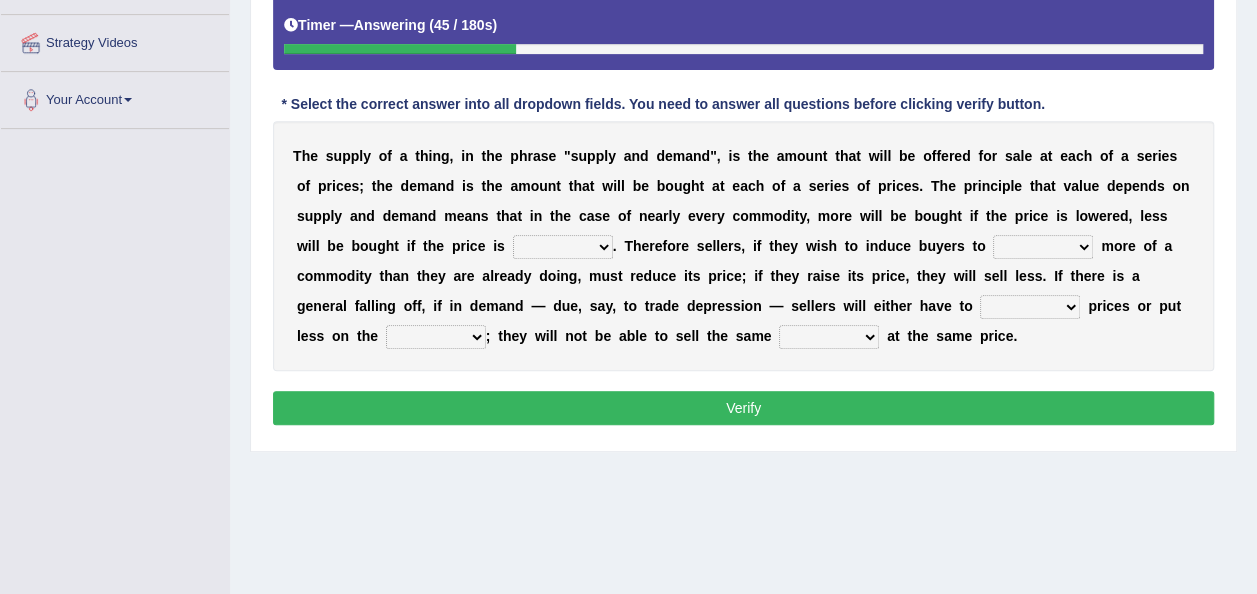 select on "raised" 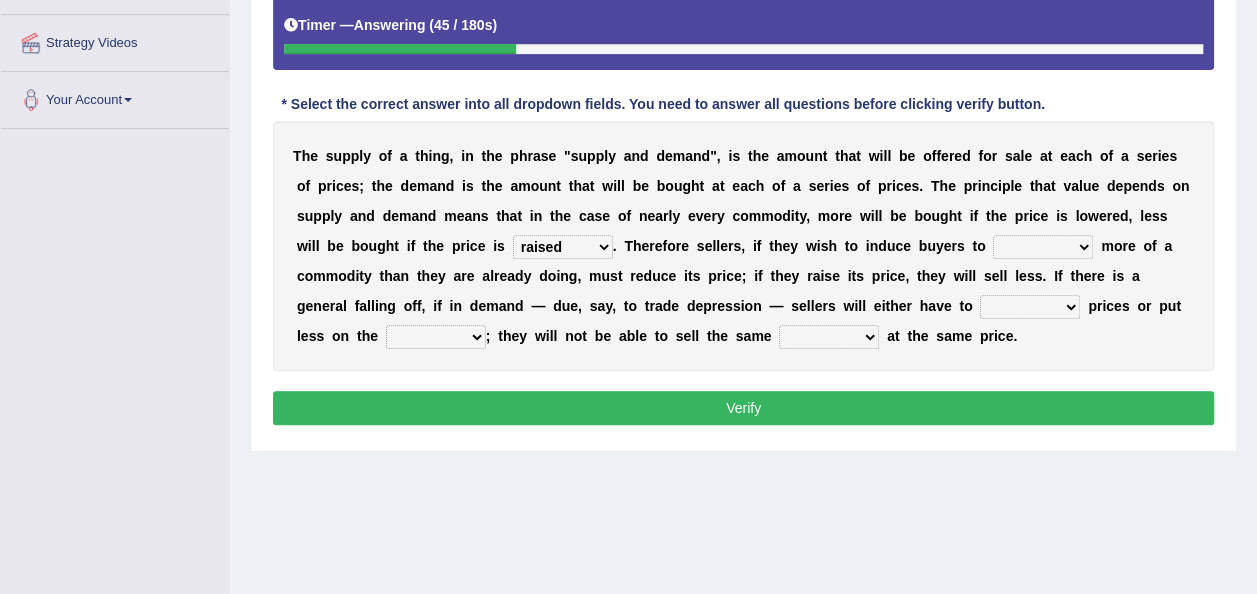 click on "higher kept folded raised" at bounding box center (563, 247) 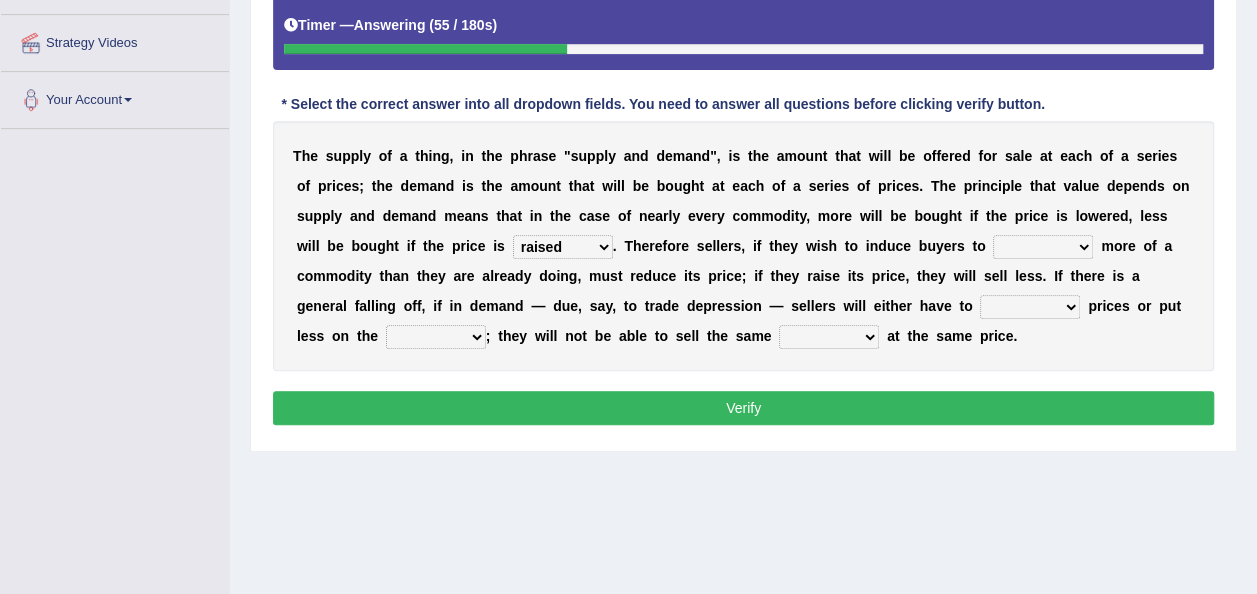 click on "remove judge hide take" at bounding box center [1043, 247] 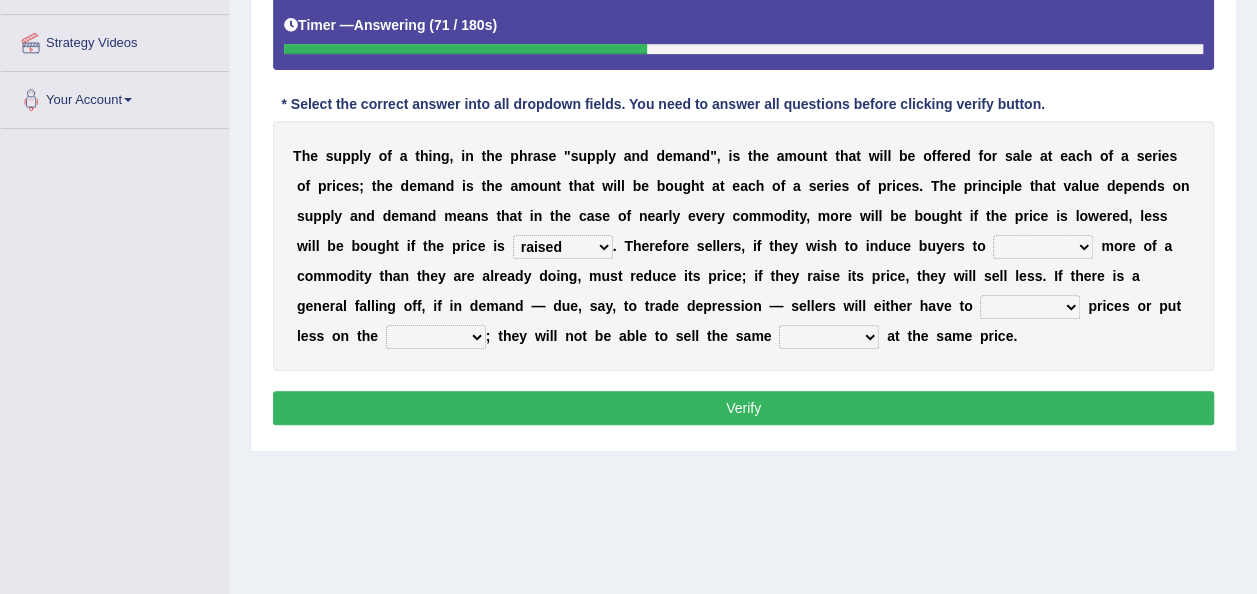 select on "take" 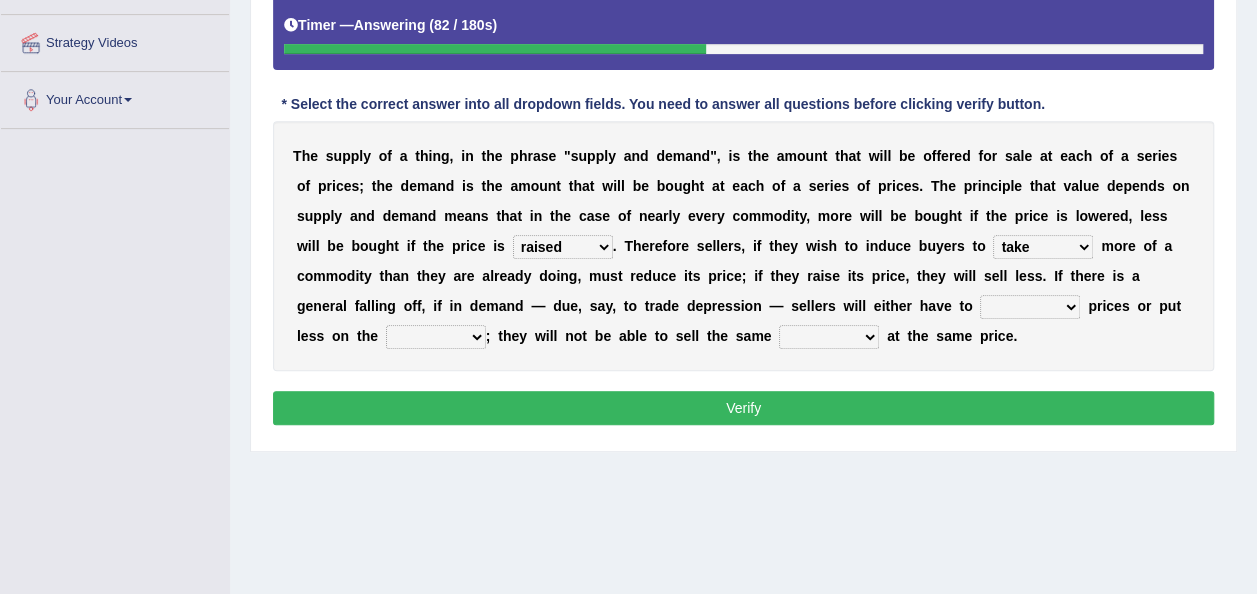 click on "trade treat describe reduce" at bounding box center [1030, 307] 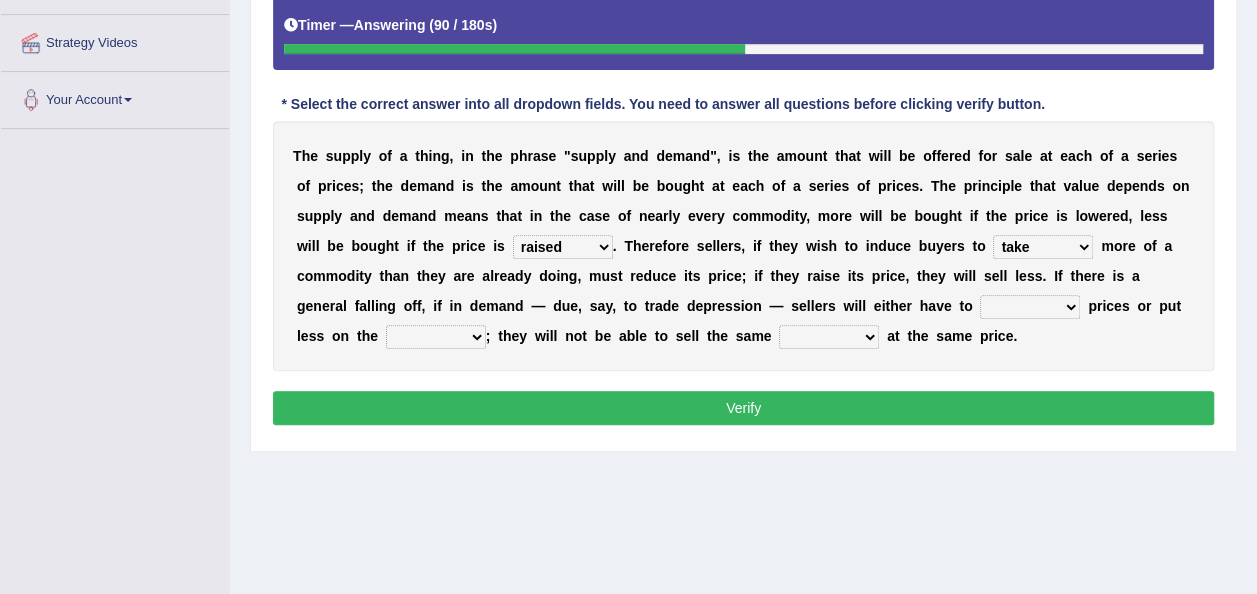 select on "reduce" 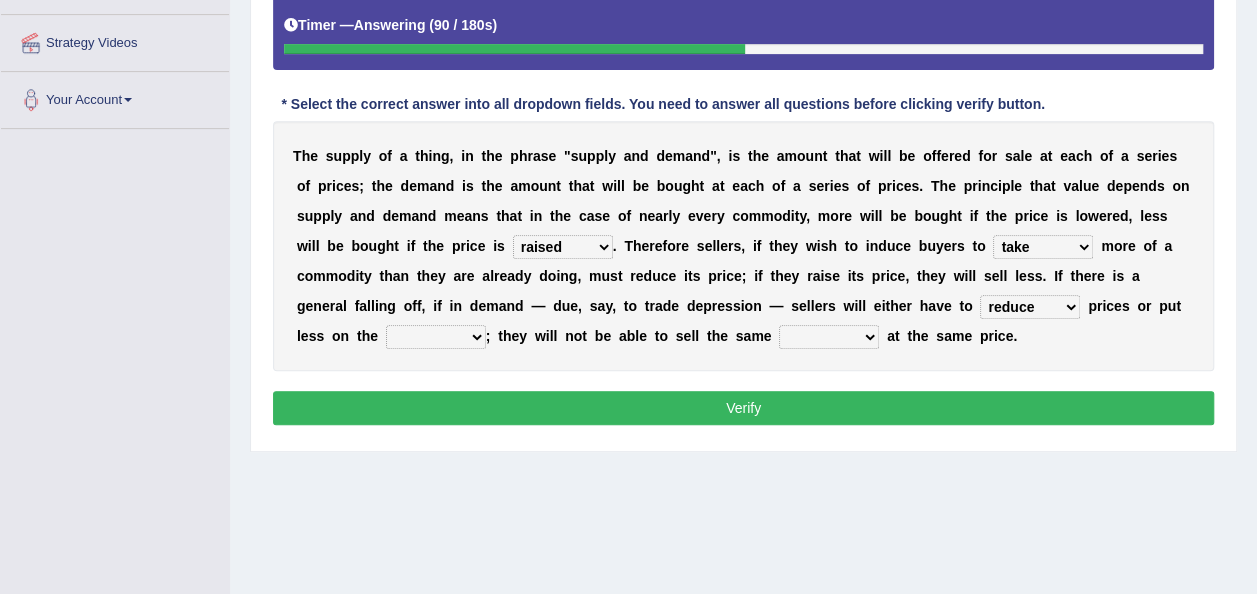 click on "trade treat describe reduce" at bounding box center [1030, 307] 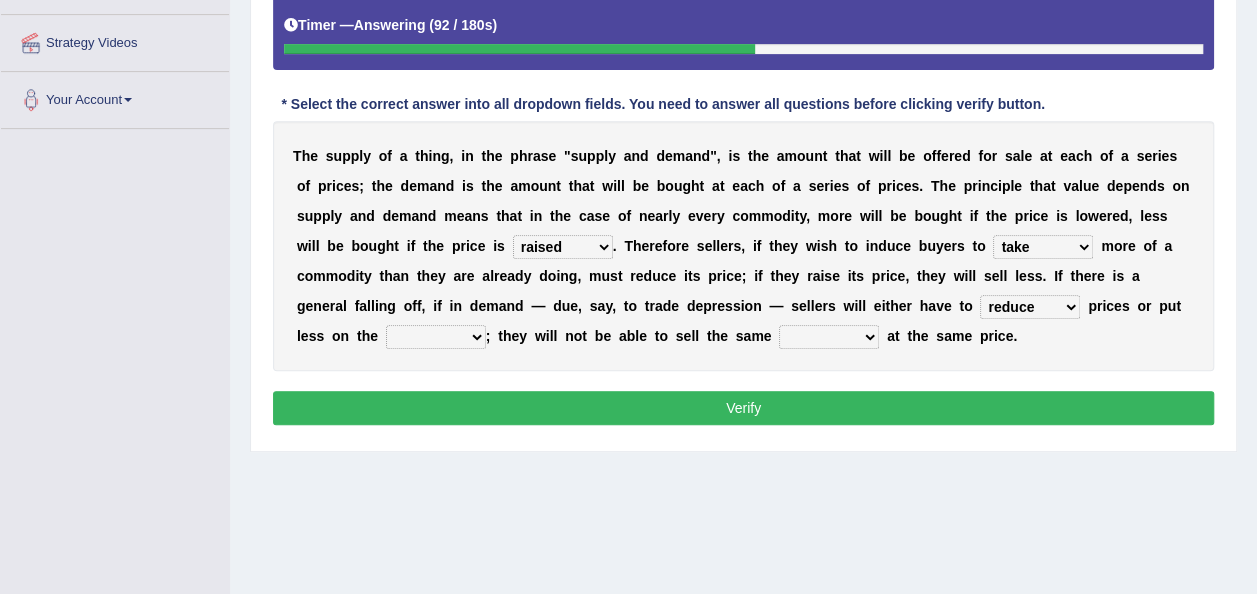 click on "store way market panel" at bounding box center [436, 337] 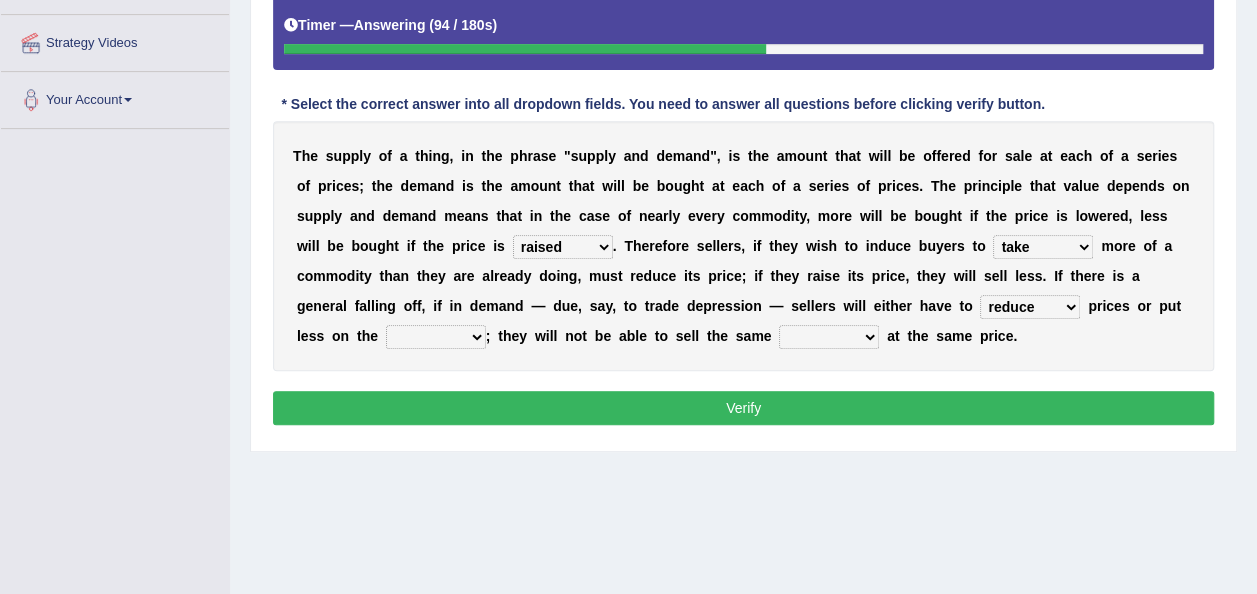 select on "market" 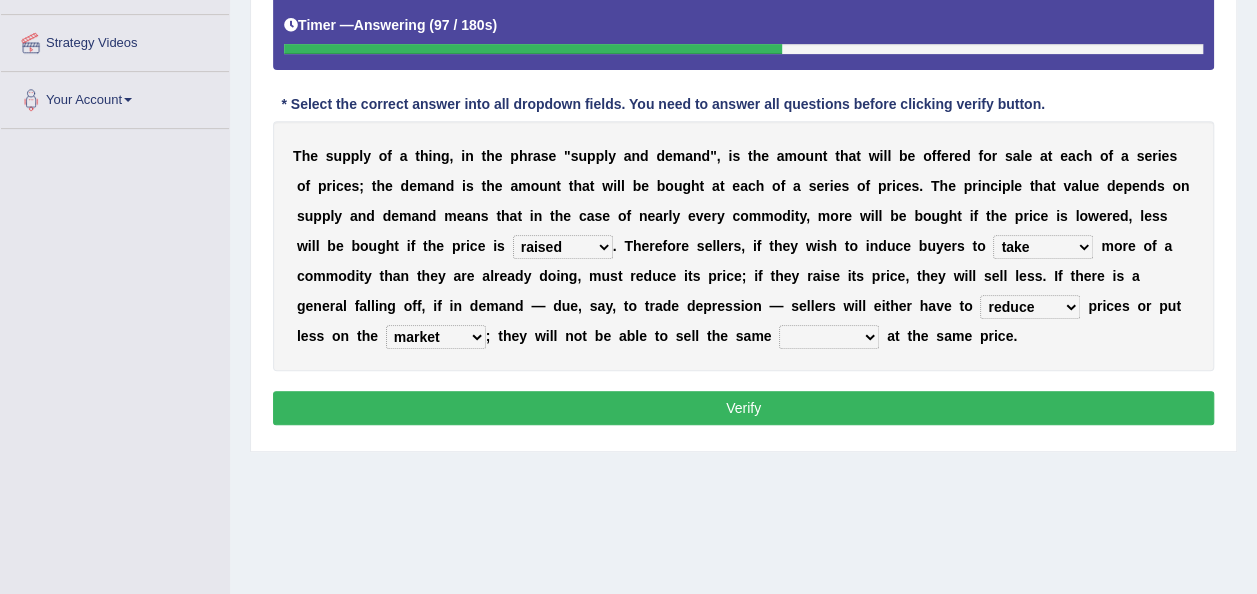 click on "quality patch amount deal" at bounding box center [829, 337] 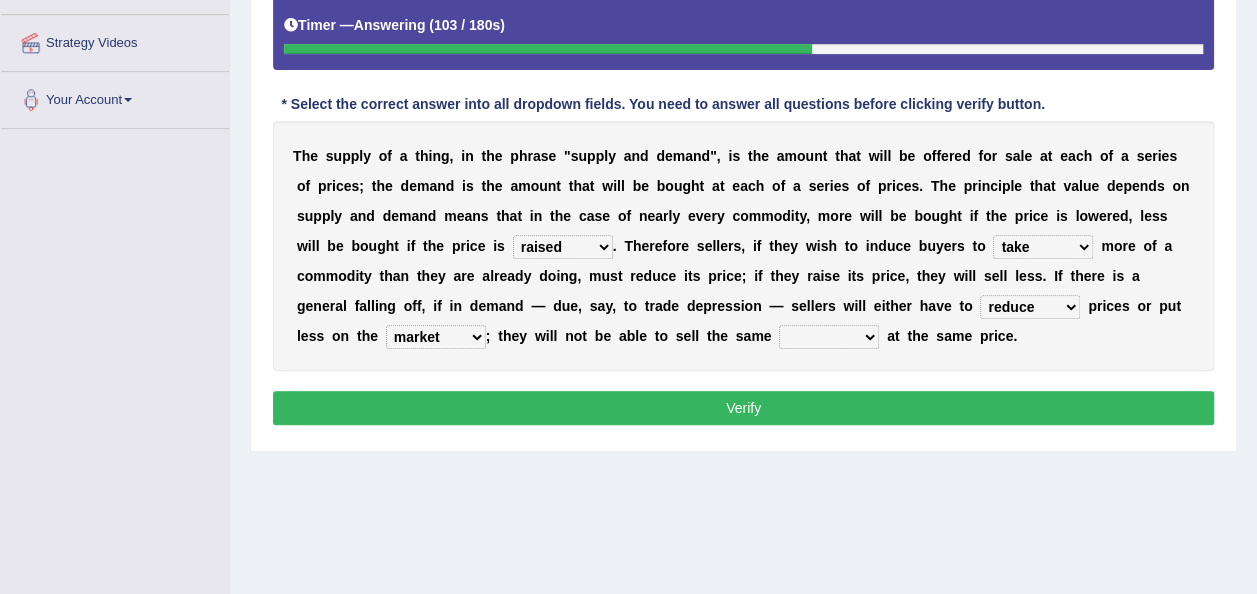 select on "amount" 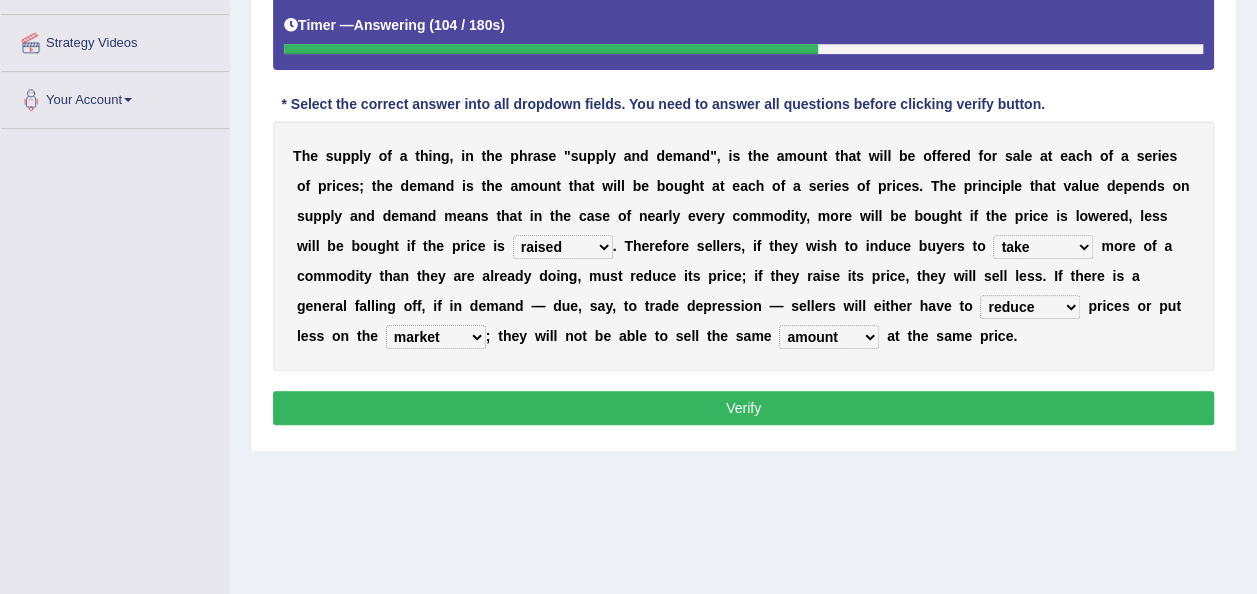 click on "Verify" at bounding box center (743, 408) 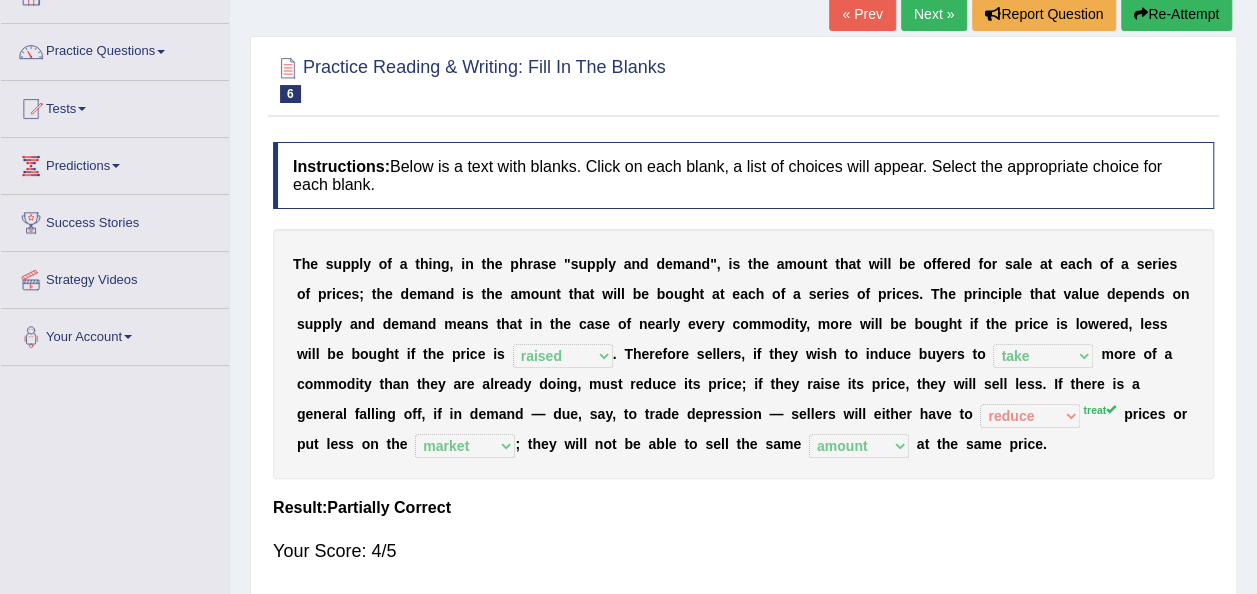 scroll, scrollTop: 133, scrollLeft: 0, axis: vertical 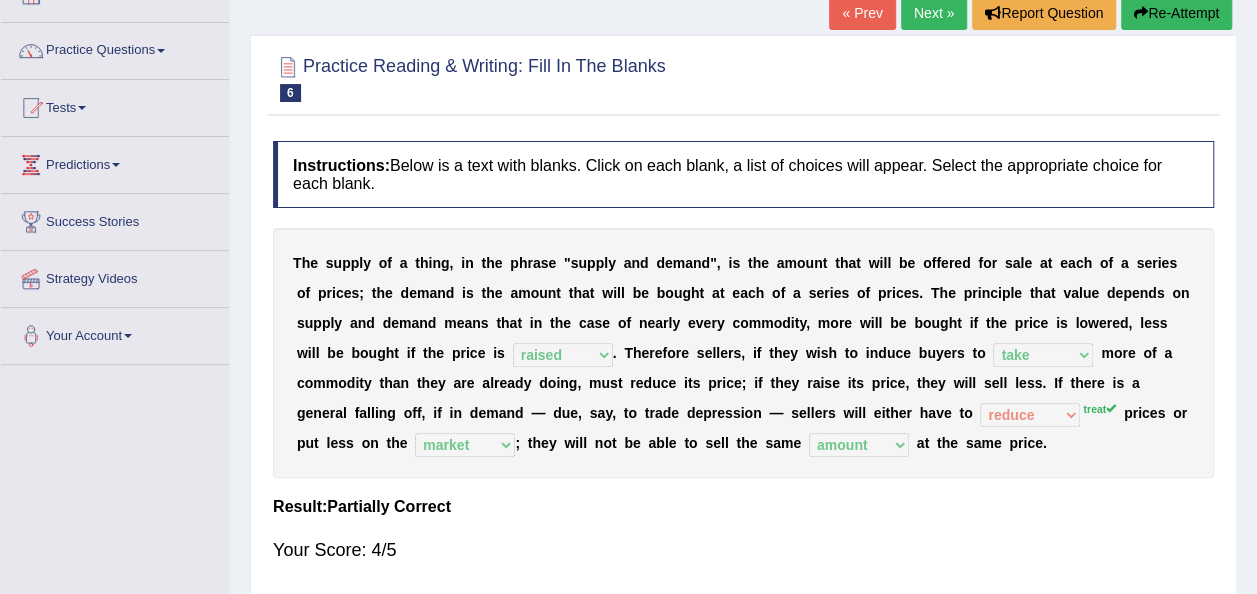 click on "Next »" at bounding box center (934, 13) 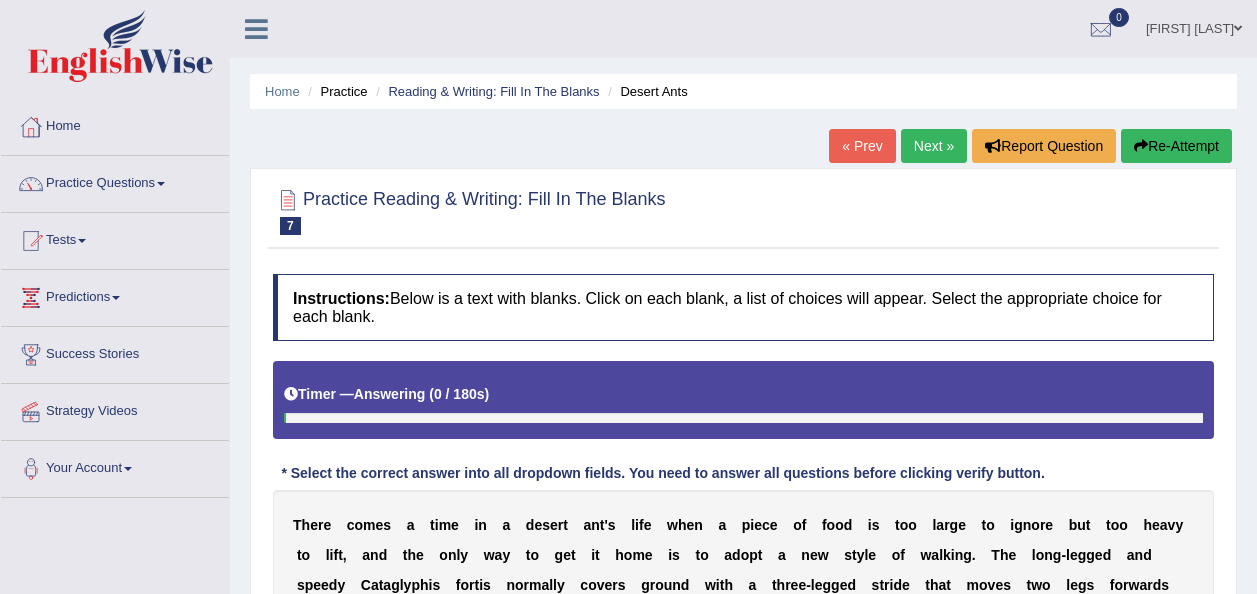 scroll, scrollTop: 0, scrollLeft: 0, axis: both 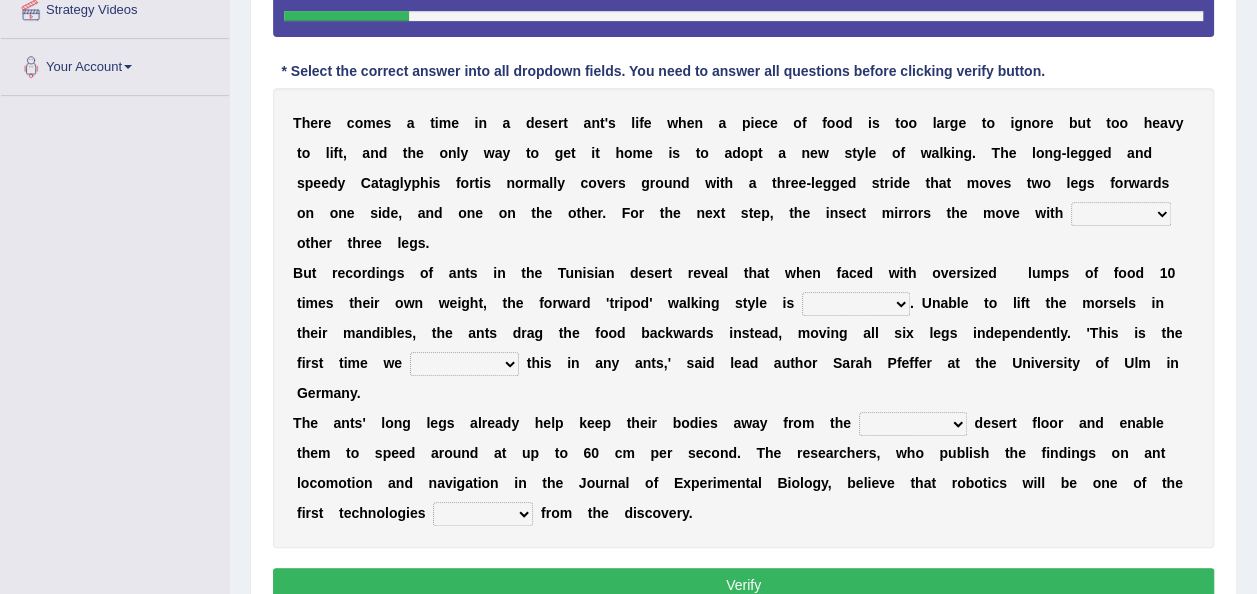 click on "her its there his" at bounding box center (1121, 214) 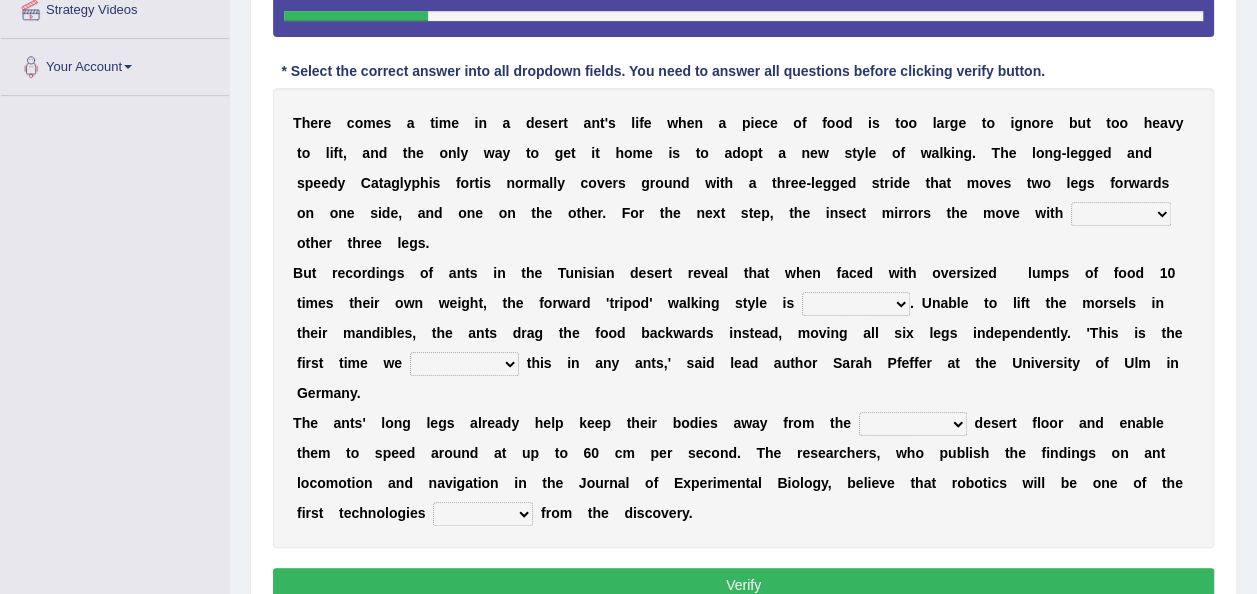 select on "its" 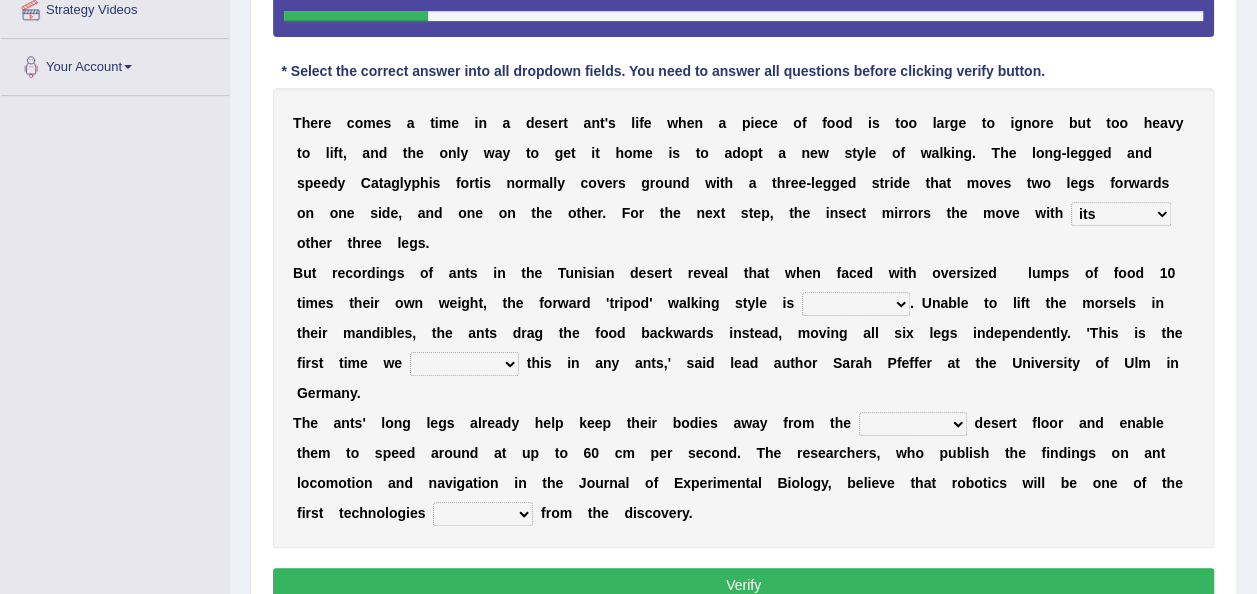 click on "her its there his" at bounding box center [1121, 214] 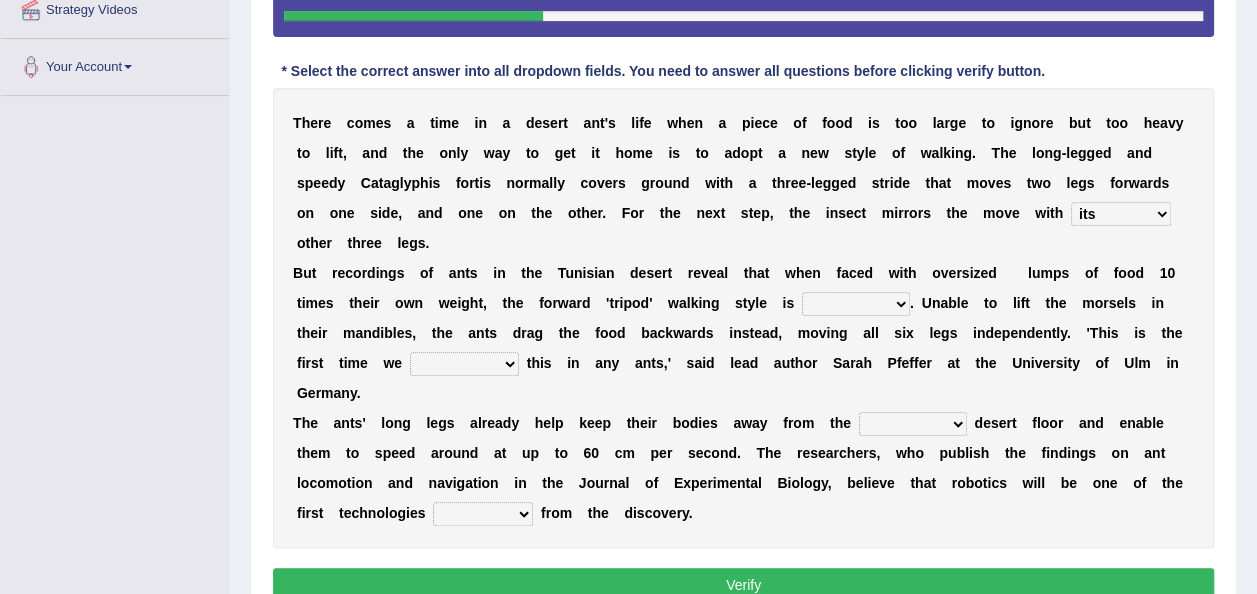 click on "abandoned abandon abandoning abandoned" at bounding box center (856, 304) 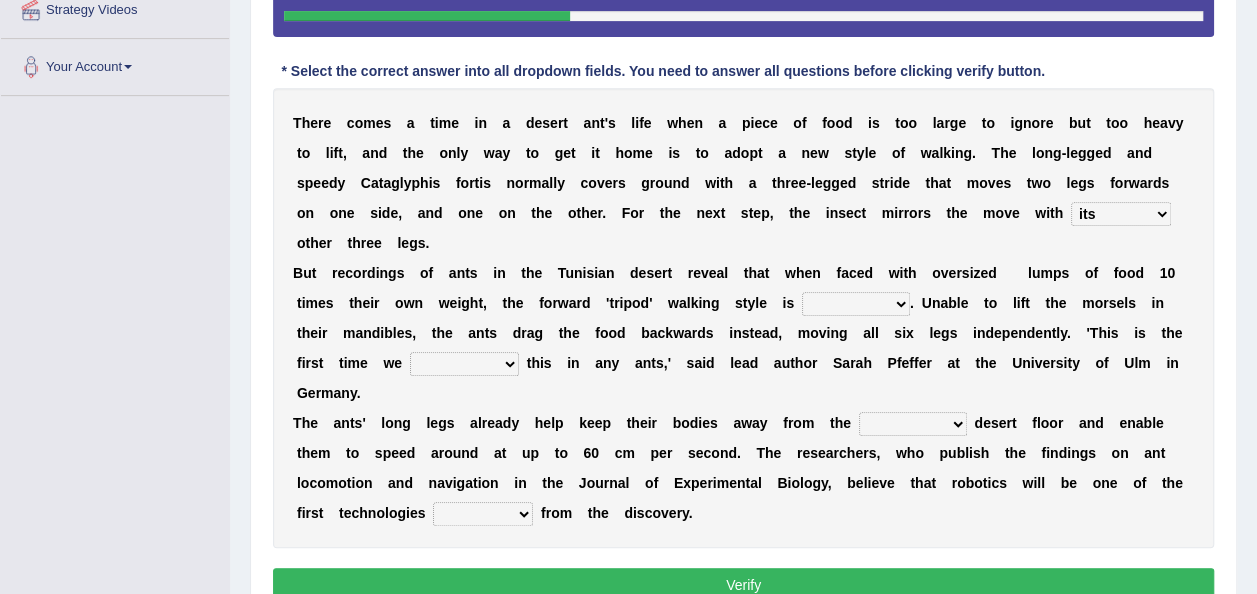 select on "abandoned" 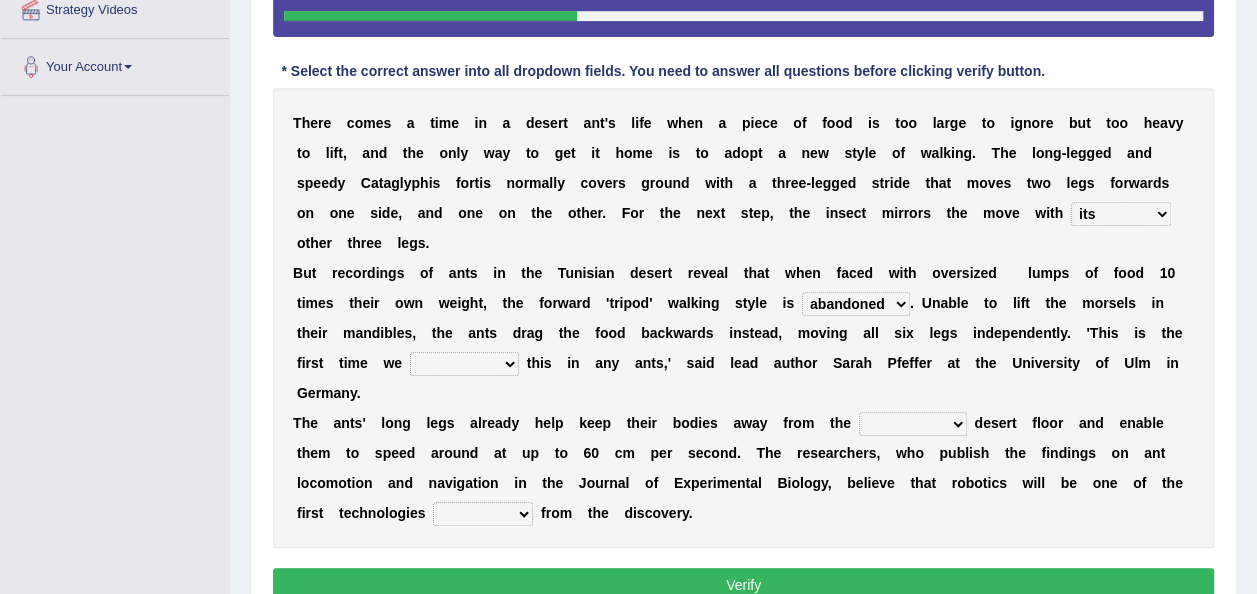 click on "abandoned abandon abandoning abandoned" at bounding box center [856, 304] 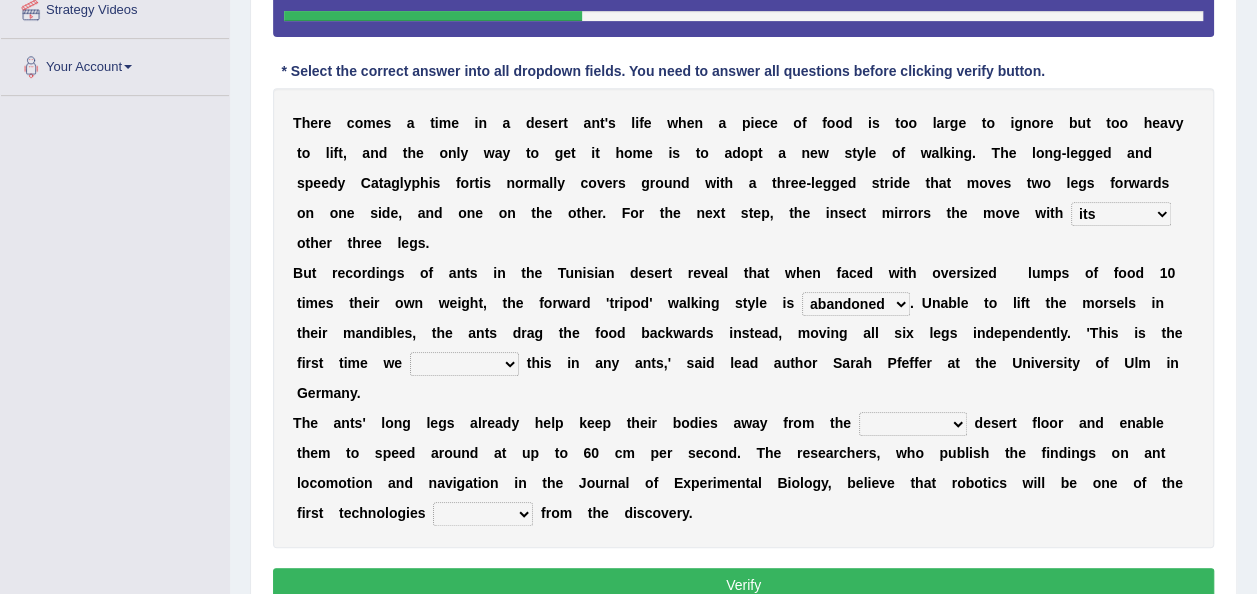 click on "abandoned abandon abandoning abandoned" at bounding box center [856, 304] 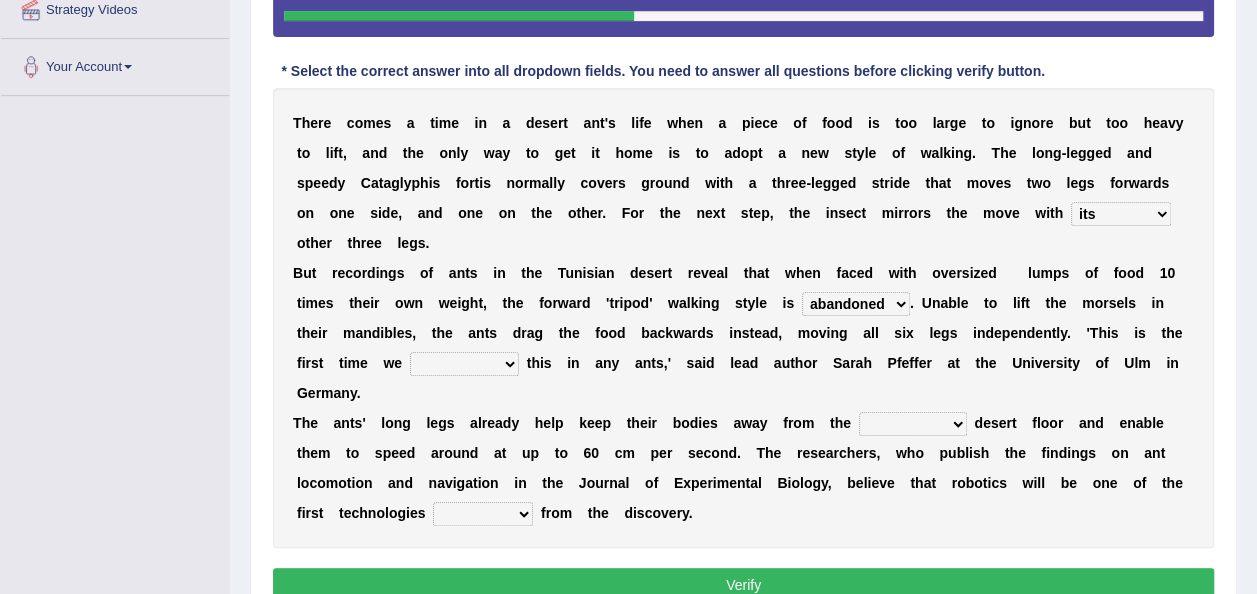 click on "saw seen having seen have seen" at bounding box center (464, 364) 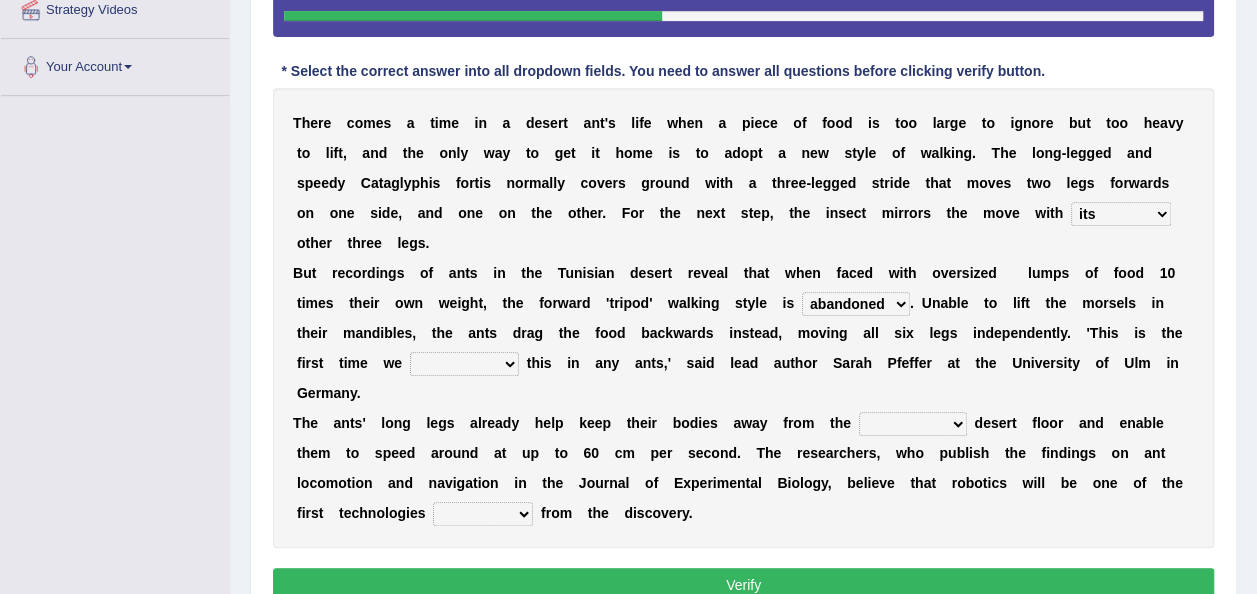 select on "have seen" 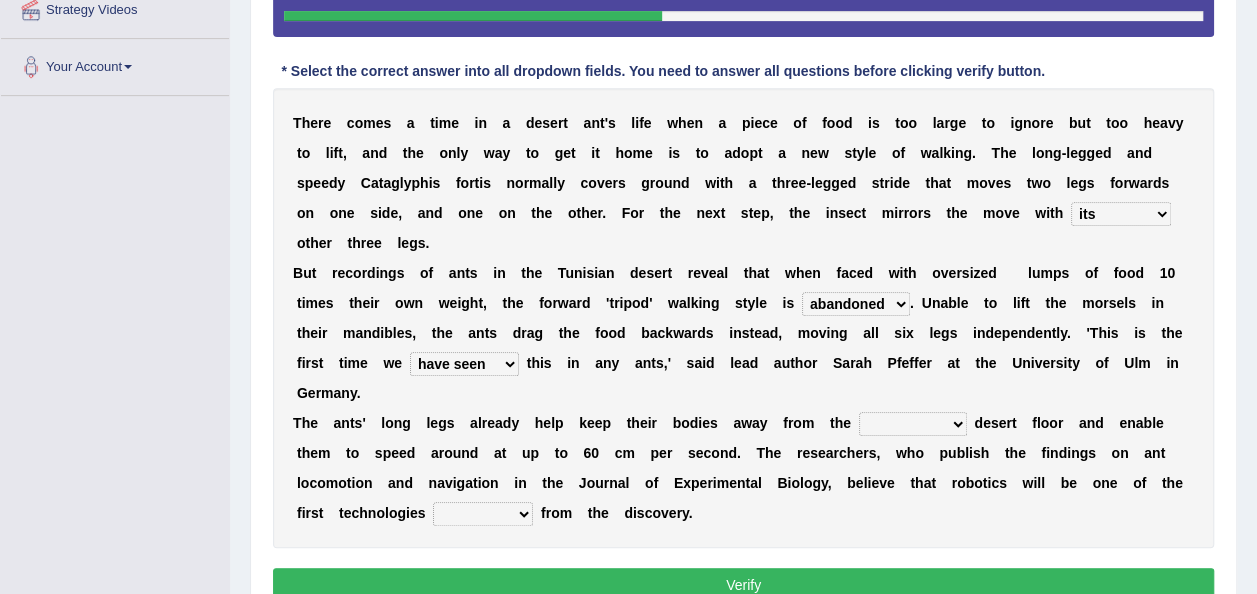 click on "saw seen having seen have seen" at bounding box center (464, 364) 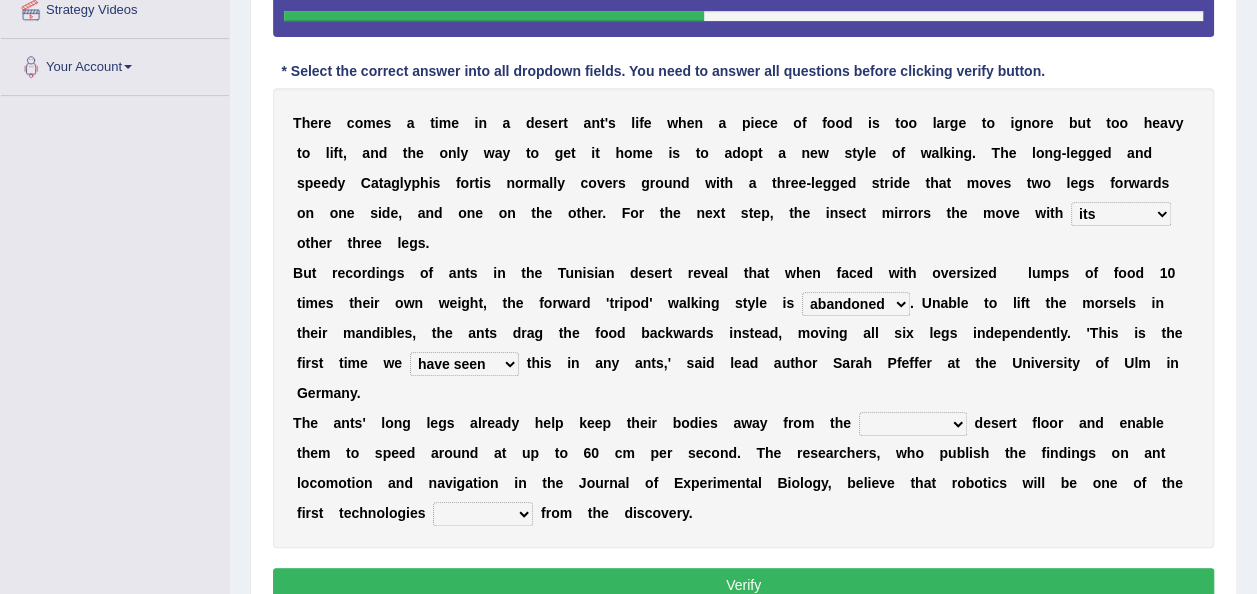 click on "emotional stuck unsensored scorching" at bounding box center [913, 424] 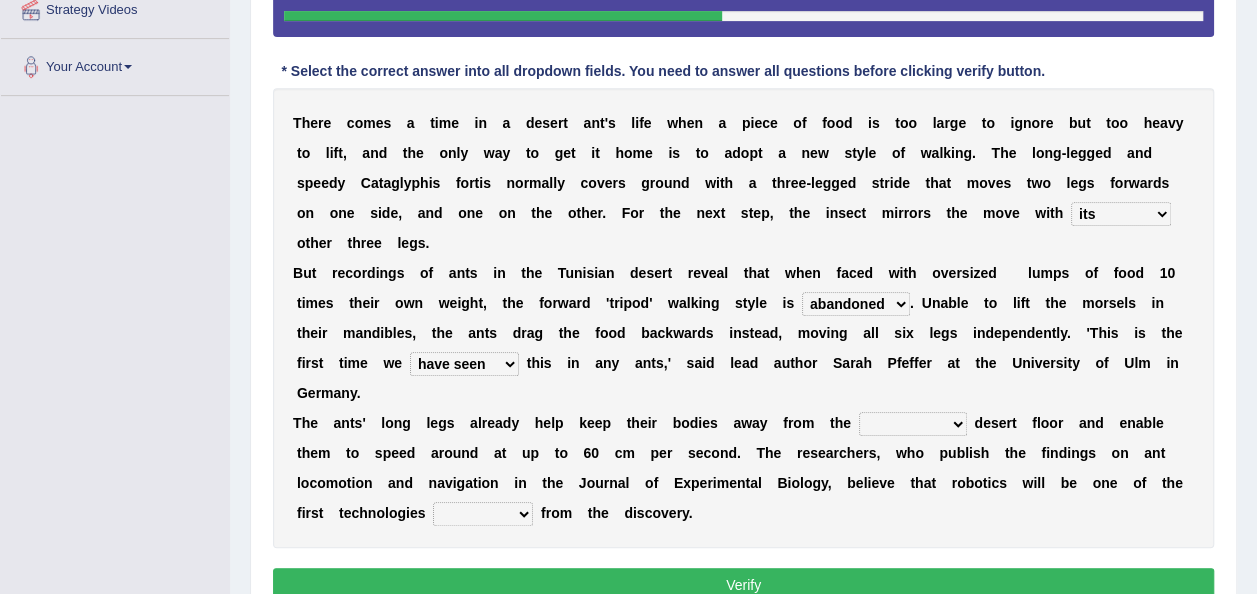 select on "scorching" 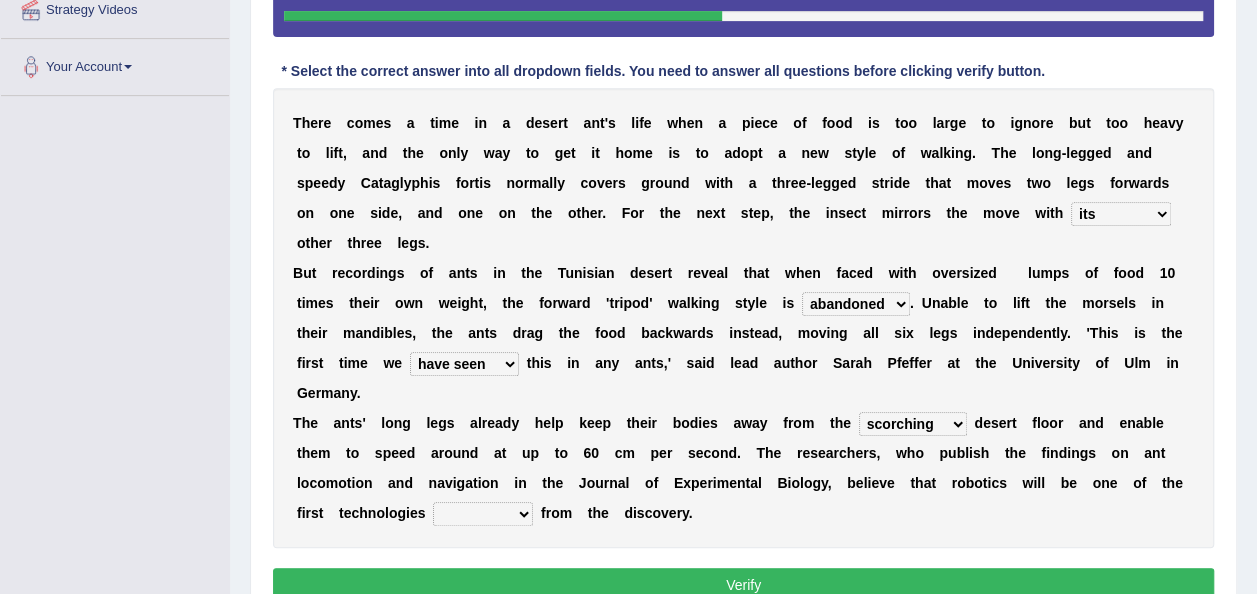 click on "emotional stuck unsensored scorching" at bounding box center (913, 424) 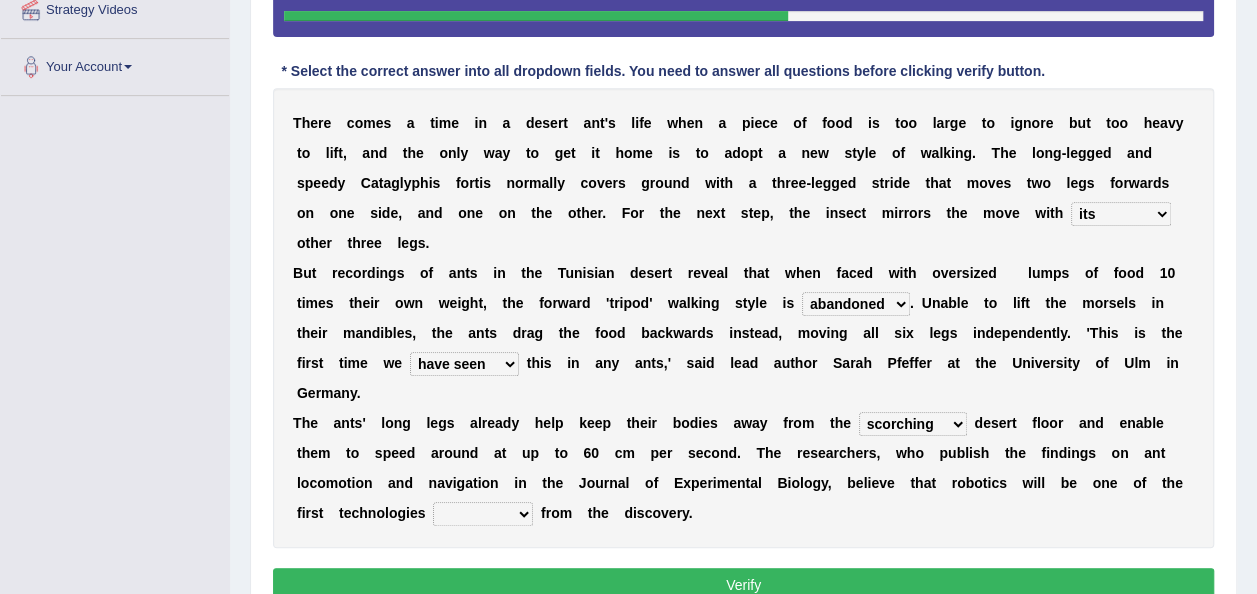 click on "benefited benefit to benefit benefits" at bounding box center [483, 514] 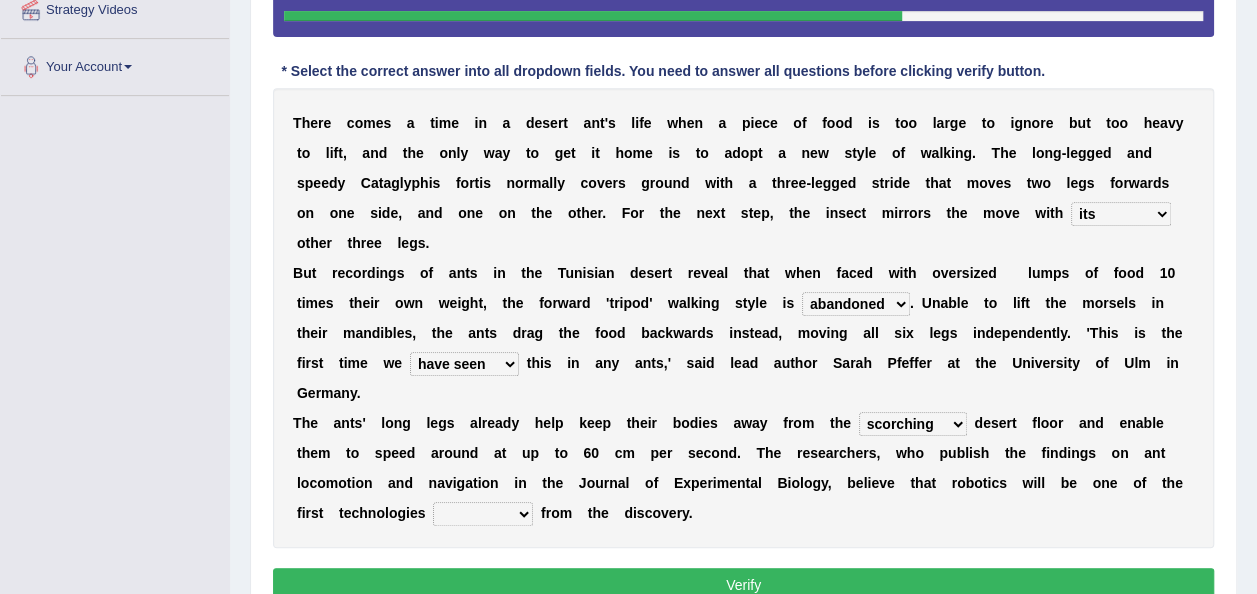 select on "benefited" 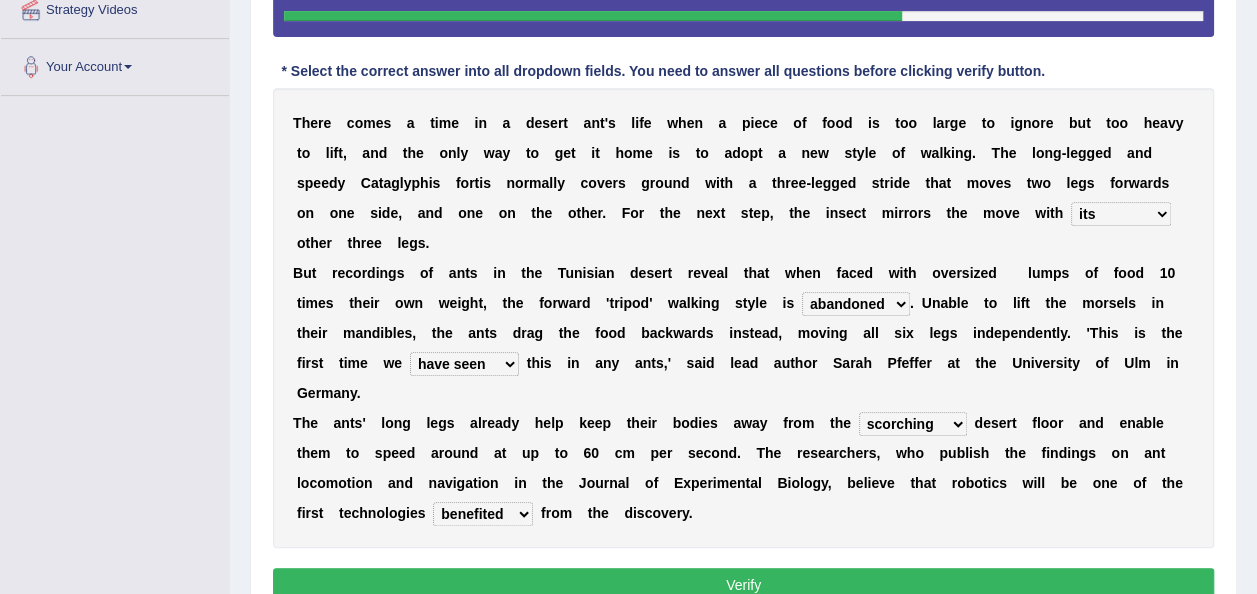 click on "benefited benefit to benefit benefits" at bounding box center [483, 514] 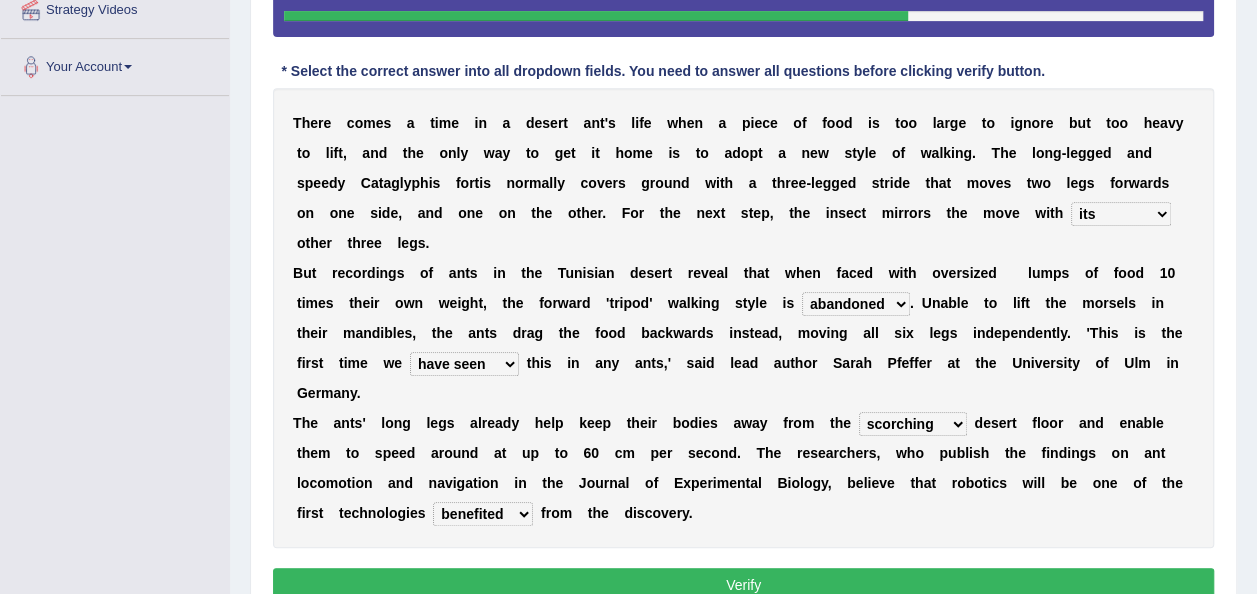 click on "Verify" at bounding box center [743, 585] 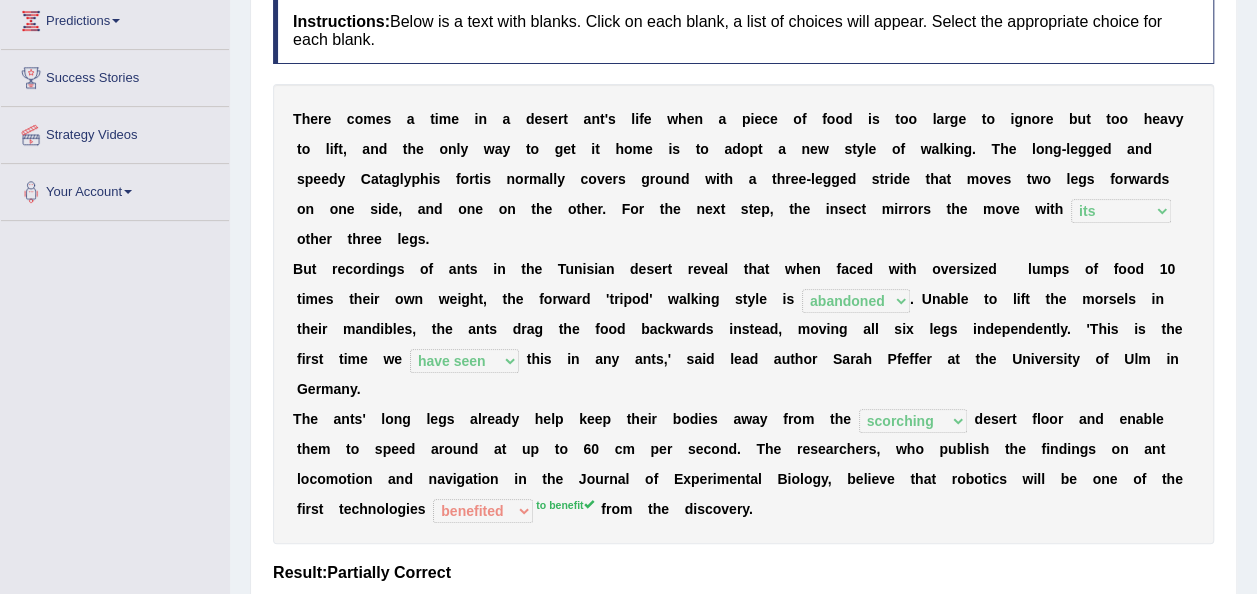 scroll, scrollTop: 0, scrollLeft: 0, axis: both 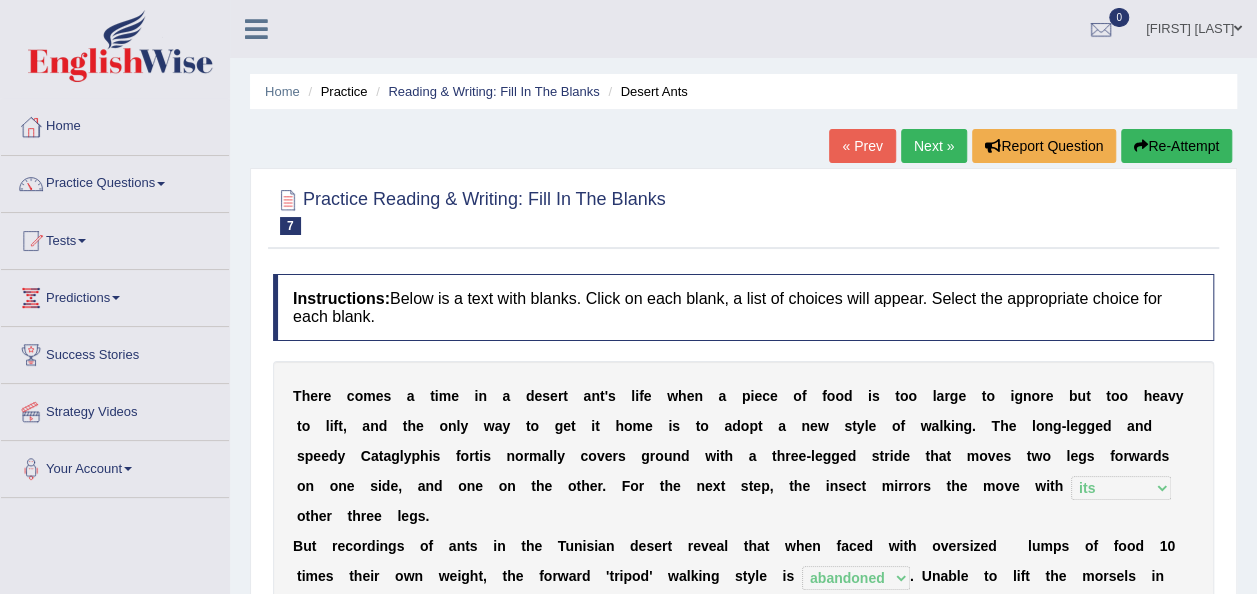 click on "Next »" at bounding box center (934, 146) 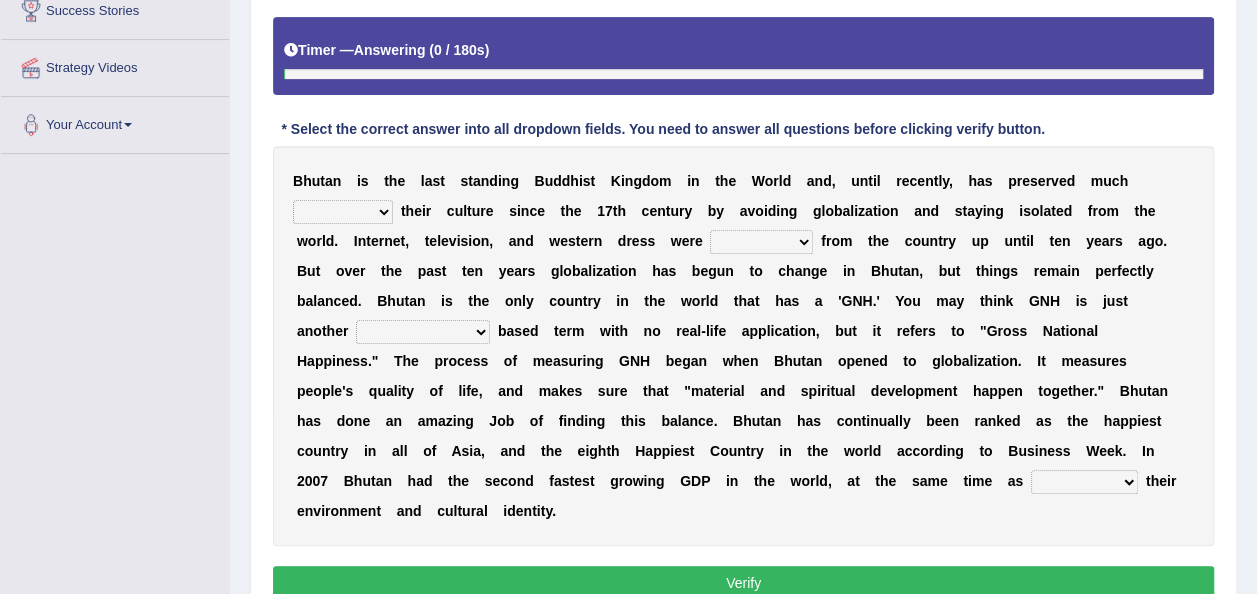 scroll, scrollTop: 0, scrollLeft: 0, axis: both 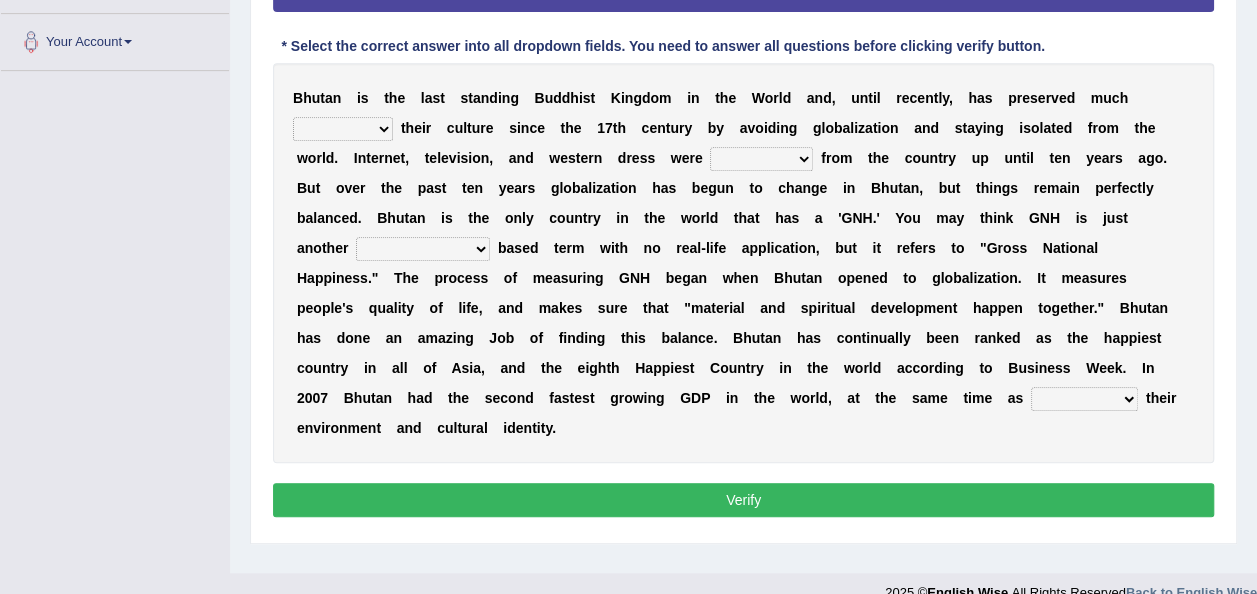 click on "of about to for" at bounding box center [343, 129] 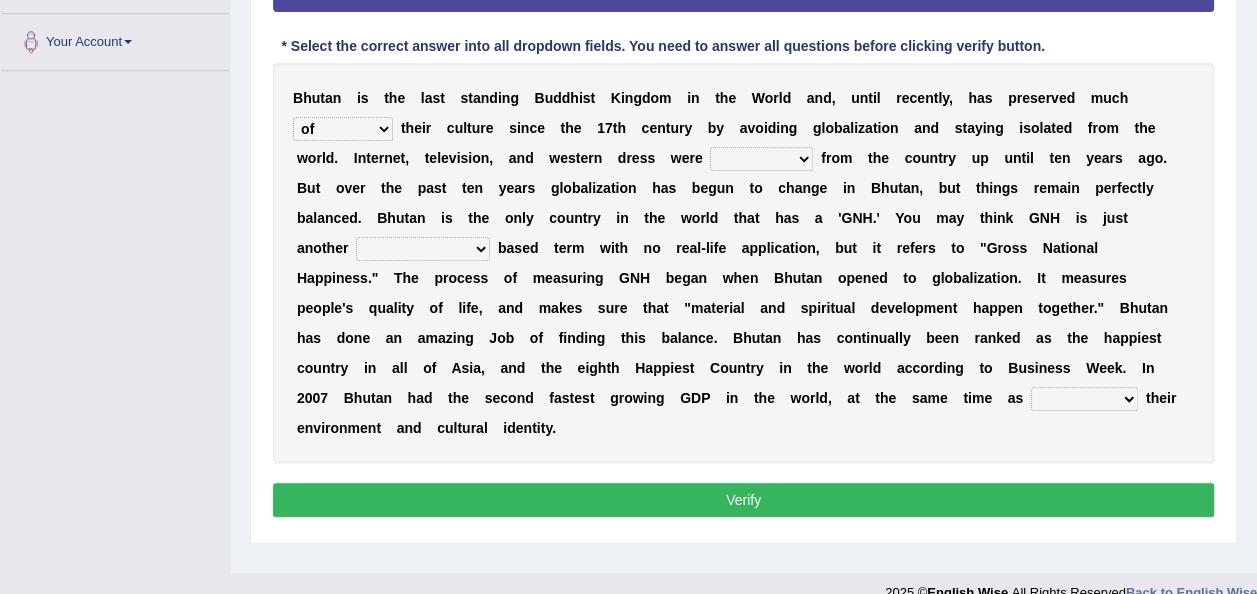 click on "of about to for" at bounding box center [343, 129] 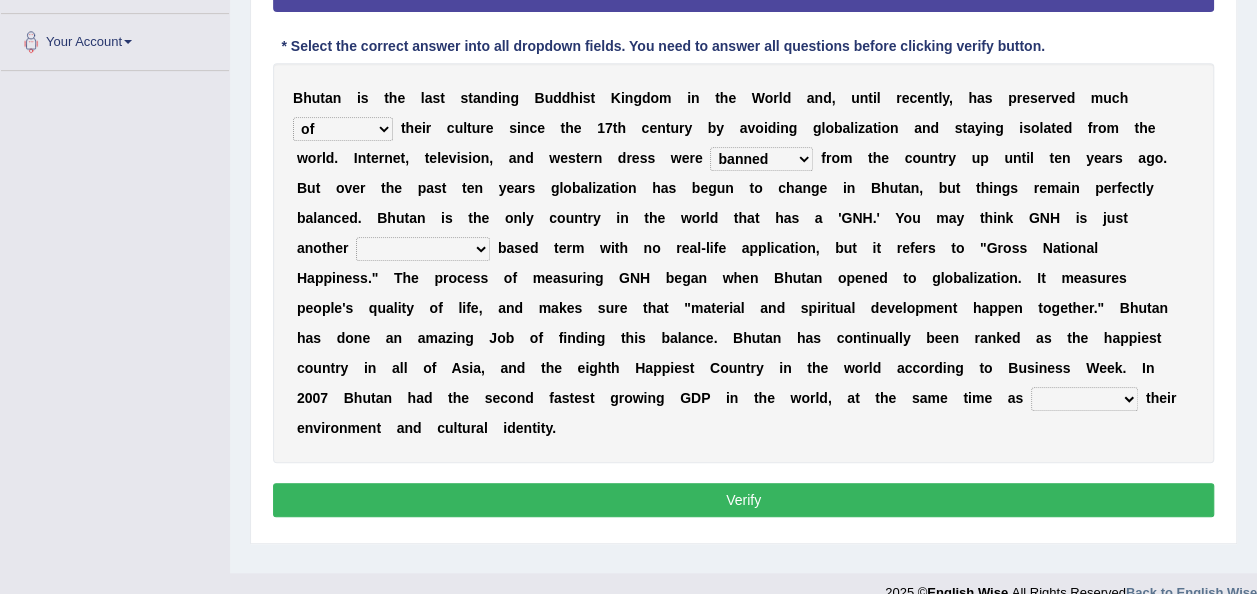 click on "summoned observed displayed banned" at bounding box center (761, 159) 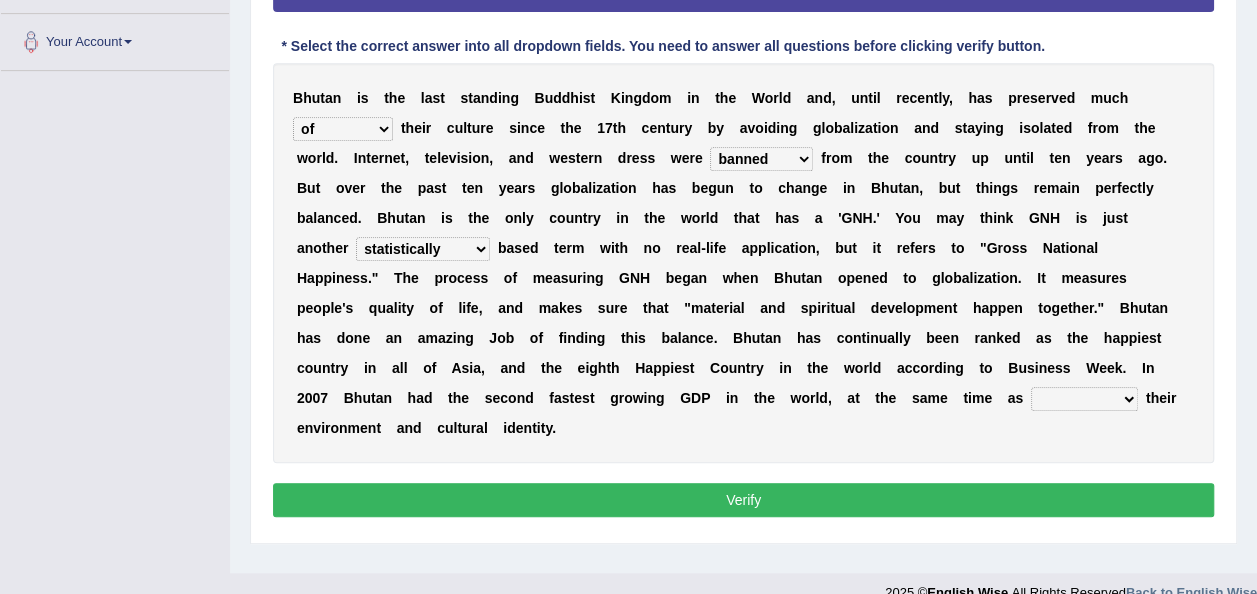 click on "statistically barely overwhelmingly roughly" at bounding box center [423, 249] 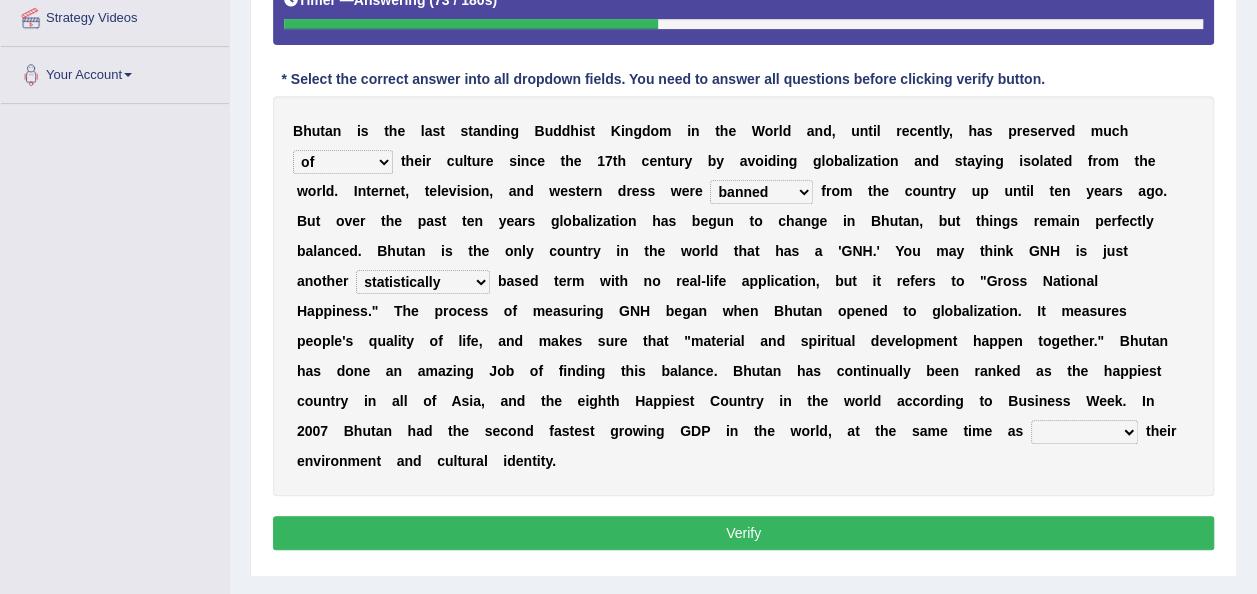 scroll, scrollTop: 456, scrollLeft: 0, axis: vertical 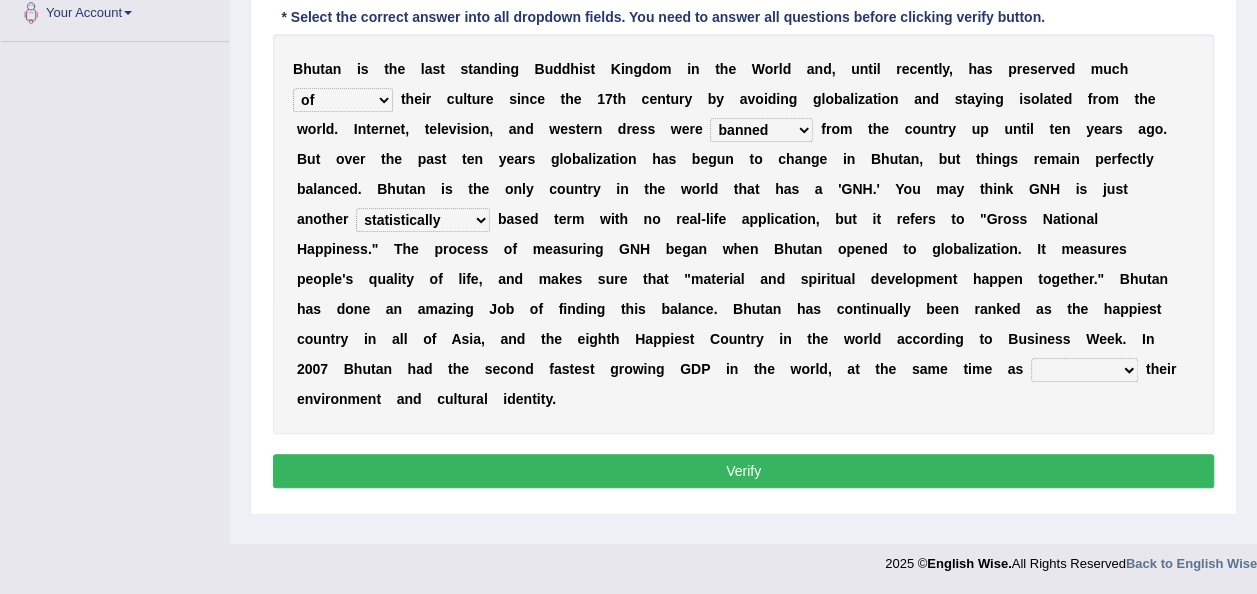click on "demeaning intruding maintaining mourning" at bounding box center (1084, 370) 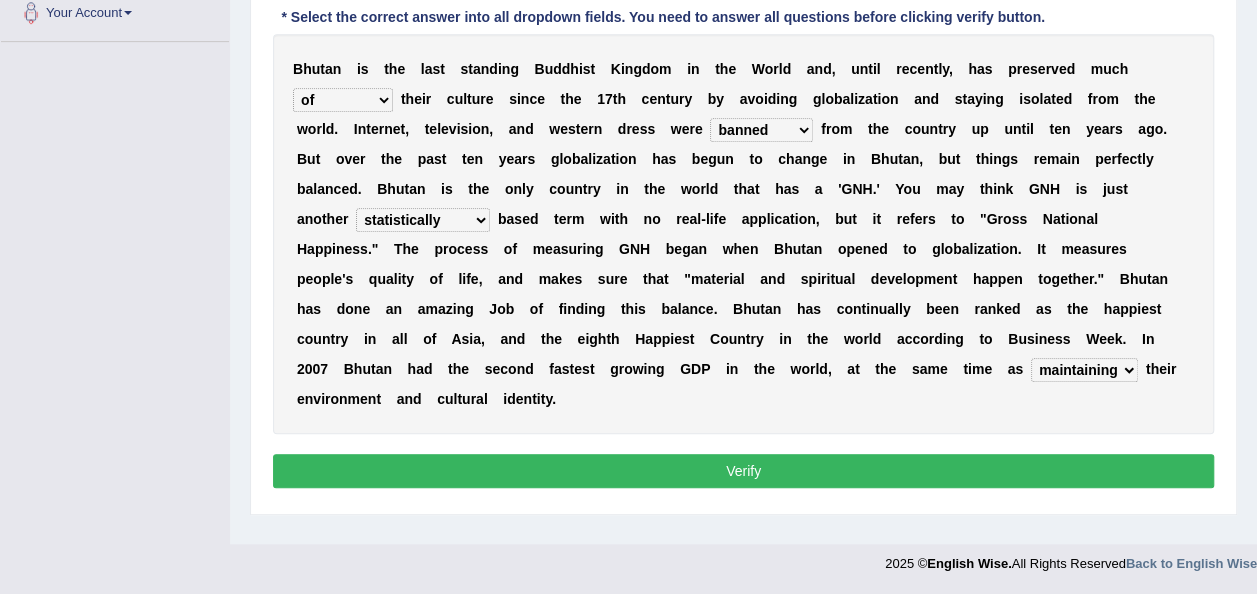 click on "demeaning intruding maintaining mourning" at bounding box center (1084, 370) 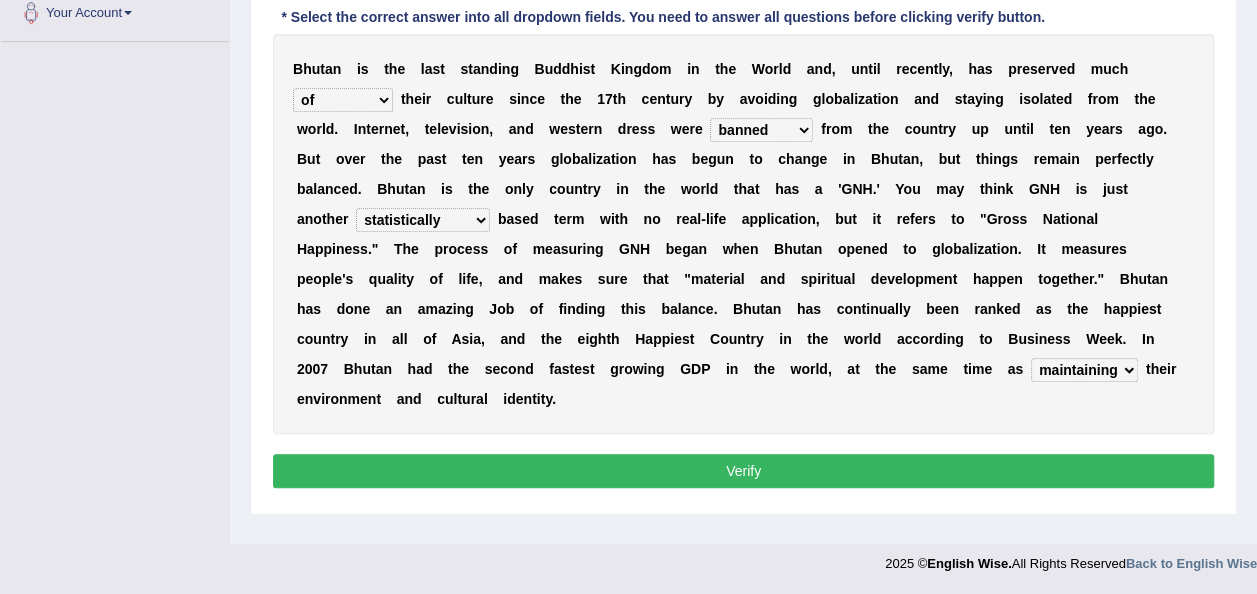 click on "Verify" at bounding box center (743, 471) 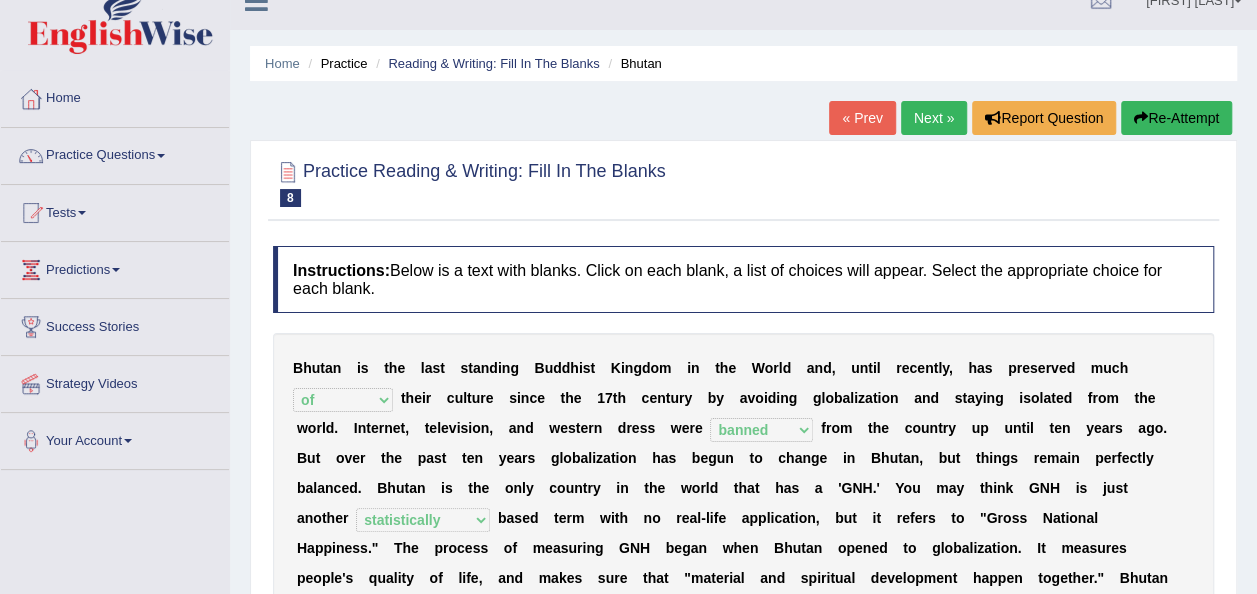 scroll, scrollTop: 26, scrollLeft: 0, axis: vertical 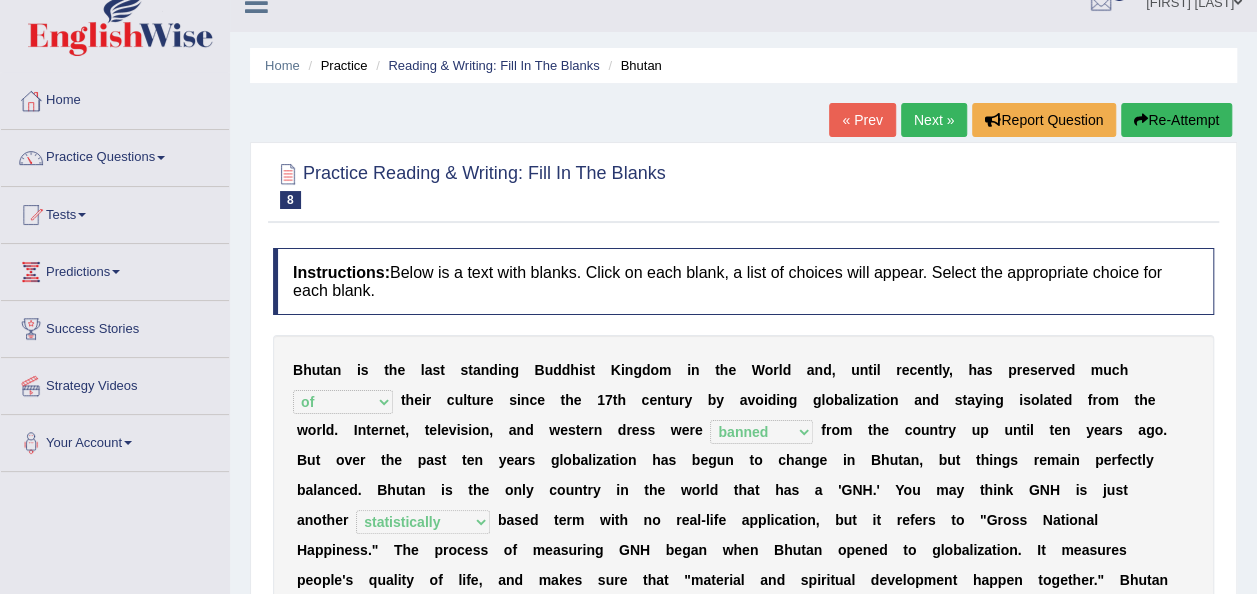 click on "Next »" at bounding box center [934, 120] 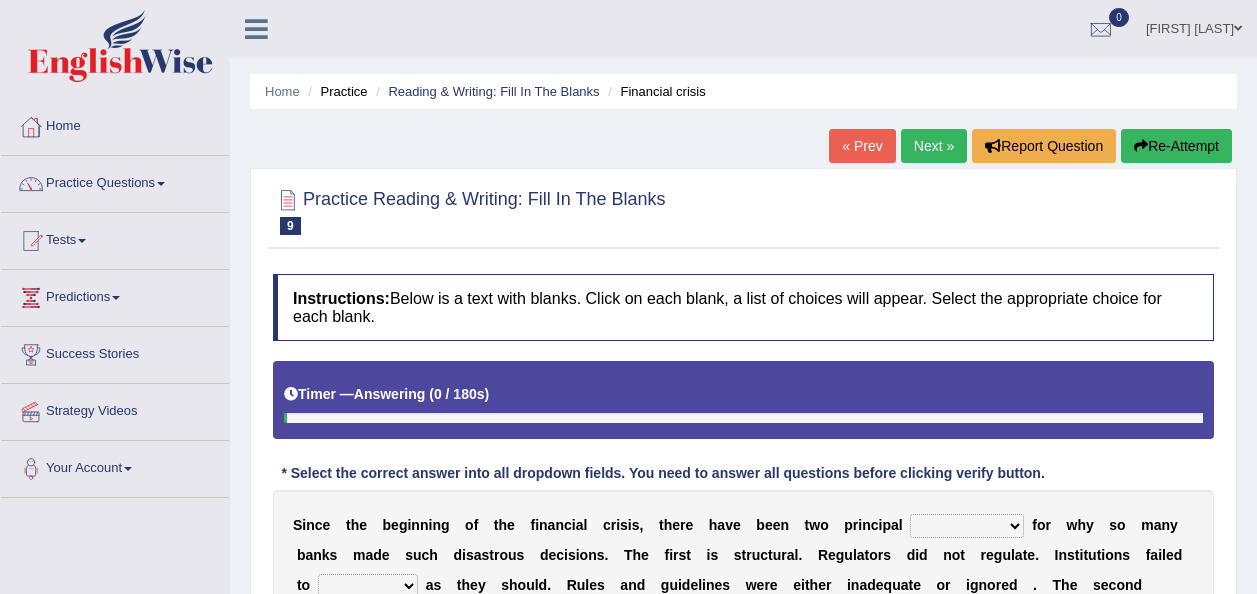 scroll, scrollTop: 296, scrollLeft: 0, axis: vertical 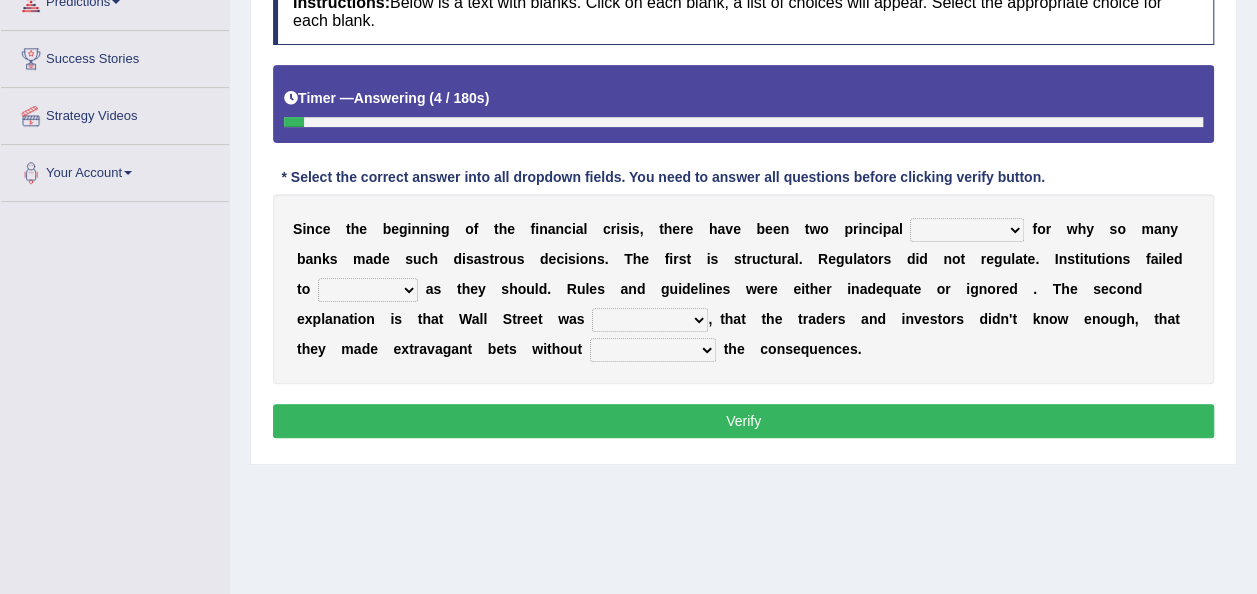 click on "explanations debates excuses examples" at bounding box center [967, 230] 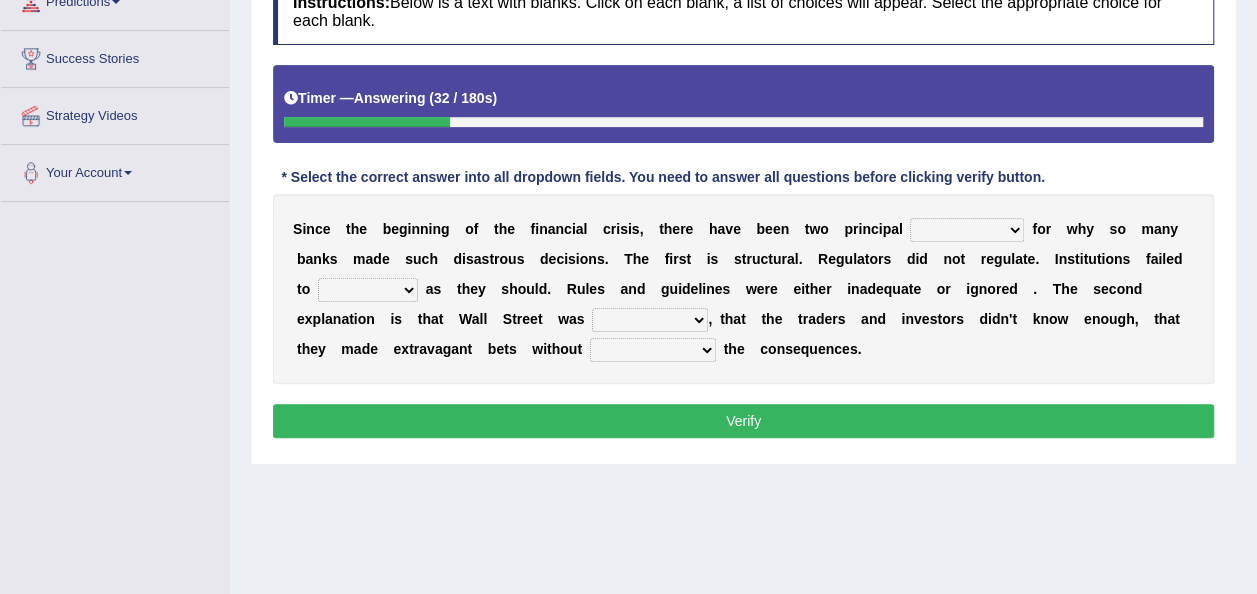 select on "debates" 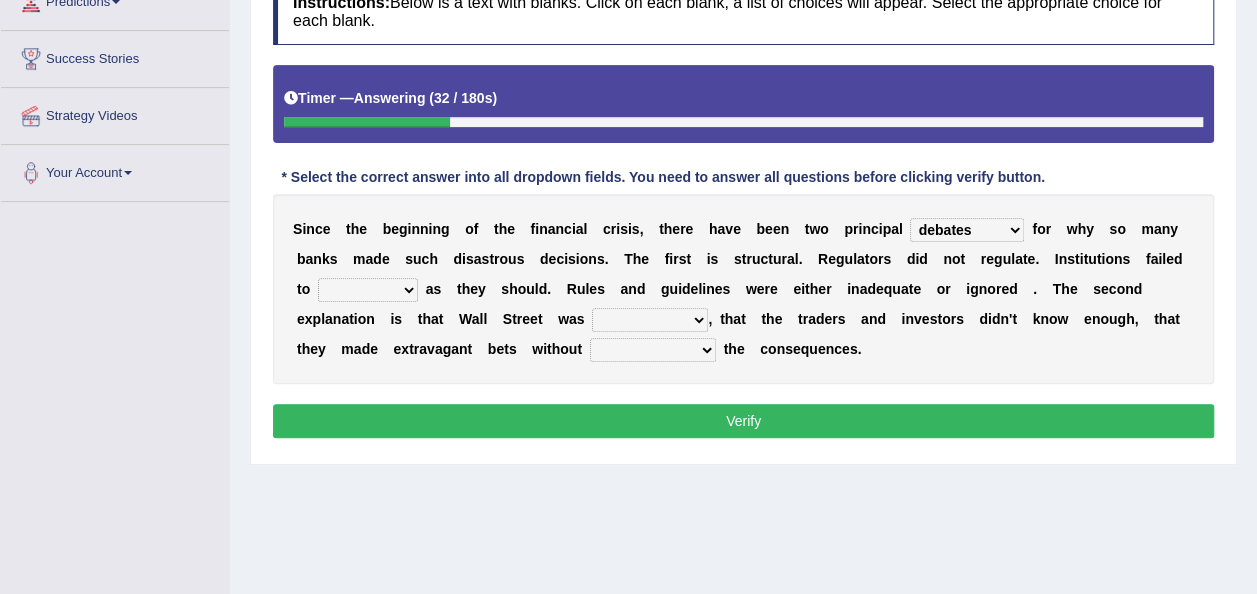 click on "explanations debates excuses examples" at bounding box center (967, 230) 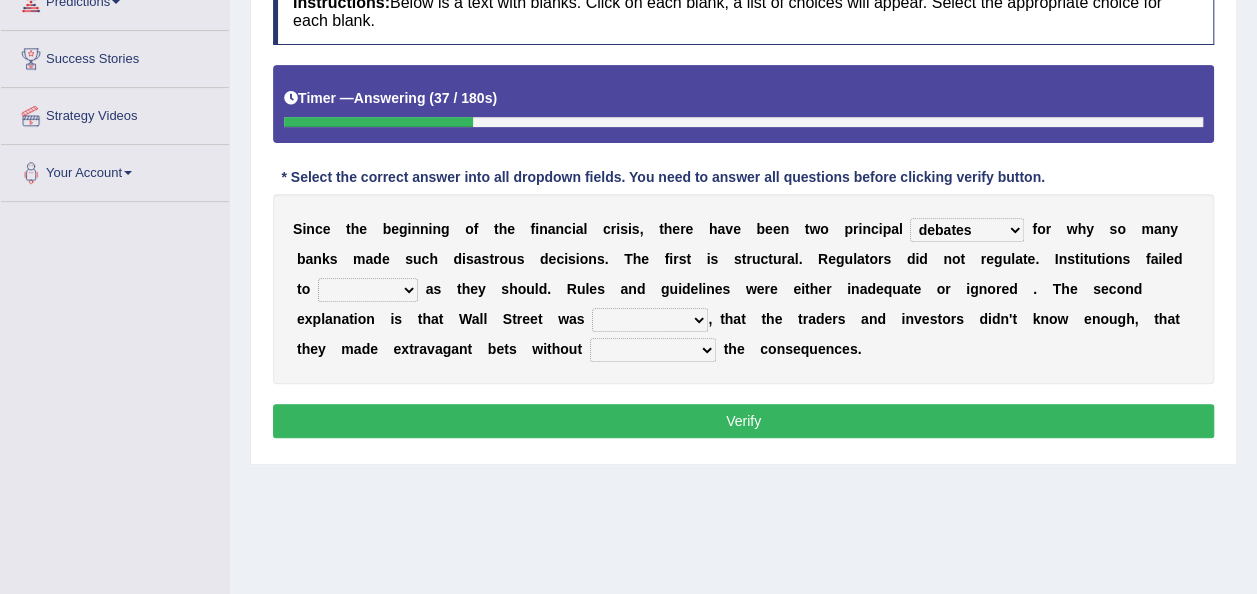 click on "function use stabilize maintain" at bounding box center (368, 290) 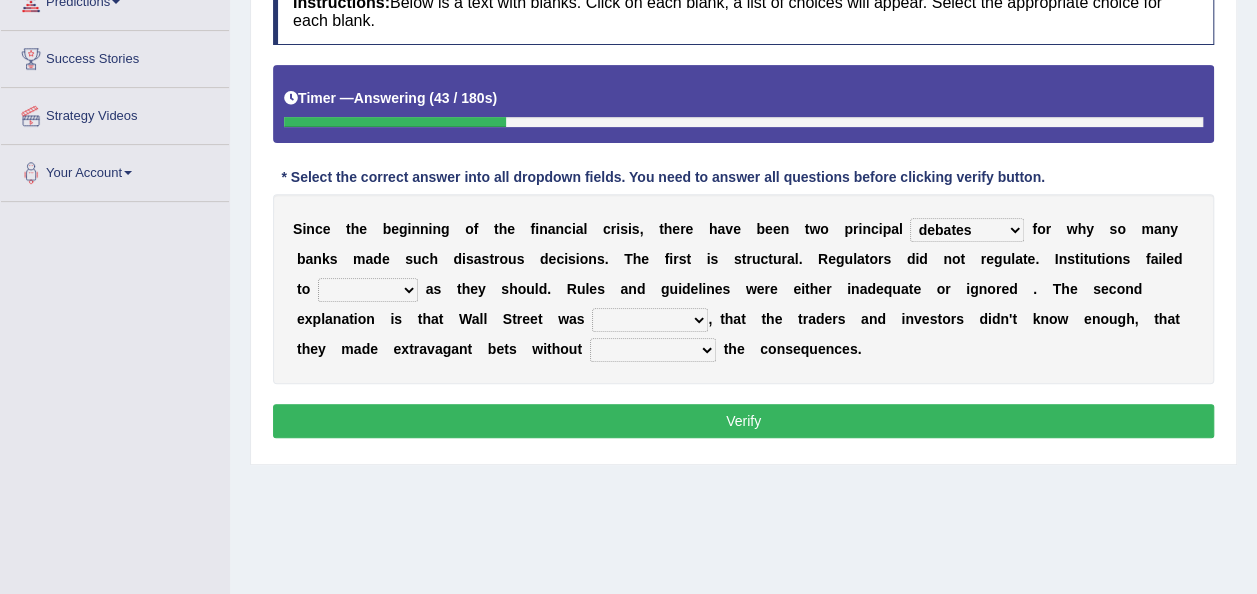 select on "maintain" 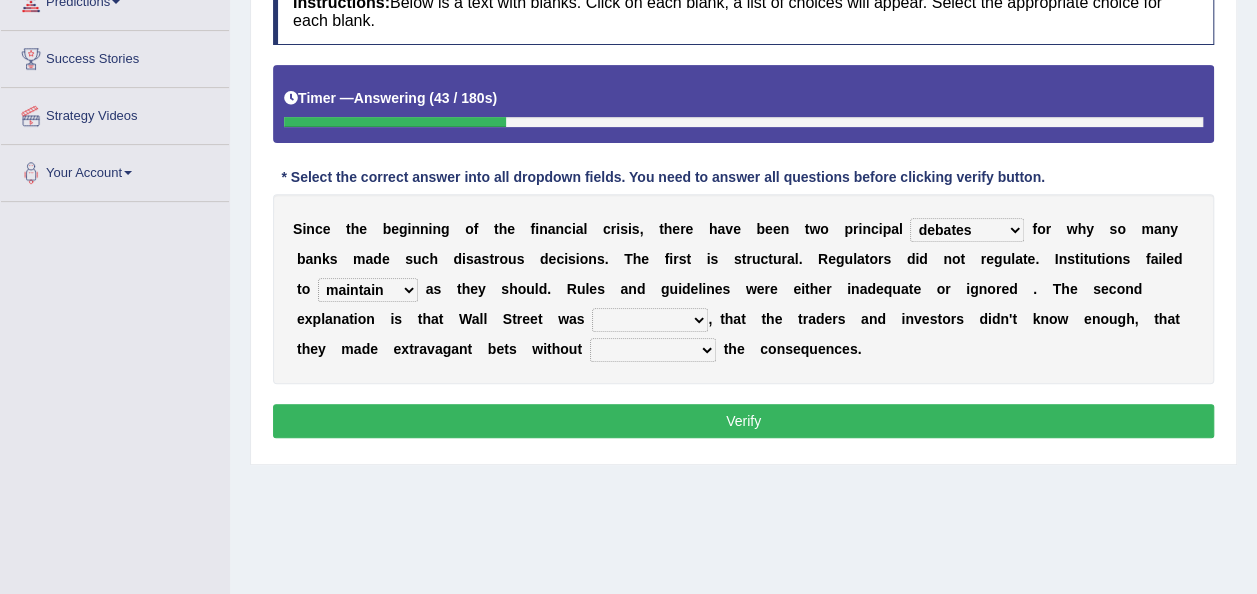 click on "function use stabilize maintain" at bounding box center [368, 290] 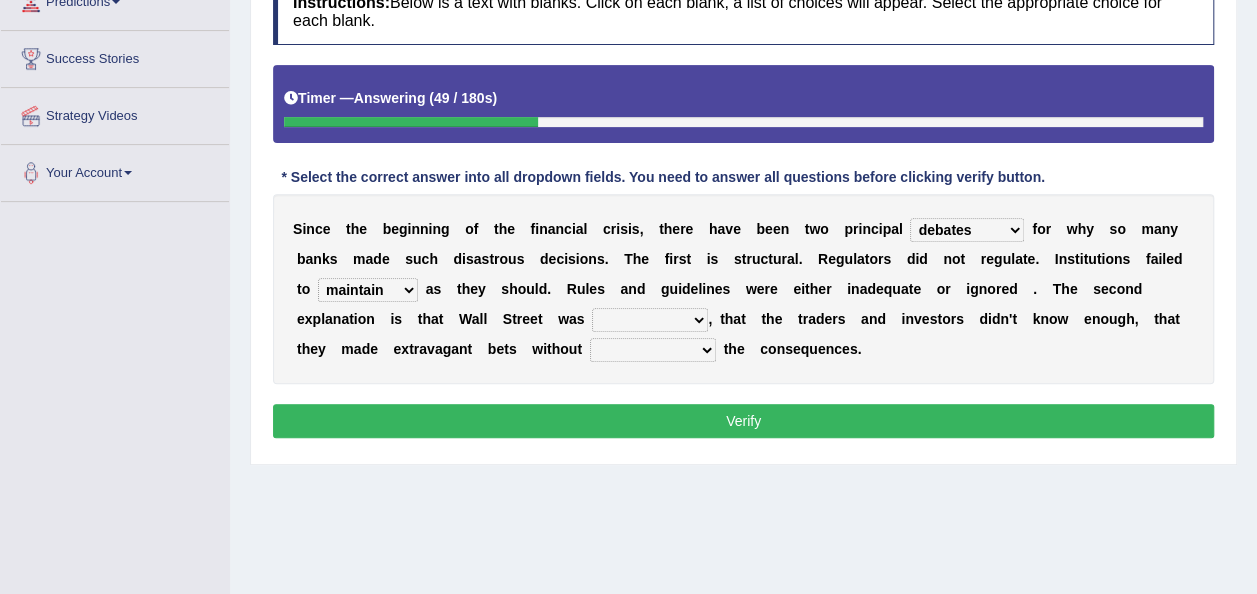 click on "explanations debates excuses examples" at bounding box center [967, 230] 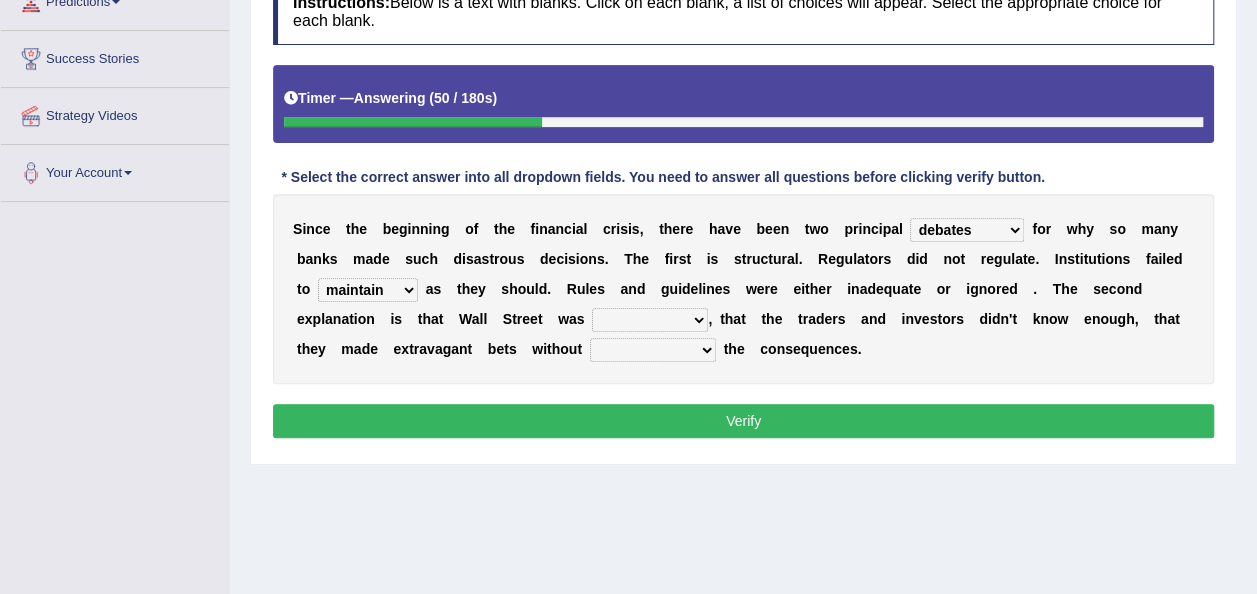 select on "explanations" 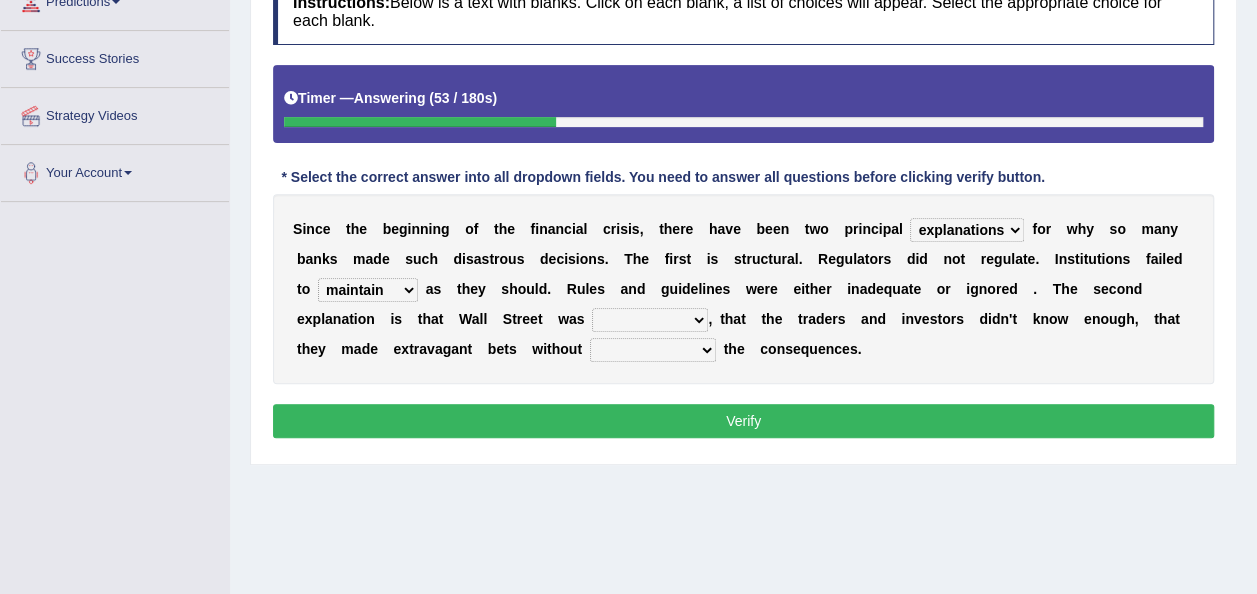 click on "rough rampant incompetent irresponsible" at bounding box center [650, 320] 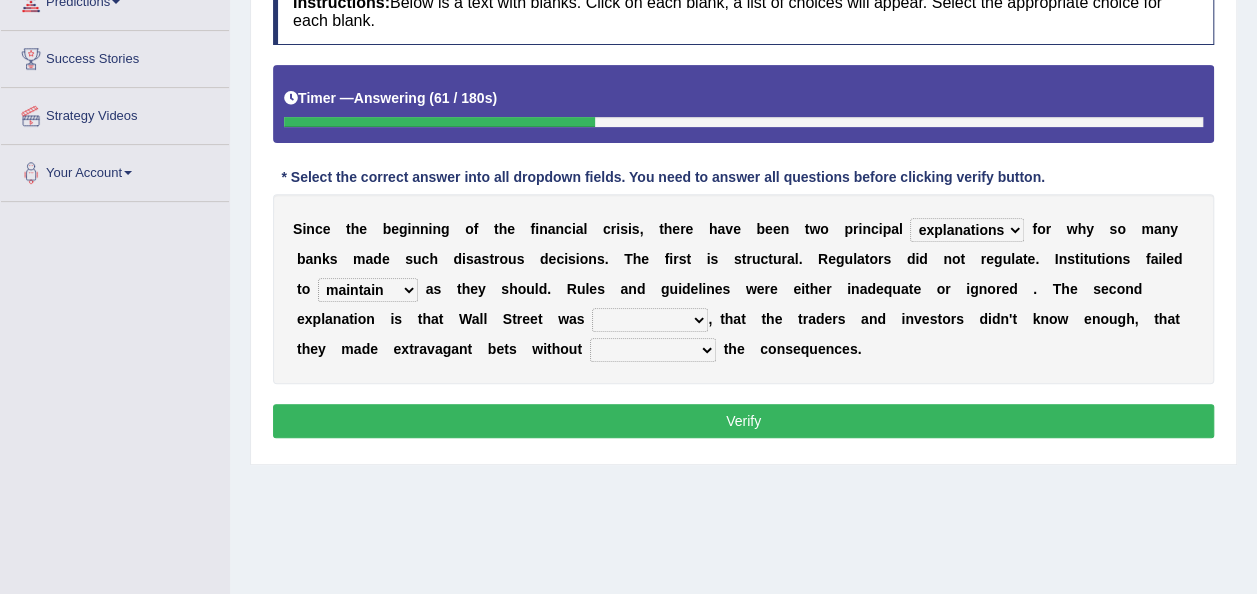select on "incompetent" 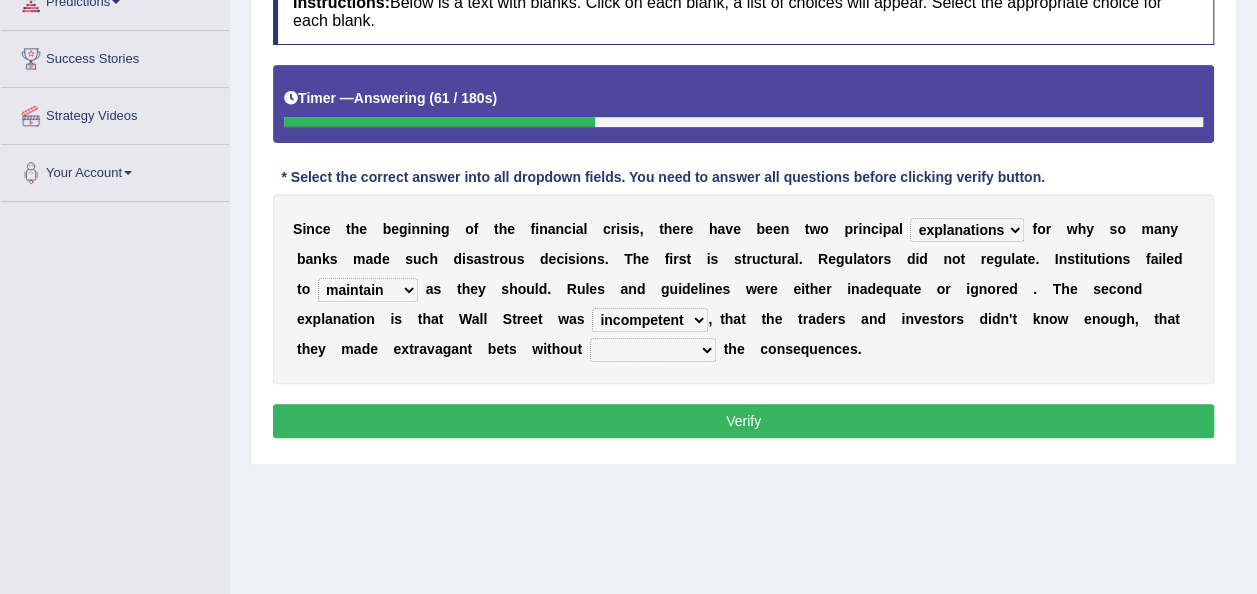 click on "rough rampant incompetent irresponsible" at bounding box center [650, 320] 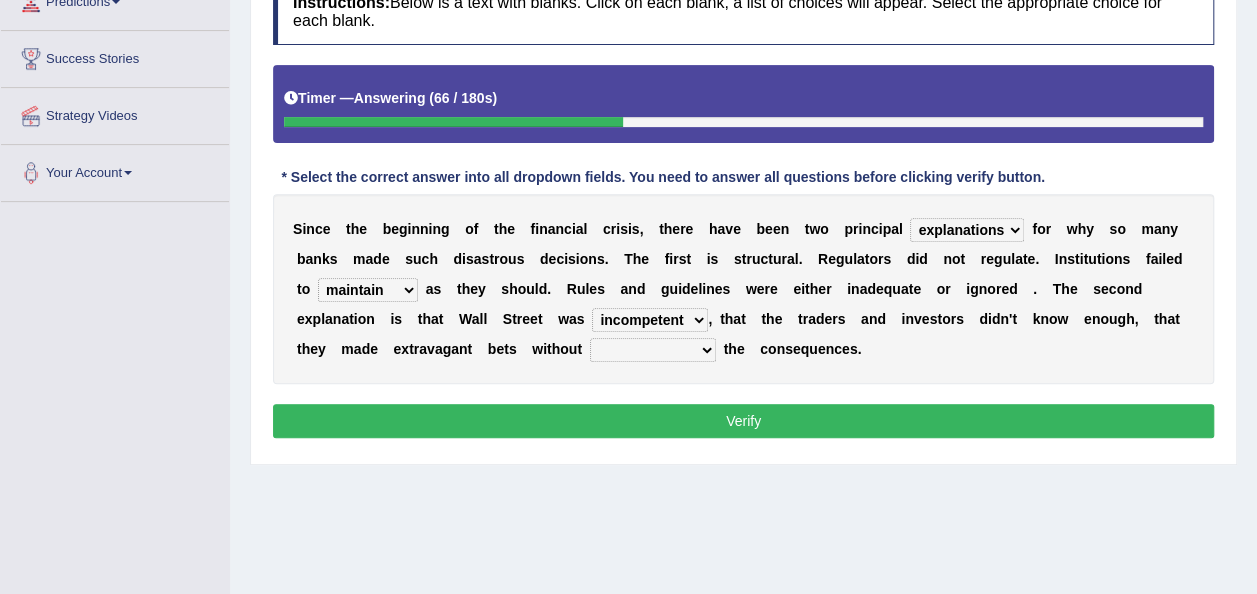 click on "counting understanding correcting valuing" at bounding box center [653, 350] 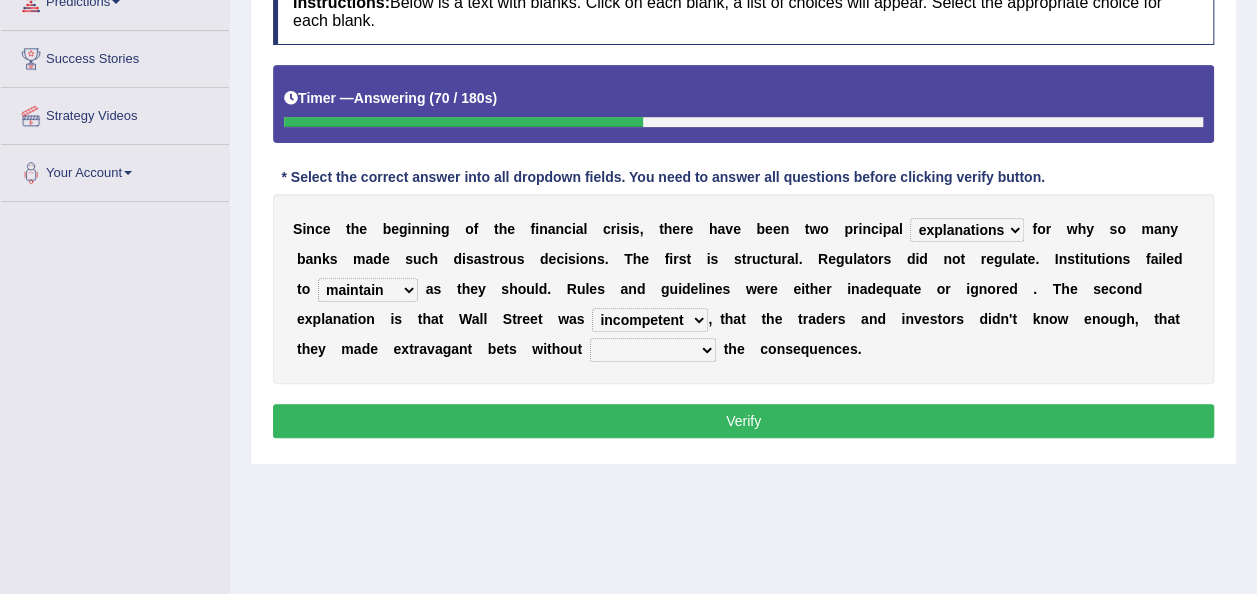 select on "understanding" 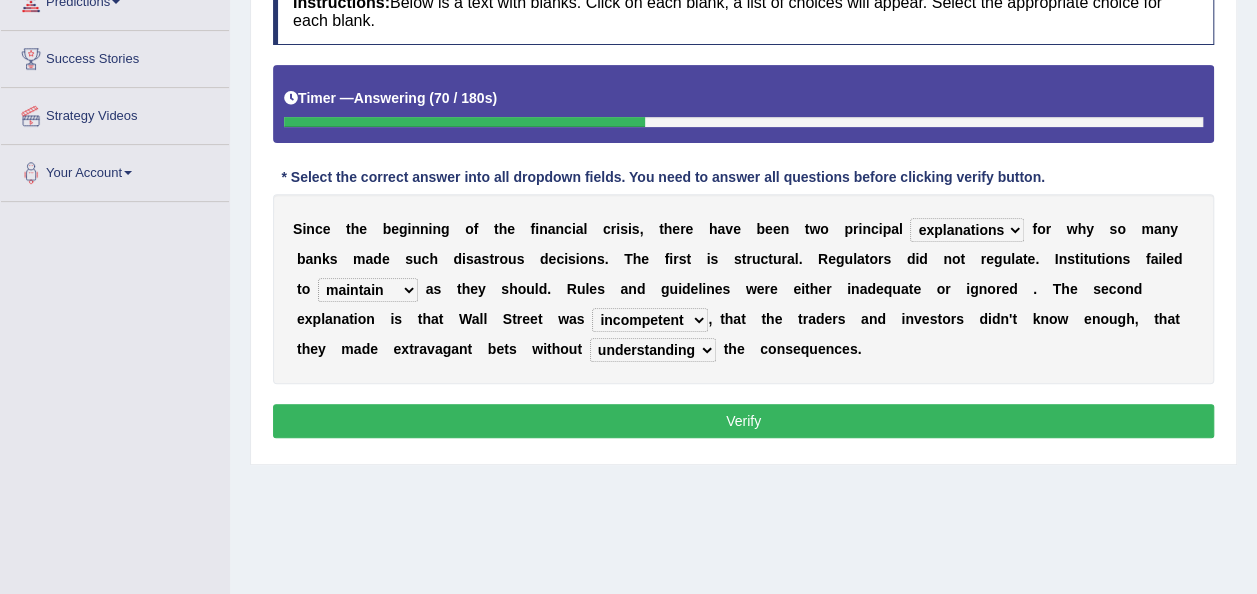 click on "Verify" at bounding box center (743, 421) 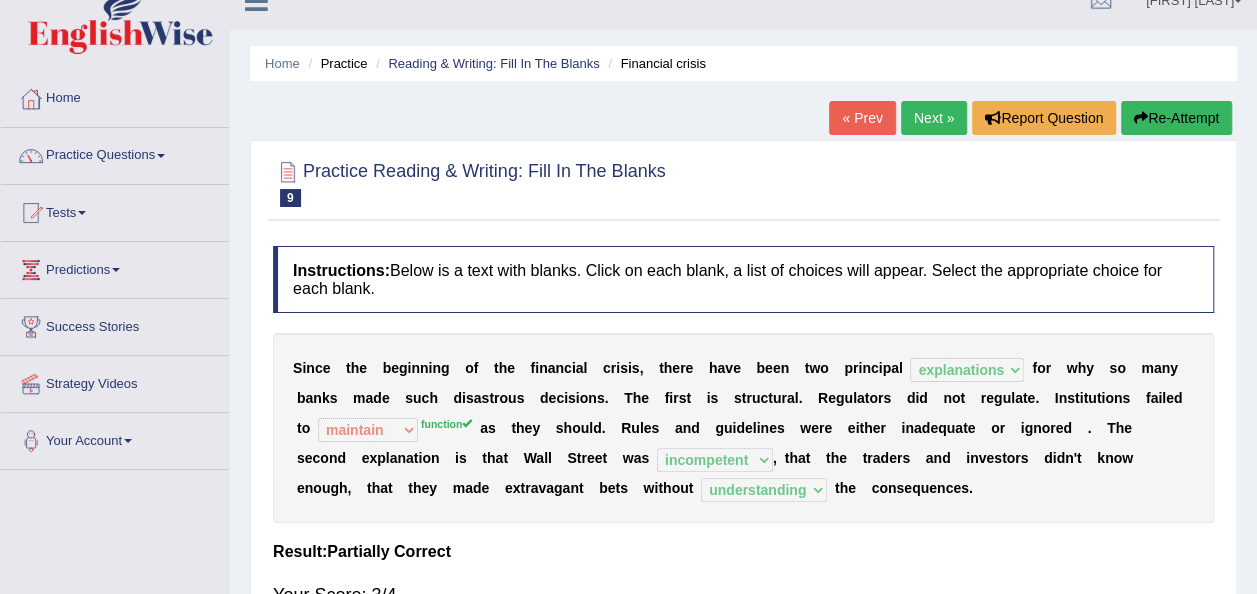 scroll, scrollTop: 0, scrollLeft: 0, axis: both 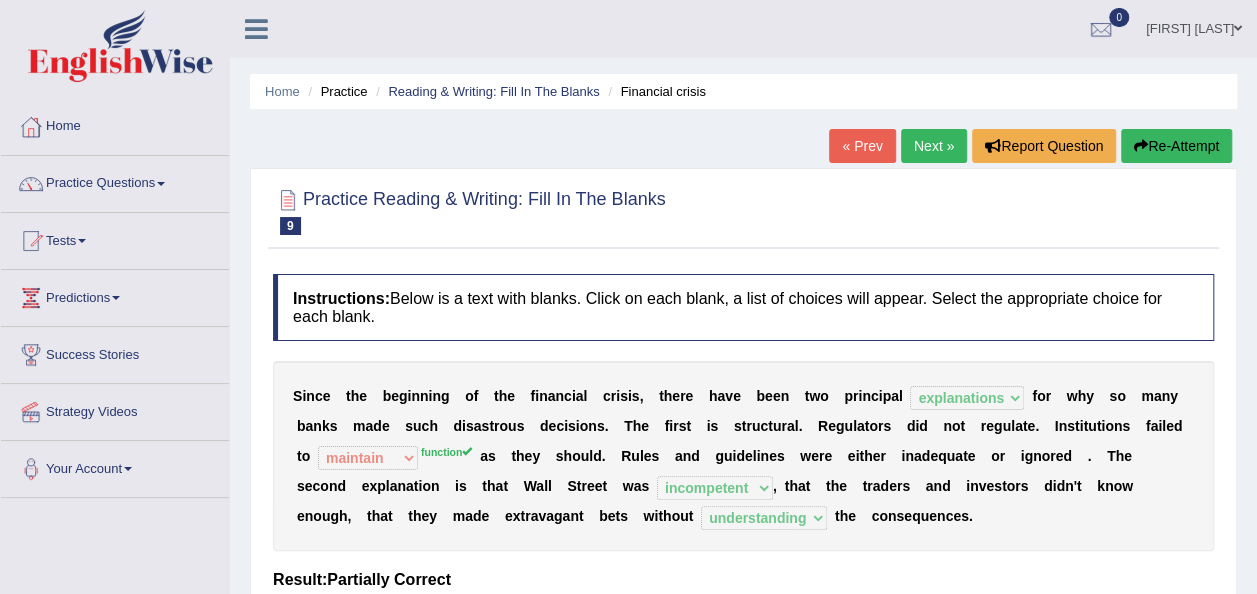 click on "Re-Attempt" at bounding box center [1176, 146] 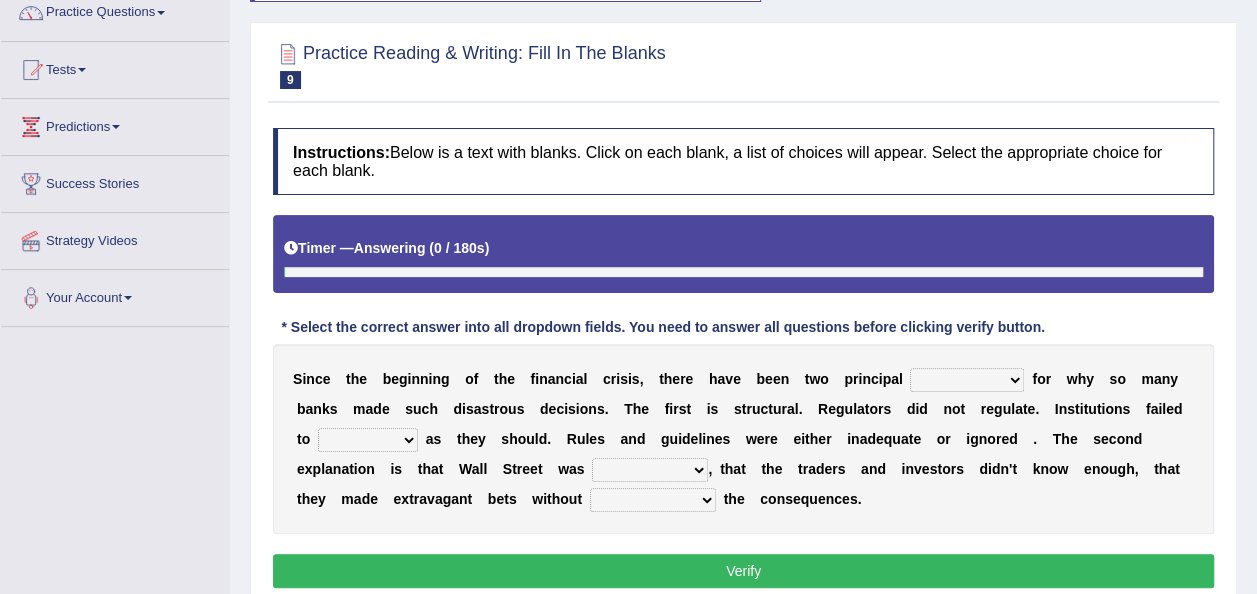 scroll, scrollTop: 0, scrollLeft: 0, axis: both 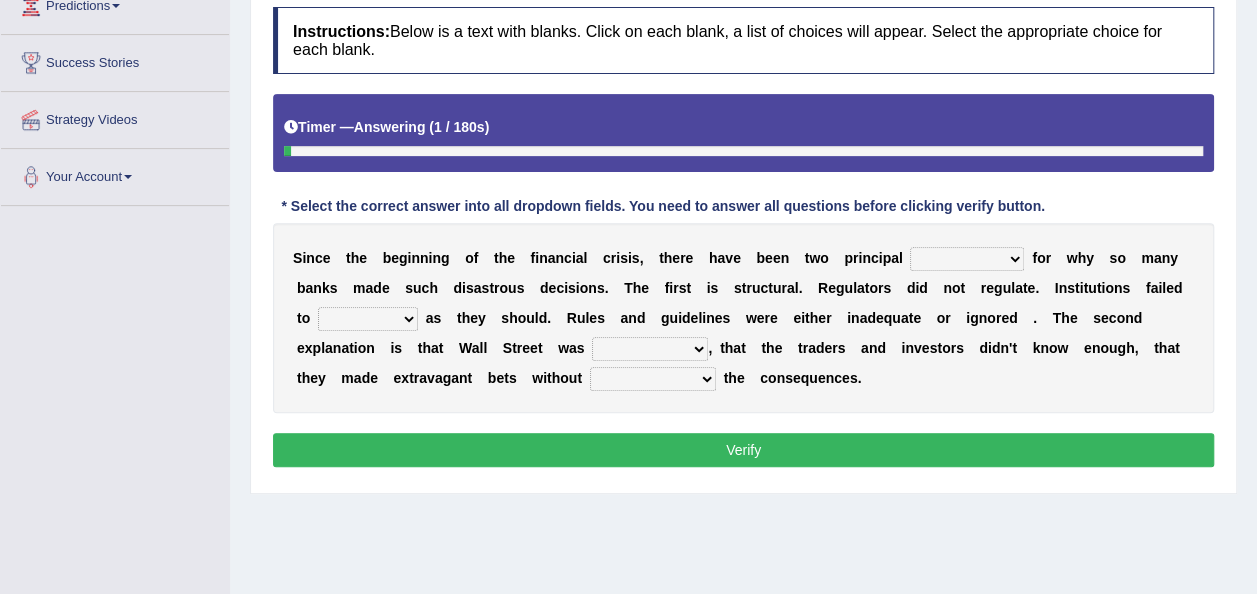 click on "explanations debates excuses examples" at bounding box center [967, 259] 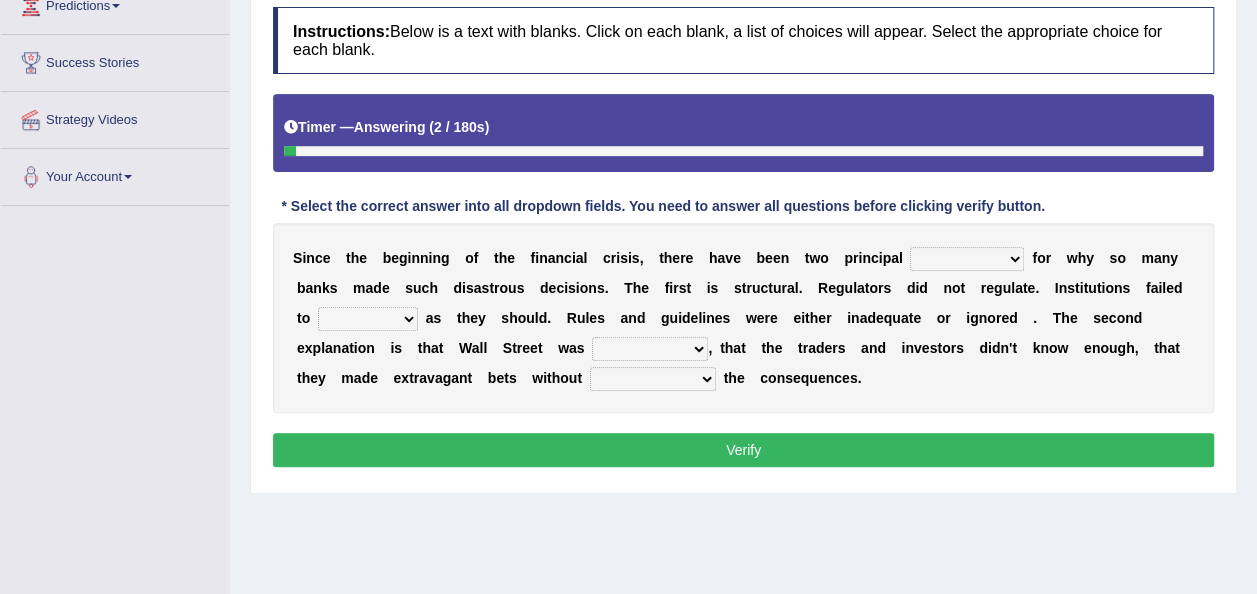 select on "explanations" 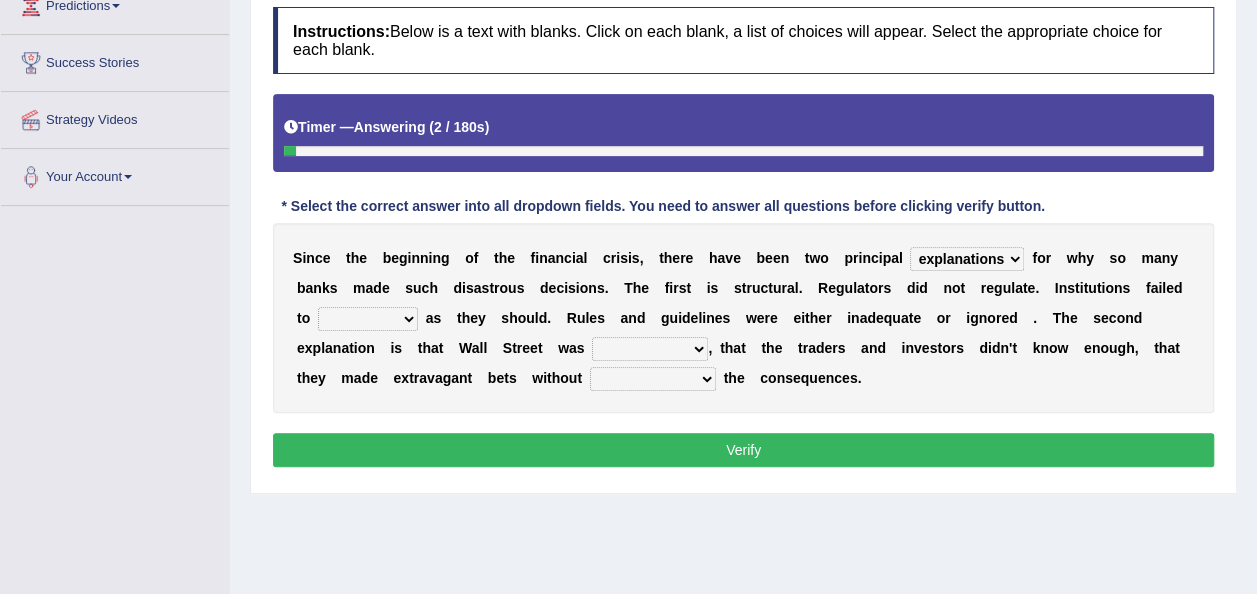 click on "explanations debates excuses examples" at bounding box center (967, 259) 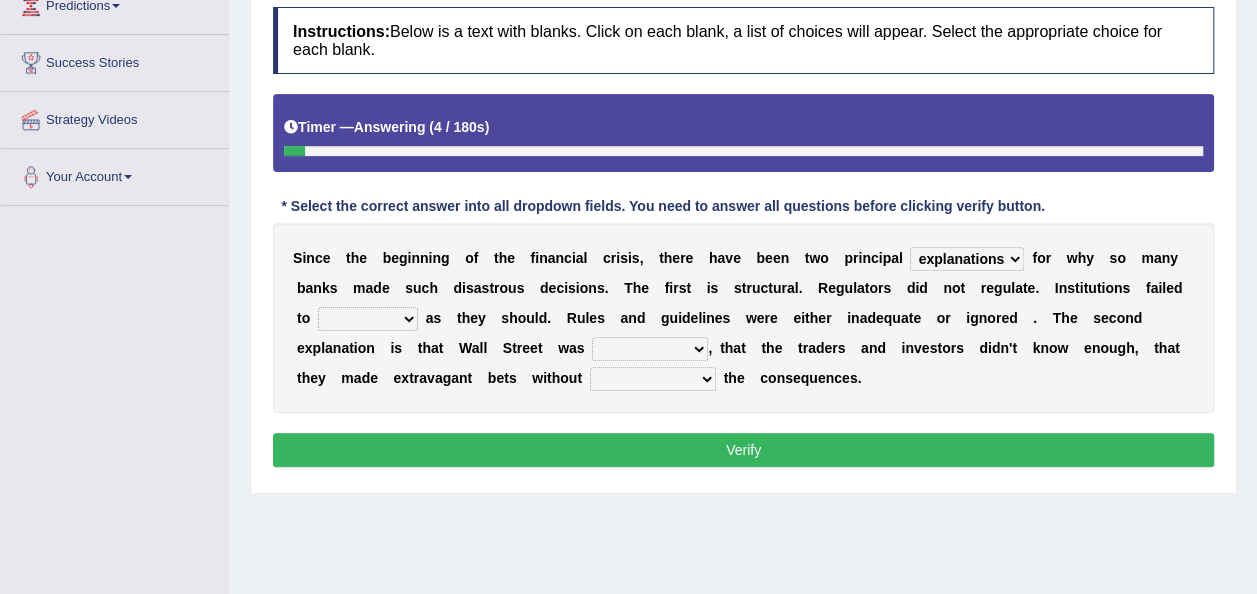 click on "function use stabilize maintain" at bounding box center [368, 319] 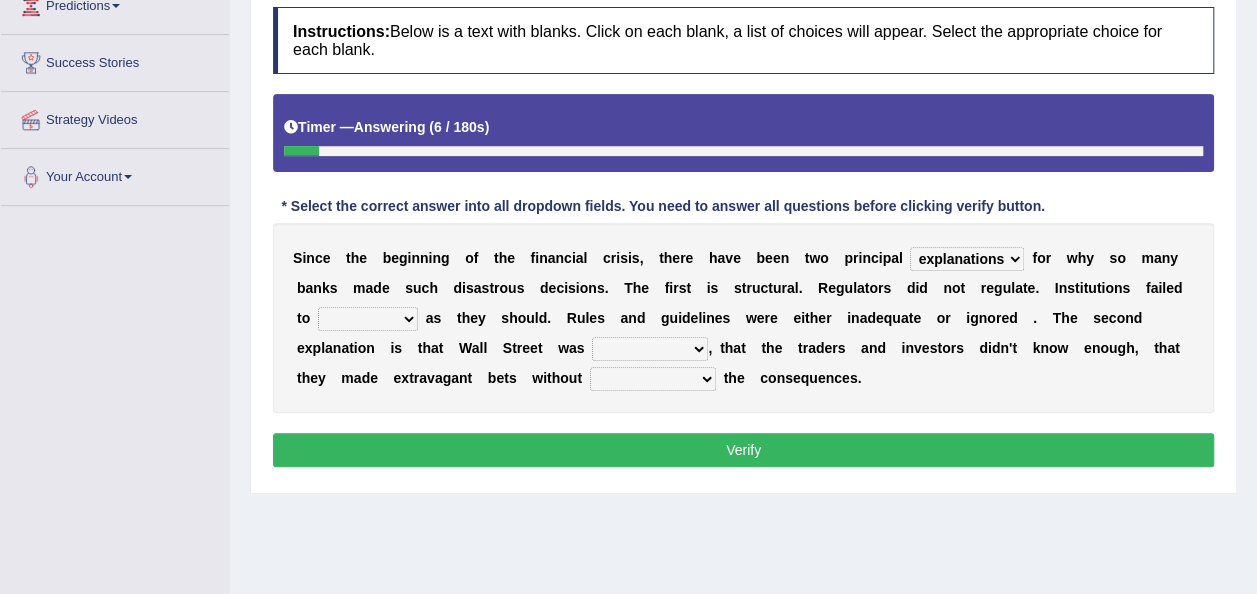 select on "function" 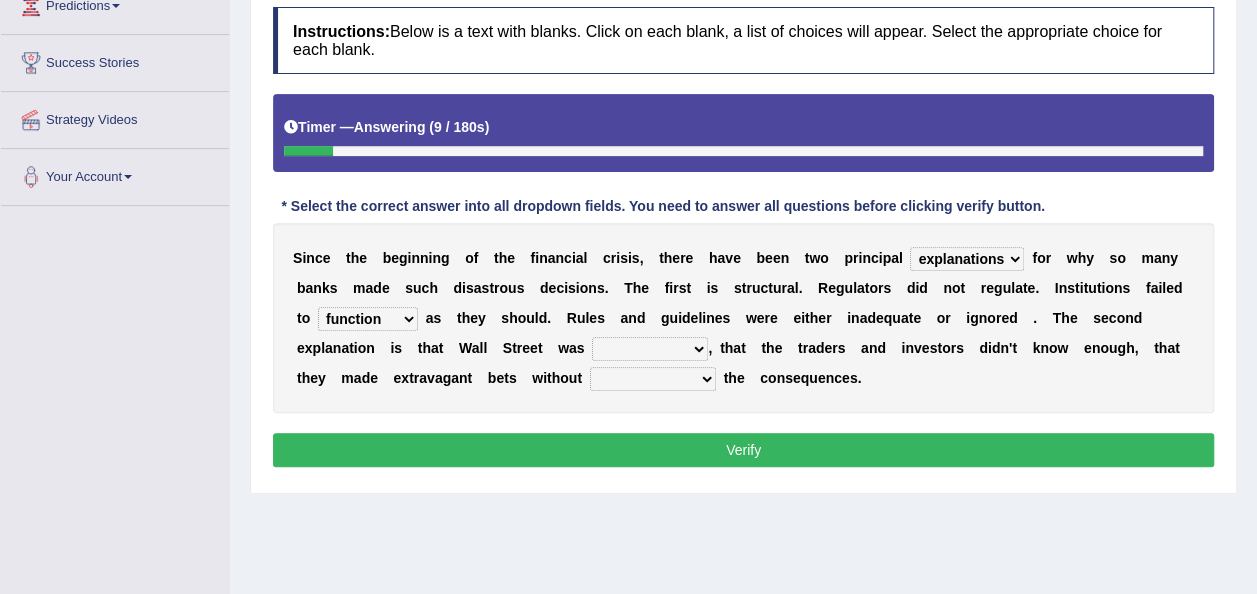 click on "rough rampant incompetent irresponsible" at bounding box center [650, 349] 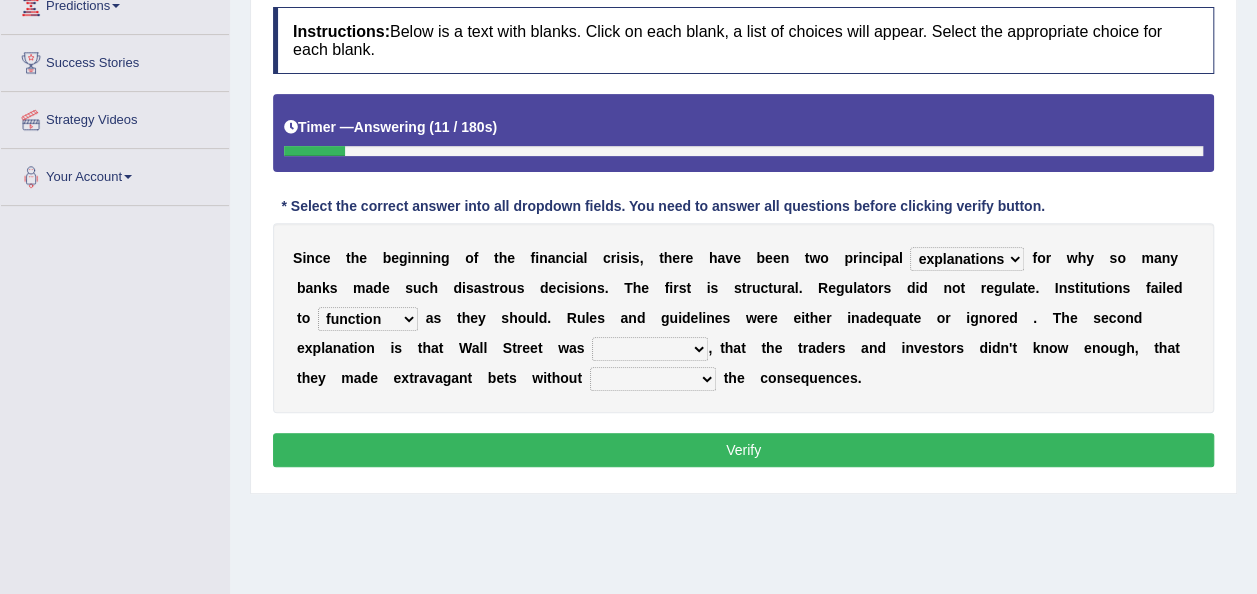 select on "incompetent" 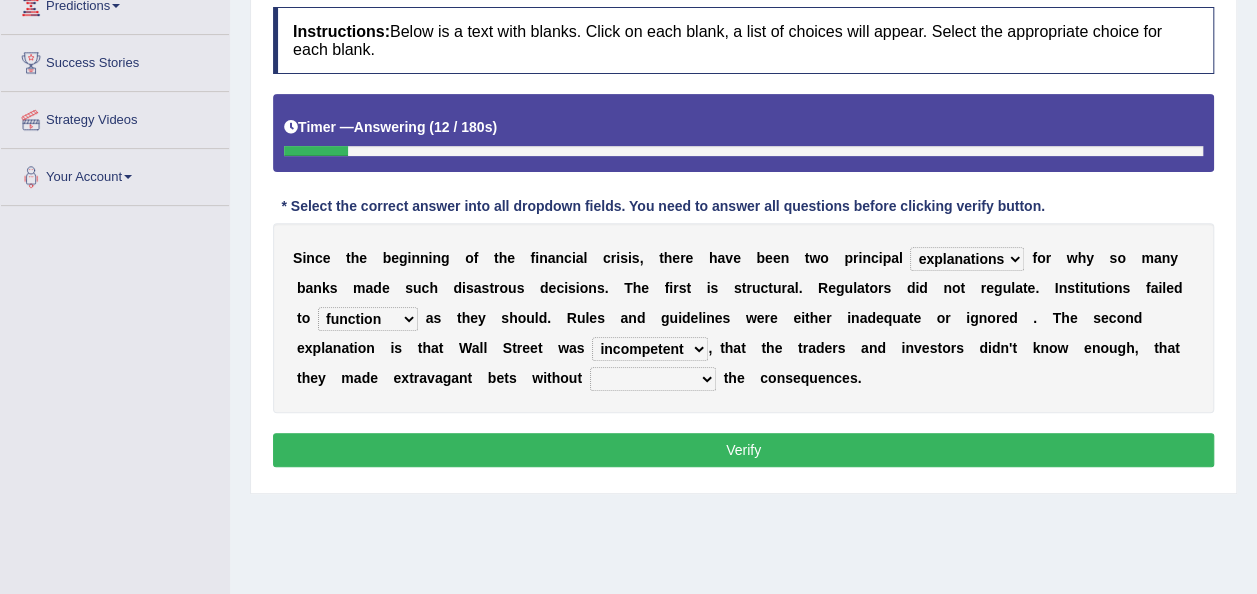 click on "counting understanding correcting valuing" at bounding box center (653, 379) 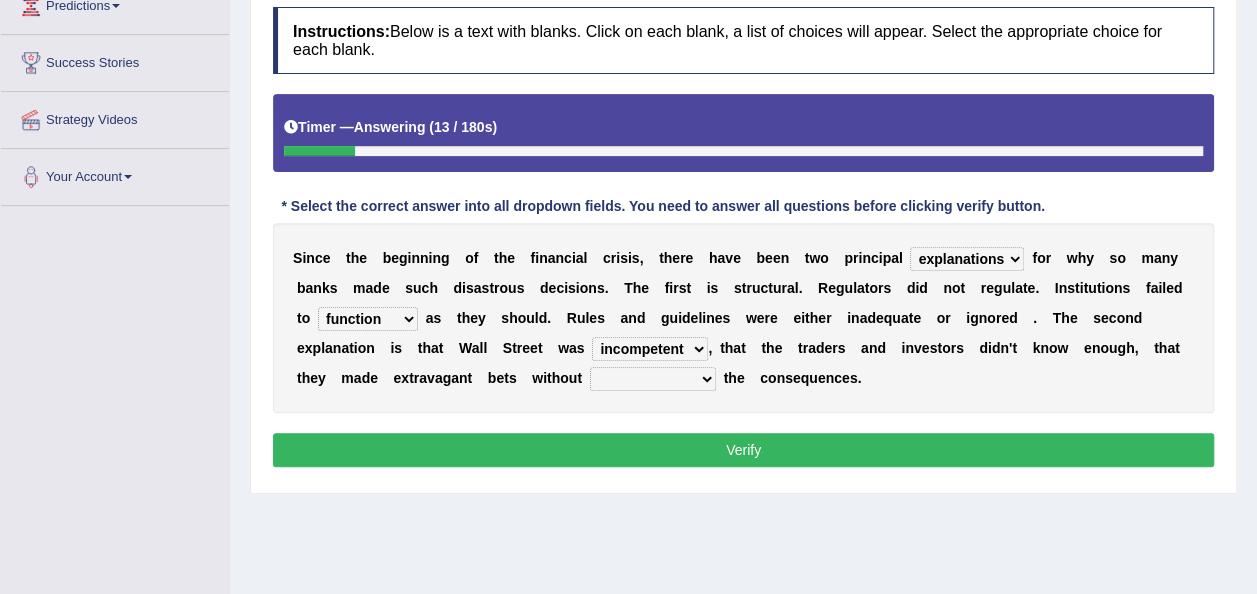 select on "understanding" 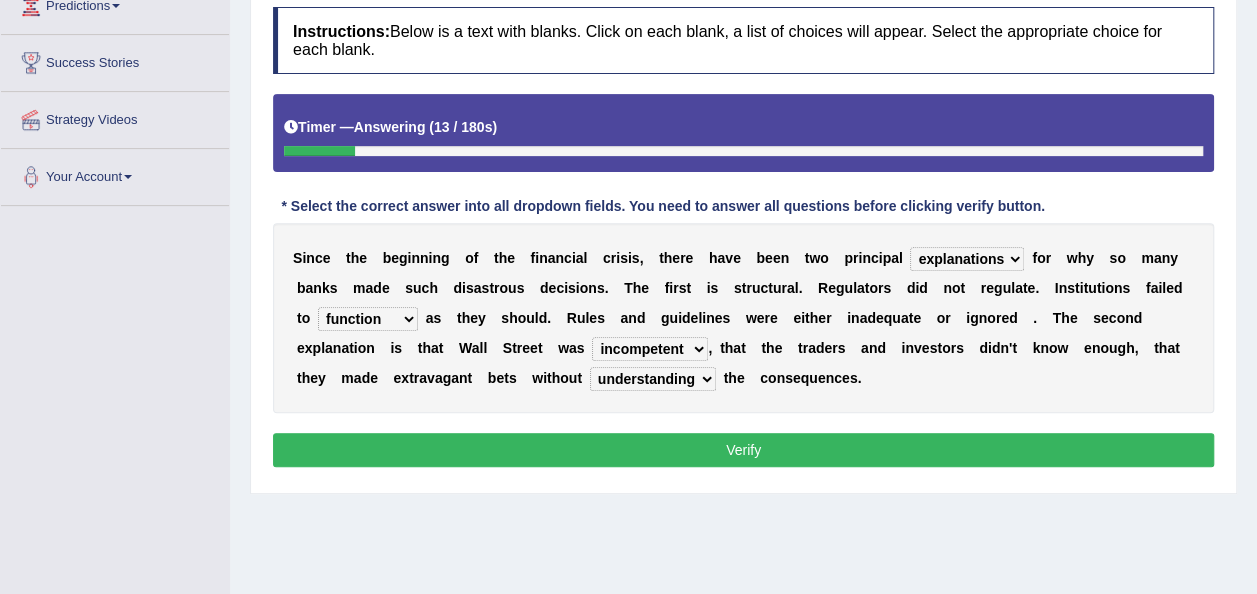 click on "counting understanding correcting valuing" at bounding box center (653, 379) 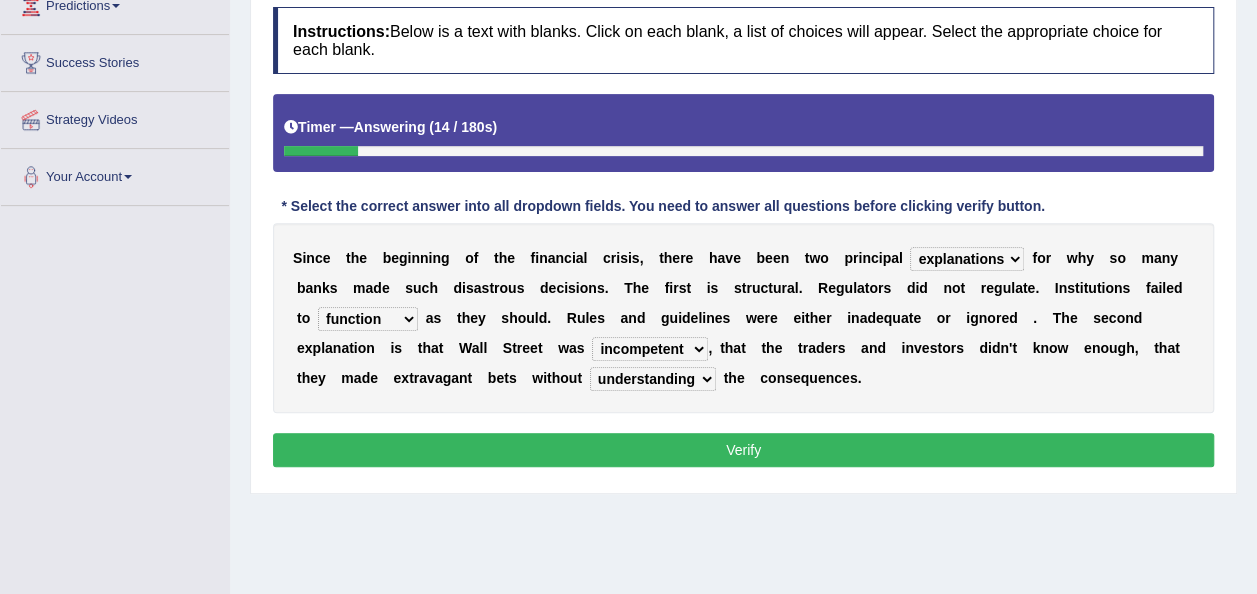 click on "Verify" at bounding box center (743, 450) 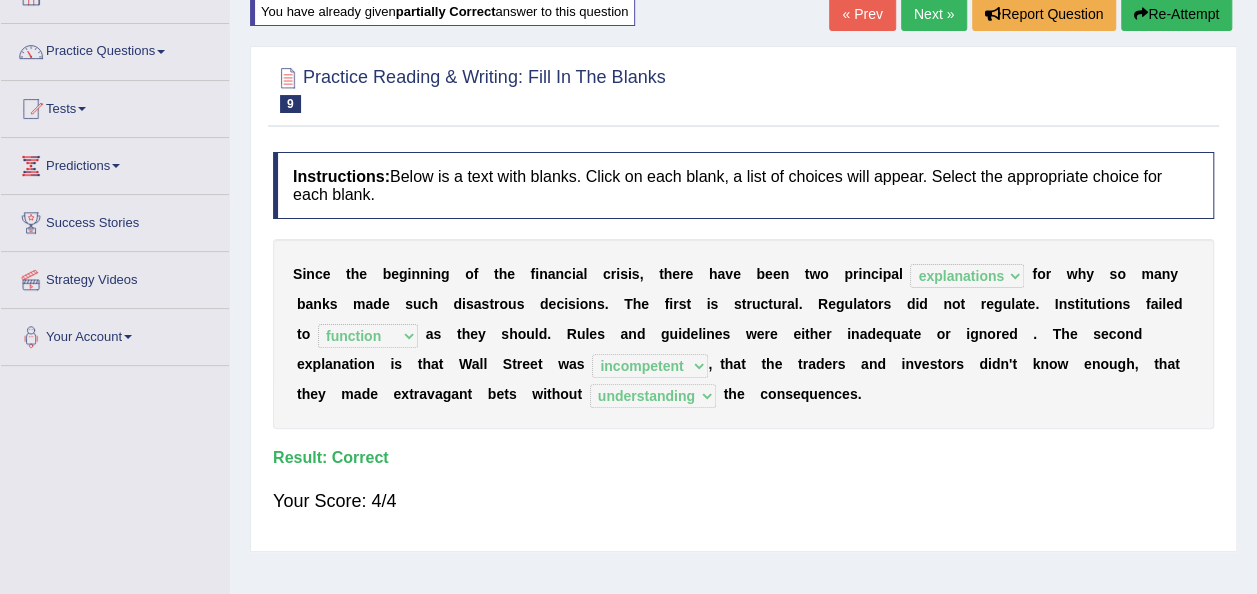 scroll, scrollTop: 18, scrollLeft: 0, axis: vertical 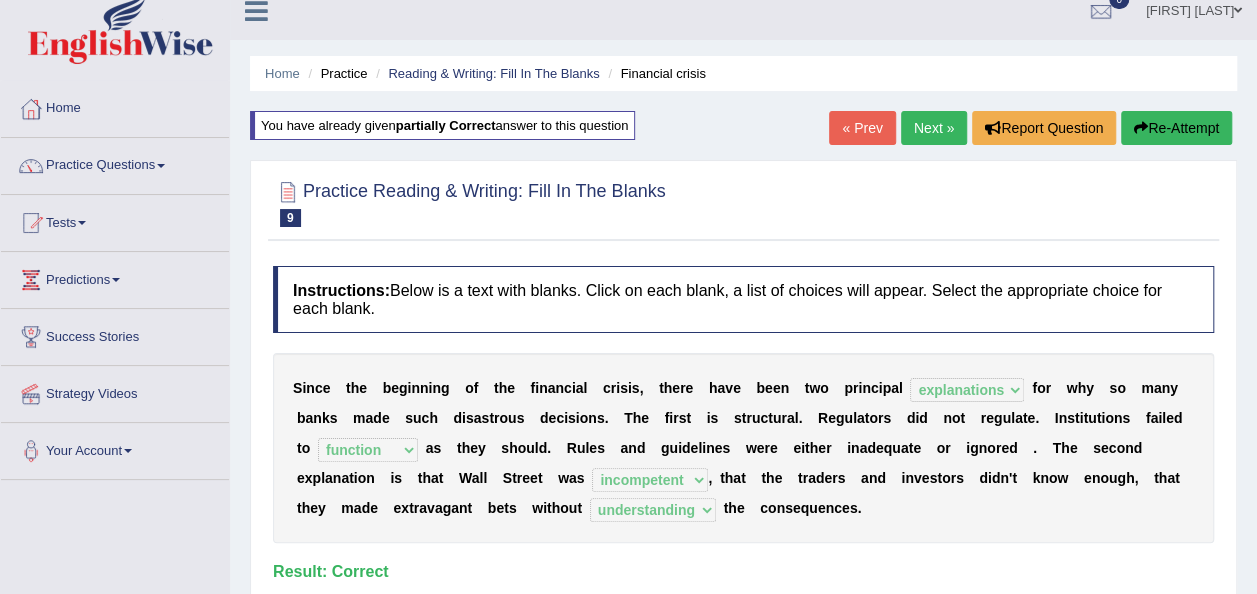 click on "Next »" at bounding box center [934, 128] 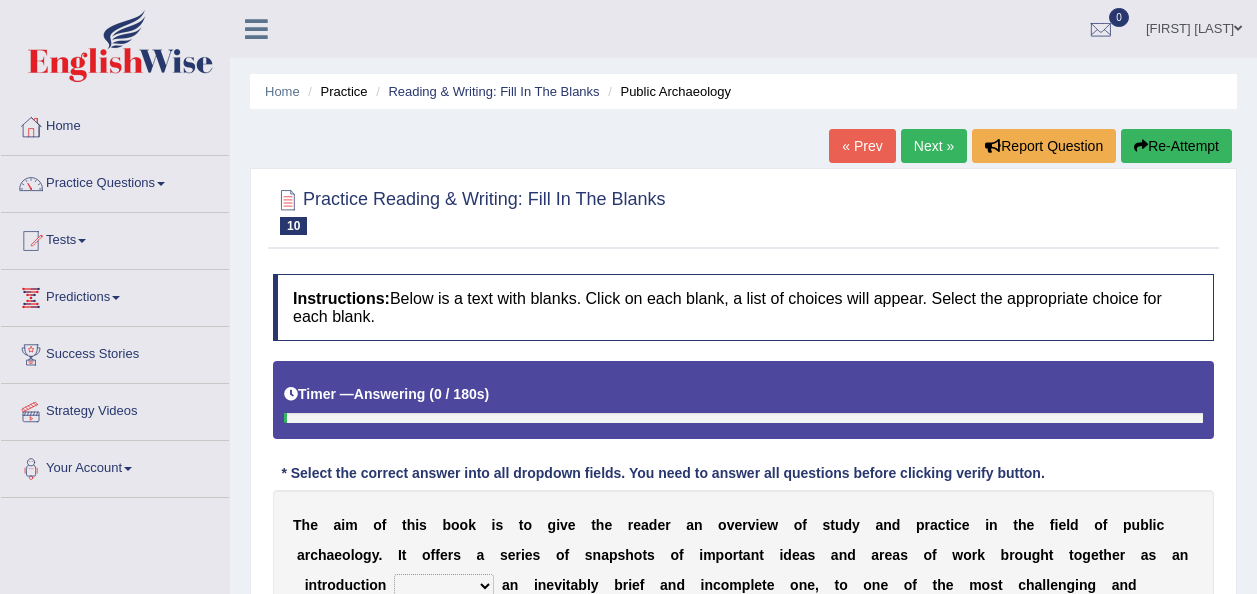 scroll, scrollTop: 453, scrollLeft: 0, axis: vertical 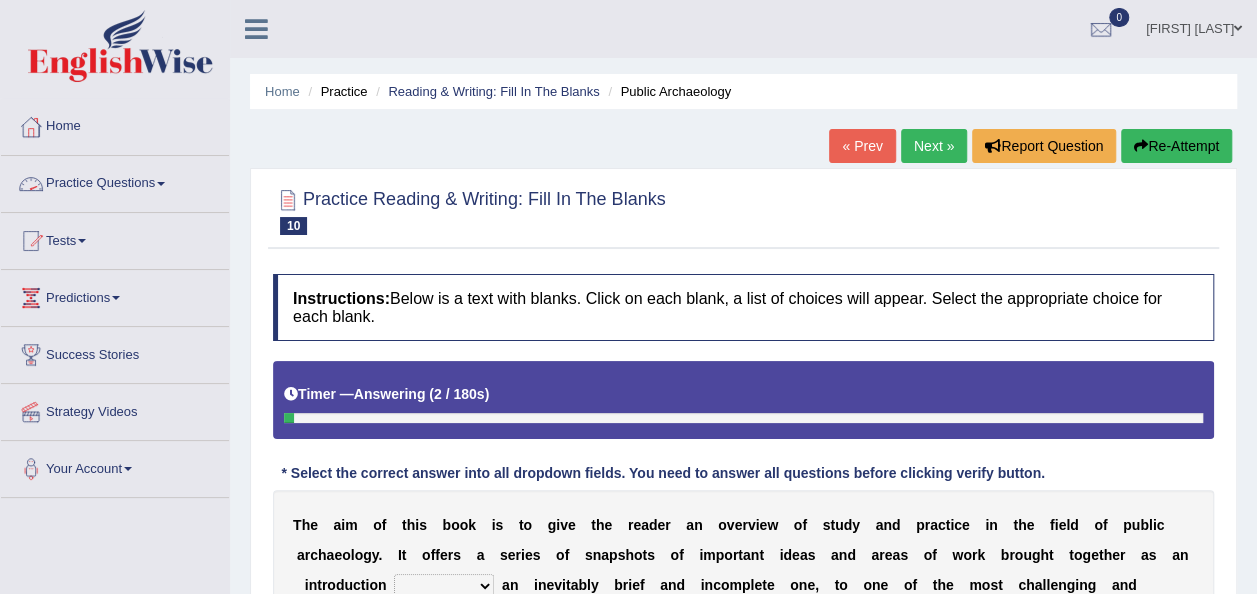 click on "Practice Questions" at bounding box center (115, 181) 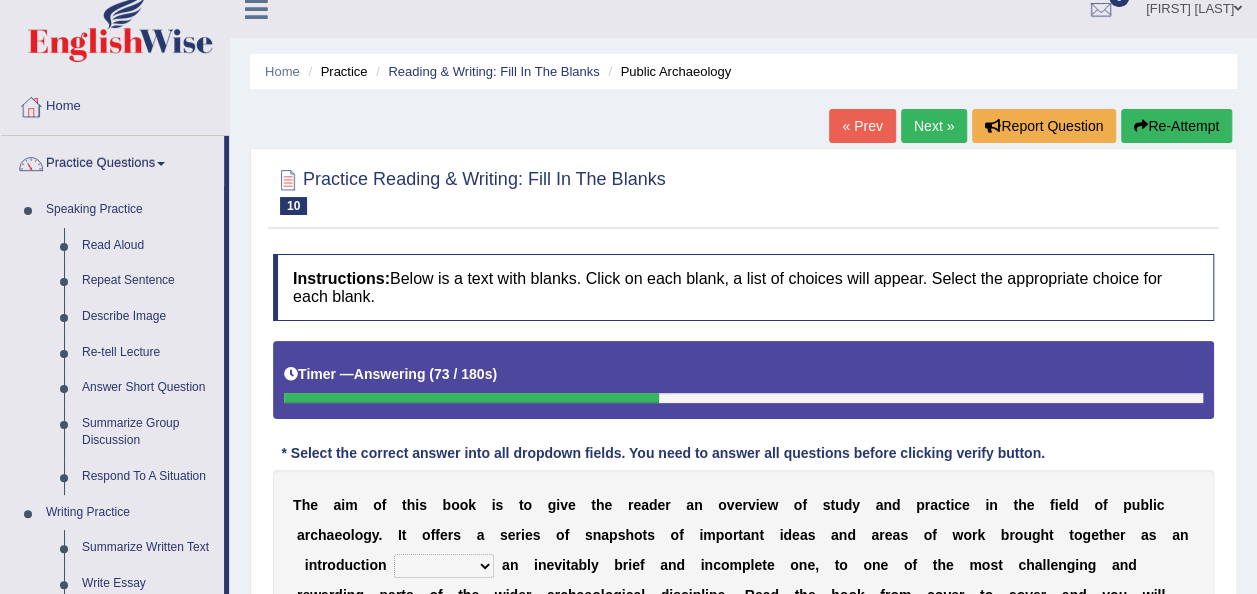 scroll, scrollTop: 13, scrollLeft: 0, axis: vertical 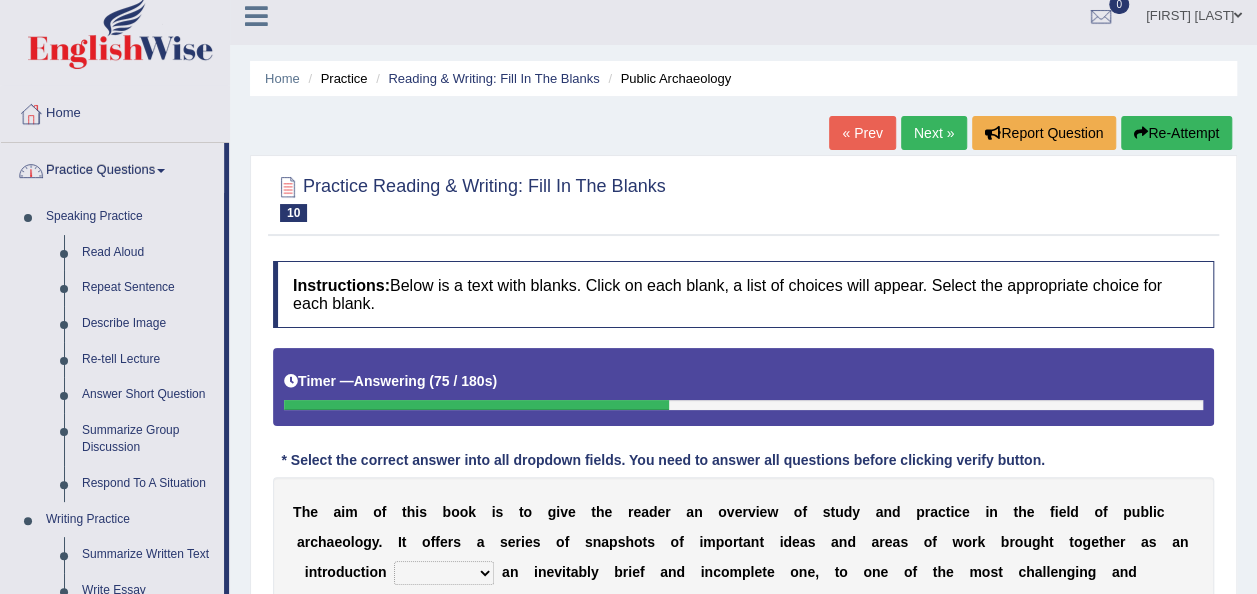 click on "Re-Attempt" at bounding box center (1176, 133) 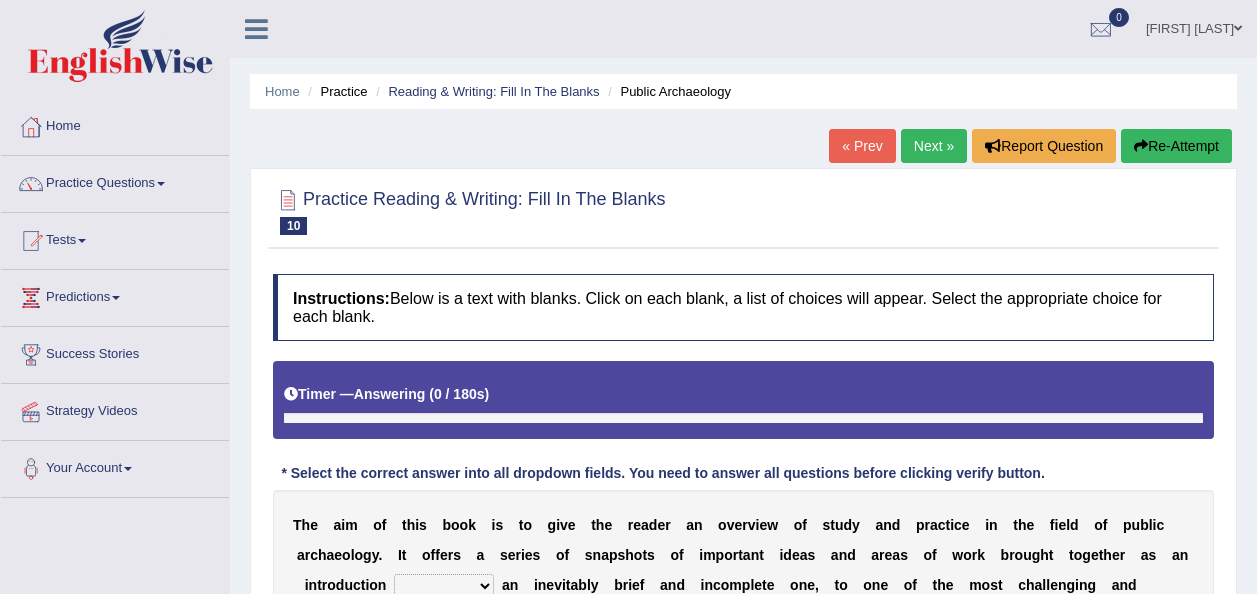 scroll, scrollTop: 368, scrollLeft: 0, axis: vertical 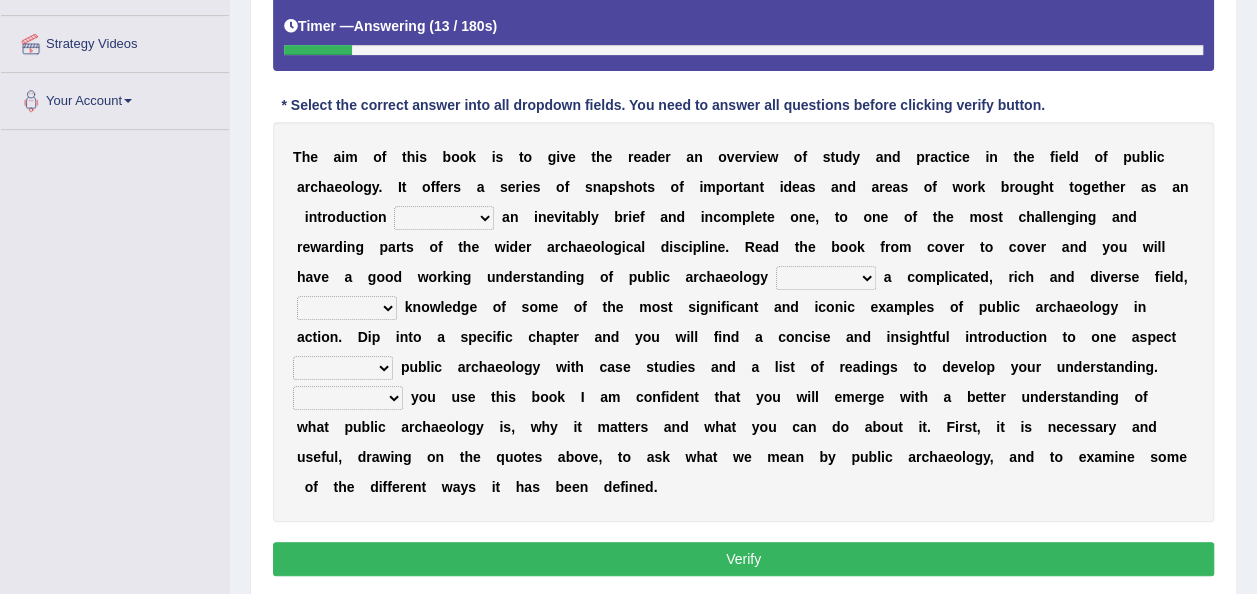 click on "because albeit unless despite" at bounding box center [444, 218] 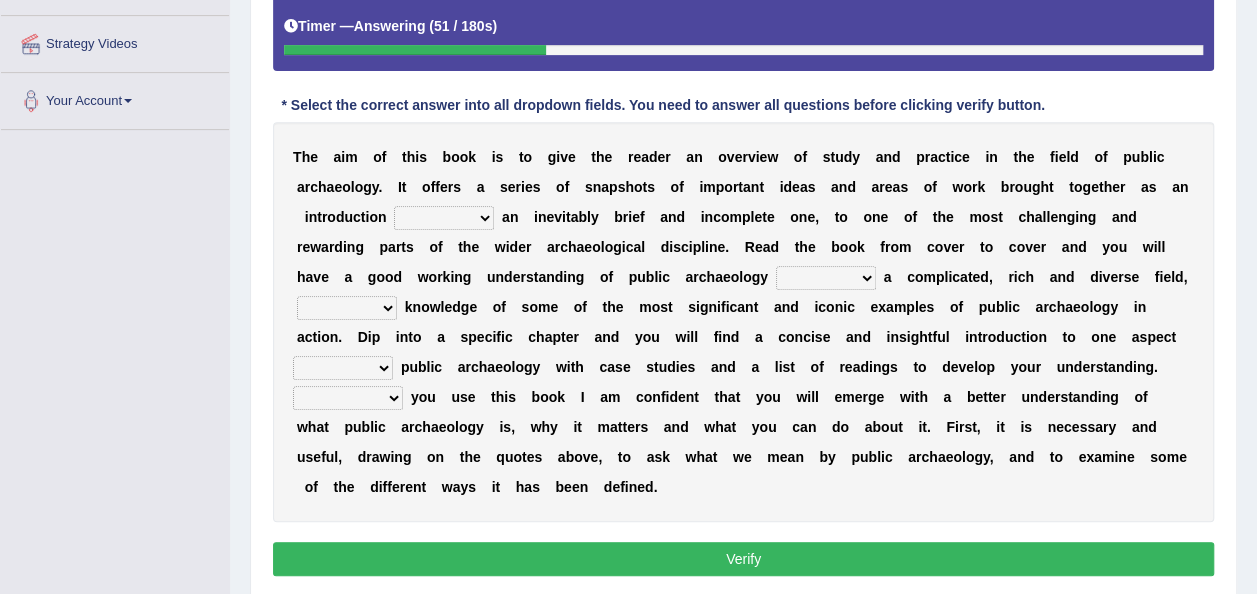 select on "despite" 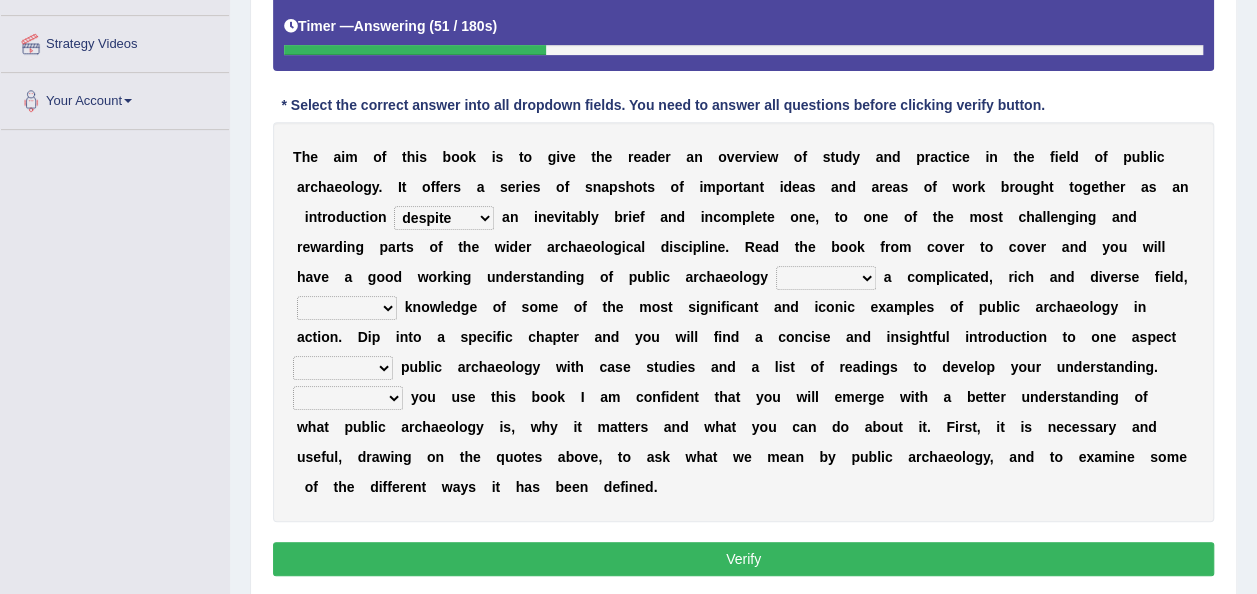 click on "because albeit unless despite" at bounding box center [444, 218] 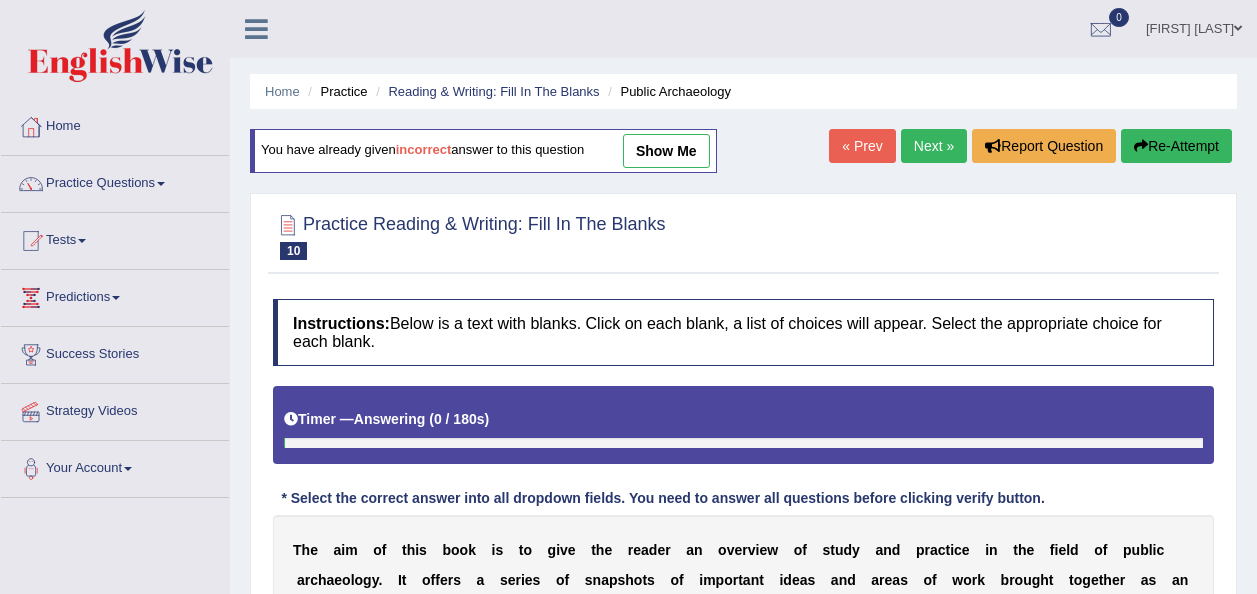 scroll, scrollTop: 216, scrollLeft: 0, axis: vertical 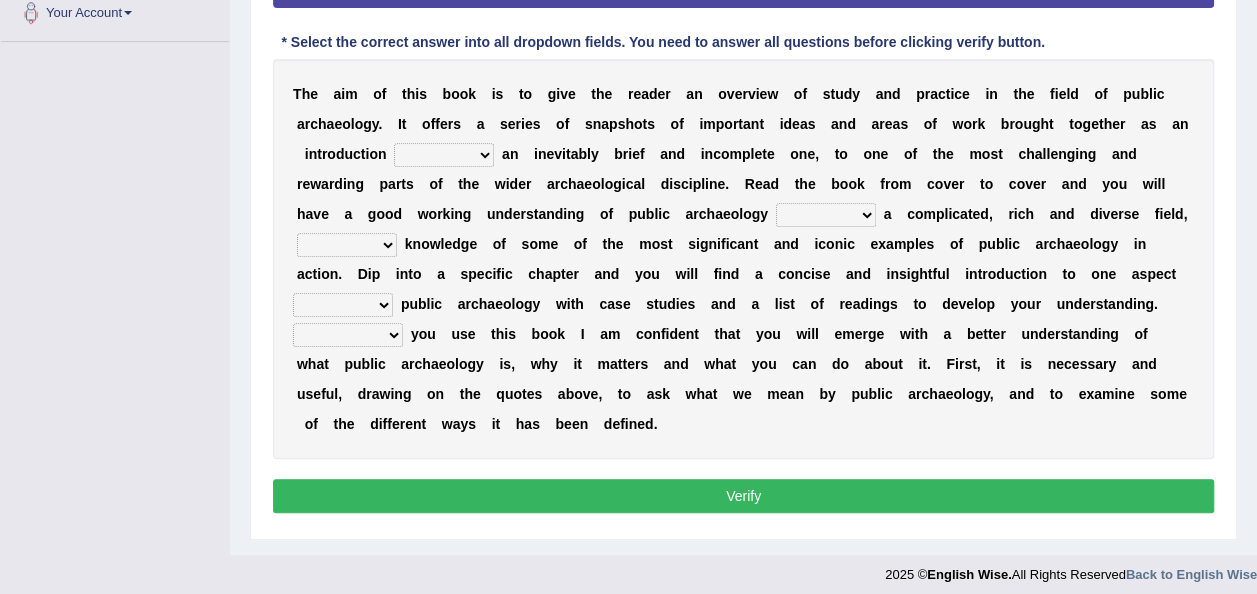 click on "because albeit unless despite" at bounding box center (444, 155) 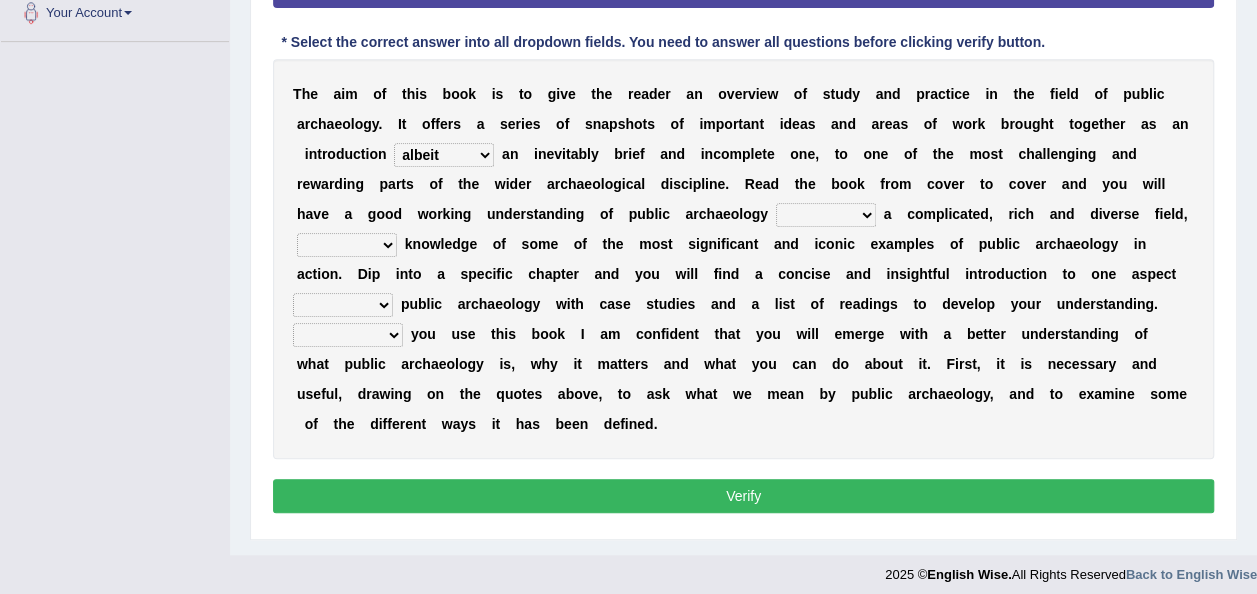 click on "because albeit unless despite" at bounding box center [444, 155] 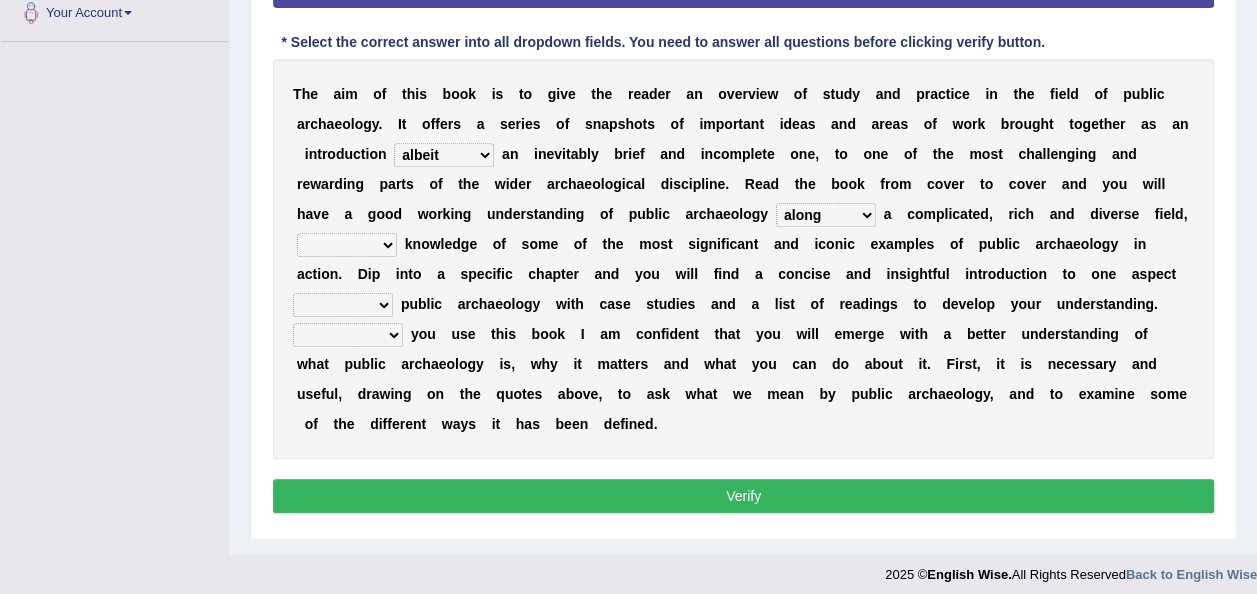 click on "for along with as" at bounding box center (826, 215) 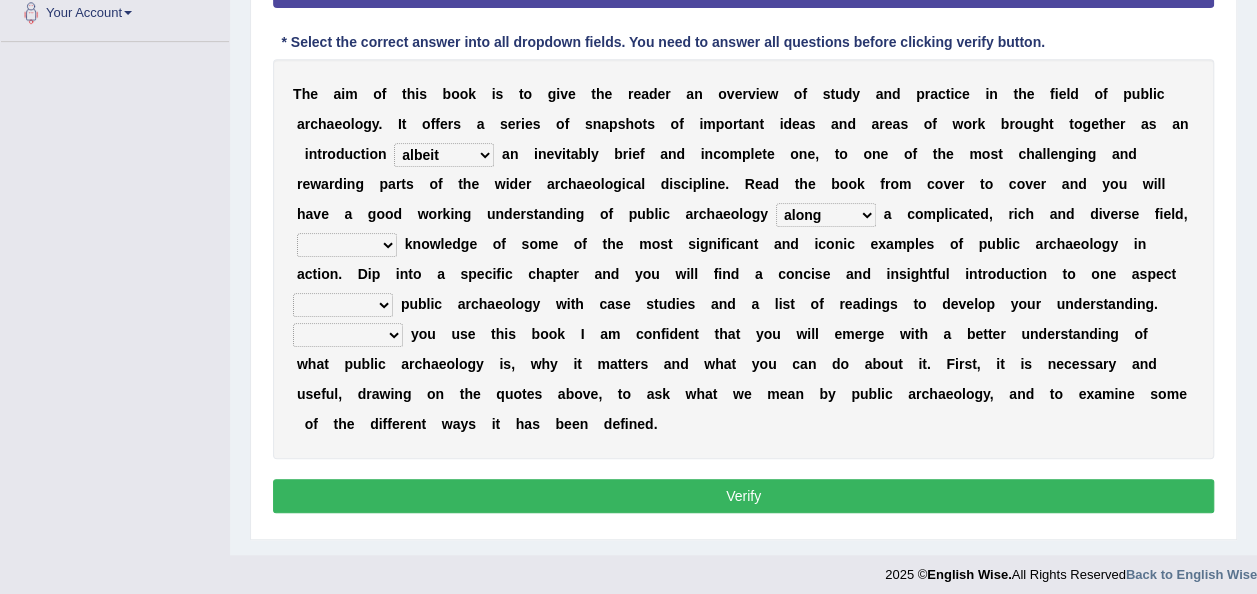 click on "despite of whatever as well as as though" at bounding box center (347, 245) 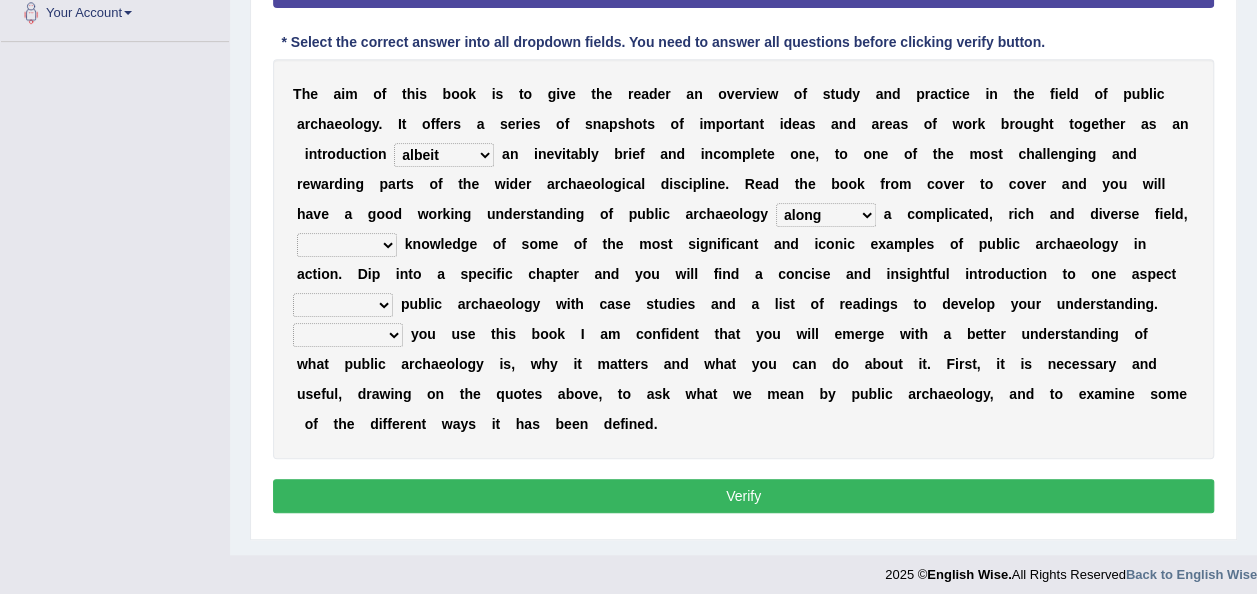 select on "whatever" 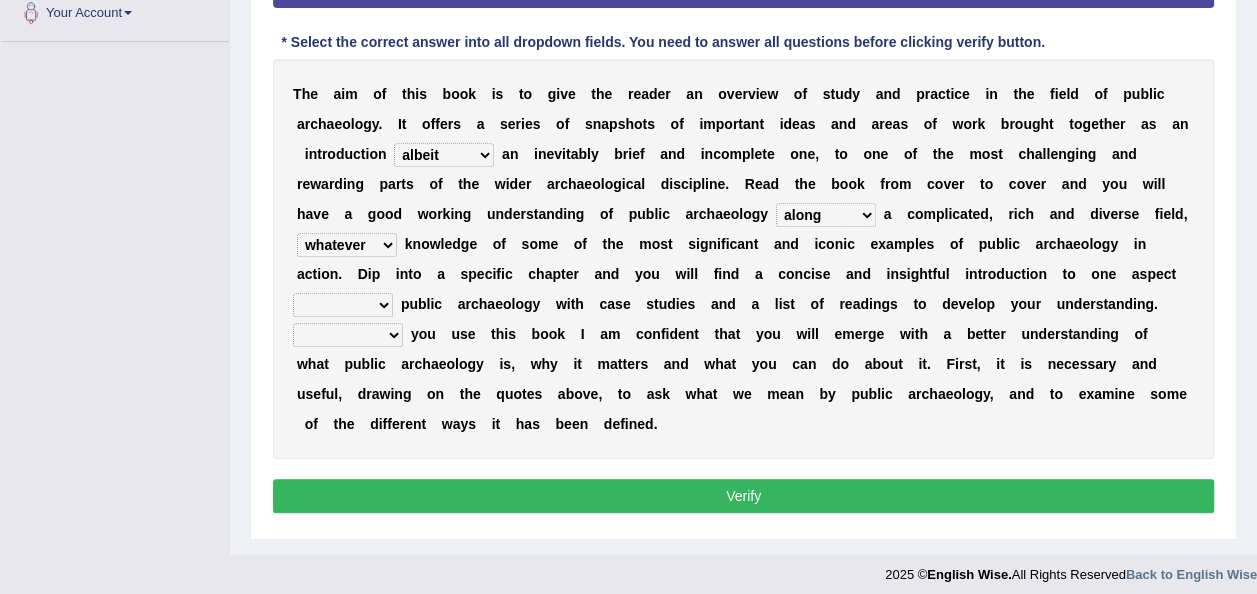 click on "despite of whatever as well as as though" at bounding box center [347, 245] 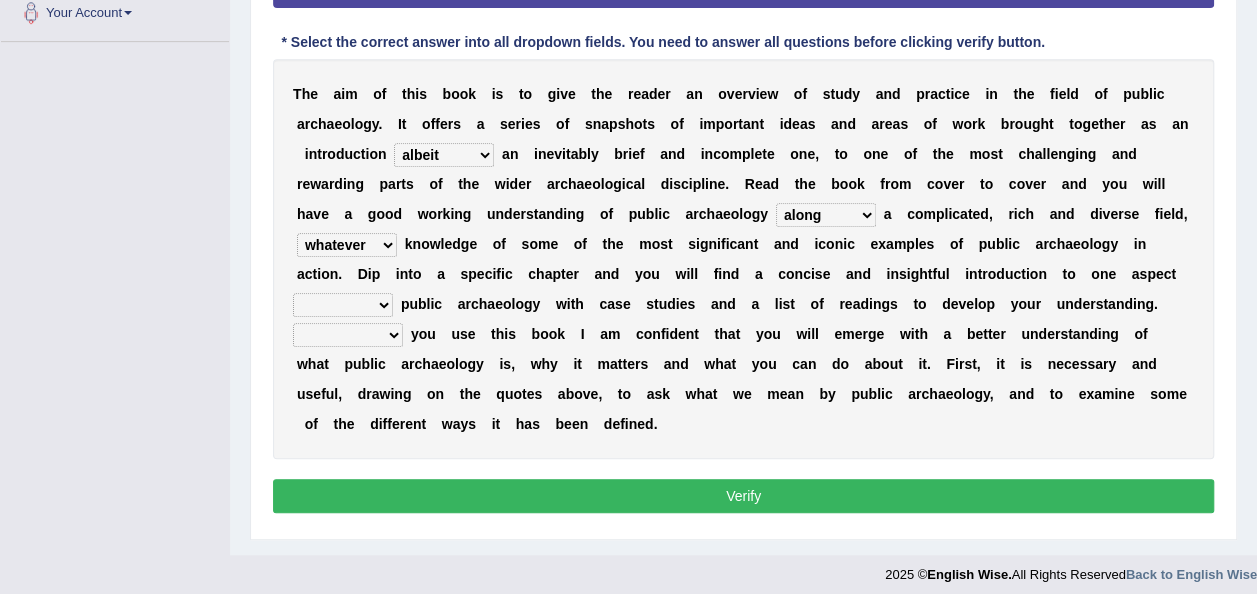 click on "in on by of" at bounding box center [343, 305] 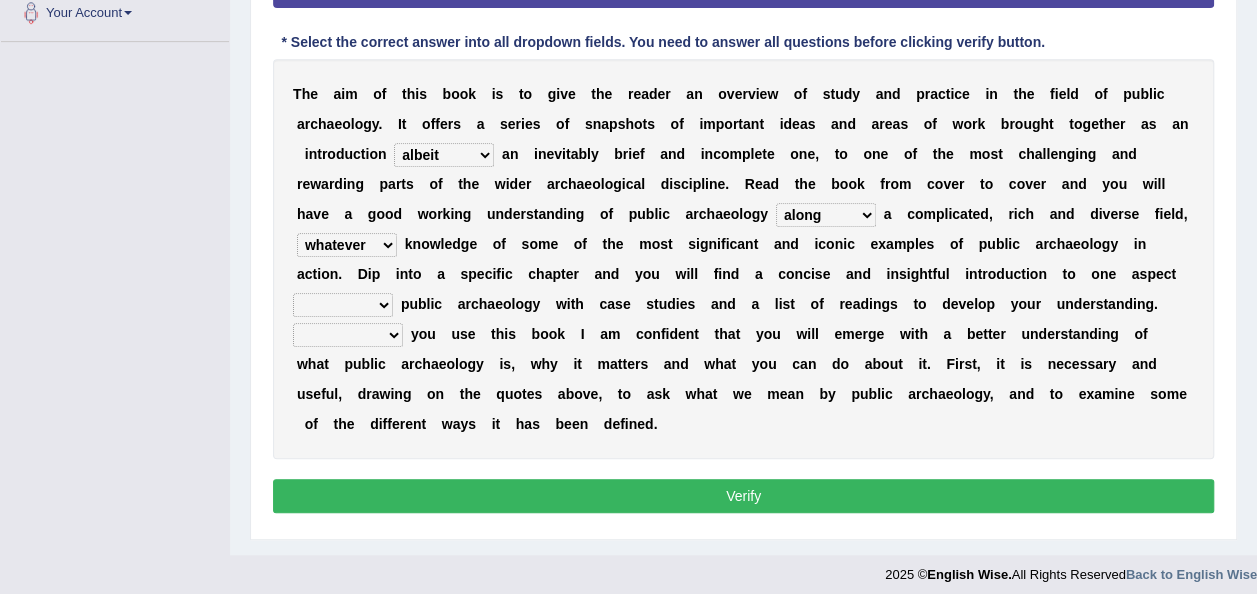 select on "of" 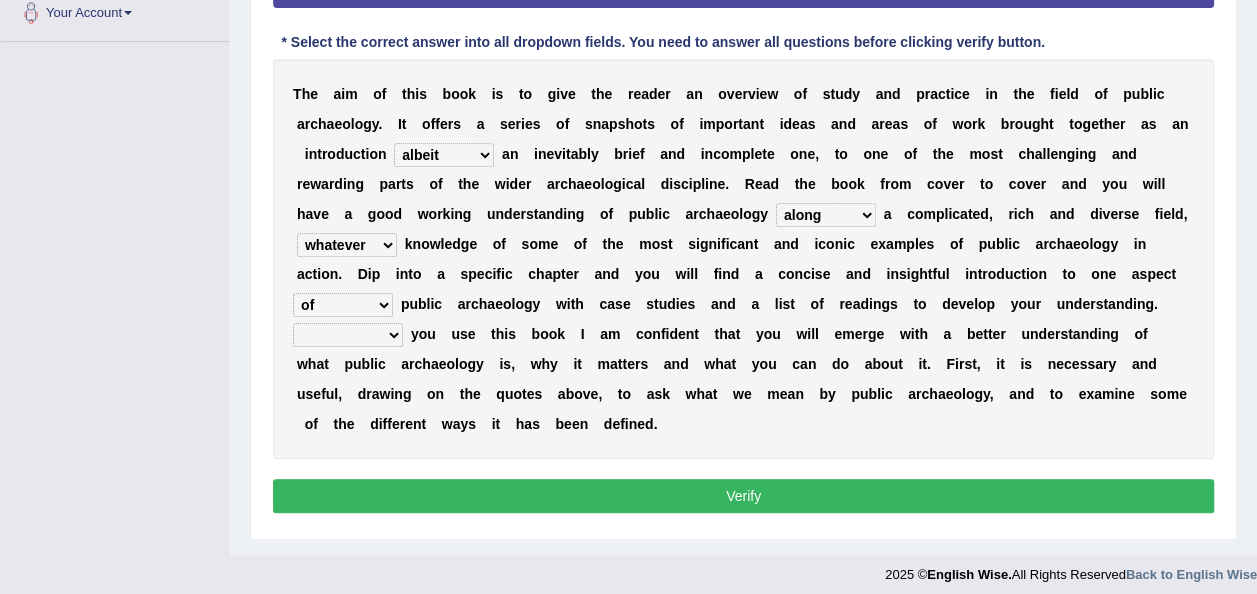 click on "in on by of" at bounding box center (343, 305) 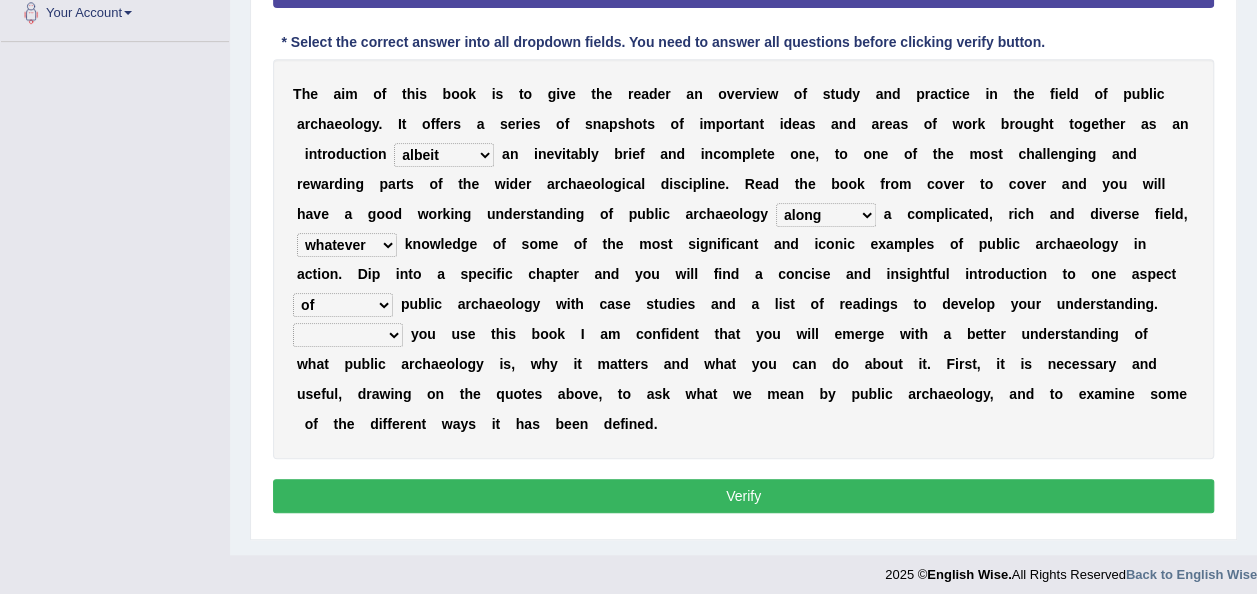 click on "Even That However Considering" at bounding box center (348, 335) 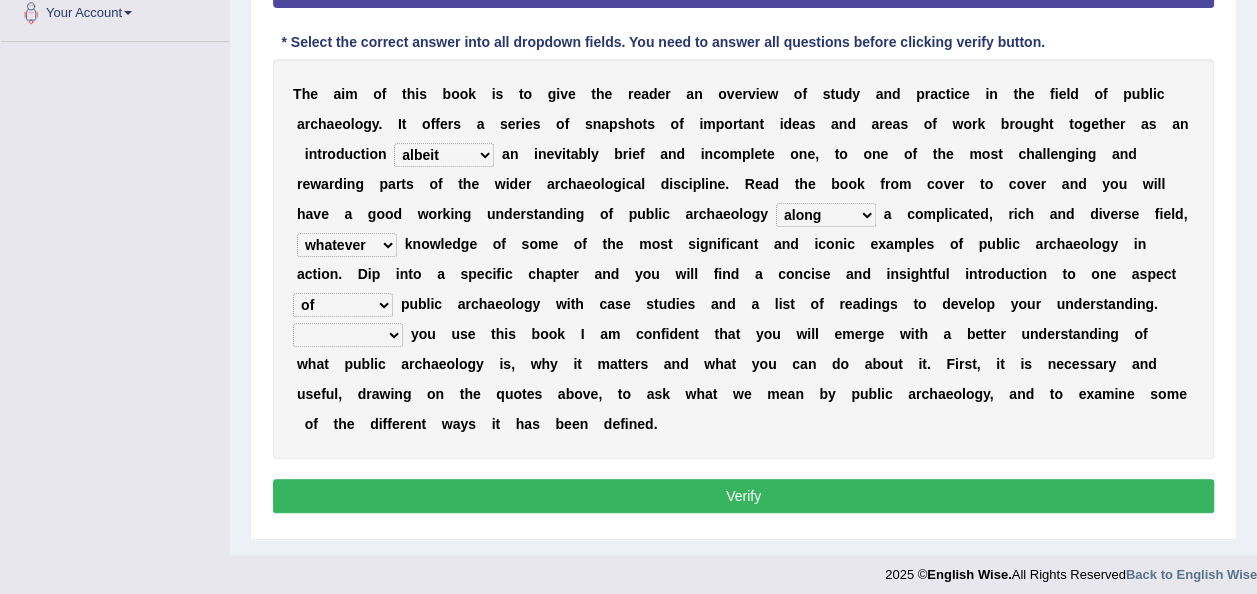 select on "Even" 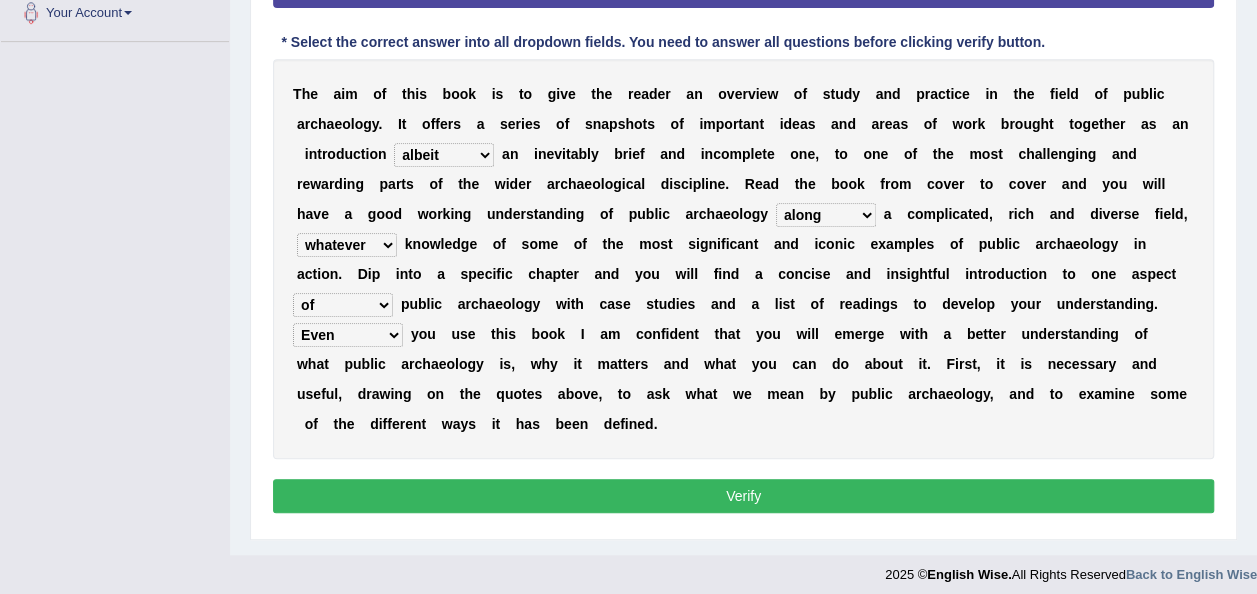 click on "Even That However Considering" at bounding box center (348, 335) 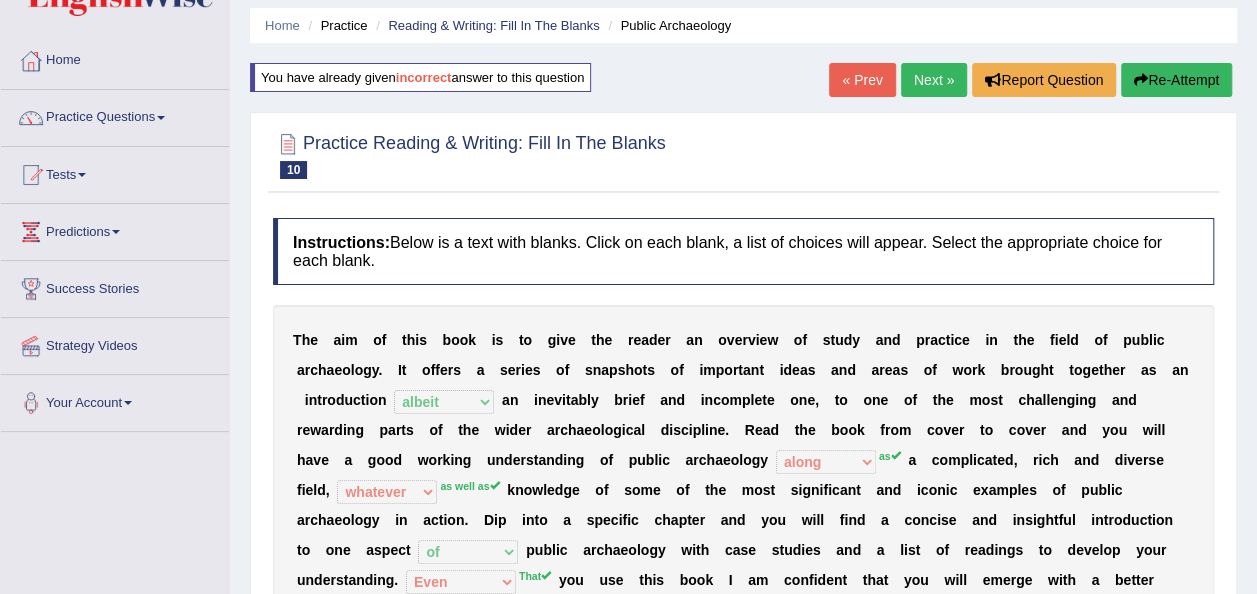 scroll, scrollTop: 0, scrollLeft: 0, axis: both 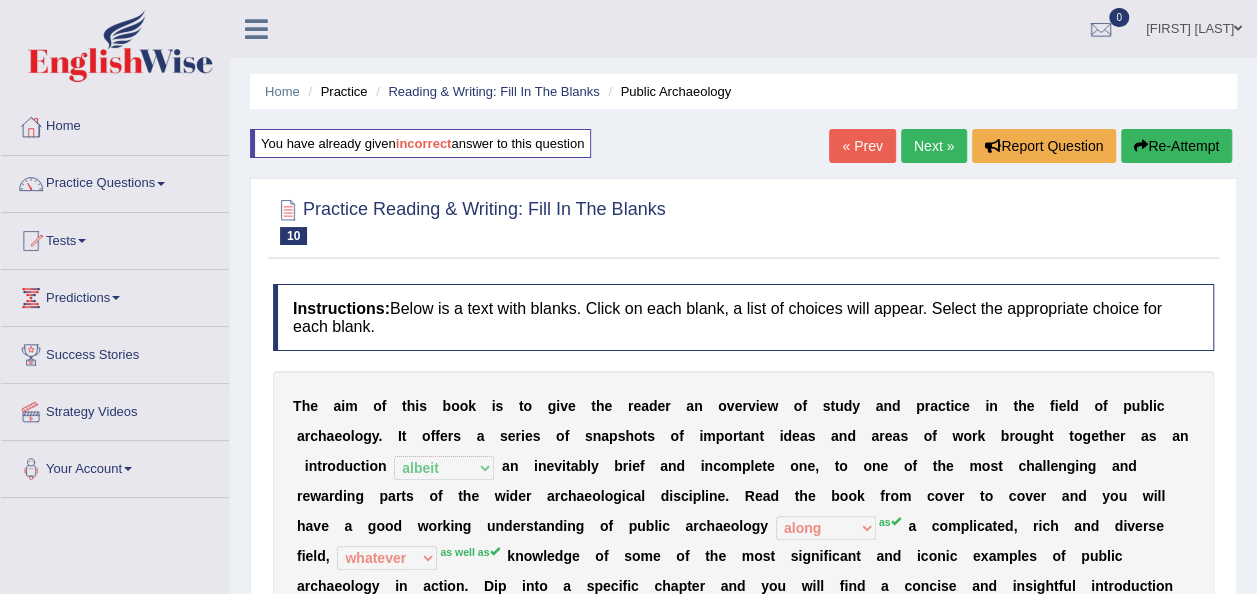 click at bounding box center [1141, 146] 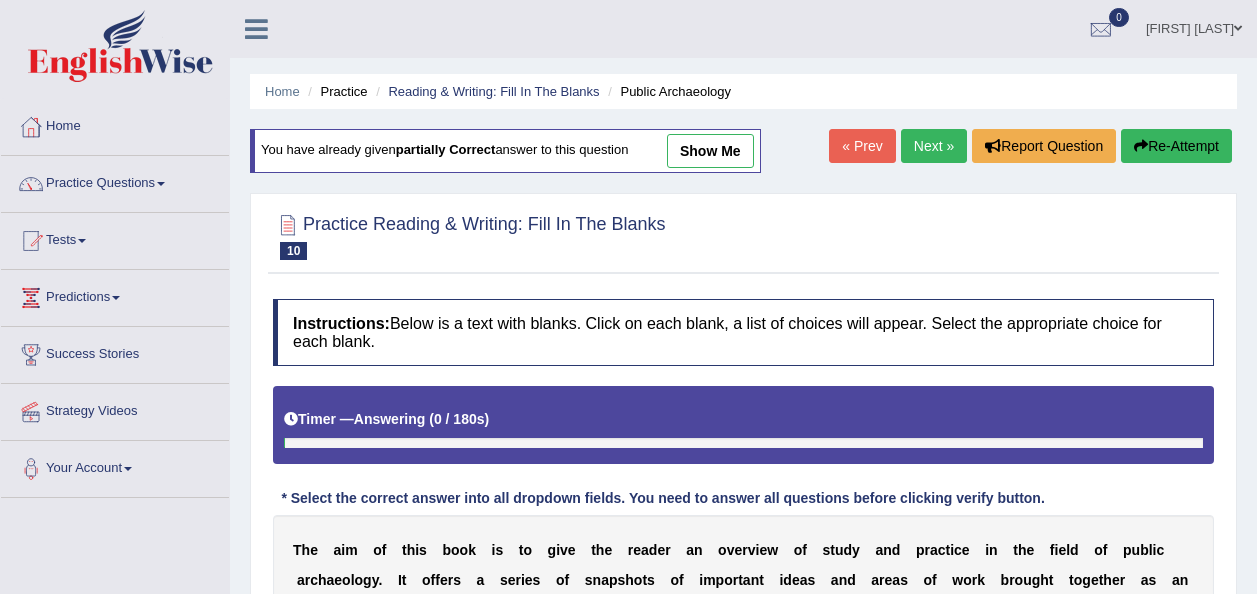scroll, scrollTop: 0, scrollLeft: 0, axis: both 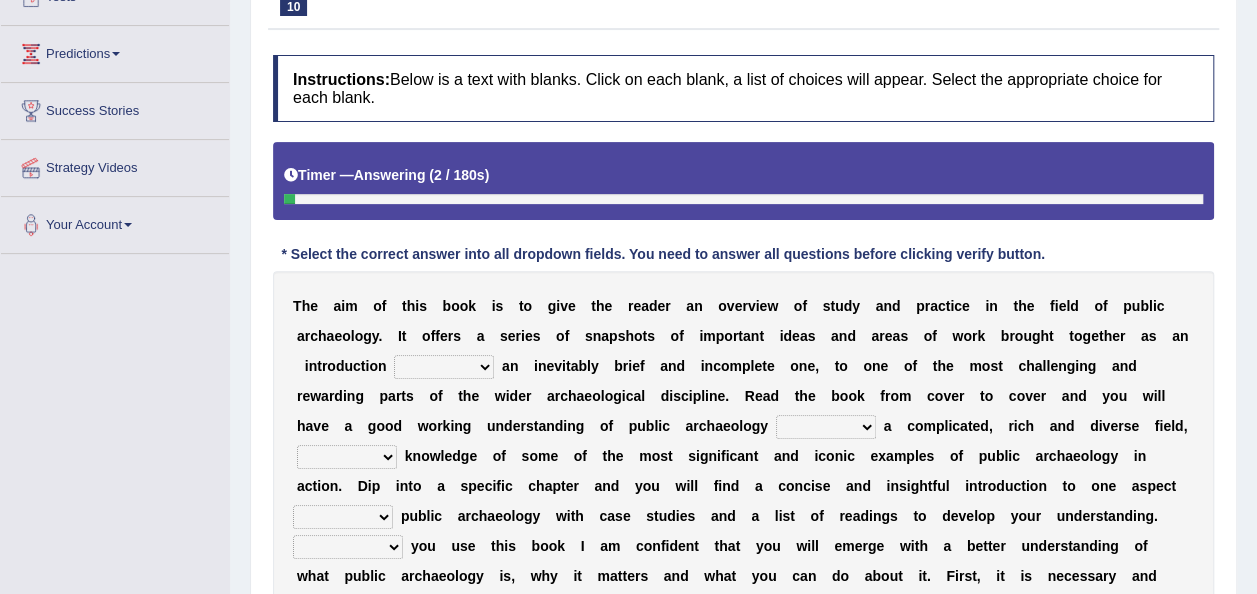 click on "because albeit unless despite" at bounding box center [444, 367] 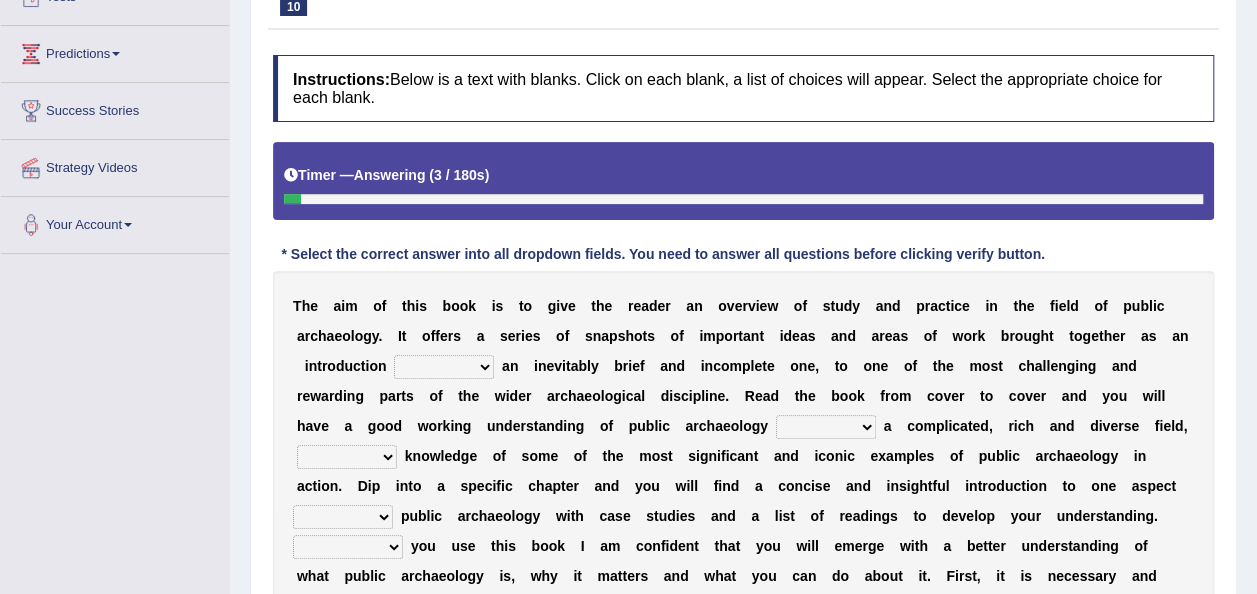 select on "albeit" 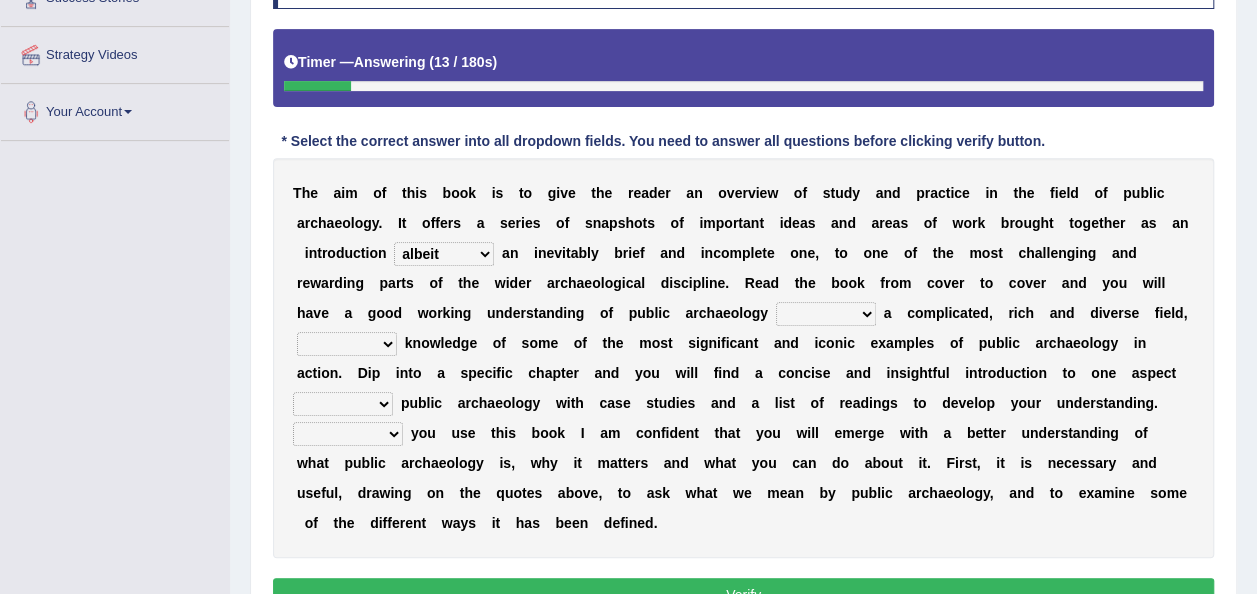 scroll, scrollTop: 360, scrollLeft: 0, axis: vertical 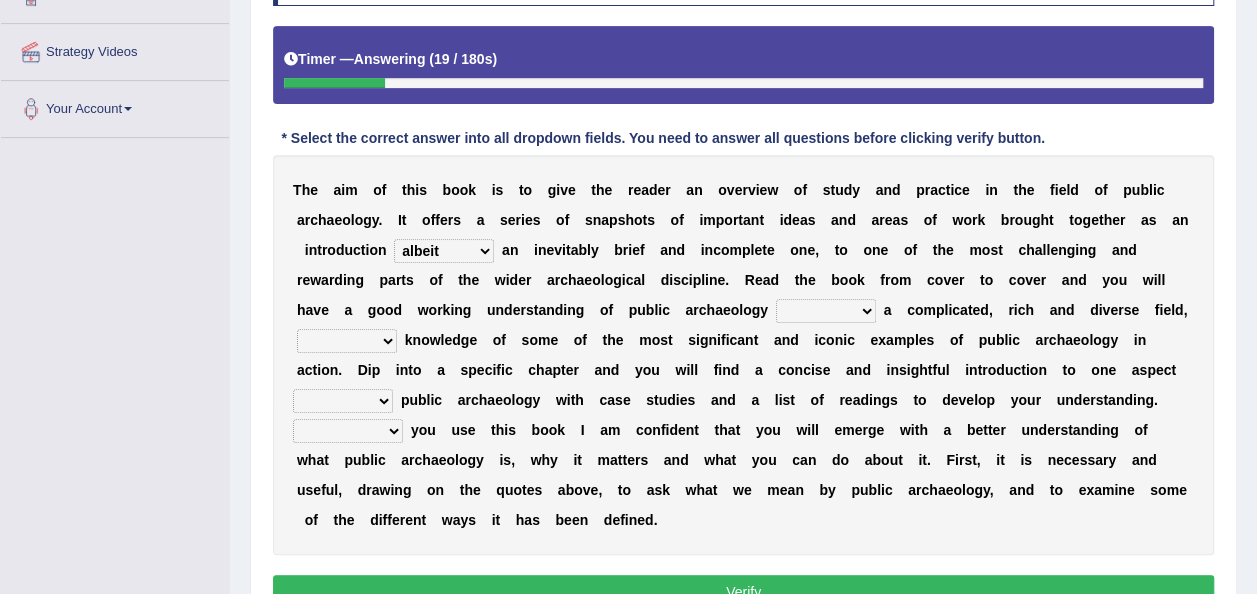 click on "for along with as" at bounding box center (826, 311) 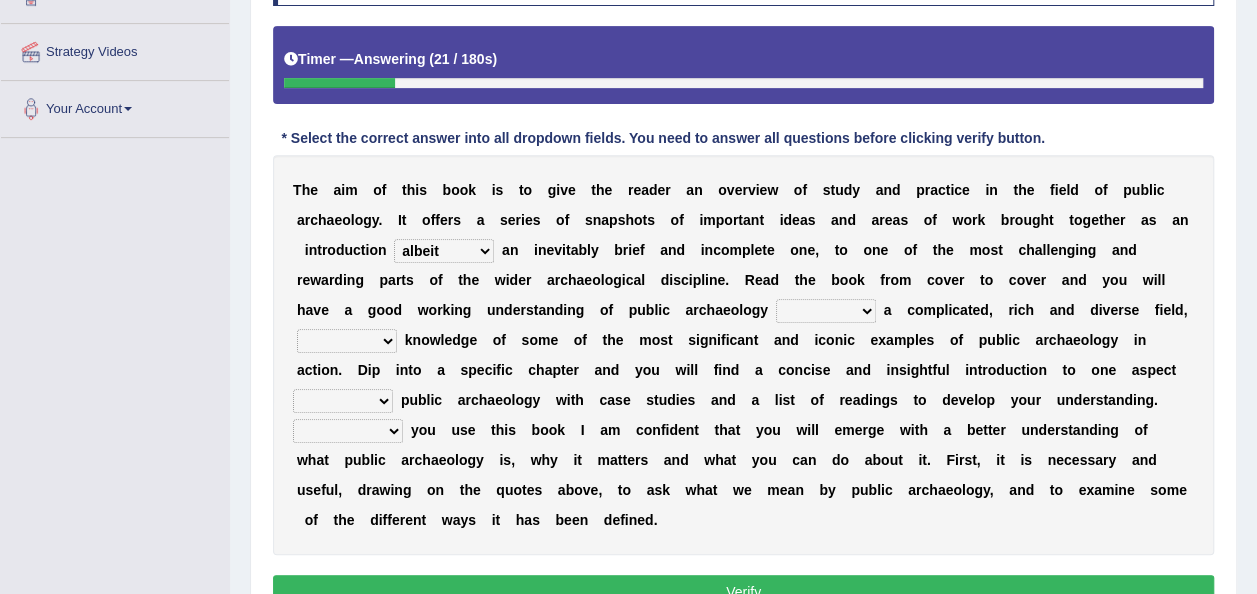 select on "as" 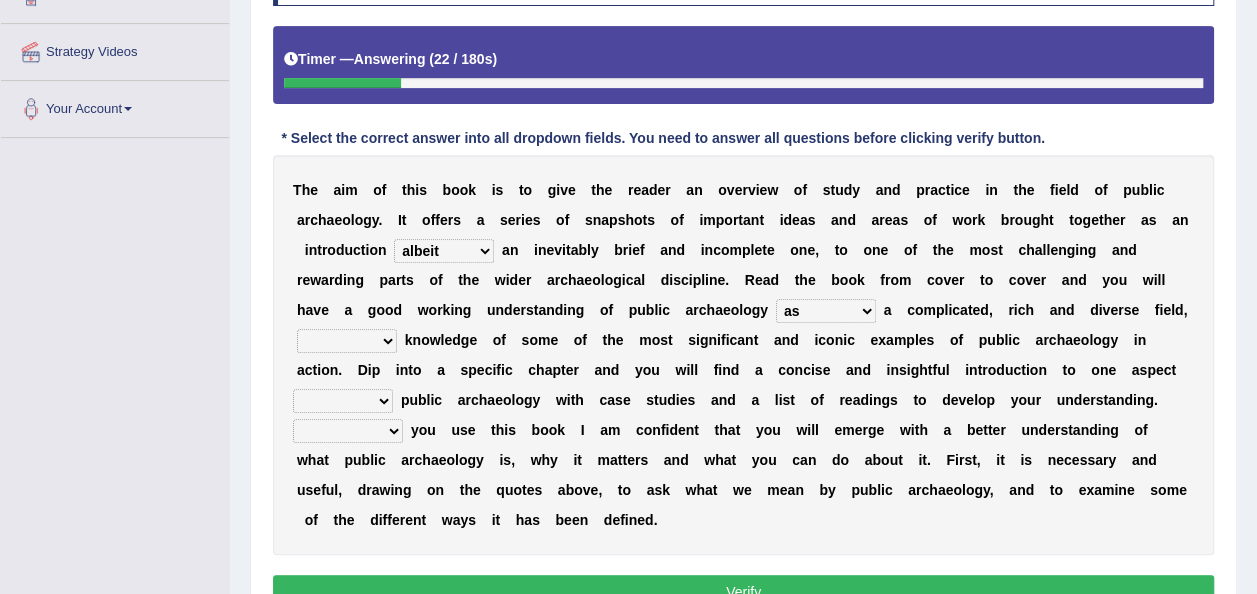 click on "despite of whatever as well as as though" at bounding box center [347, 341] 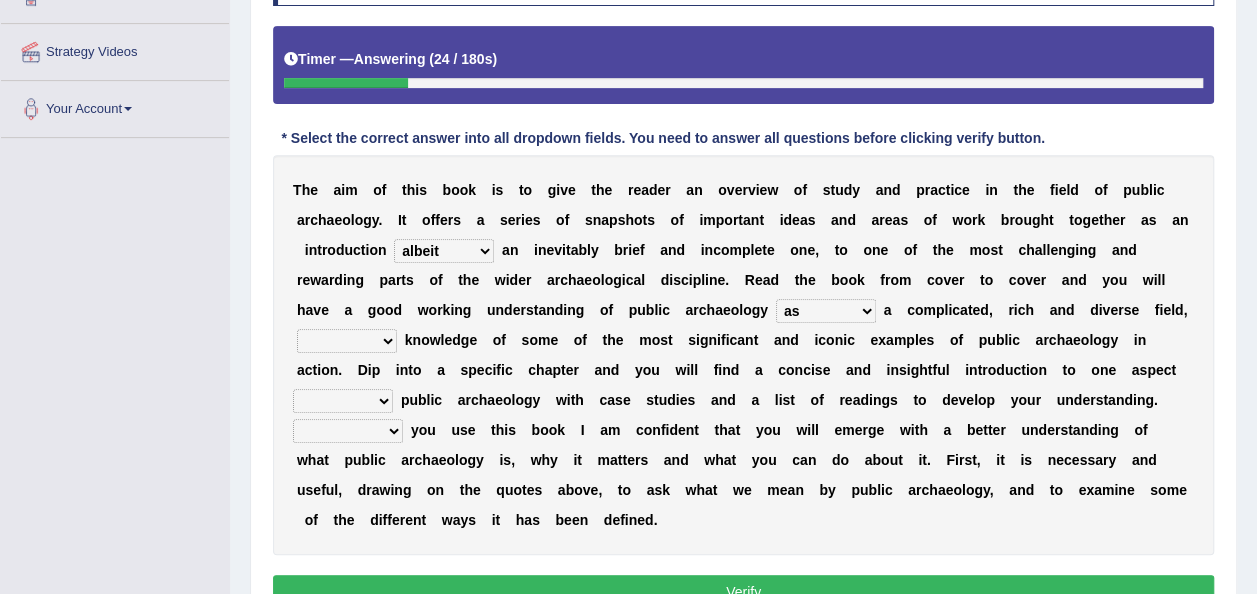 select on "as well as" 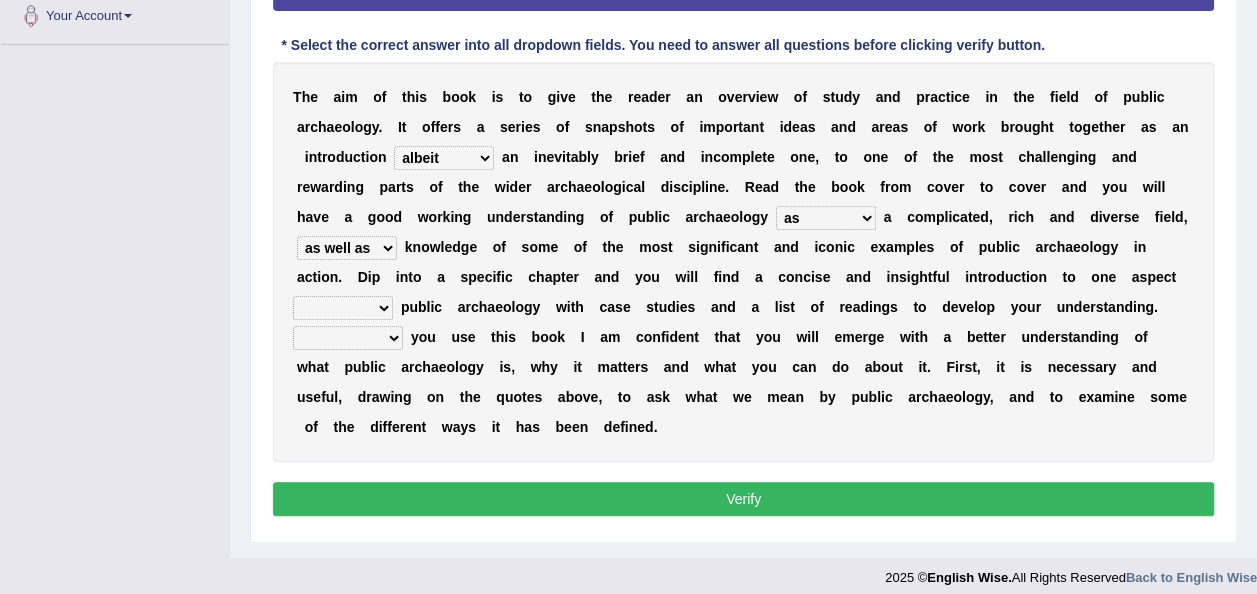 scroll, scrollTop: 456, scrollLeft: 0, axis: vertical 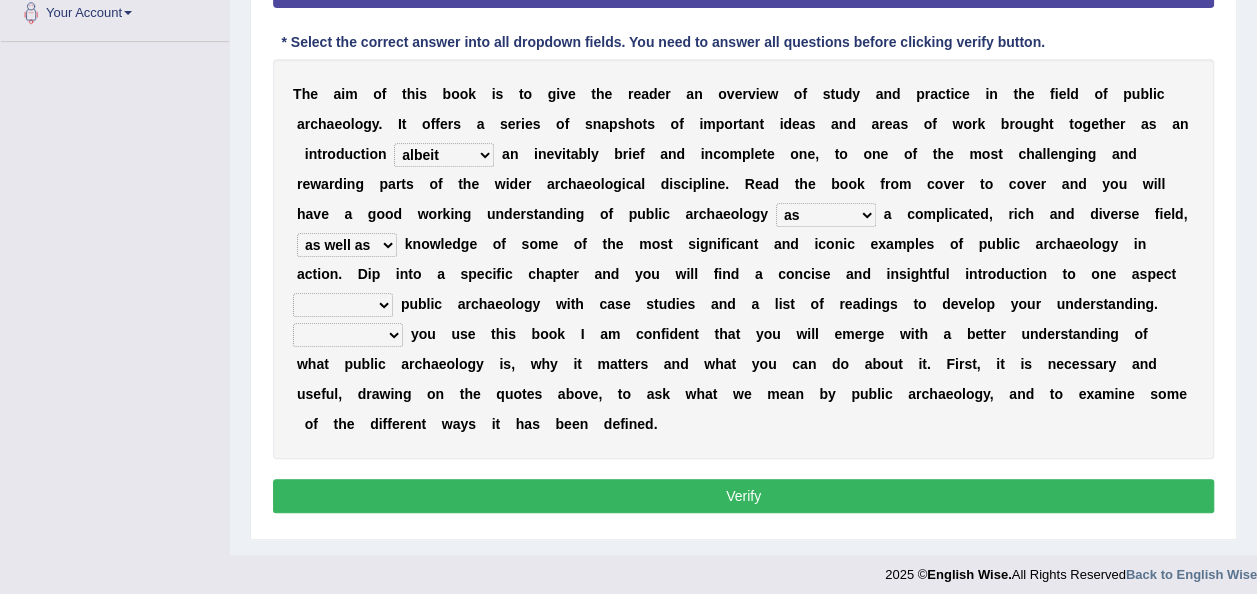 click on "in on by of" at bounding box center [343, 305] 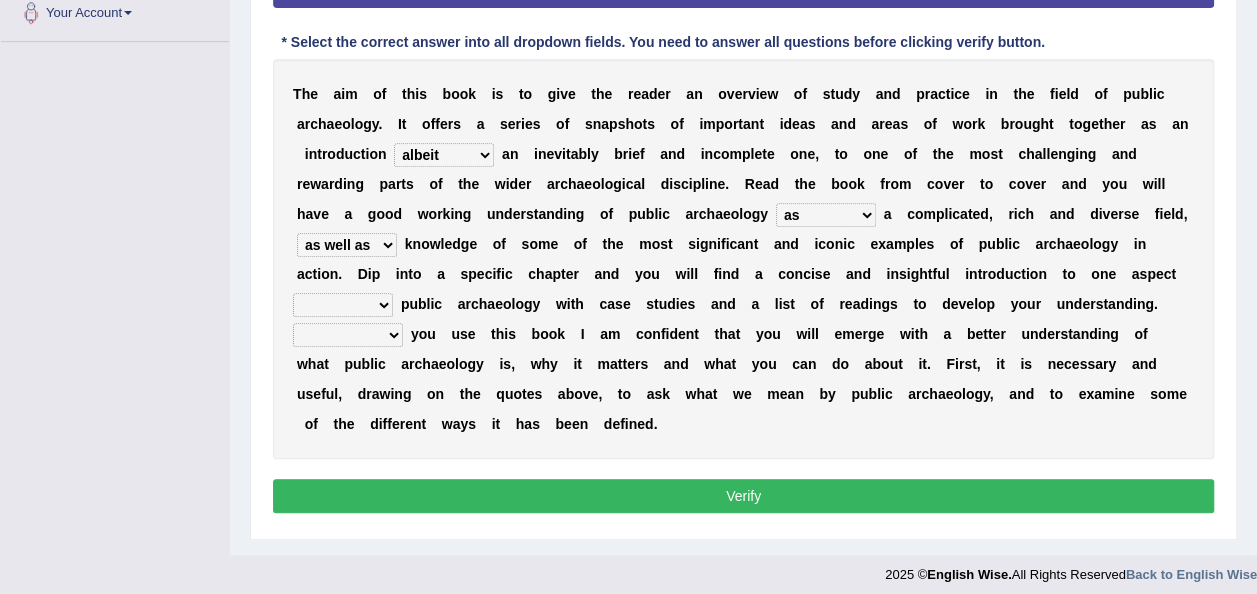 select on "of" 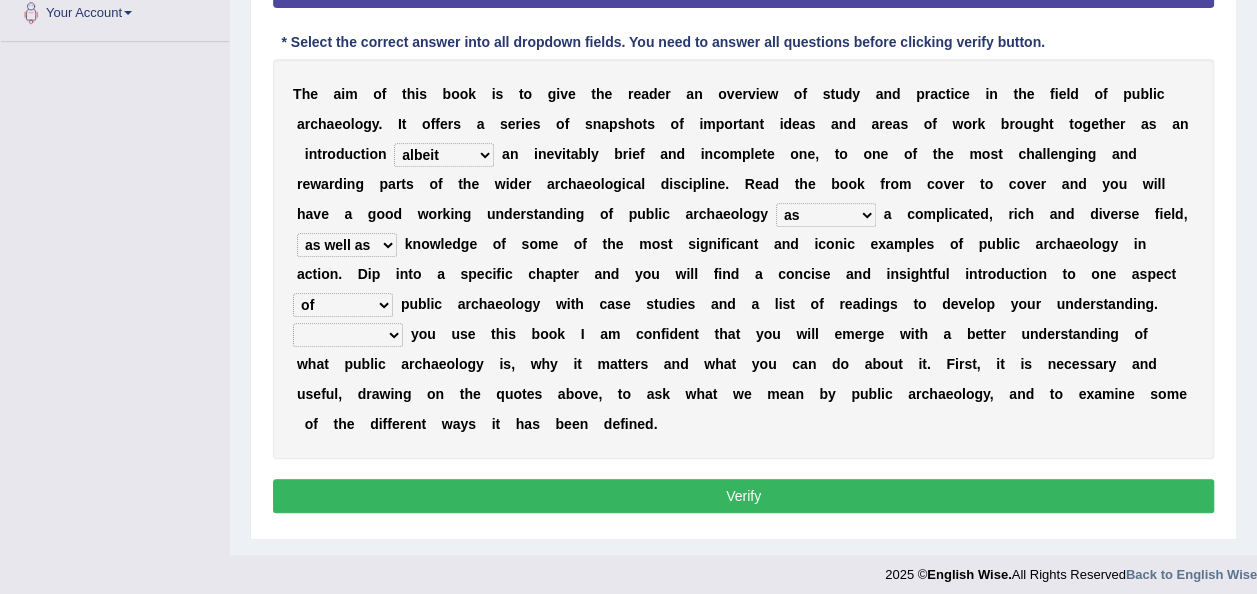 click on "in on by of" at bounding box center (343, 305) 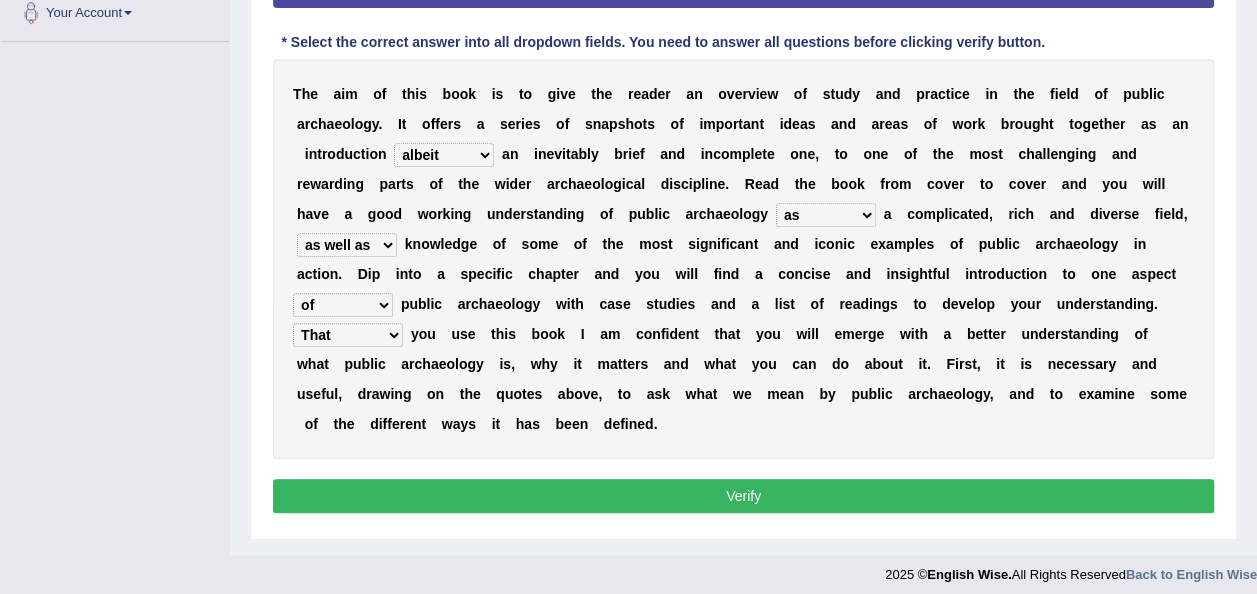 click on "Even That However Considering" at bounding box center [348, 335] 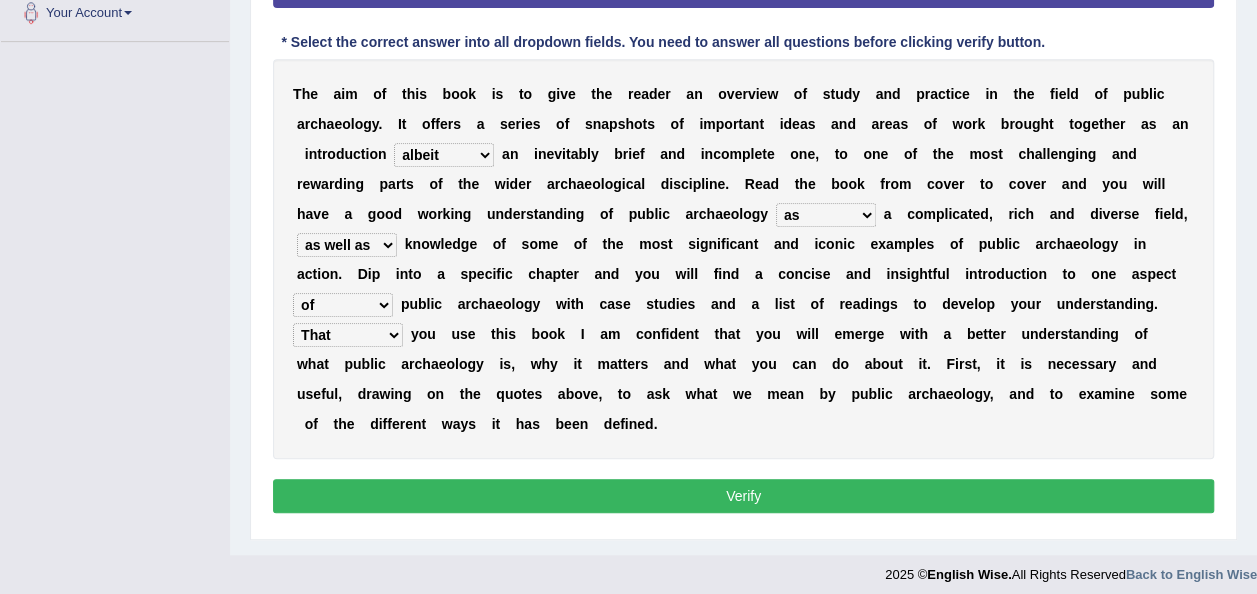 click on "Verify" at bounding box center [743, 496] 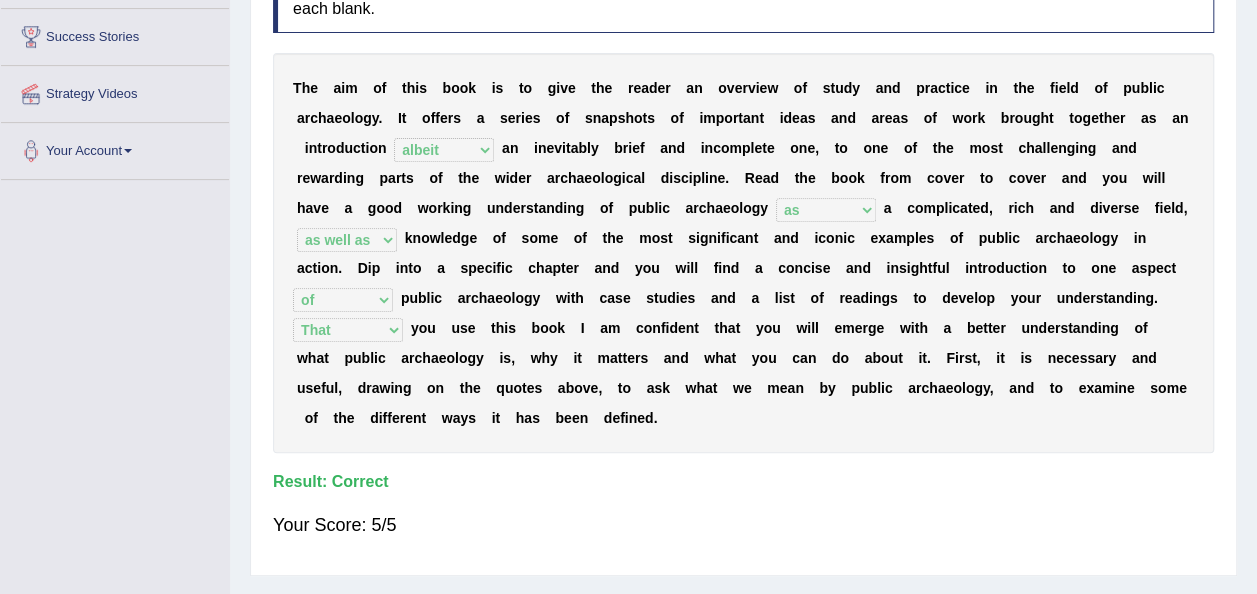 scroll, scrollTop: 314, scrollLeft: 0, axis: vertical 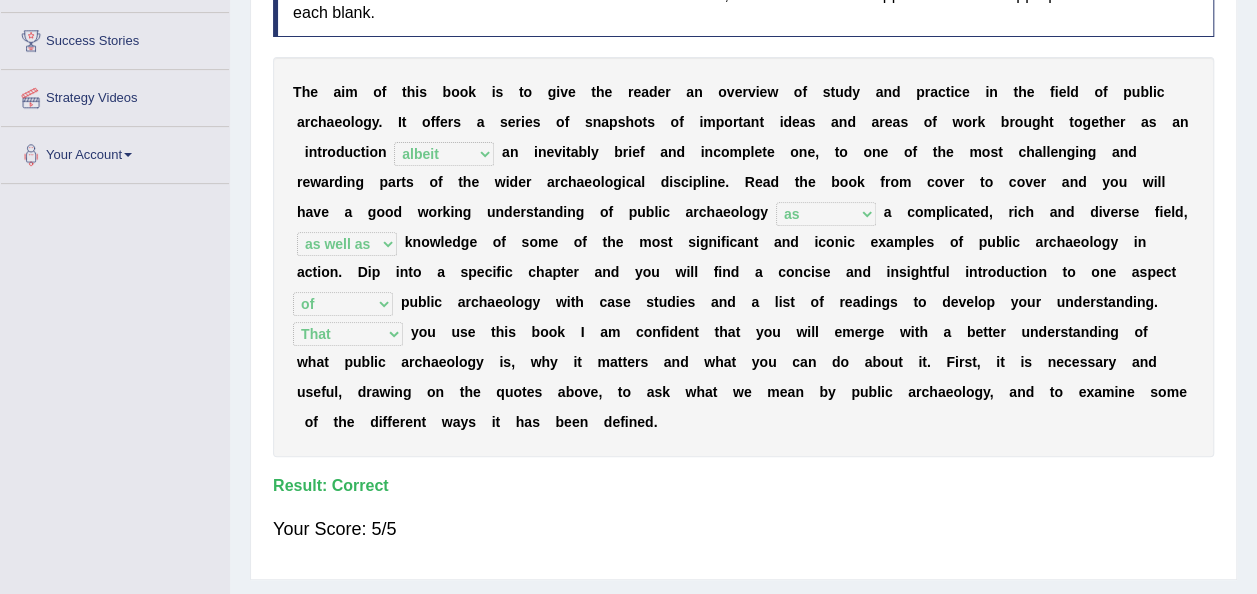 drag, startPoint x: 1116, startPoint y: 386, endPoint x: 328, endPoint y: 110, distance: 834.93713 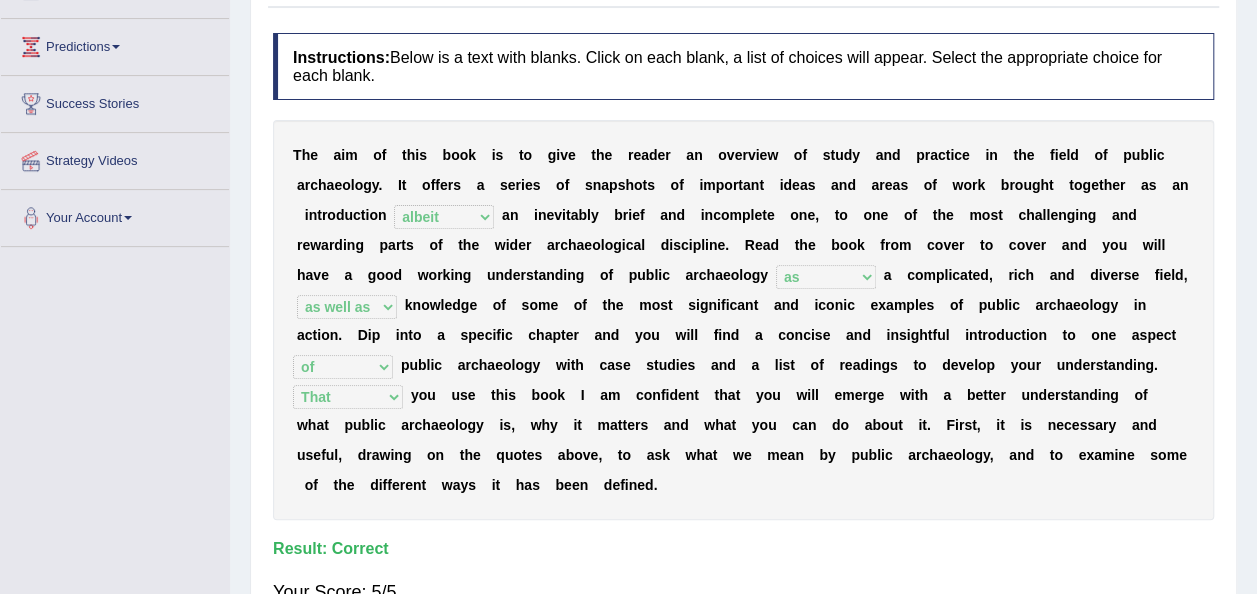 scroll, scrollTop: 114, scrollLeft: 0, axis: vertical 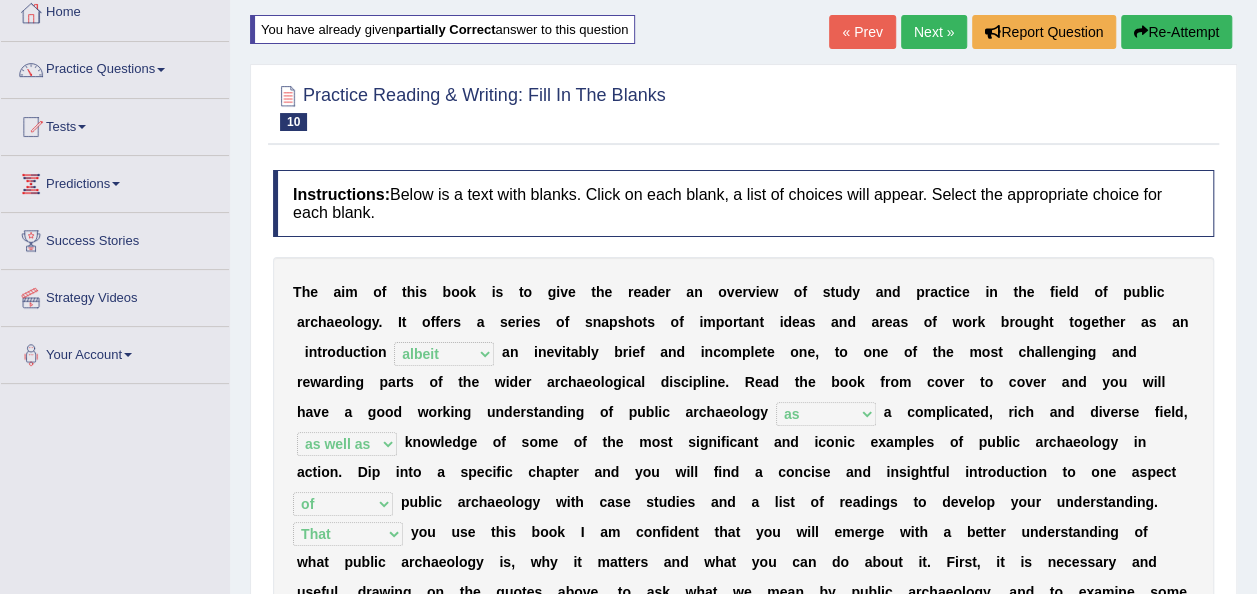 click on "Next »" at bounding box center [934, 32] 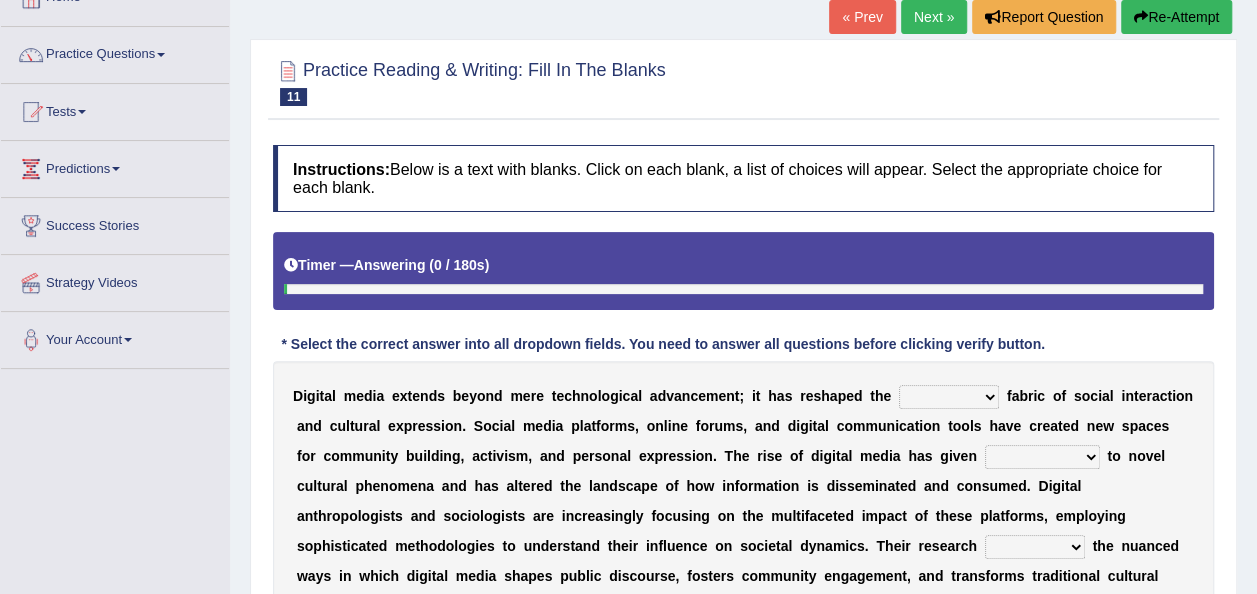 scroll, scrollTop: 0, scrollLeft: 0, axis: both 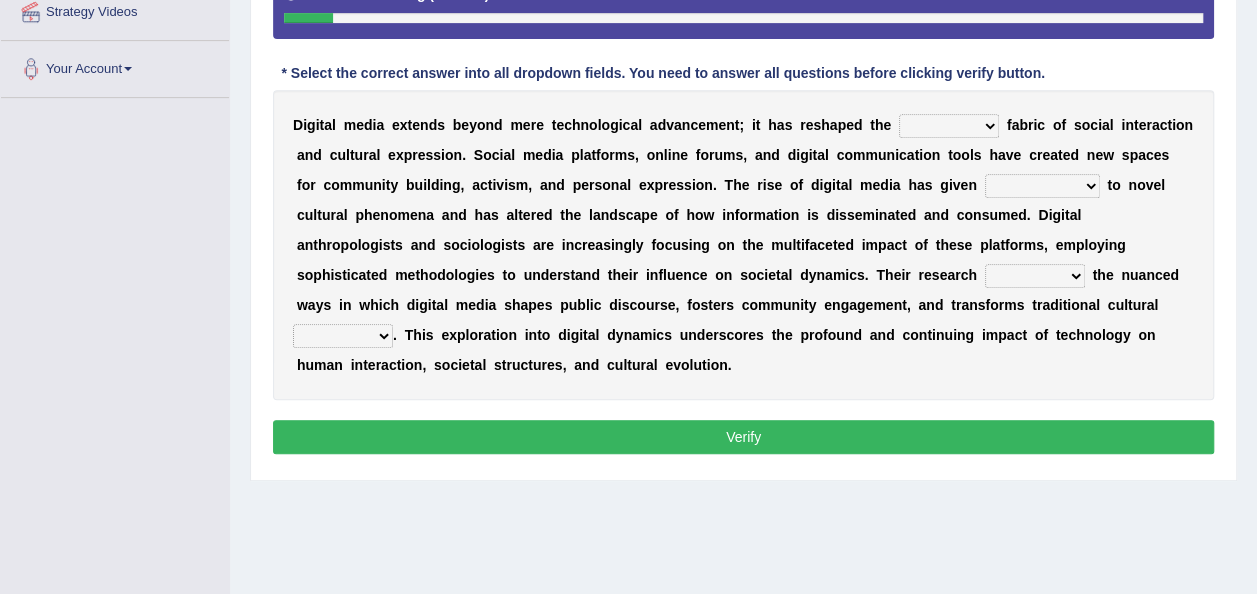 click on "very somehow somewhat both" at bounding box center [949, 126] 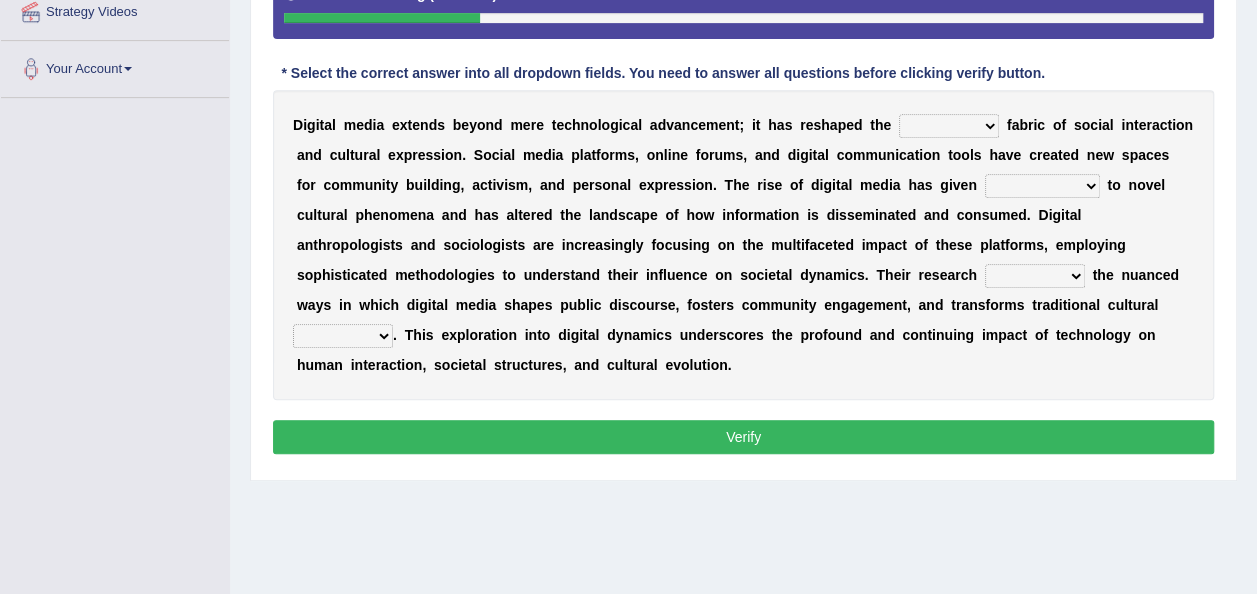 select on "somehow" 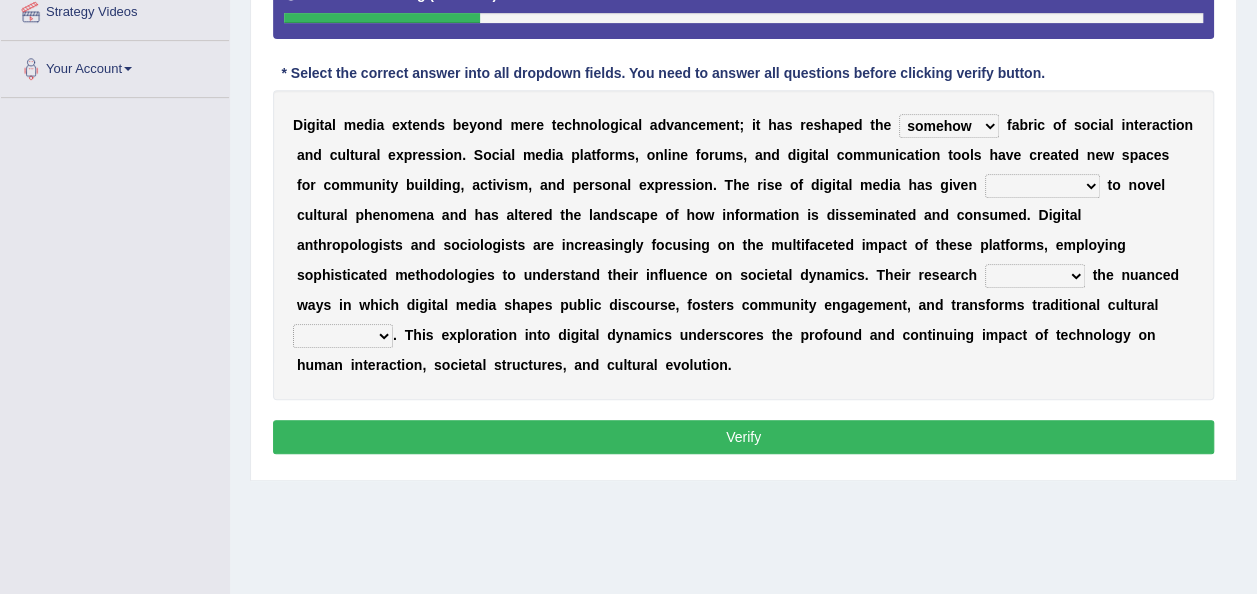 click on "very somehow somewhat both" at bounding box center [949, 126] 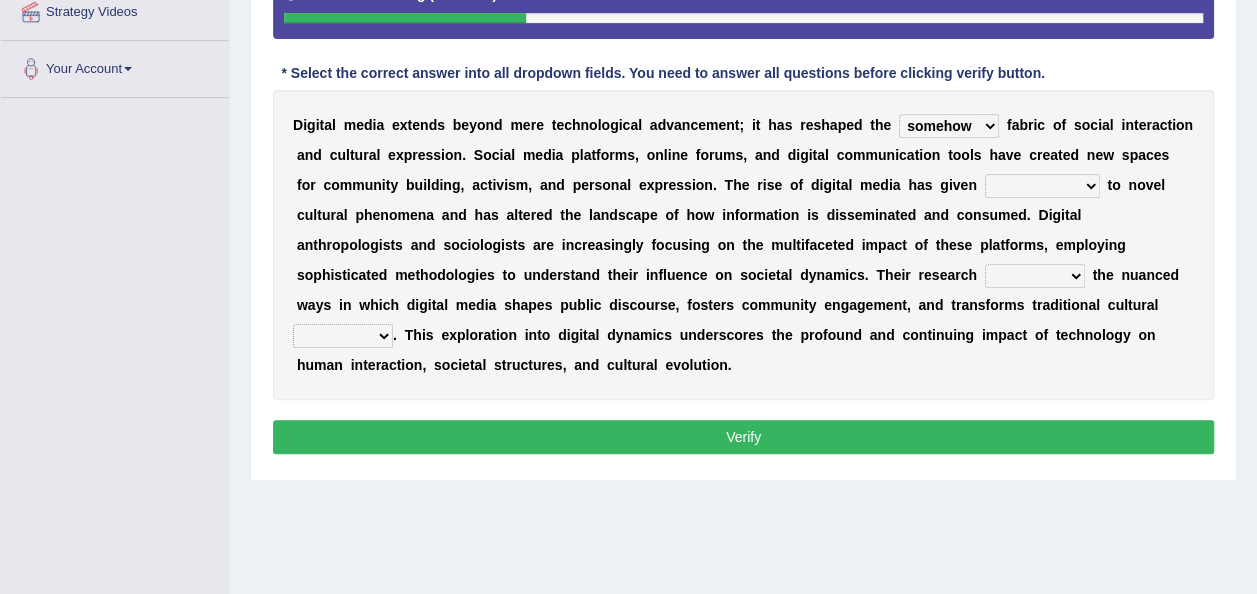 click on "movement sight development birth" at bounding box center [1042, 186] 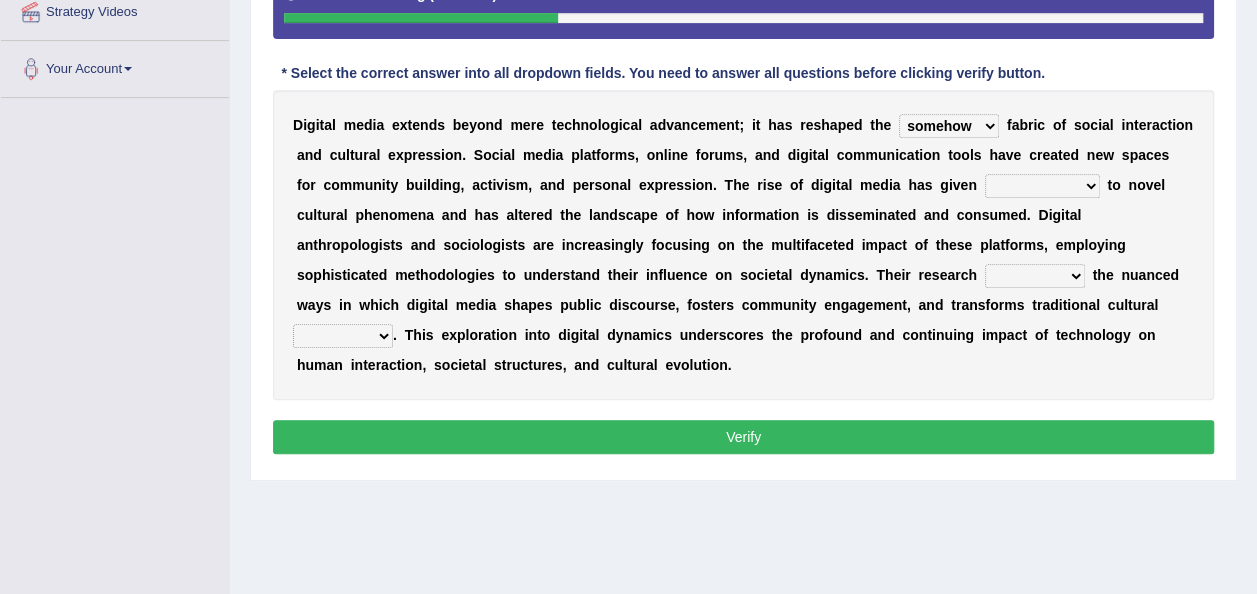 select on "birth" 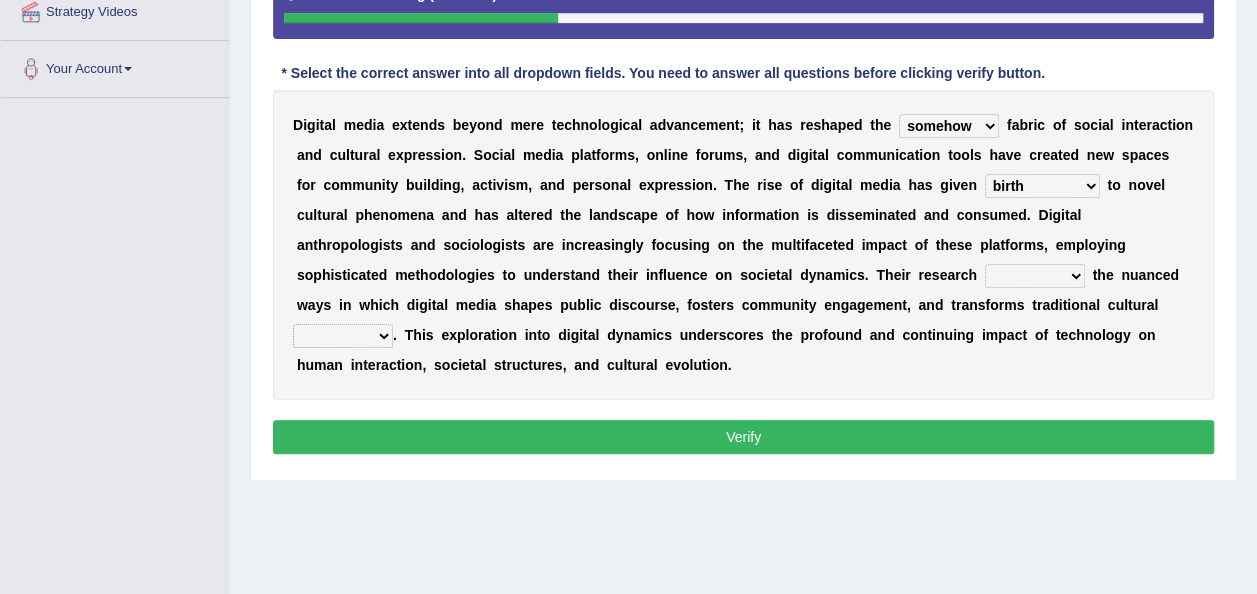 click on "movement sight development birth" at bounding box center (1042, 186) 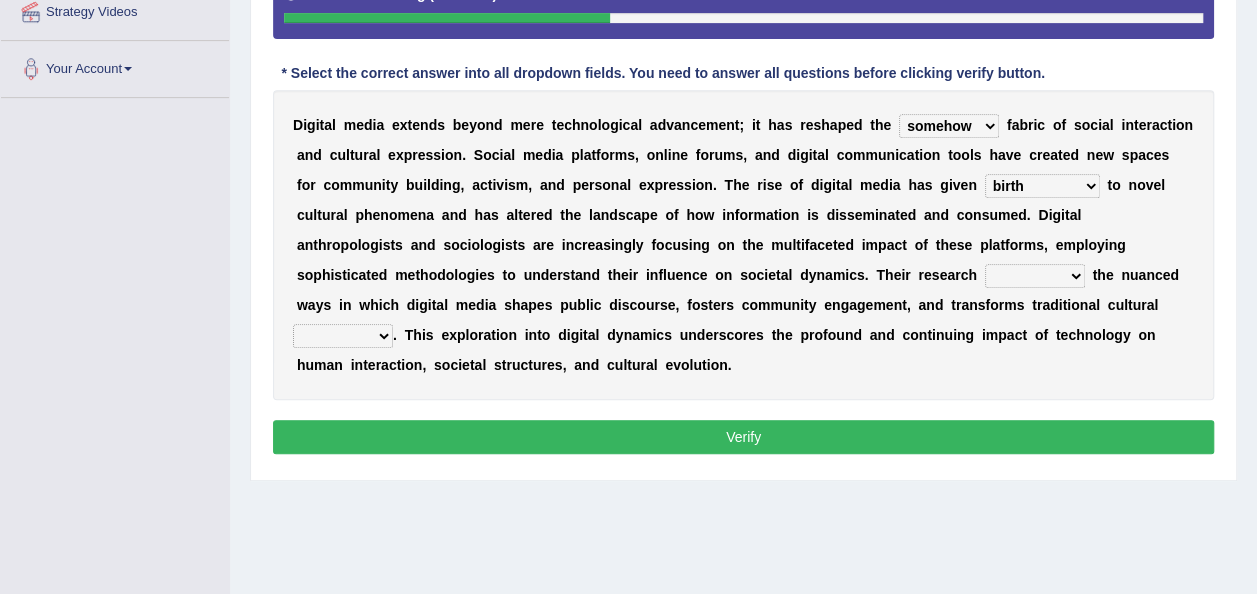 click on "installs examines claims admits" at bounding box center (1035, 276) 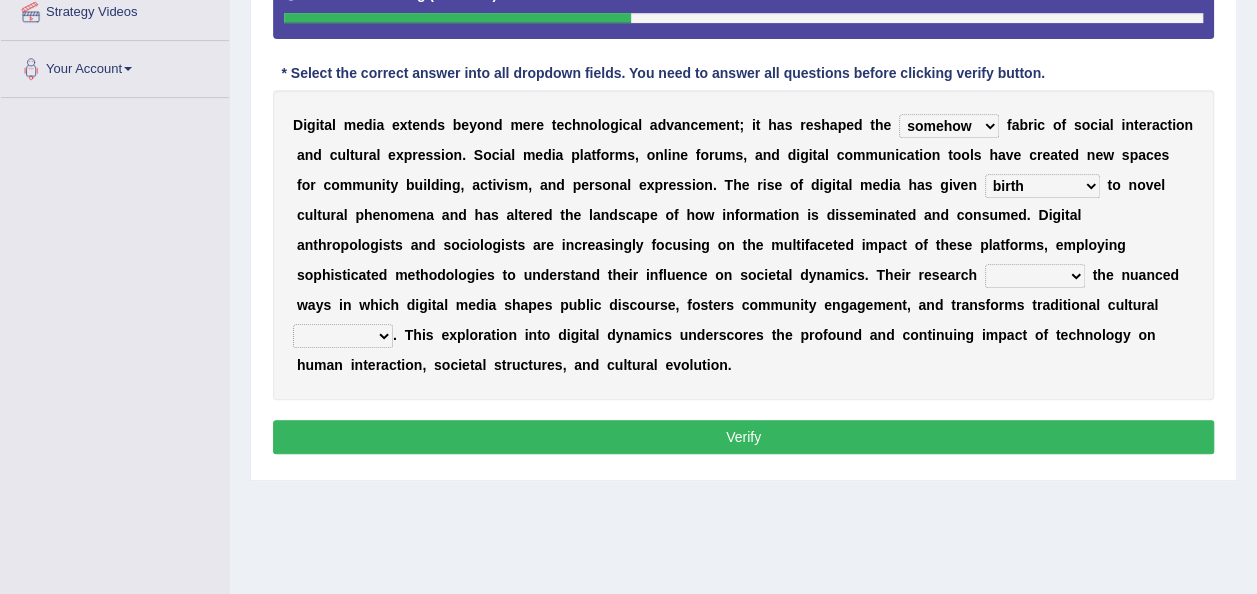 select on "examines" 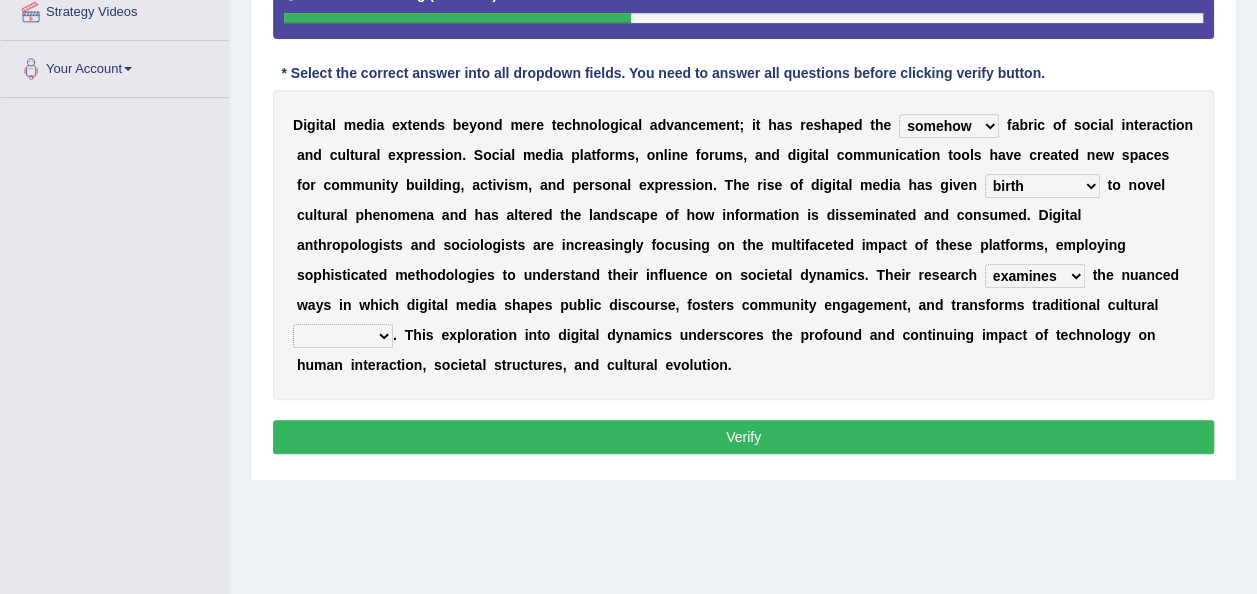 click on "installs examines claims admits" at bounding box center (1035, 276) 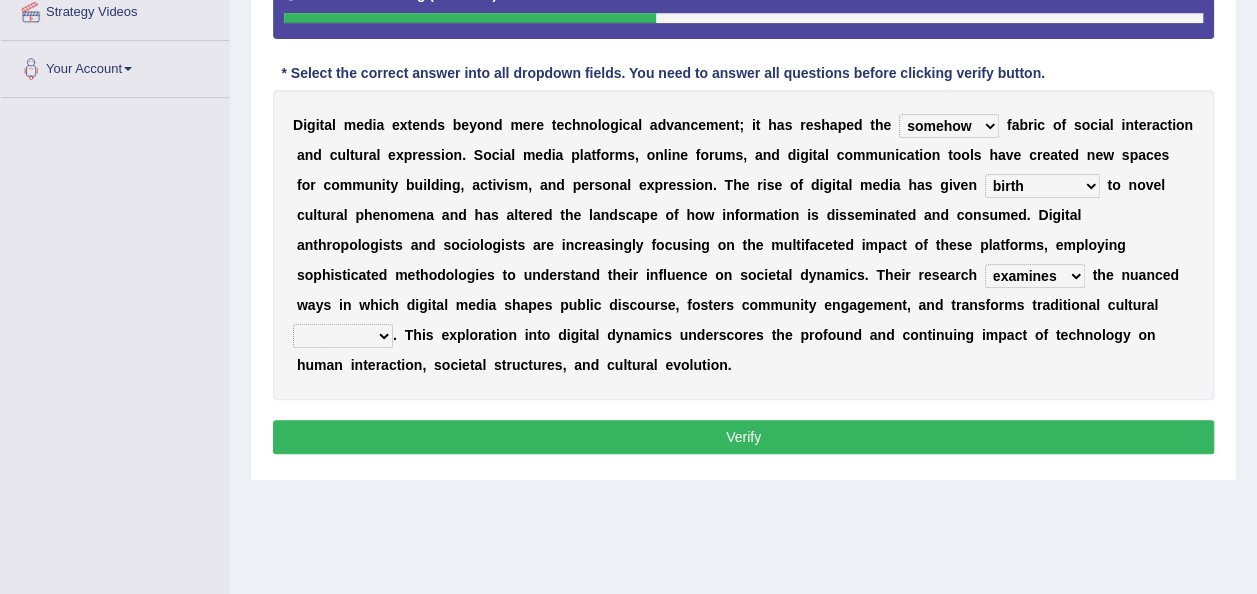 click on "practices manuals cores comments" at bounding box center [343, 336] 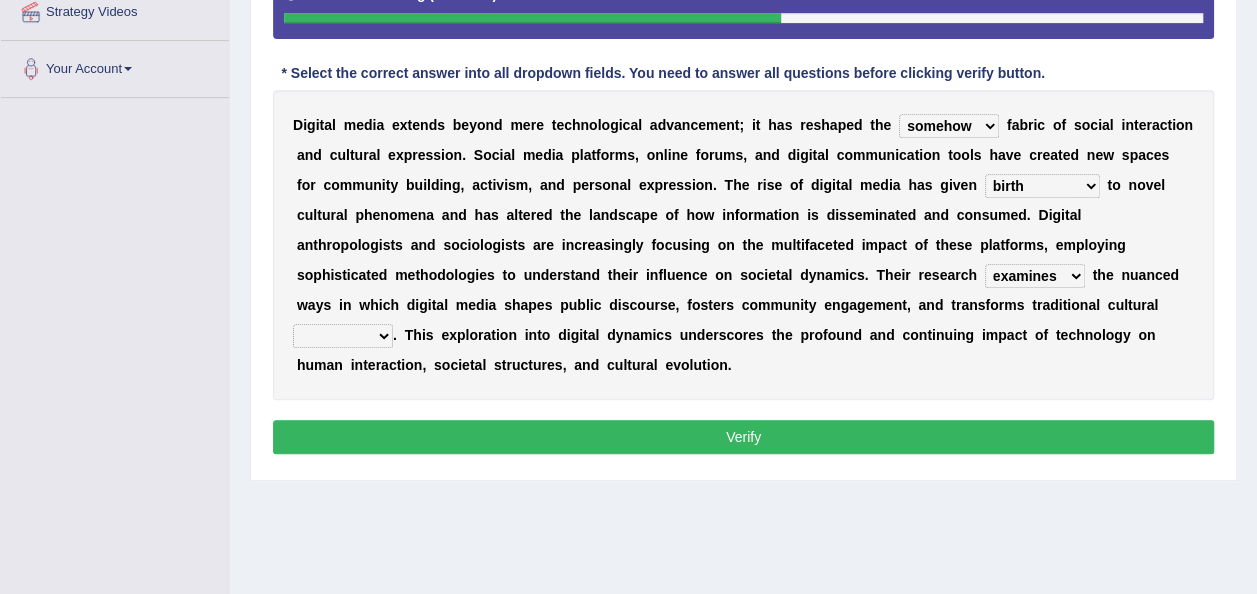 select on "practices" 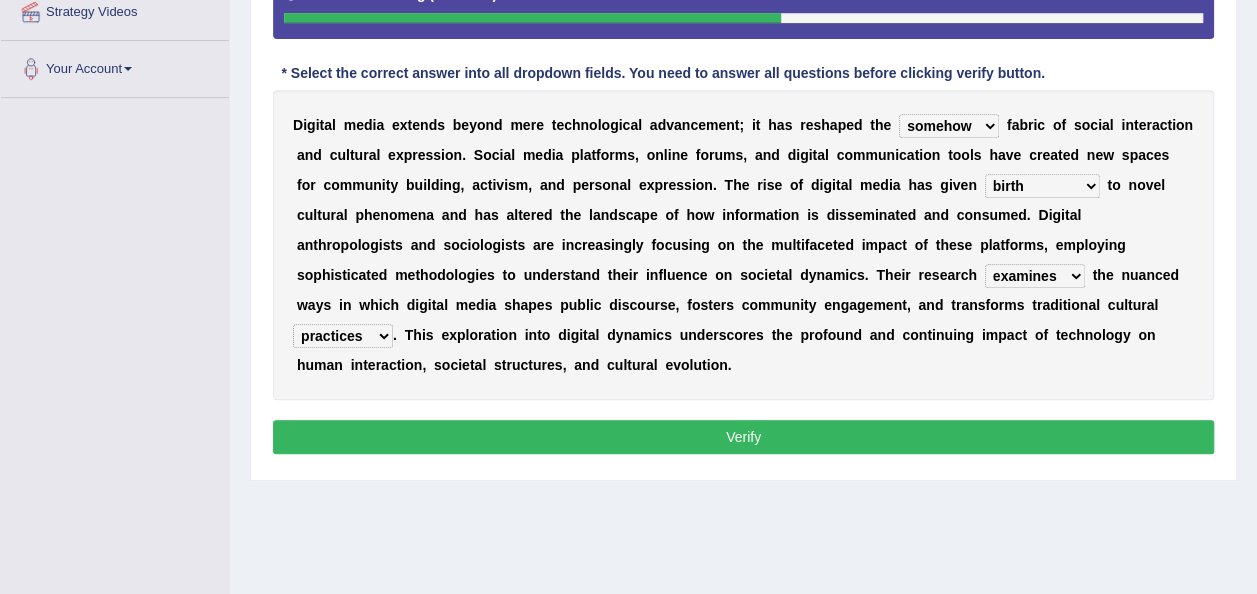 click on "practices manuals cores comments" at bounding box center [343, 336] 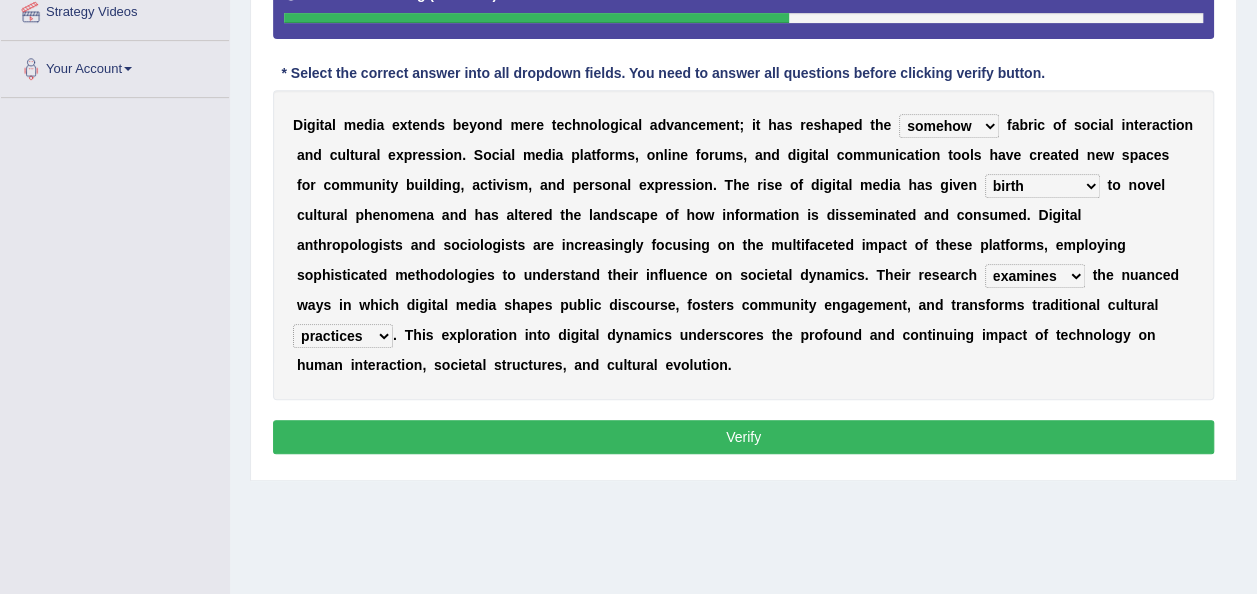 click on "Instructions:  Below is a text with blanks. Click on each blank, a list of choices will appear. Select the appropriate choice for each blank.
Timer —  Answering   ( 98 / 180s ) Skip * Select the correct answer into all dropdown fields. You need to answer all questions before clicking verify button. D i g i t a l    m e d i a    e x t e n d s    b e y o n d    m e r e    t e c h n o l o g i c a l    a d v a n c e m e n t ;    i t    h a s    r e s h a p e d    t h e    very somehow somewhat both    f a b r i c    o f    s o c i a l    i n t e r a c t i o n    a n d    c u l t u r a l    e x p r e s s i o n .    S o c i a l    m e d i a    p l a t f o r m s ,    o n l i n e    f o r u m s ,    a n d    d i g i t a l    c o m m u n i c a t i o n    t o o l s    h a v e    c r e a t e d    n e w    s p a c e s    f o r    c o m m u n i t y    b u i l d i n g ,    a c t i v i s m ,    a n d    p e r s o n a l    e x p r e s s i o n .    T h e    r i s e" at bounding box center (743, 167) 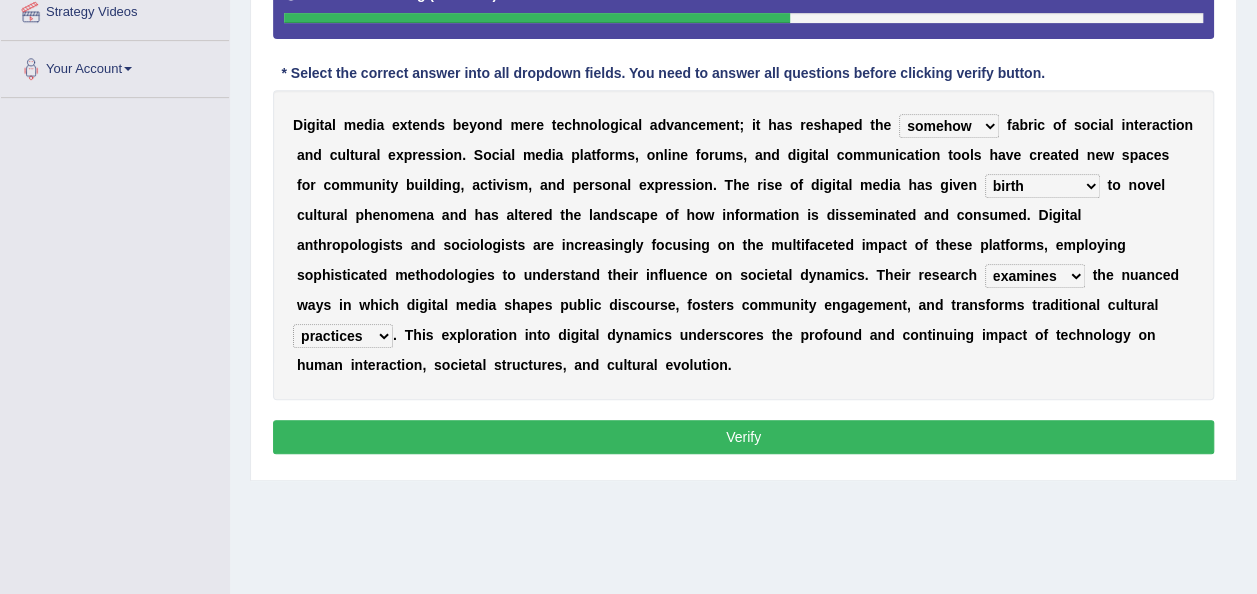click on "Verify" at bounding box center [743, 437] 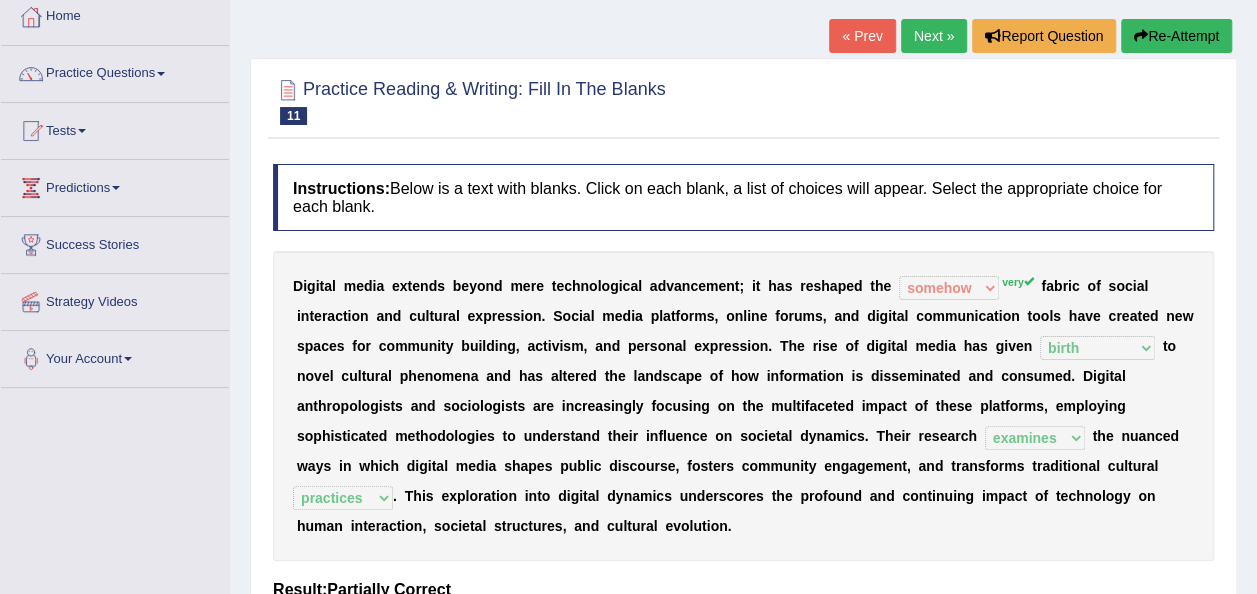 scroll, scrollTop: 0, scrollLeft: 0, axis: both 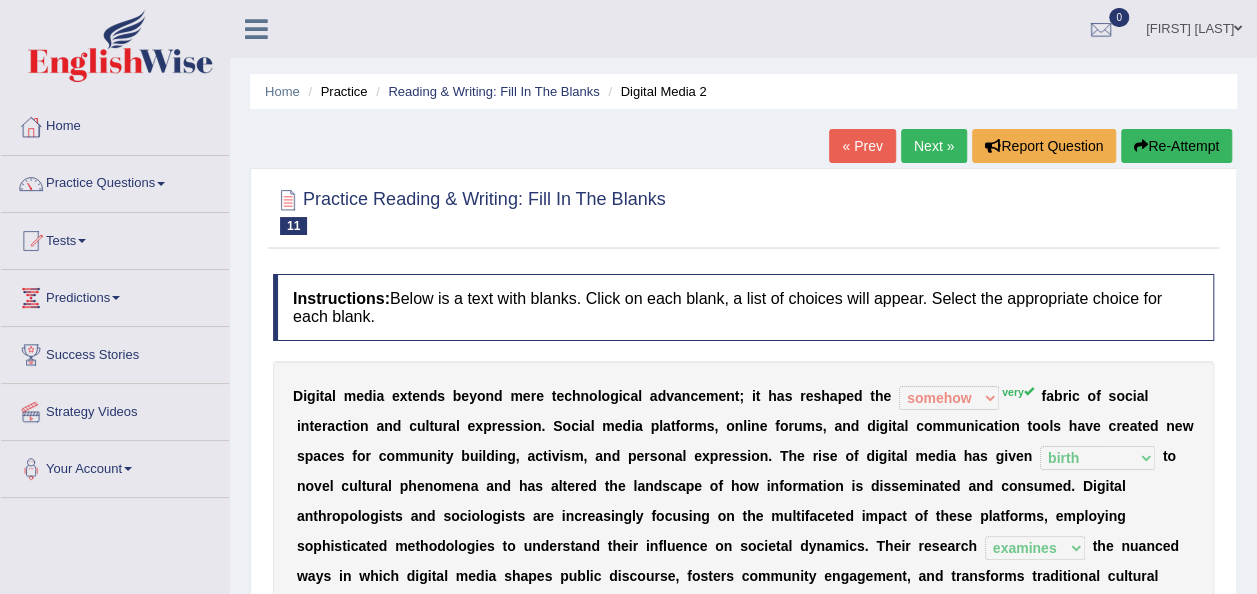 click on "Next »" at bounding box center (934, 146) 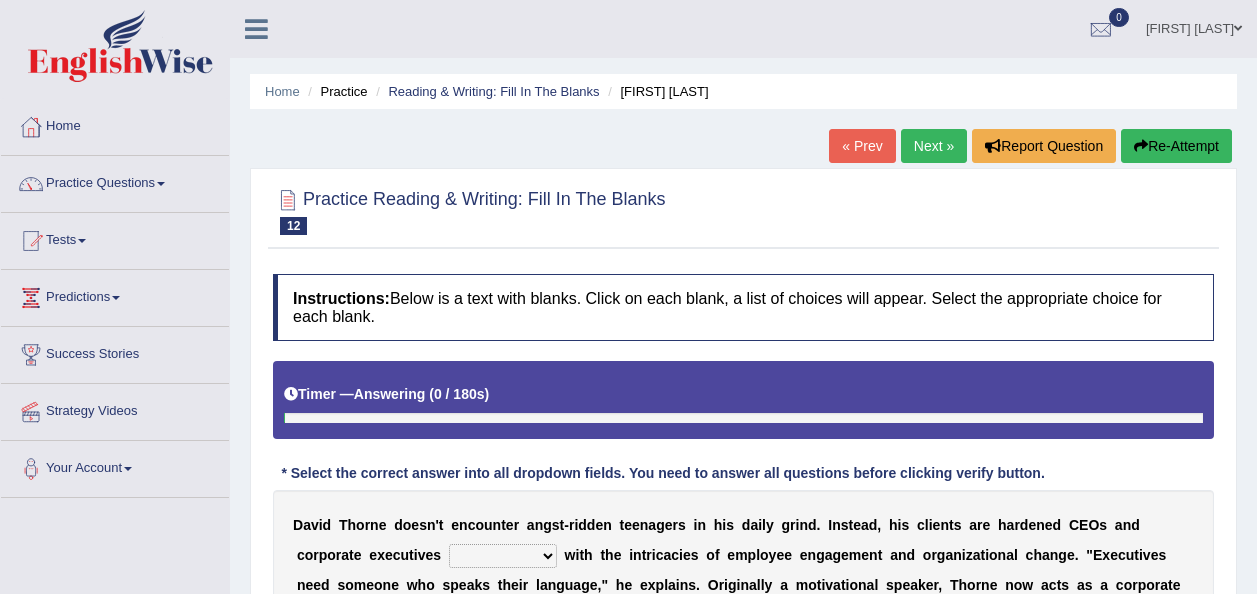 scroll, scrollTop: 0, scrollLeft: 0, axis: both 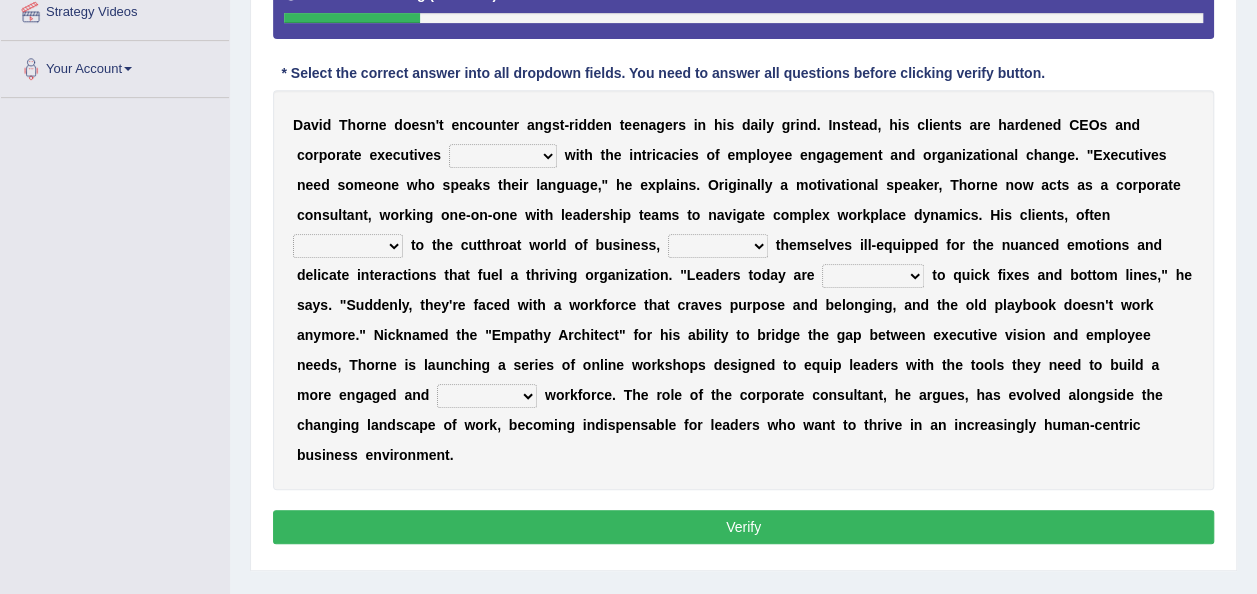 click on "mastering subscribing grappling disputing" at bounding box center (503, 156) 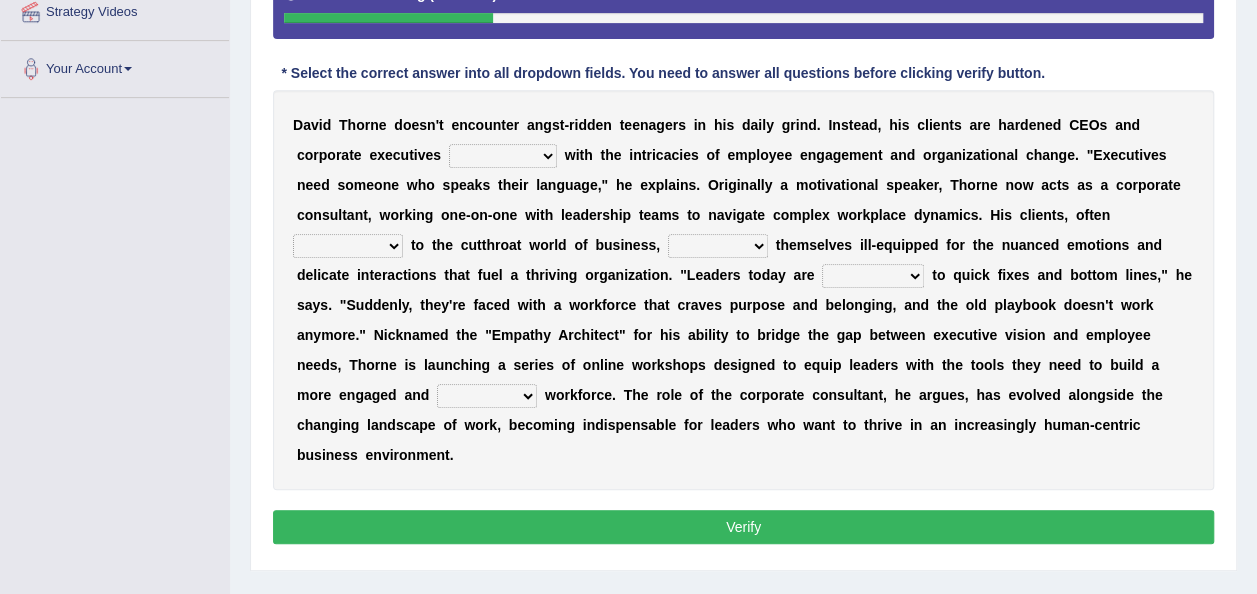 select on "grappling" 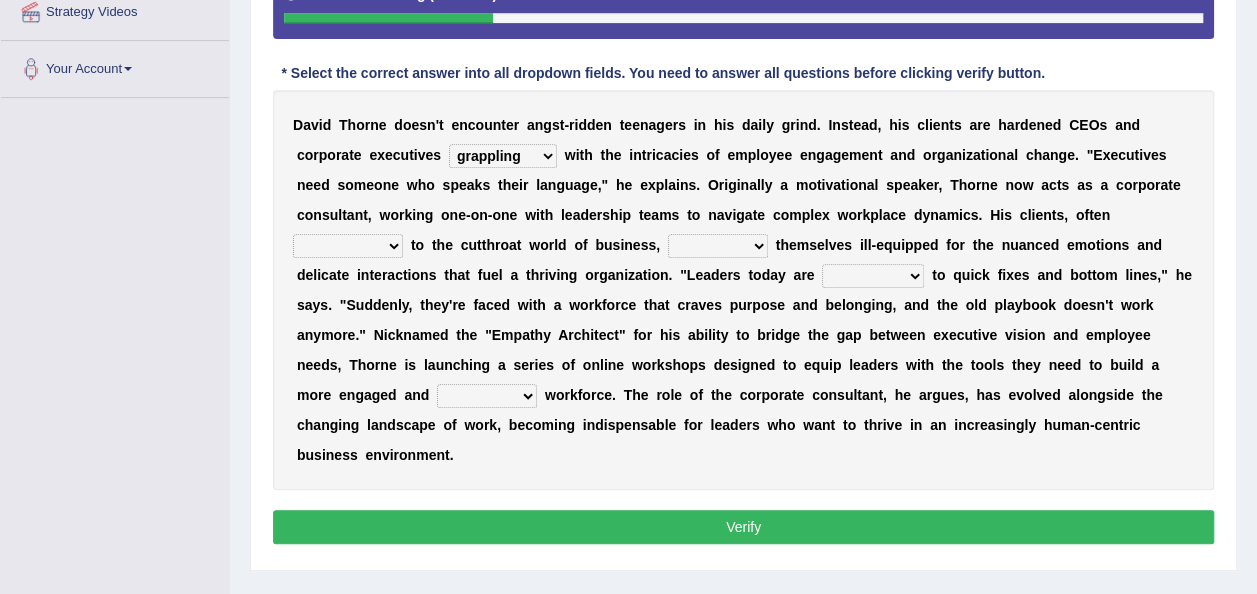 click on "mastering subscribing grappling disputing" at bounding box center (503, 156) 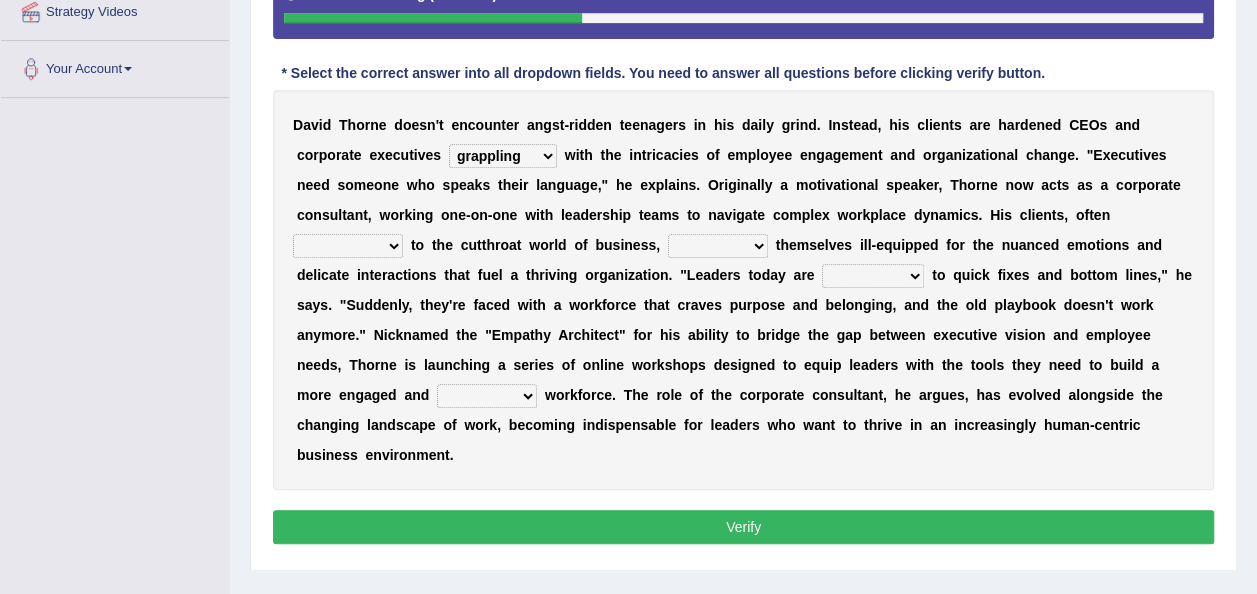 click on "applicable immune accustomed allergic" at bounding box center (348, 246) 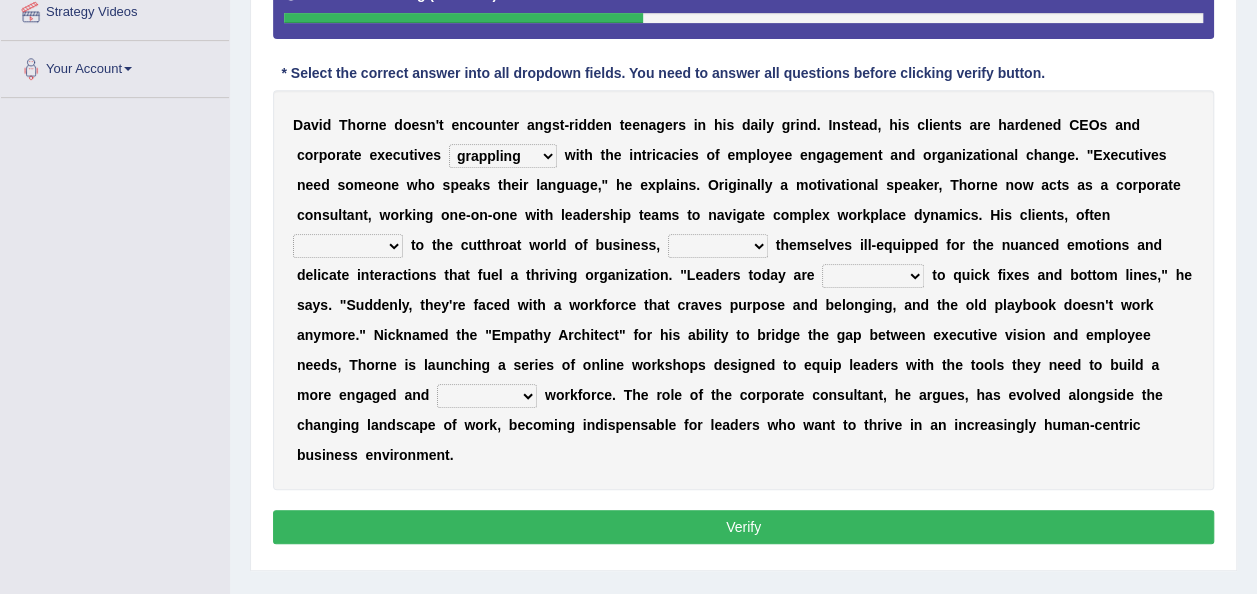 select on "accustomed" 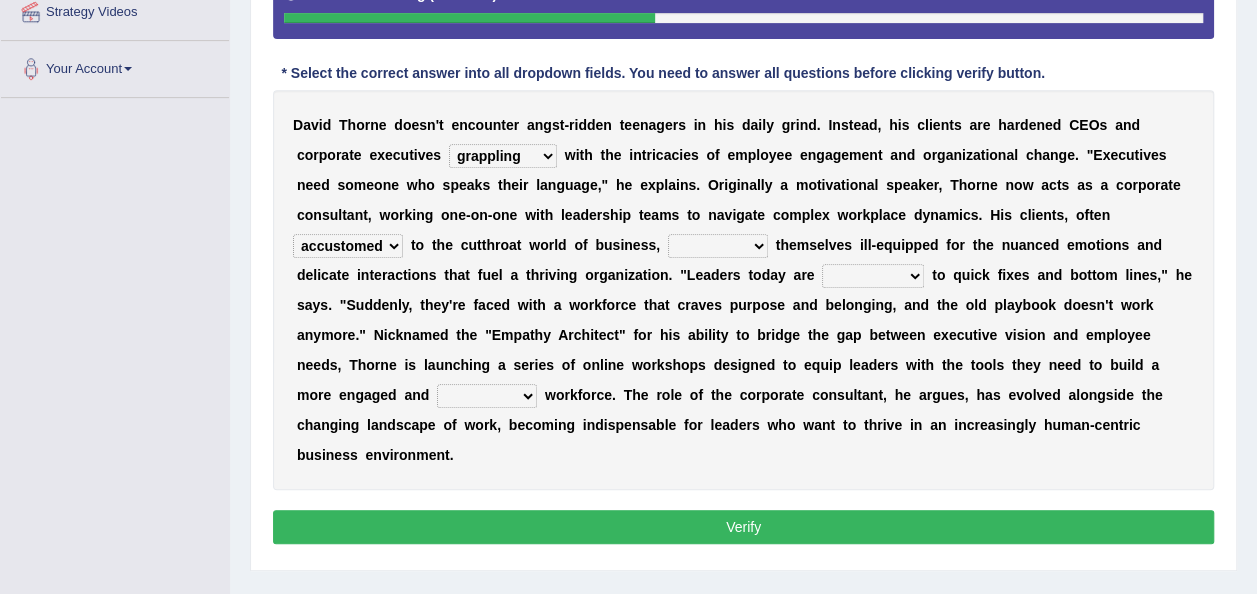 click on "assure note find seem" at bounding box center (718, 246) 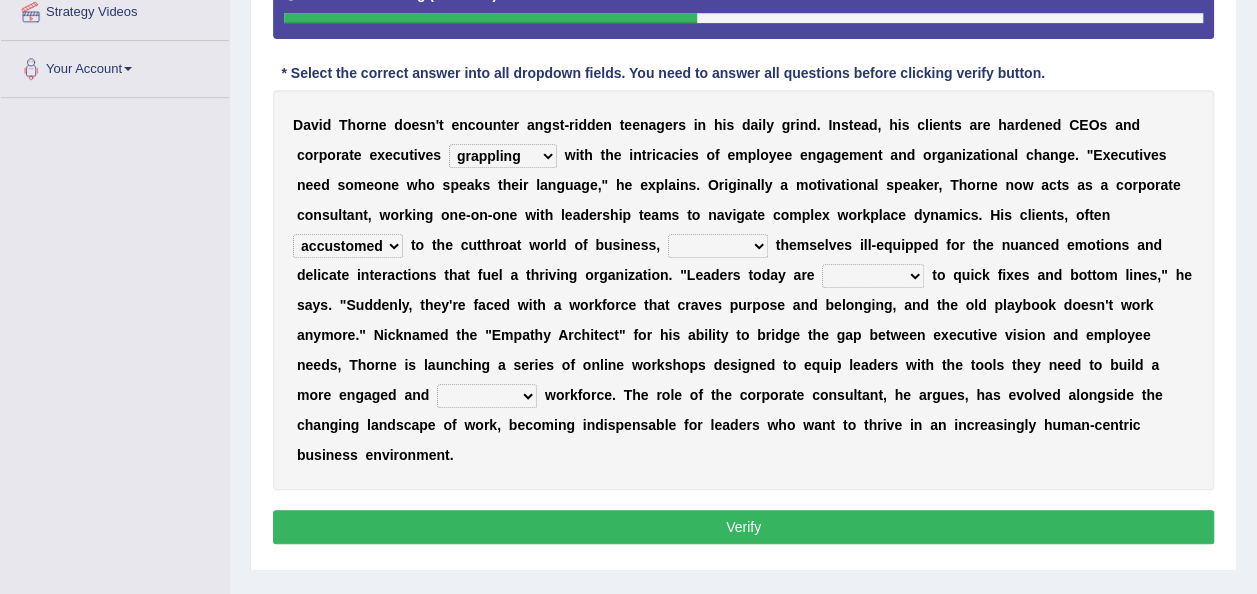 select on "assure" 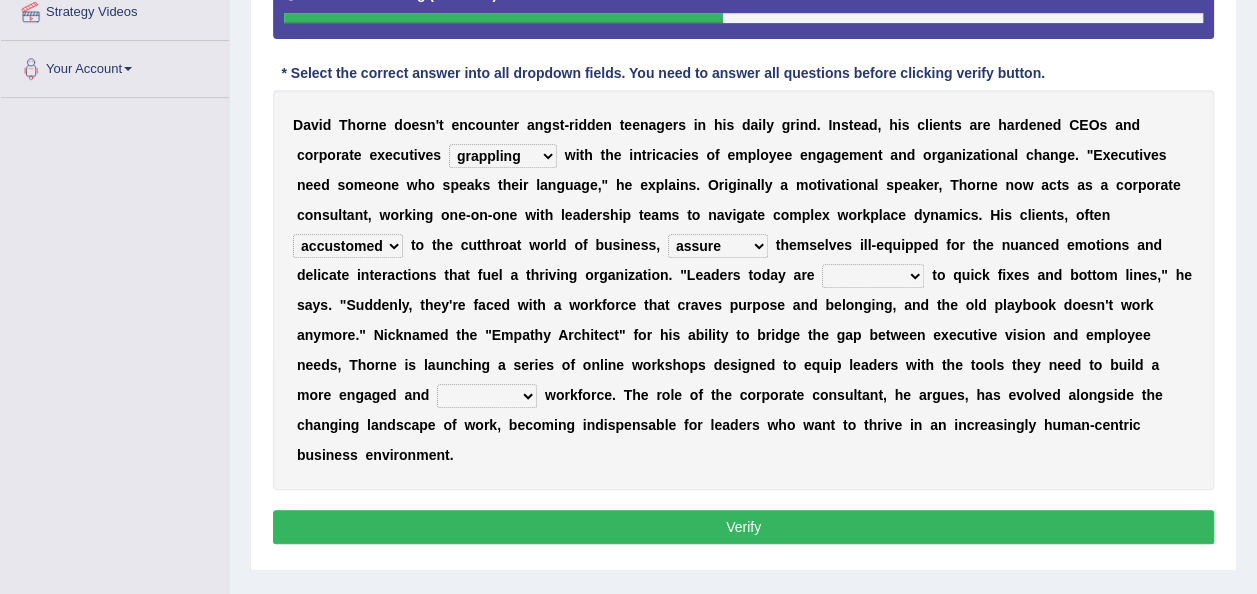click on "to use using used being used" at bounding box center [873, 276] 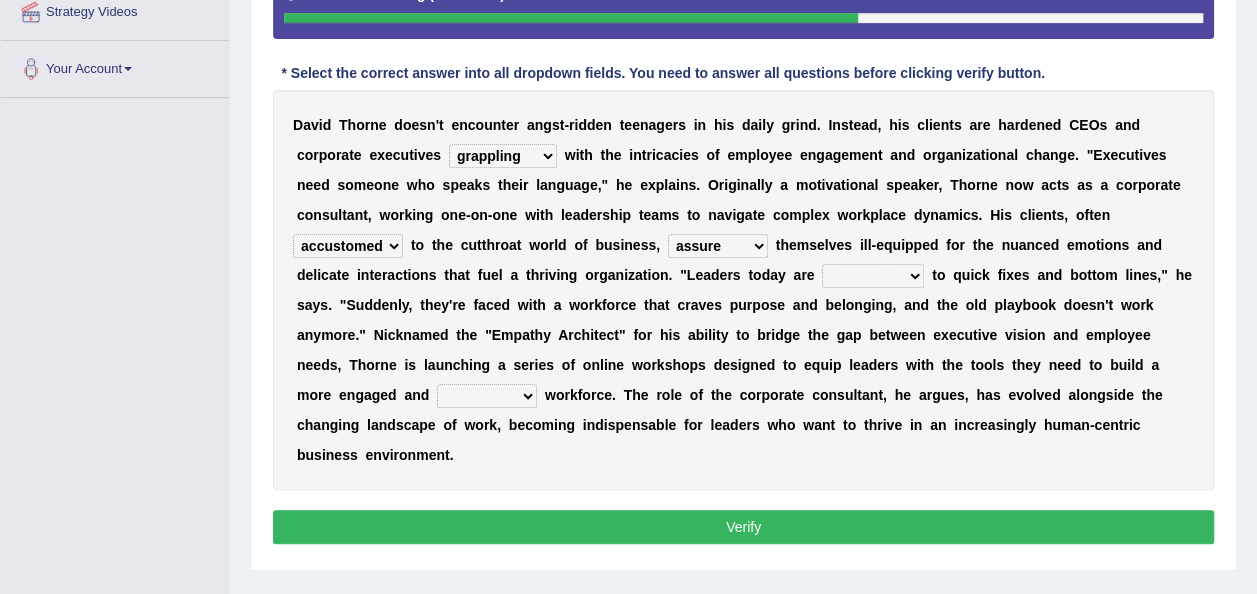 select on "being used" 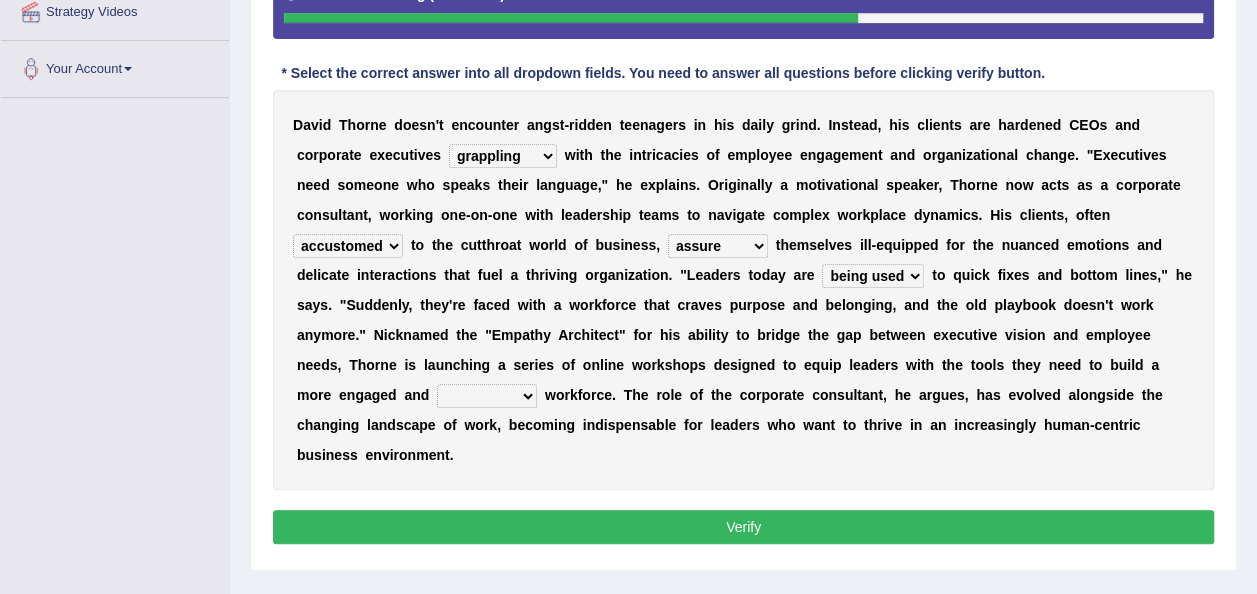 click on "to use using used being used" at bounding box center (873, 276) 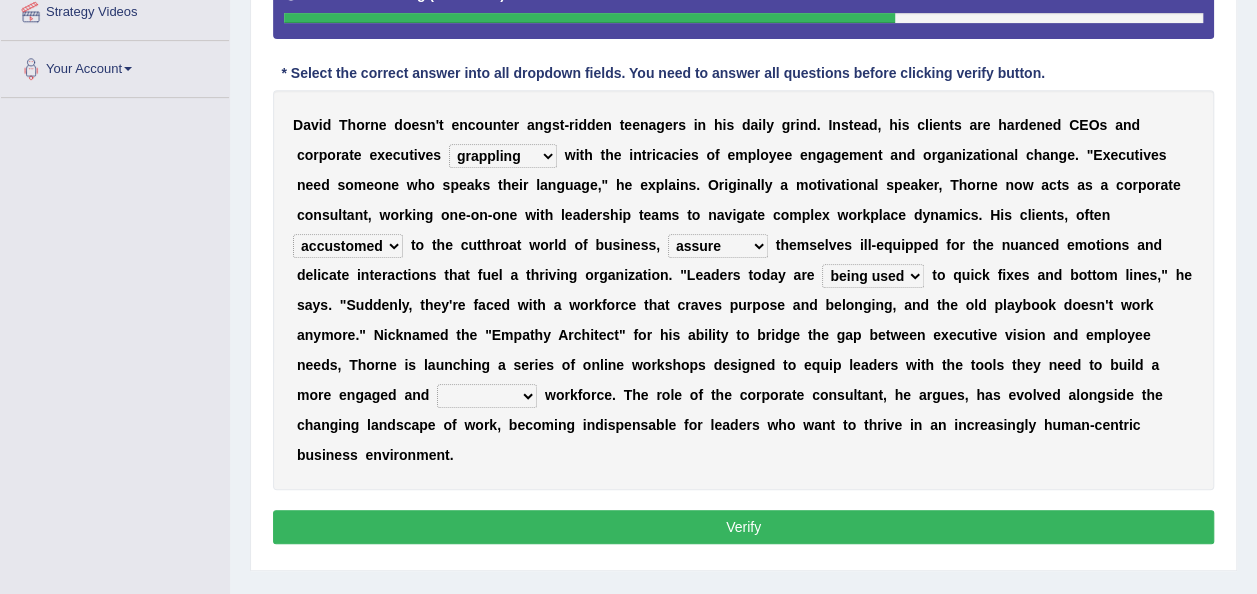 click on "extensive beneficial productive directive" at bounding box center (487, 396) 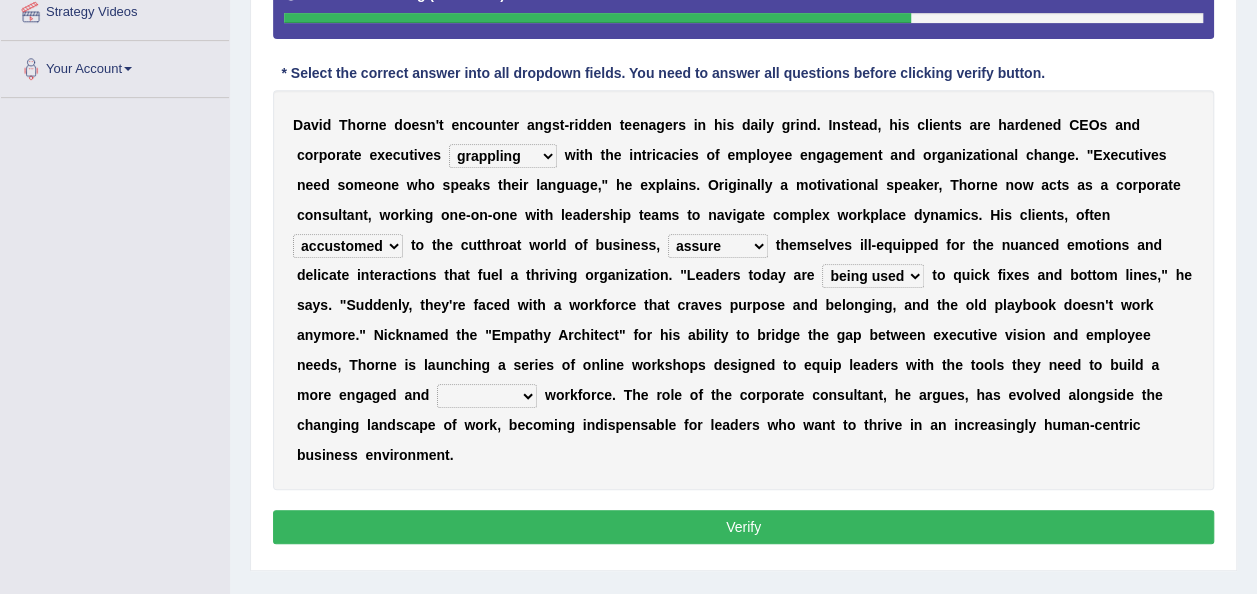 select on "productive" 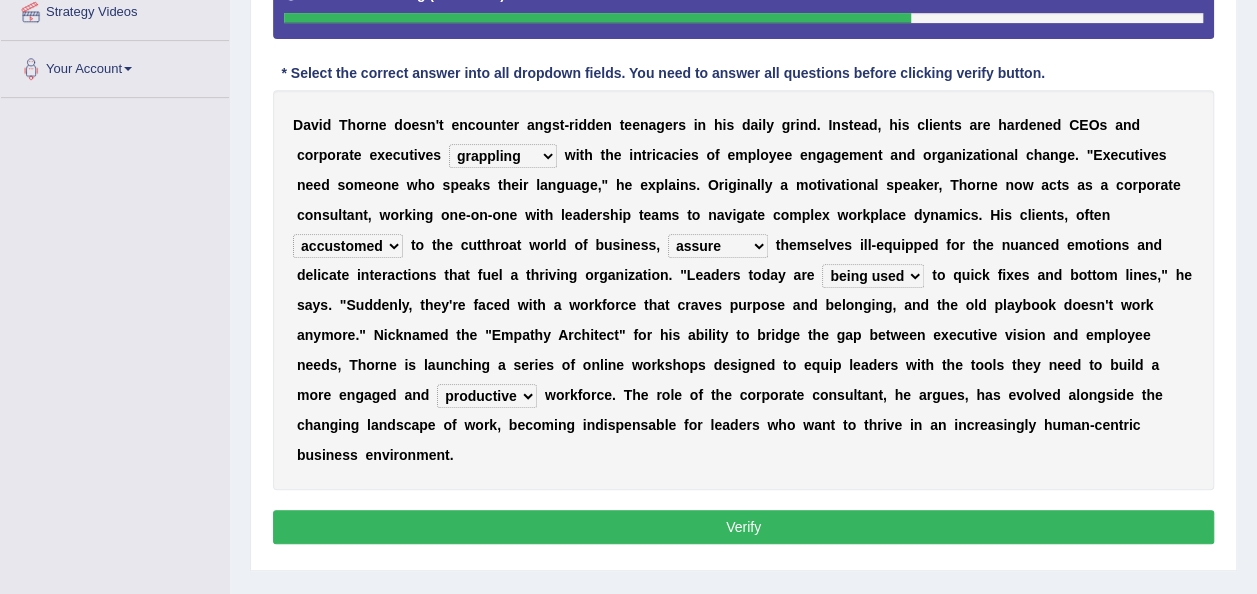 click on "extensive beneficial productive directive" at bounding box center [487, 396] 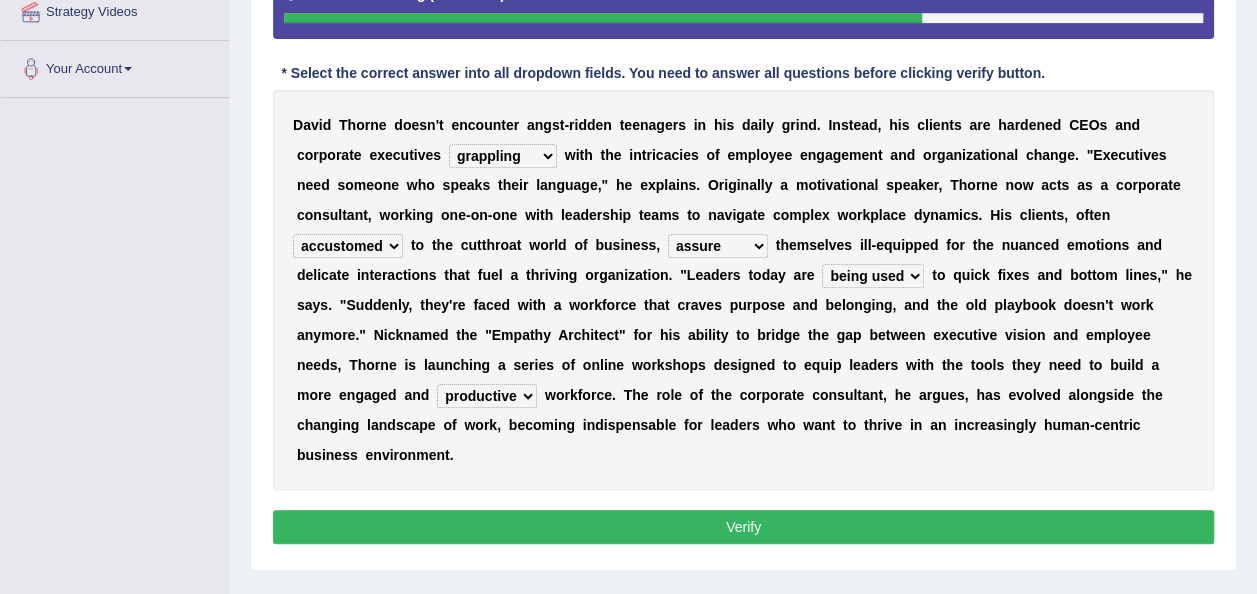 click on "Instructions:  Below is a text with blanks. Click on each blank, a list of choices will appear. Select the appropriate choice for each blank.
Timer —  Answering   ( 124 / 180s ) Skip * Select the correct answer into all dropdown fields. You need to answer all questions before clicking verify button. D a v i d    T h o r n e    d o e s n ' t    e n c o u n t e r    a n g s t - r i d d e n    t e e n a g e r s    i n    h i s    d a i l y    g r i n d .    I n s t e a d ,    h i s    c l i e n t s    a r e    h a r d e n e d    C E O s    a n d    c o r p o r a t e    e x e c u t i v e s    mastering subscribing grappling disputing    w i t h    t h e    i n t r i c a c i e s    o f    e m p l o y e e    e n g a g e m e n t    a n d    o r g a n i z a t i o n a l    c h a n g e .    " E x e c u t i v e s    n e e d    s o m e o n e    w h o    s p e a k s    t h e i r    l a n g u a g e , "    h e    e x p l a i n s .    O r i g i n a l l y    a    m o t" at bounding box center [743, 212] 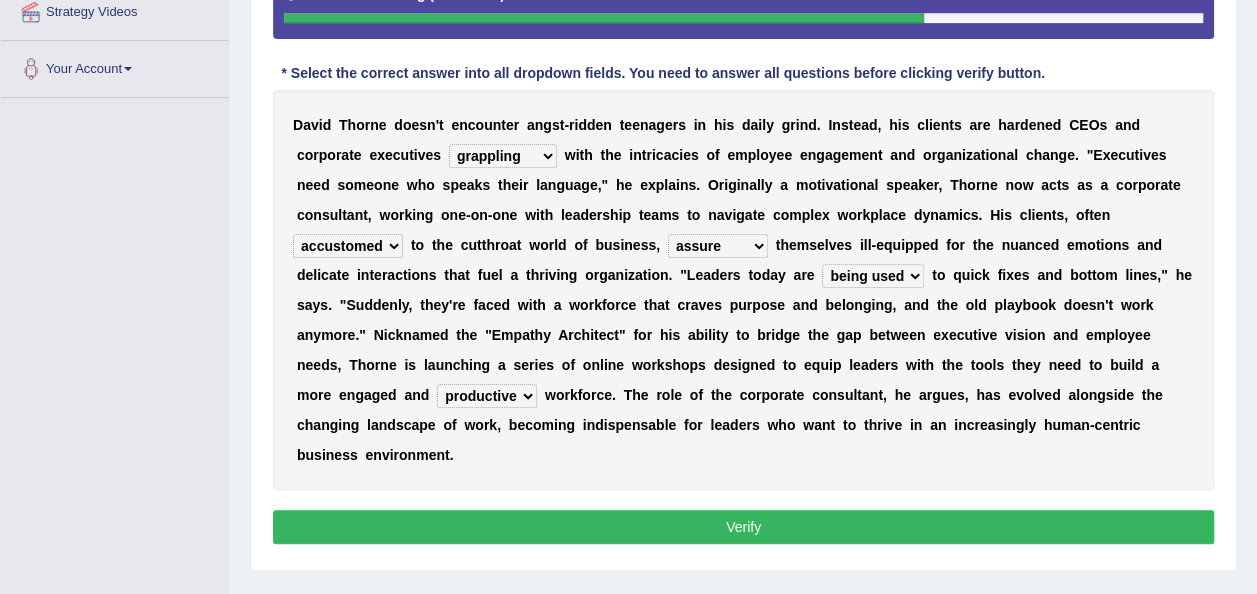 click on "Verify" at bounding box center [743, 527] 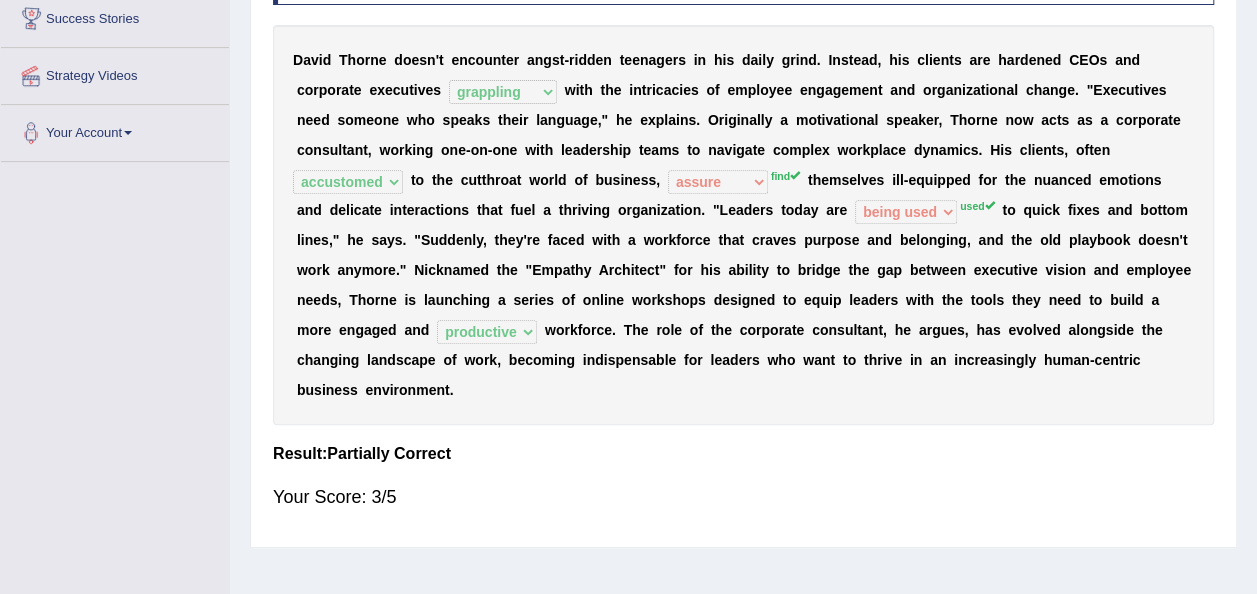 scroll, scrollTop: 100, scrollLeft: 0, axis: vertical 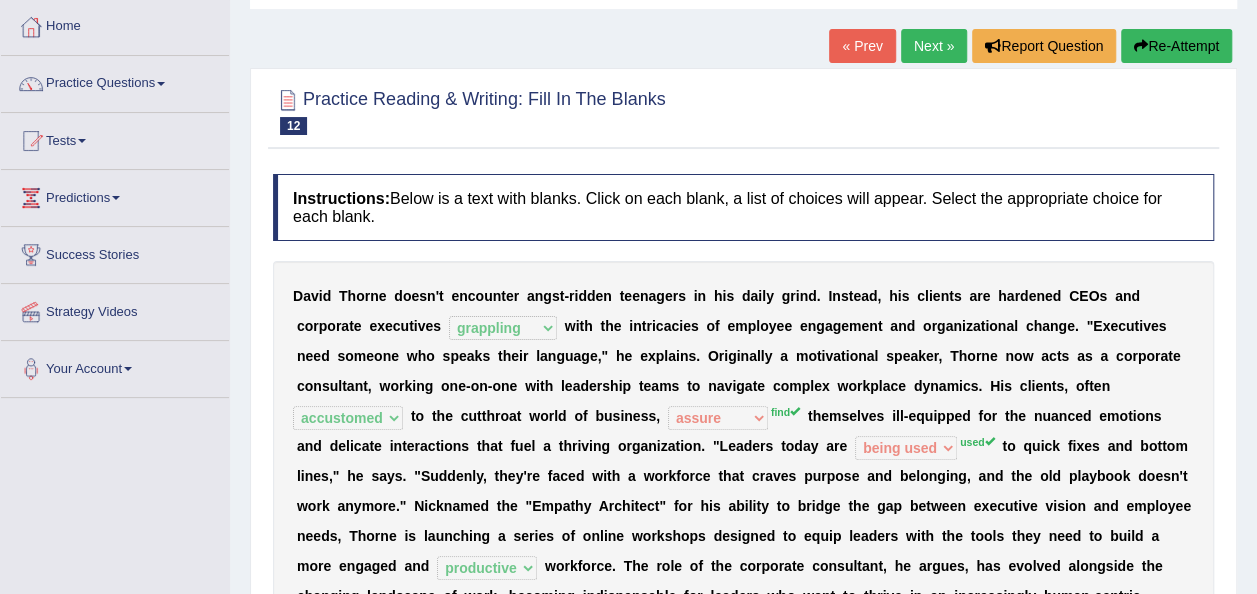 click on "Next »" at bounding box center (934, 46) 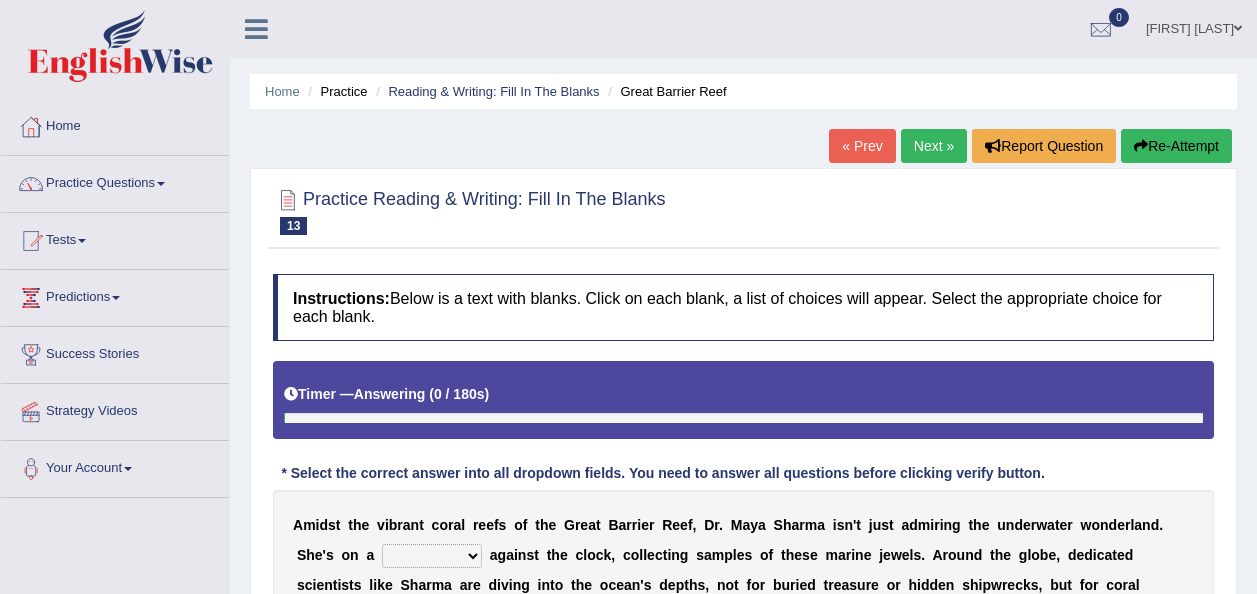 scroll, scrollTop: 116, scrollLeft: 0, axis: vertical 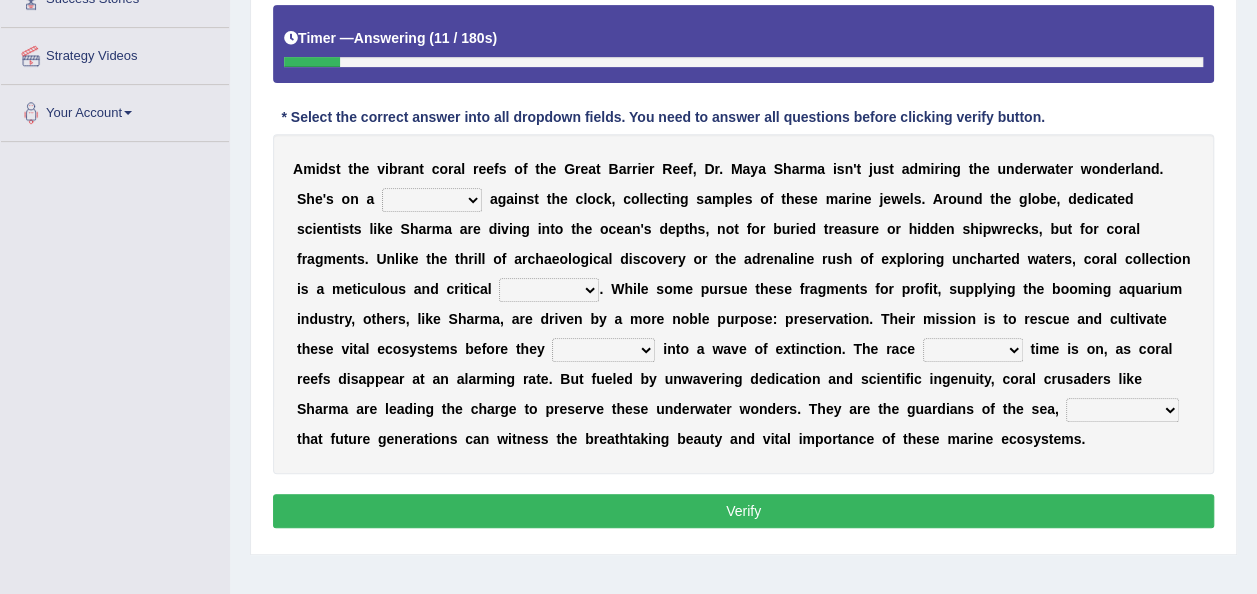 click on "debate work trouble mission" at bounding box center (432, 200) 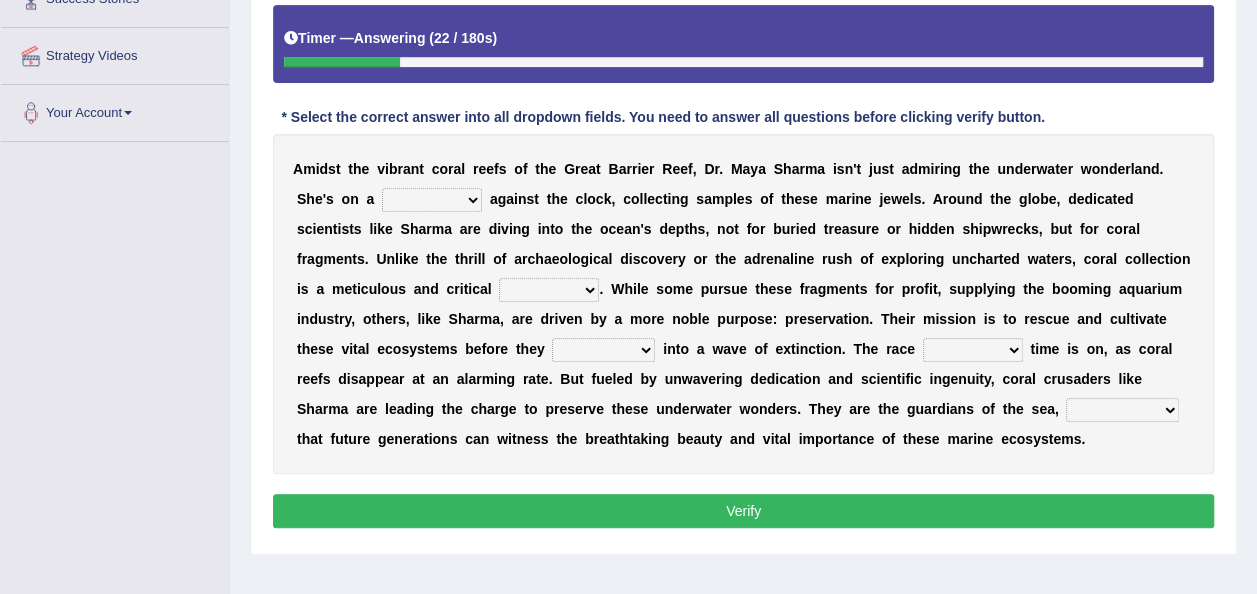select on "mission" 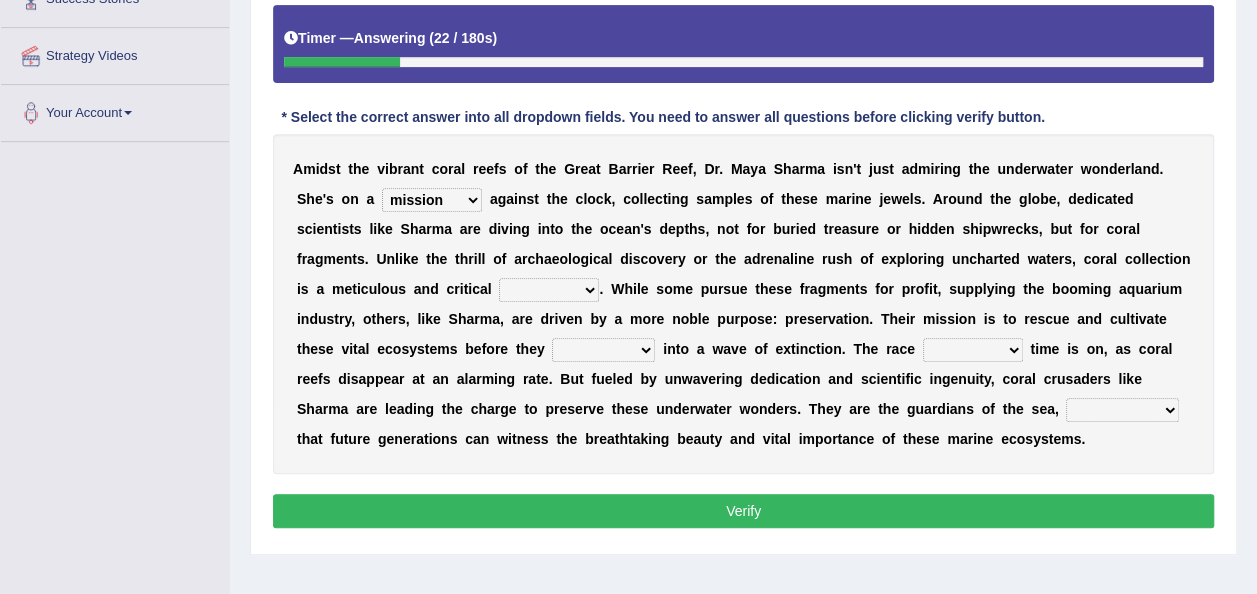 click on "debate work trouble mission" at bounding box center (432, 200) 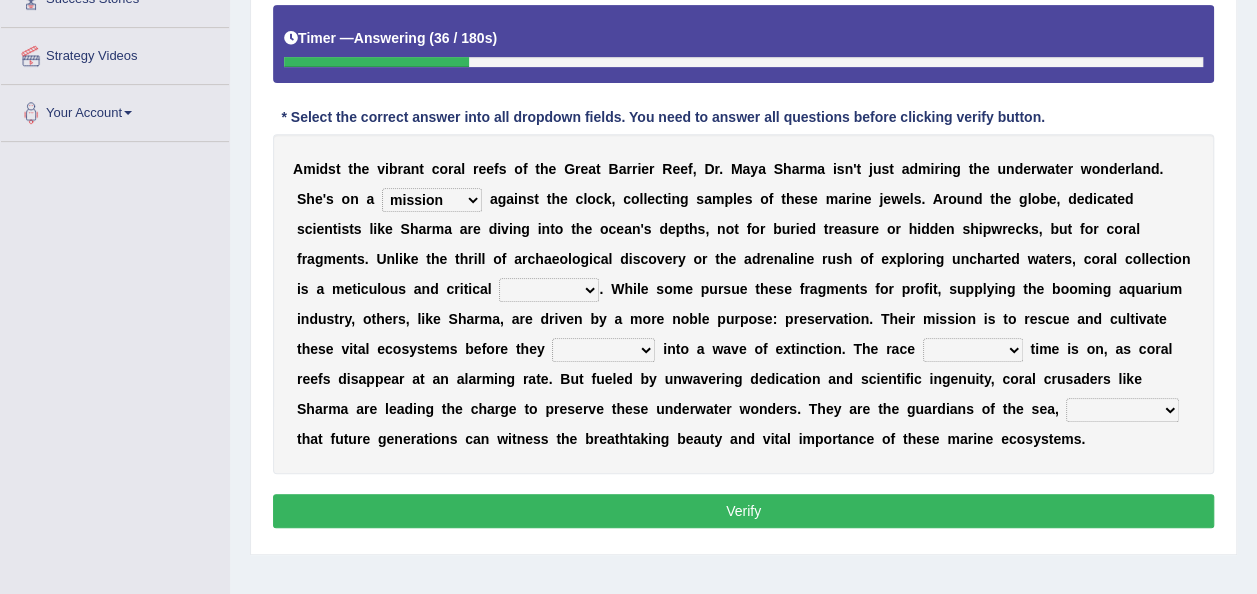 click on "endeavor resource layer purchase" at bounding box center (549, 290) 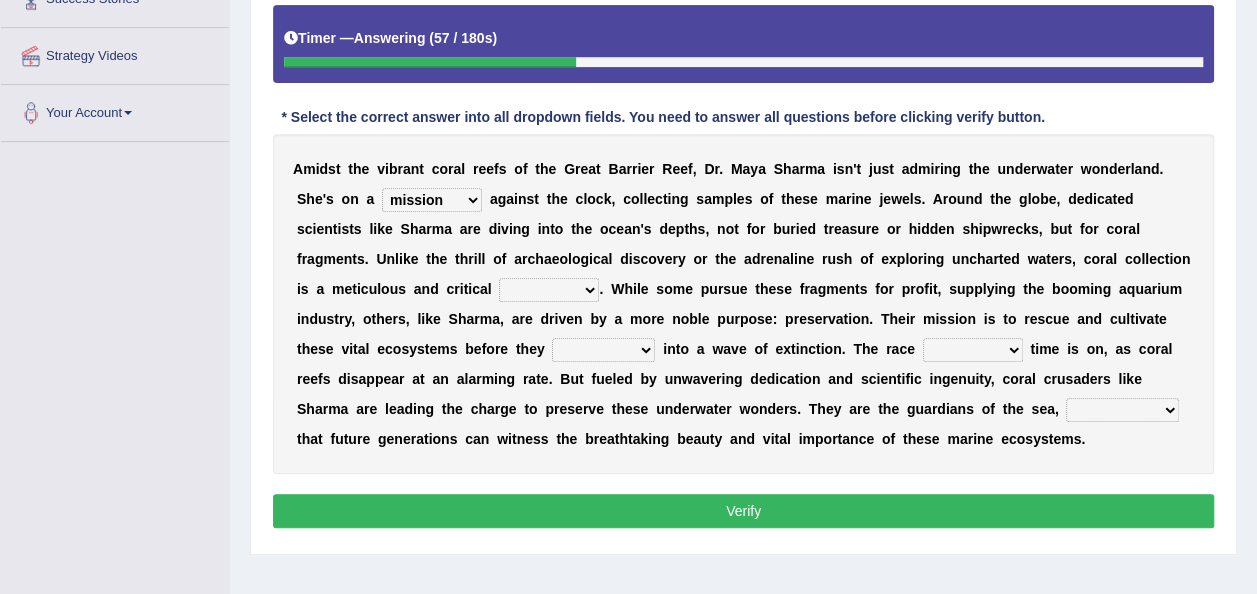 select on "resource" 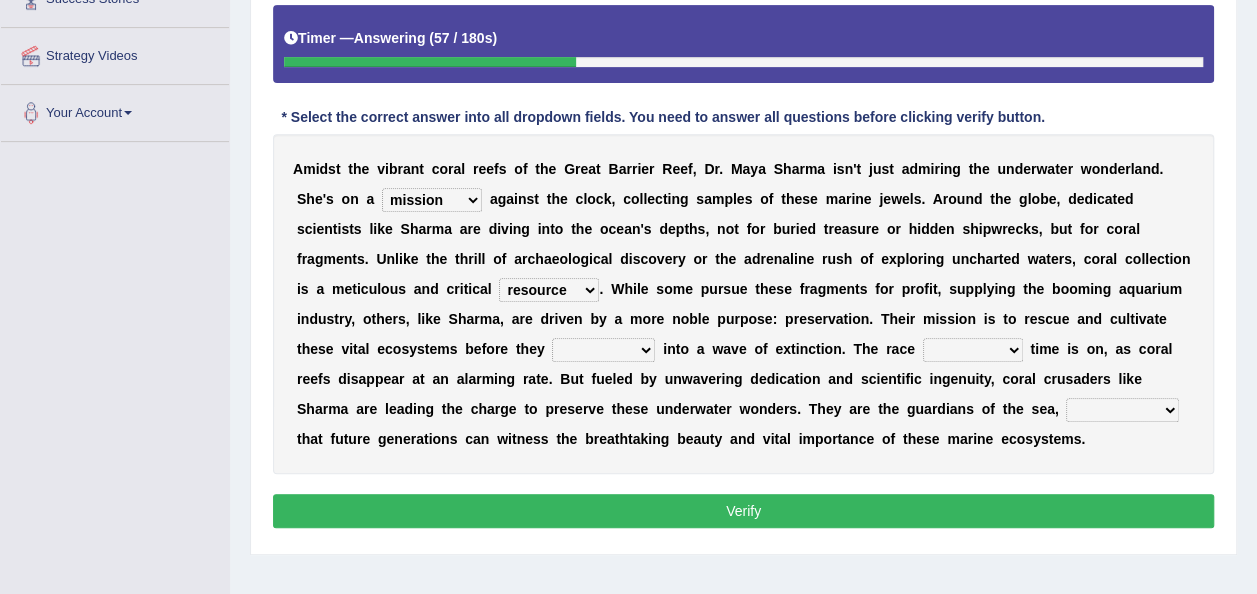 click on "endeavor resource layer purchase" at bounding box center [549, 290] 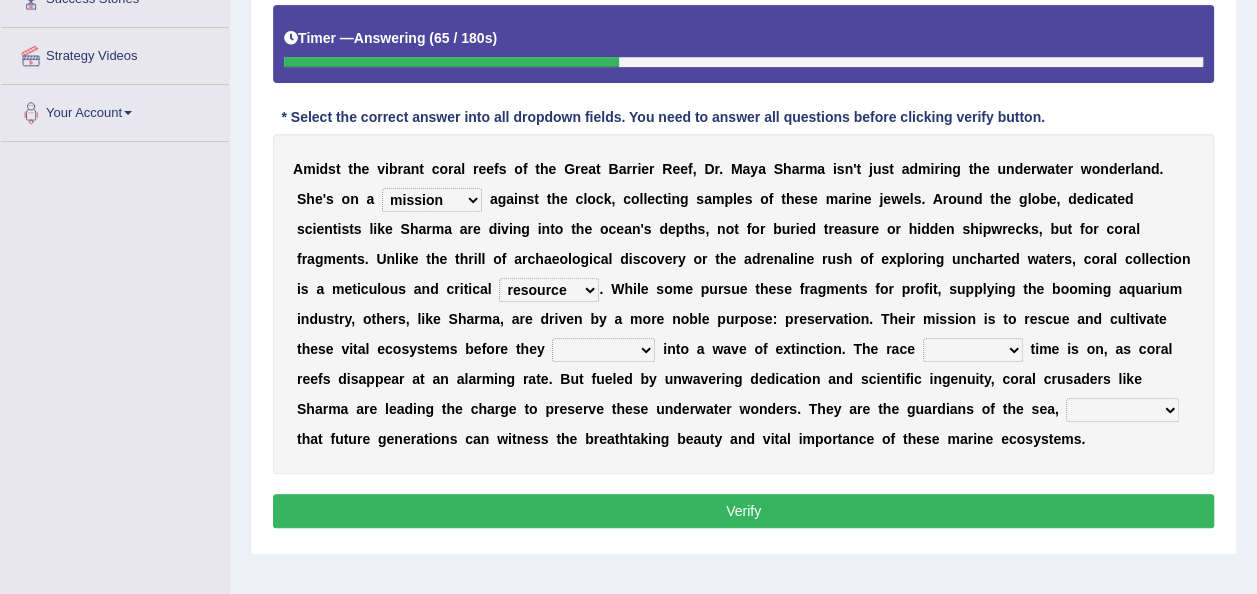 click on "affect experiment whisper vanish" at bounding box center (603, 350) 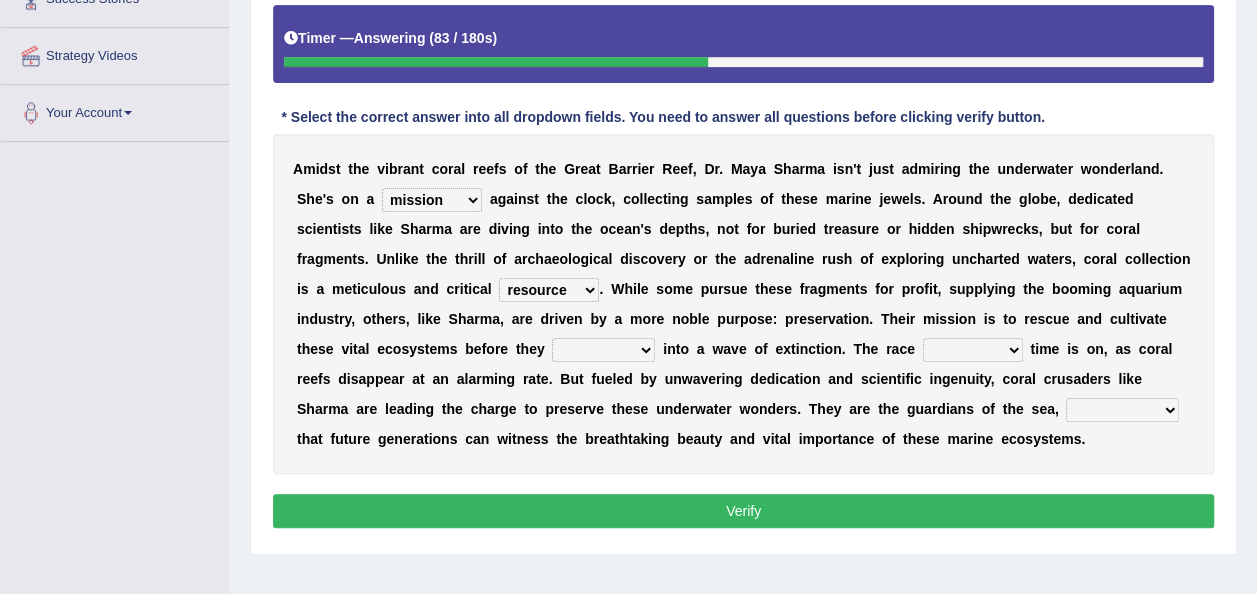 select on "experiment" 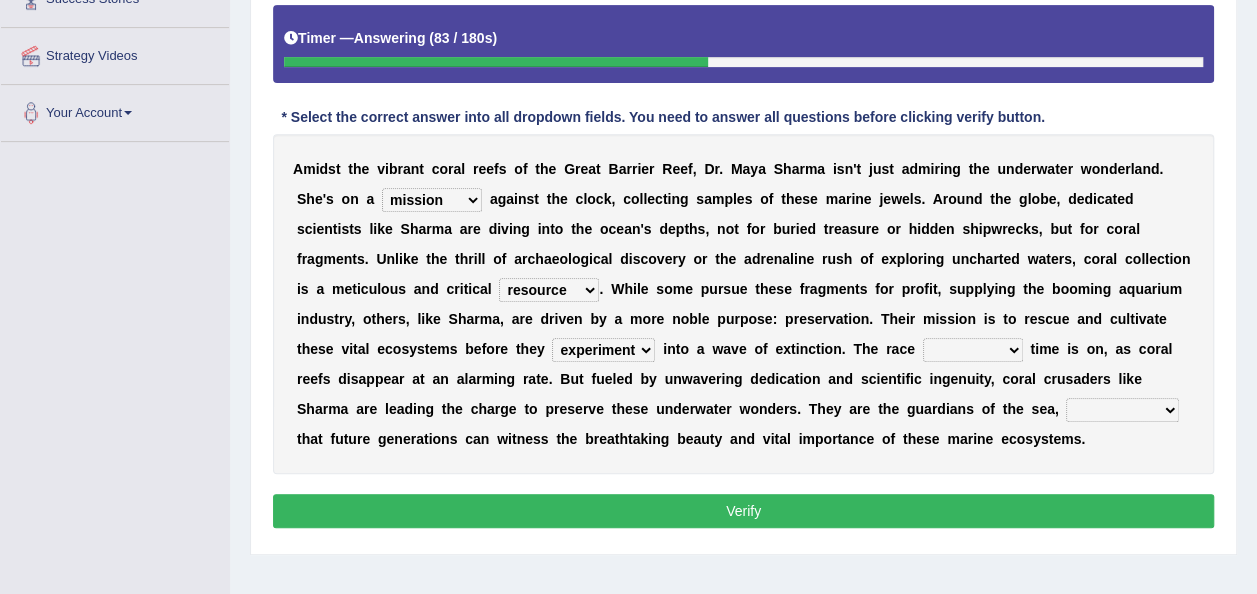 click on "affect experiment whisper vanish" at bounding box center [603, 350] 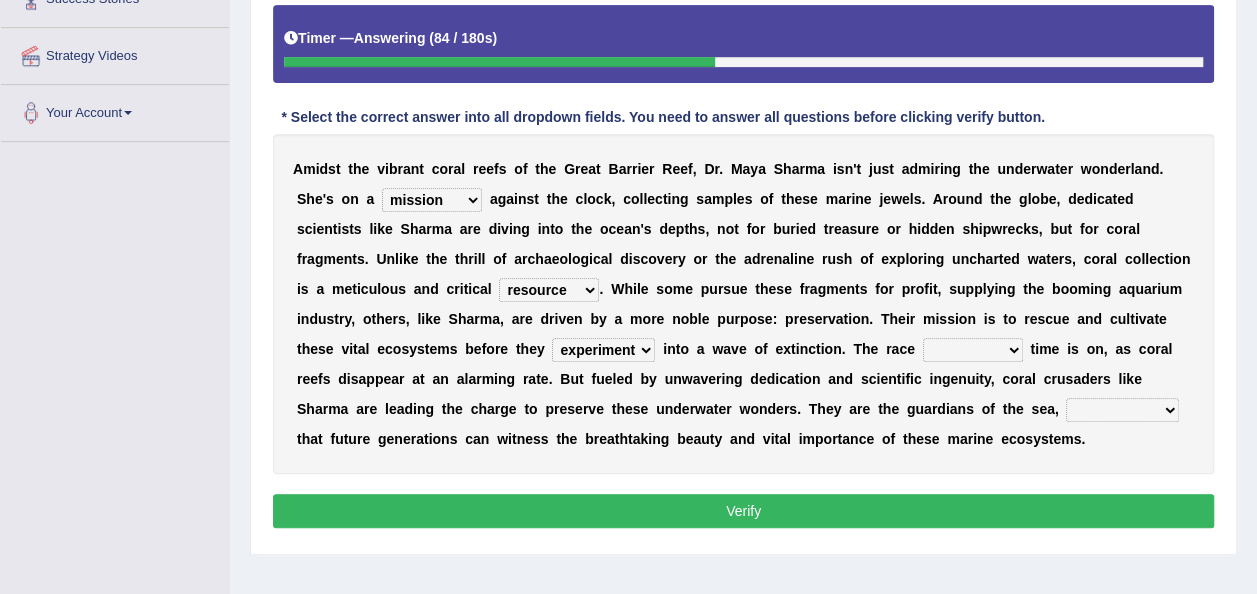 click on "against through into over" at bounding box center [973, 350] 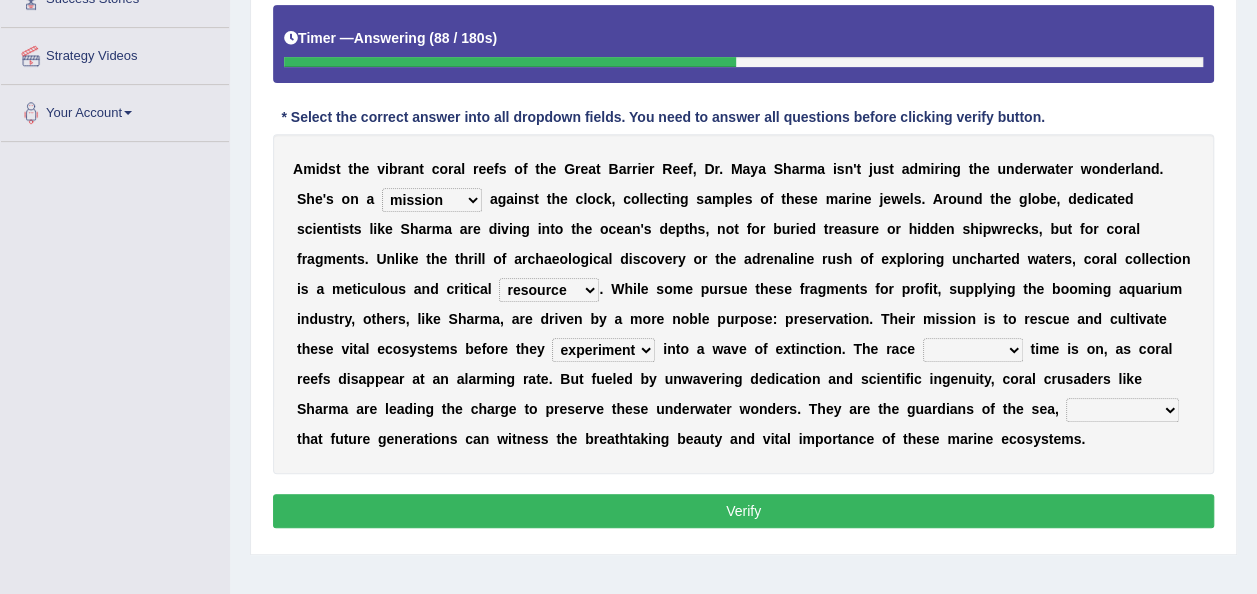 select on "against" 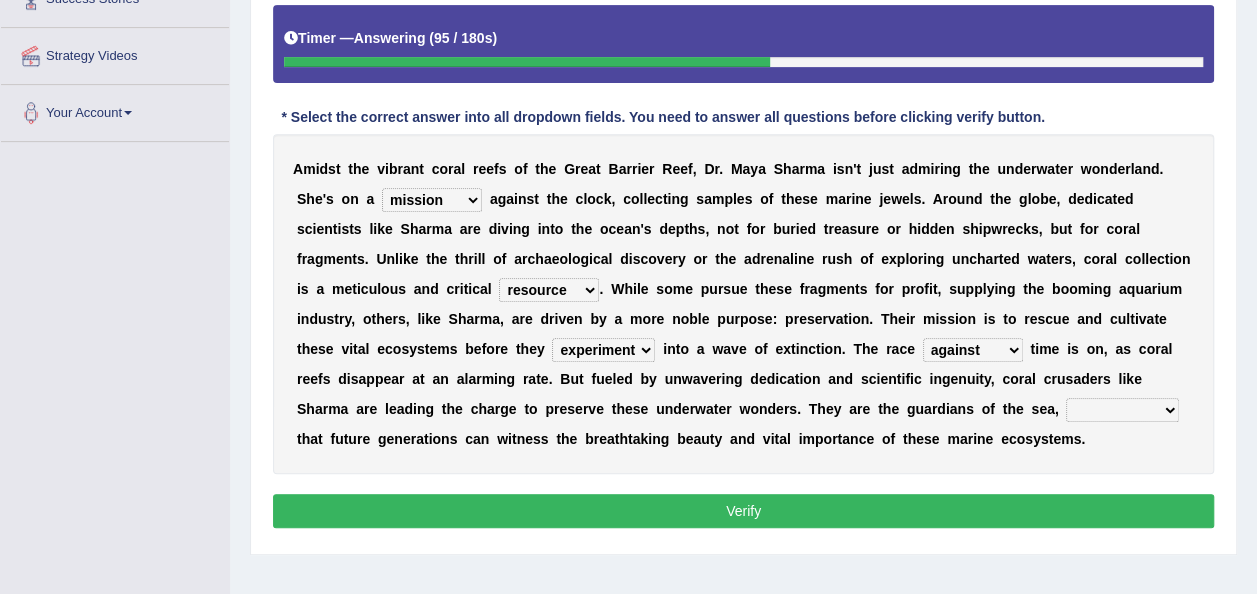 click on "ensuring ensured by ensuring that ensured" at bounding box center [1122, 410] 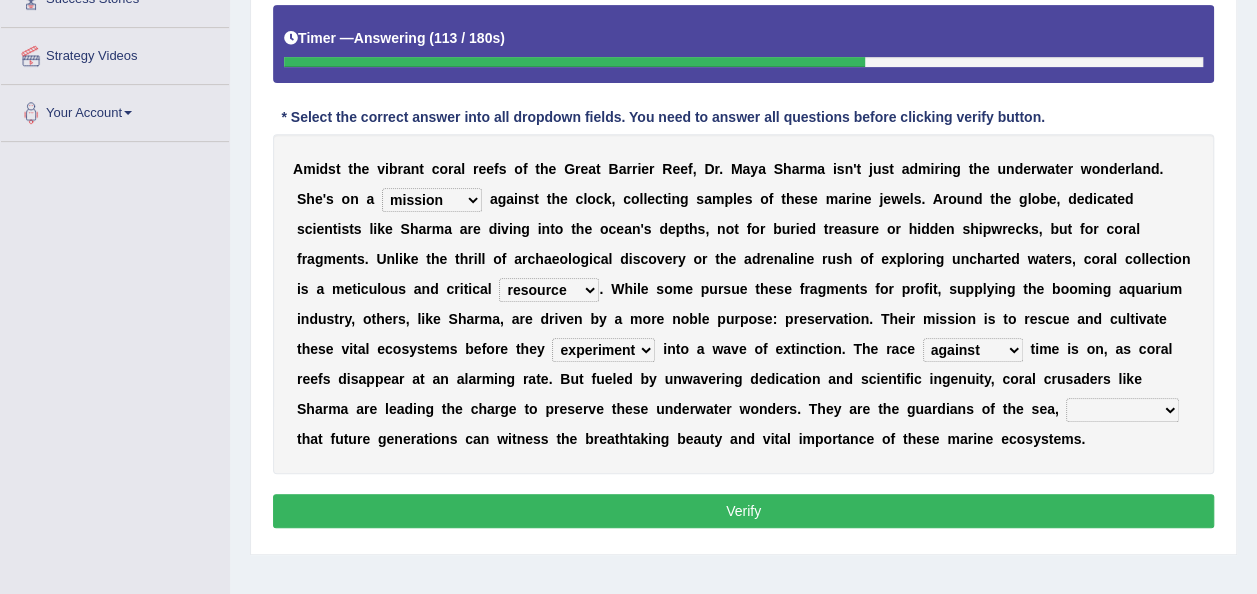 select on "ensuring" 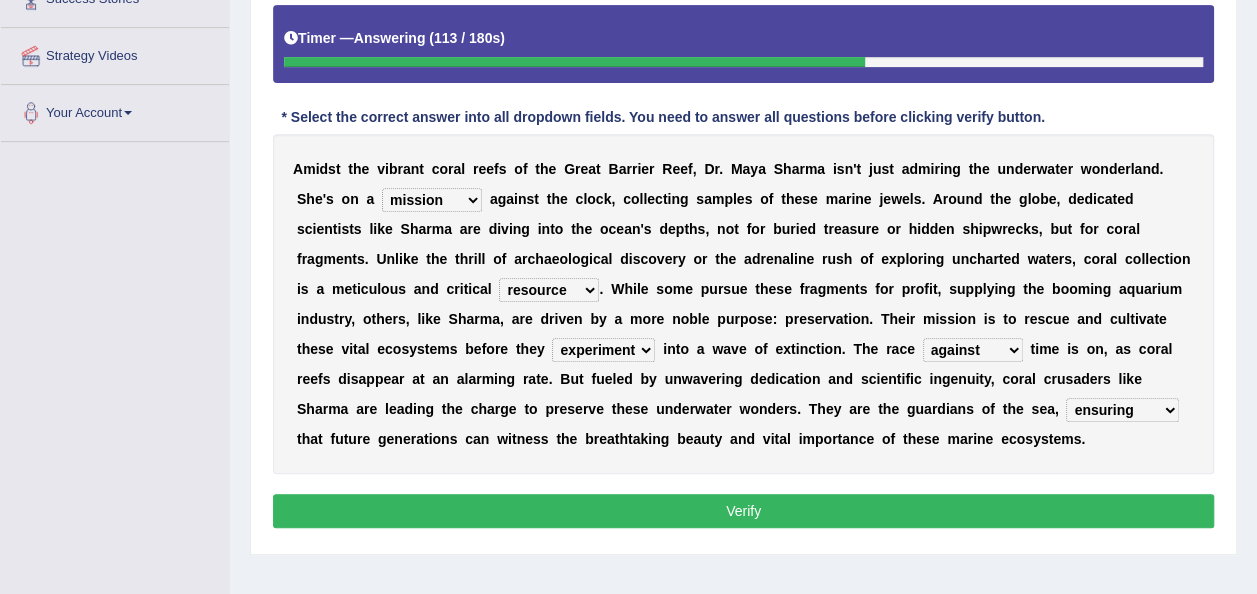 click on "ensuring ensured by ensuring that ensured" at bounding box center [1122, 410] 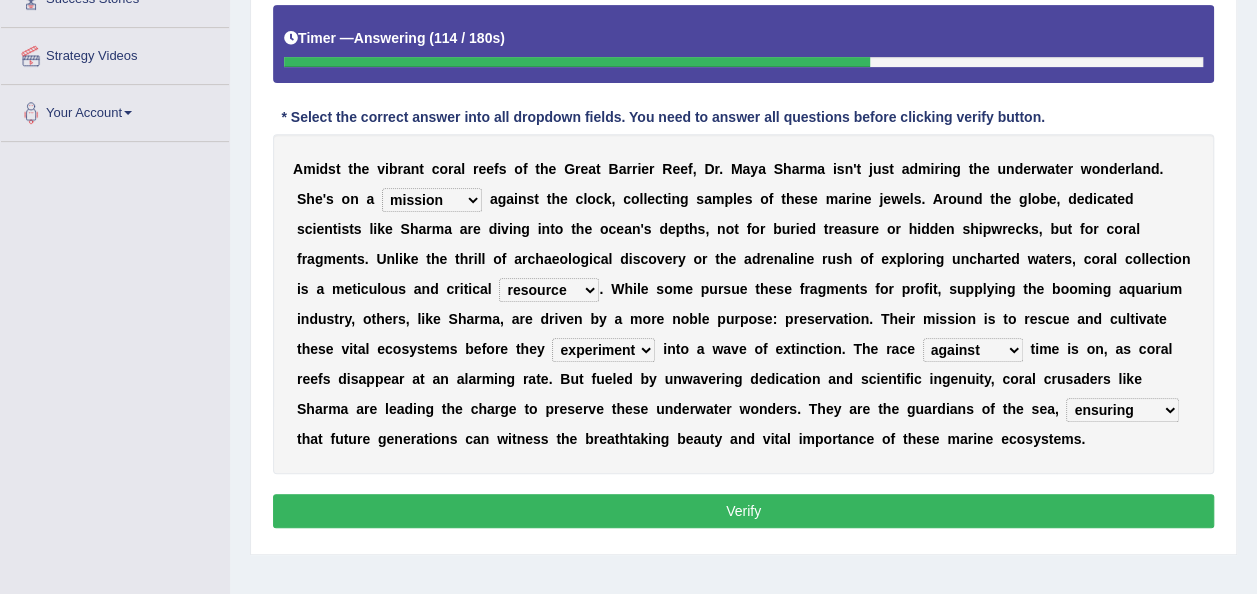 click on "Verify" at bounding box center (743, 511) 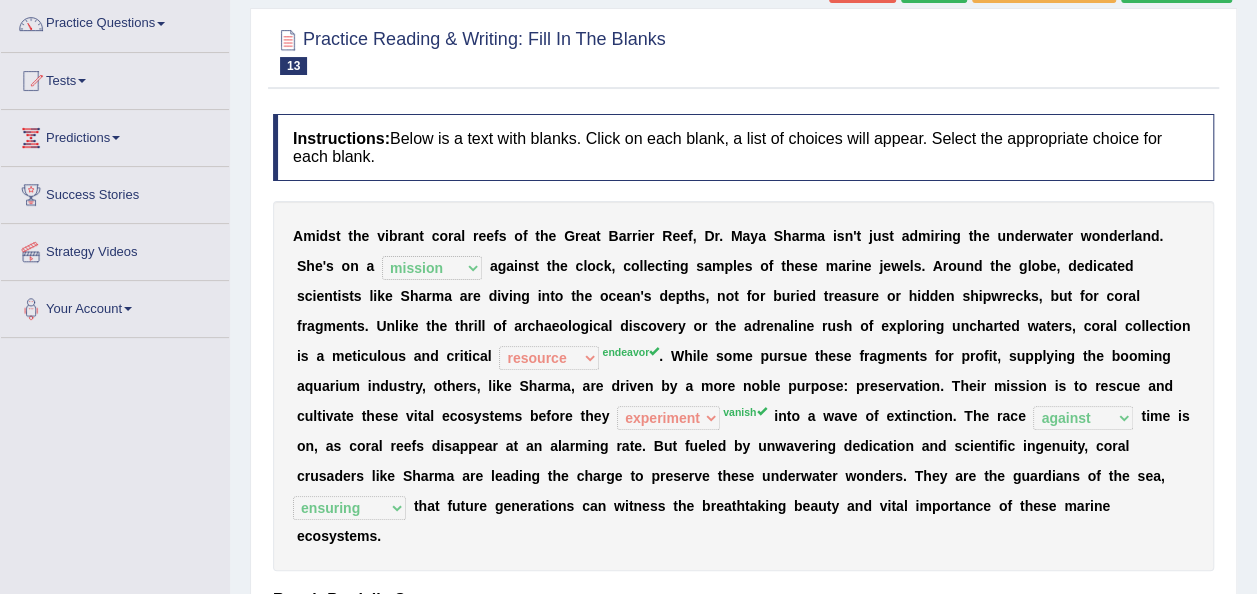 scroll, scrollTop: 56, scrollLeft: 0, axis: vertical 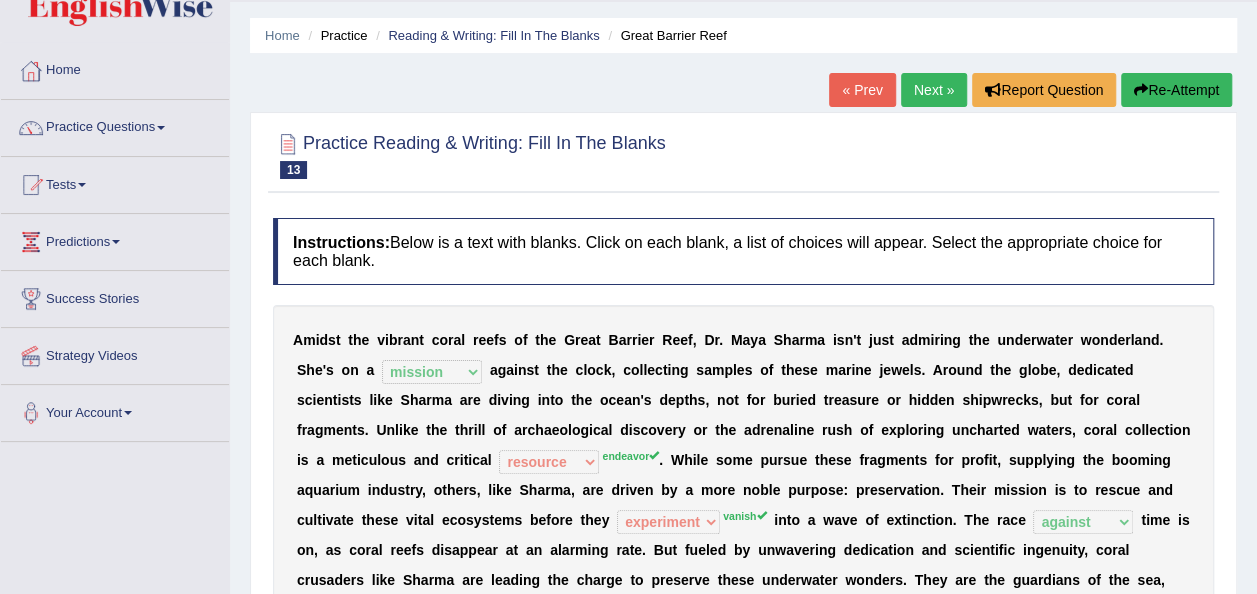click on "Re-Attempt" at bounding box center (1176, 90) 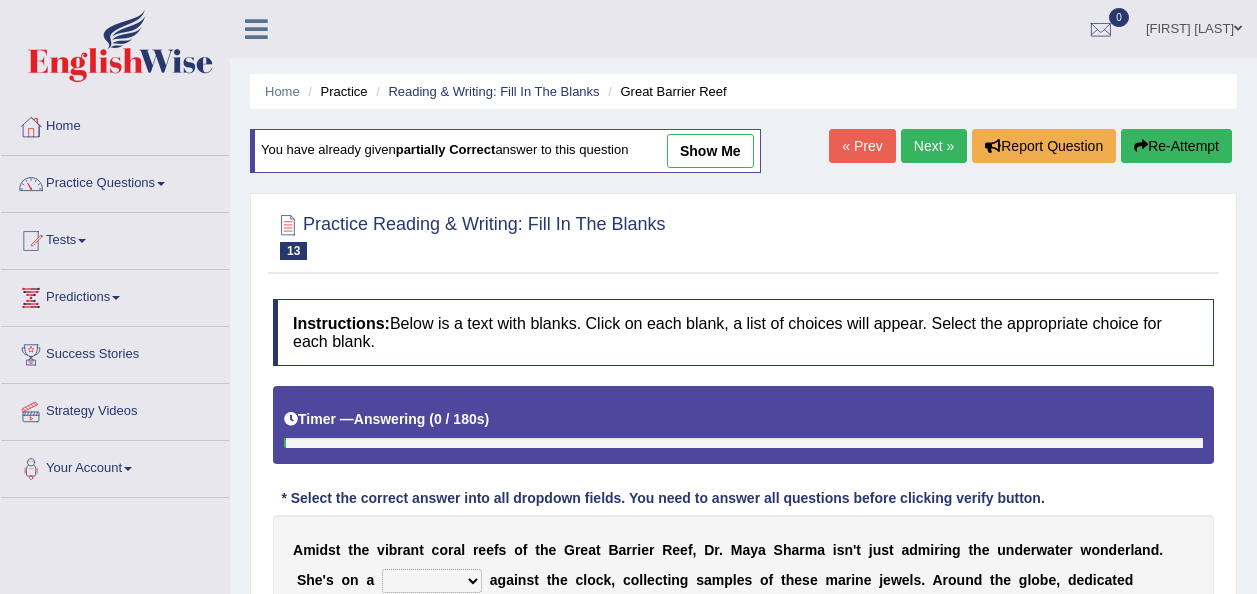 scroll, scrollTop: 456, scrollLeft: 0, axis: vertical 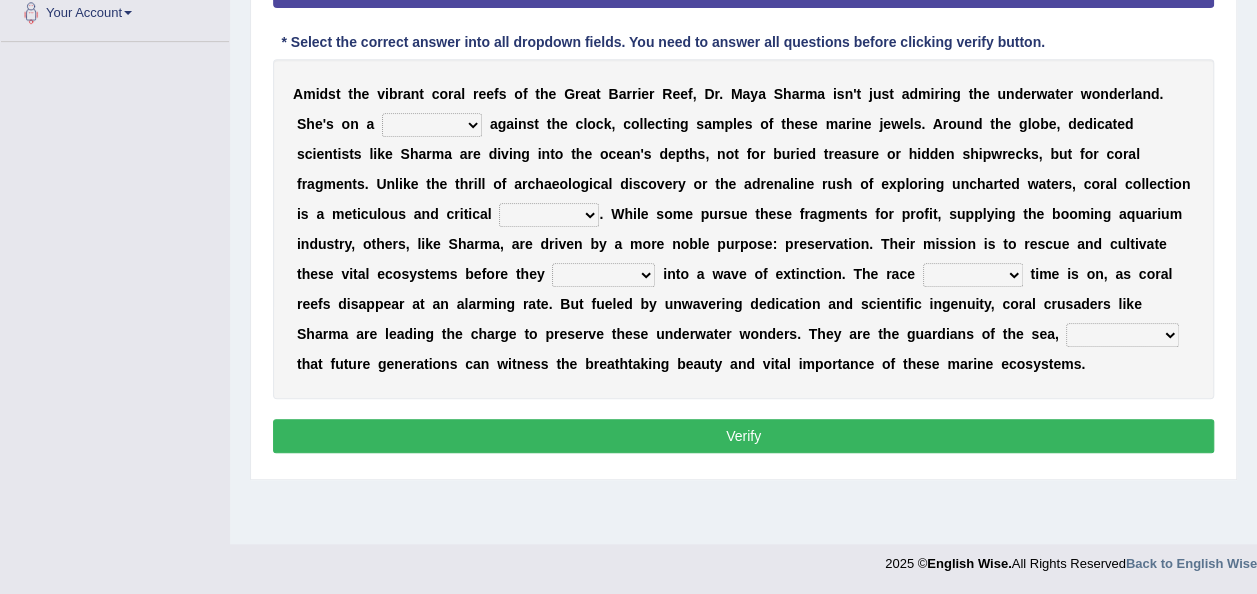 click on "debate work trouble mission" at bounding box center [432, 125] 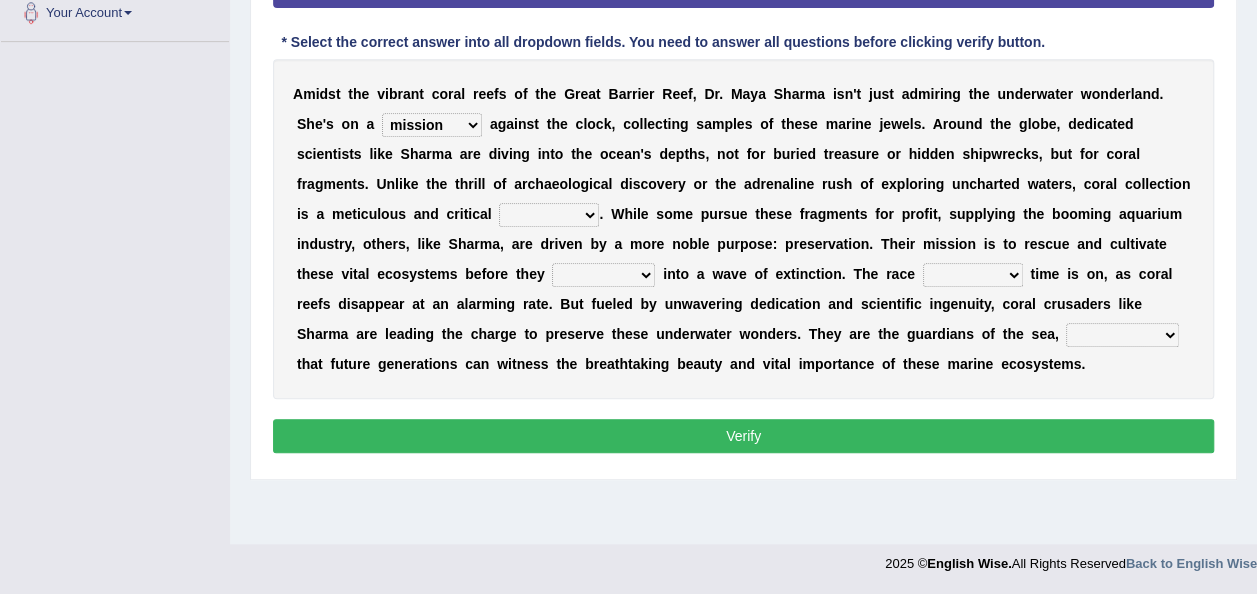 click on "debate work trouble mission" at bounding box center (432, 125) 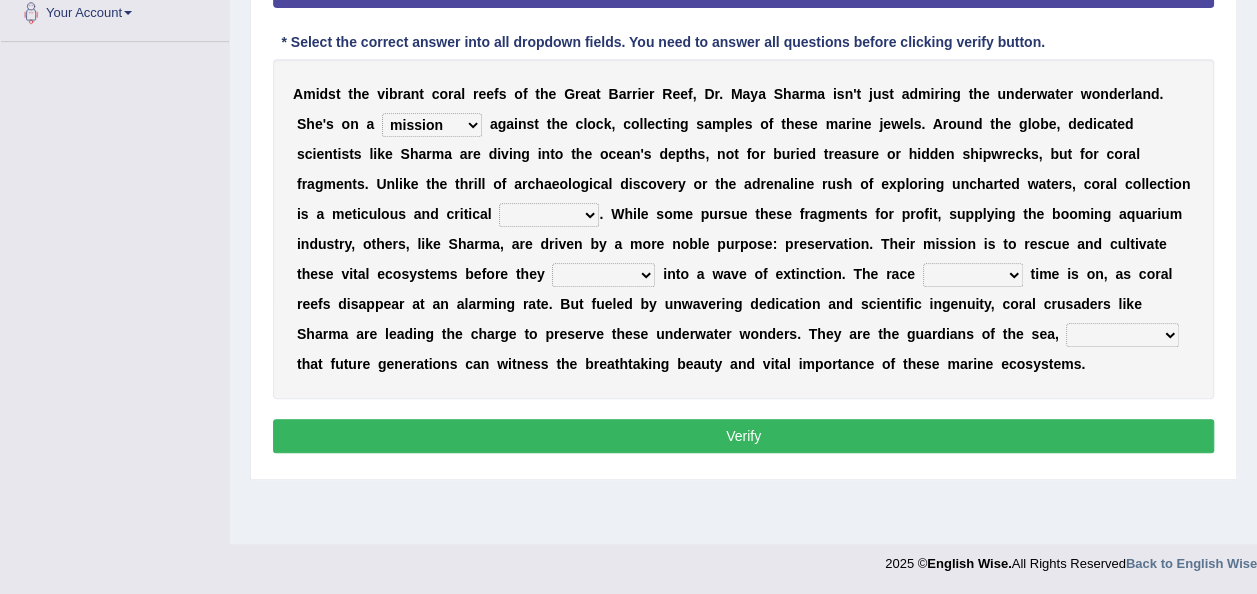 select on "endeavor" 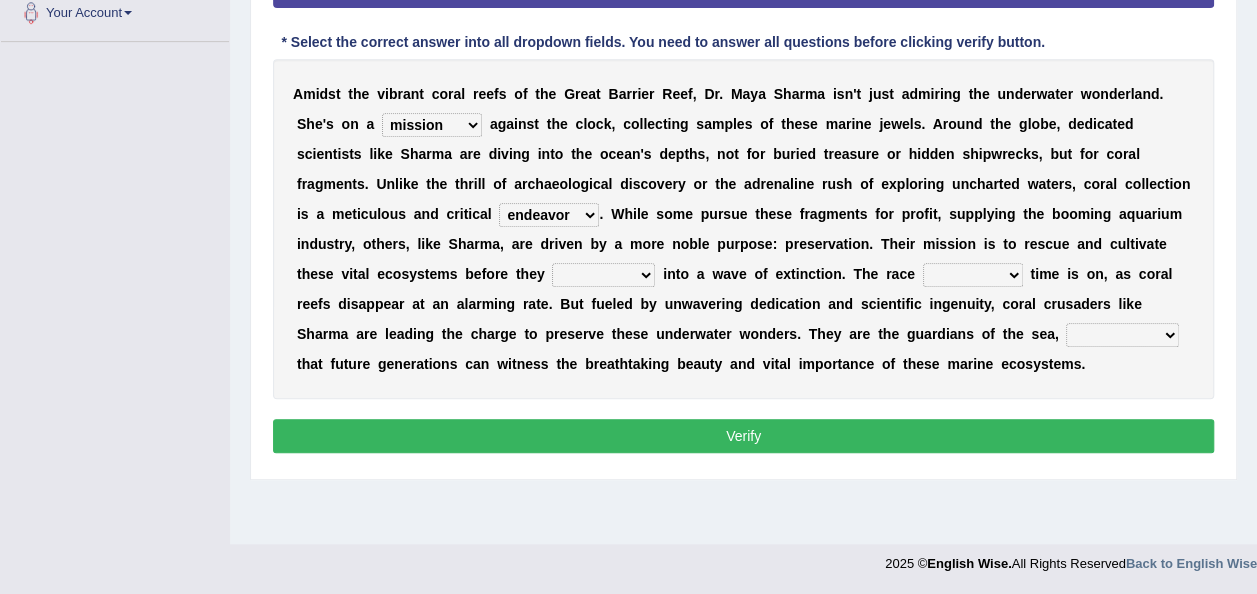 click on "endeavor resource layer purchase" at bounding box center (549, 215) 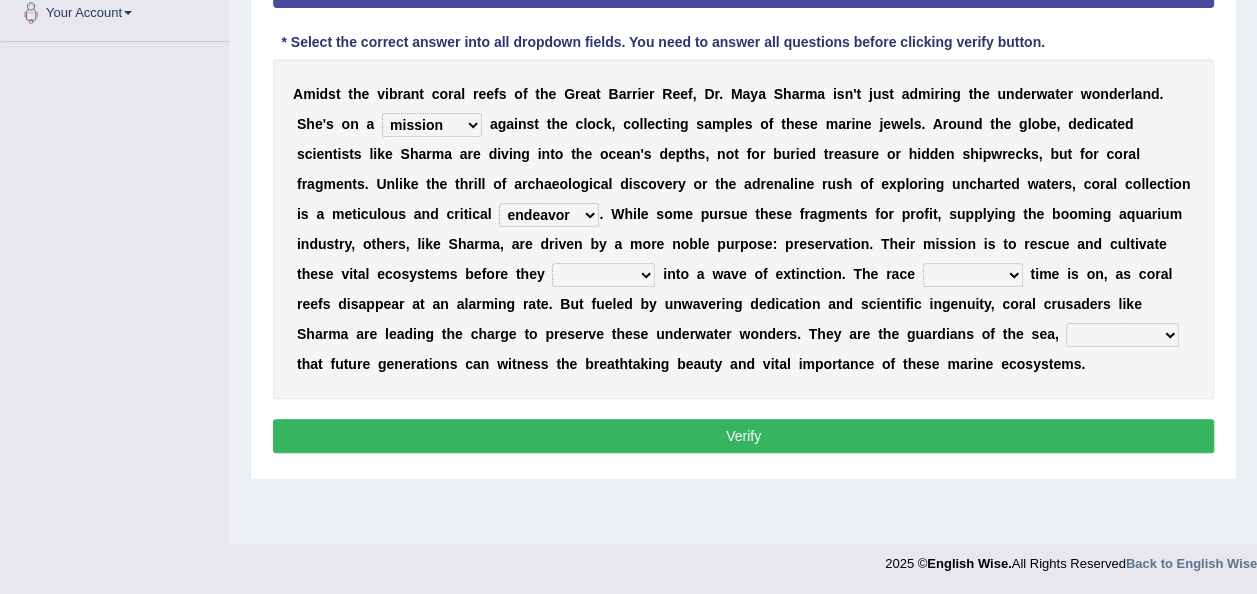 click on "affect experiment whisper vanish" at bounding box center (603, 275) 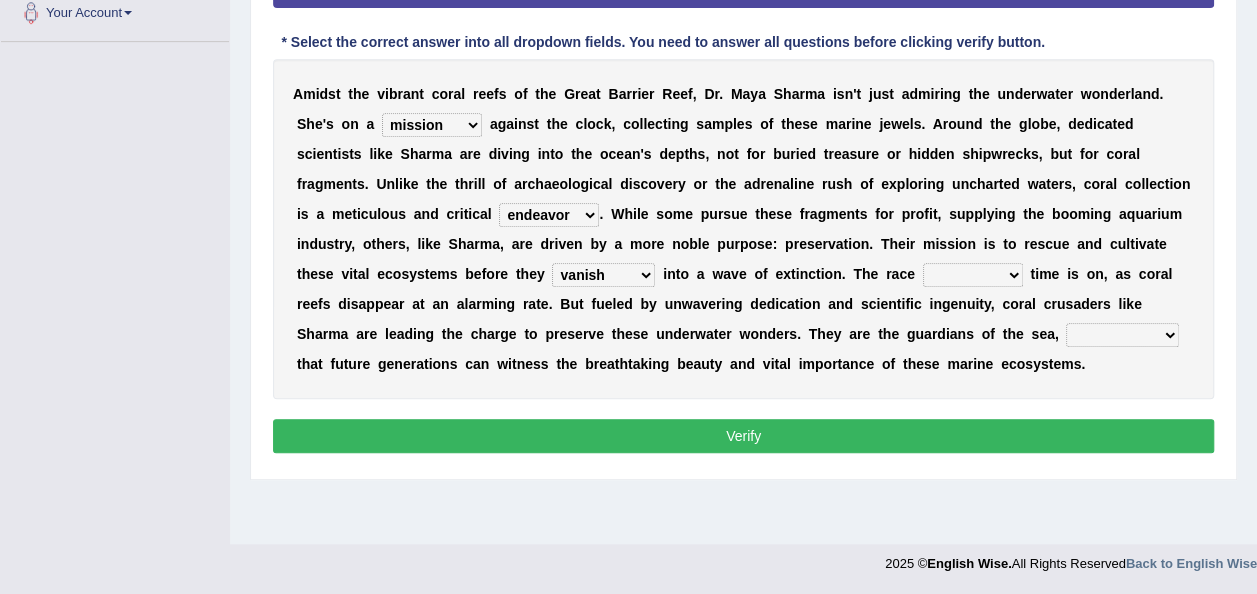 click at bounding box center (919, 274) 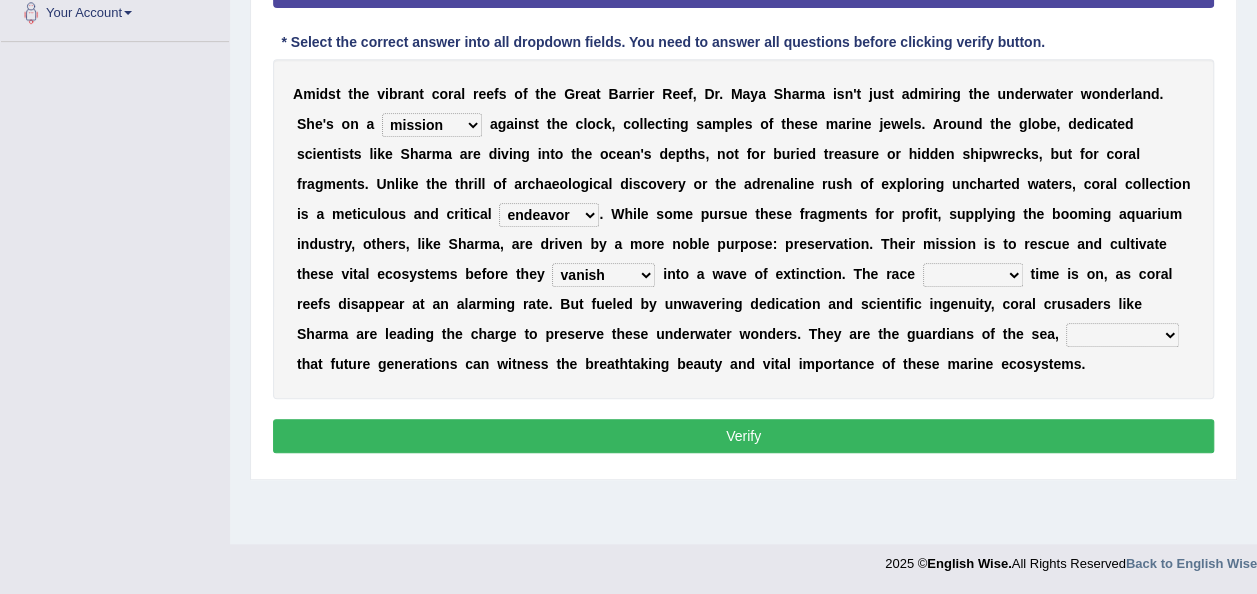 click on "against through into over" at bounding box center (973, 275) 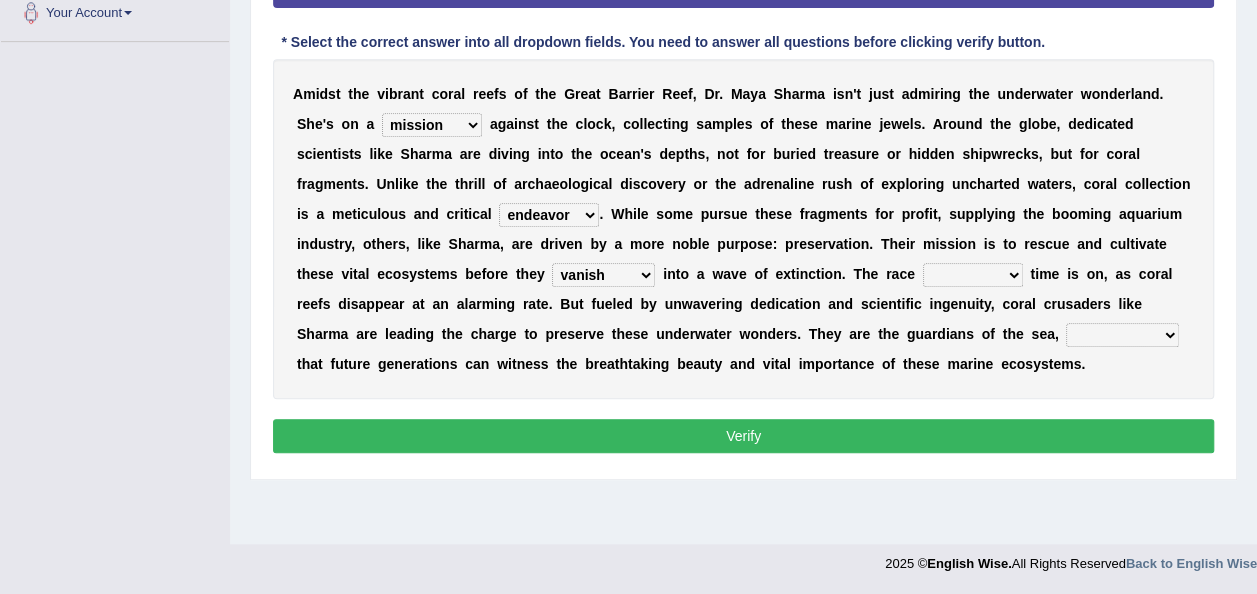 select on "against" 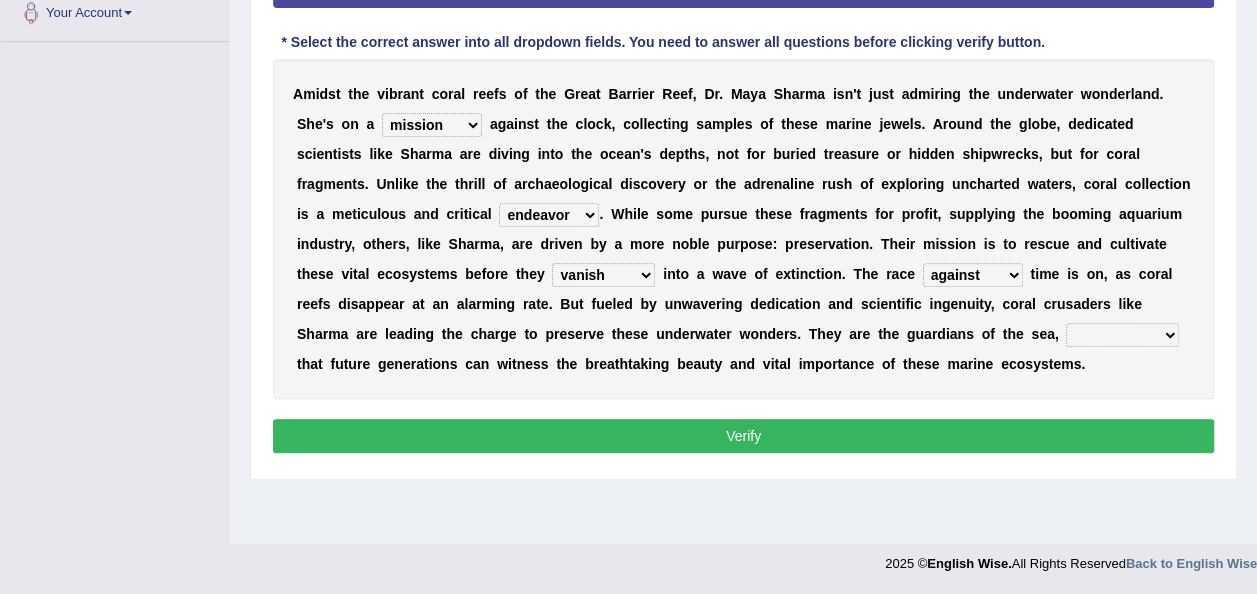 click on "against through into over" at bounding box center (973, 275) 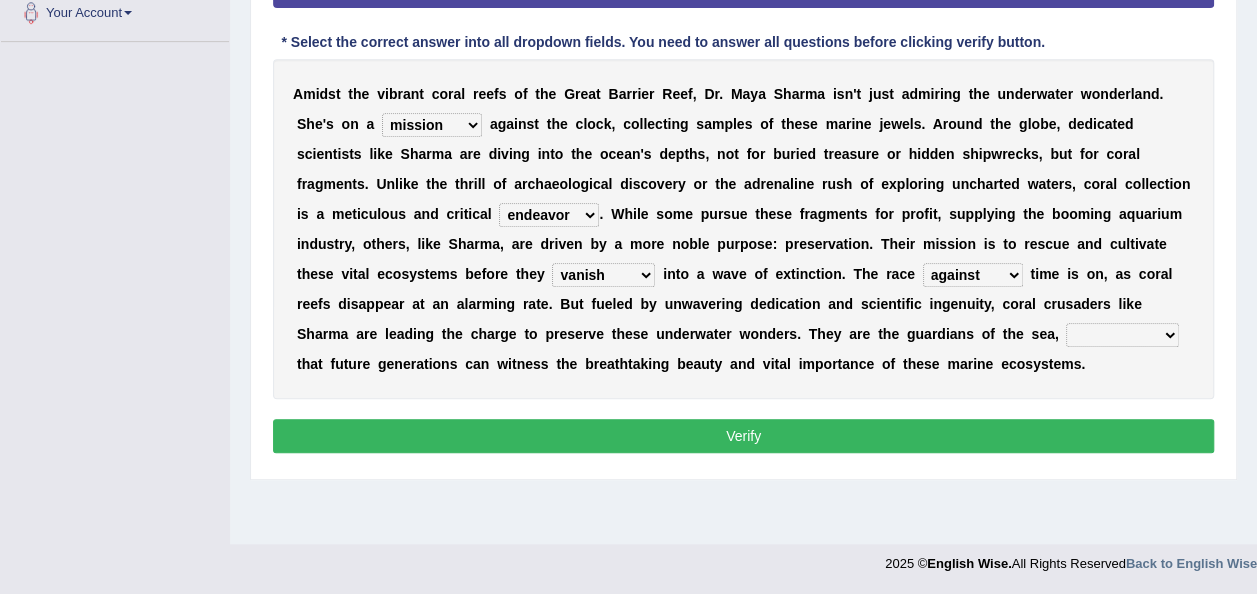 select on "ensuring" 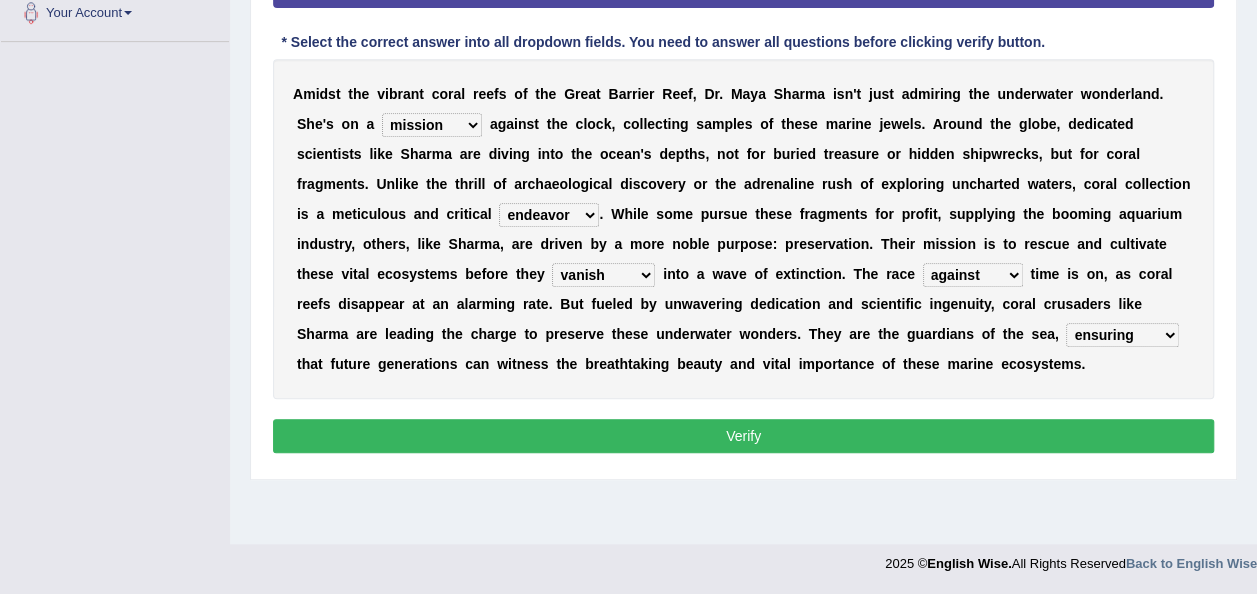 click on "Verify" at bounding box center [743, 436] 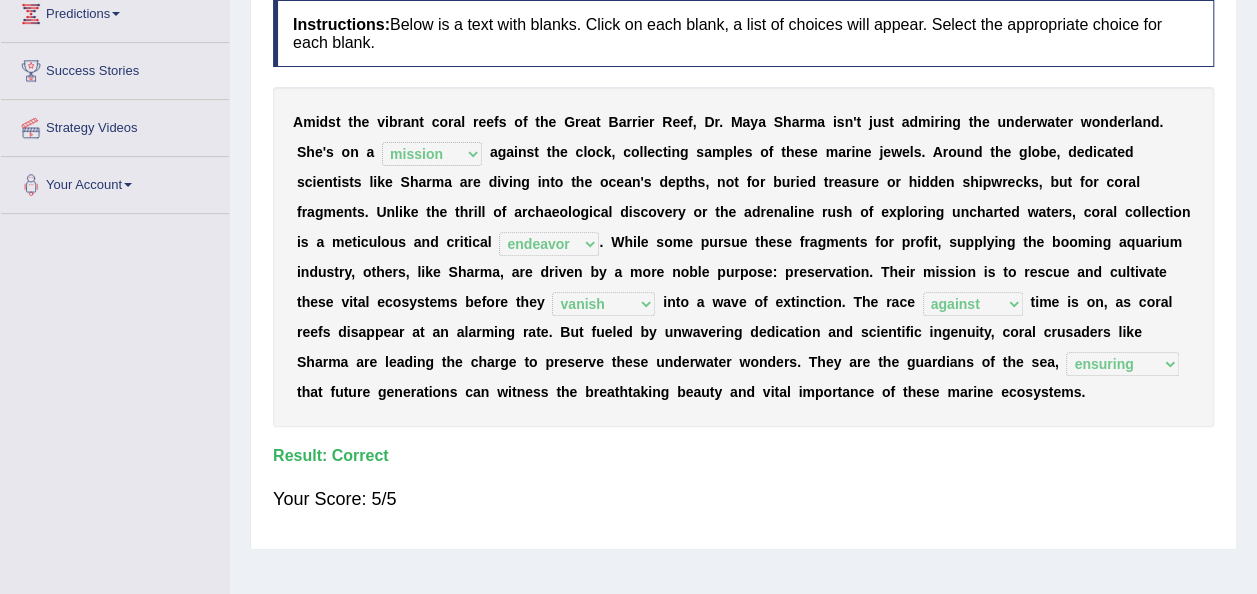 scroll, scrollTop: 56, scrollLeft: 0, axis: vertical 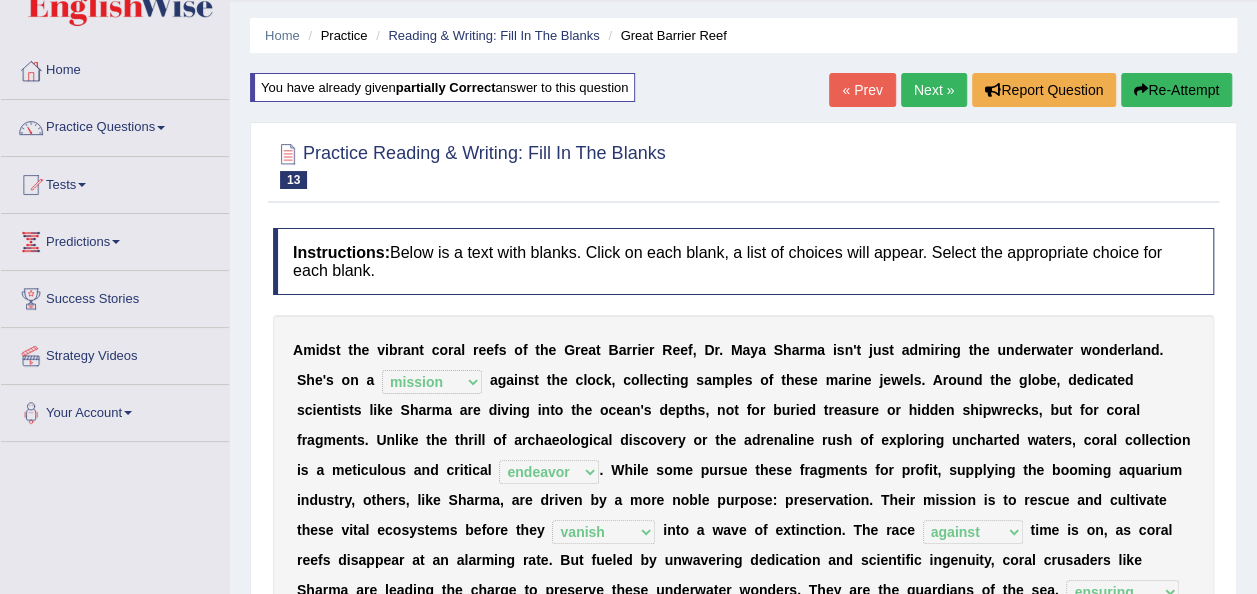 click on "Next »" at bounding box center [934, 90] 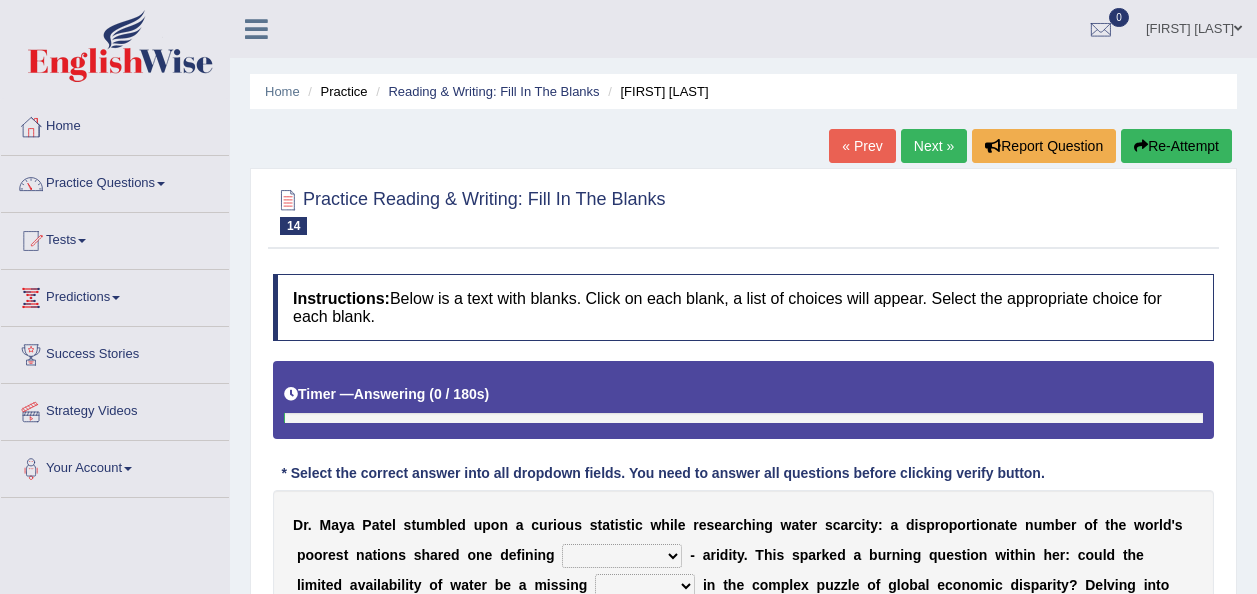 scroll, scrollTop: 200, scrollLeft: 0, axis: vertical 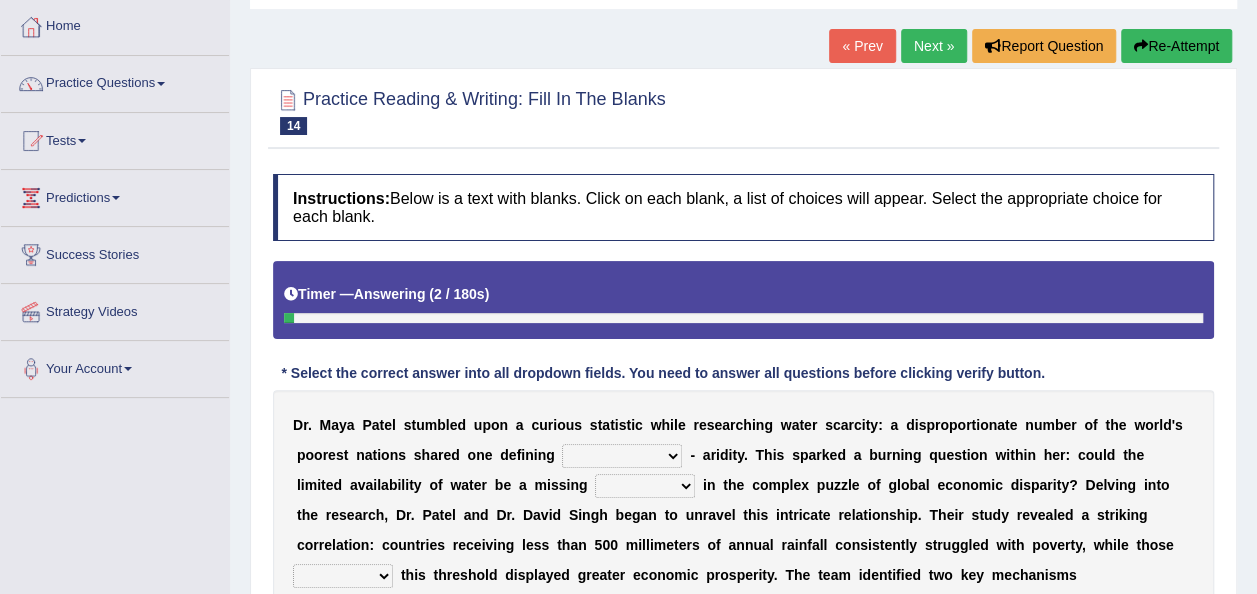 click on "Next »" at bounding box center (934, 46) 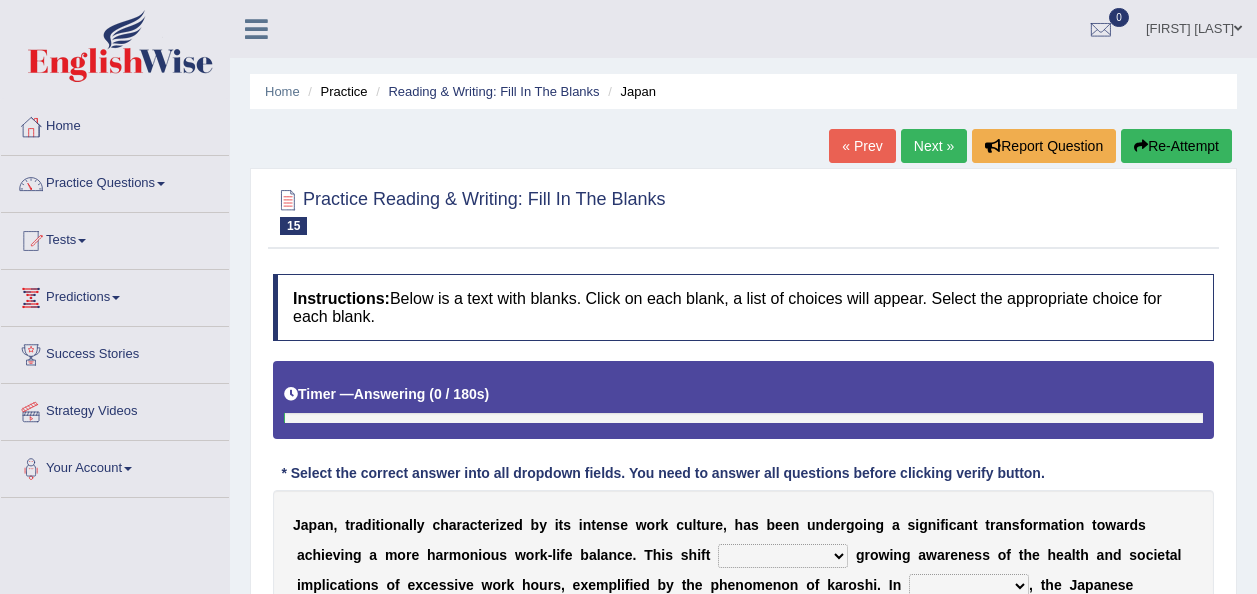 scroll, scrollTop: 149, scrollLeft: 0, axis: vertical 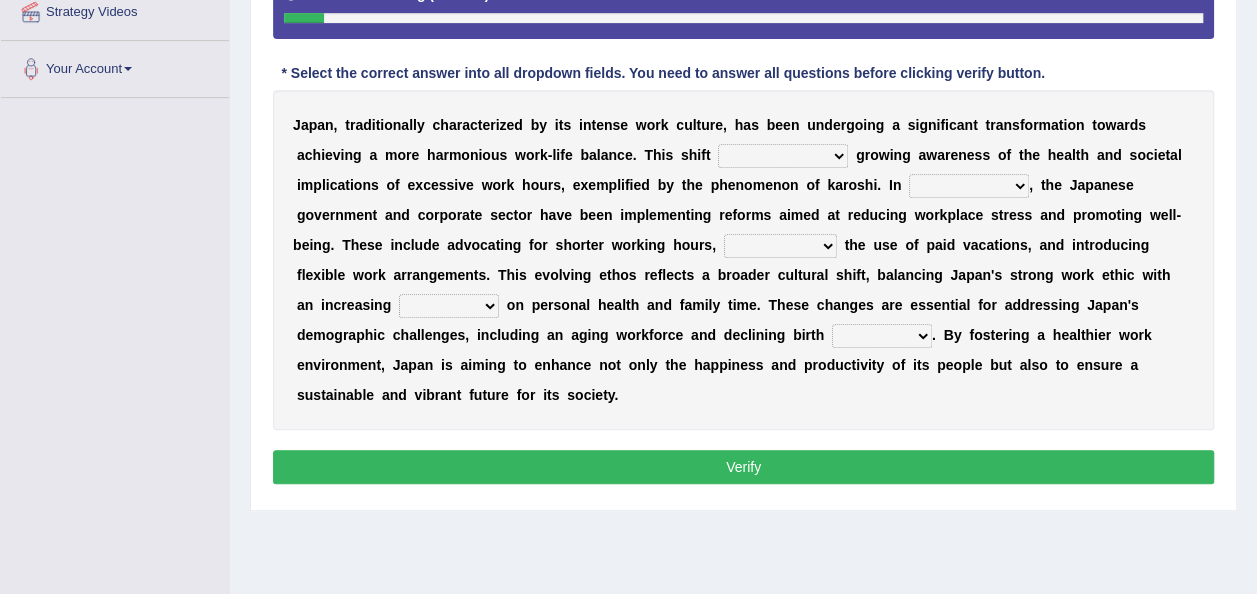 click on "is driven by is driven driven by which is driven" at bounding box center (783, 156) 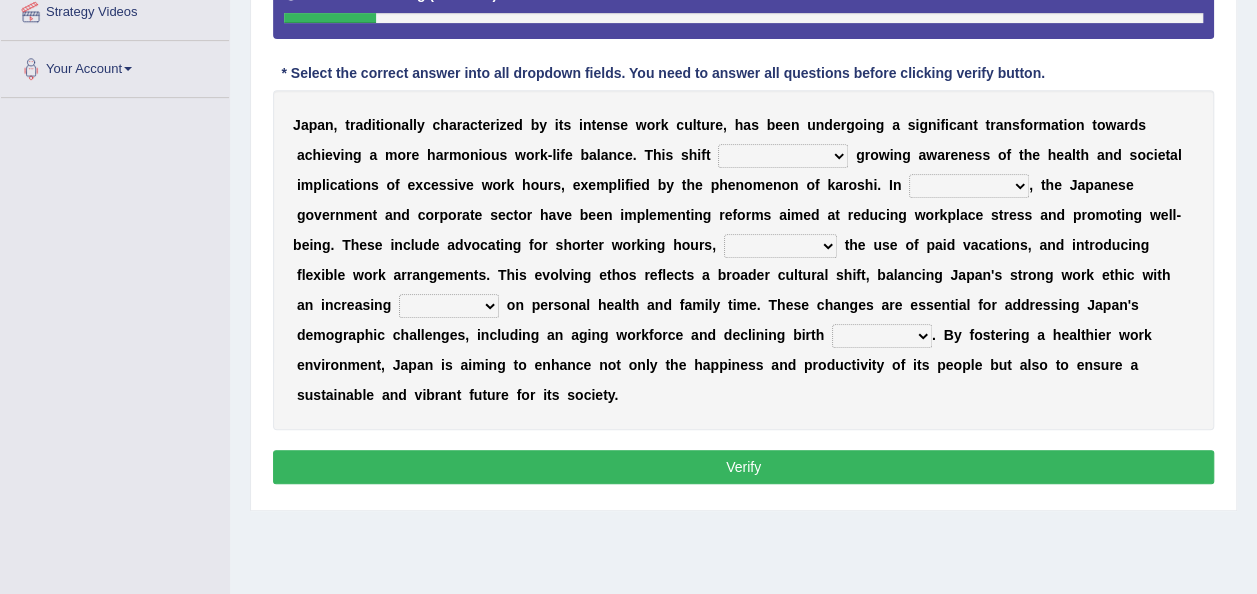 select on "is driven by" 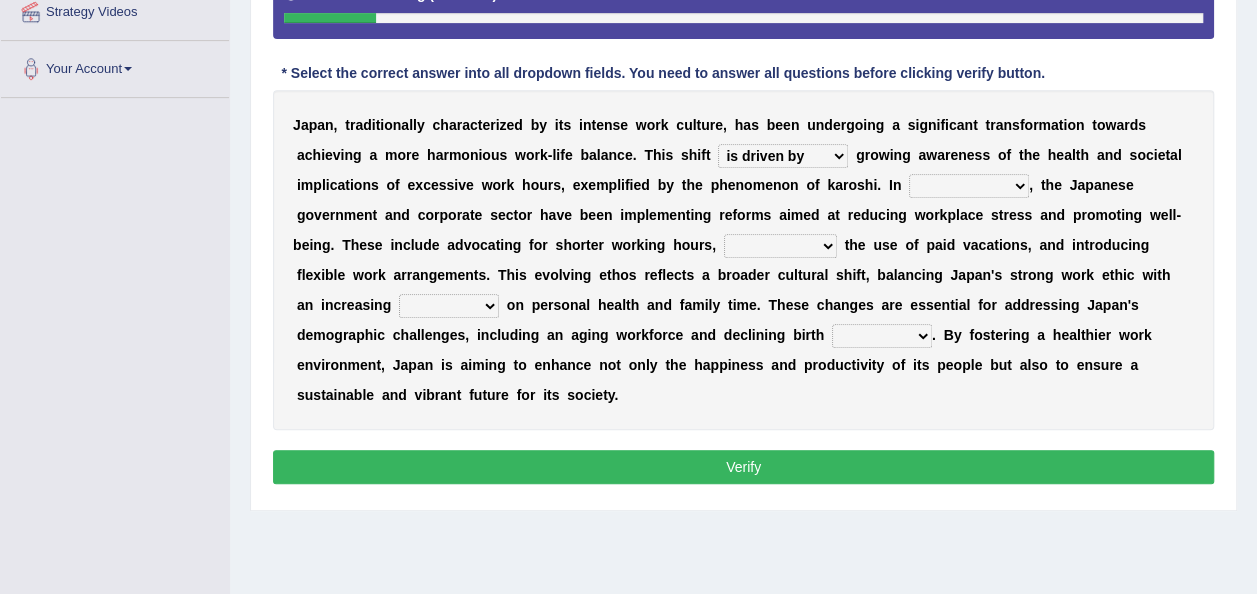 click on "is driven by is driven driven by which is driven" at bounding box center (783, 156) 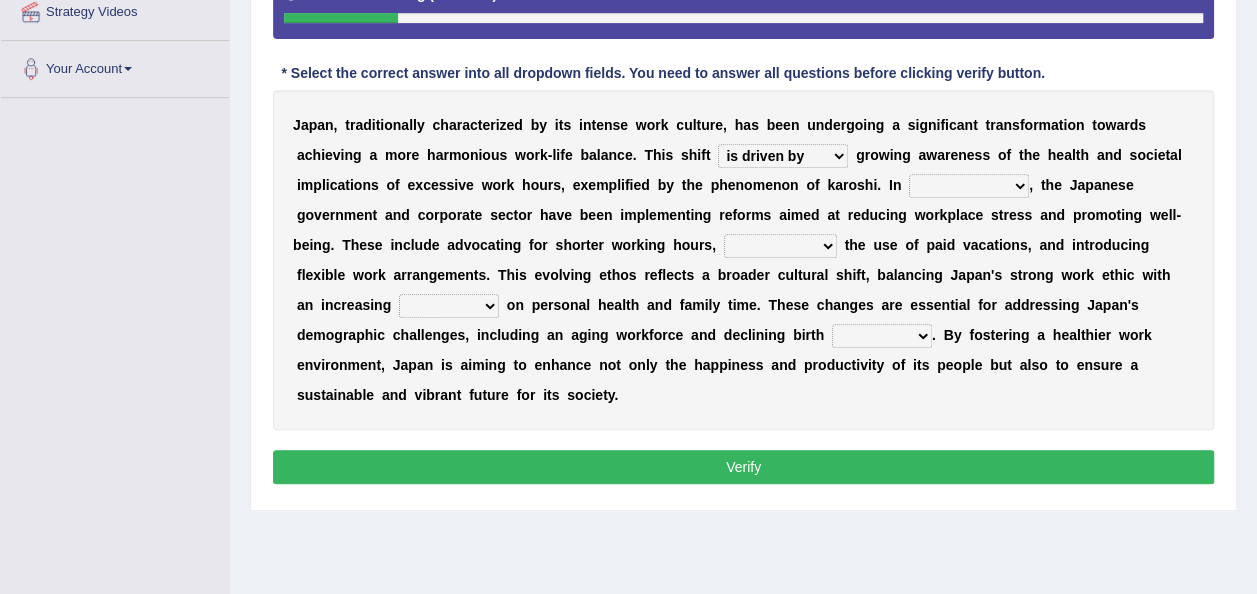 click on "consideration difference regard response" at bounding box center [969, 186] 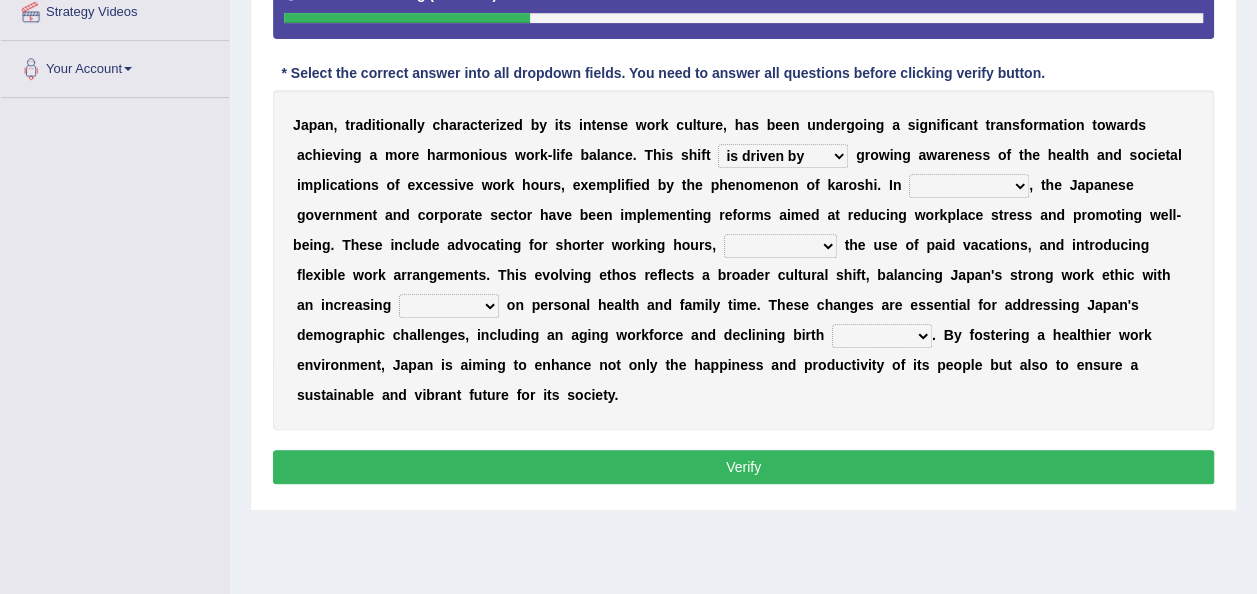 select on "response" 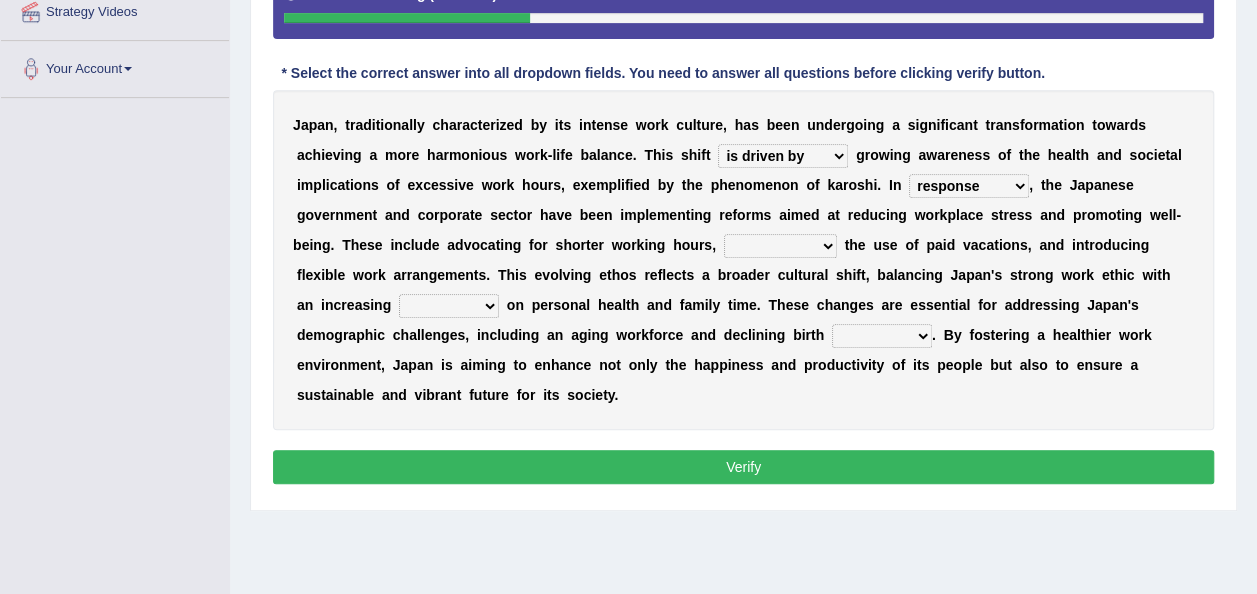 click on "consideration difference regard response" at bounding box center (969, 186) 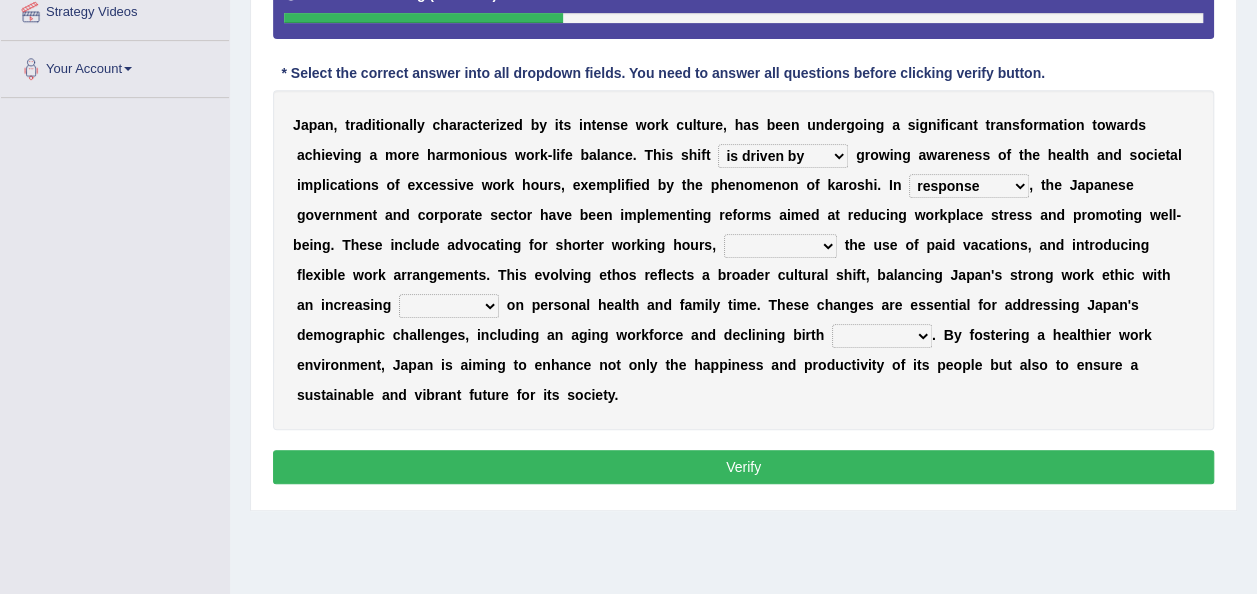 click on "persuading retiring posing encouraging" at bounding box center (780, 246) 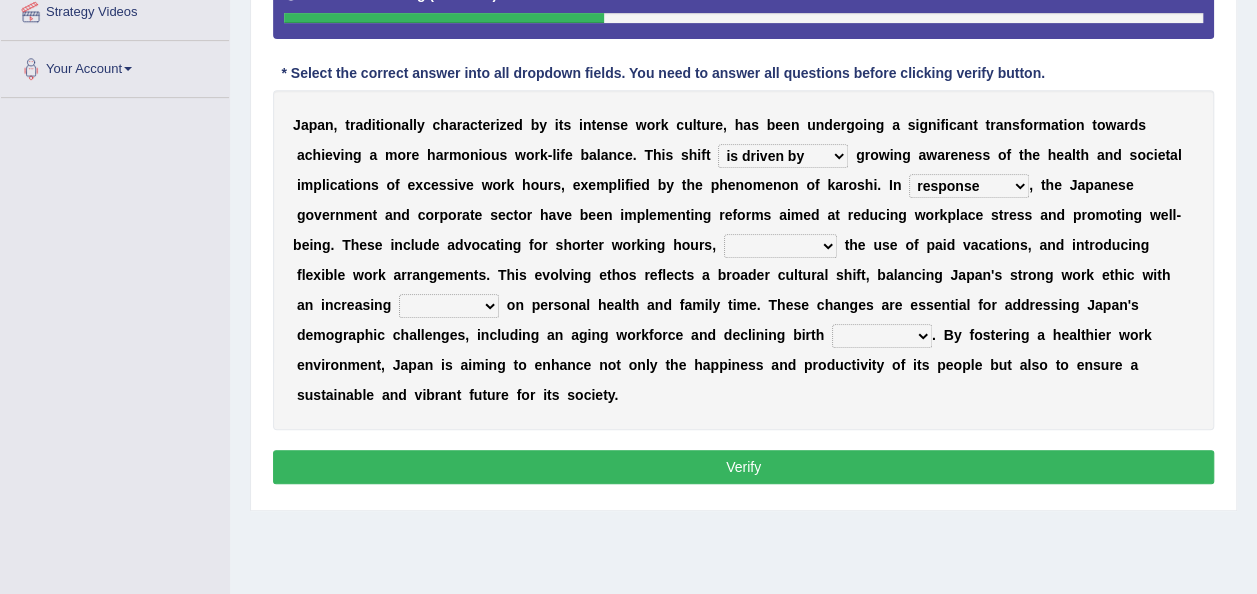 select on "encouraging" 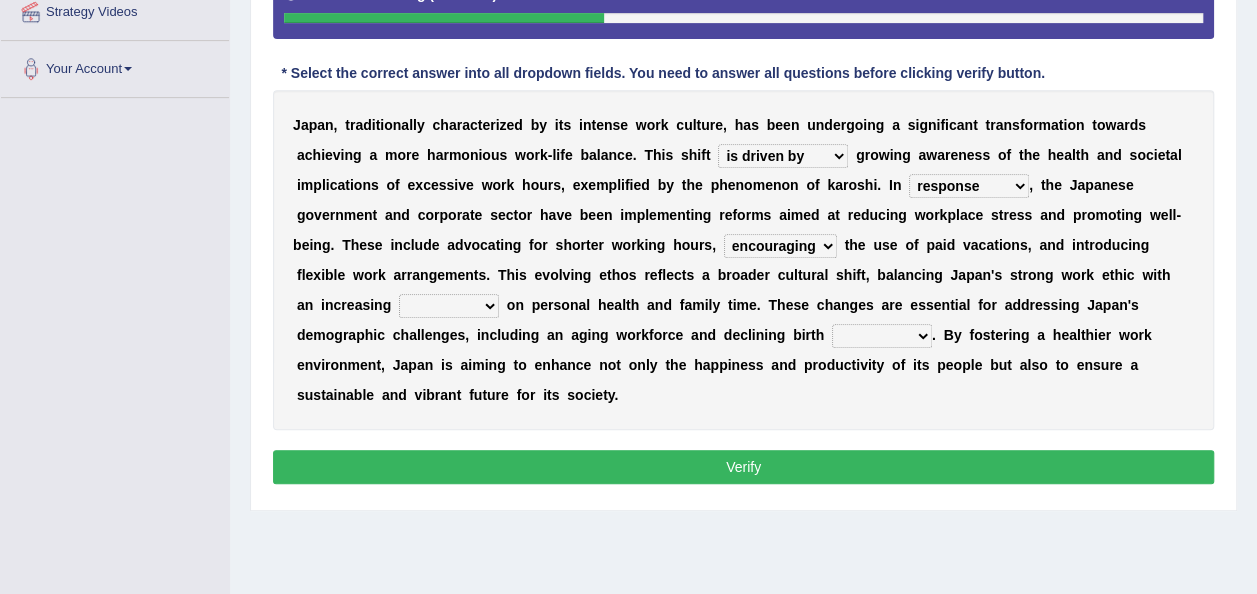 click on "persuading retiring posing encouraging" at bounding box center [780, 246] 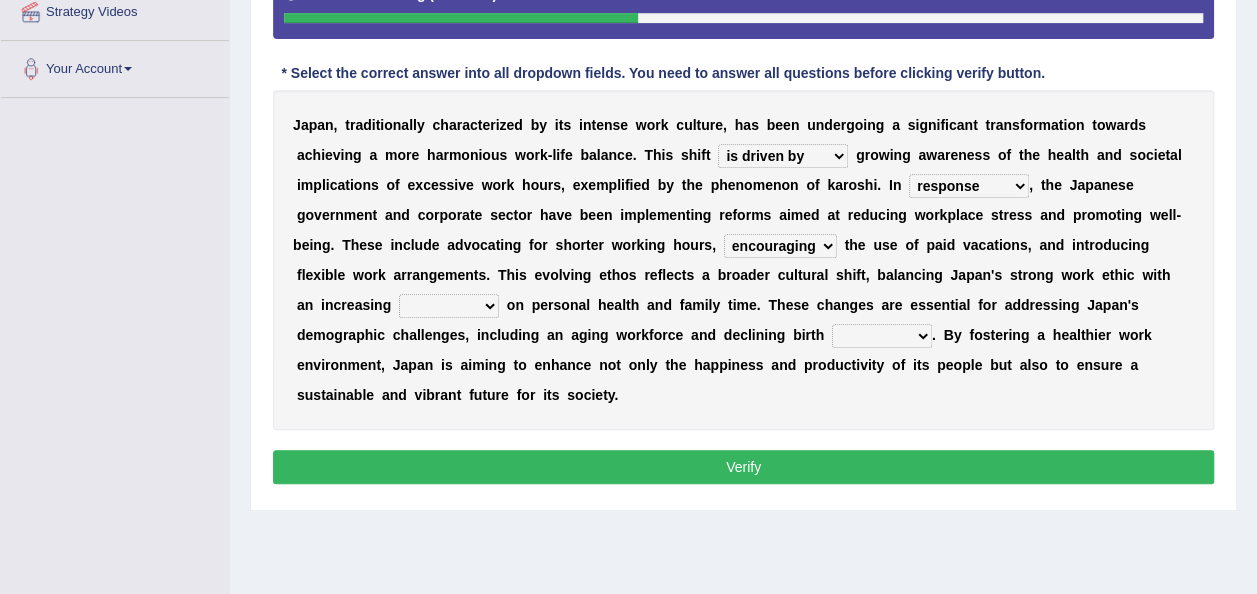 click on "omission prospect code emphasis" at bounding box center [449, 306] 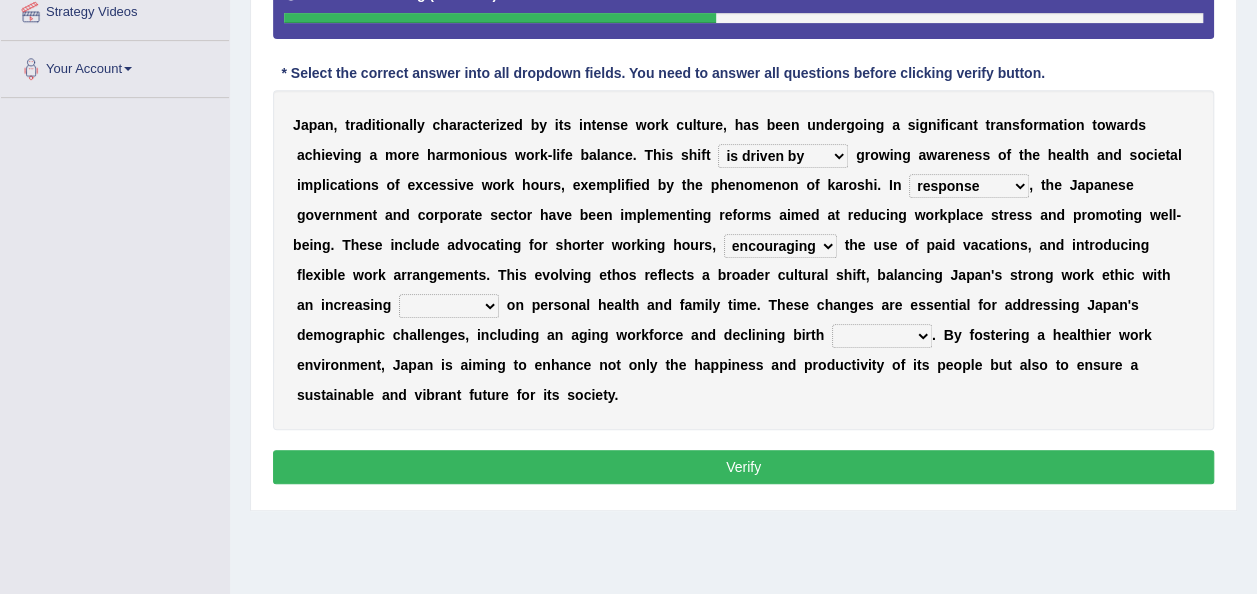 select on "emphasis" 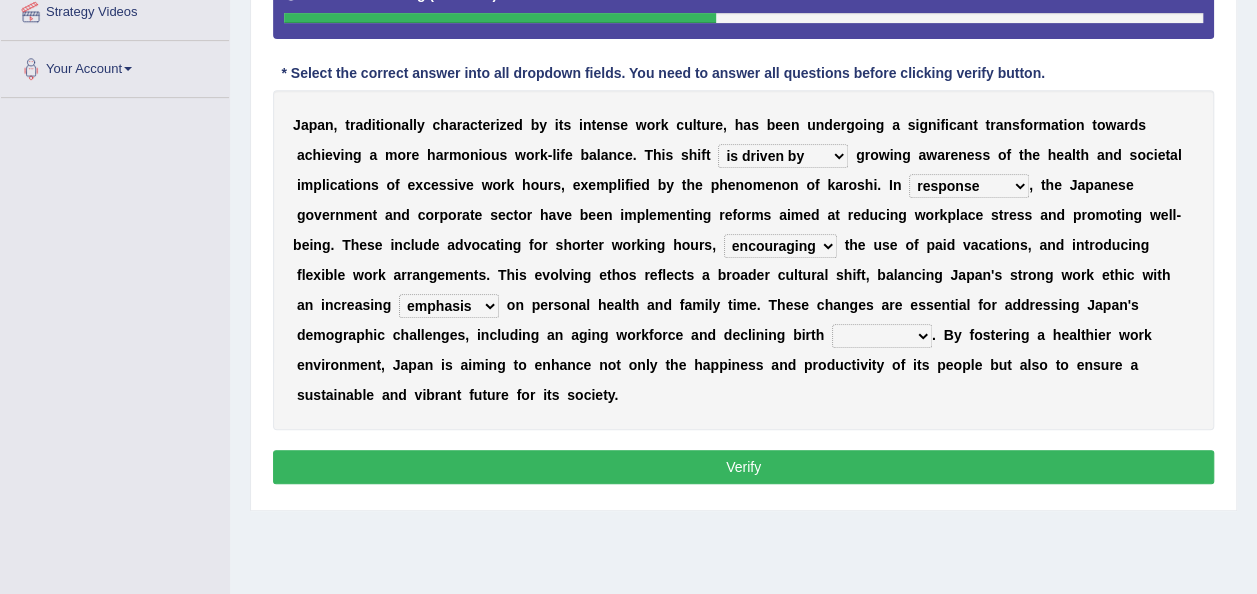 click on "omission prospect code emphasis" at bounding box center (449, 306) 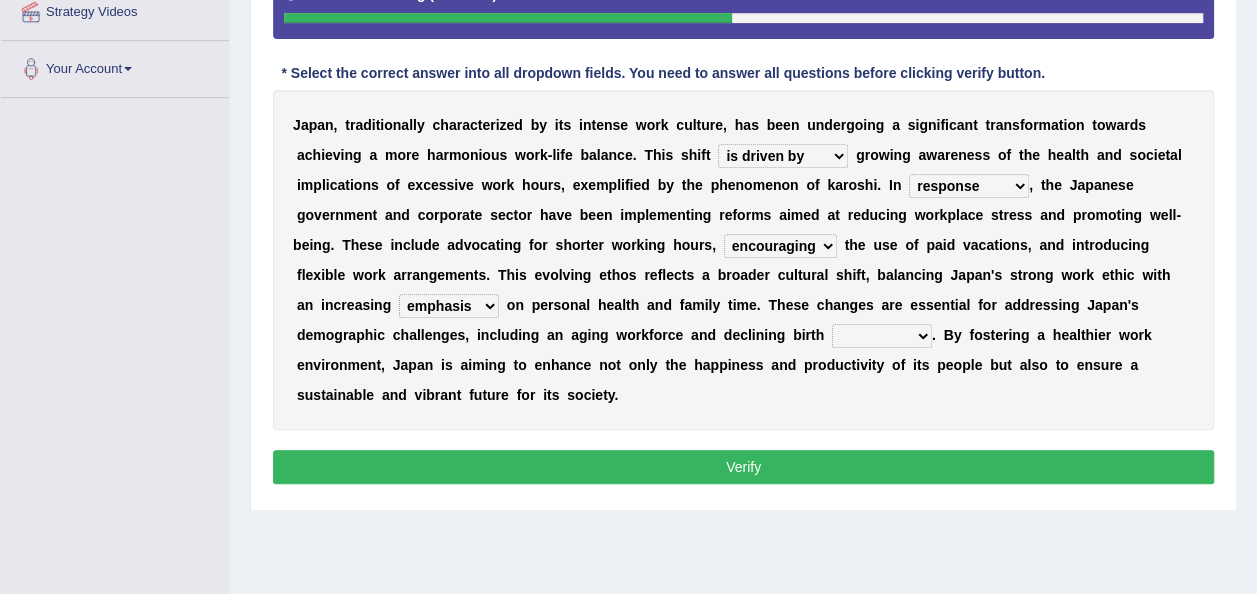 click on "omission prospect code emphasis" at bounding box center [449, 306] 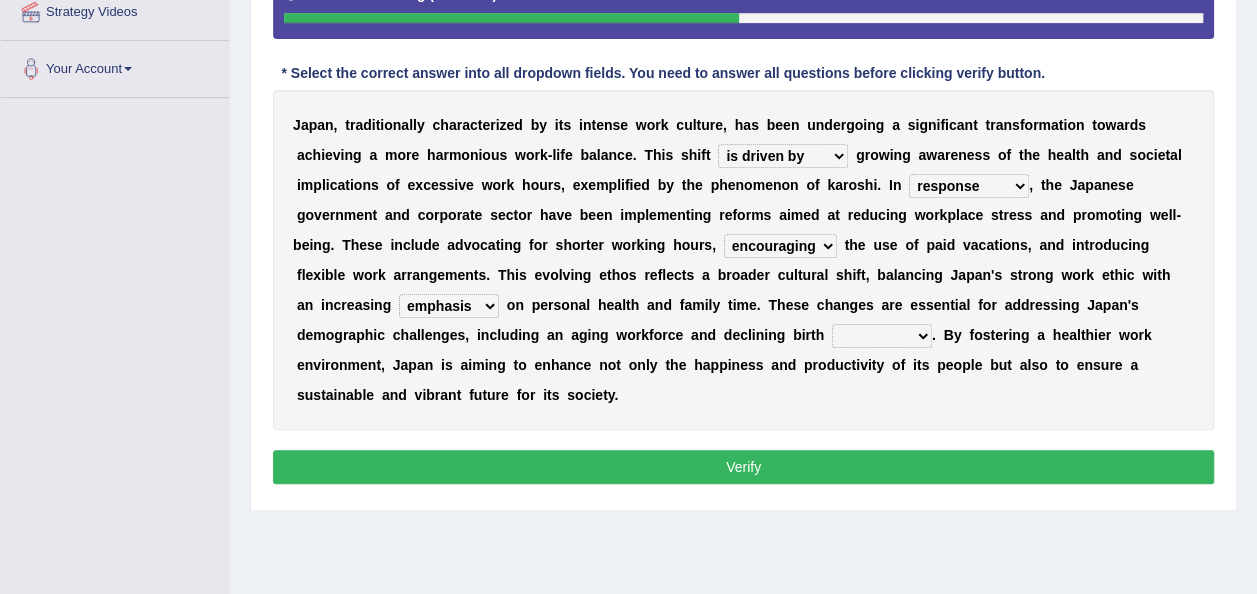 click on "omission prospect code emphasis" at bounding box center (449, 306) 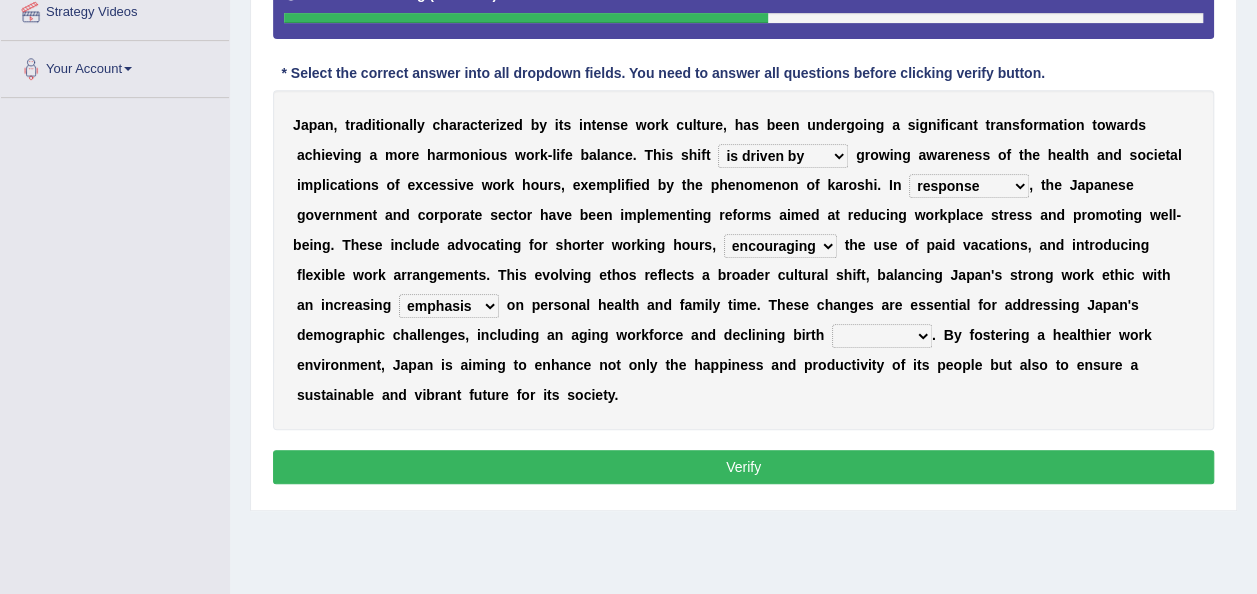 click on "examples impacts models rates" at bounding box center [882, 336] 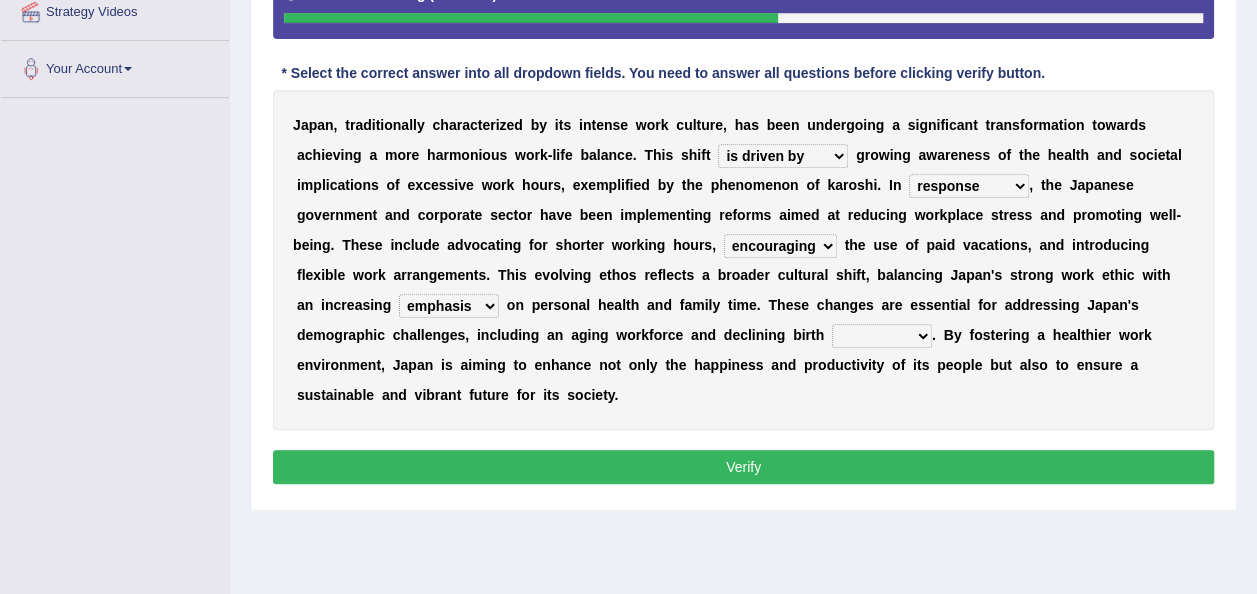 select on "rates" 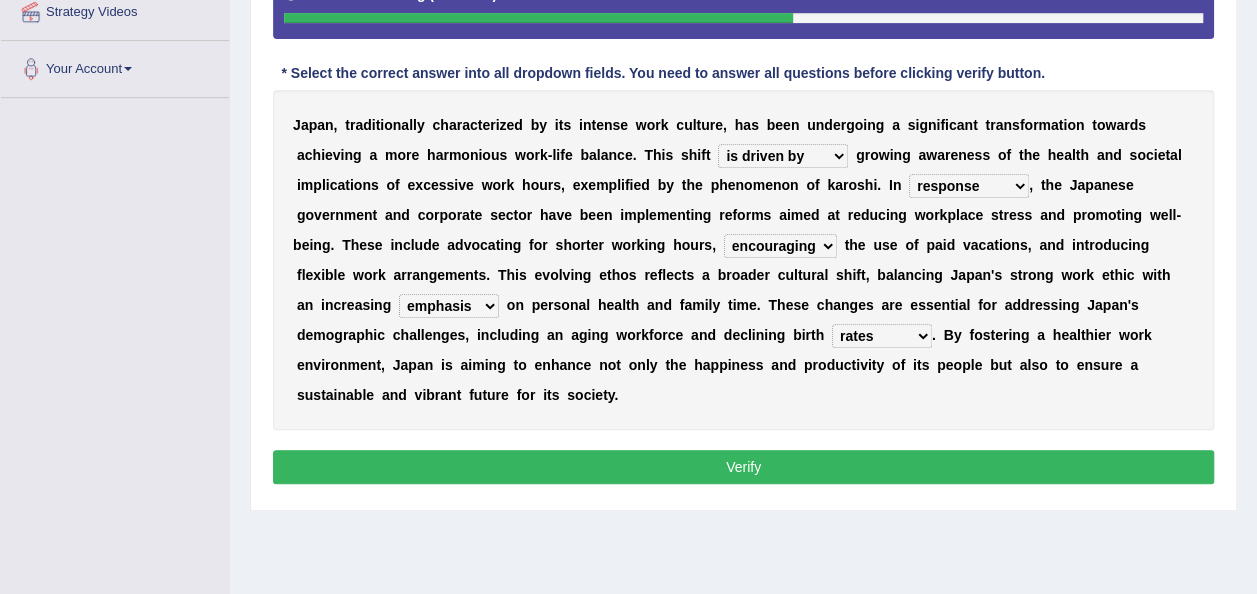 click on "Verify" at bounding box center (743, 467) 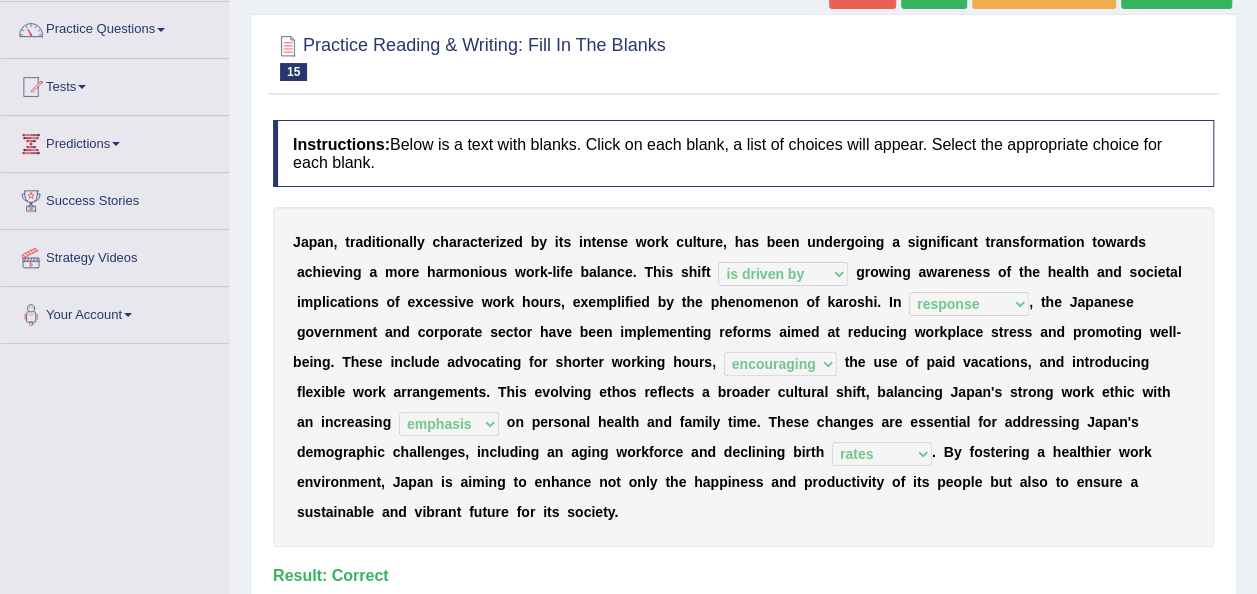 scroll, scrollTop: 100, scrollLeft: 0, axis: vertical 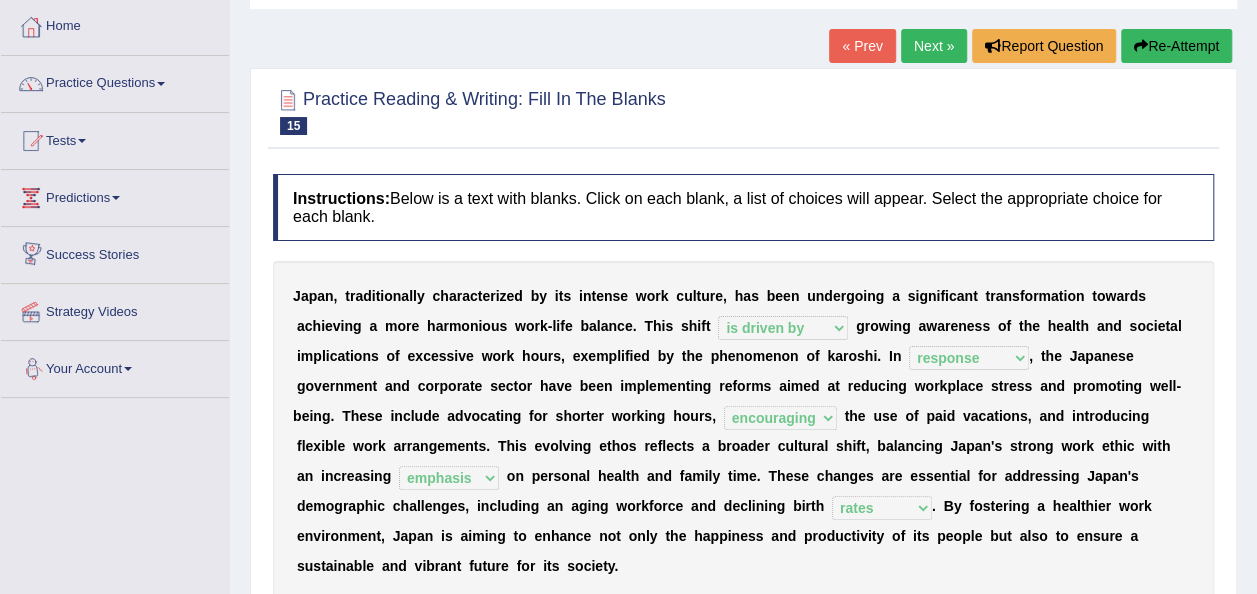 click on "Next »" at bounding box center [934, 46] 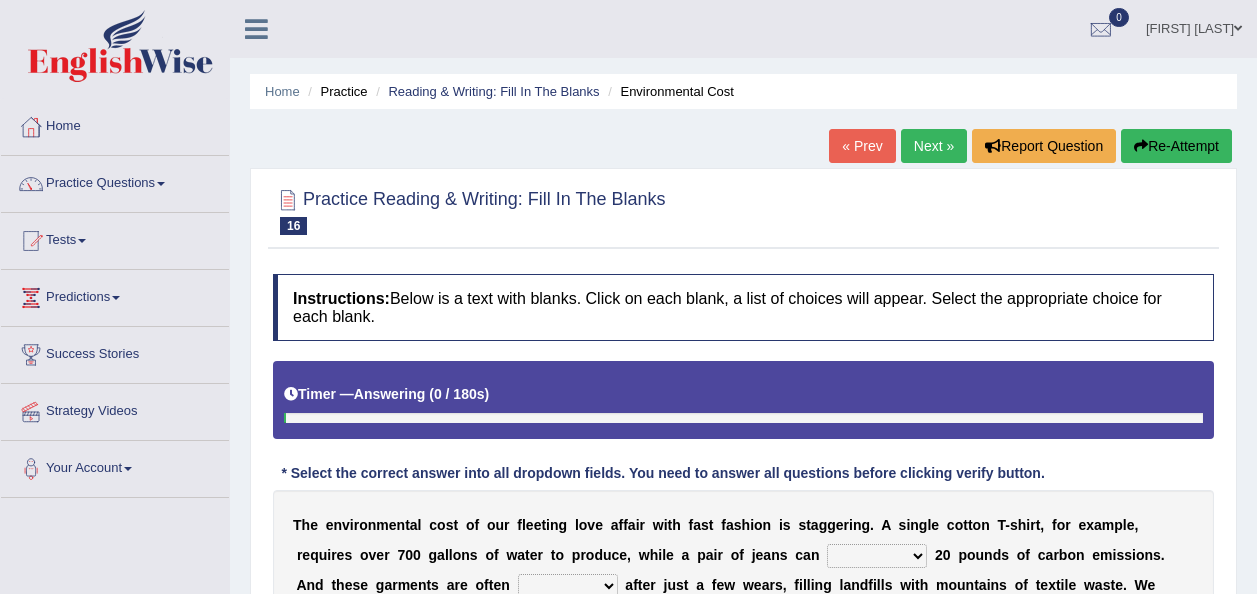 scroll, scrollTop: 300, scrollLeft: 0, axis: vertical 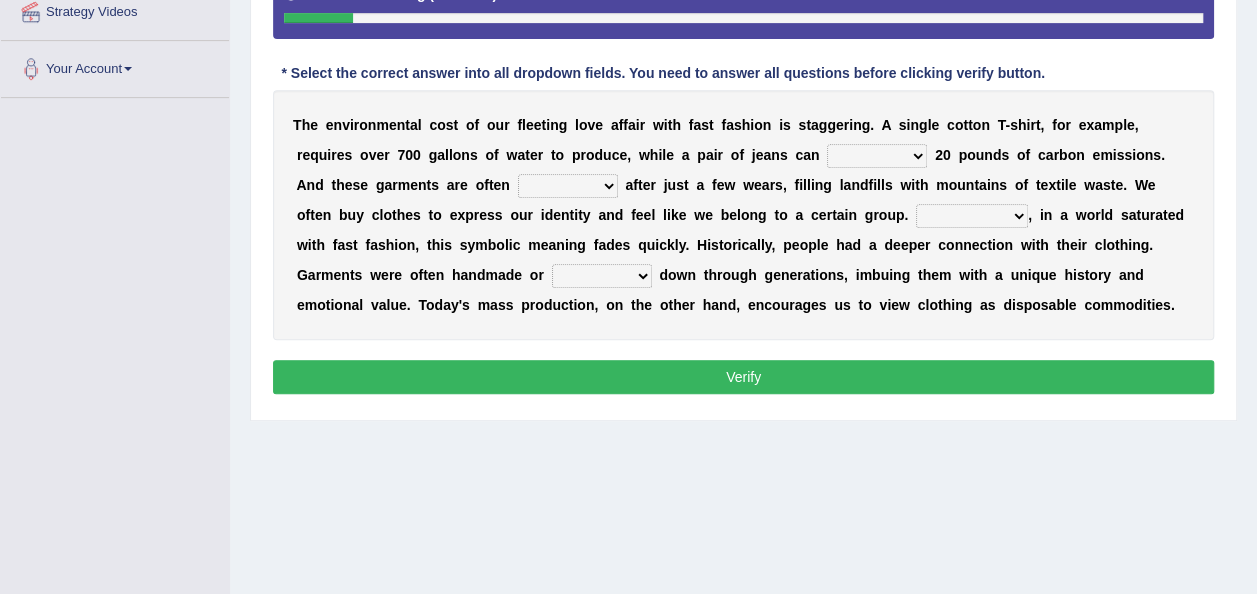 click on "generate access recycle measure" at bounding box center (877, 156) 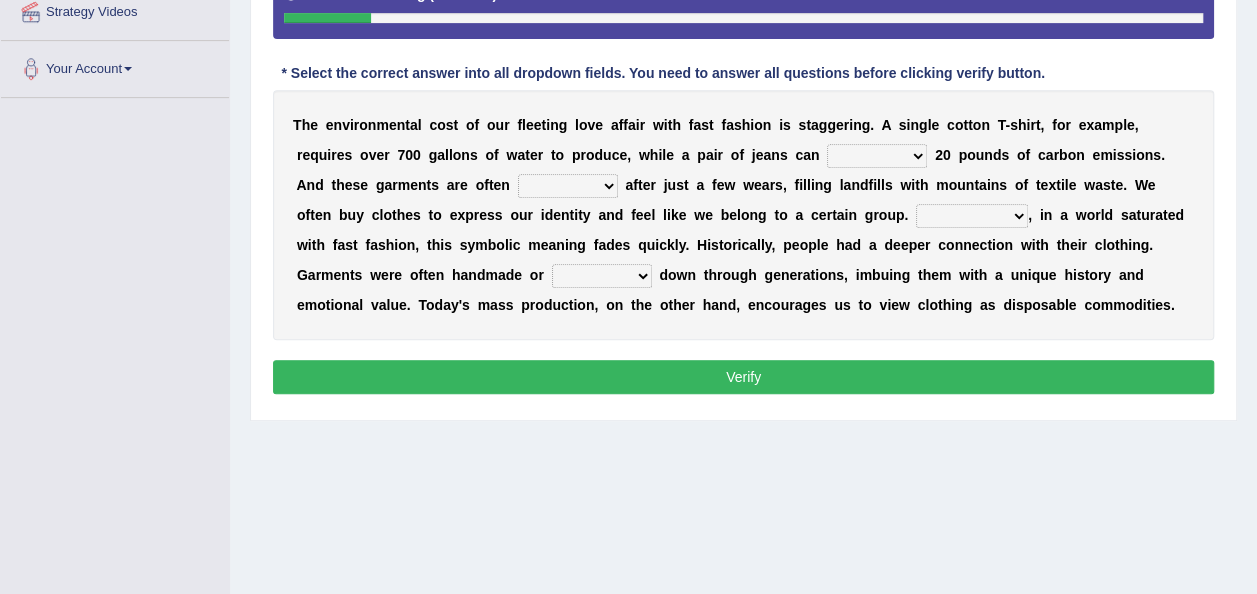 select on "generate" 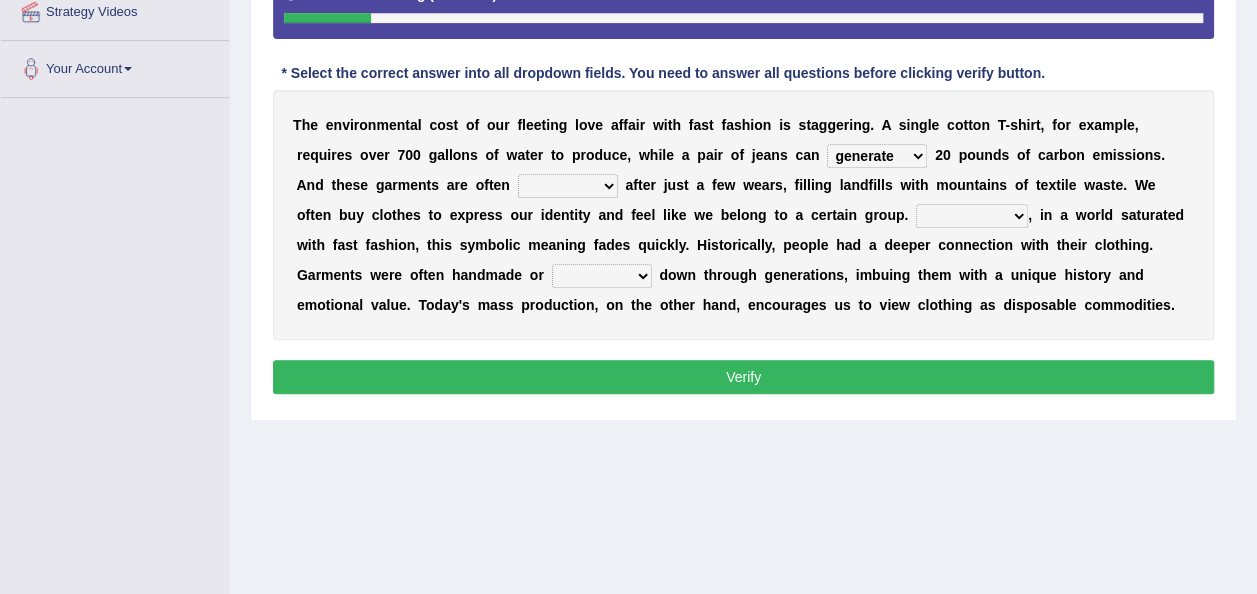 click on "generate access recycle measure" at bounding box center (877, 156) 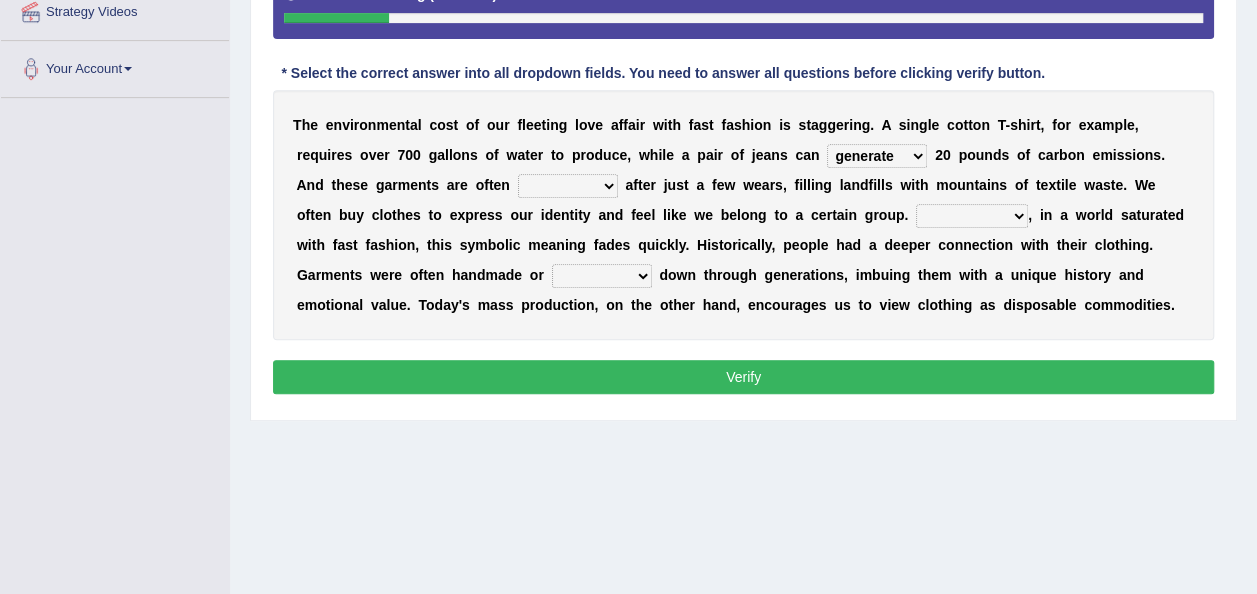 click on "found allocated discarded developed" at bounding box center [568, 186] 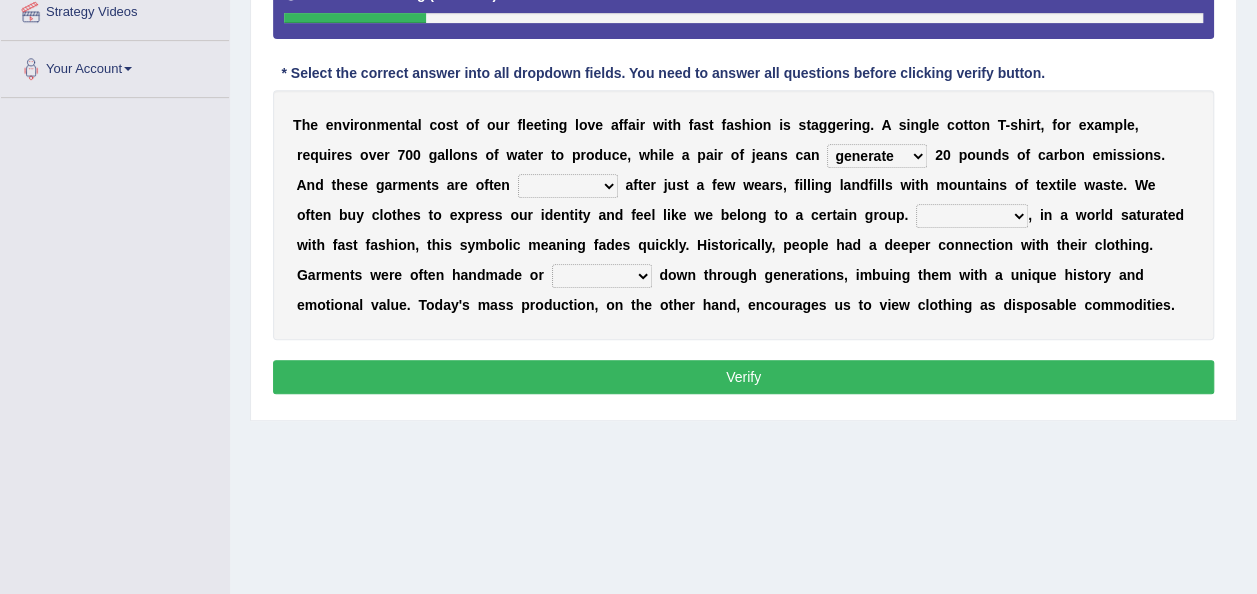 select on "discarded" 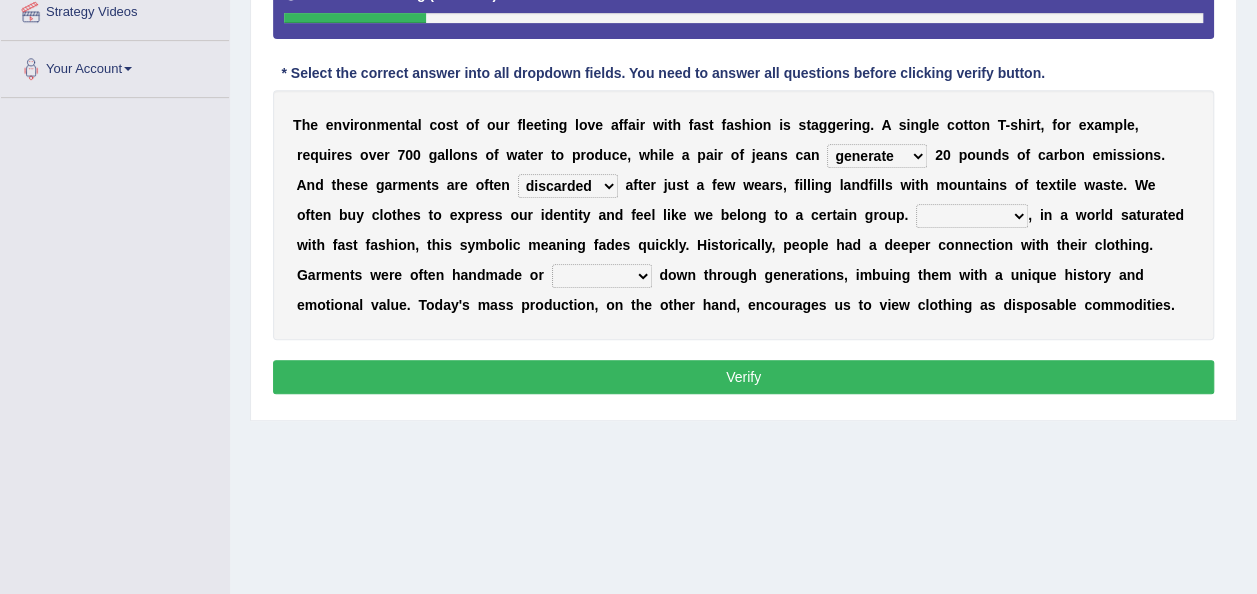 click on "found allocated discarded developed" at bounding box center [568, 186] 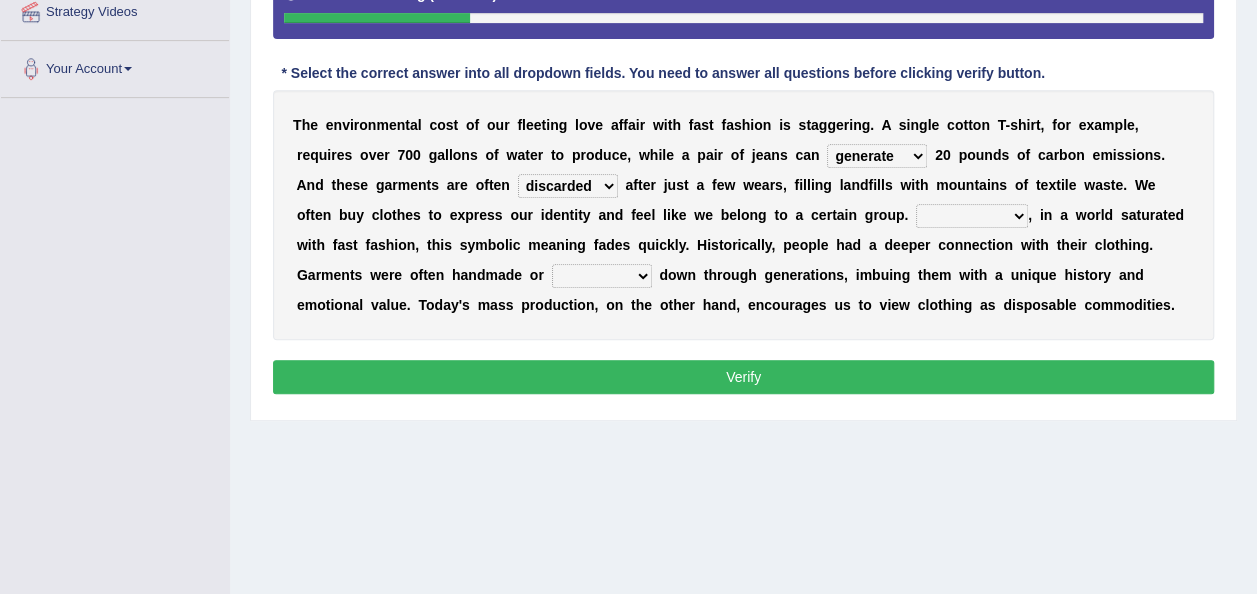 click on "However While For instance Besides" at bounding box center [972, 216] 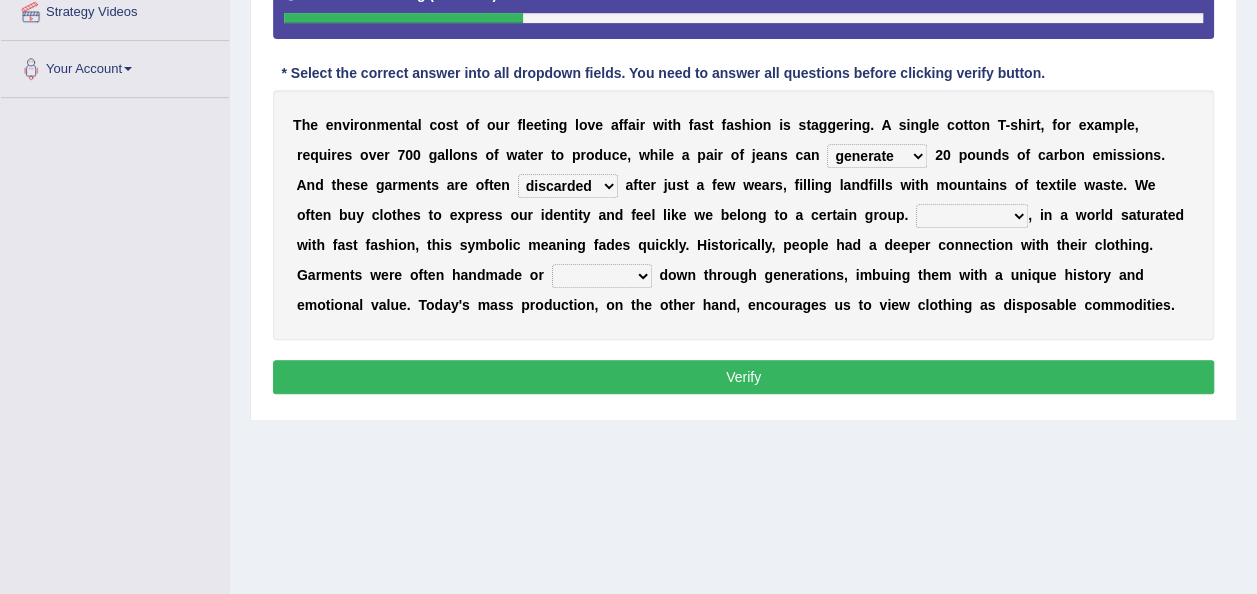 select on "However" 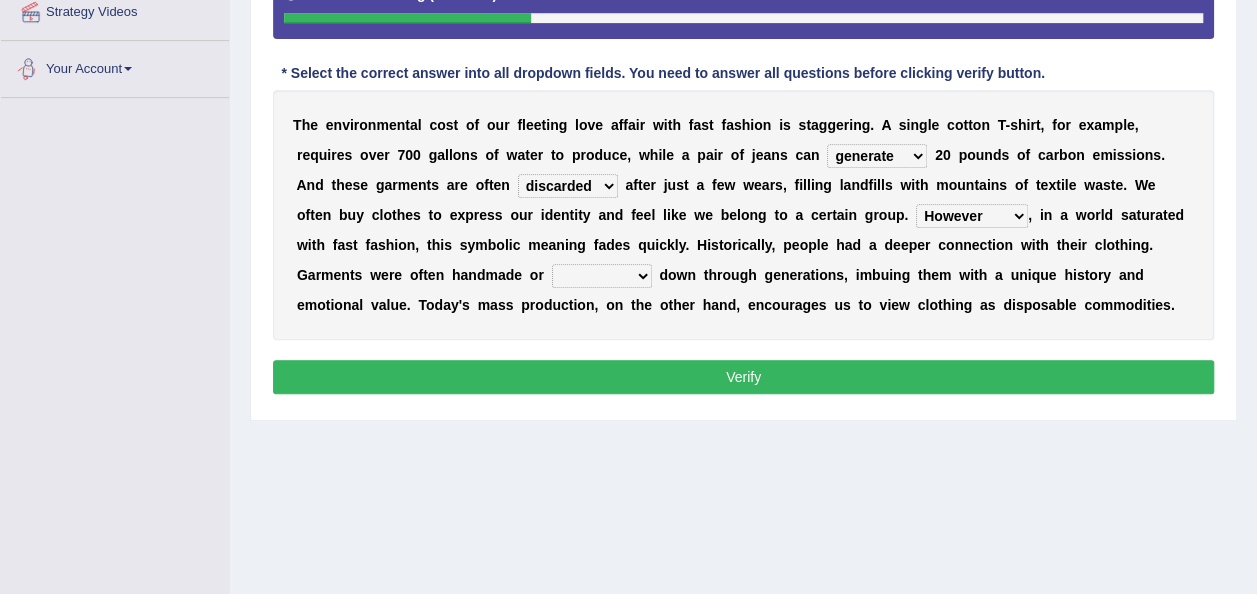 click on "However While For instance Besides" at bounding box center [972, 216] 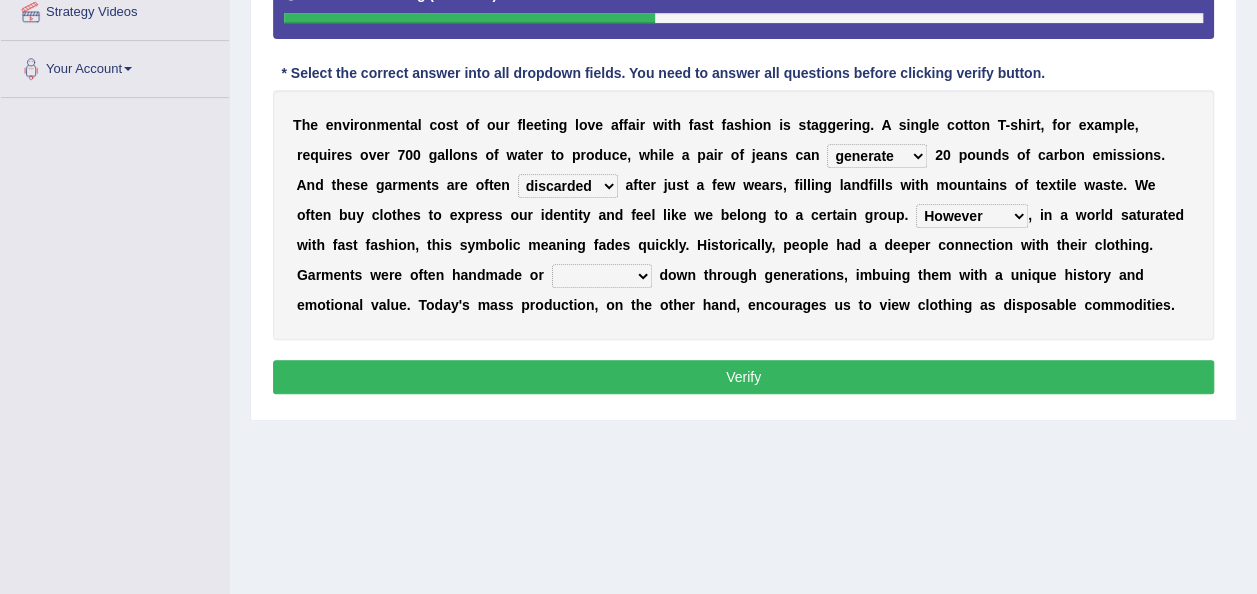 click on "However While For instance Besides" at bounding box center [972, 216] 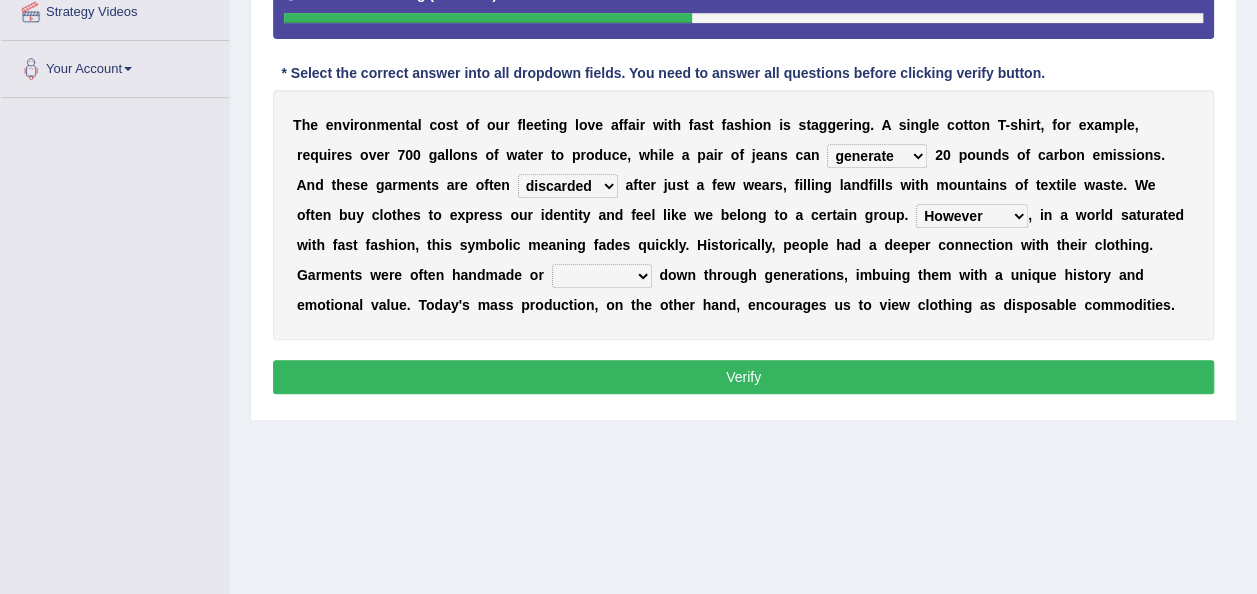 click on "sought passed raised altered" at bounding box center (602, 276) 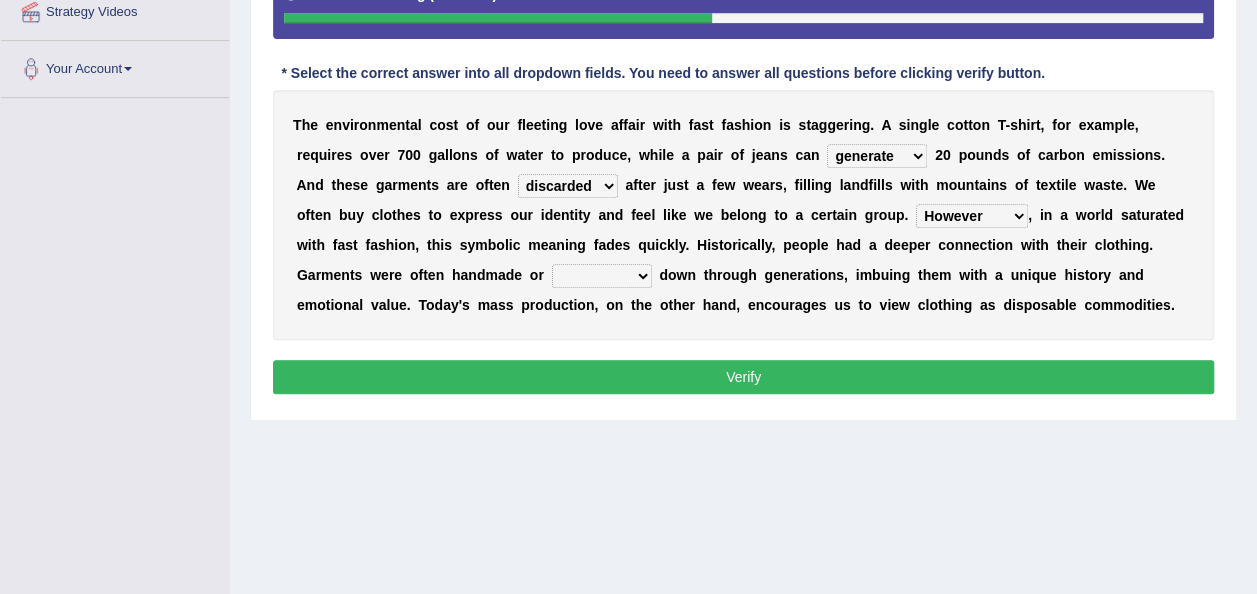 select on "passed" 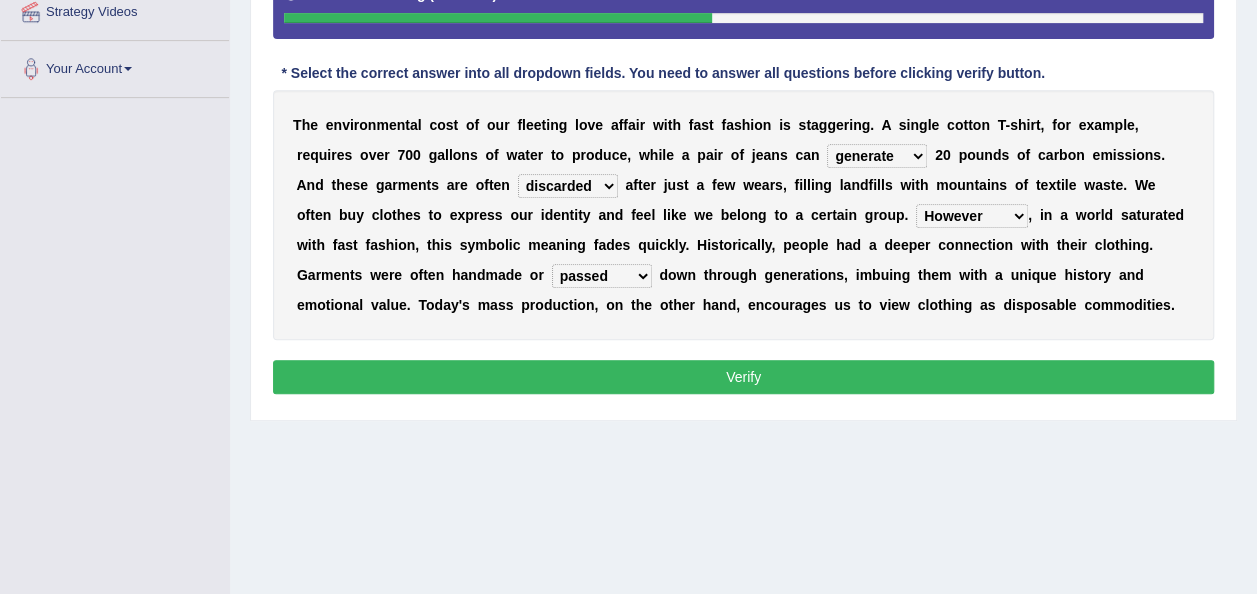click on "sought passed raised altered" at bounding box center [602, 276] 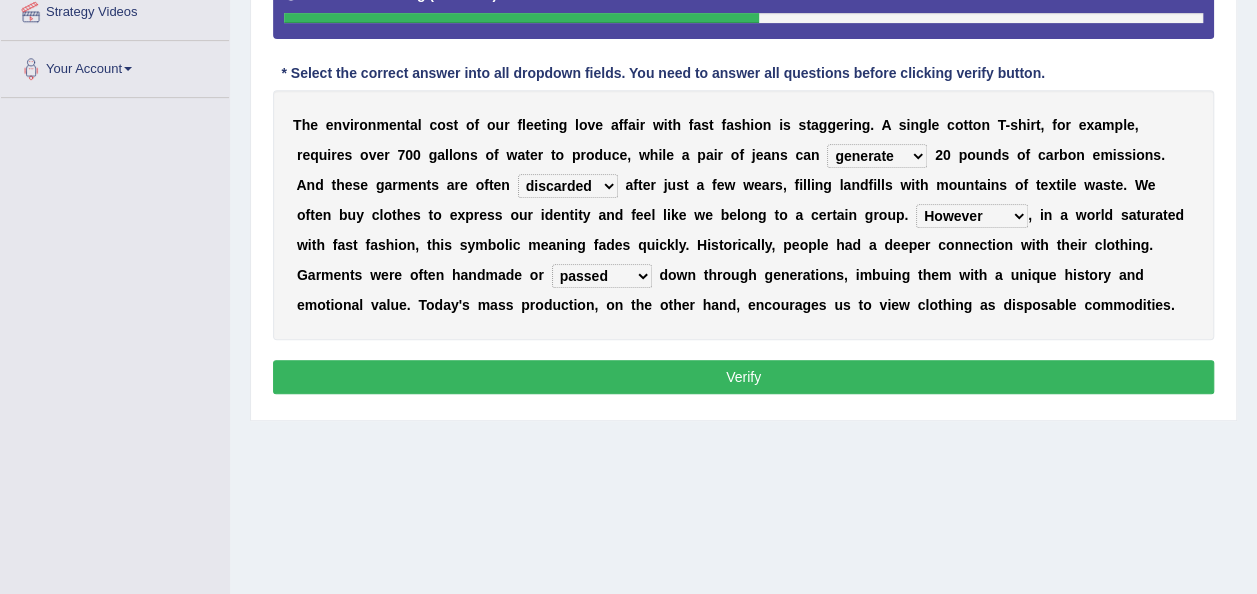 click on "sought passed raised altered" at bounding box center (602, 276) 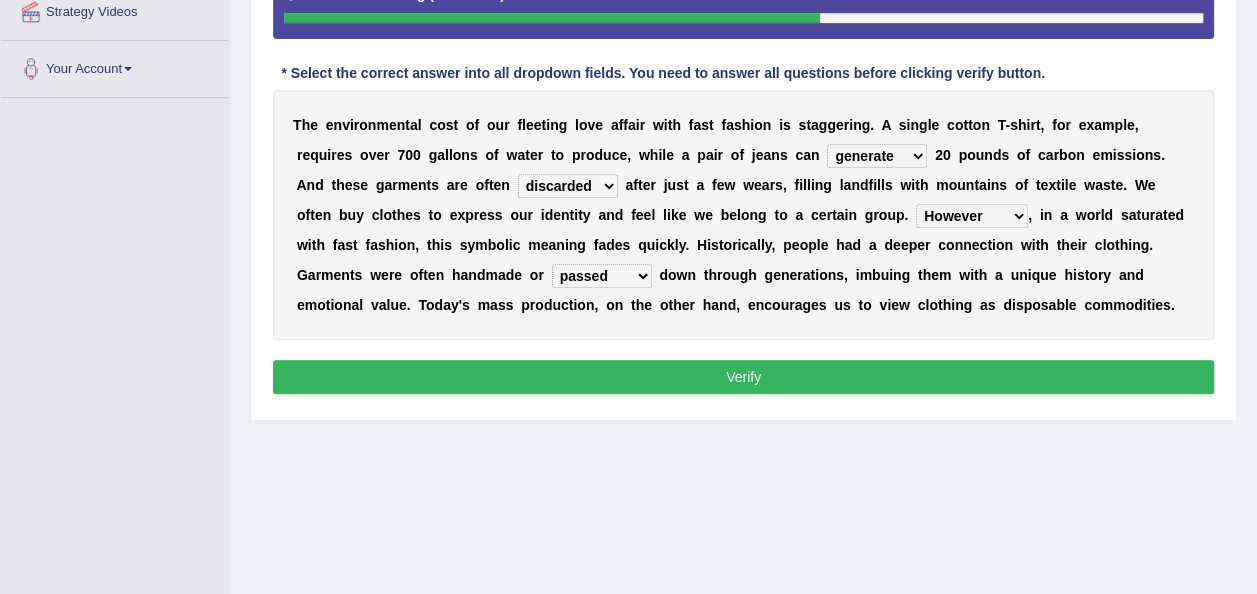 click on "Verify" at bounding box center [743, 377] 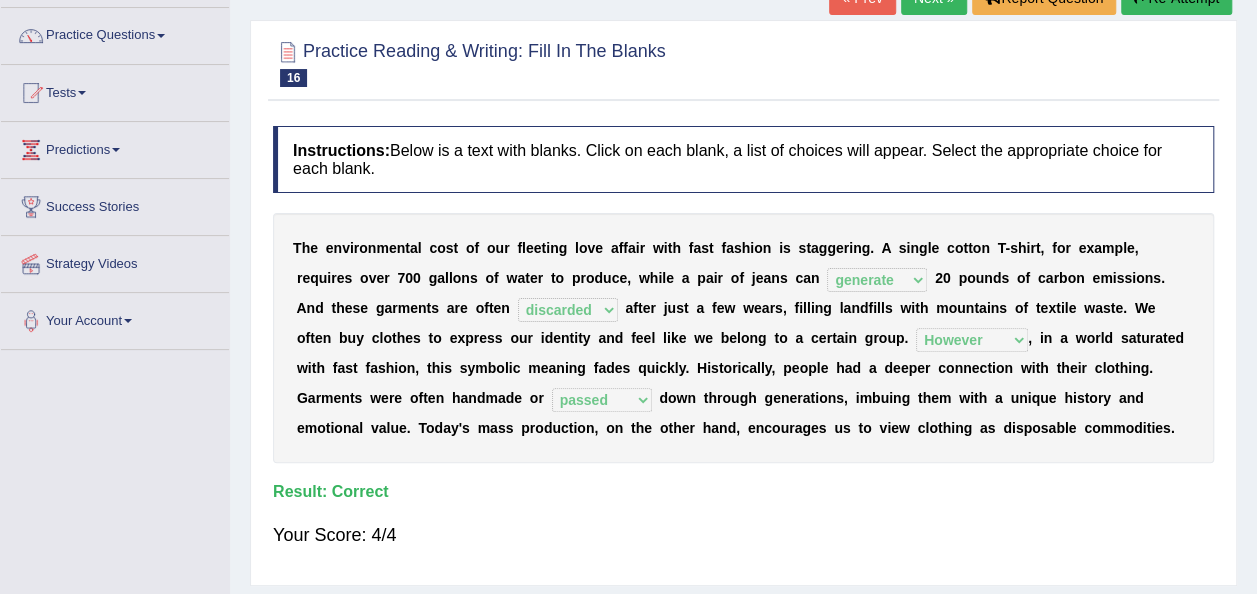 scroll, scrollTop: 100, scrollLeft: 0, axis: vertical 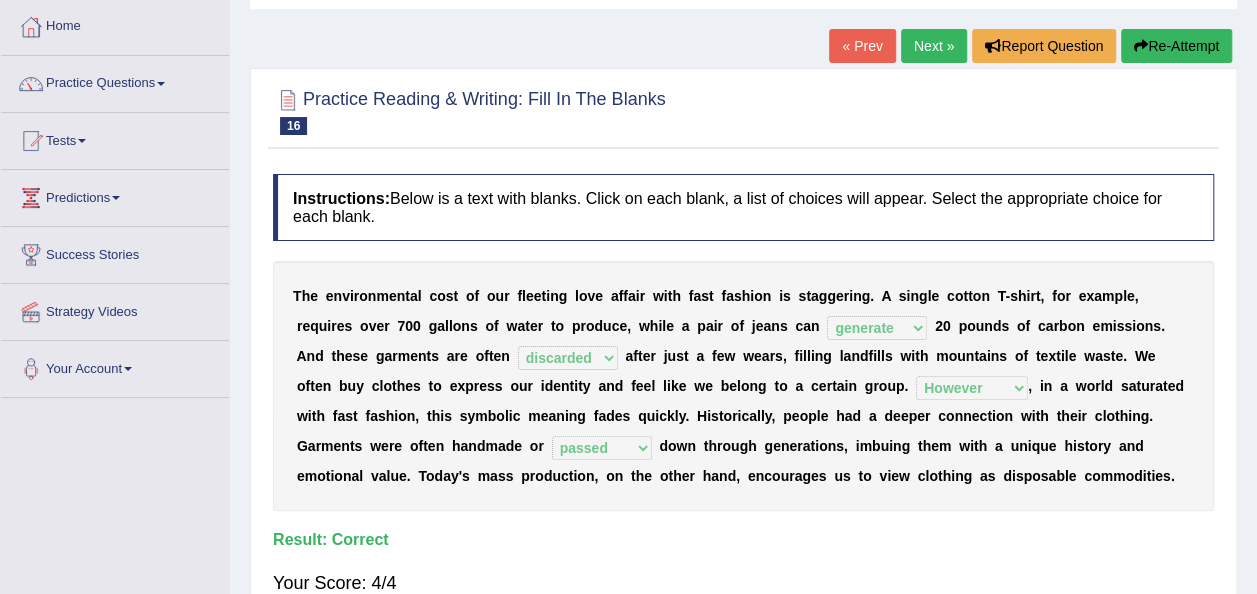 click on "Next »" at bounding box center [934, 46] 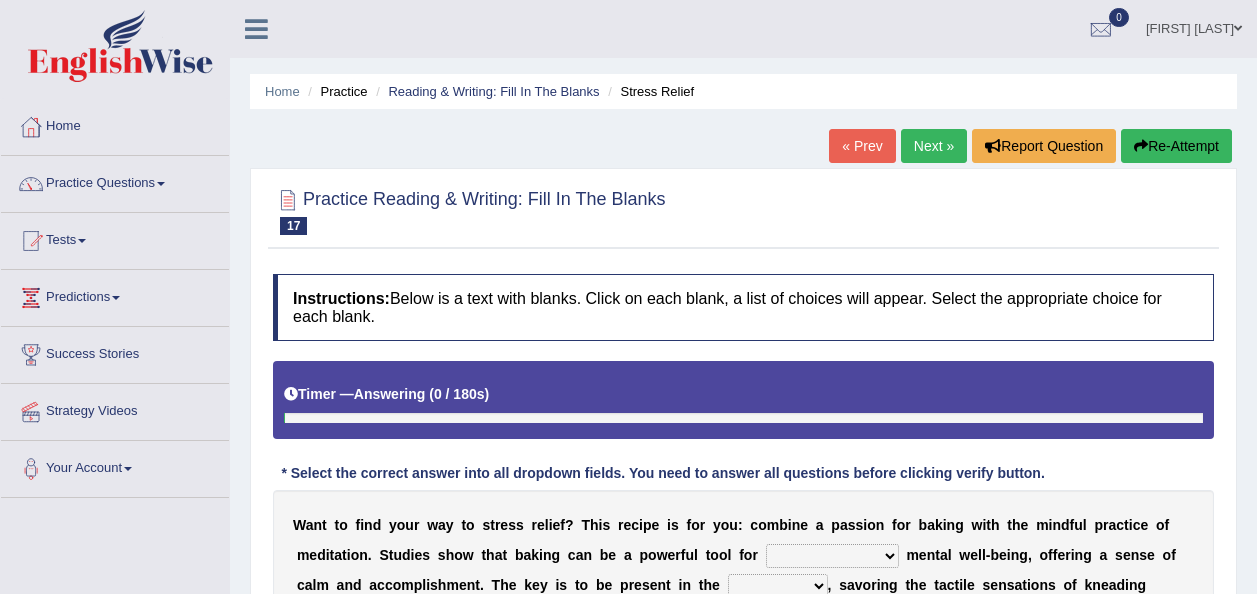 scroll, scrollTop: 0, scrollLeft: 0, axis: both 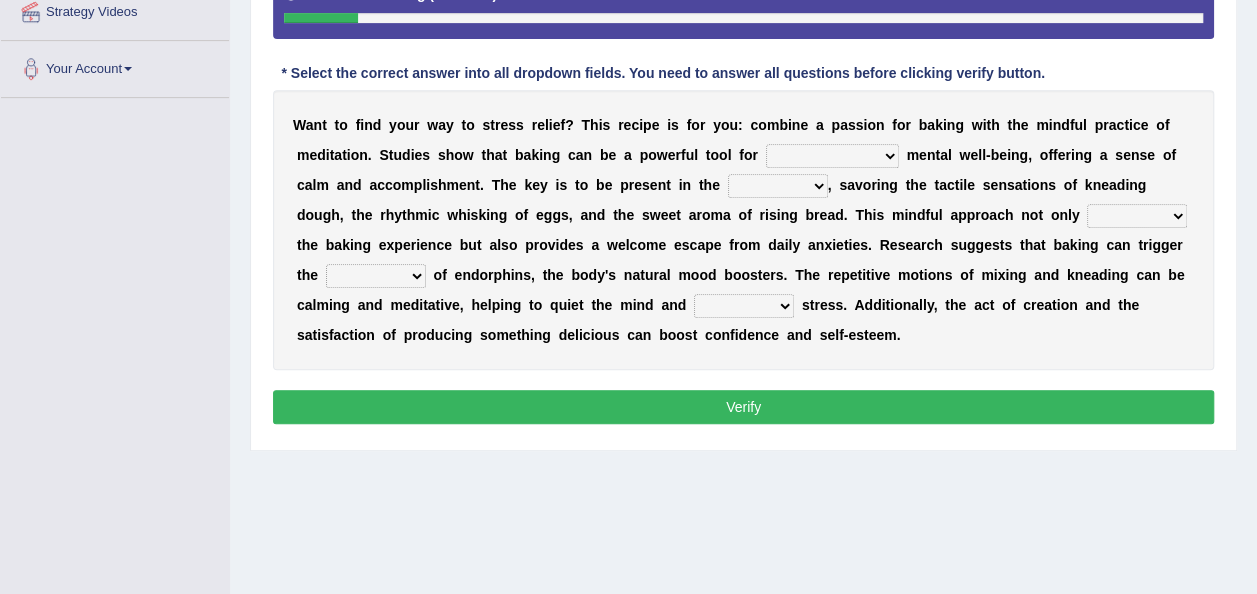 click on "improving being improved improvement improved" at bounding box center [832, 156] 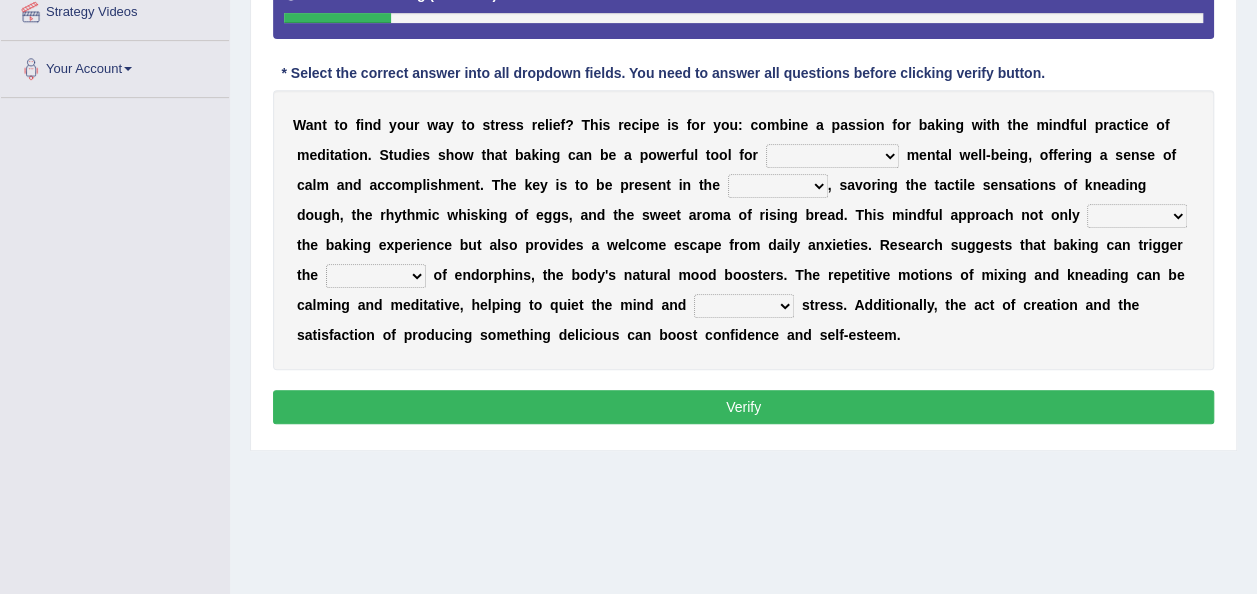 select on "improving" 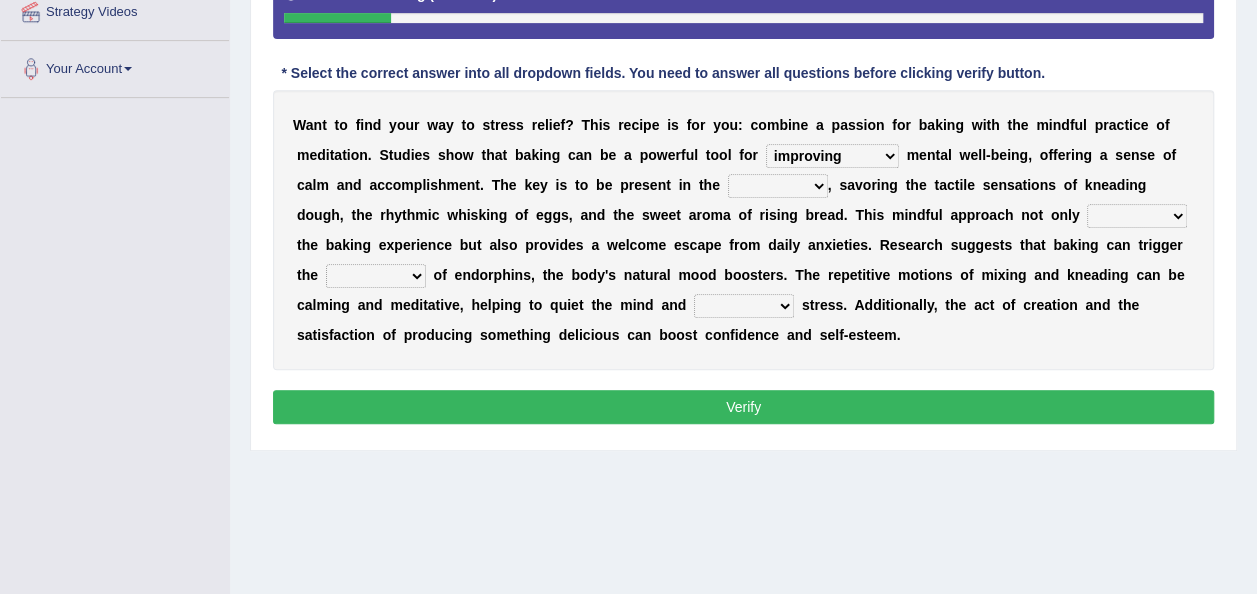 click on "improving being improved improvement improved" at bounding box center [832, 156] 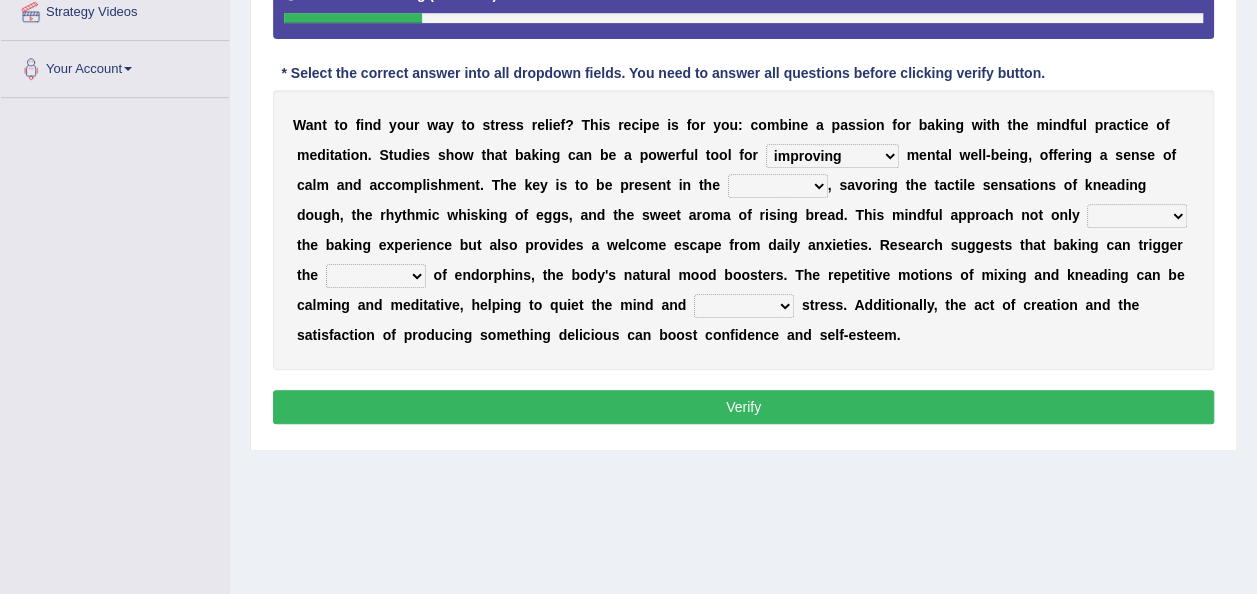 click on "moment point success duration" at bounding box center (778, 186) 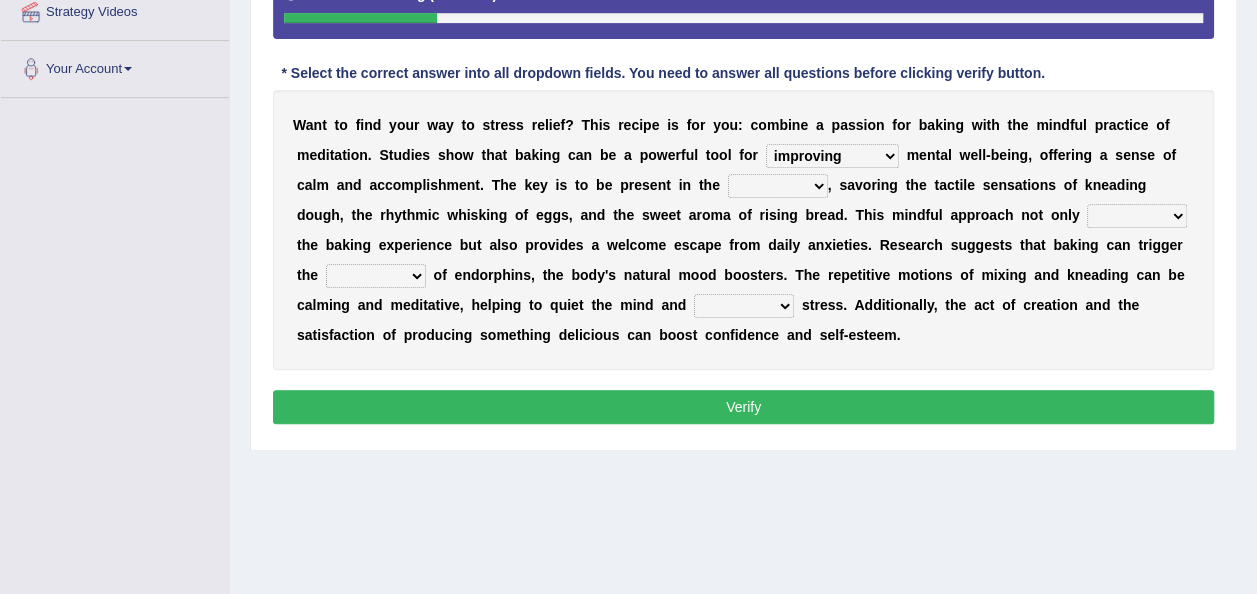 select on "moment" 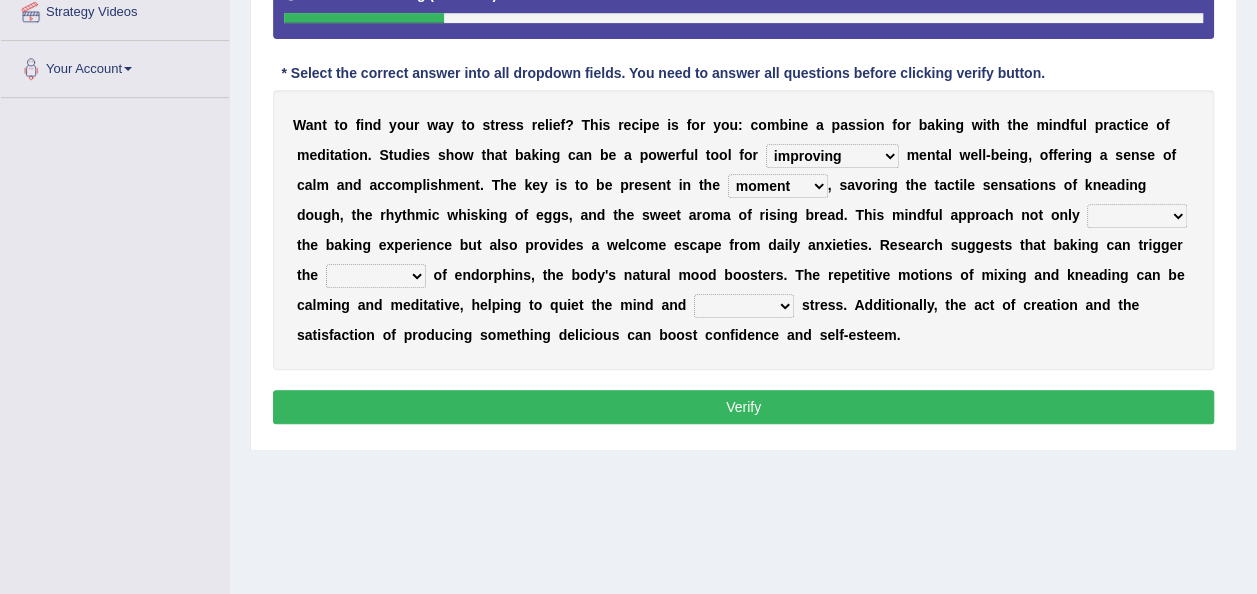click on "moment point success duration" at bounding box center (778, 186) 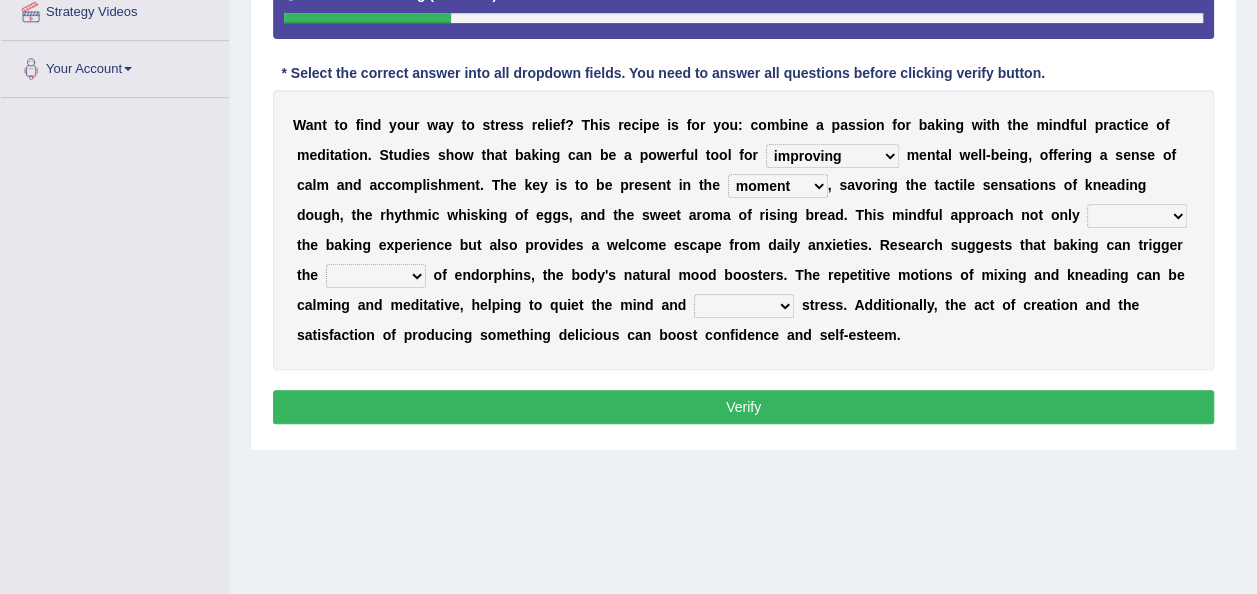 click on "moment point success duration" at bounding box center (778, 186) 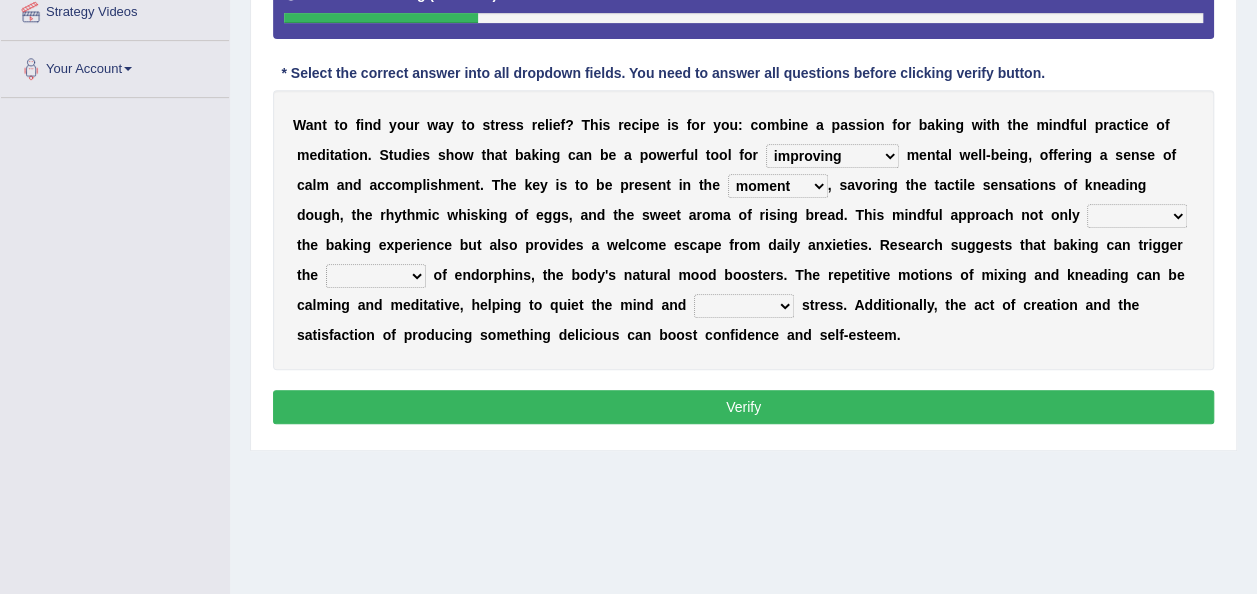 click on "exhibits enhances consumes postpones" at bounding box center (1137, 216) 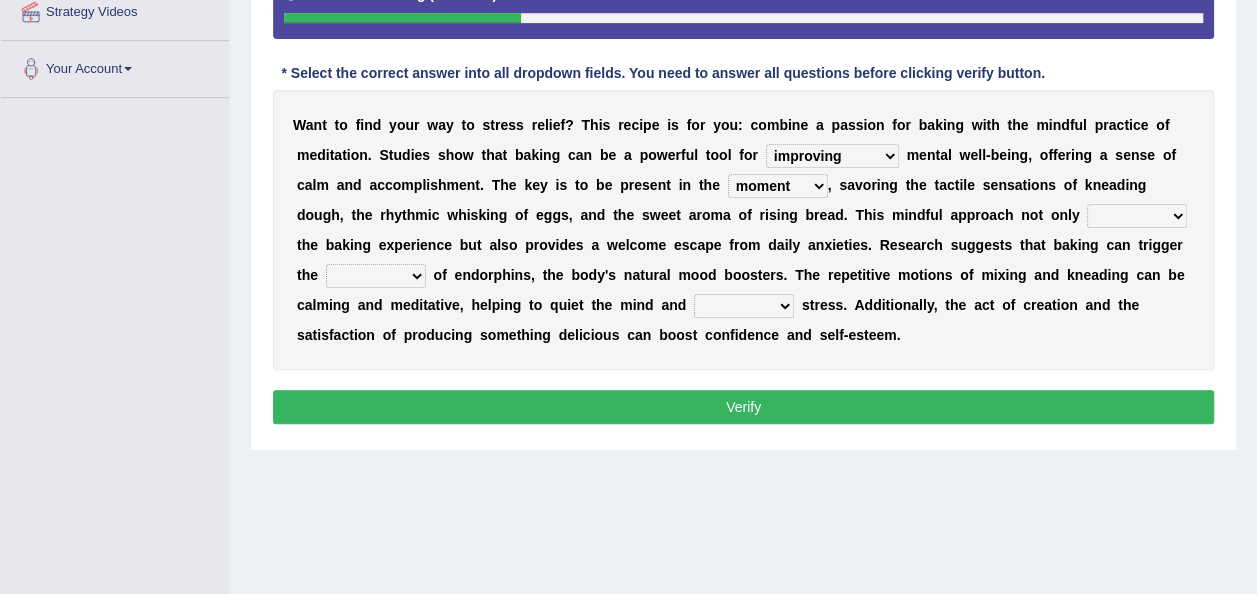 select on "enhances" 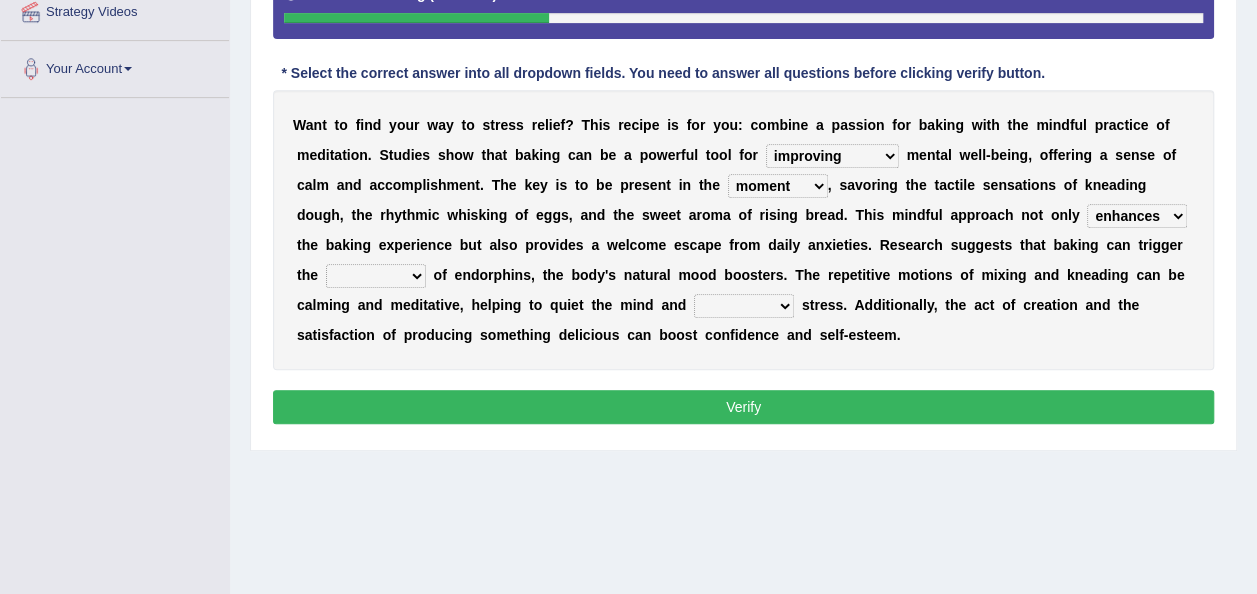 click on "texture theory trend release" at bounding box center [376, 276] 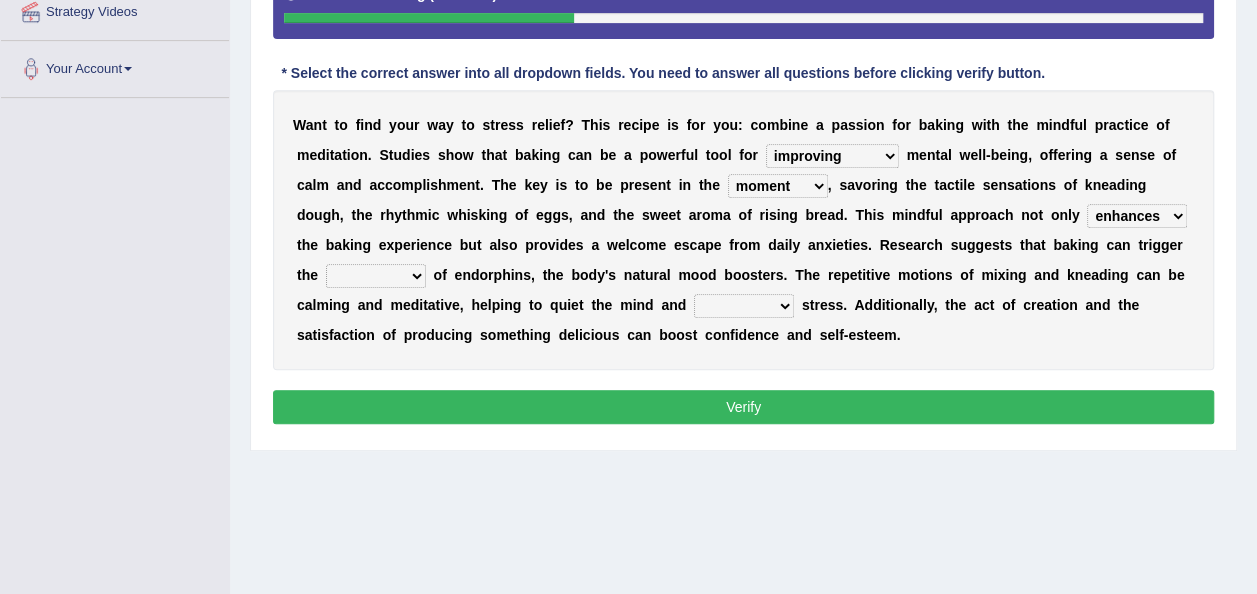 select on "release" 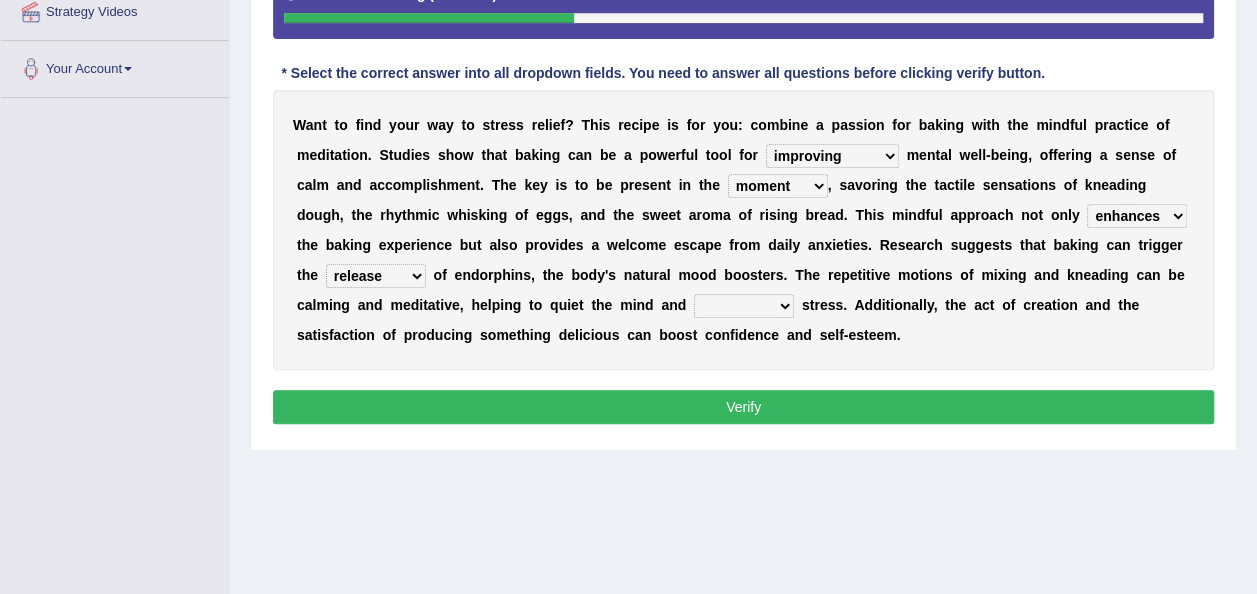 click on "texture theory trend release" at bounding box center [376, 276] 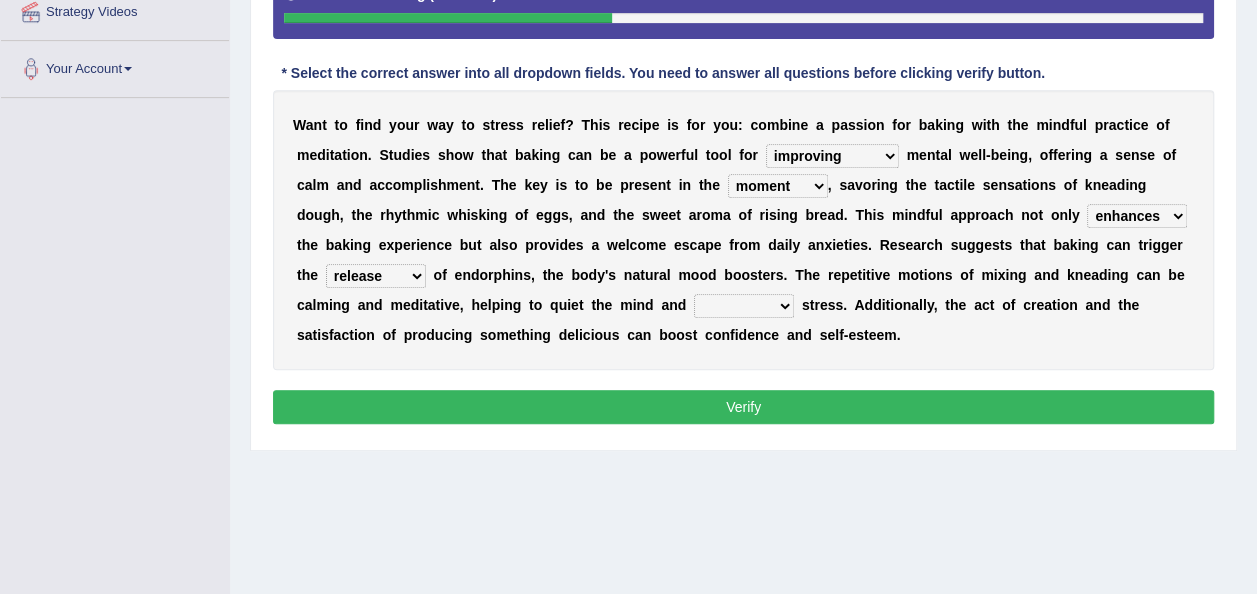 click on "reduce interpret satisfy gather" at bounding box center (744, 306) 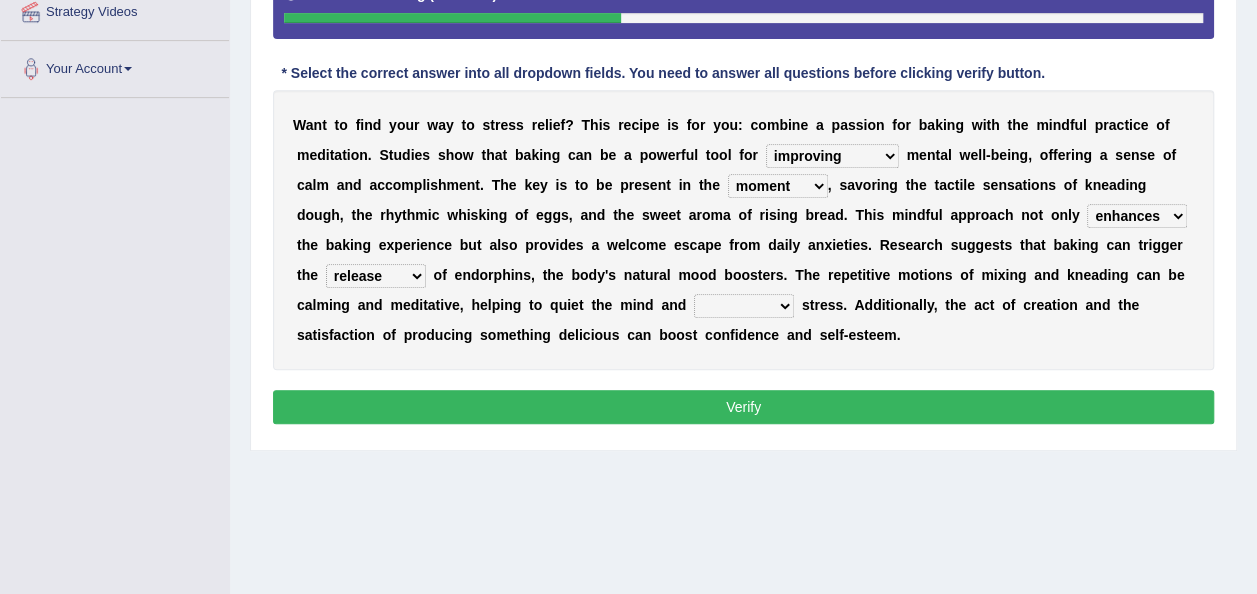 select on "reduce" 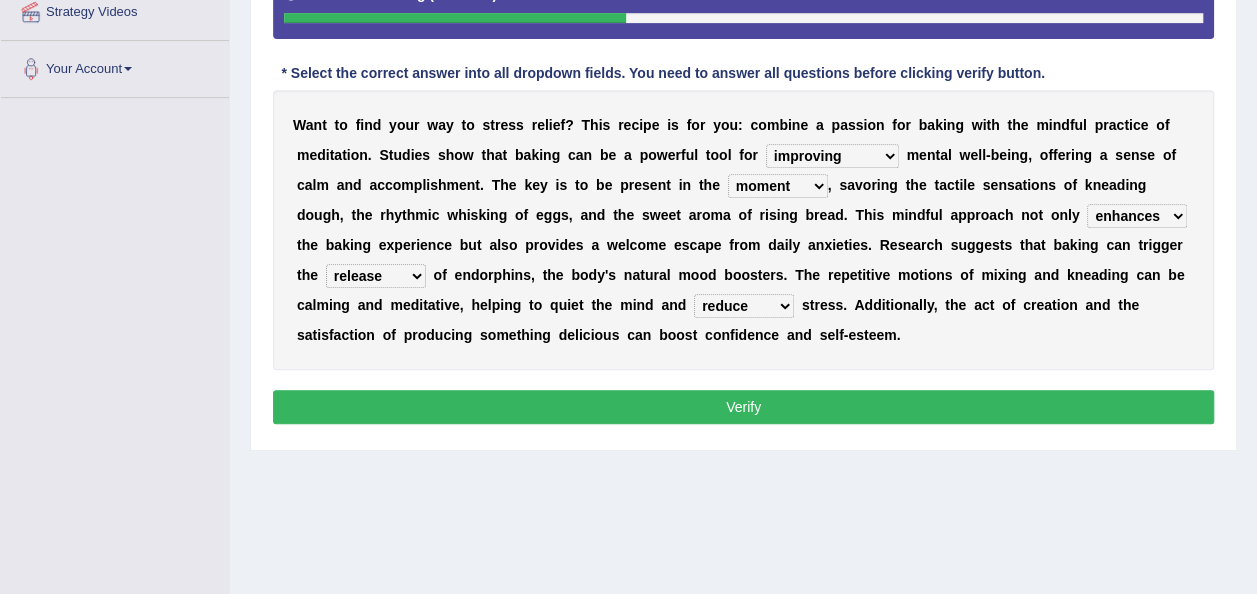 click on "Verify" at bounding box center [743, 407] 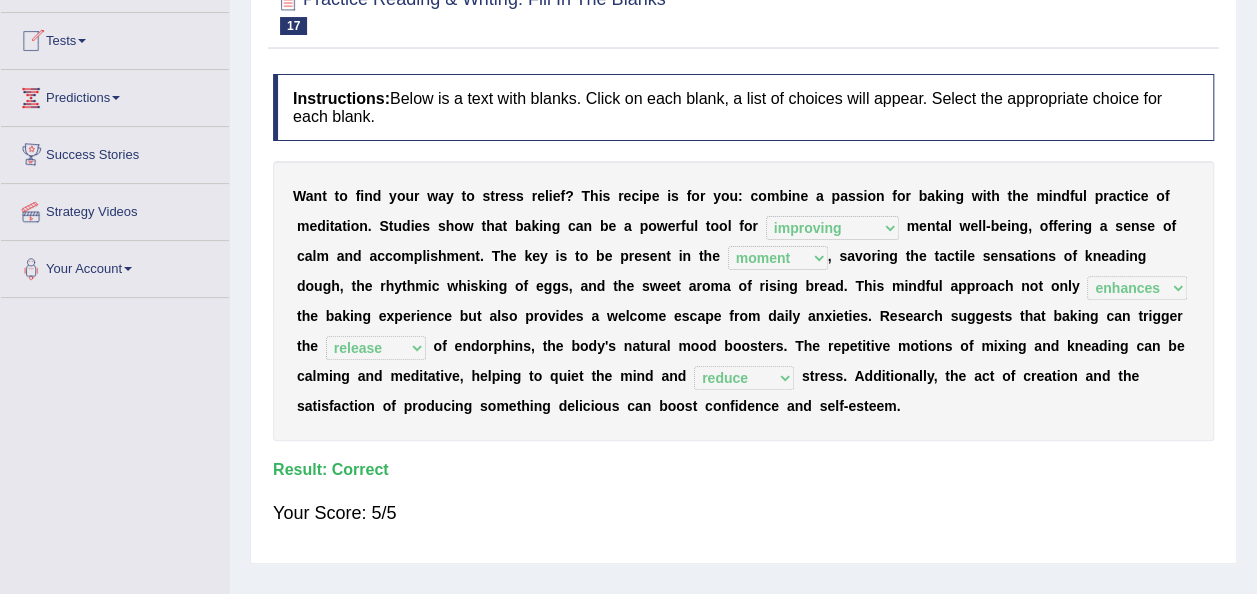 scroll, scrollTop: 0, scrollLeft: 0, axis: both 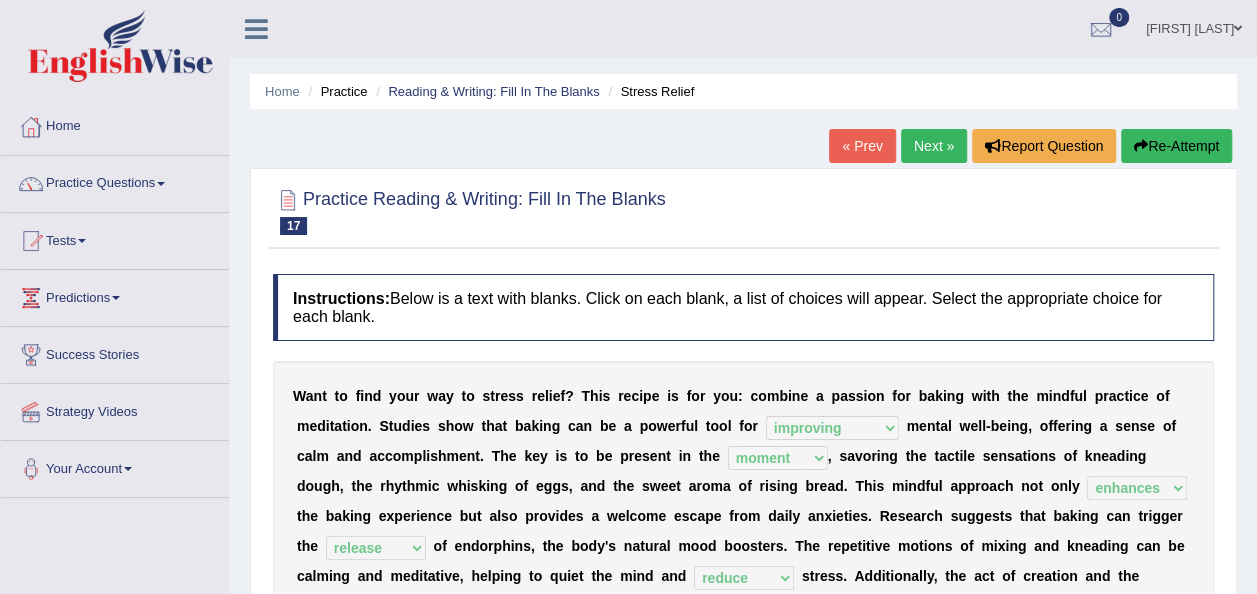 click on "Next »" at bounding box center [934, 146] 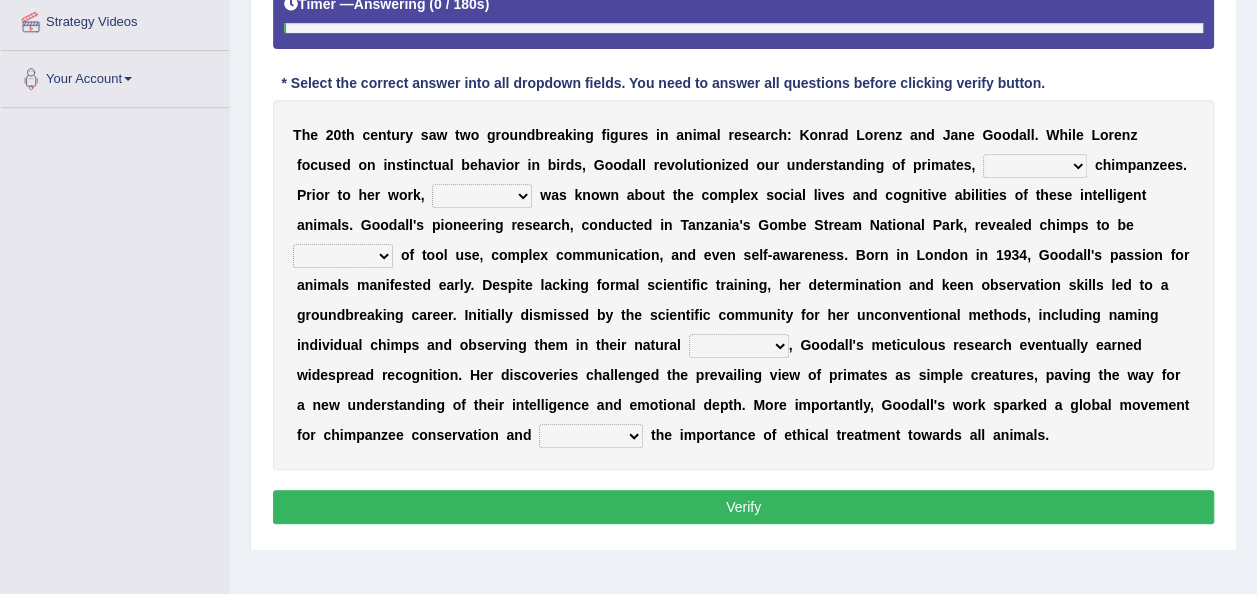 scroll, scrollTop: 0, scrollLeft: 0, axis: both 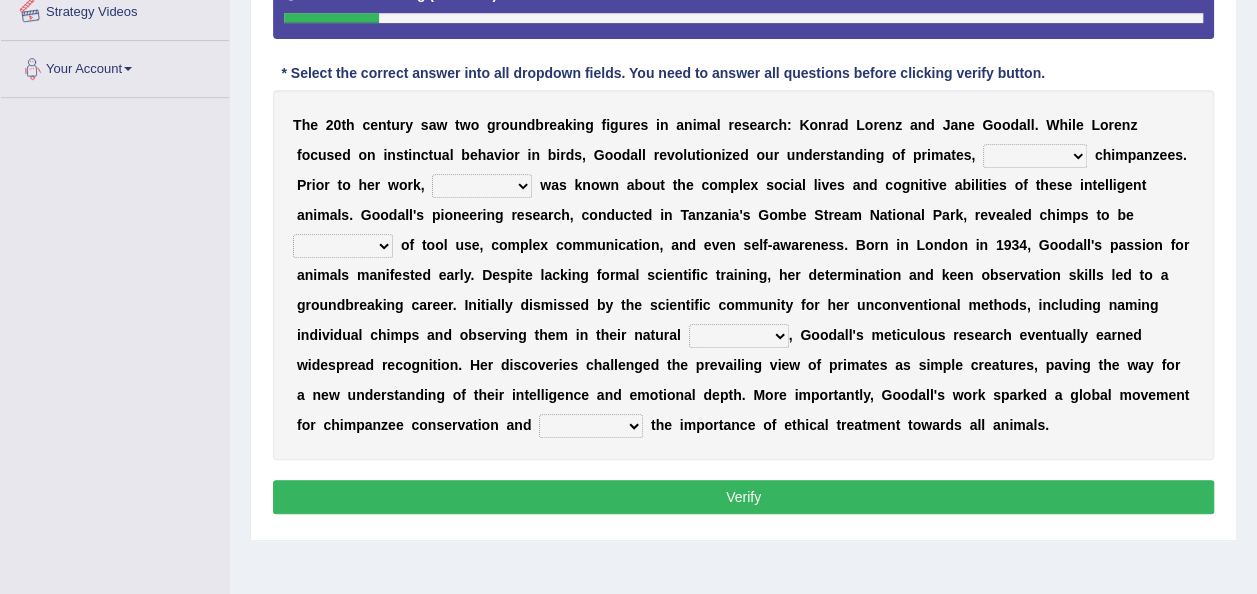 click on "closely faithfully perfectly particularly" at bounding box center [1035, 156] 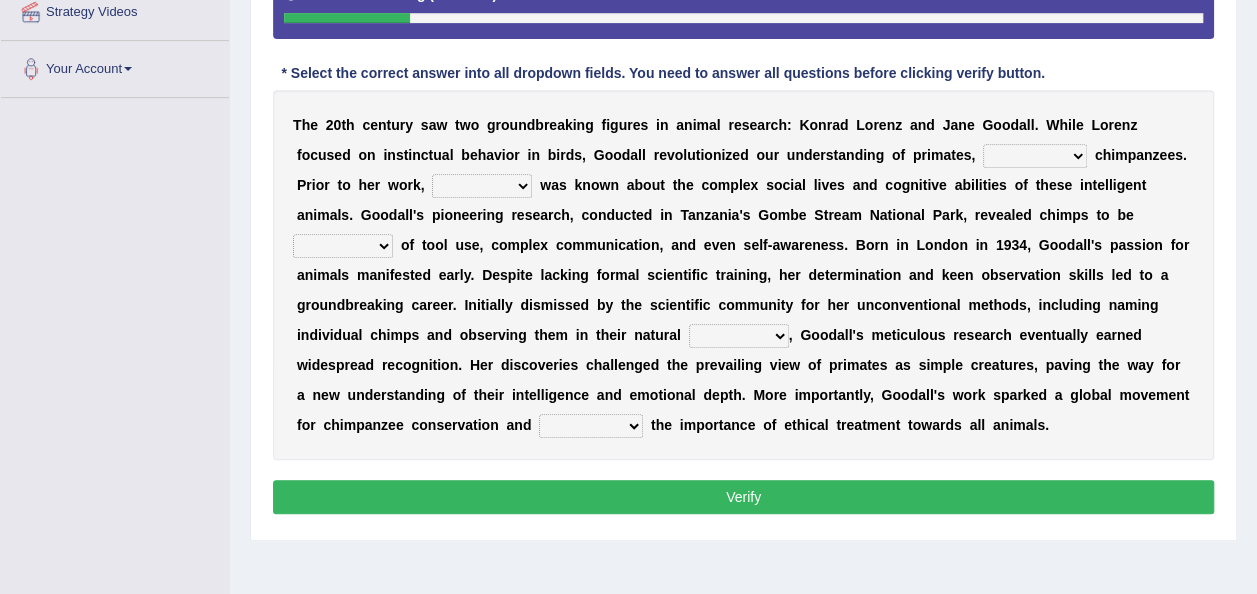select on "particularly" 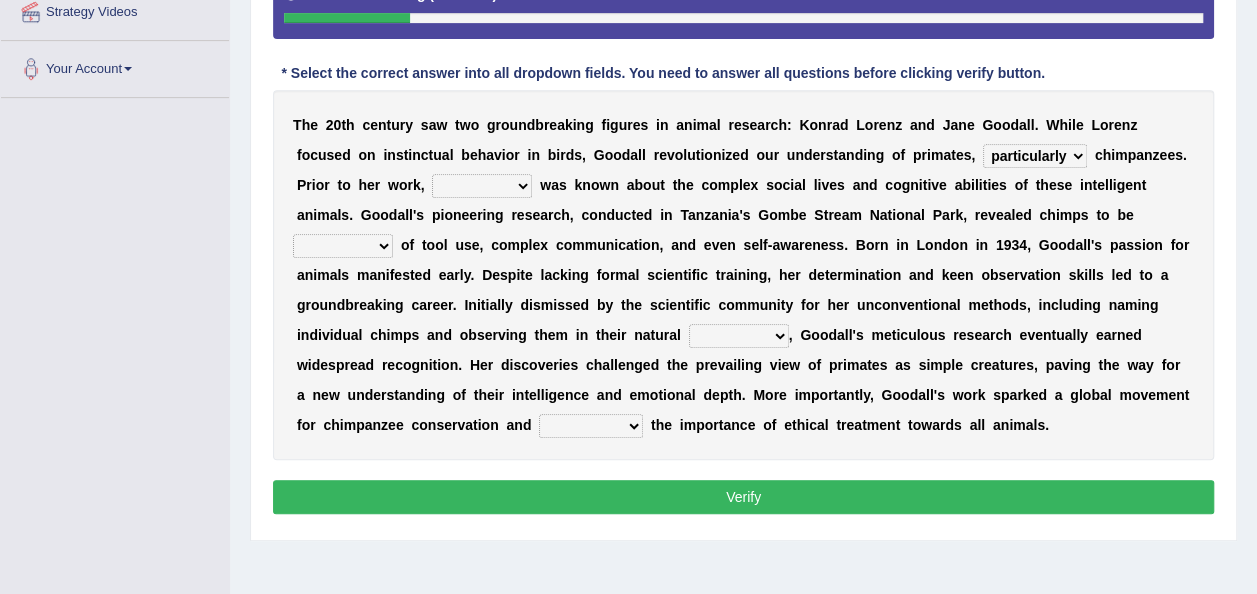 click on "closely faithfully perfectly particularly" at bounding box center (1035, 156) 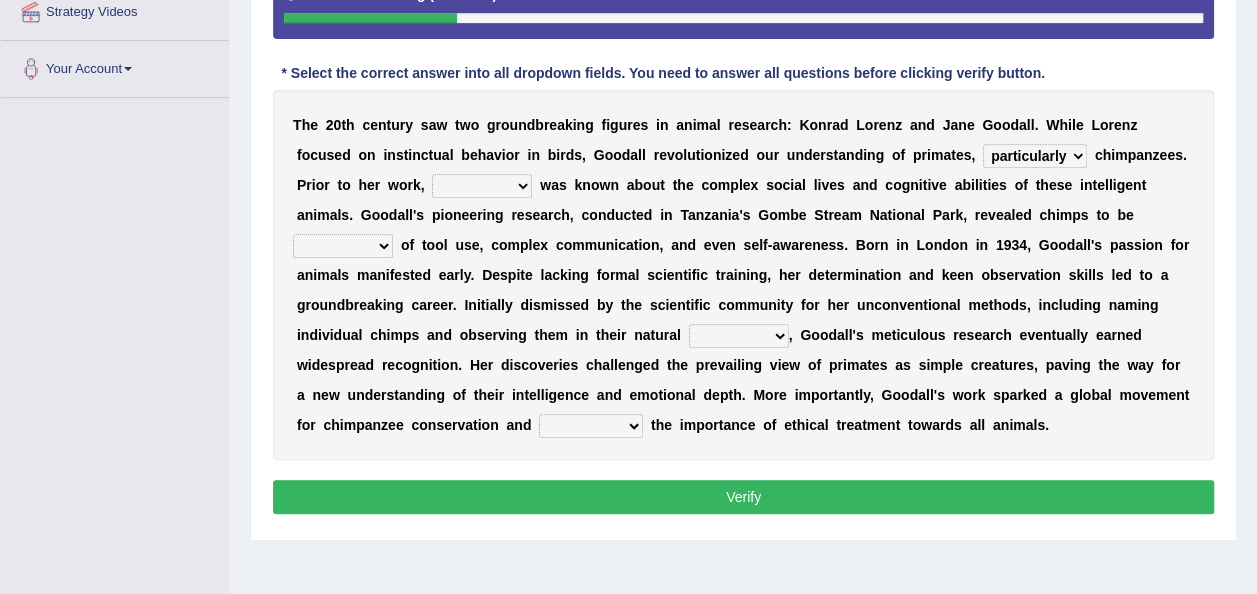 click on "few a few little a little" at bounding box center (482, 186) 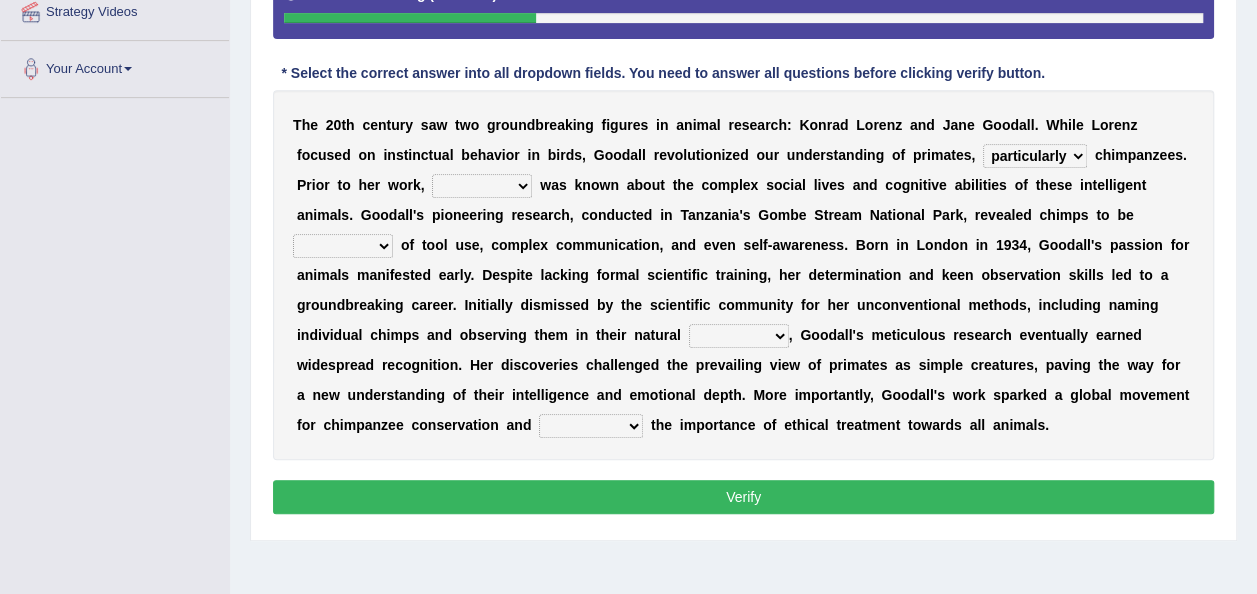 select on "a little" 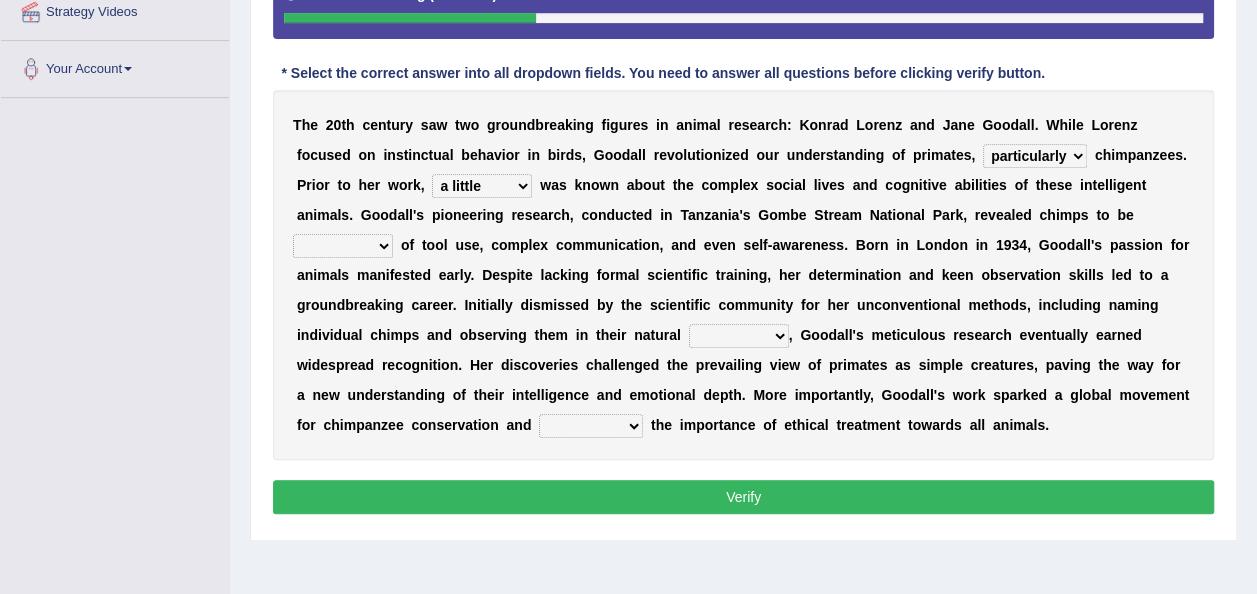 click on "few a few little a little" at bounding box center [482, 186] 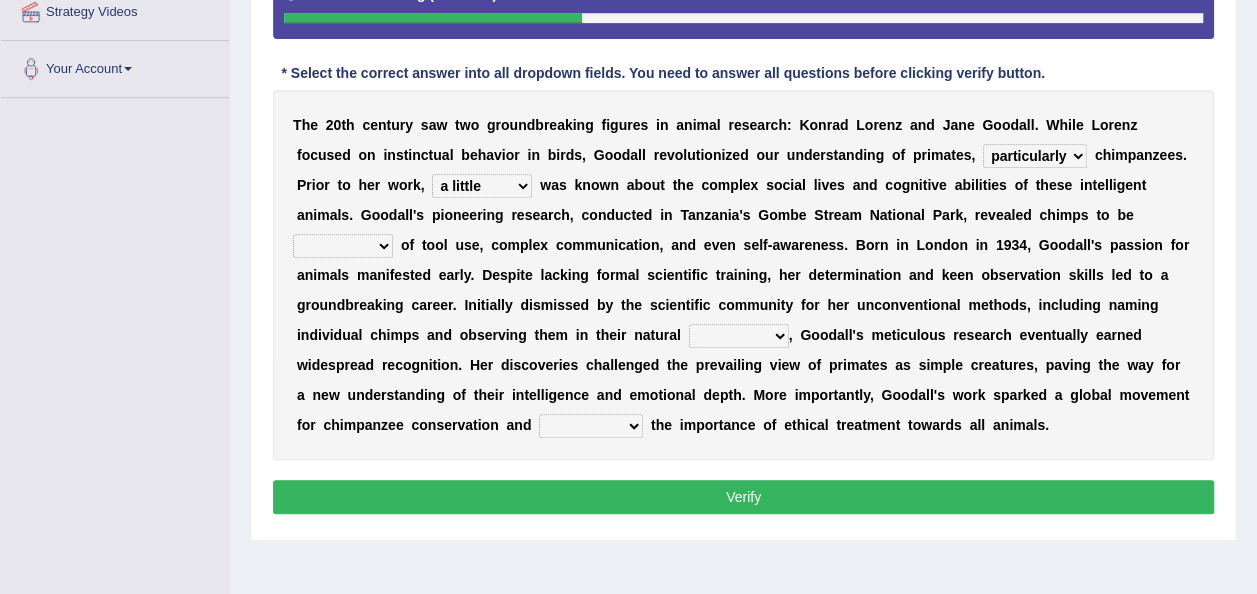 click on "sufficient capable special frequent" at bounding box center [343, 246] 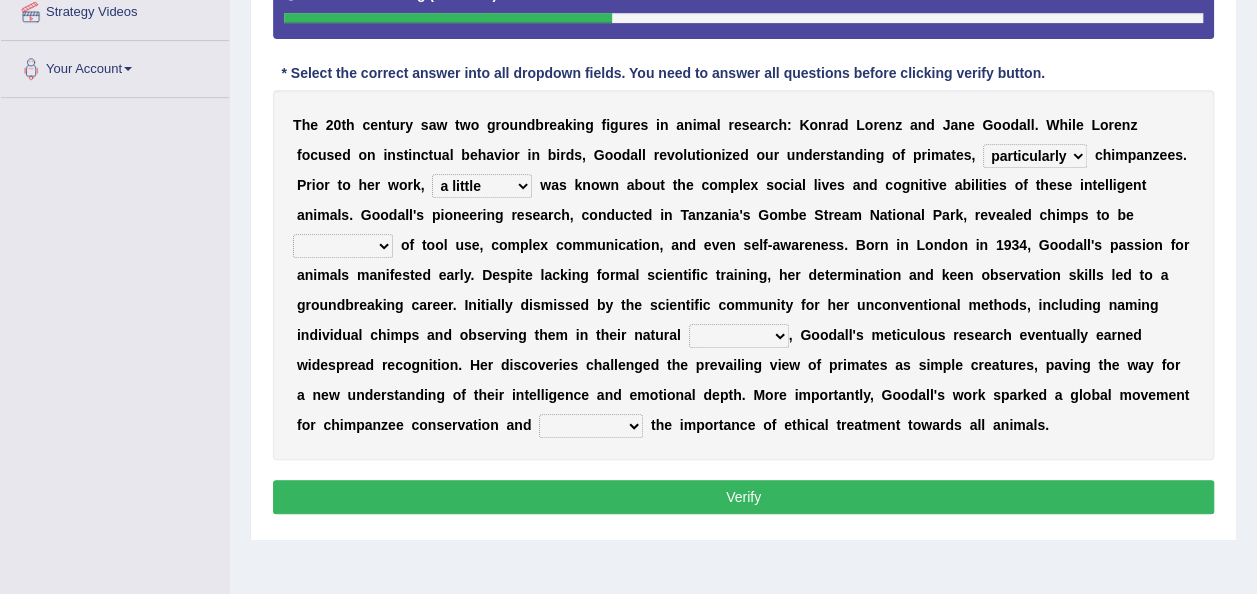 select on "capable" 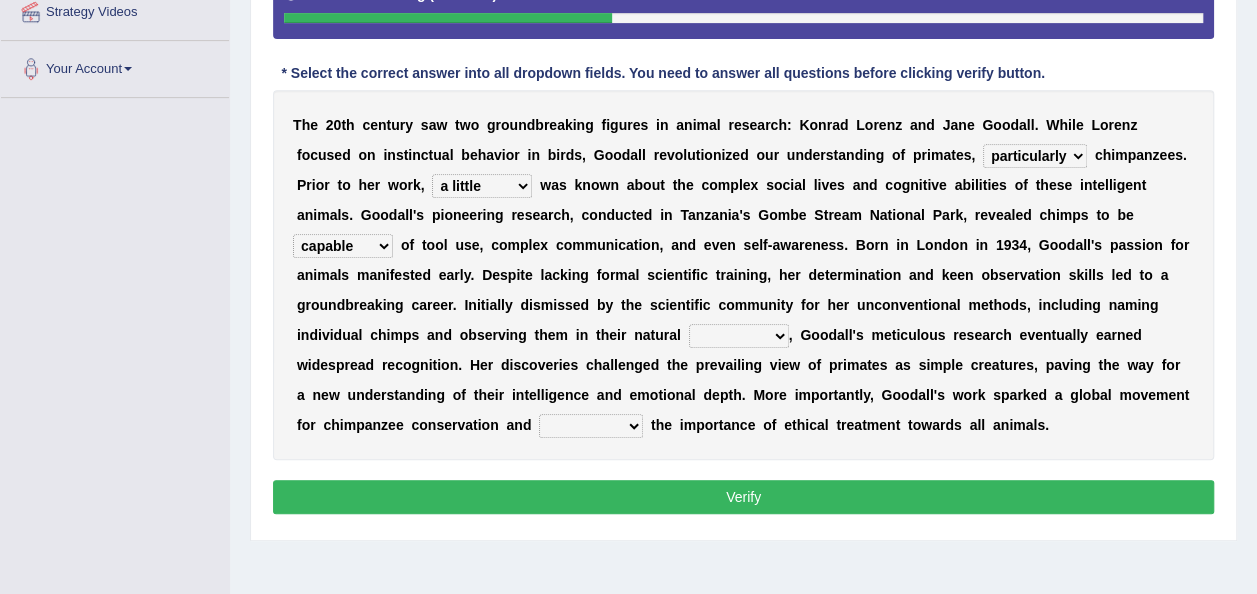 click on "sufficient capable special frequent" at bounding box center (343, 246) 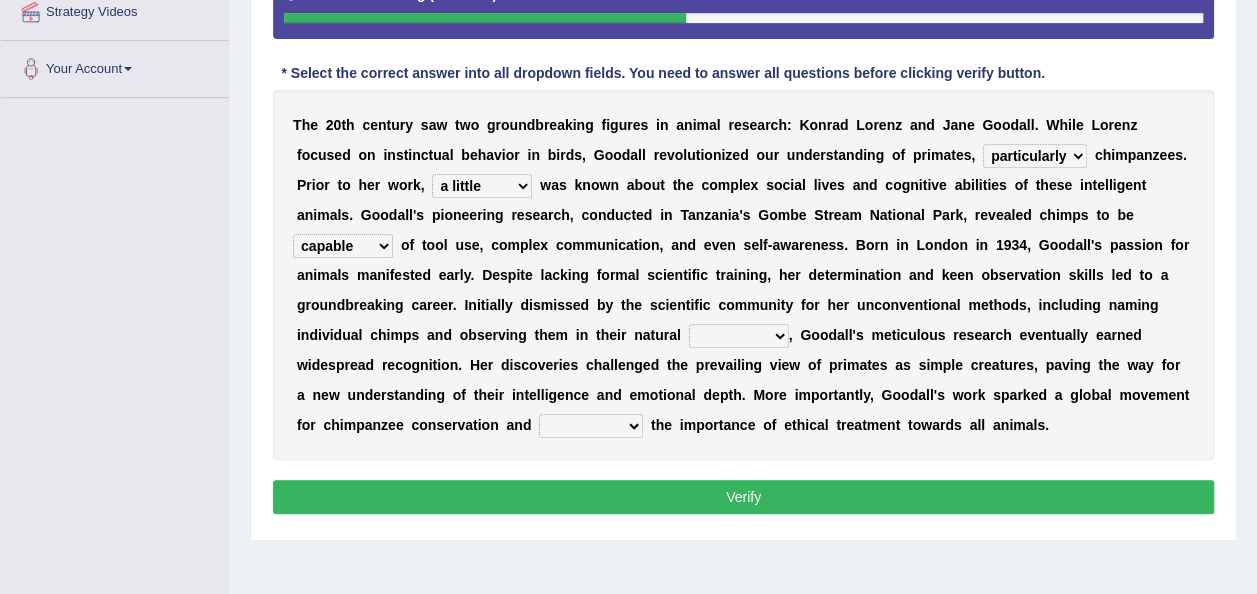 click on "element input regime habitat" at bounding box center (739, 336) 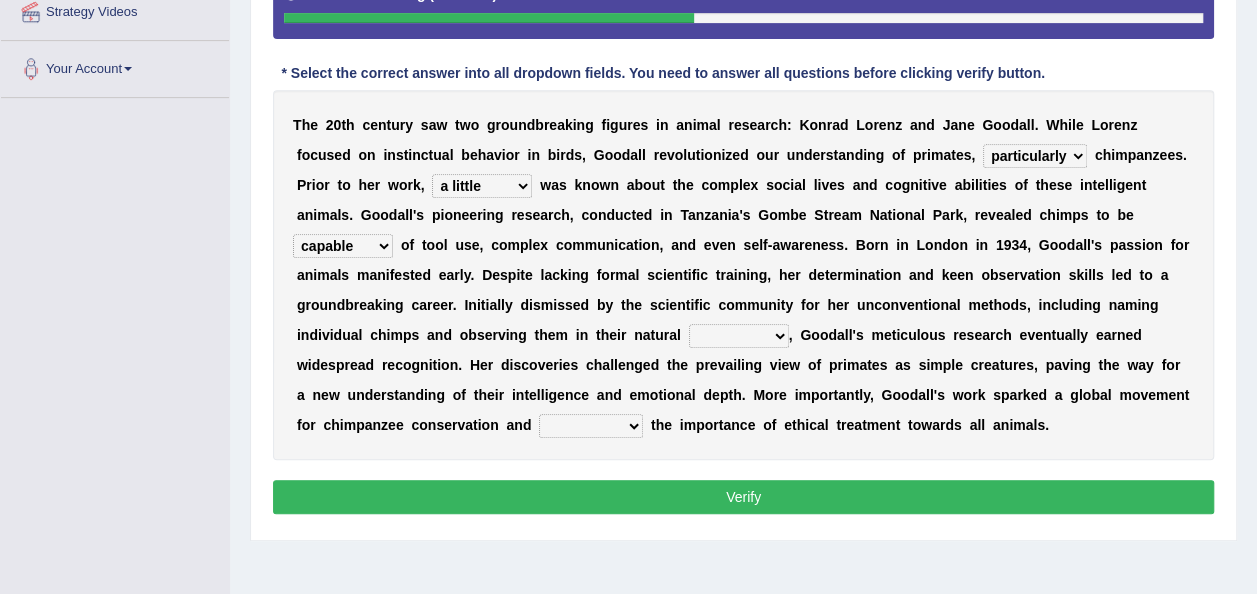 select on "habitat" 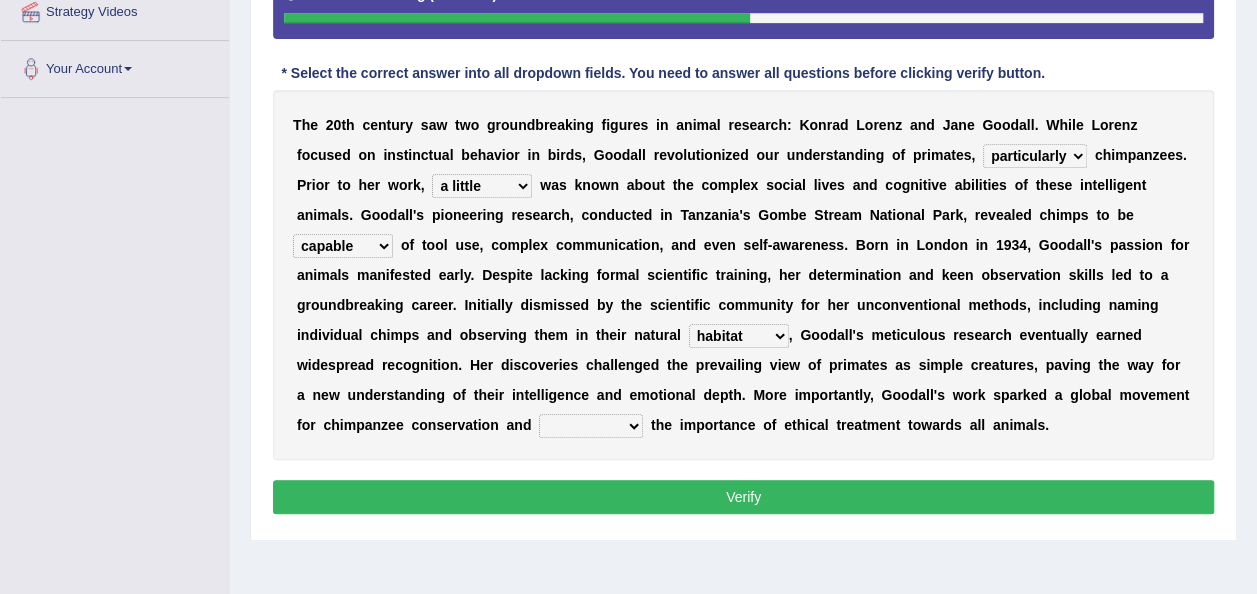 click on "contacted claimed comprised highlighted" at bounding box center (591, 426) 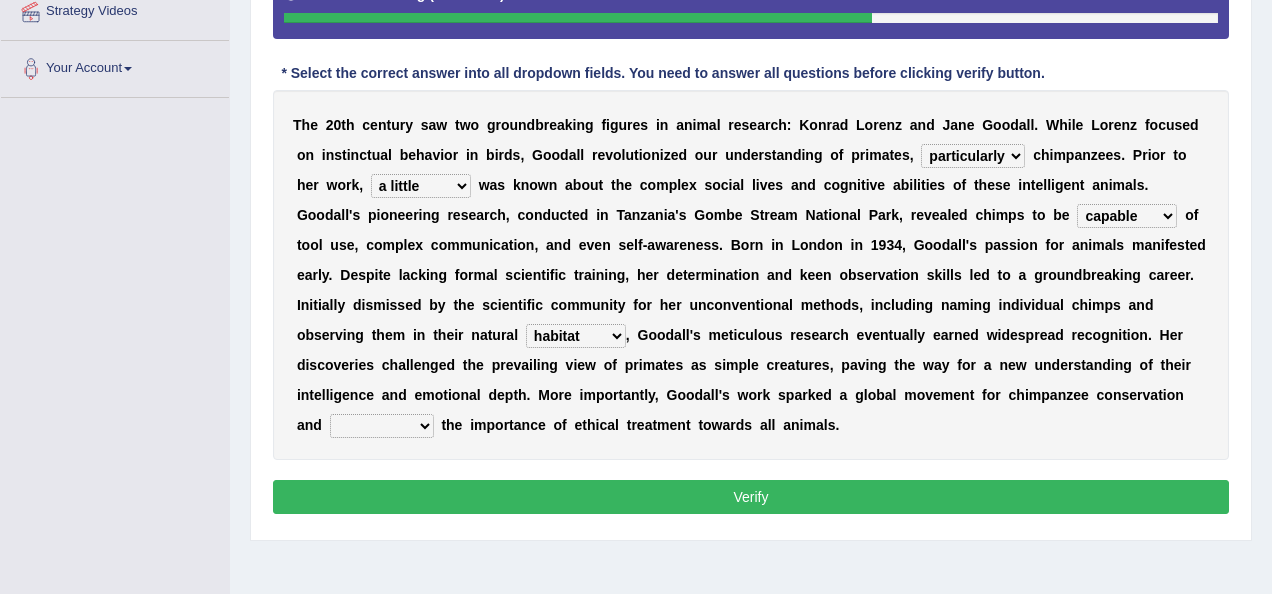 select on "highlighted" 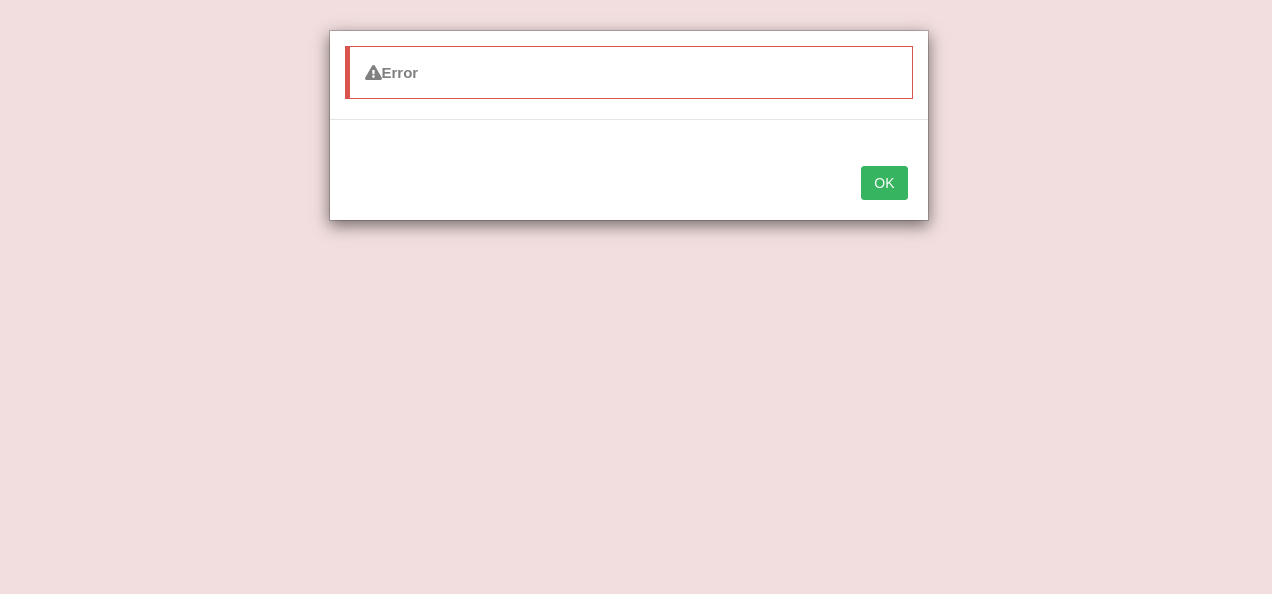 click on "OK" at bounding box center (884, 183) 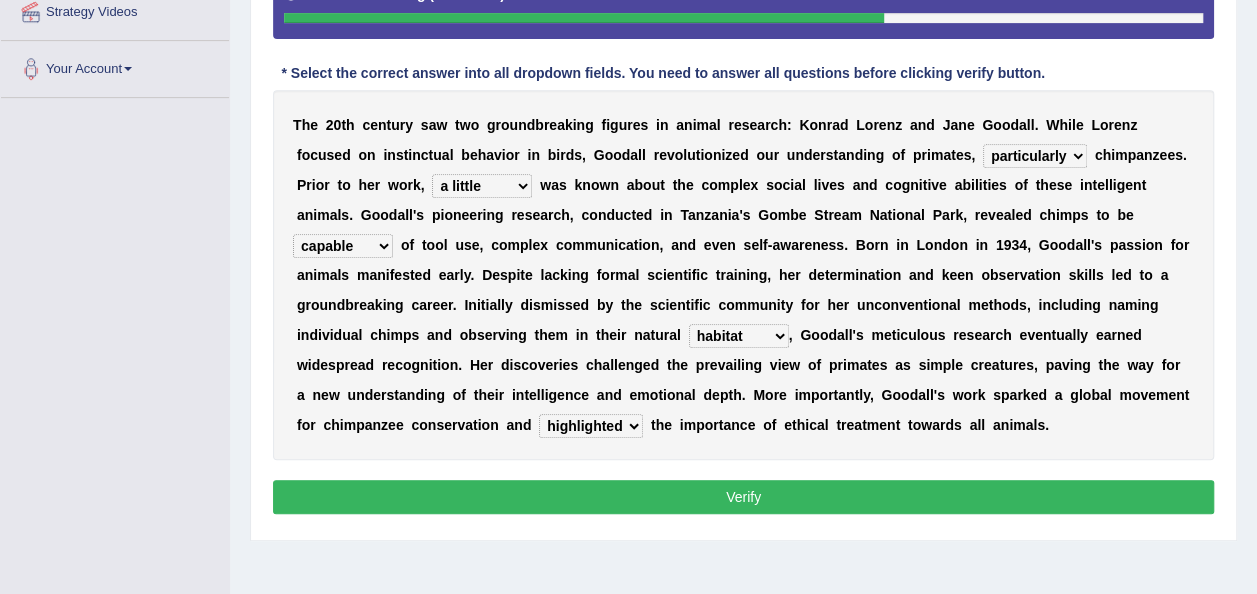 click on "Verify" at bounding box center [743, 497] 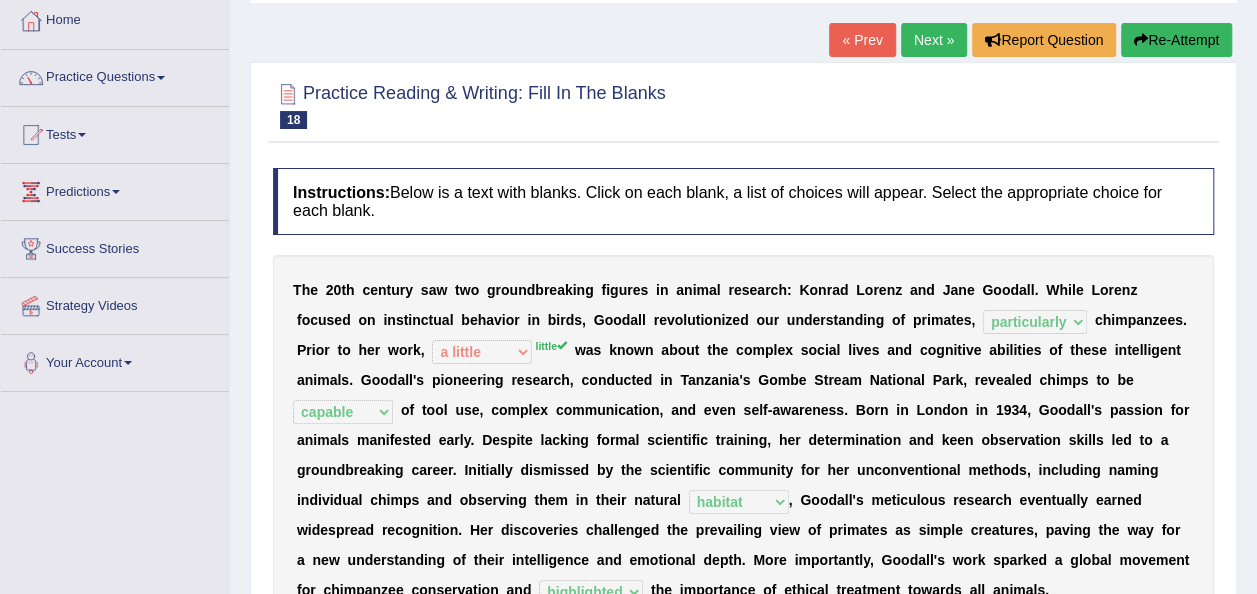 scroll, scrollTop: 100, scrollLeft: 0, axis: vertical 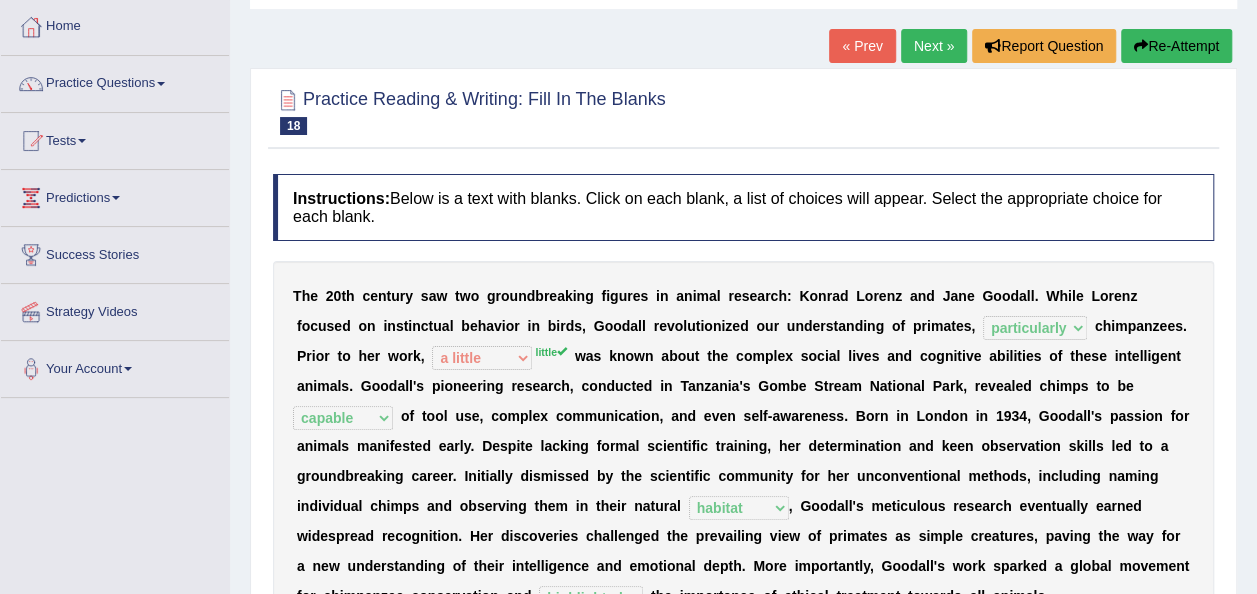 click on "Re-Attempt" at bounding box center (1176, 46) 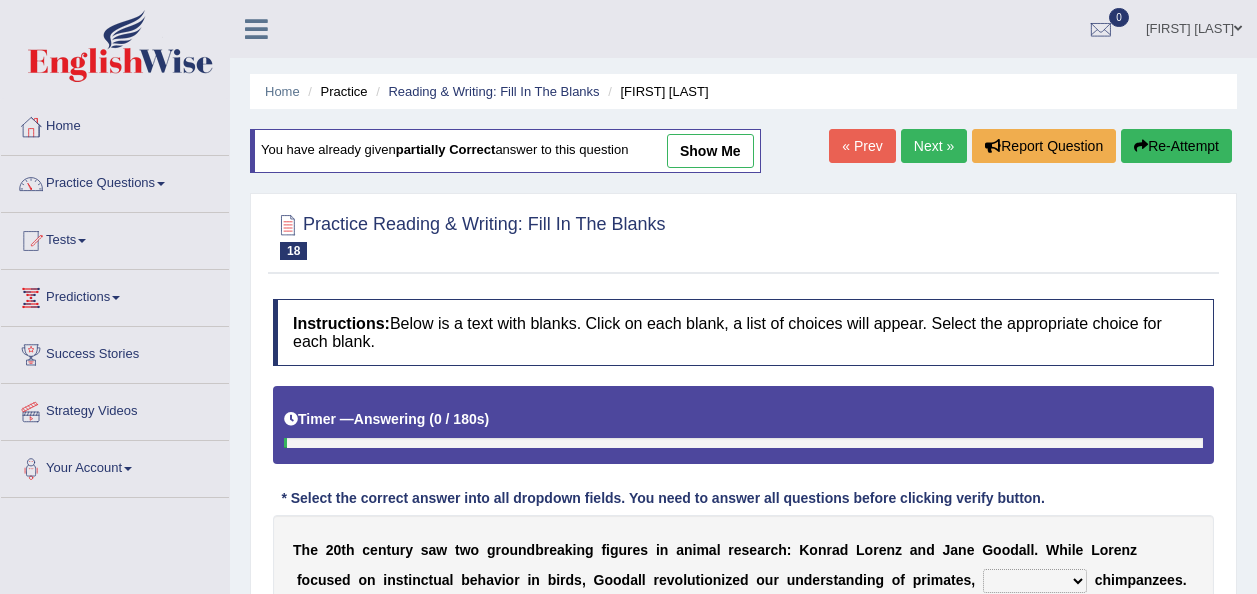scroll, scrollTop: 400, scrollLeft: 0, axis: vertical 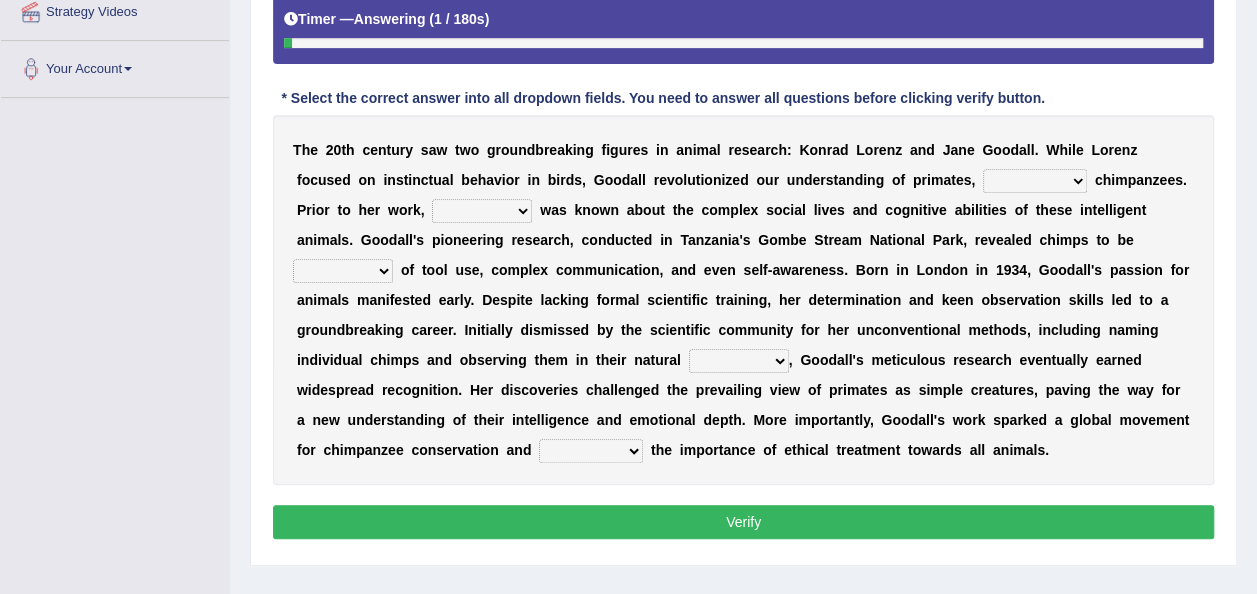 click on "closely faithfully perfectly particularly" at bounding box center [1035, 181] 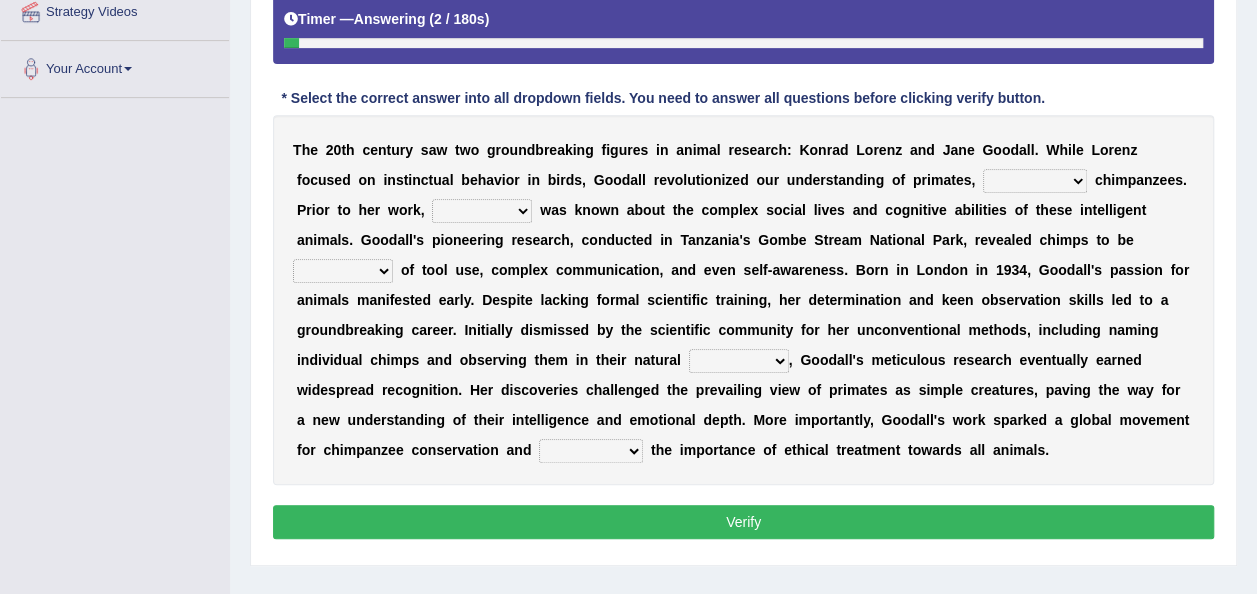 select on "particularly" 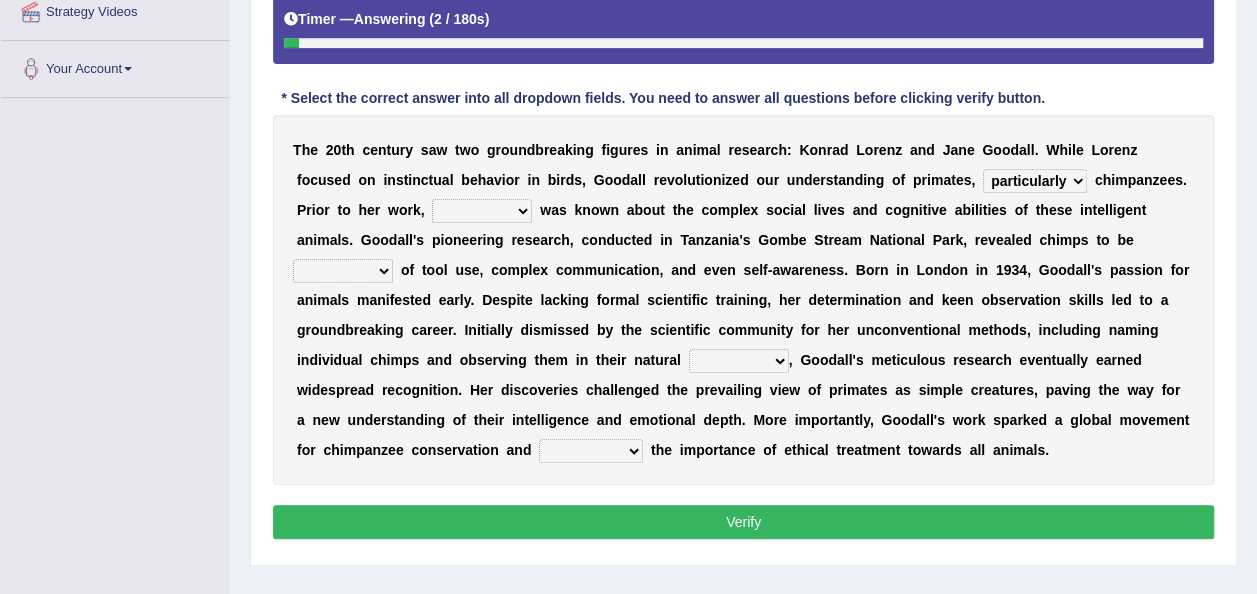 click on "closely faithfully perfectly particularly" at bounding box center (1035, 181) 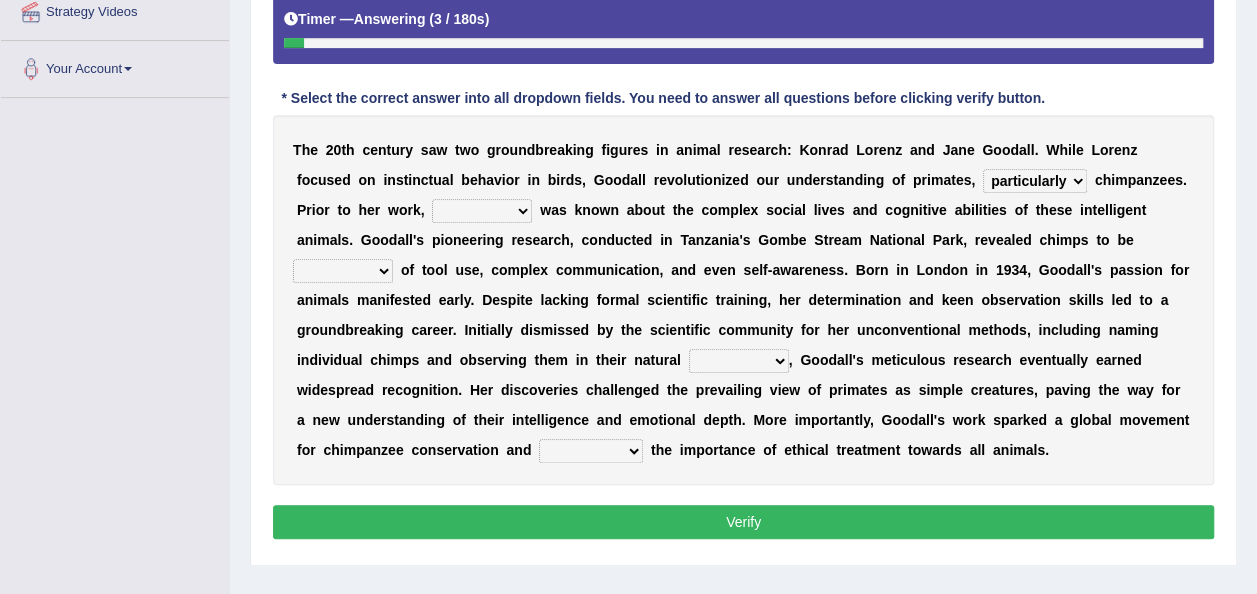click on "few a few little a little" at bounding box center [482, 211] 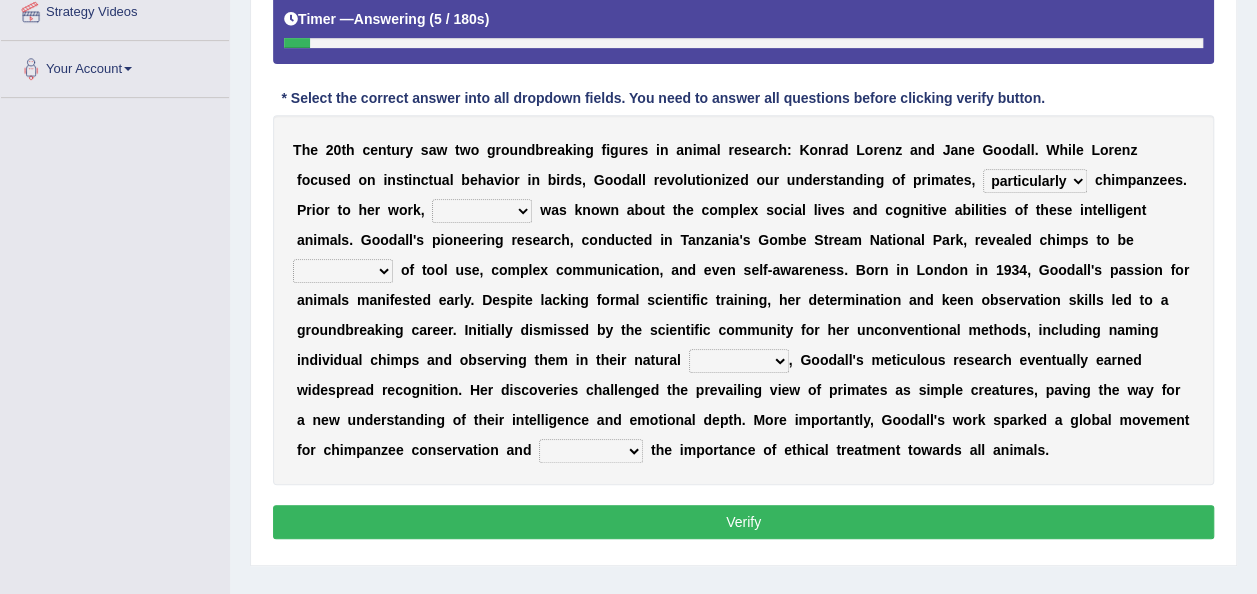 select on "little" 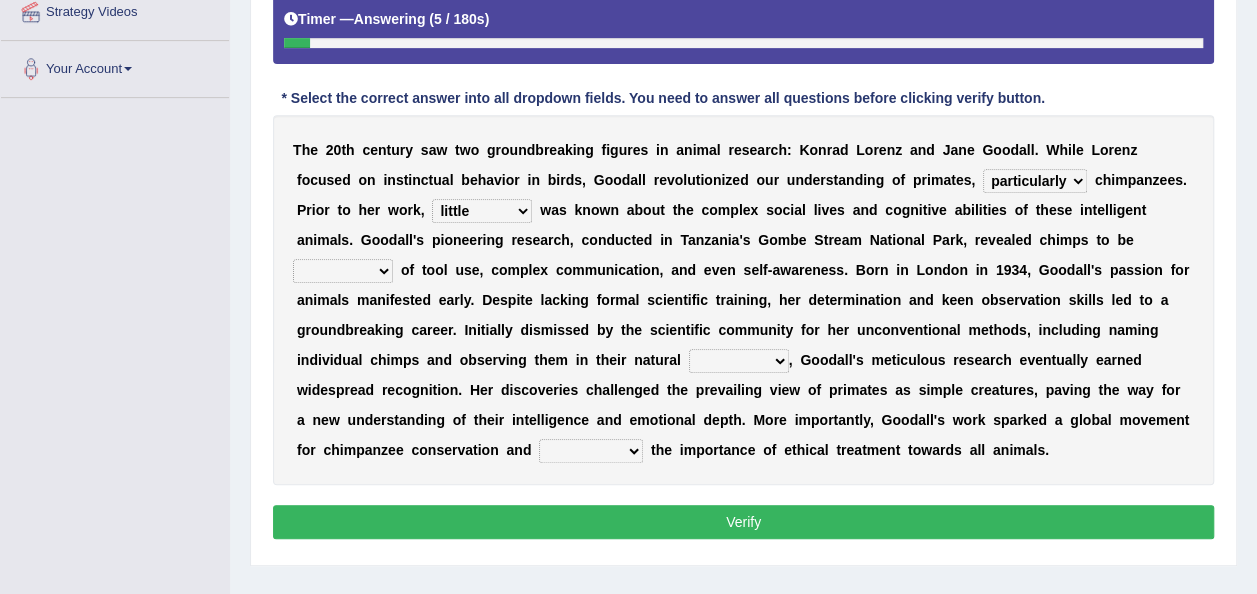 click on "few a few little a little" at bounding box center [482, 211] 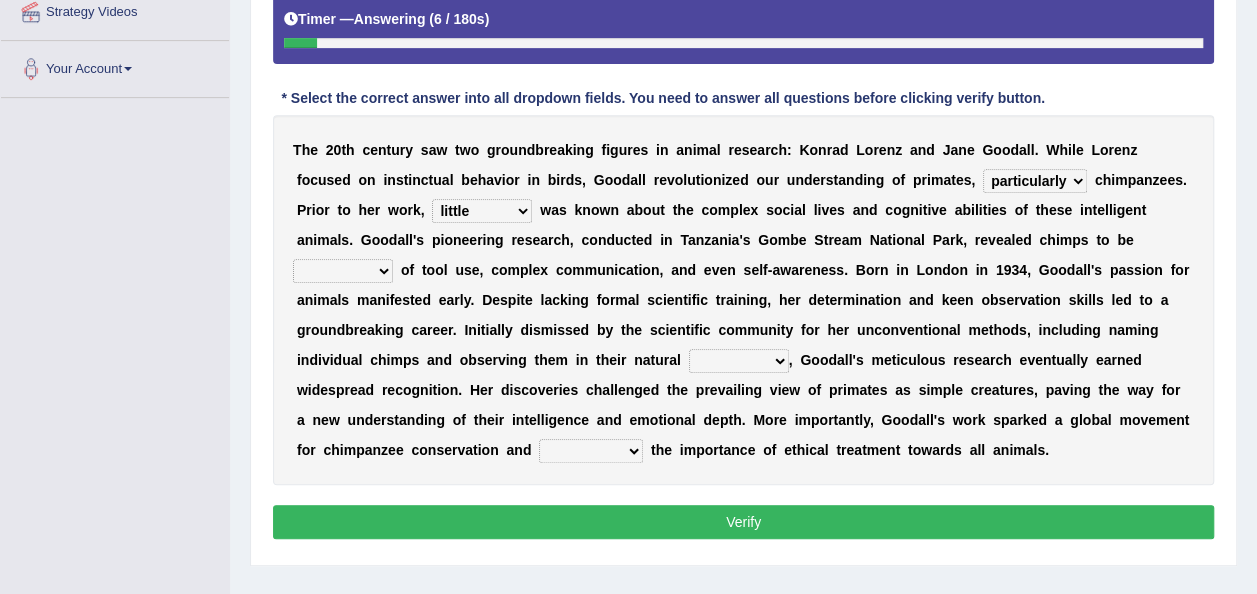 click on "sufficient capable special frequent" at bounding box center [343, 271] 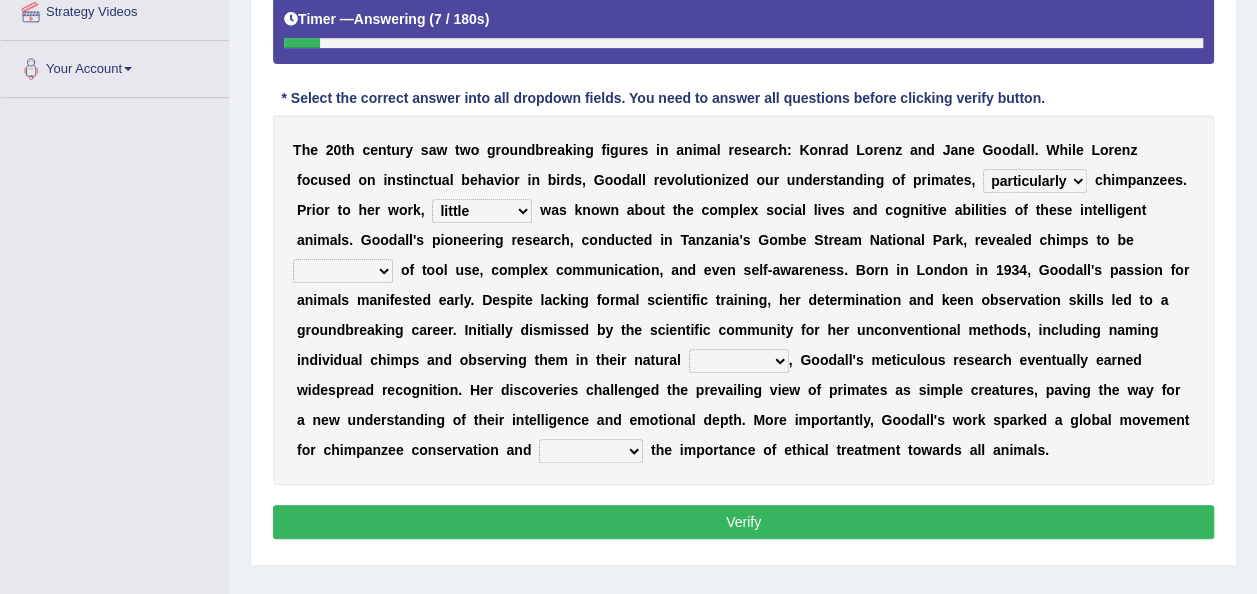 select on "capable" 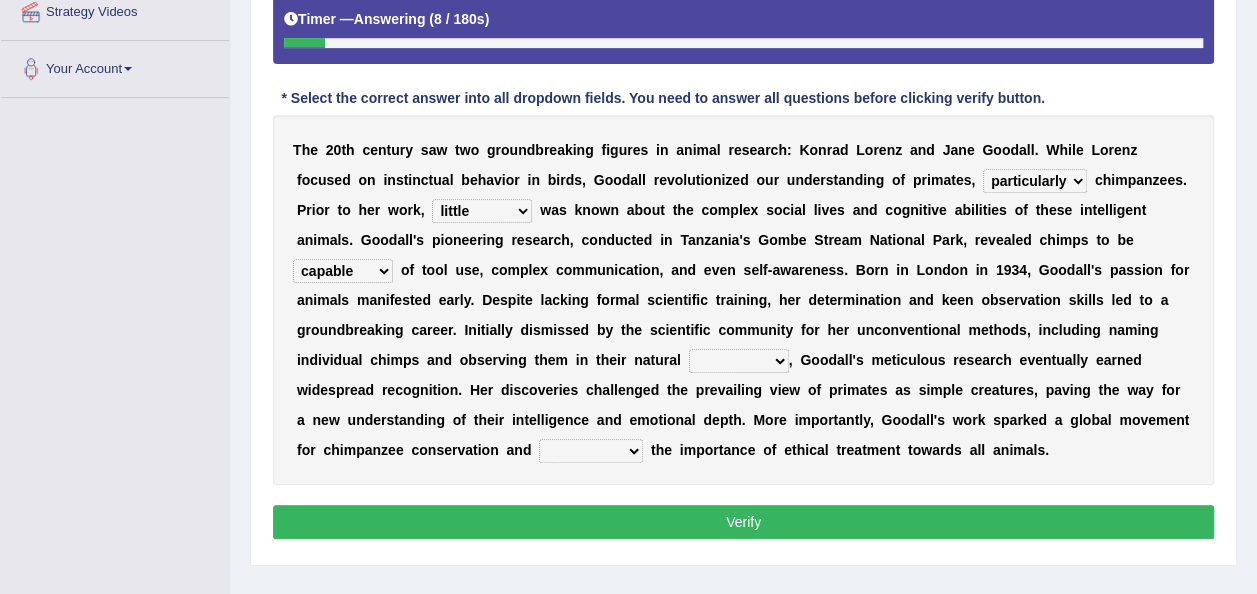 click on "element input regime habitat" at bounding box center (739, 361) 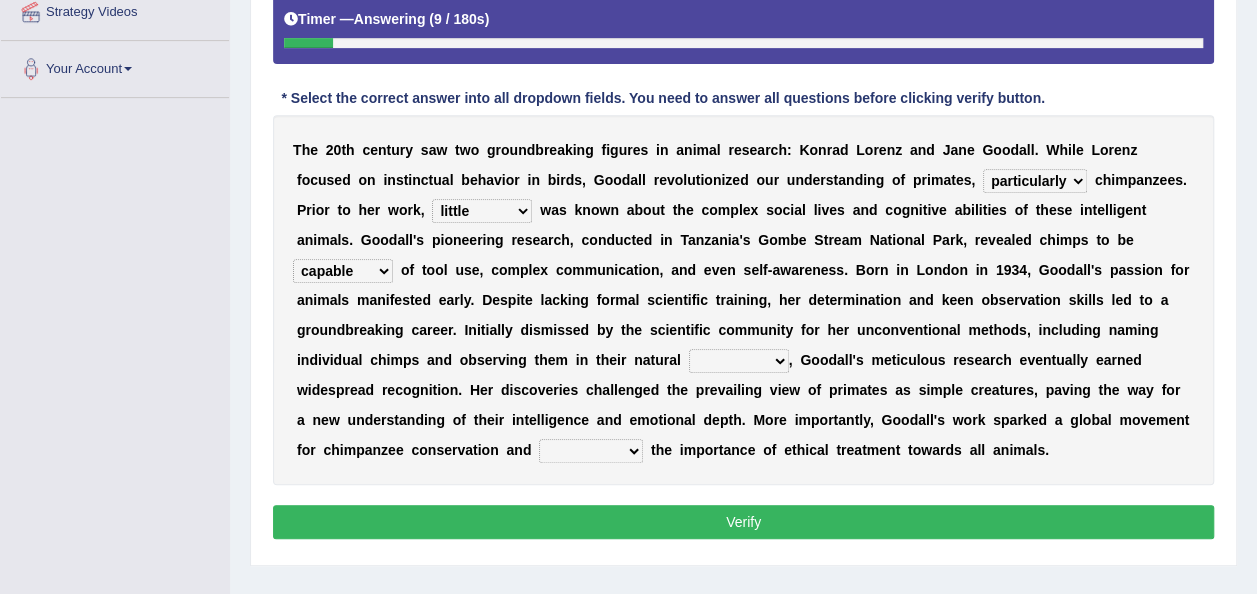 select on "habitat" 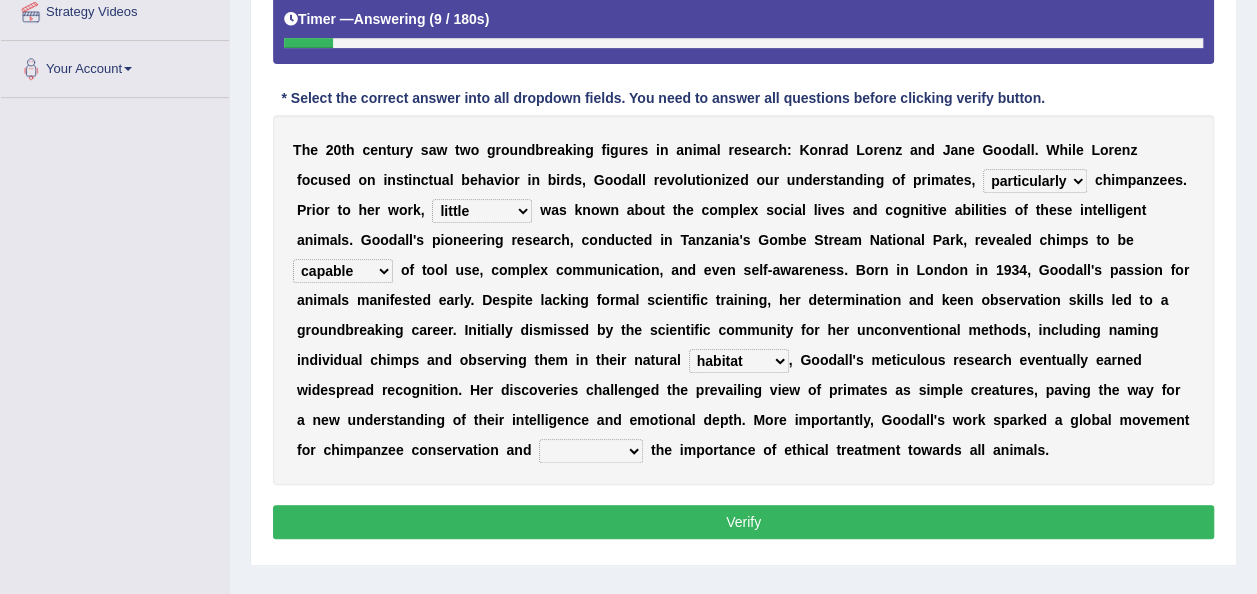 click on "element input regime habitat" at bounding box center [739, 361] 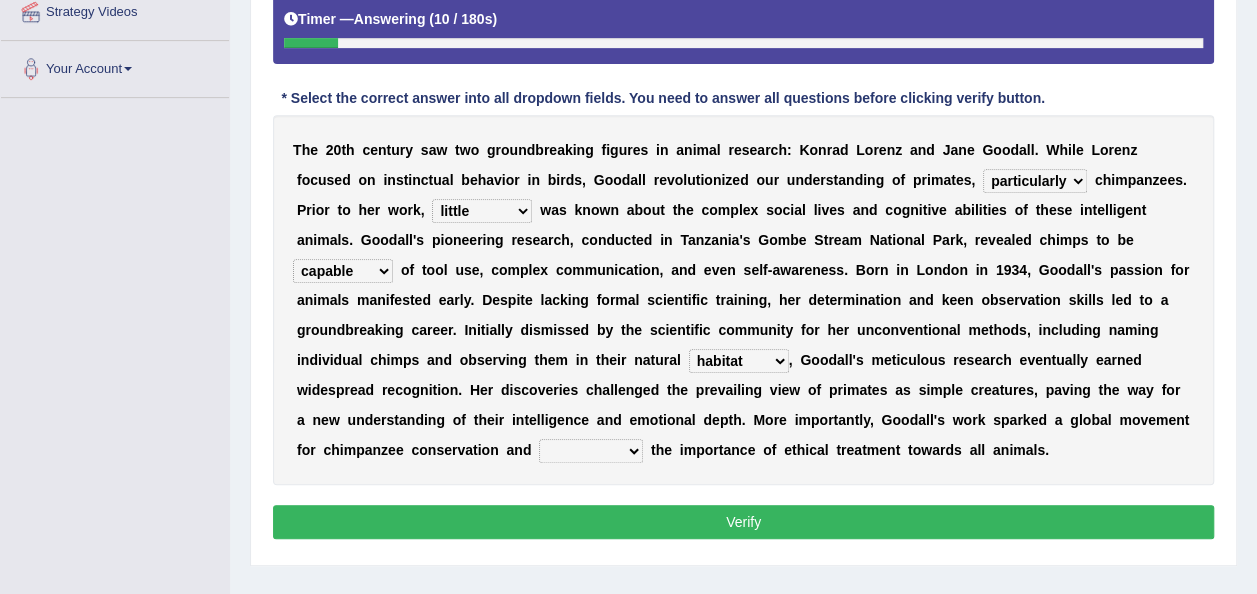 click on "T h e    2 0 t h    c e n t u r y    s a w    t w o    g r o u n d b r e a k i n g    f i g u r e s    i n    a n i m a l    r e s e a r c h :    K o n r a d    L o r e n z    a n d    J a n e    G o o d a l l .    W h i l e    L o r e n z    f o c u s e d    o n    i n s t i n c t u a l    b e h a v i o r    i n    b i r d s ,    G o o d a l l    r e v o l u t i o n i z e d    o u r    u n d e r s t a n d i n g    o f    p r i m a t e s ,    closely faithfully perfectly particularly    c h i m p a n z e e s .    P r i o r    t o    h e r    w o r k ,    few a few little a little    w a s    k n o w n    a b o u t    t h e    c o m p l e x    s o c i a l    l i v e s    a n d    c o g n i t i v e    a b i l i t i e s    o f    t h e s e    i n t e l l i g e n t    a n i m a l s .    G o o d a l l ' s    p i o n e e r i n g    r e s e a r c h ,    c o n d u c t e d    i n    T a n z a n i a ' s    G o m b e    S t r e a m    N a t i o n a l    P a r k" at bounding box center [743, 300] 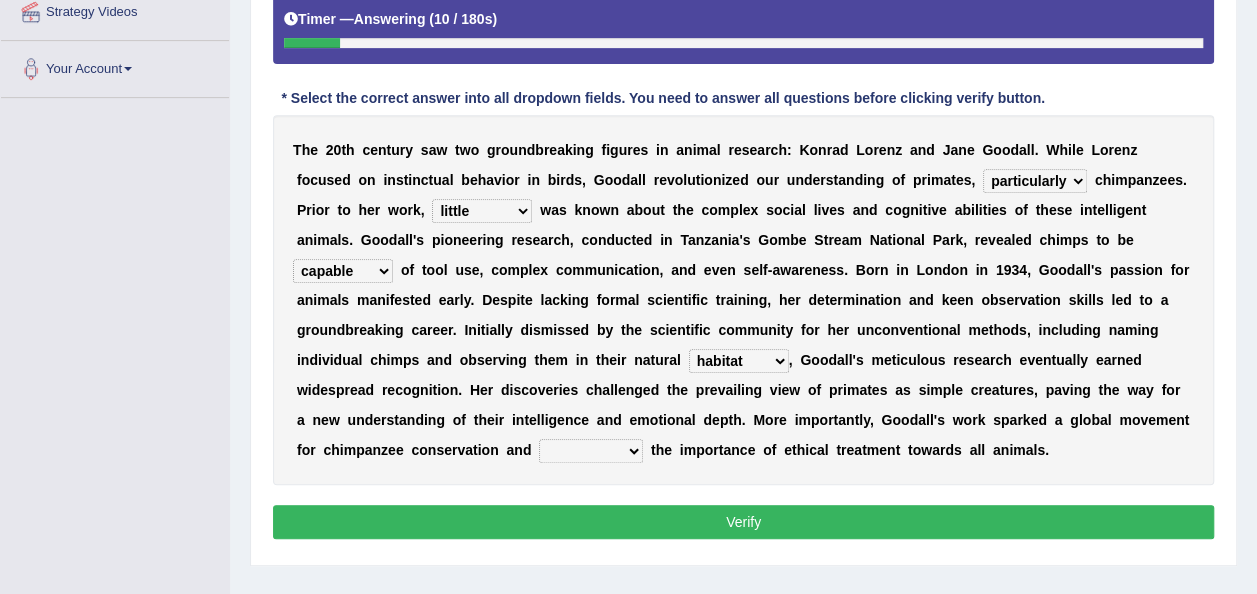 click on "contacted claimed comprised highlighted" at bounding box center [591, 451] 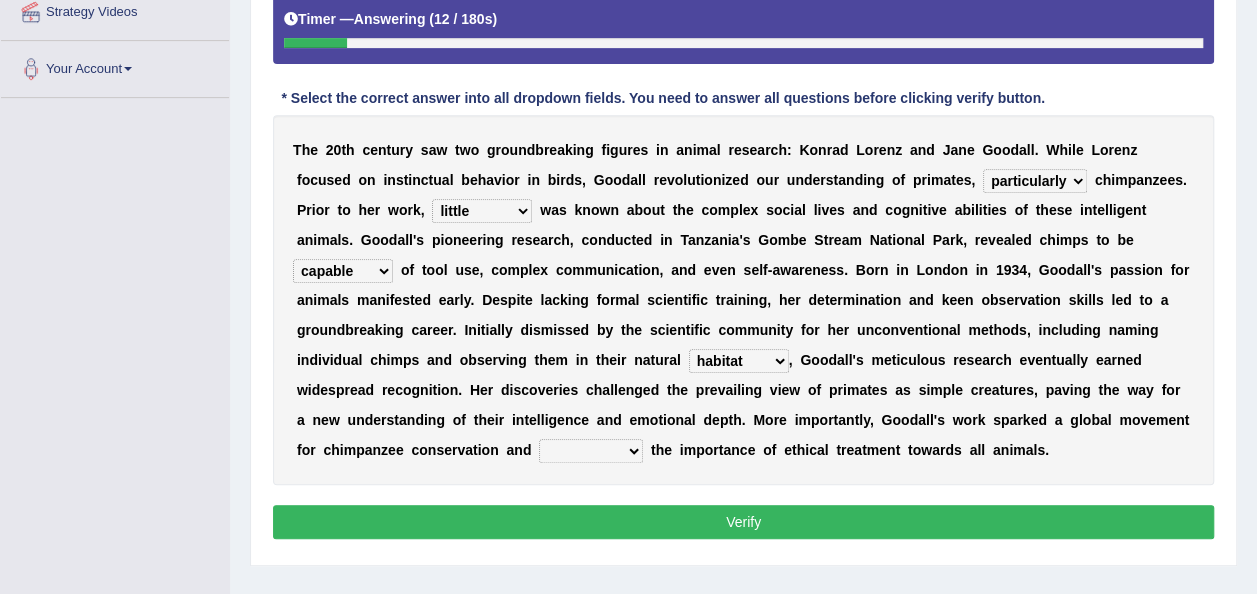 select on "highlighted" 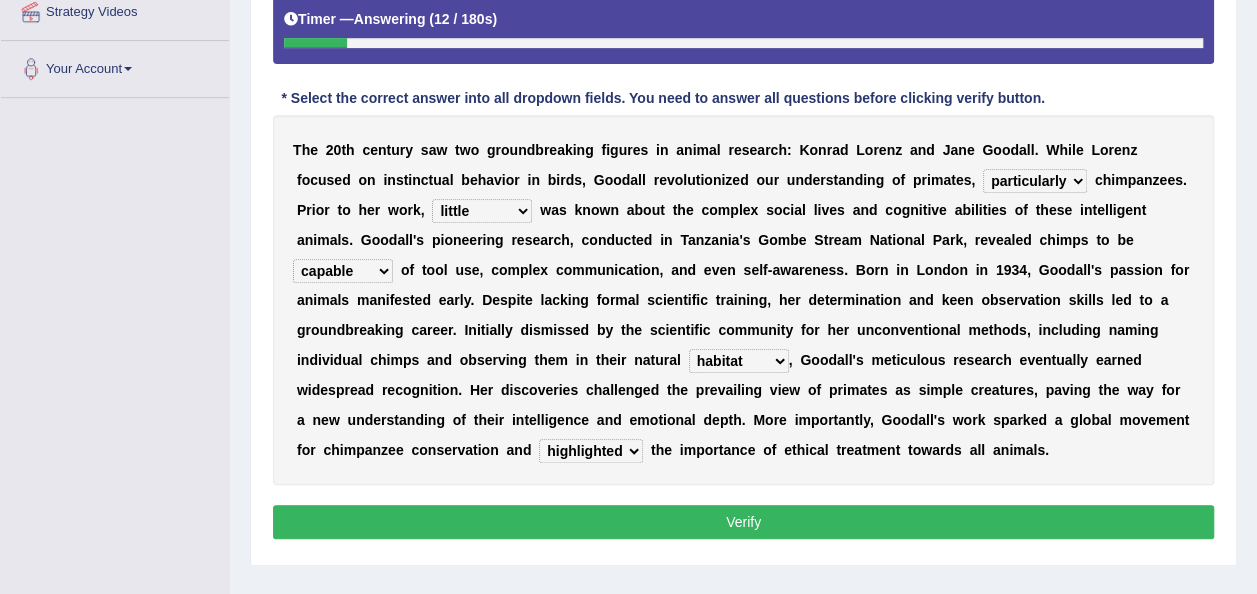 click on "contacted claimed comprised highlighted" at bounding box center [591, 451] 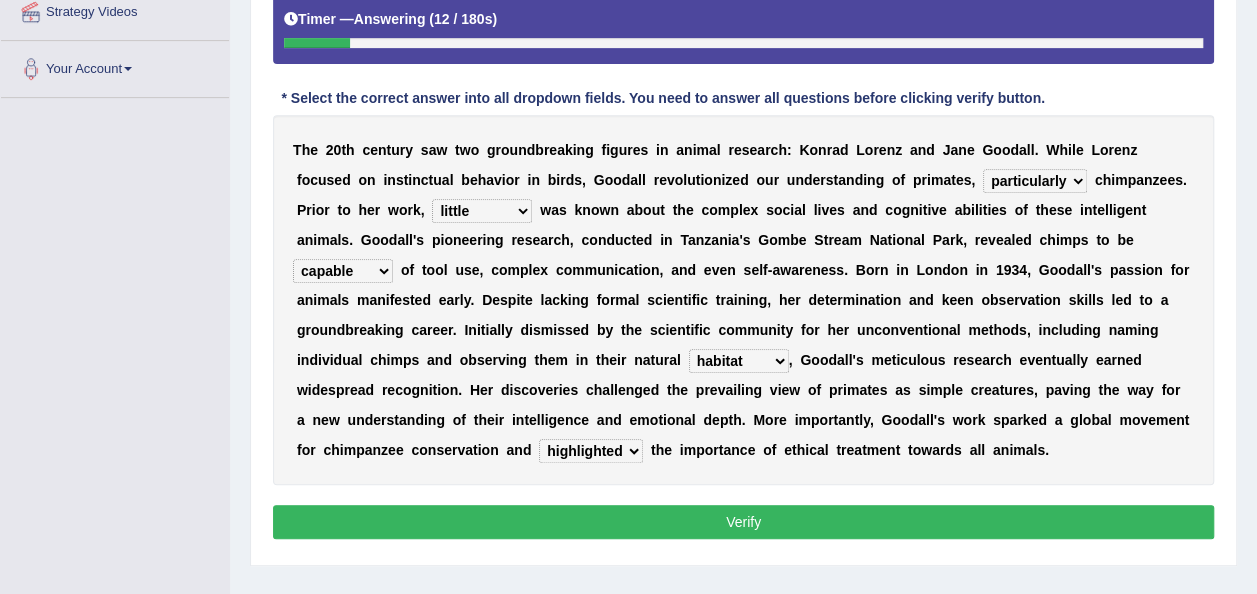 click on "Verify" at bounding box center [743, 522] 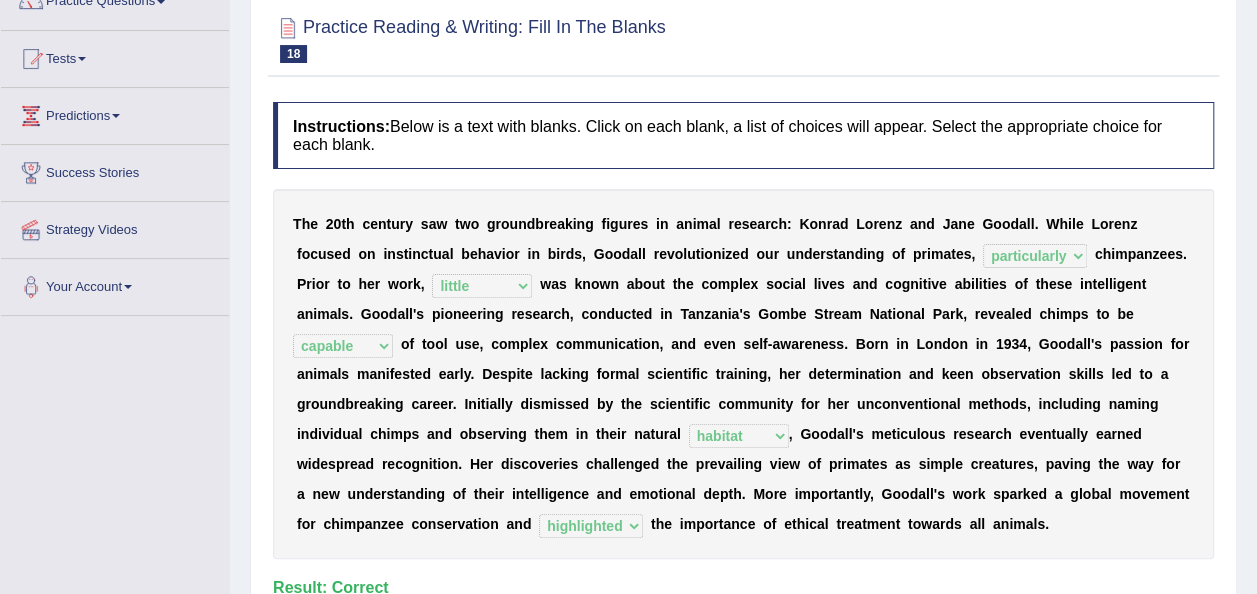 scroll, scrollTop: 100, scrollLeft: 0, axis: vertical 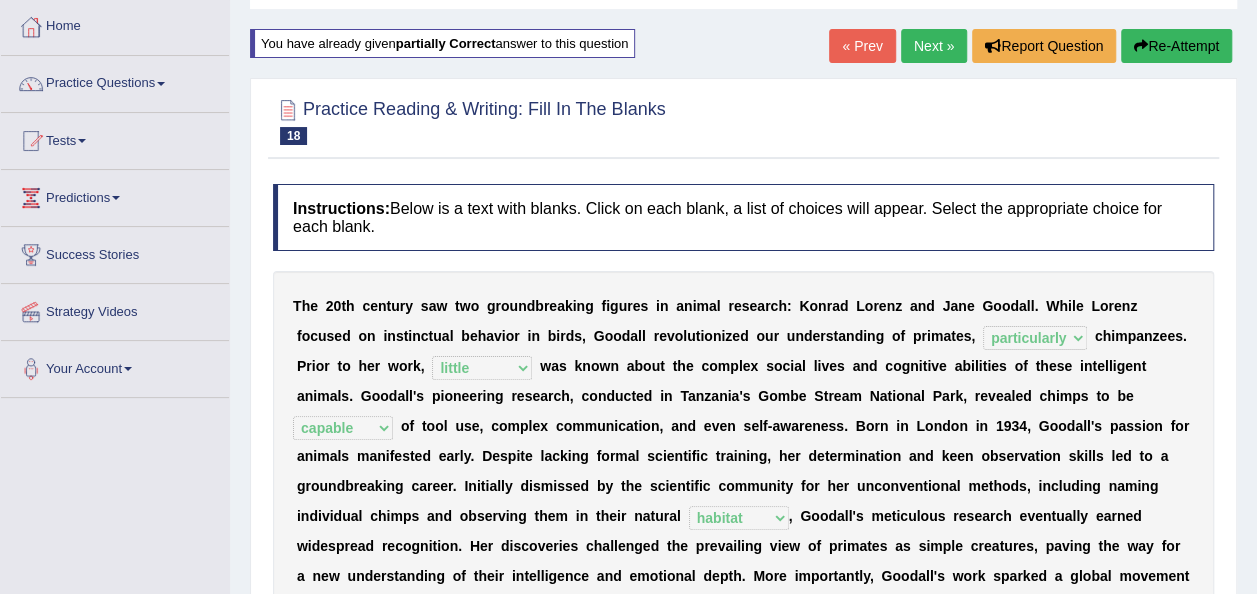 click on "Next »" at bounding box center [934, 46] 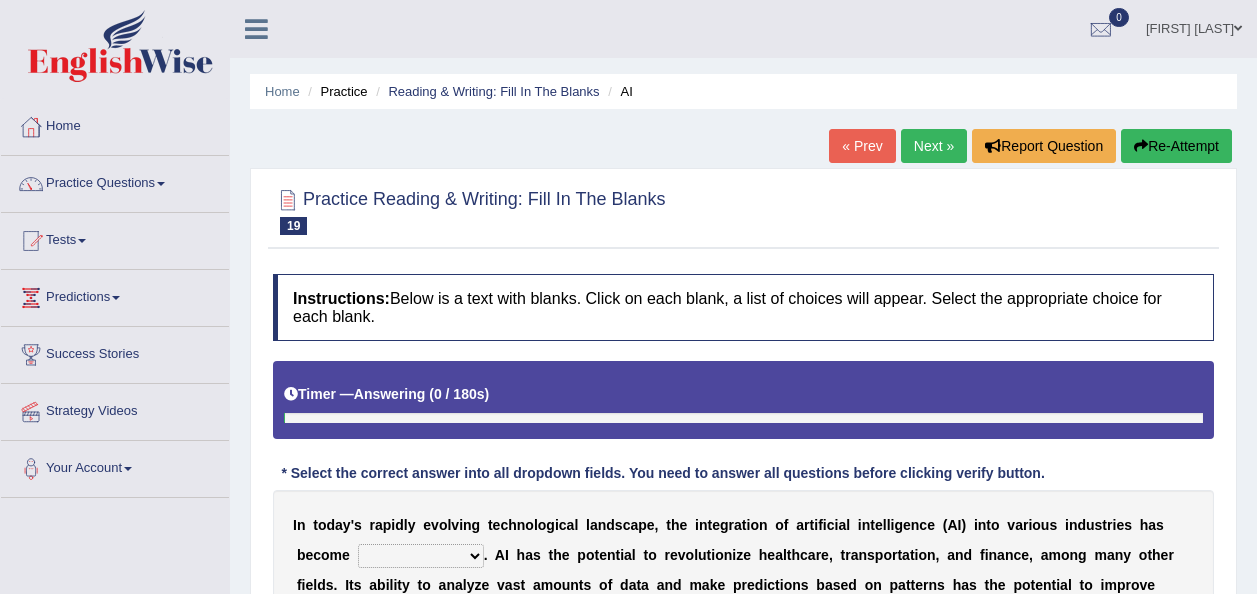 scroll, scrollTop: 0, scrollLeft: 0, axis: both 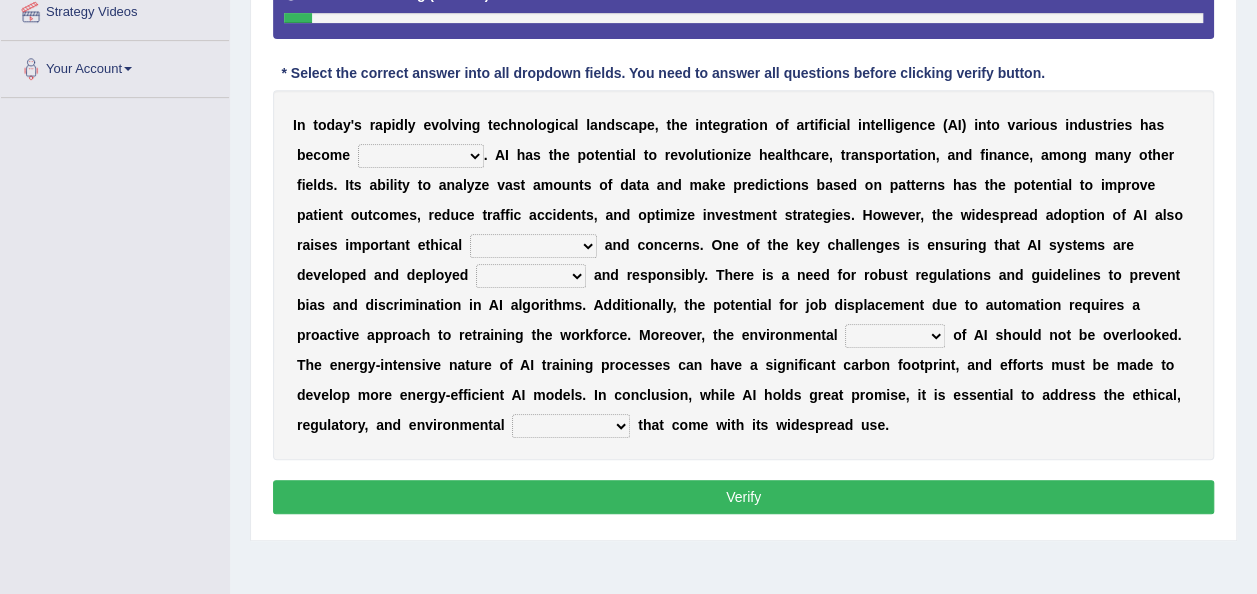 click on "transformative essential integral inherent" at bounding box center (421, 156) 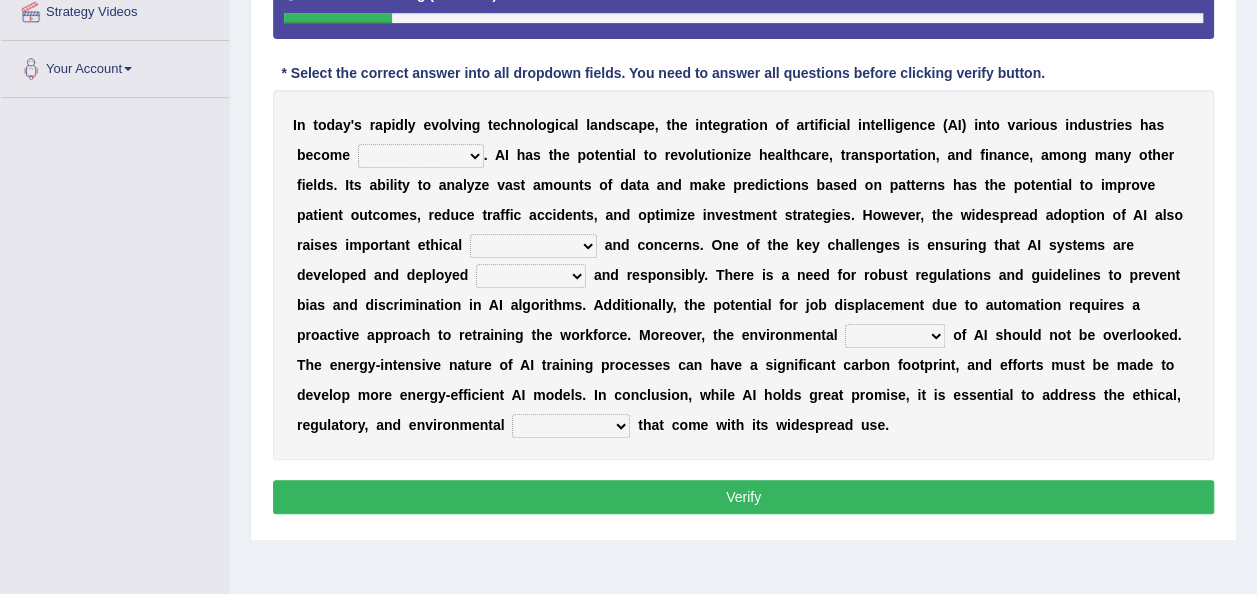select on "essential" 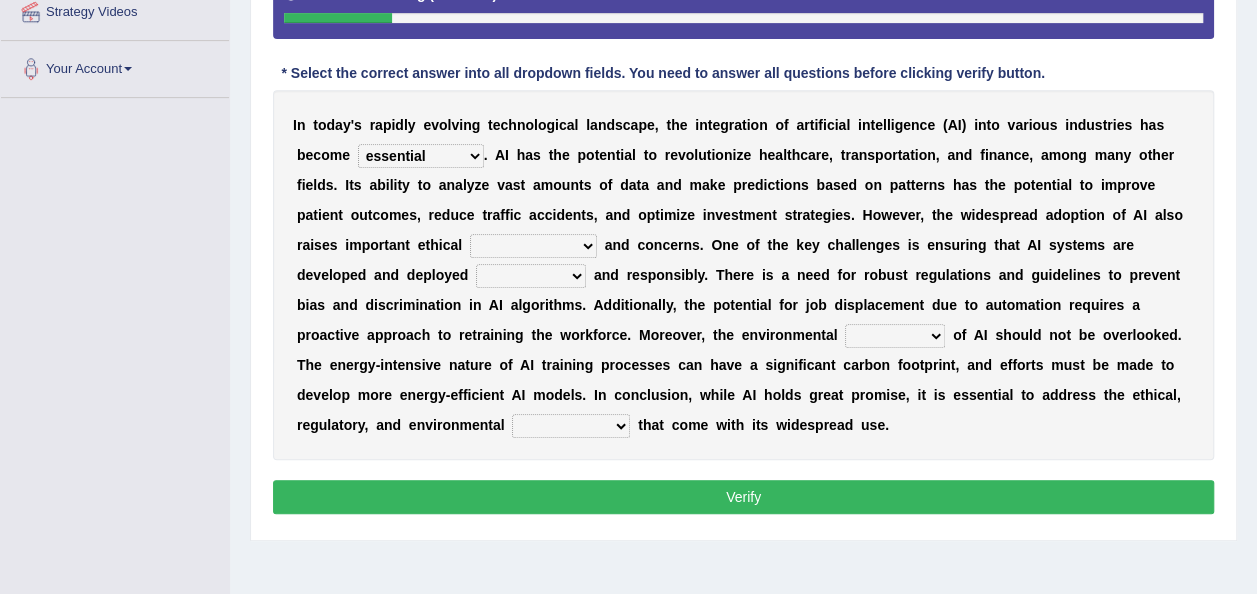 click on "transformative essential integral inherent" at bounding box center (421, 156) 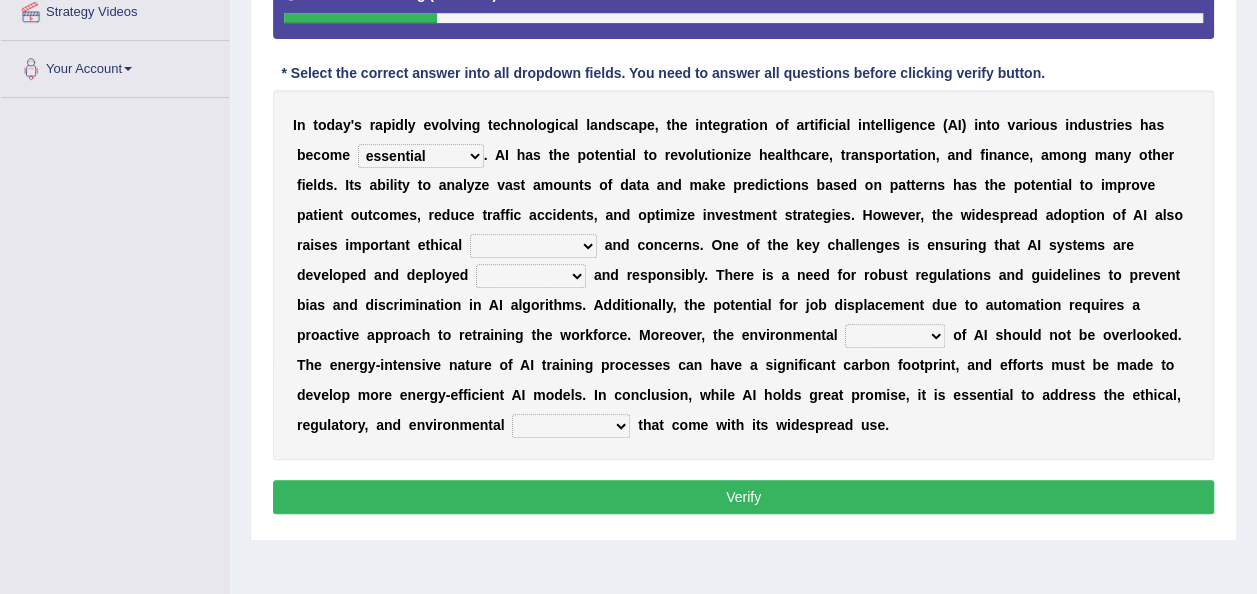 click on "breakthroughs advancements applications implications" at bounding box center [533, 246] 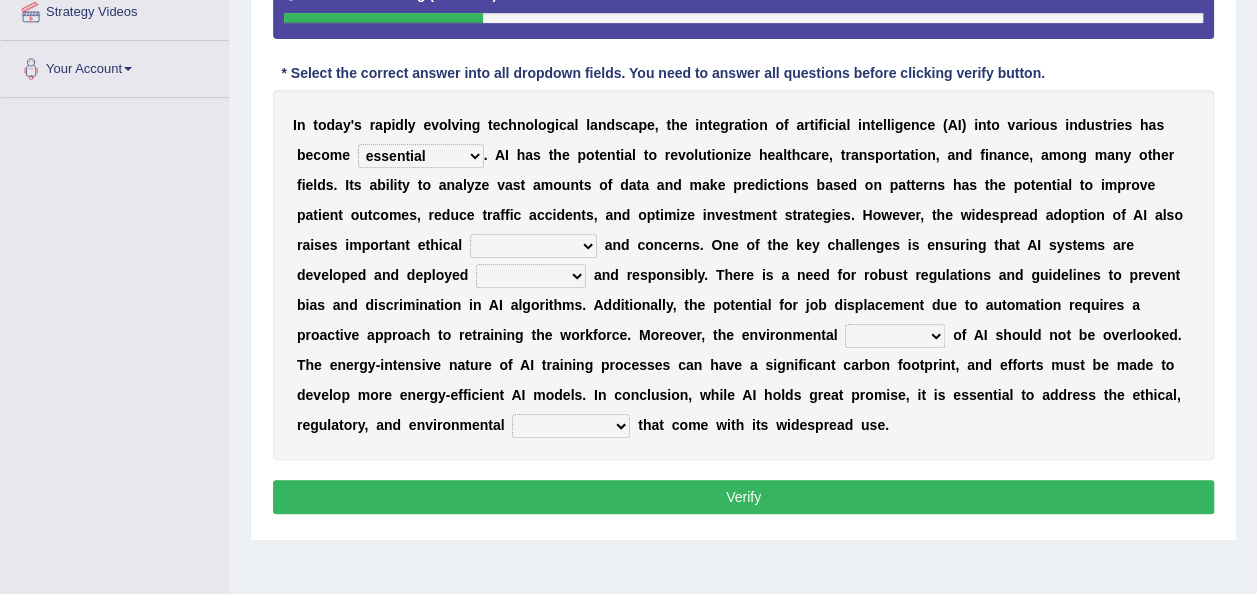 select on "breakthroughs" 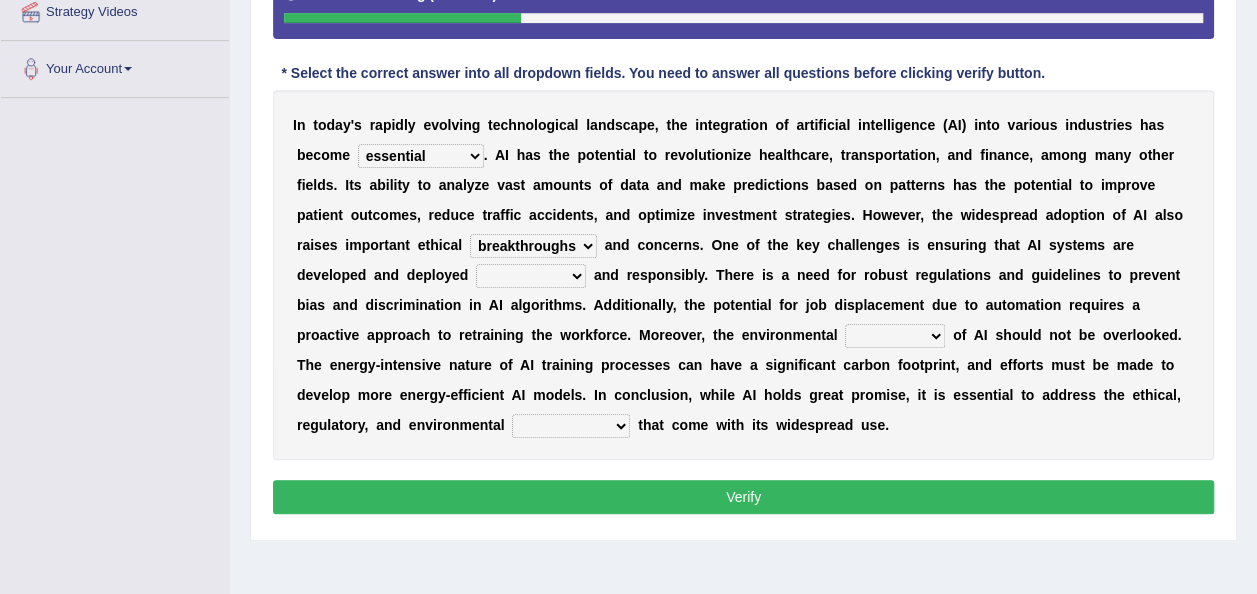 click on "ethically strategically innovatively effectively" at bounding box center (531, 276) 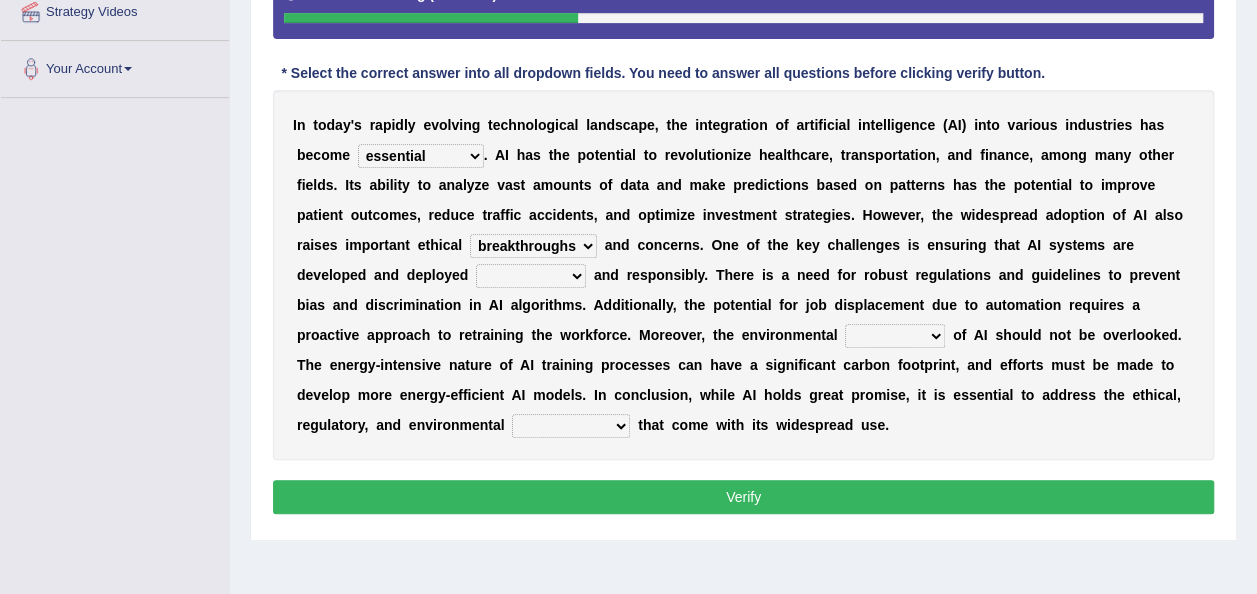 select on "ethically" 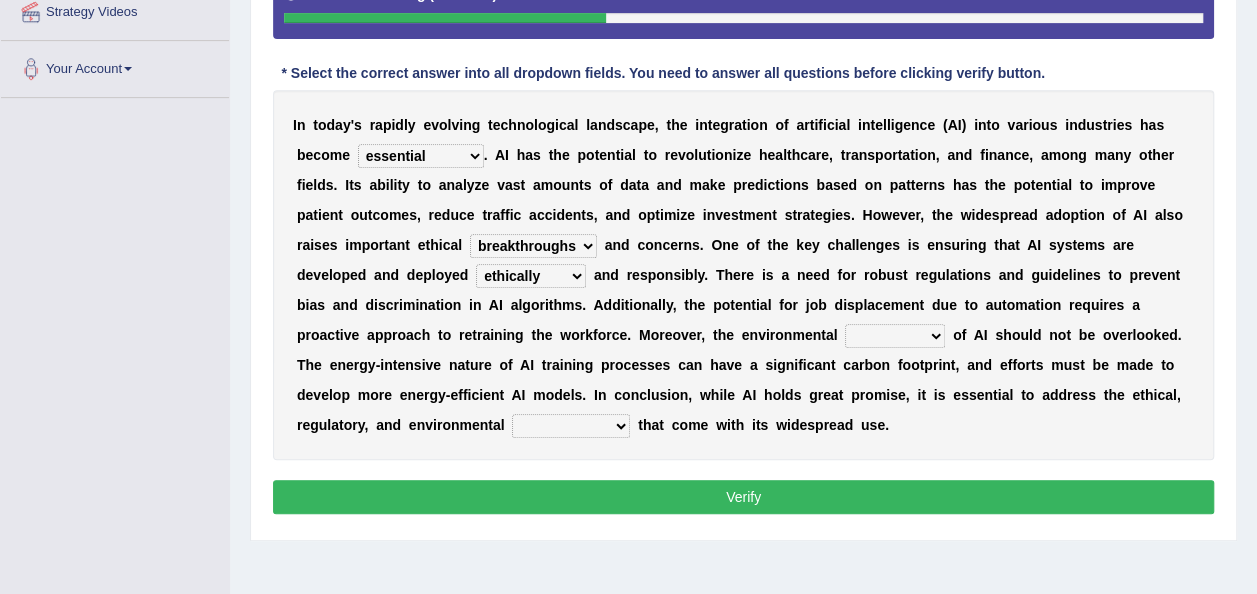 click on "ethically strategically innovatively effectively" at bounding box center (531, 276) 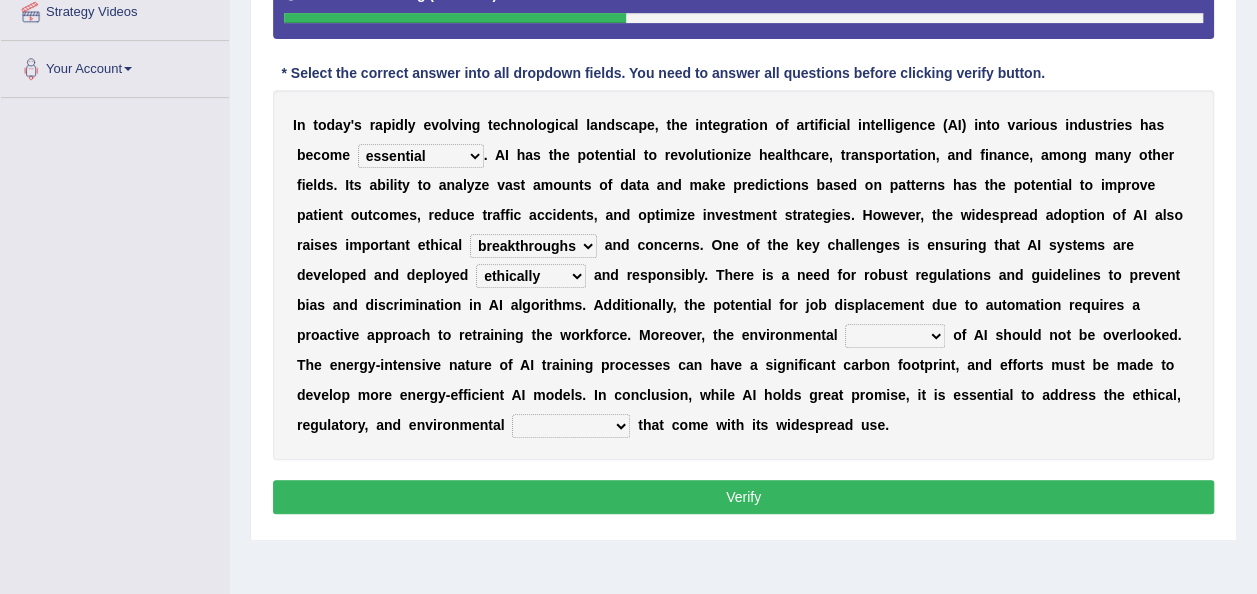 click on "ethically strategically innovatively effectively" at bounding box center [531, 276] 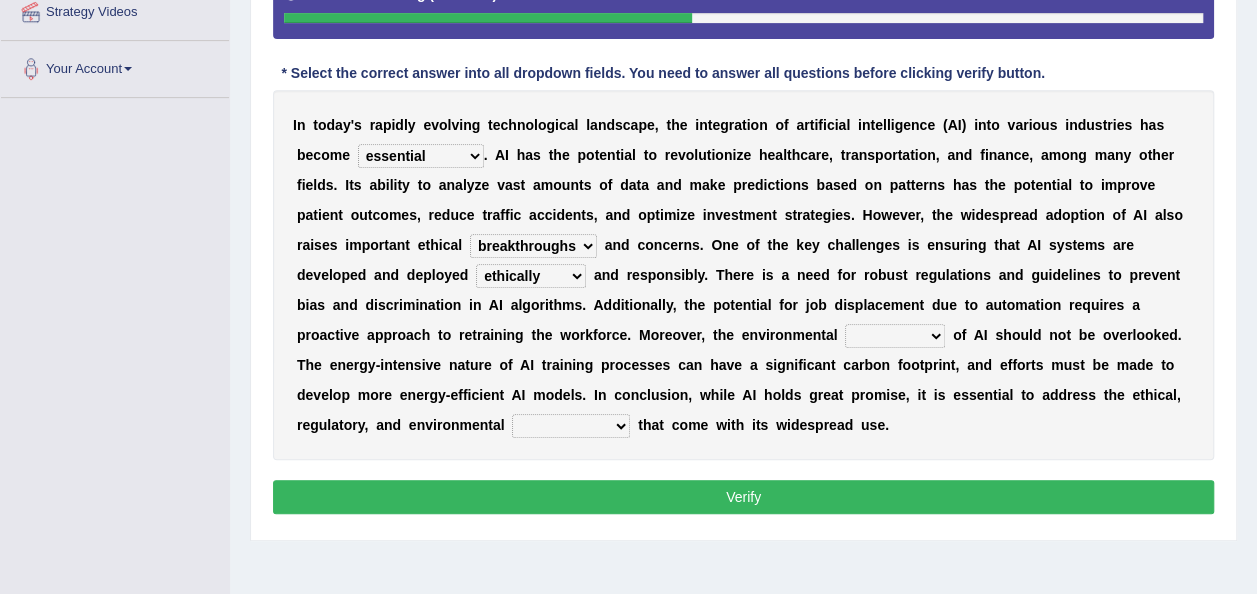 click on "footprint conflict imposition sequence" at bounding box center (895, 336) 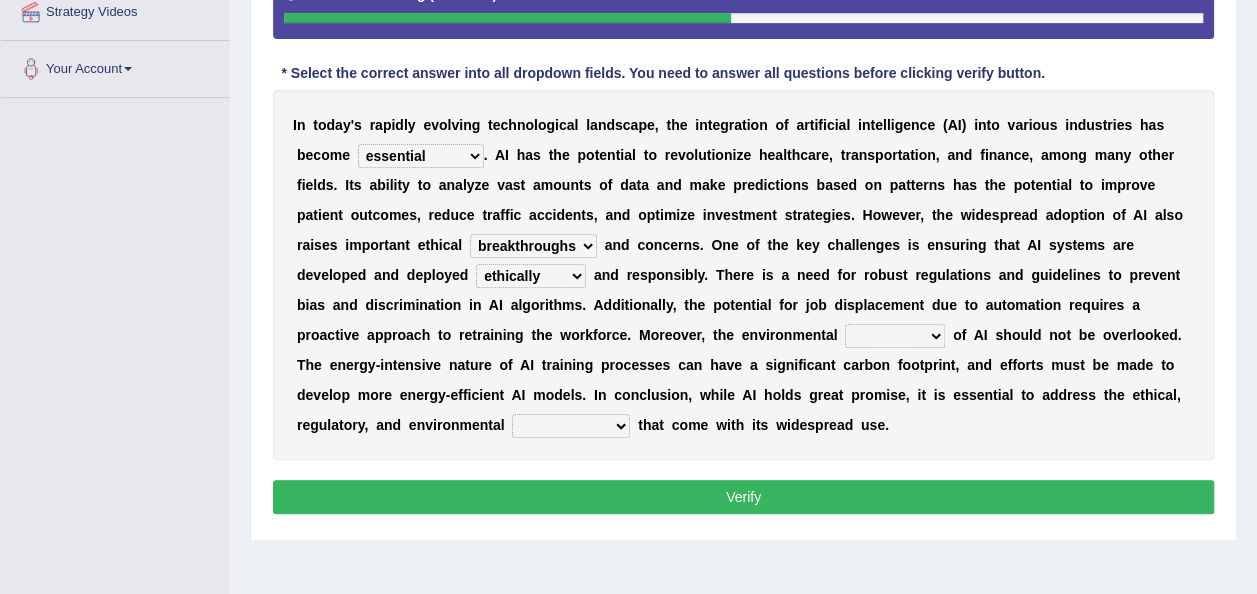 select on "footprint" 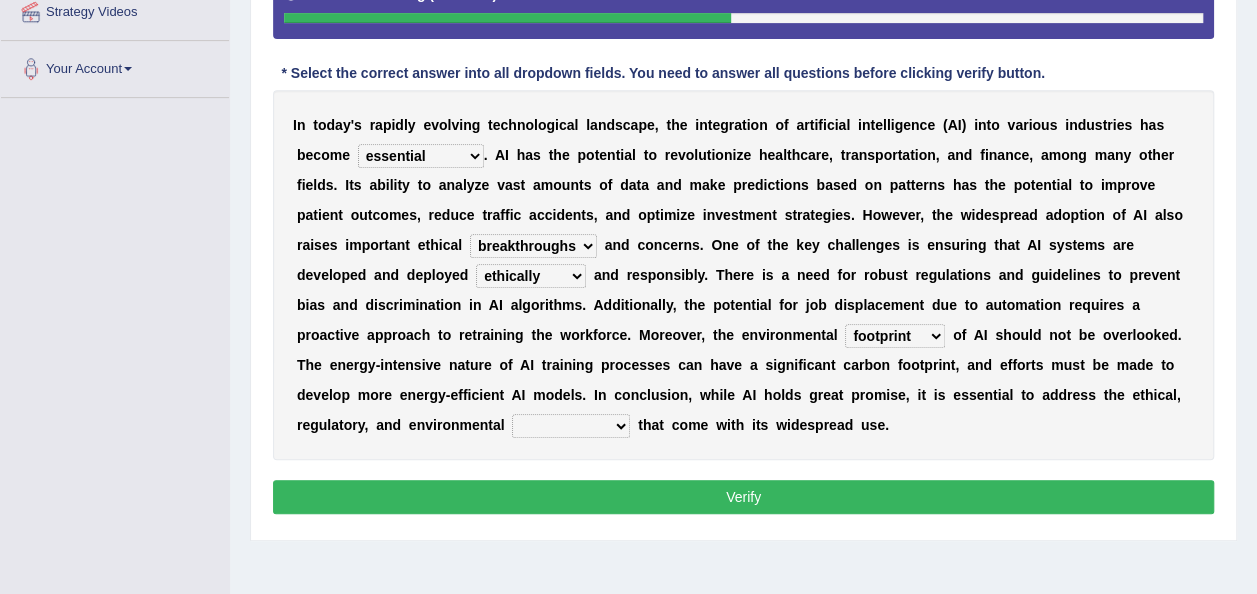 click on "footprint conflict imposition sequence" at bounding box center [895, 336] 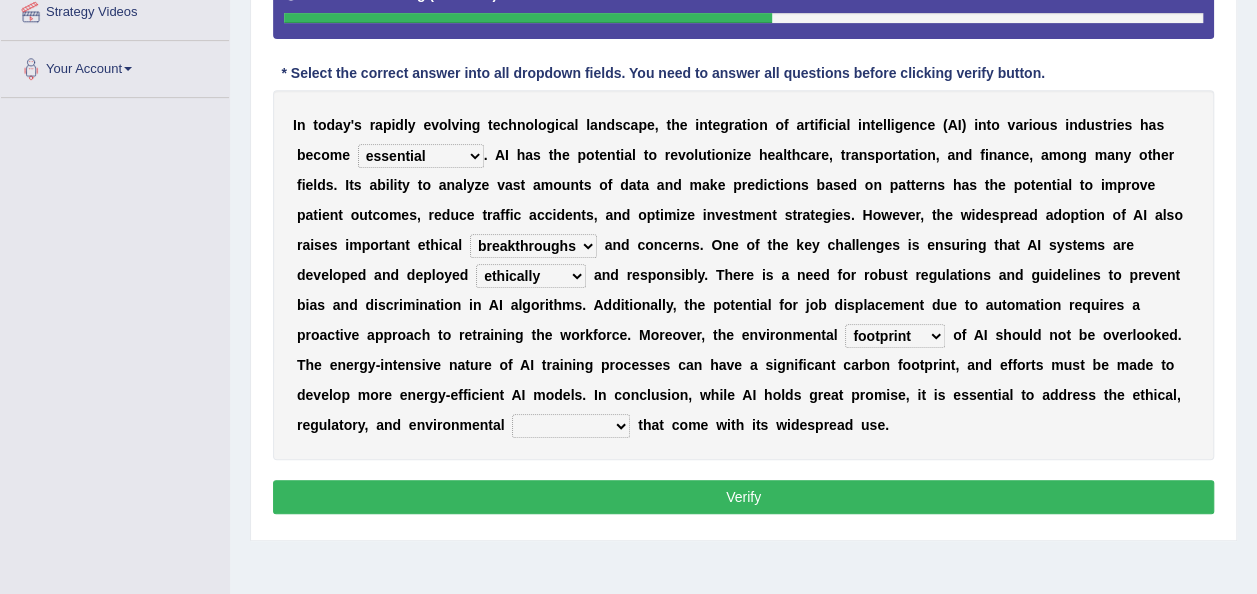 click on "dilemmas limitations opportunities challenges" at bounding box center (571, 426) 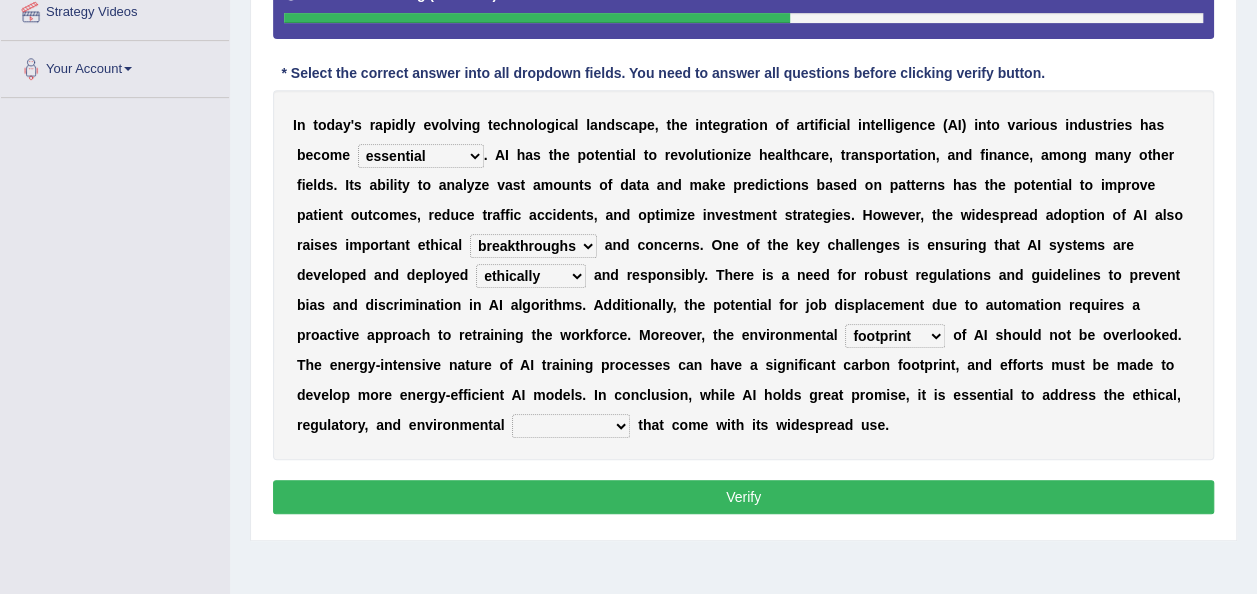 select on "challenges" 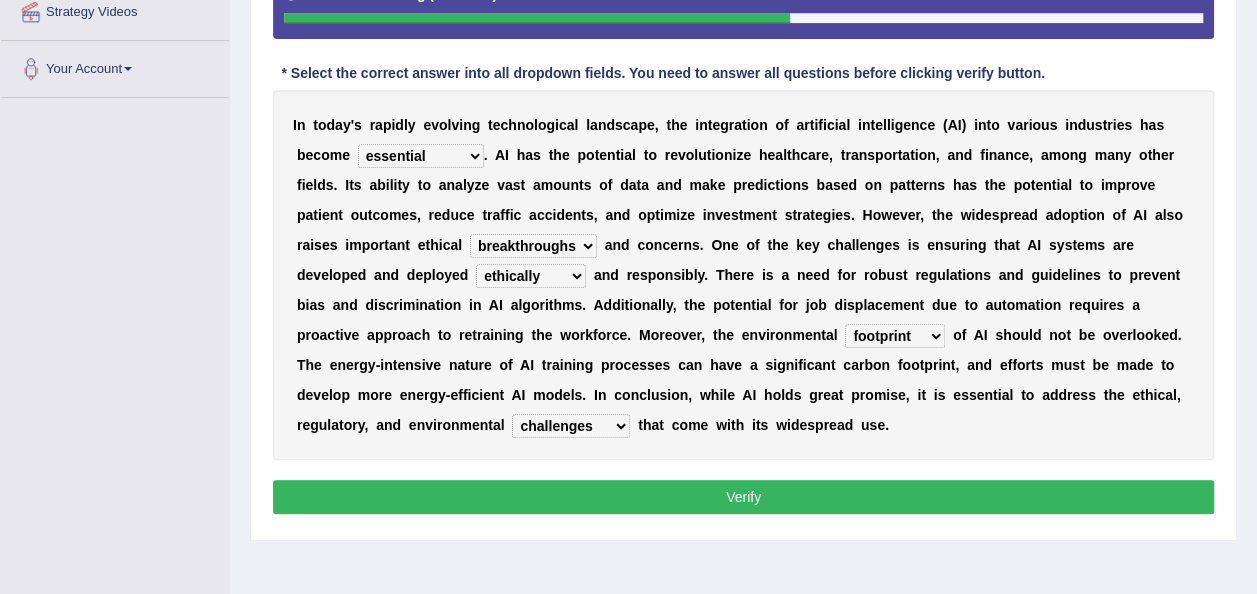 click on "dilemmas limitations opportunities challenges" at bounding box center (571, 426) 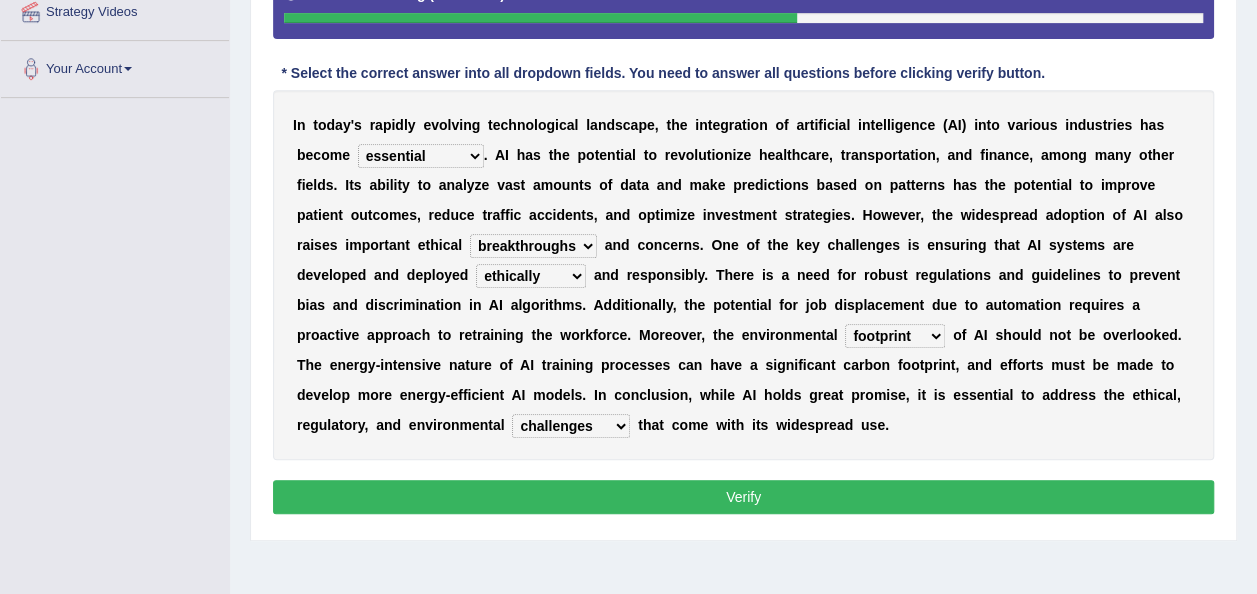 click on "Verify" at bounding box center [743, 497] 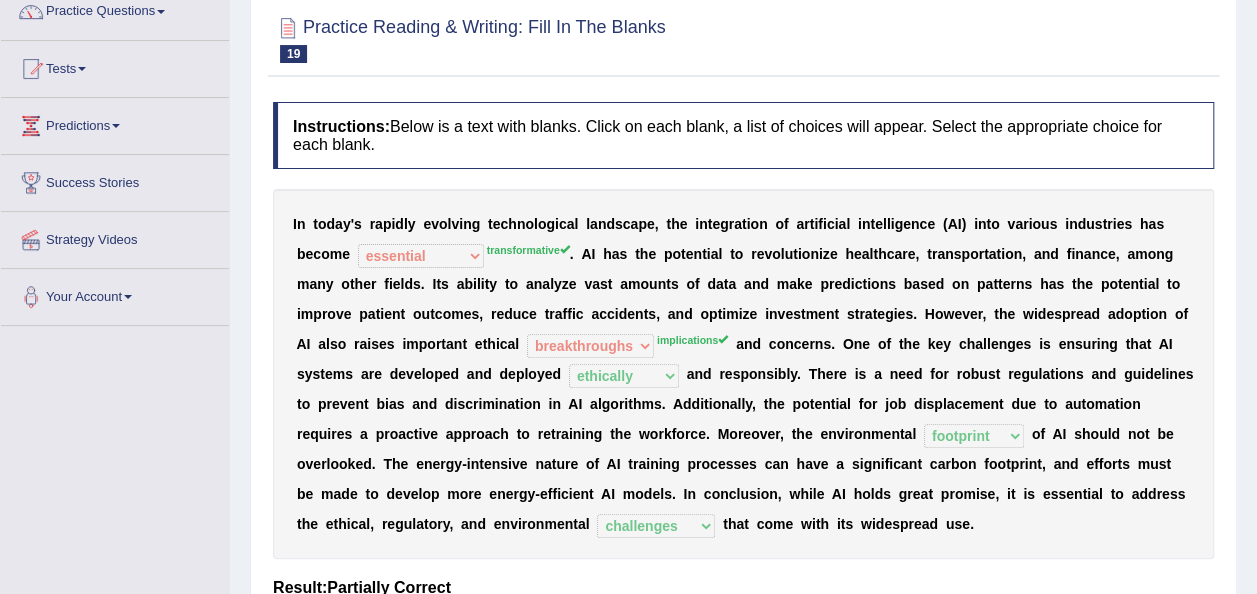 scroll, scrollTop: 100, scrollLeft: 0, axis: vertical 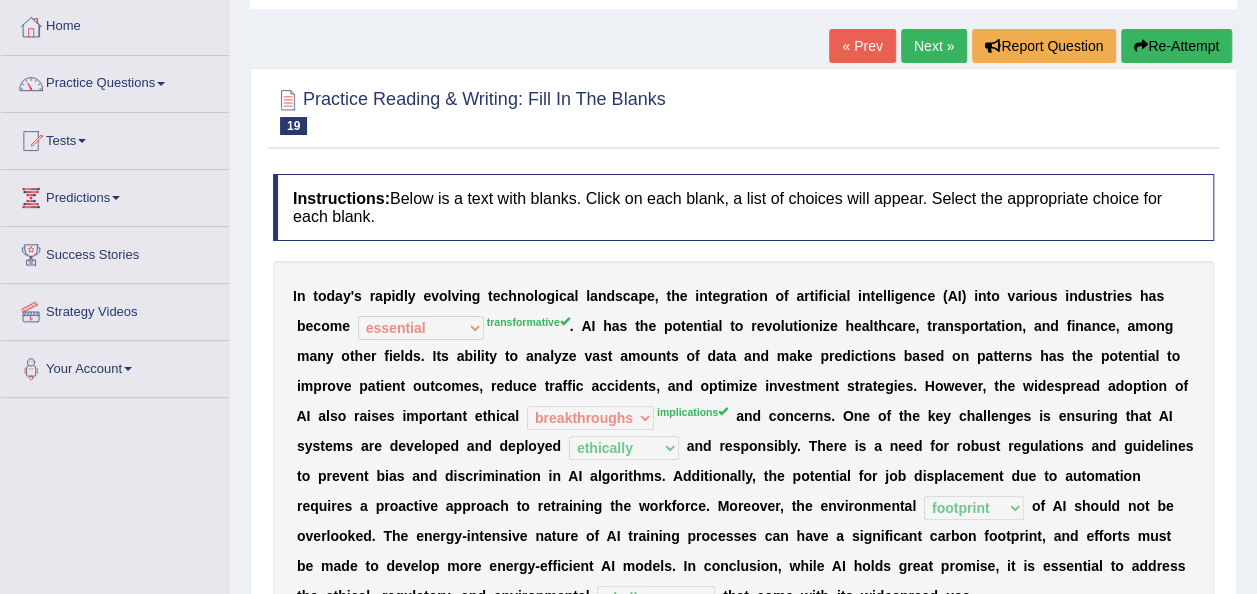 click on "Re-Attempt" at bounding box center [1176, 46] 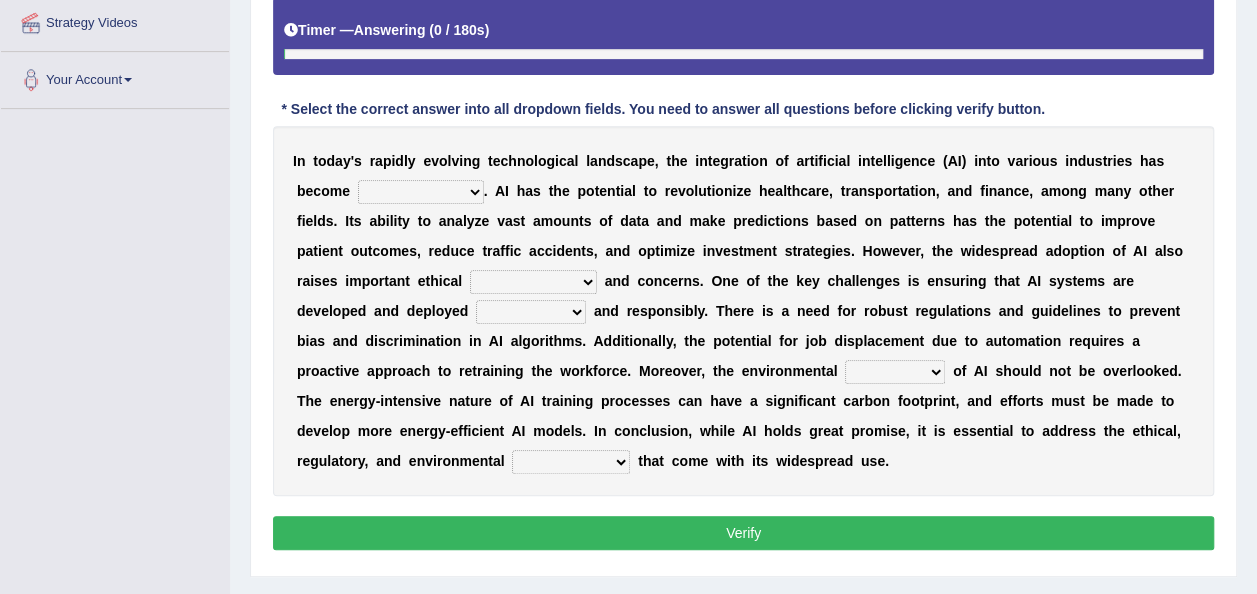 scroll, scrollTop: 0, scrollLeft: 0, axis: both 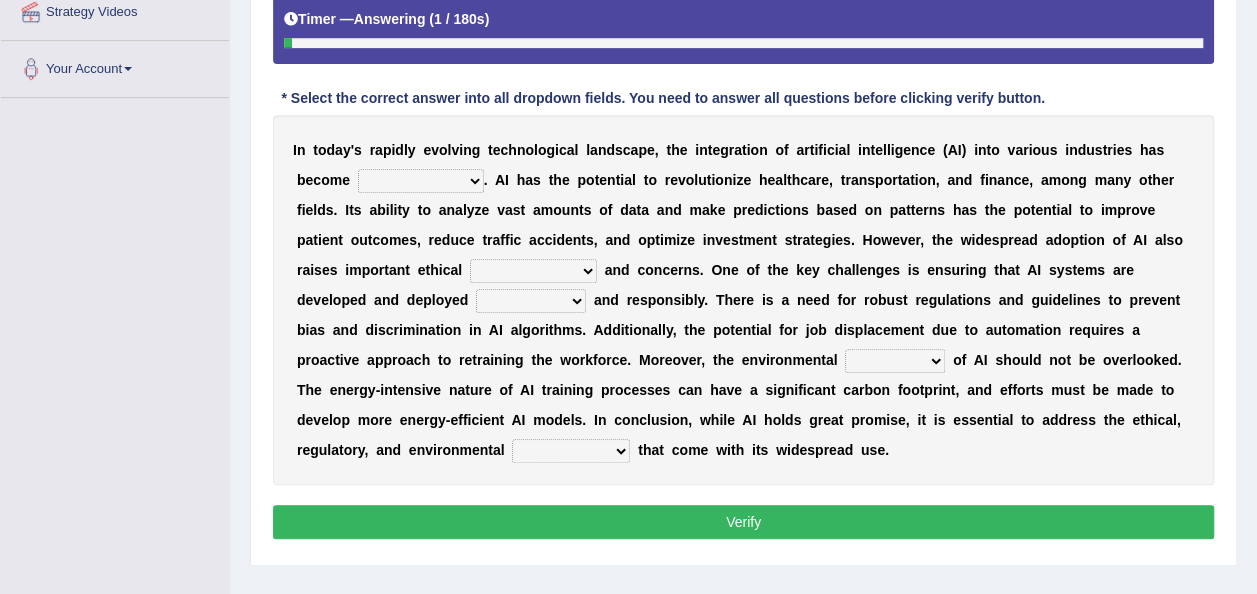 click on "transformative essential integral inherent" at bounding box center [421, 181] 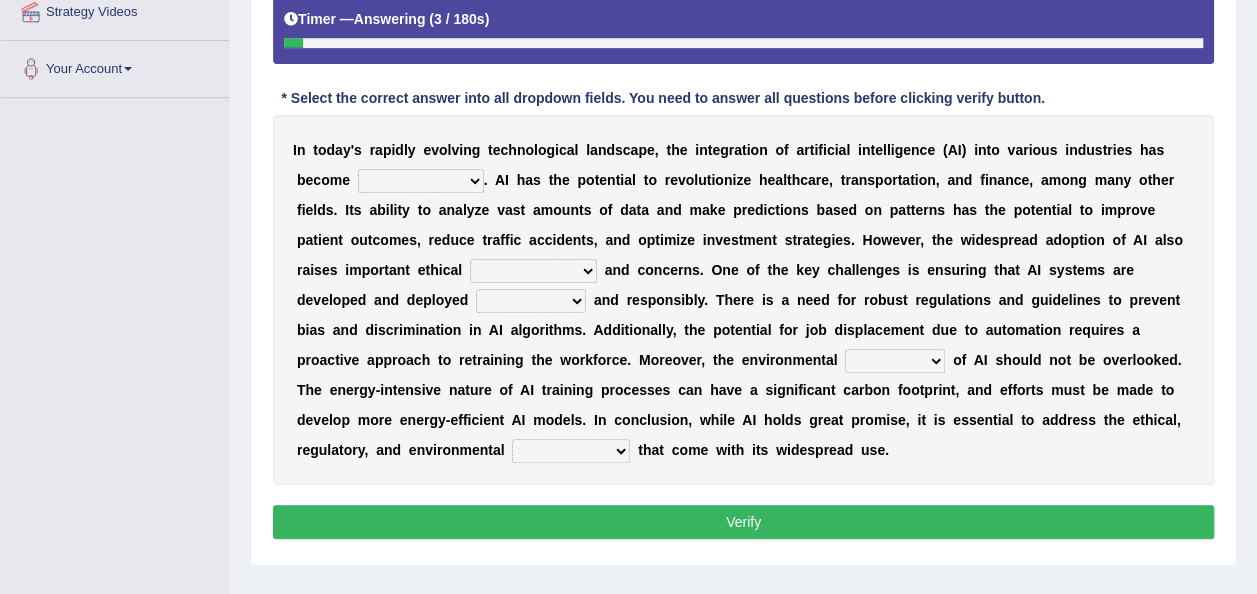 select on "transformative" 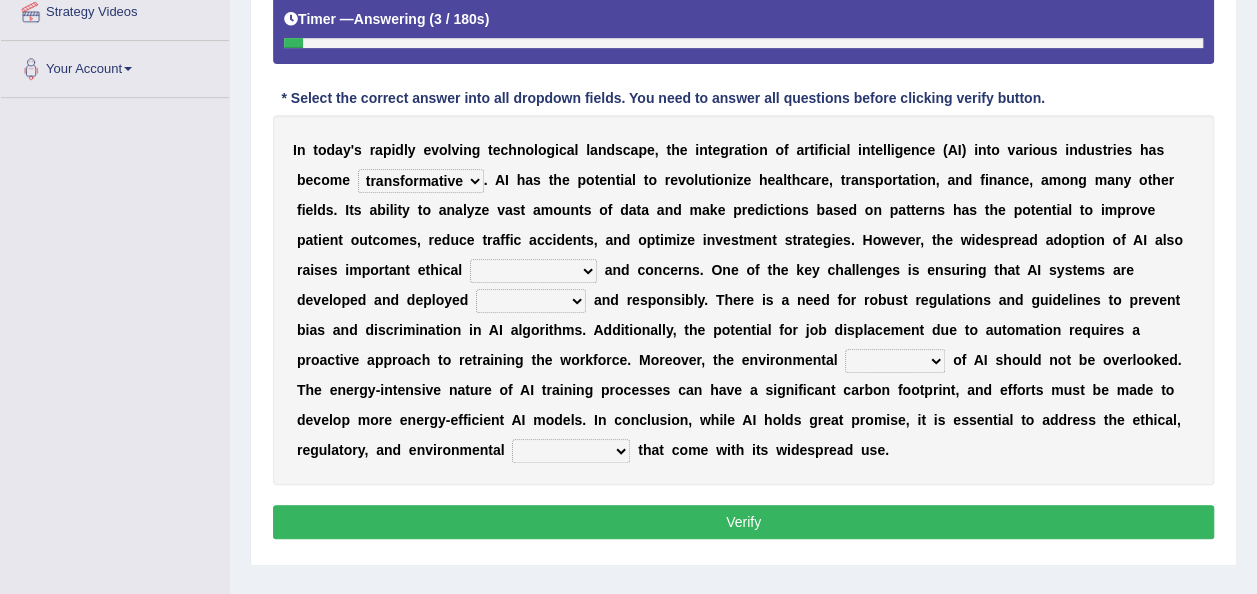 click on "transformative essential integral inherent" at bounding box center (421, 181) 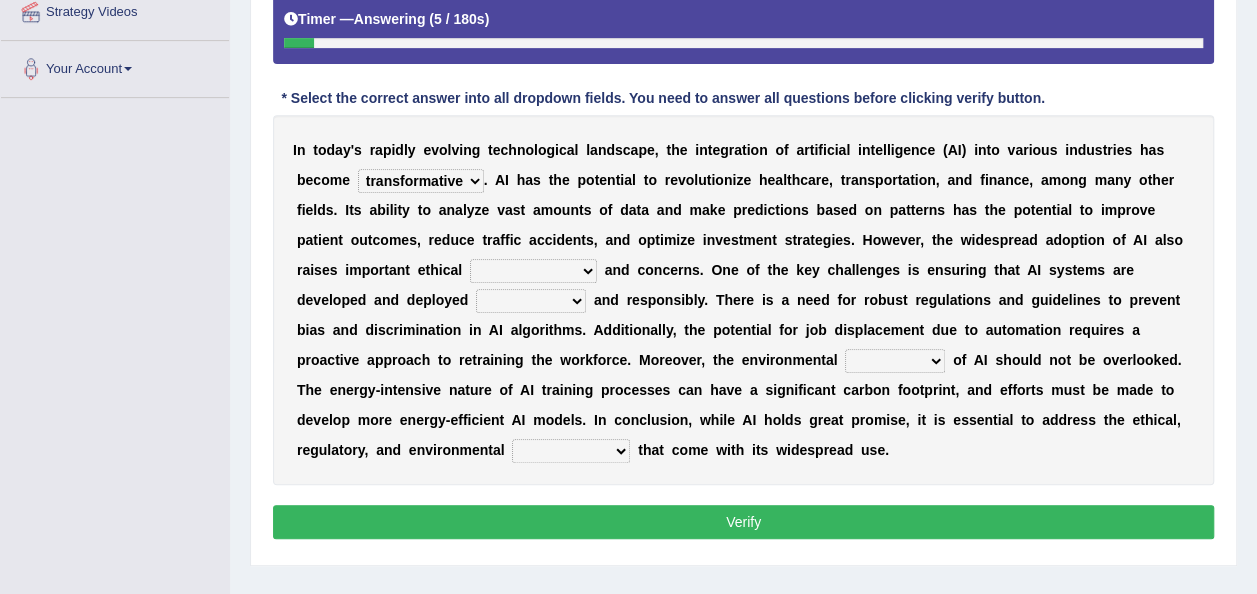 click on "breakthroughs advancements applications implications" at bounding box center [533, 271] 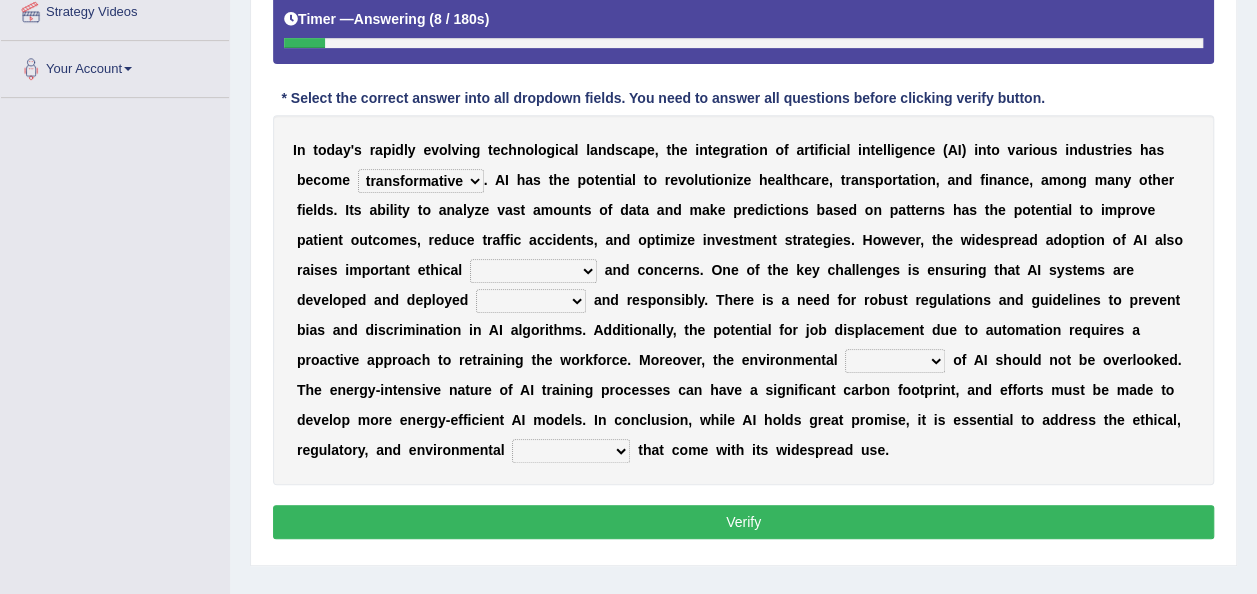 select on "implications" 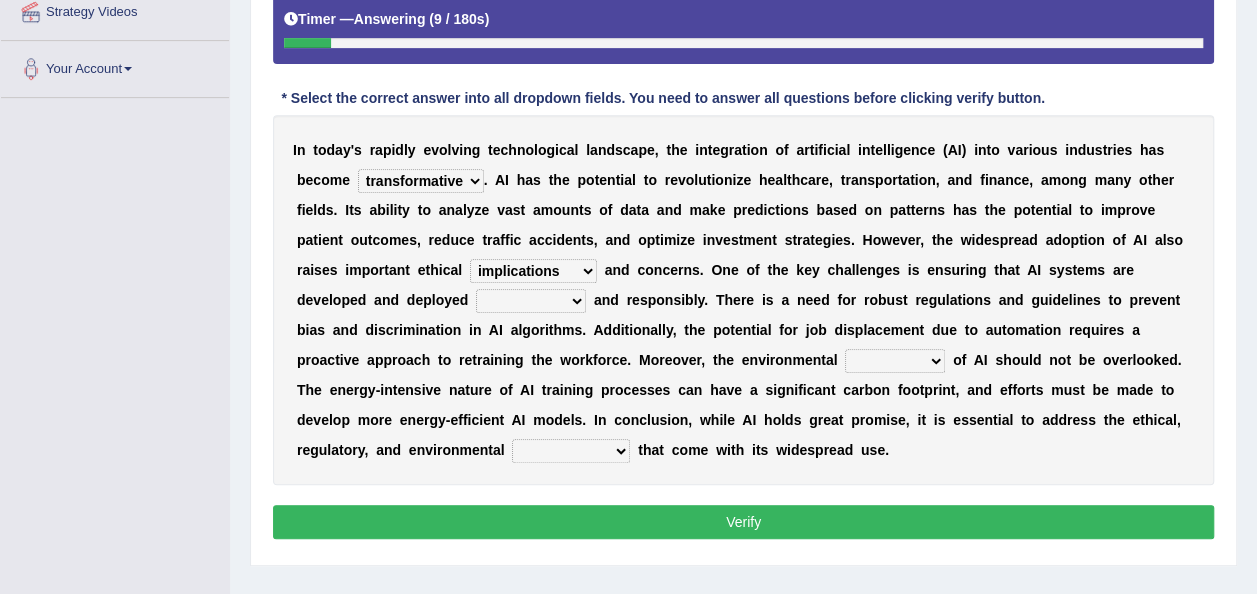 click on "ethically strategically innovatively effectively" at bounding box center (531, 301) 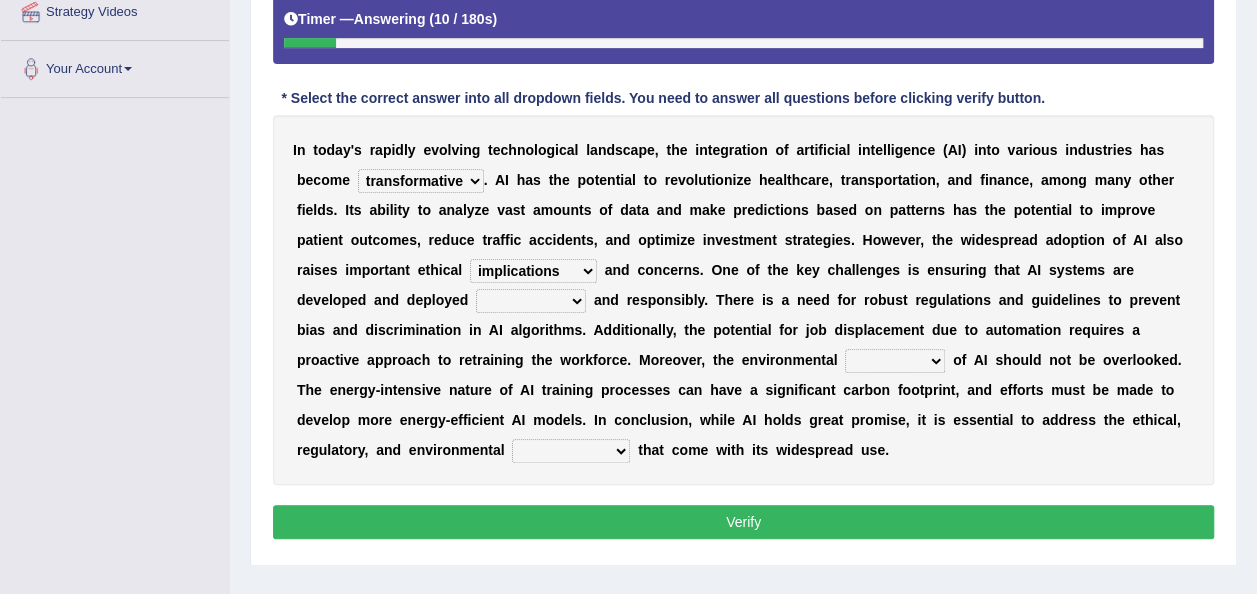 select on "ethically" 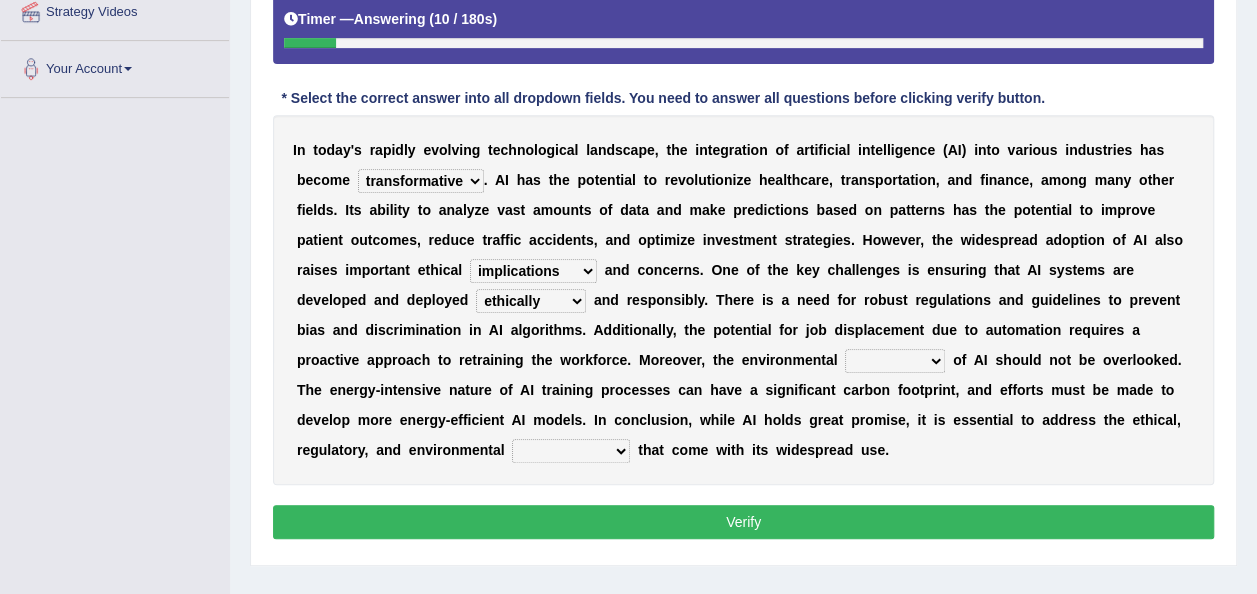 click on "ethically strategically innovatively effectively" at bounding box center (531, 301) 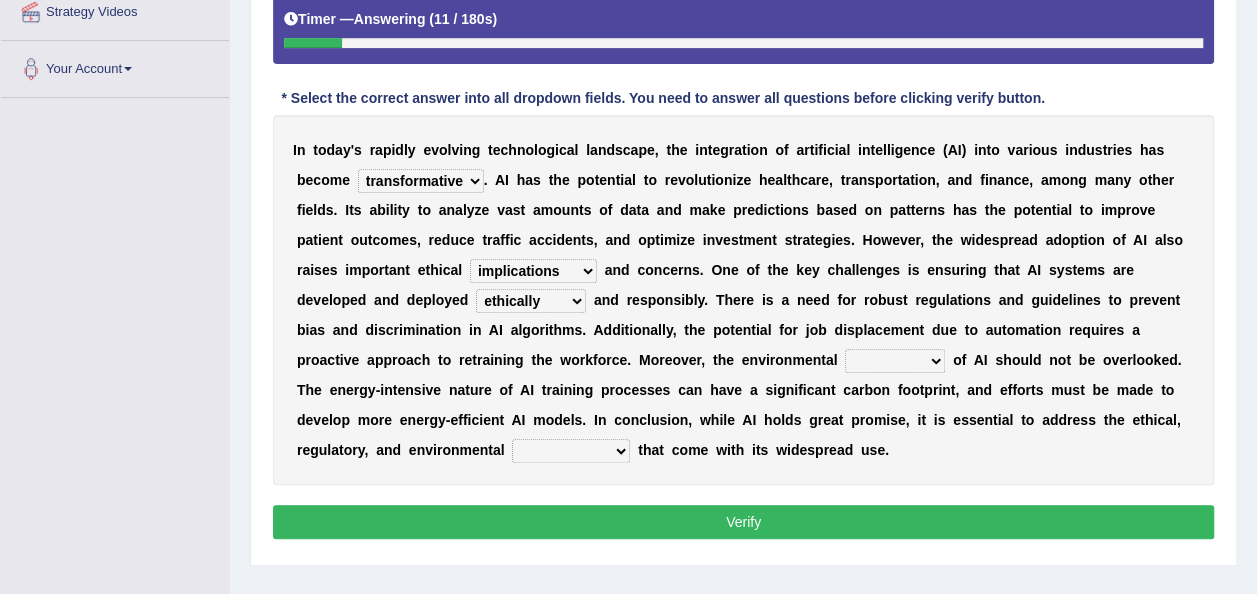 click on "footprint conflict imposition sequence" at bounding box center [895, 361] 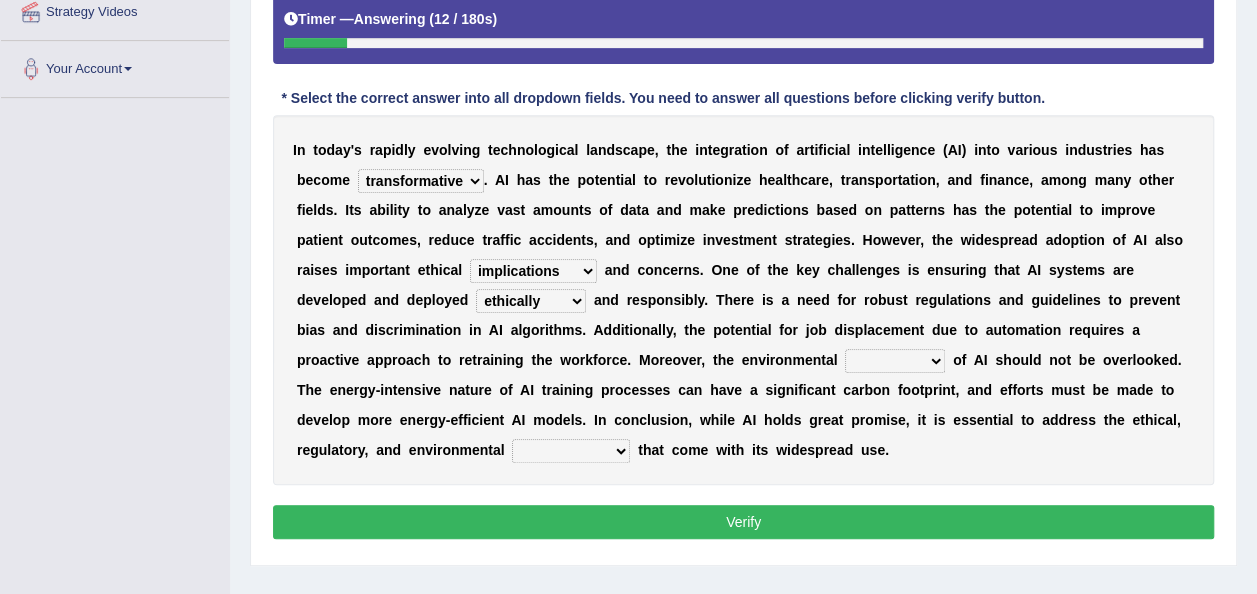 select on "footprint" 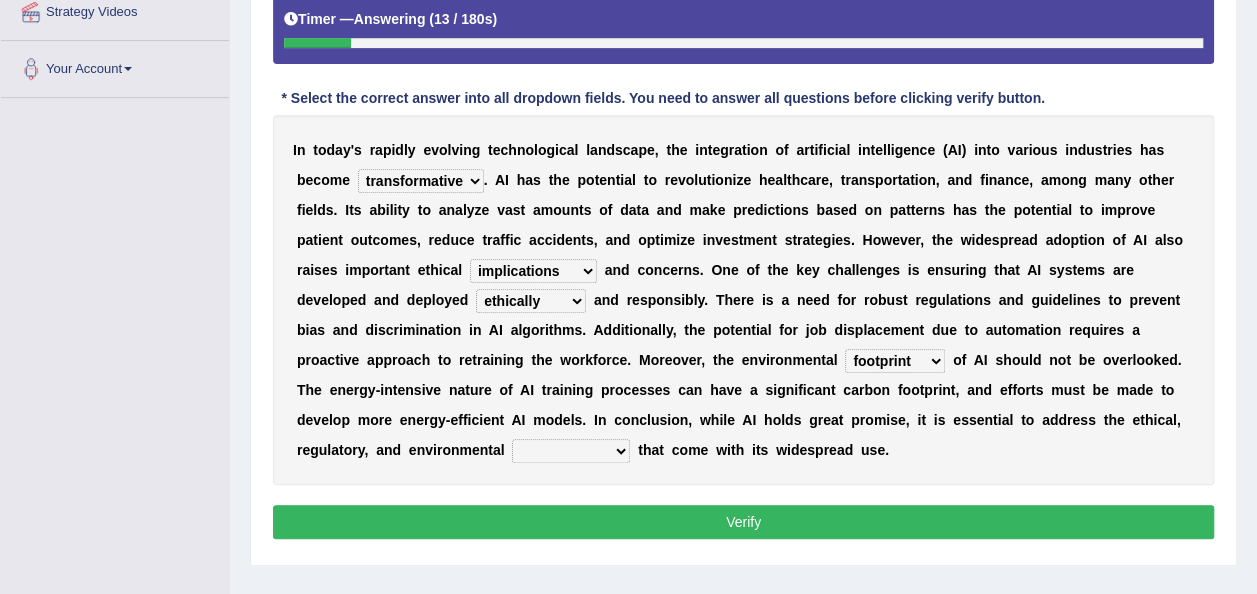 click on "dilemmas limitations opportunities challenges" at bounding box center [571, 451] 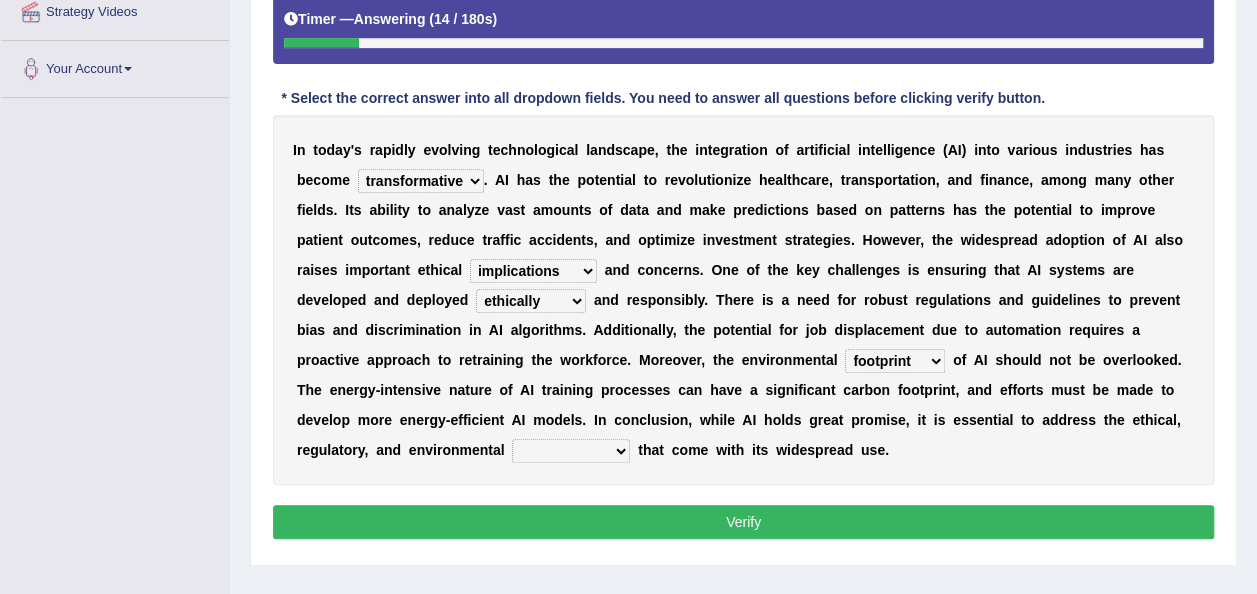 select on "challenges" 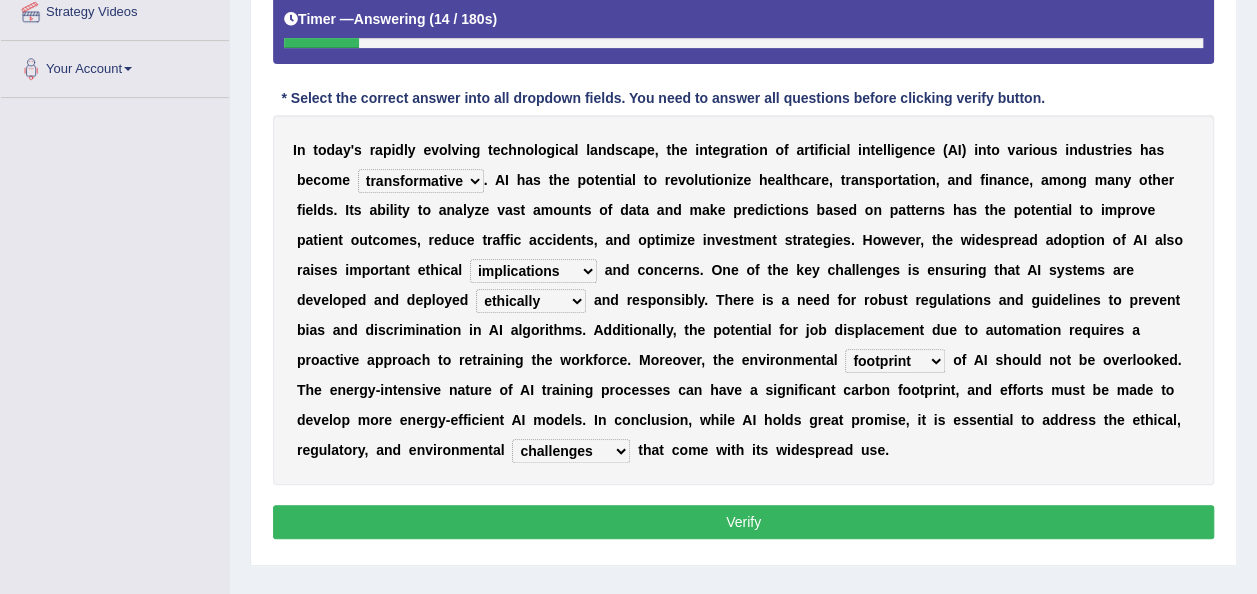 click on "dilemmas limitations opportunities challenges" at bounding box center [571, 451] 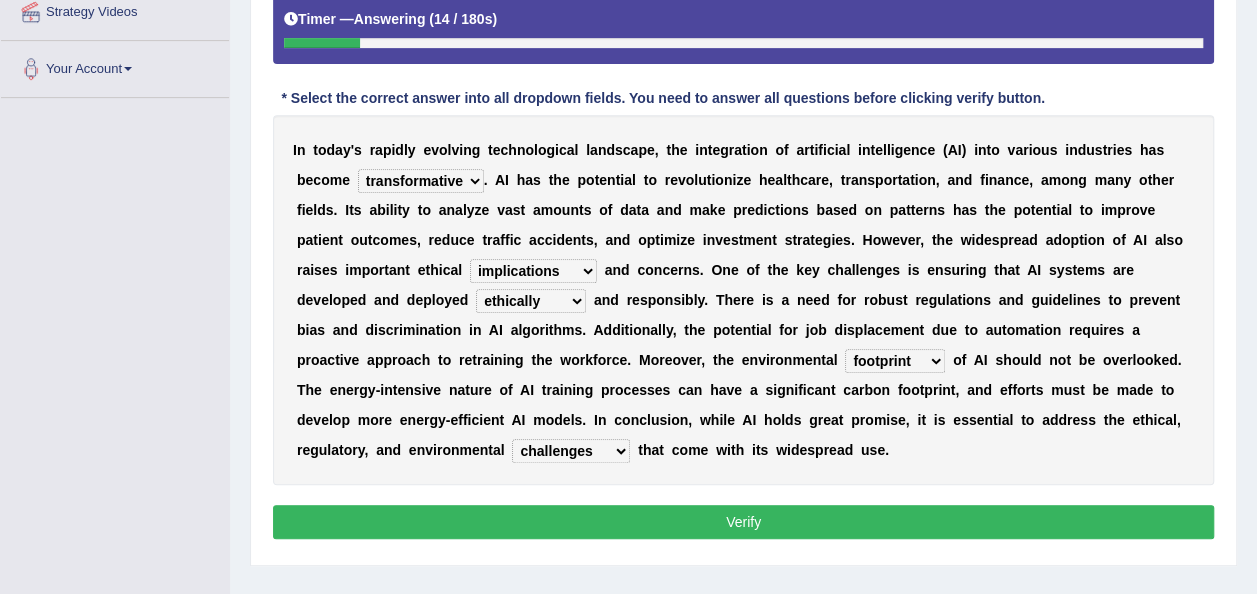 click on "Verify" at bounding box center [743, 522] 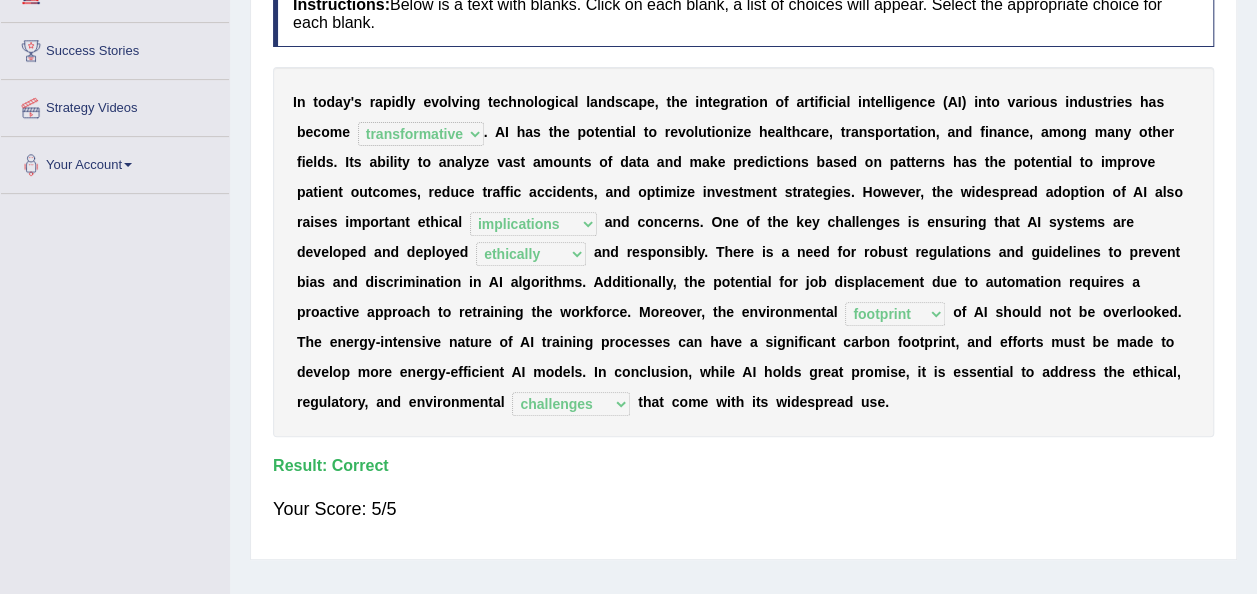 scroll, scrollTop: 100, scrollLeft: 0, axis: vertical 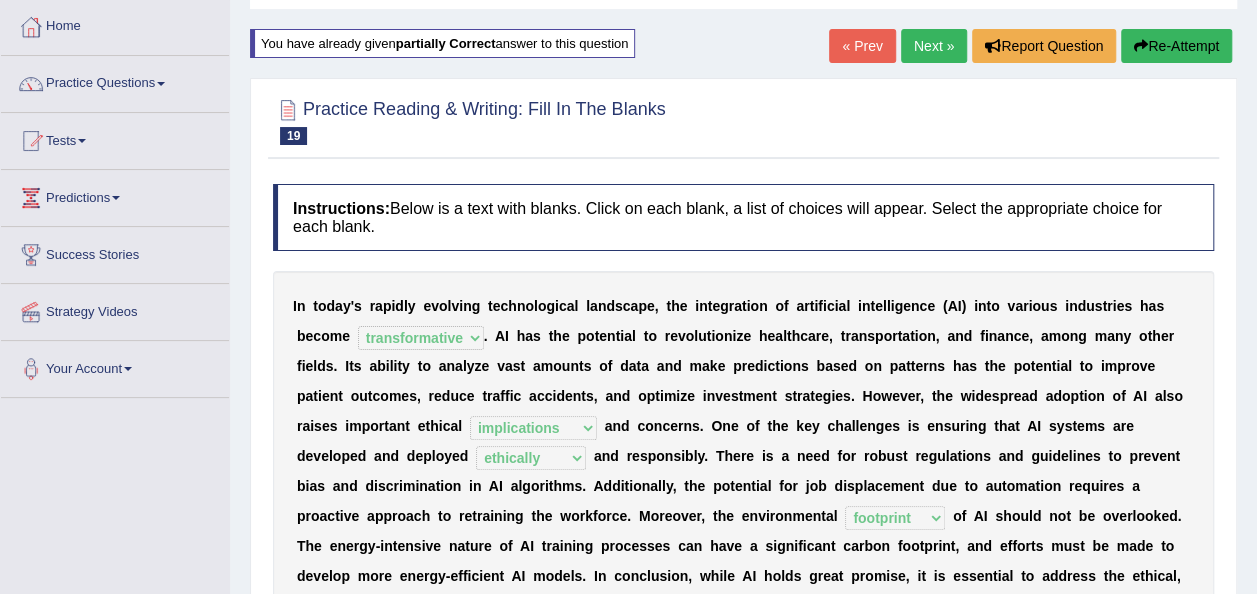 click on "Next »" at bounding box center (934, 46) 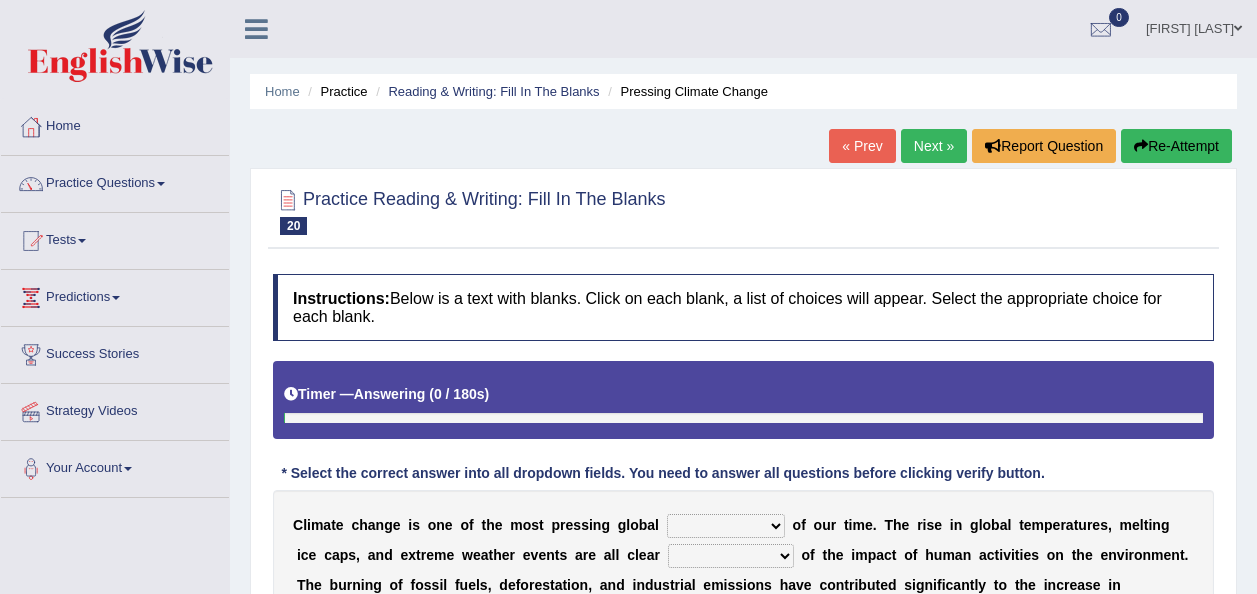 scroll, scrollTop: 100, scrollLeft: 0, axis: vertical 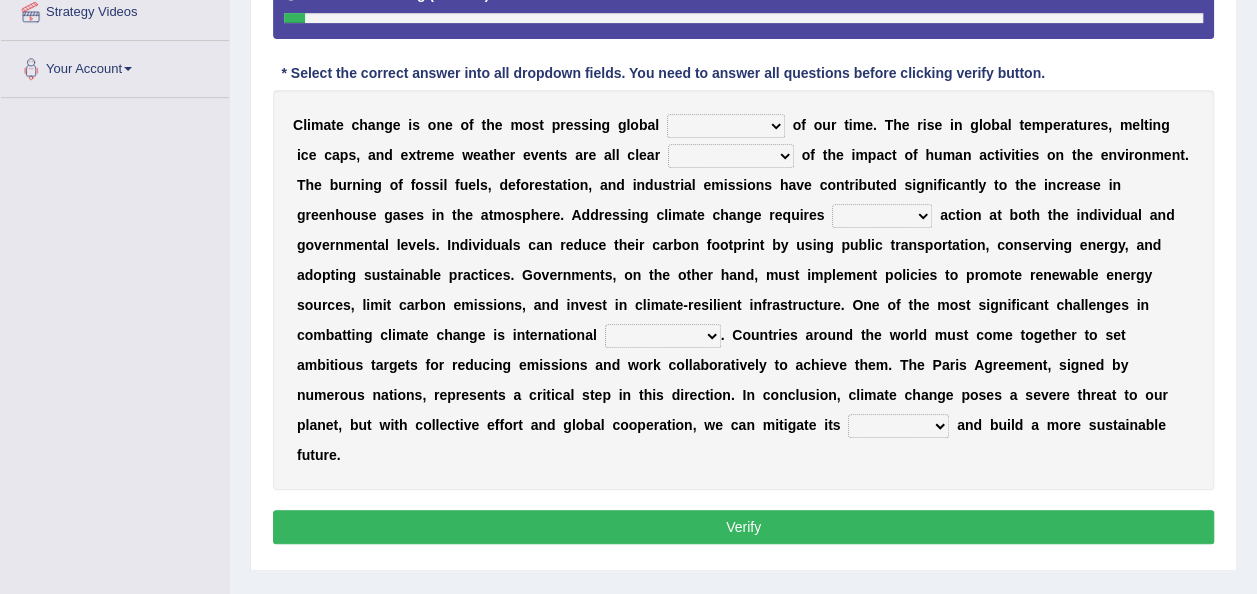 click on "opportunities solutions issues disasters" at bounding box center (726, 126) 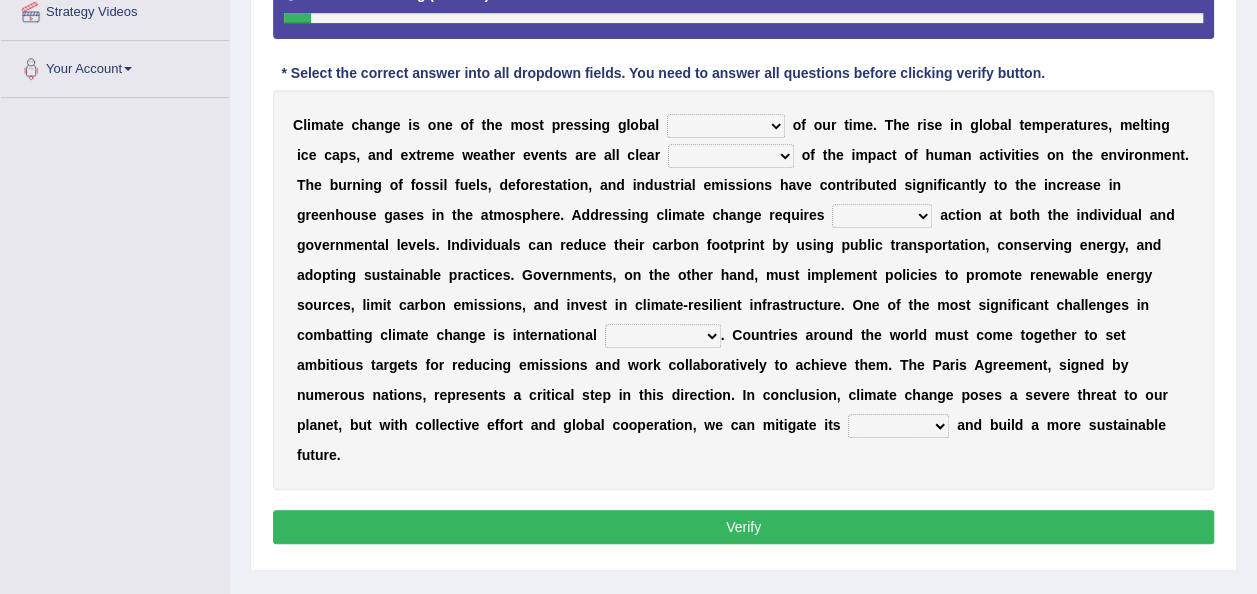 click on "opportunities solutions issues disasters" at bounding box center (726, 126) 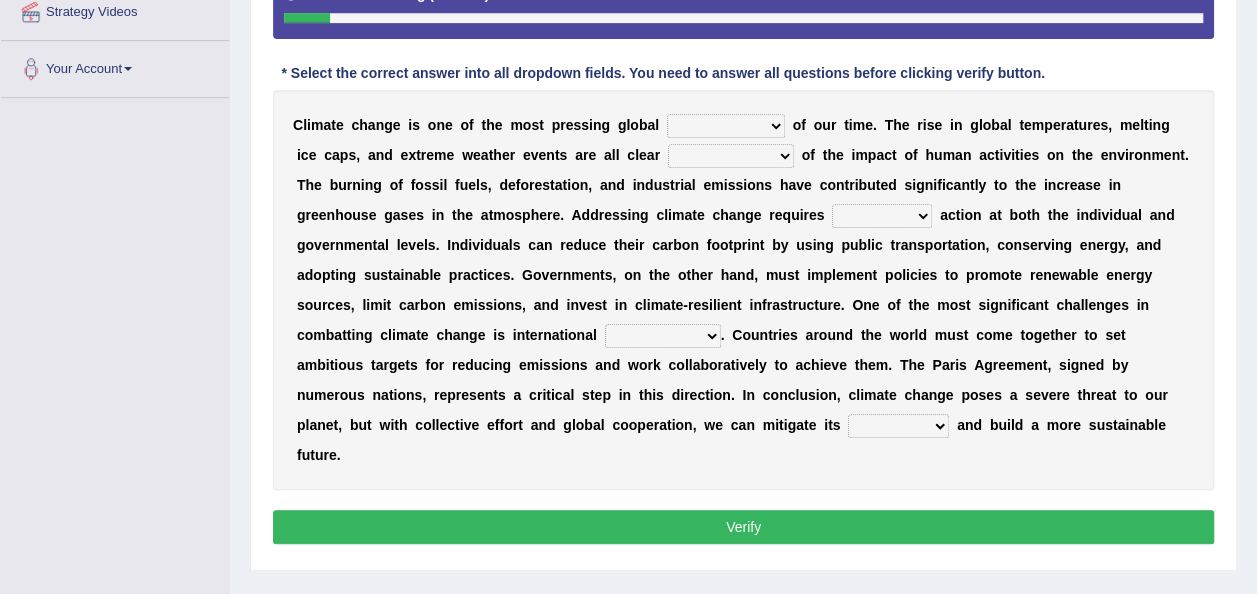 click on "opportunities solutions issues disasters" at bounding box center [726, 126] 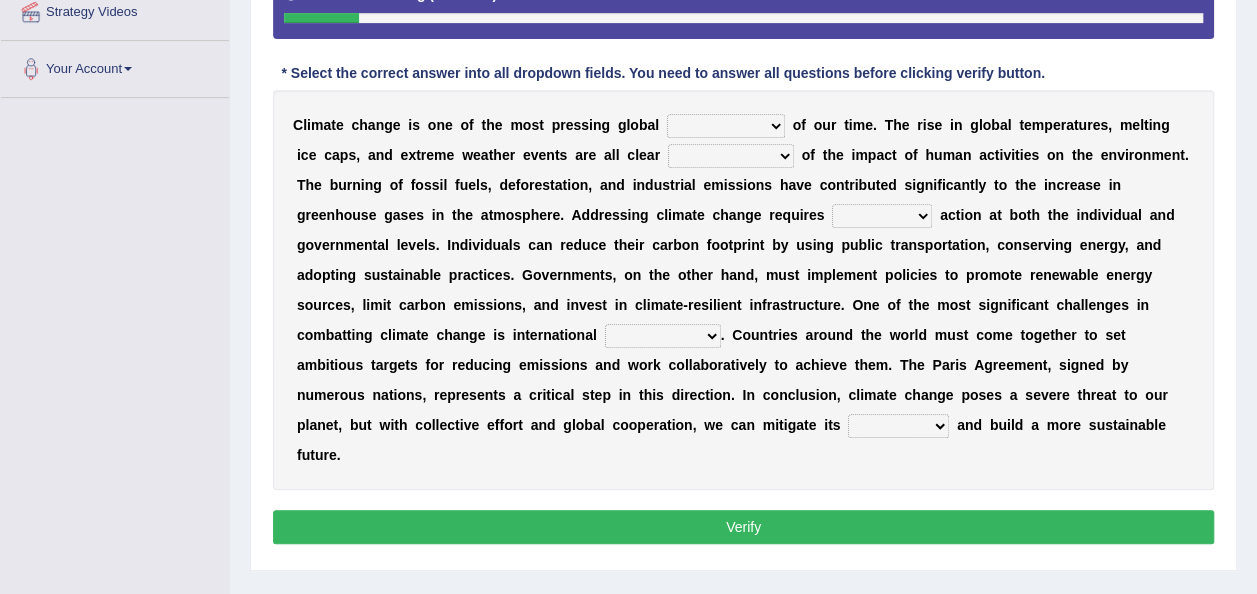 select on "issues" 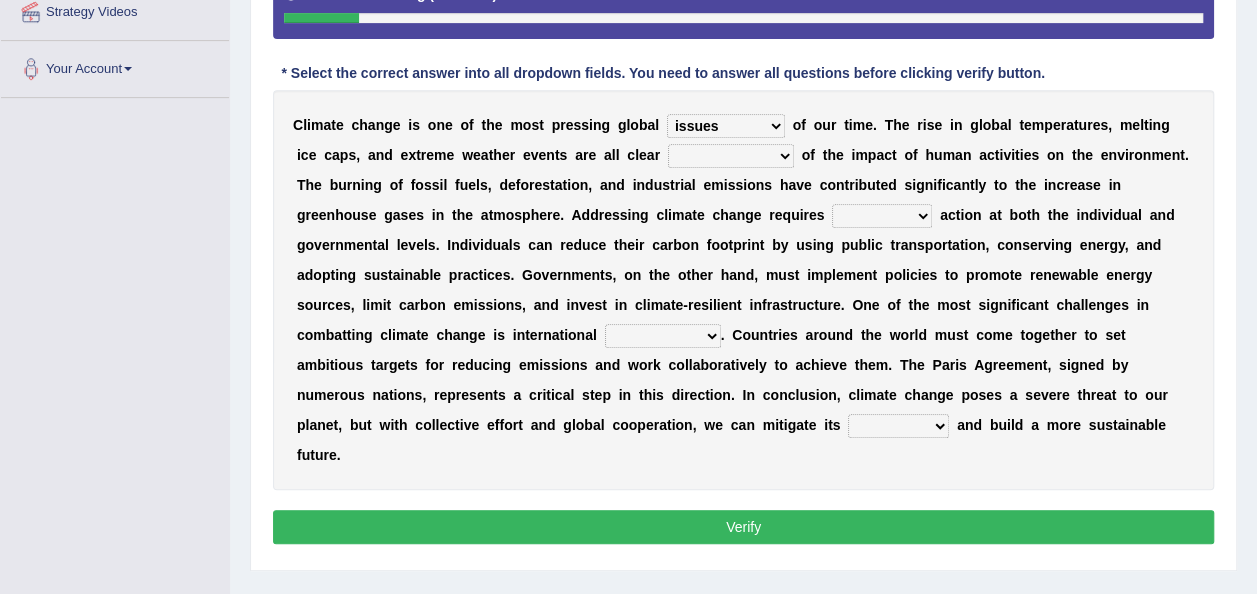 click on "opportunities solutions issues disasters" at bounding box center [726, 126] 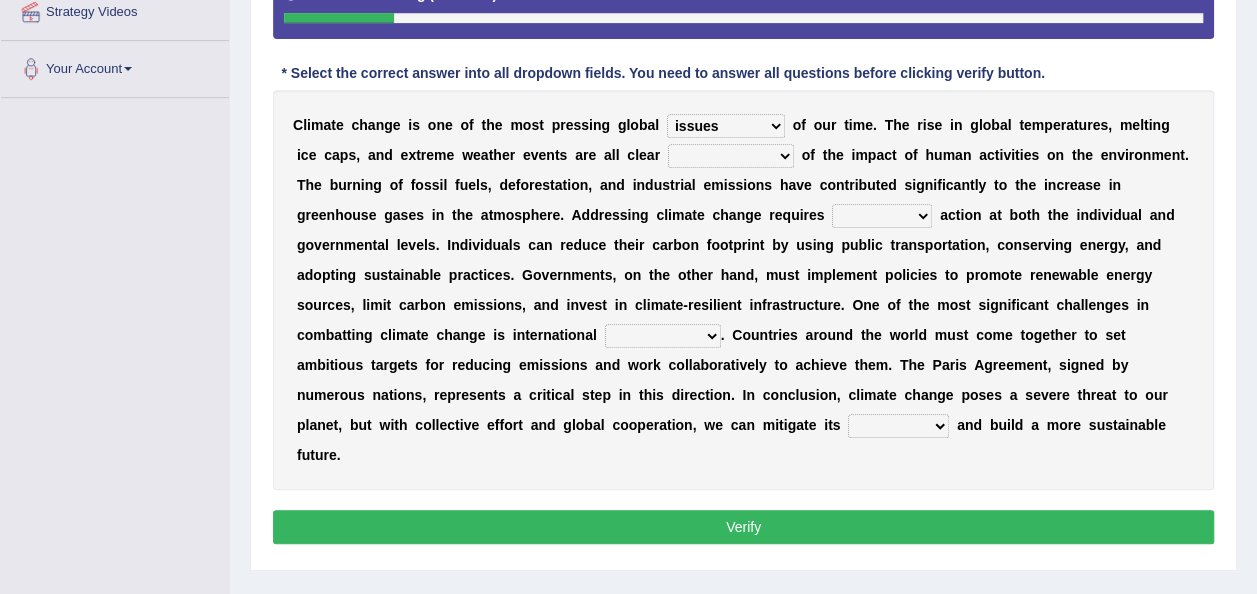 click on "causes solutions effects consequences" at bounding box center (731, 156) 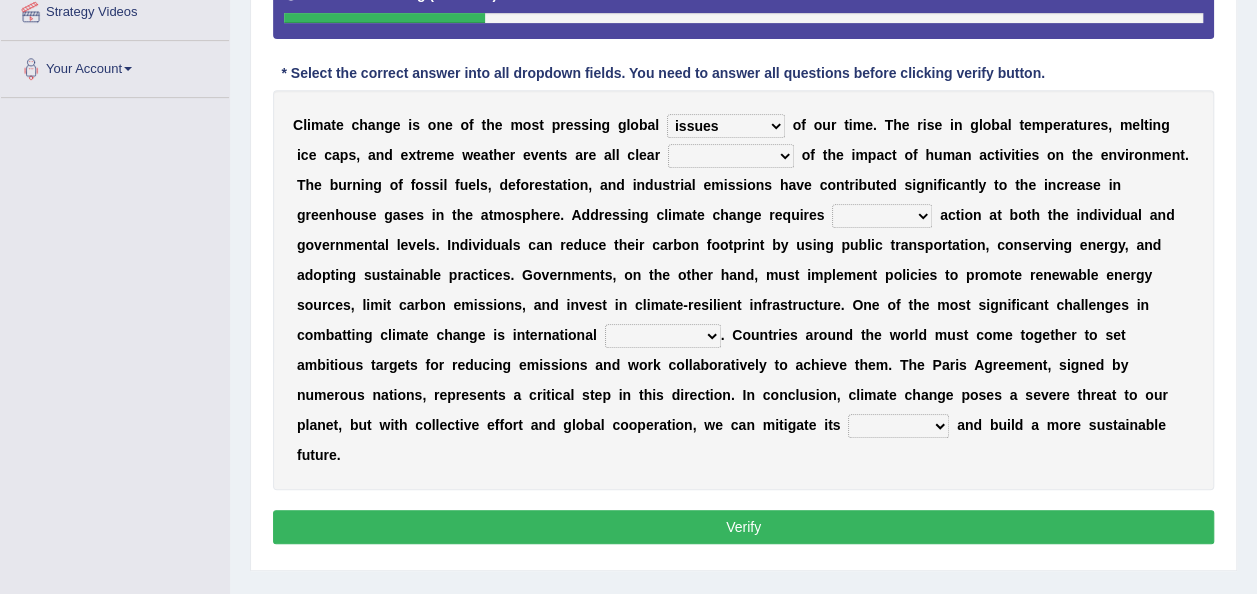 select on "consequences" 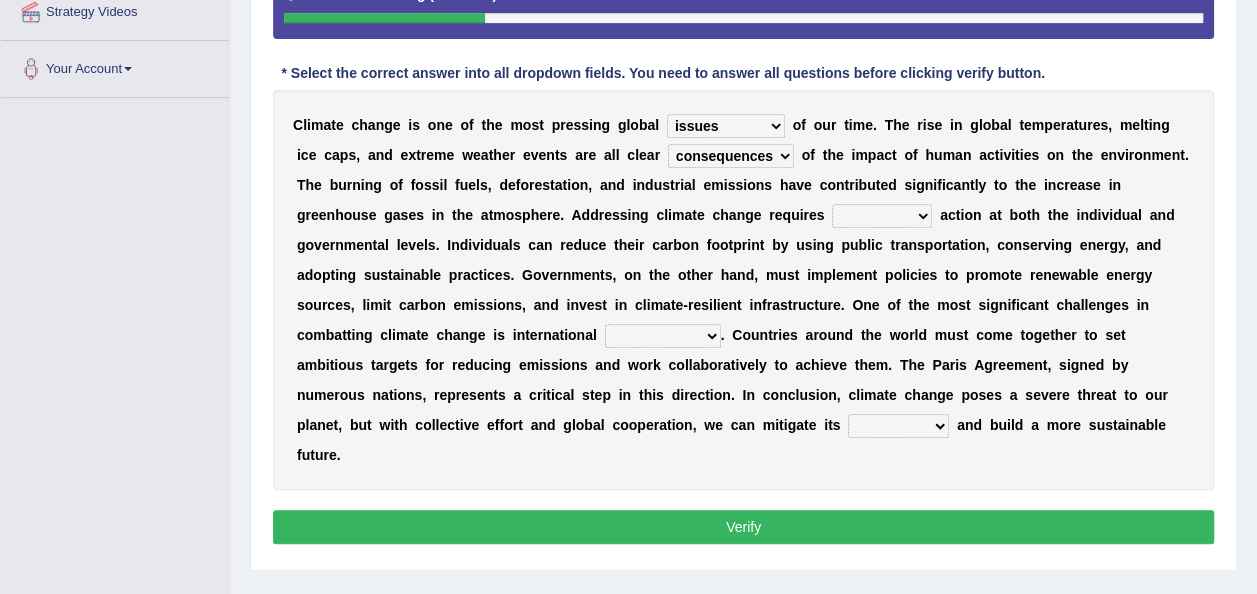 click on "causes solutions effects consequences" at bounding box center (731, 156) 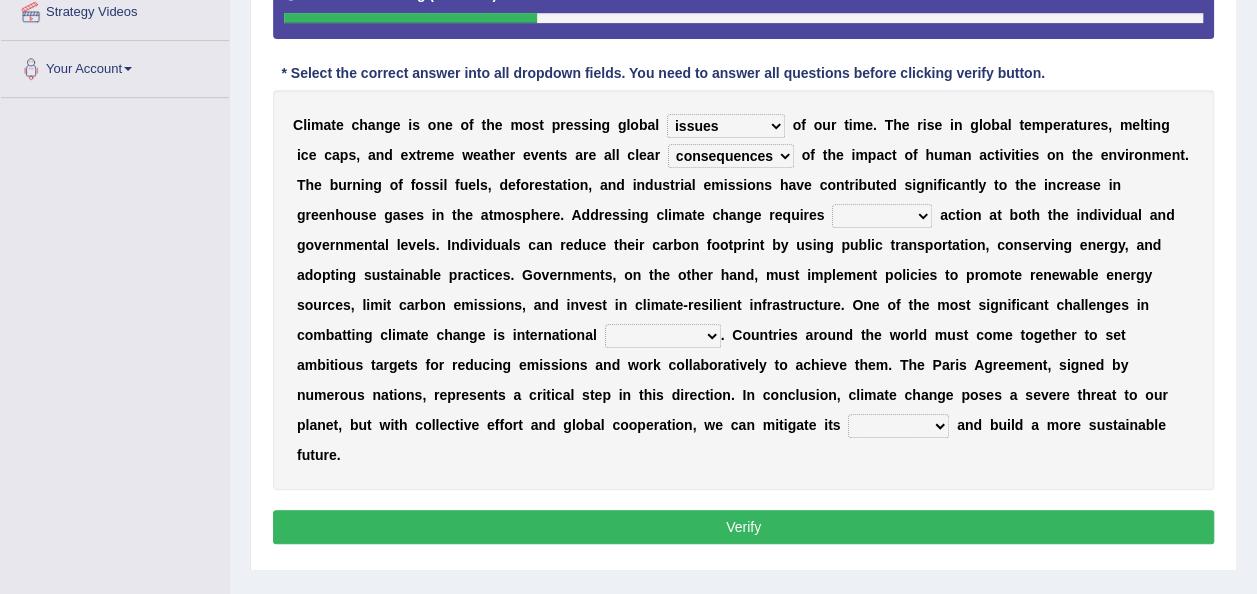 click on "concerted local insidious clumsy" at bounding box center [882, 216] 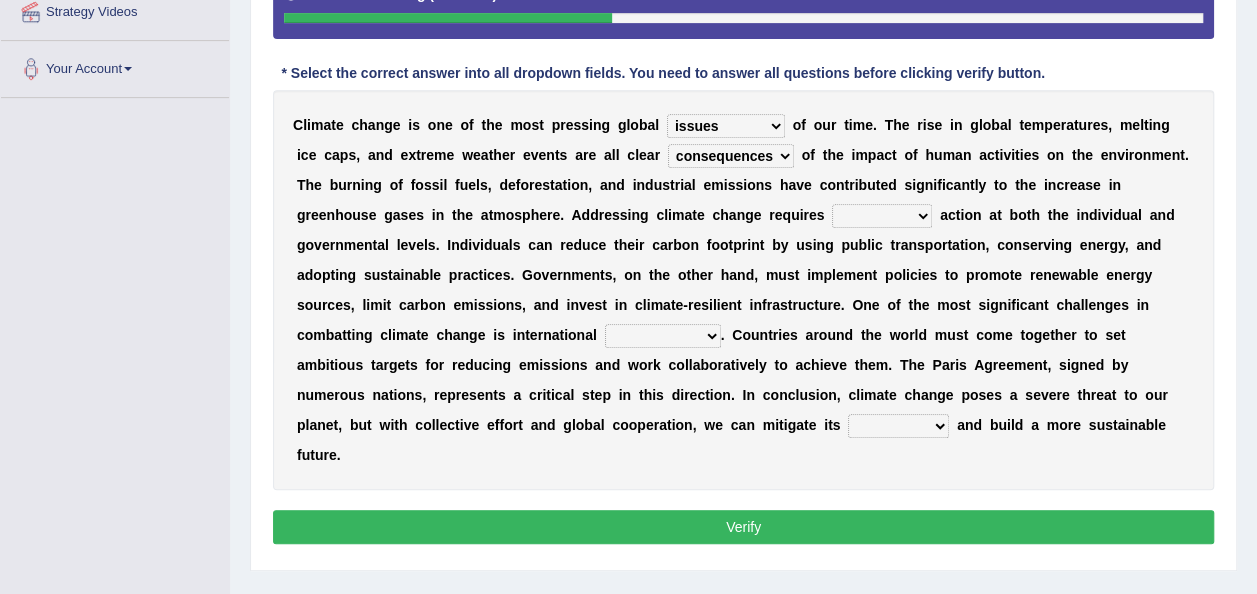 select on "local" 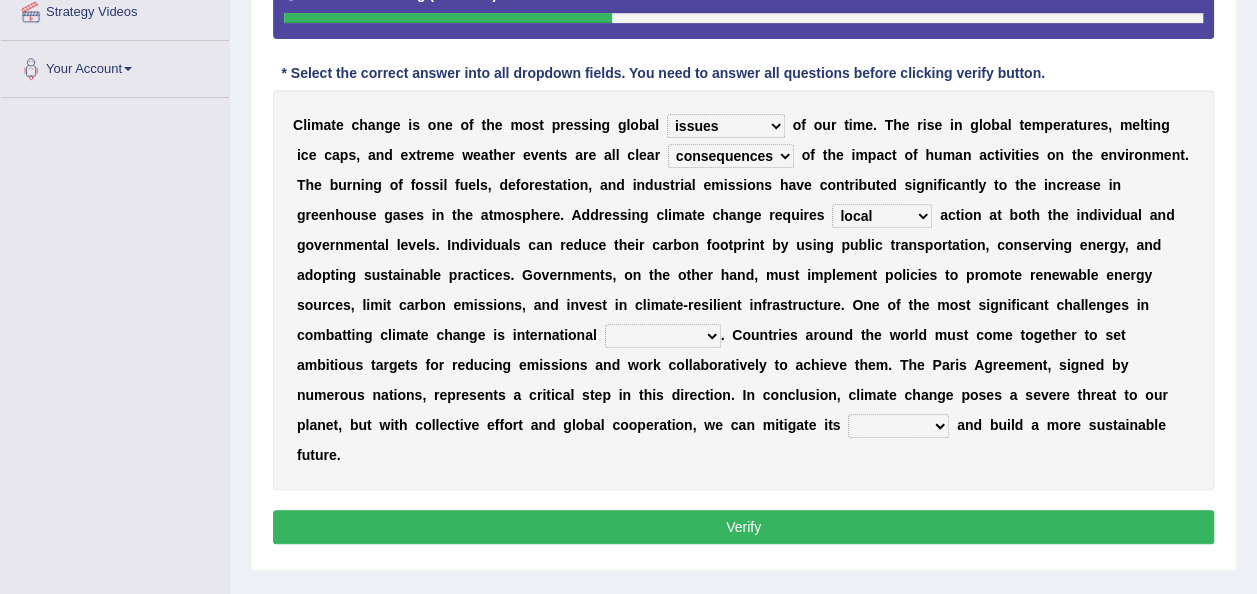 click on "concerted local insidious clumsy" at bounding box center [882, 216] 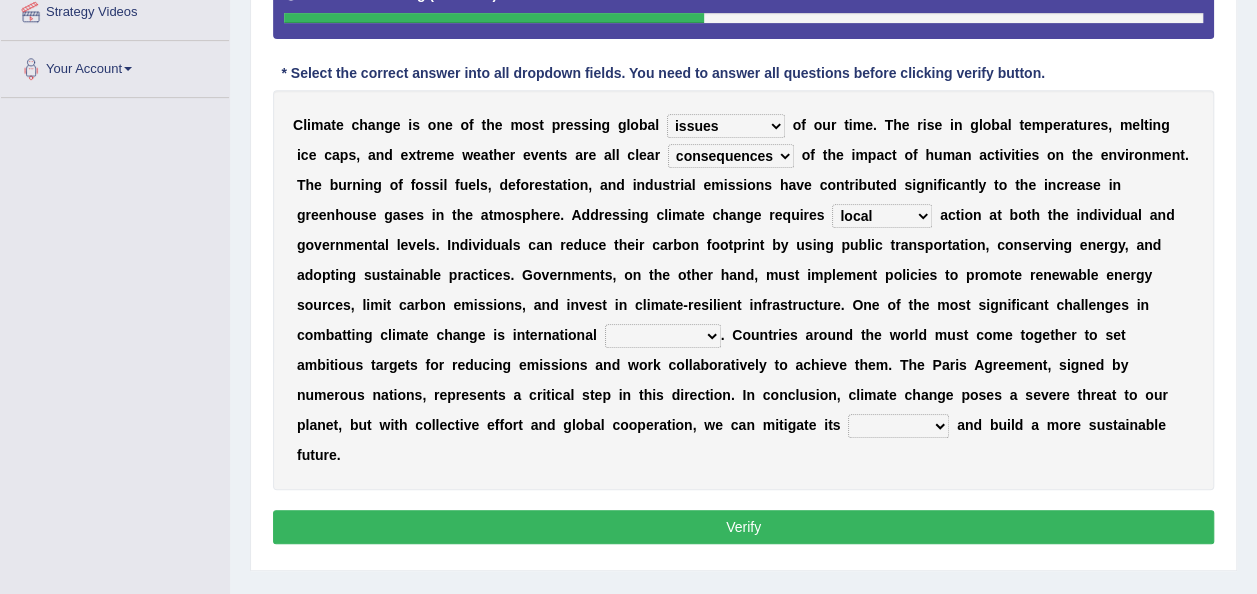 click on "cooperation compromise conflict collaboration" at bounding box center (663, 336) 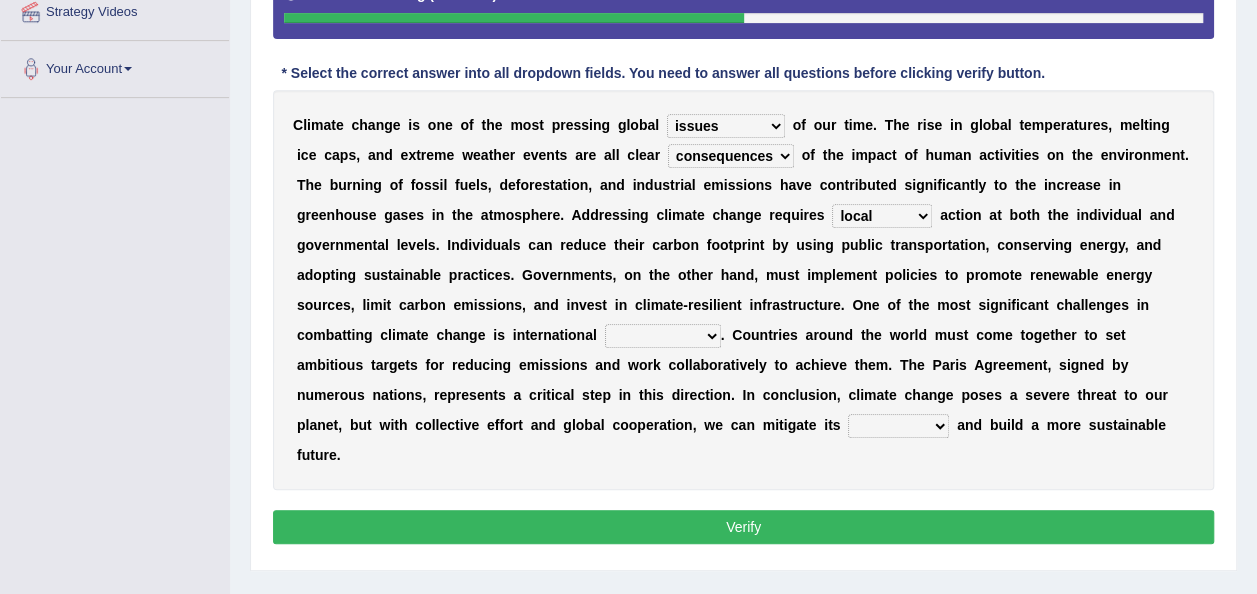 click on "cooperation compromise conflict collaboration" at bounding box center [663, 336] 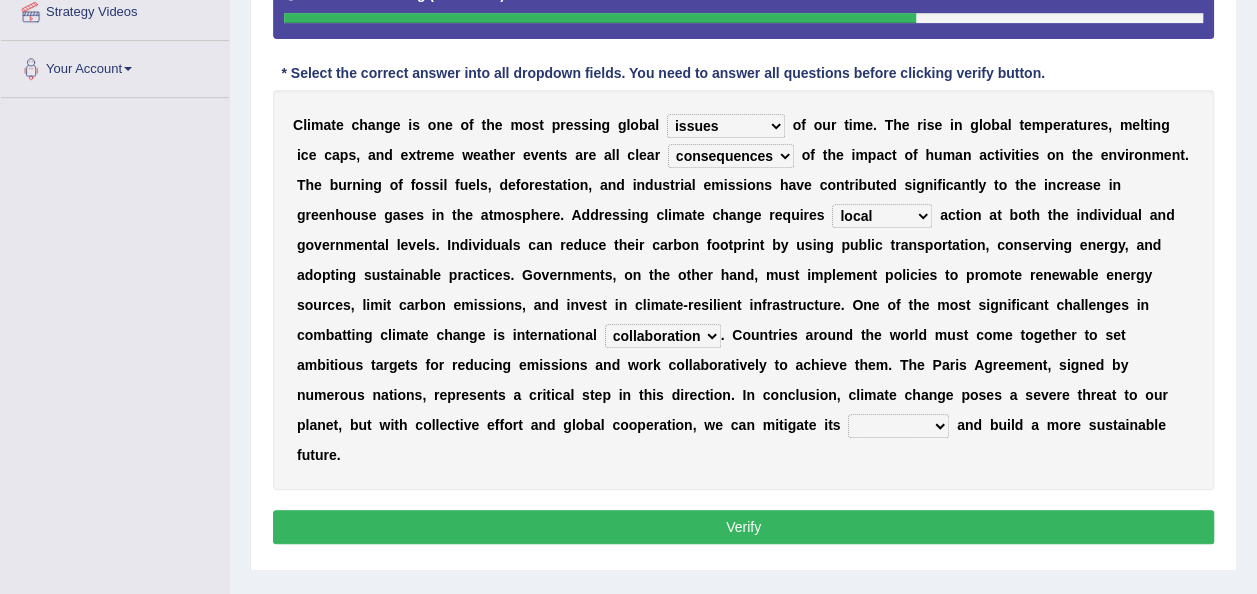 click on "cooperation compromise conflict collaboration" at bounding box center (663, 336) 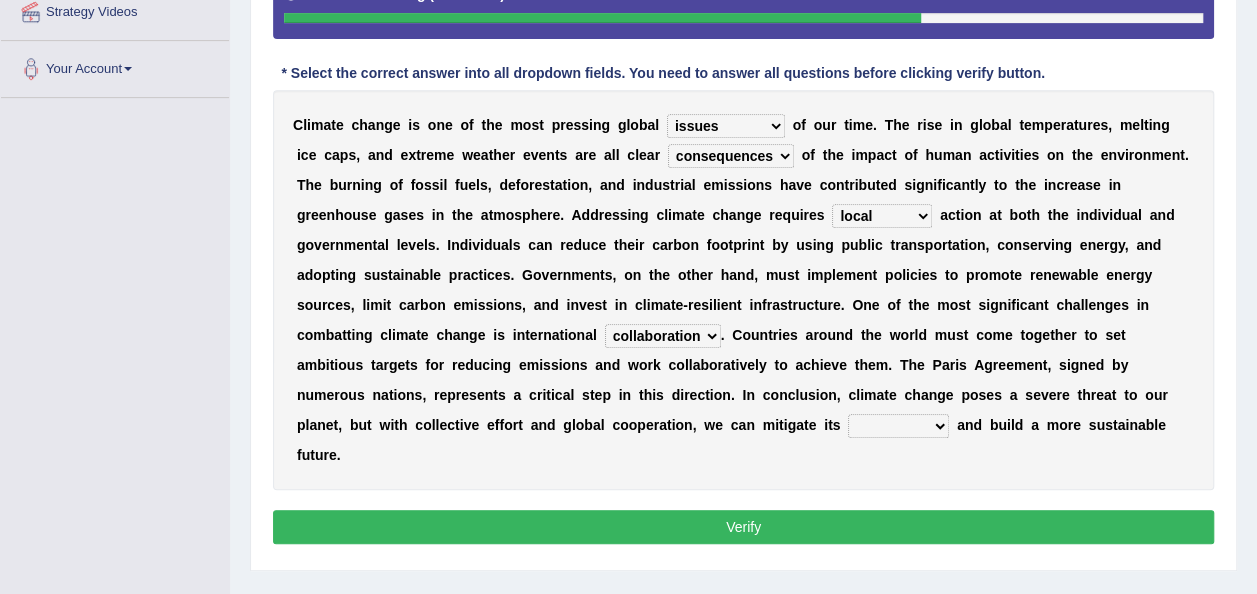 select on "cooperation" 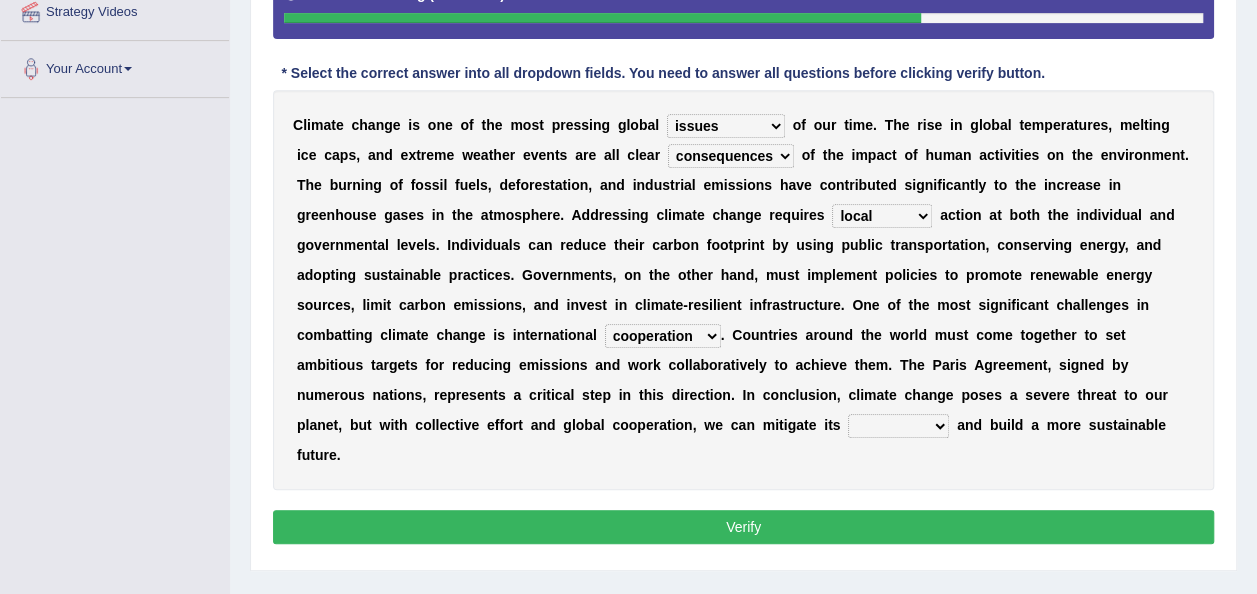 click on "cooperation compromise conflict collaboration" at bounding box center (663, 336) 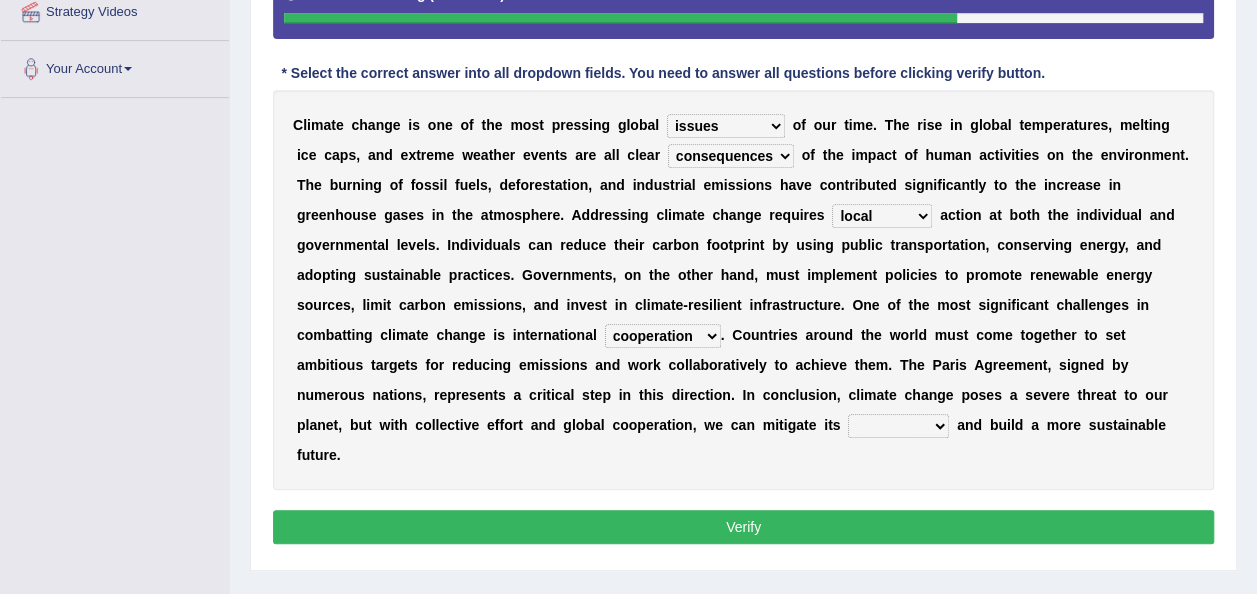 click on "benefits challenges impact risks" at bounding box center [898, 426] 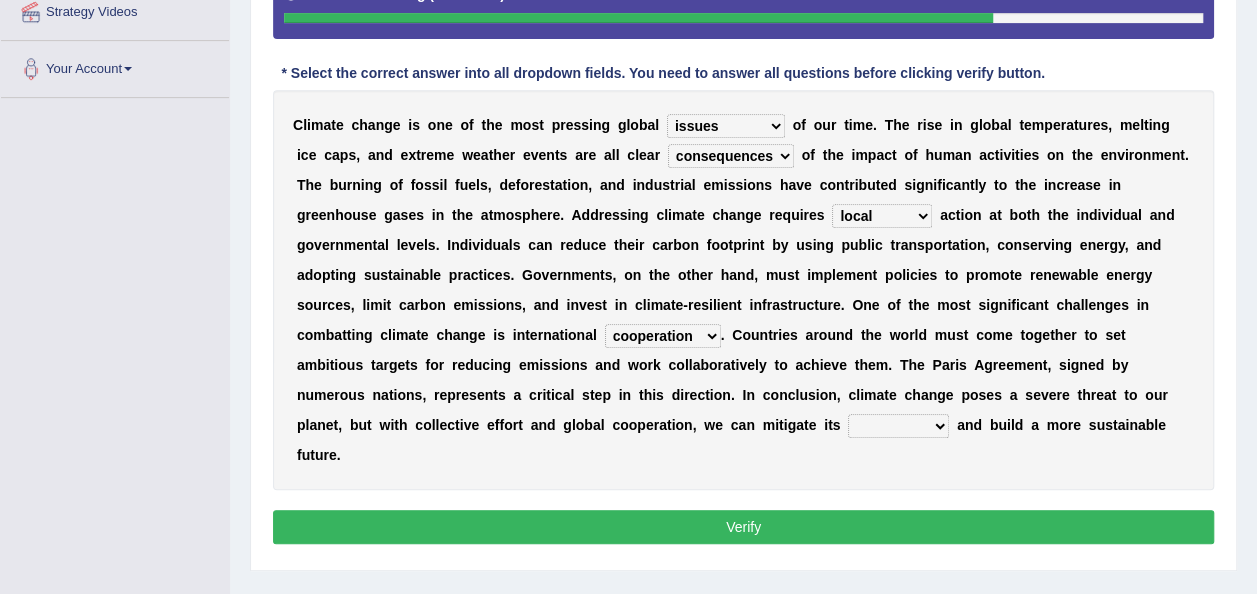 select on "impact" 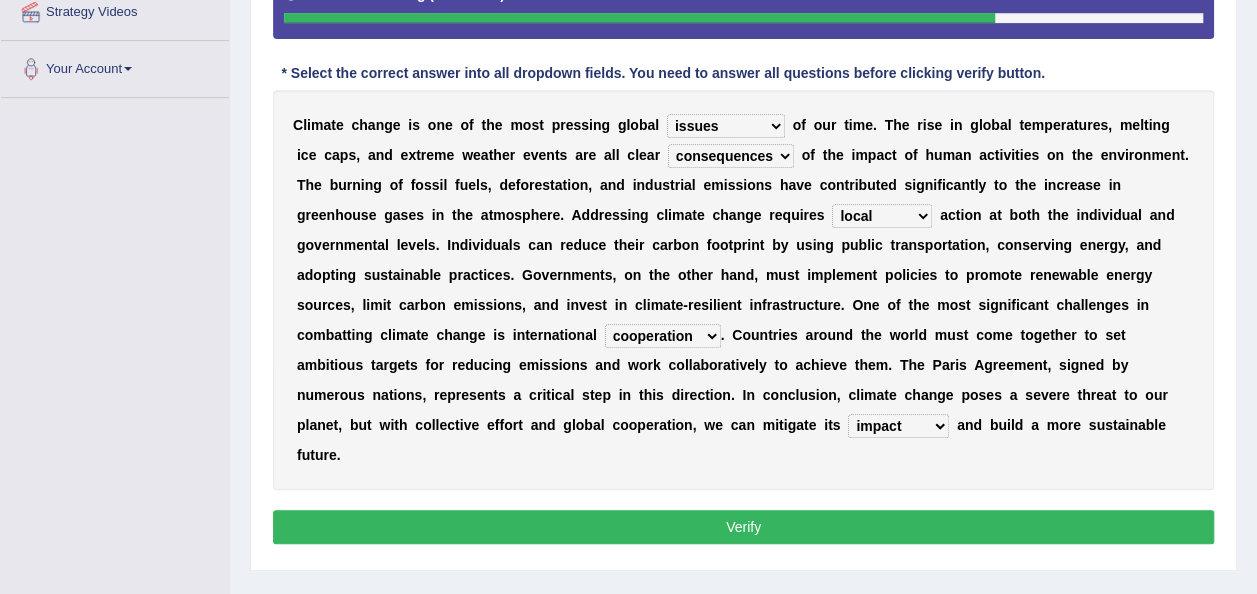 click on "Verify" at bounding box center [743, 527] 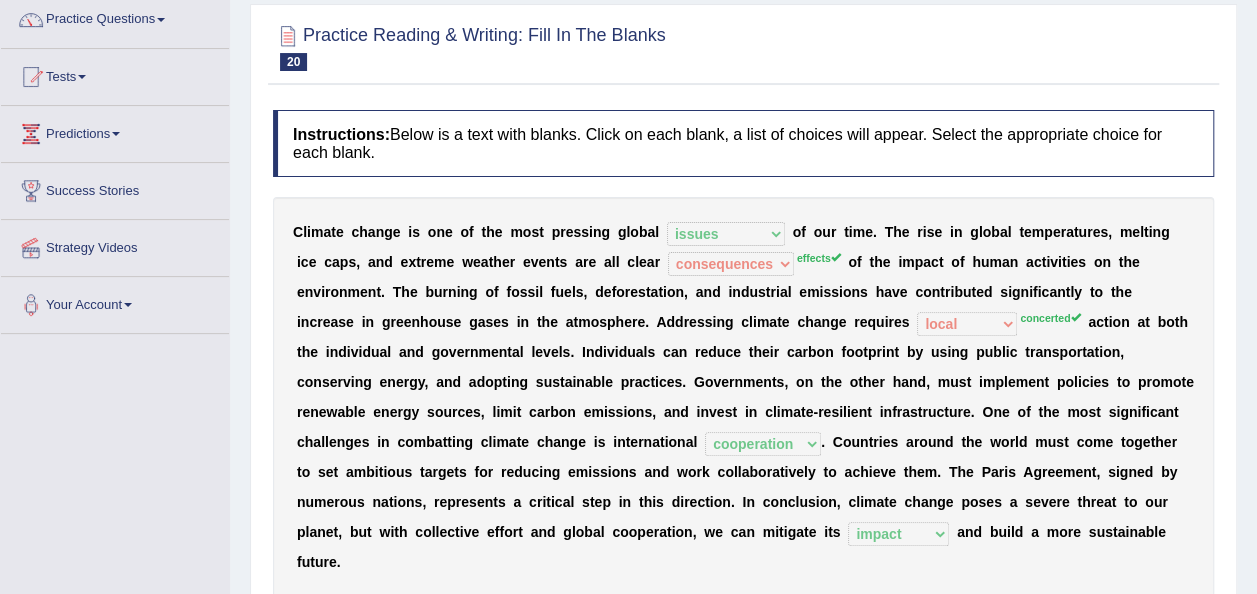 scroll, scrollTop: 0, scrollLeft: 0, axis: both 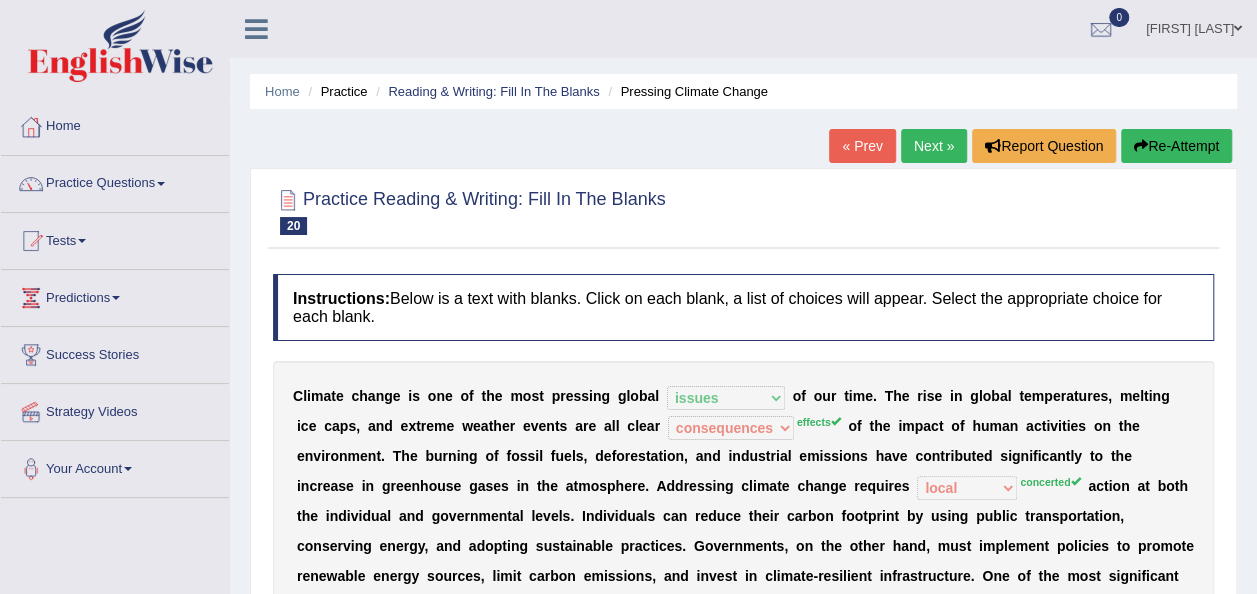 click on "Next »" at bounding box center [934, 146] 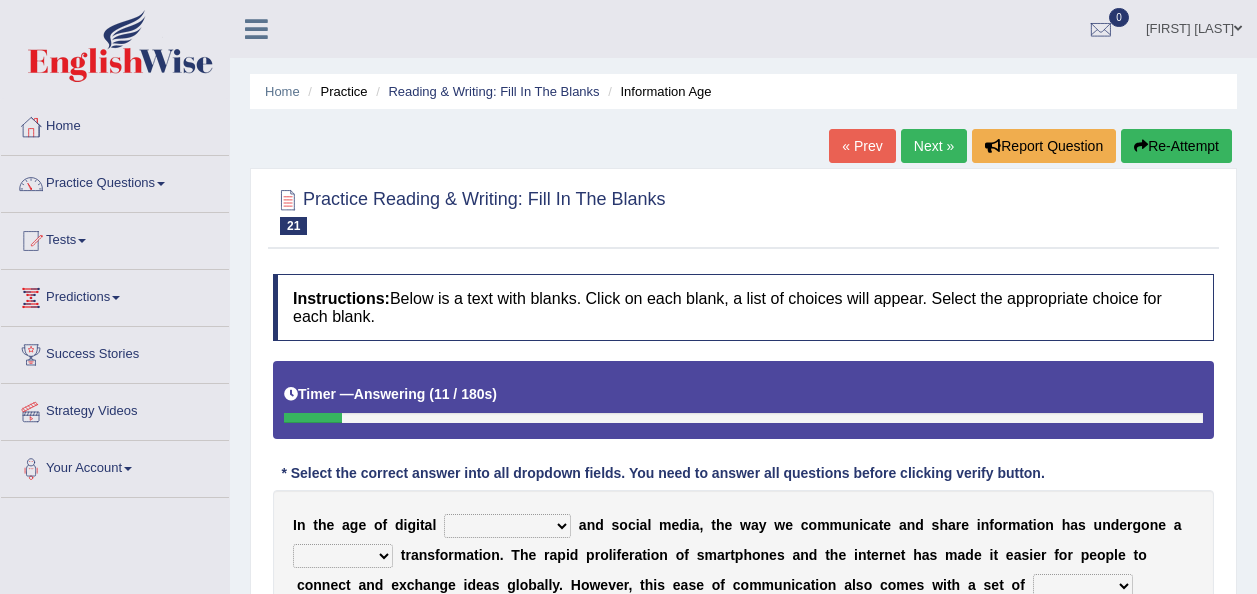 scroll, scrollTop: 400, scrollLeft: 0, axis: vertical 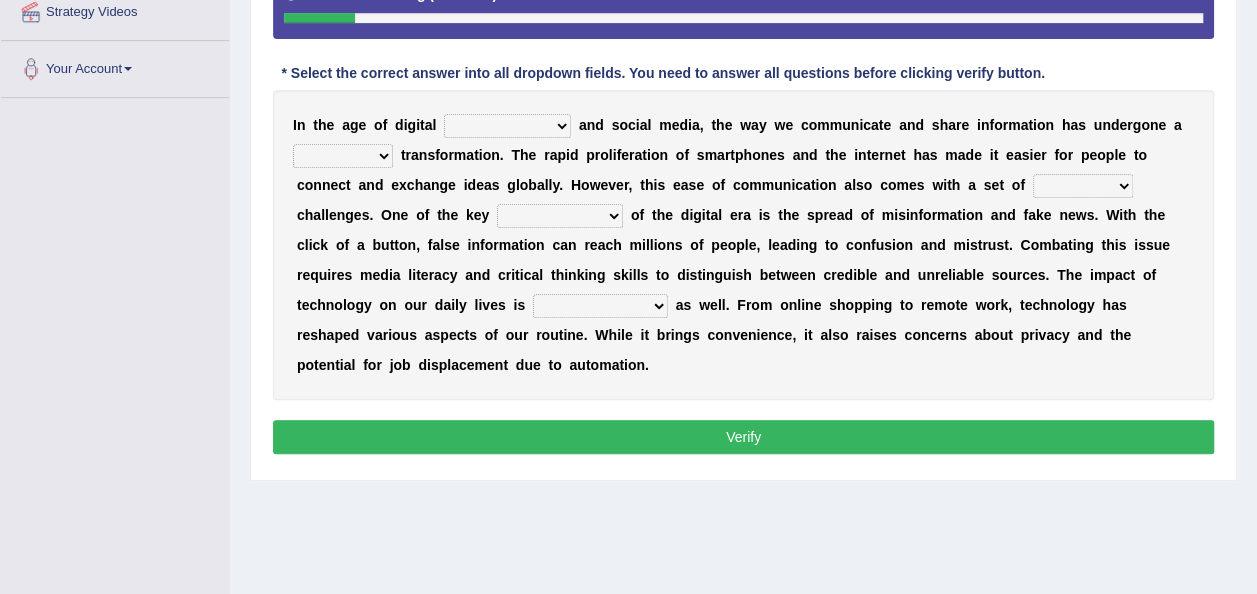 select on "transformation" 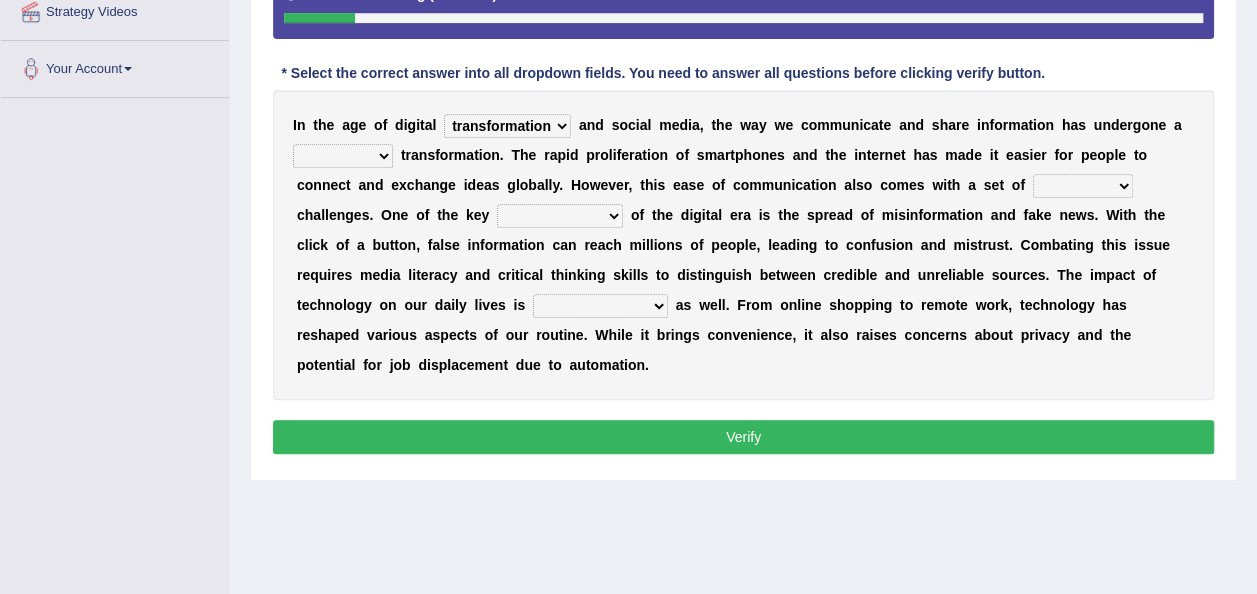 click on "transformation resistance coincidence disruption" at bounding box center (507, 126) 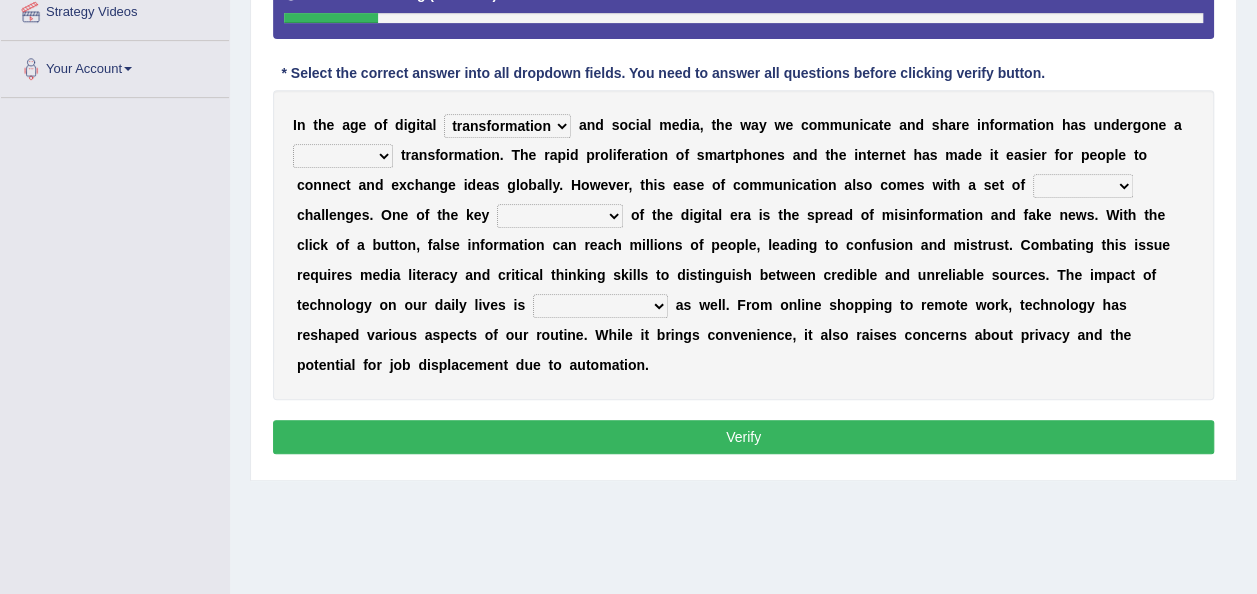 click on "positive radical dramatic negative" at bounding box center [343, 156] 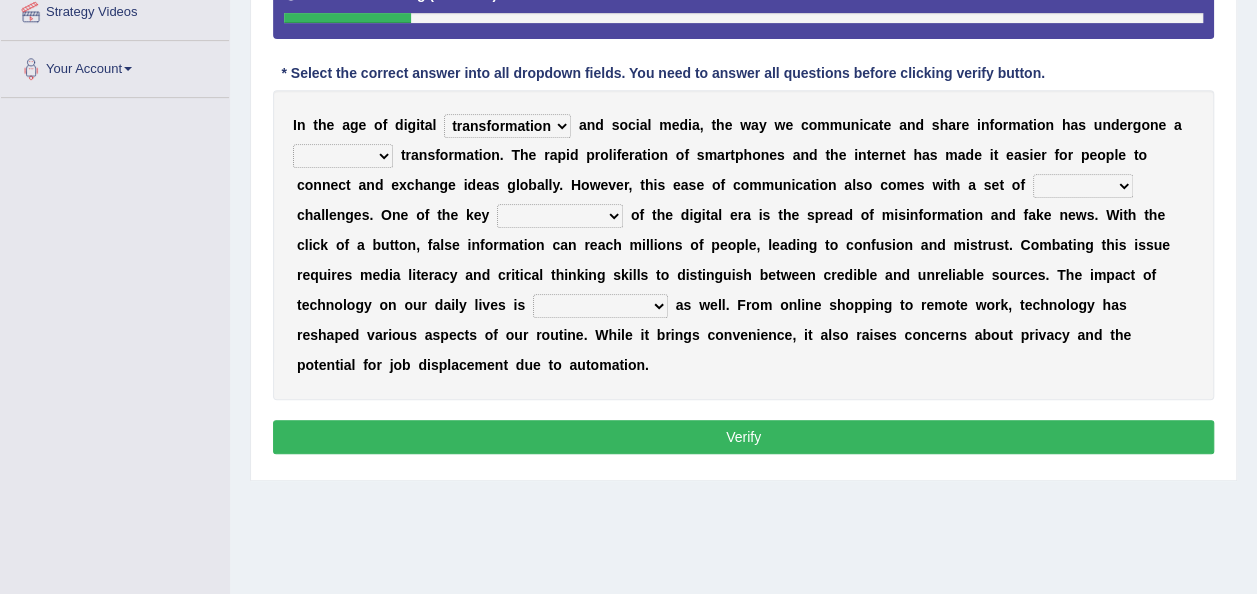 select on "dramatic" 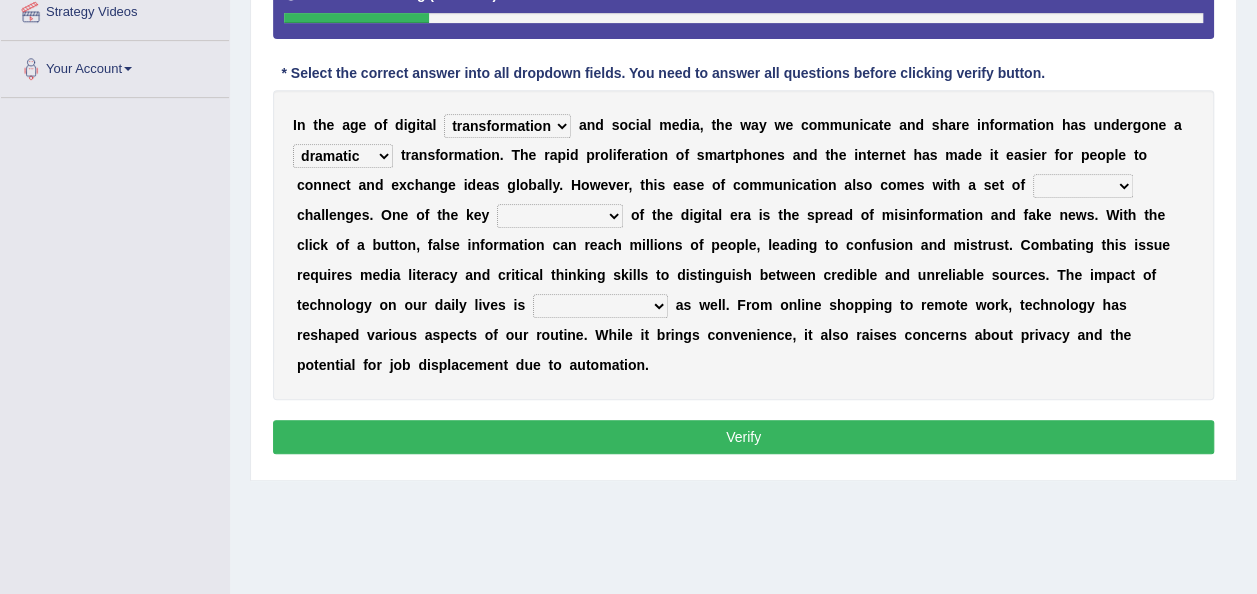 click on "positive radical dramatic negative" at bounding box center (343, 156) 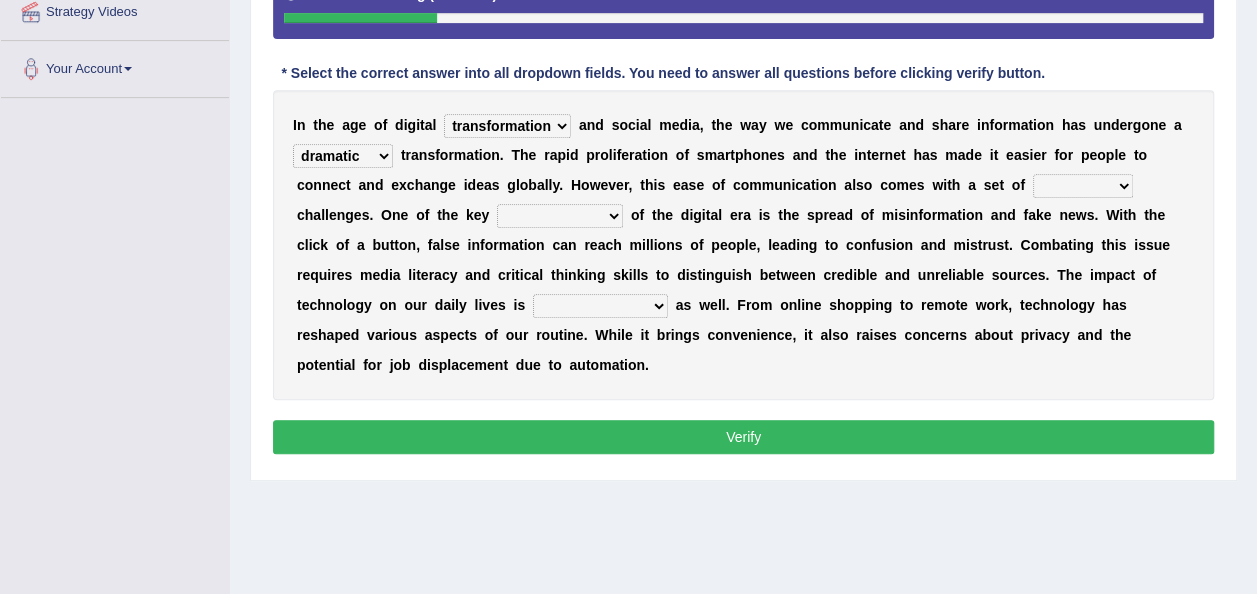 click on "positive radical dramatic negative" at bounding box center [343, 156] 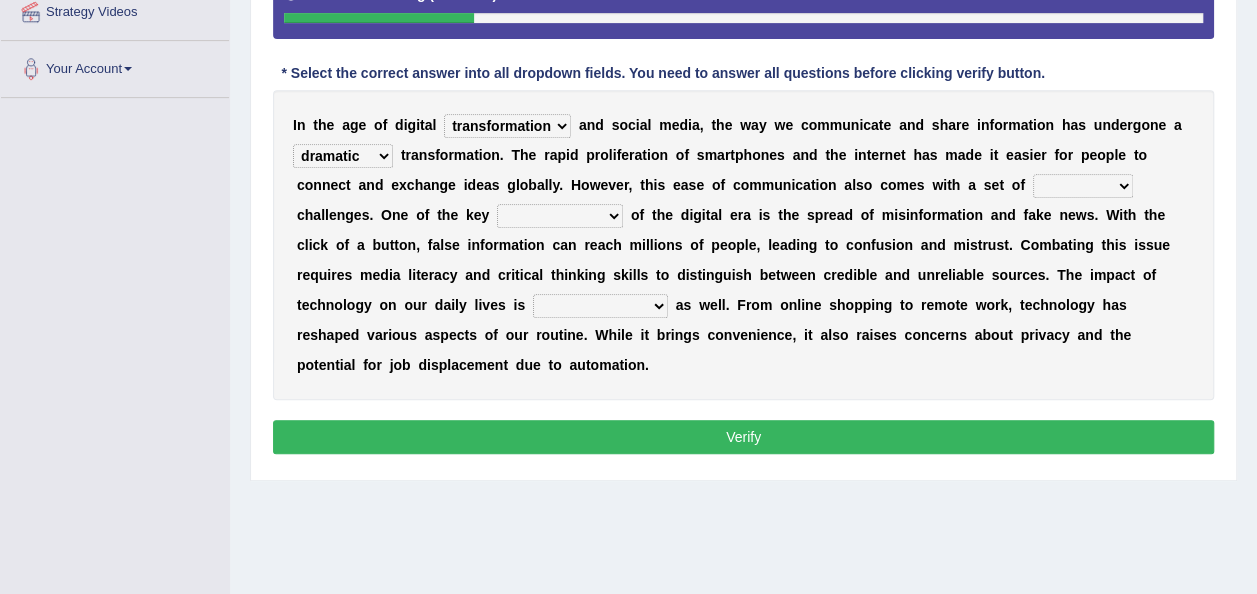 click on "exciting perplexing daunting hidden" at bounding box center (1083, 186) 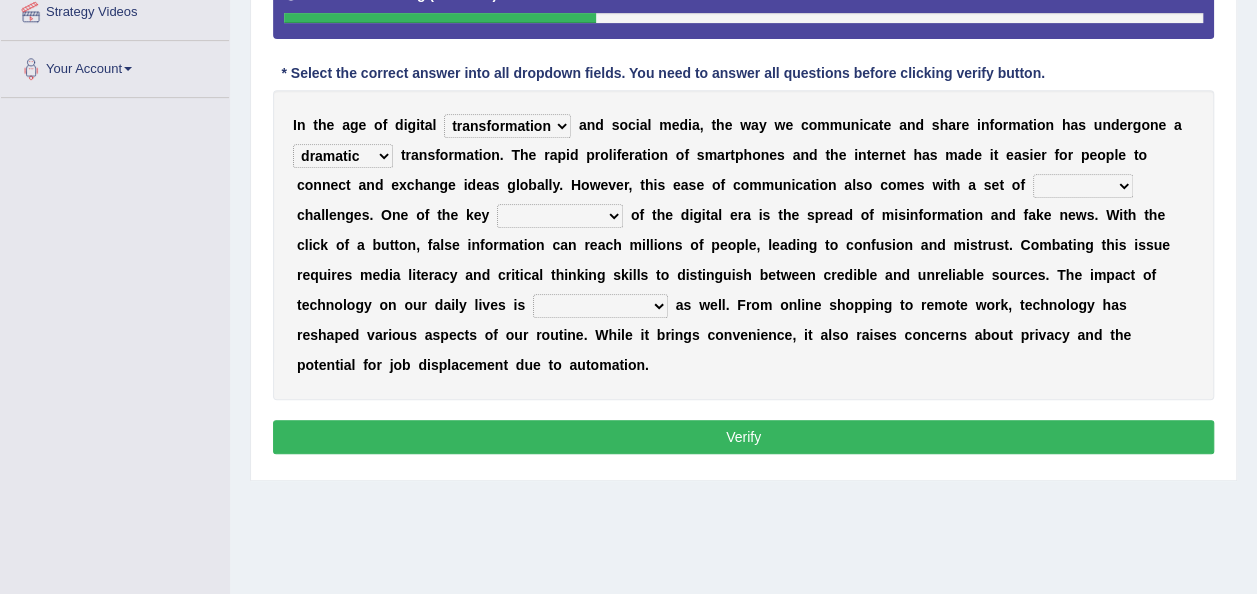 click on "exciting perplexing daunting hidden" at bounding box center (1083, 186) 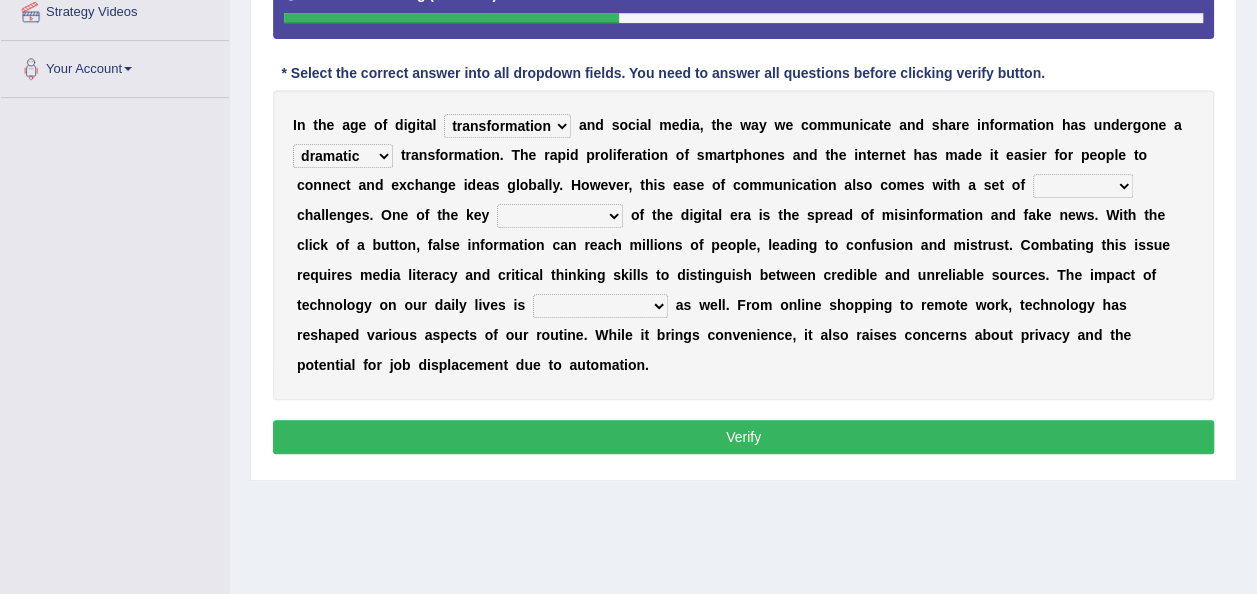 select on "daunting" 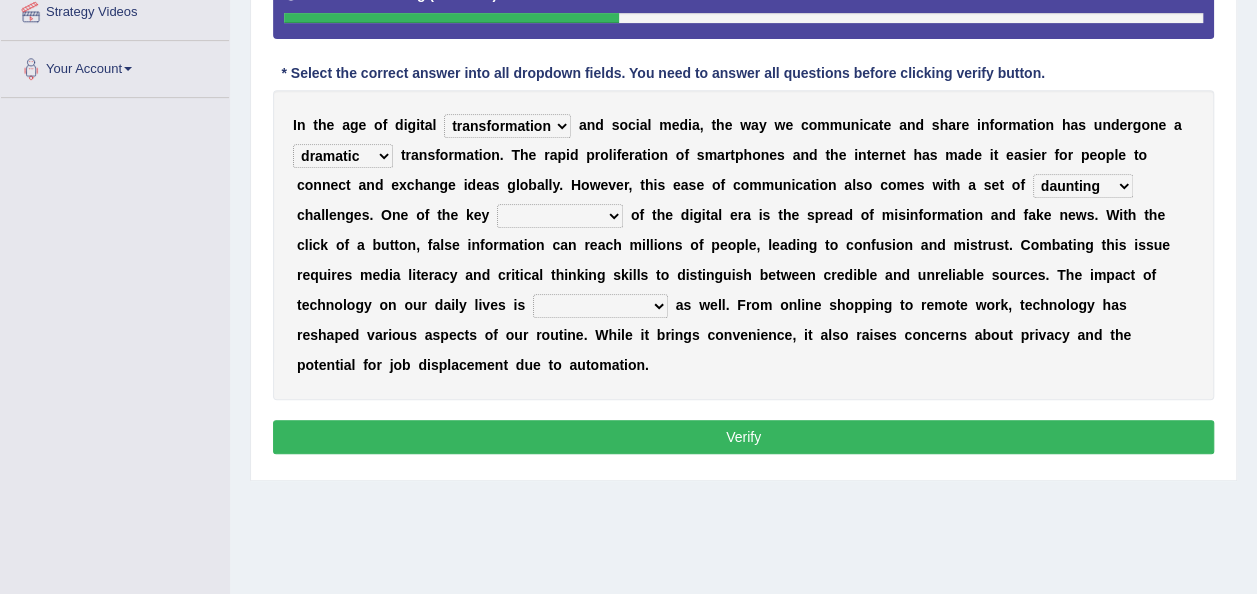 click on "exciting perplexing daunting hidden" at bounding box center [1083, 186] 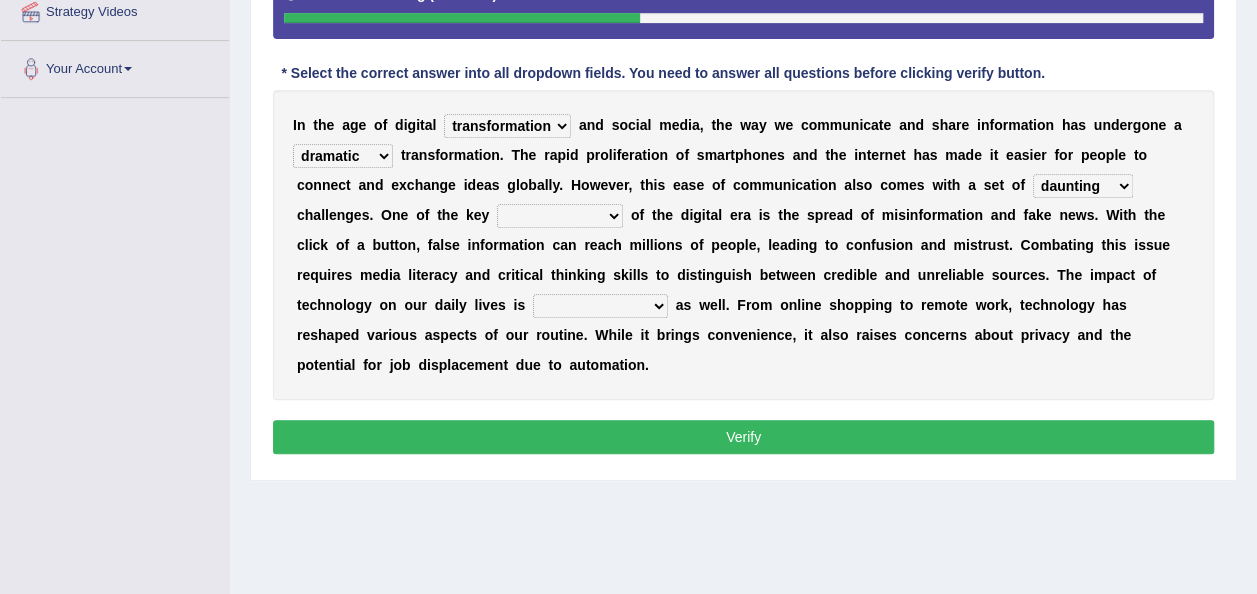 click on "consequences benefits opportunities challenges" at bounding box center (560, 216) 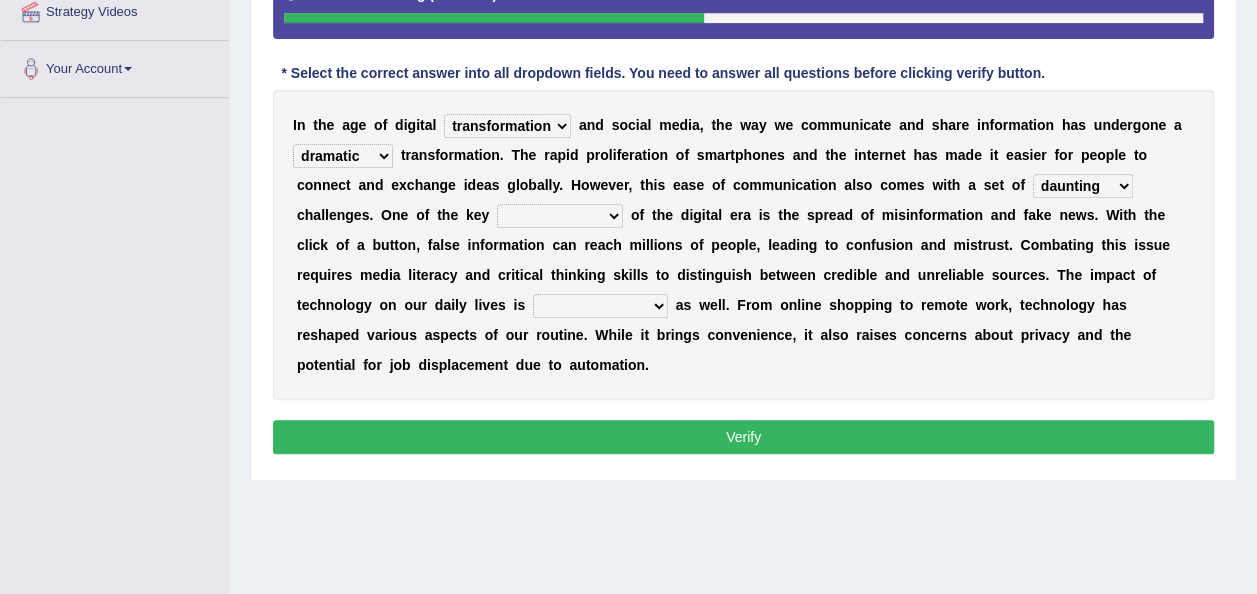 select on "challenges" 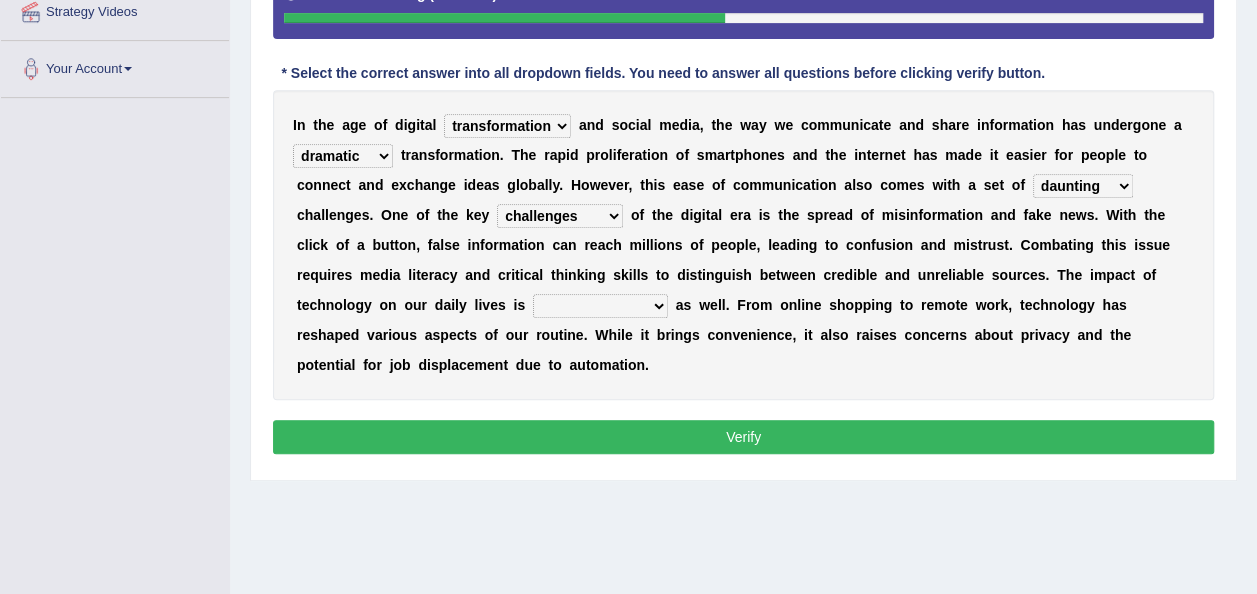 click on "alarming negligible inconsequential profound" at bounding box center [600, 306] 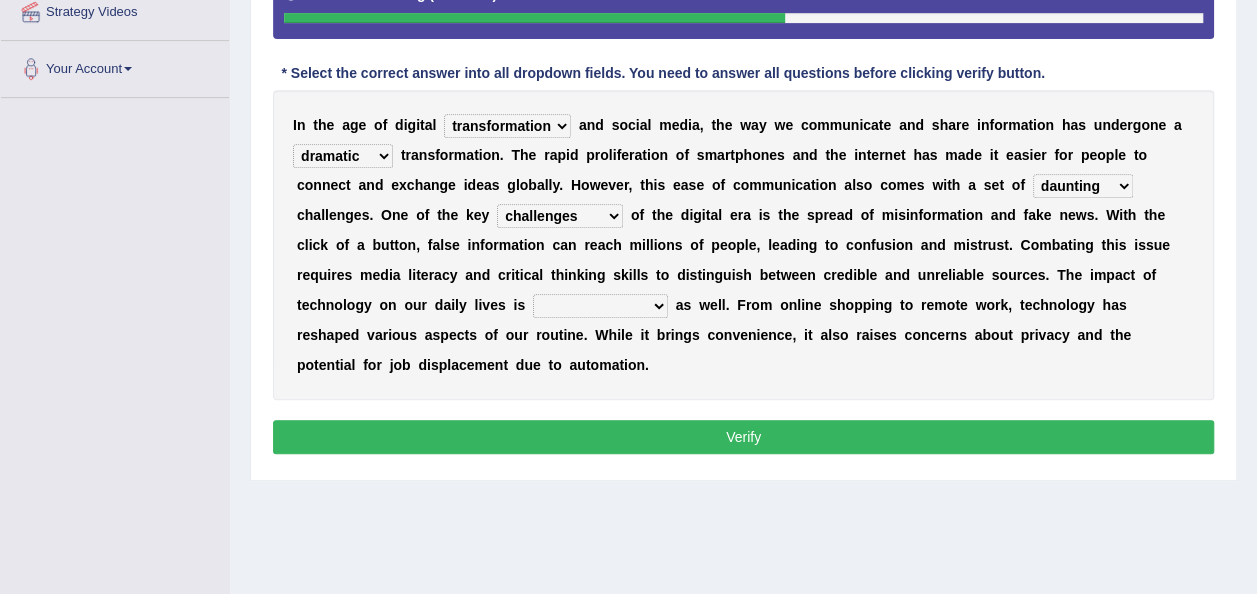 select on "alarming" 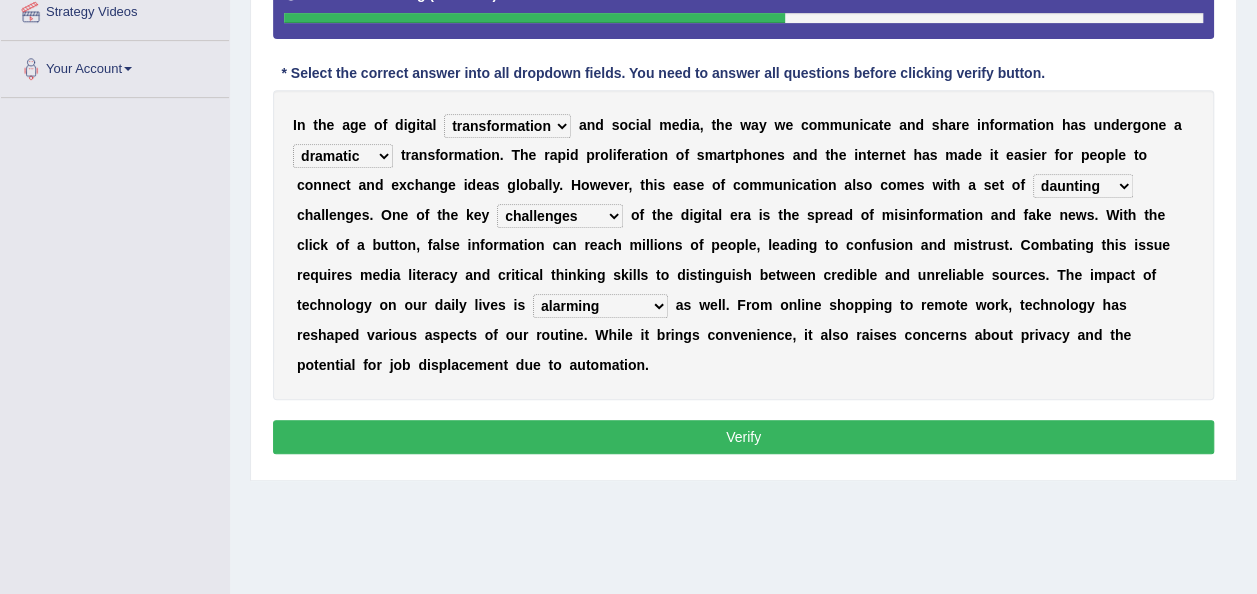 click on "alarming negligible inconsequential profound" at bounding box center (600, 306) 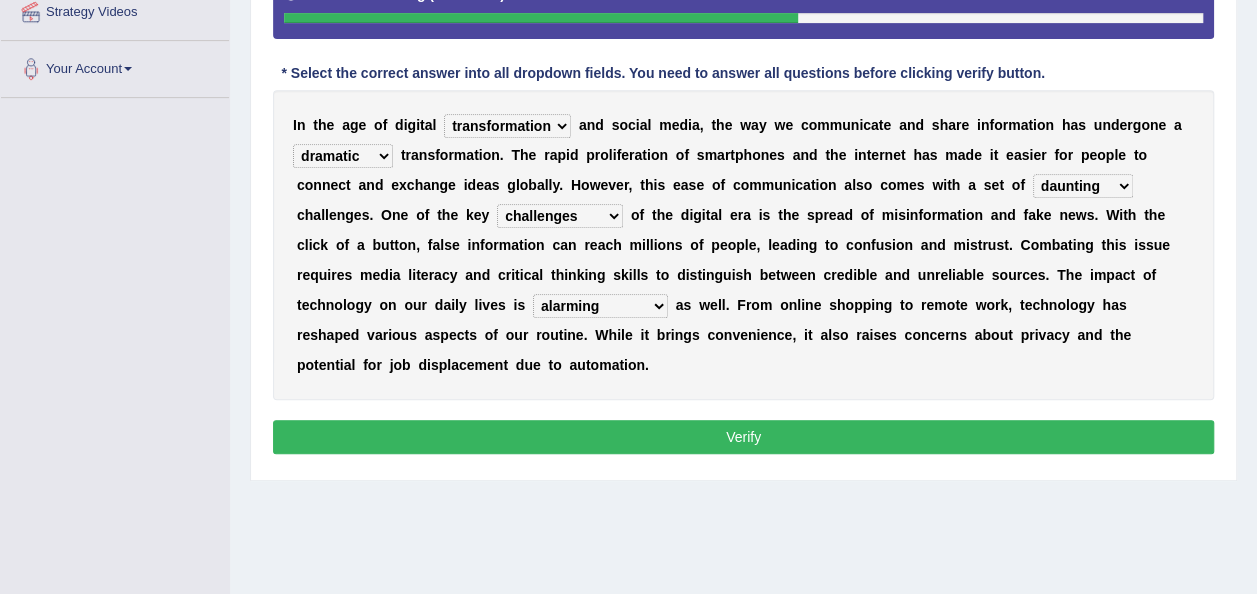 click on "Verify" at bounding box center (743, 437) 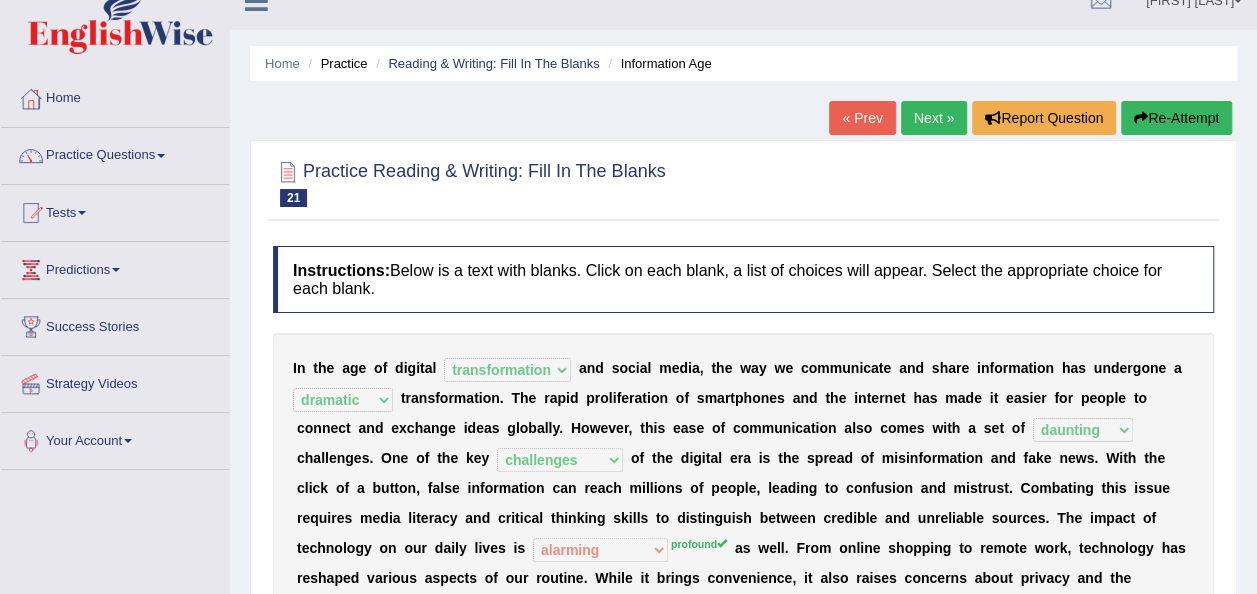 scroll, scrollTop: 0, scrollLeft: 0, axis: both 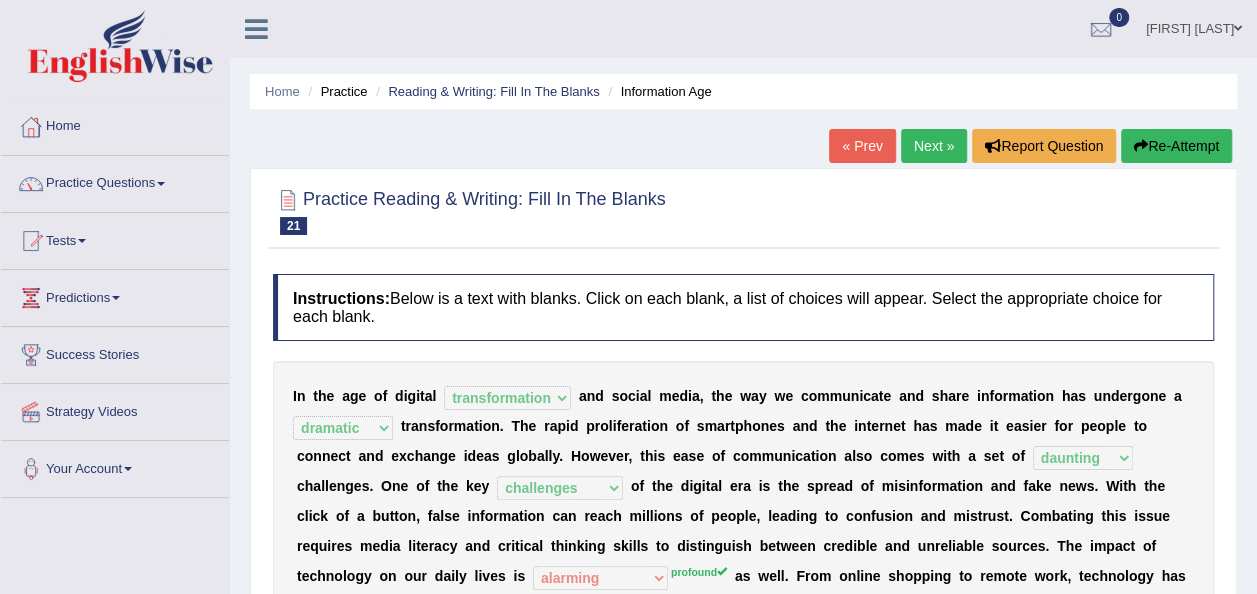 click on "Next »" at bounding box center [934, 146] 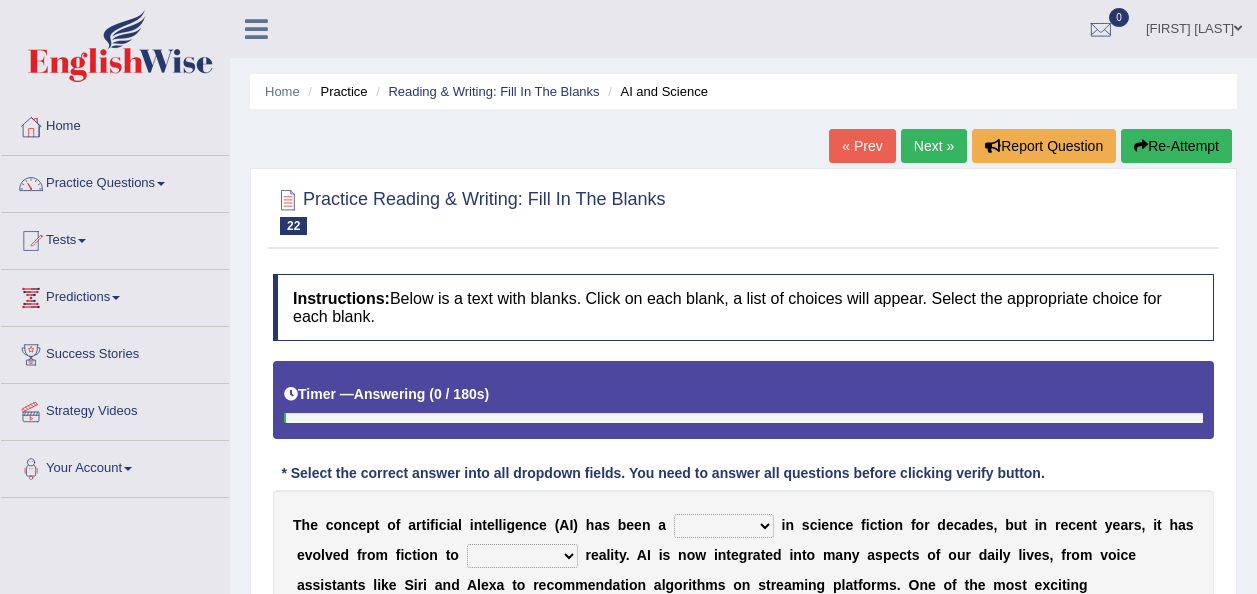 scroll, scrollTop: 300, scrollLeft: 0, axis: vertical 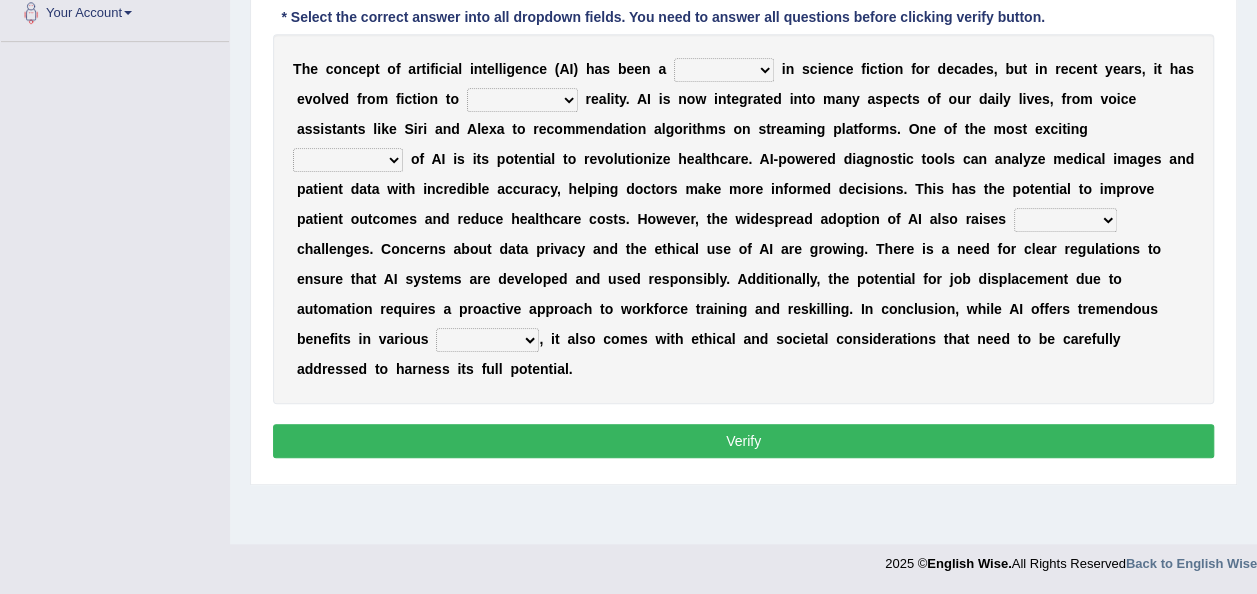 click on "dream vision nightmare fantasy" at bounding box center (724, 70) 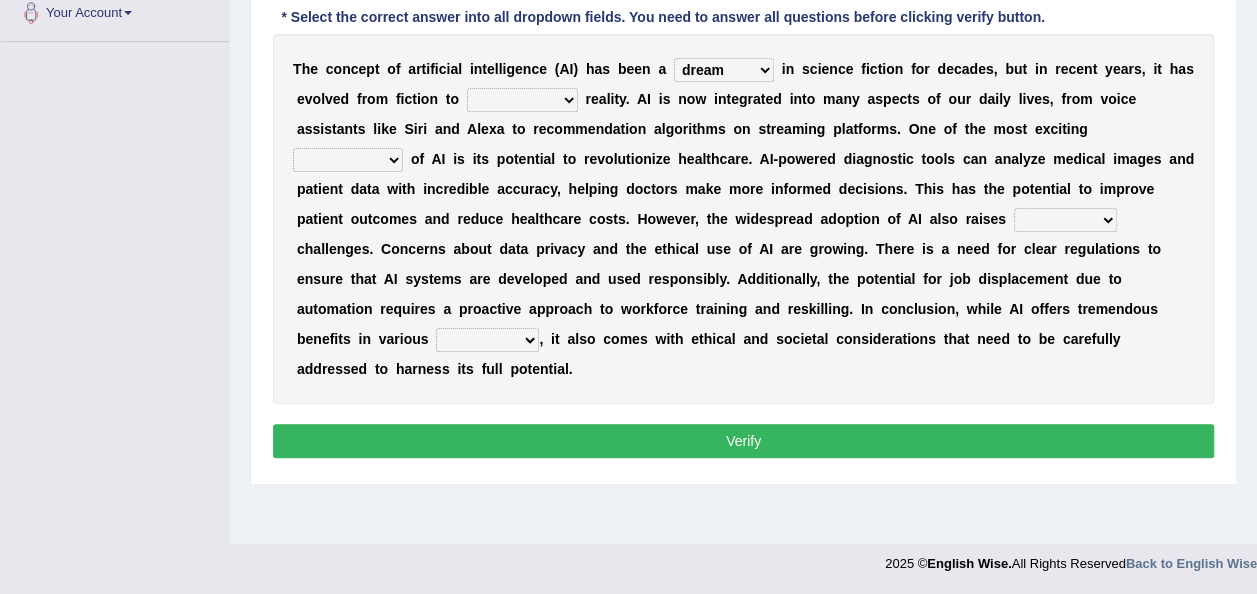 click on "dream vision nightmare fantasy" at bounding box center [724, 70] 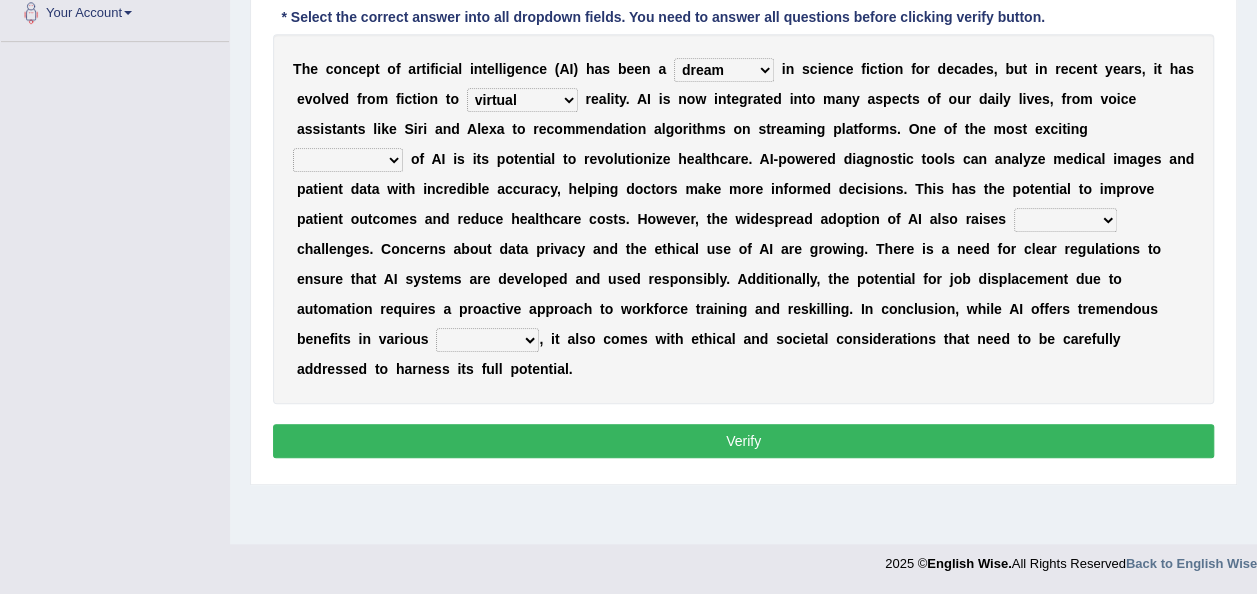 click on "actual virtual fictional hypothetical" at bounding box center [522, 100] 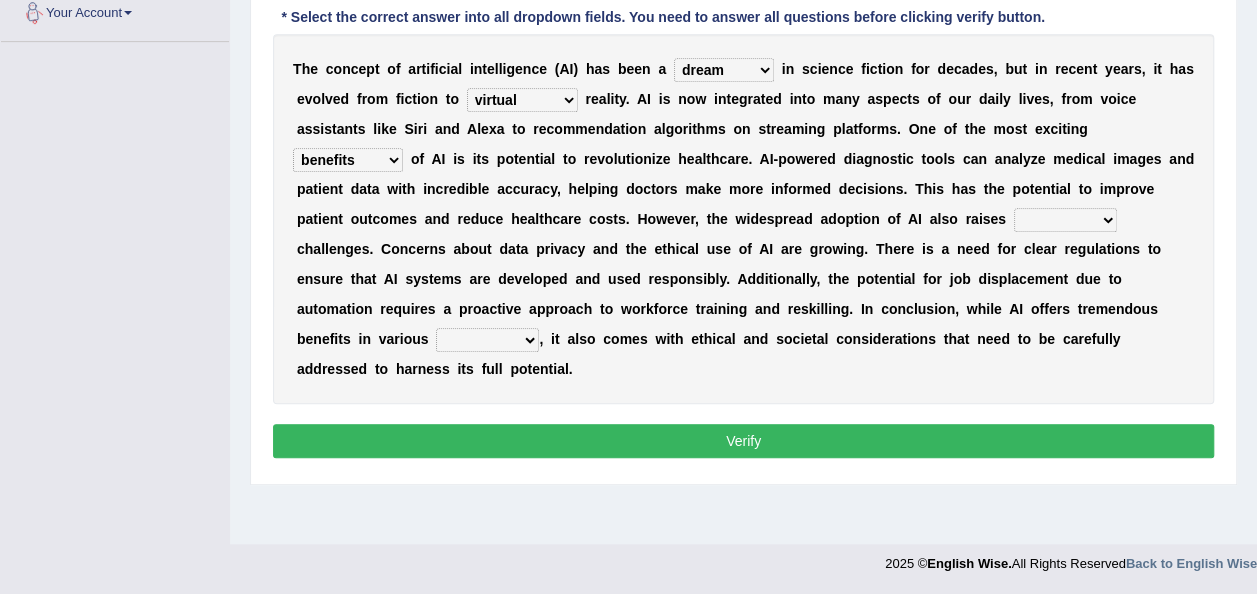 click on "exciting ambiguous significant daunting" at bounding box center [1065, 220] 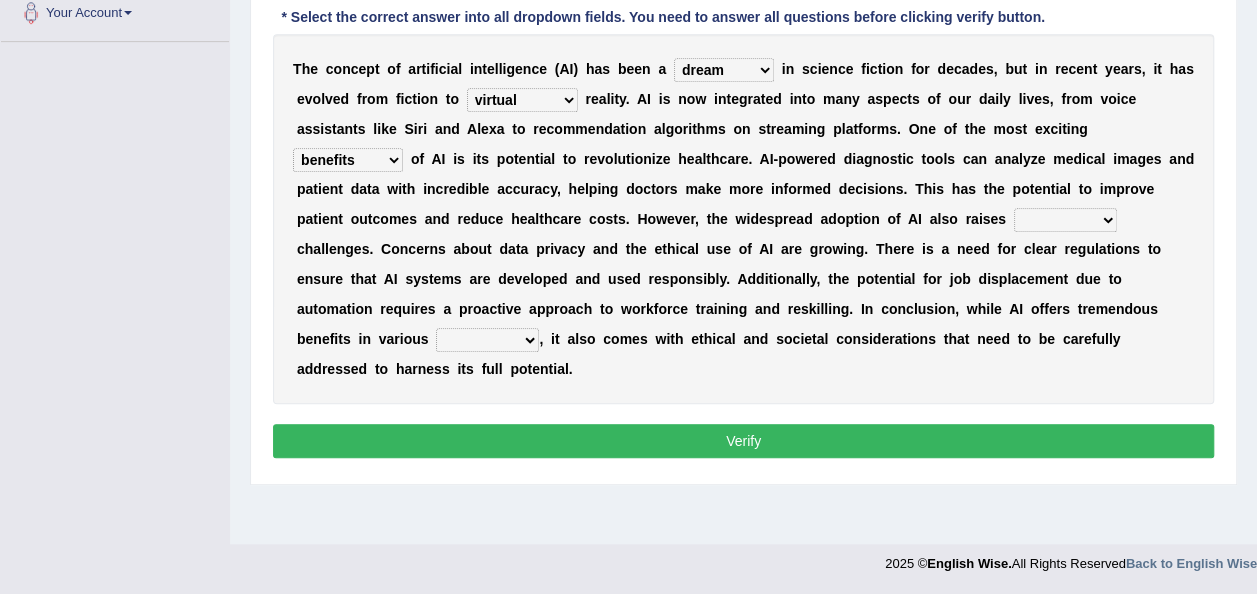 click on "exciting ambiguous significant daunting" at bounding box center [1065, 220] 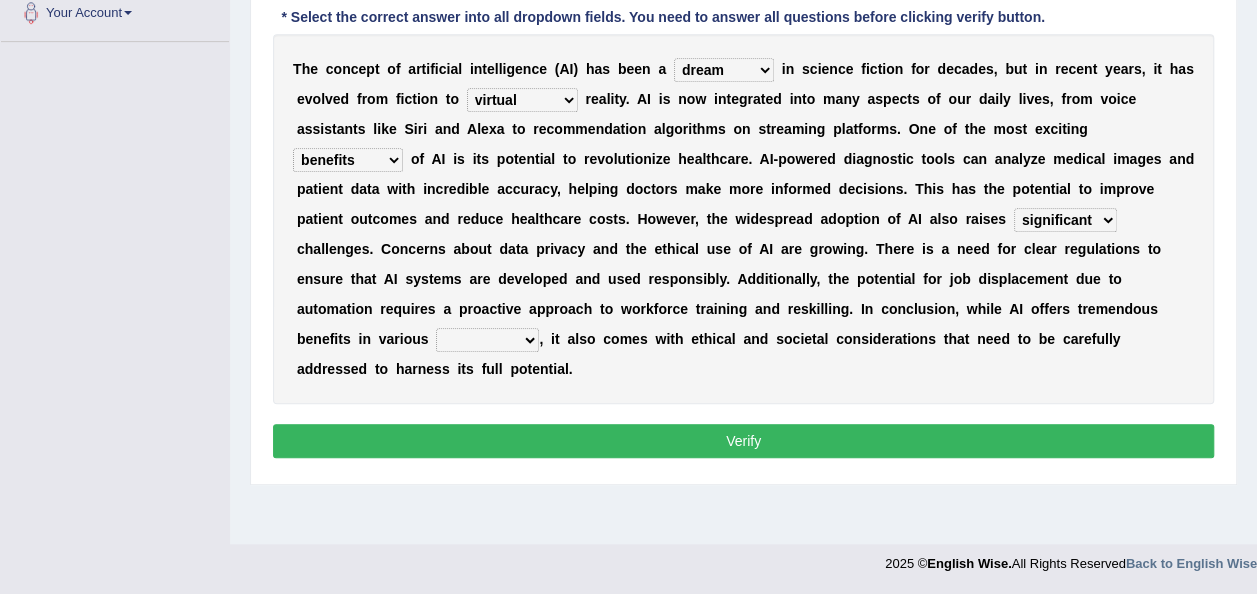 click on "fields dips documents places" at bounding box center (487, 340) 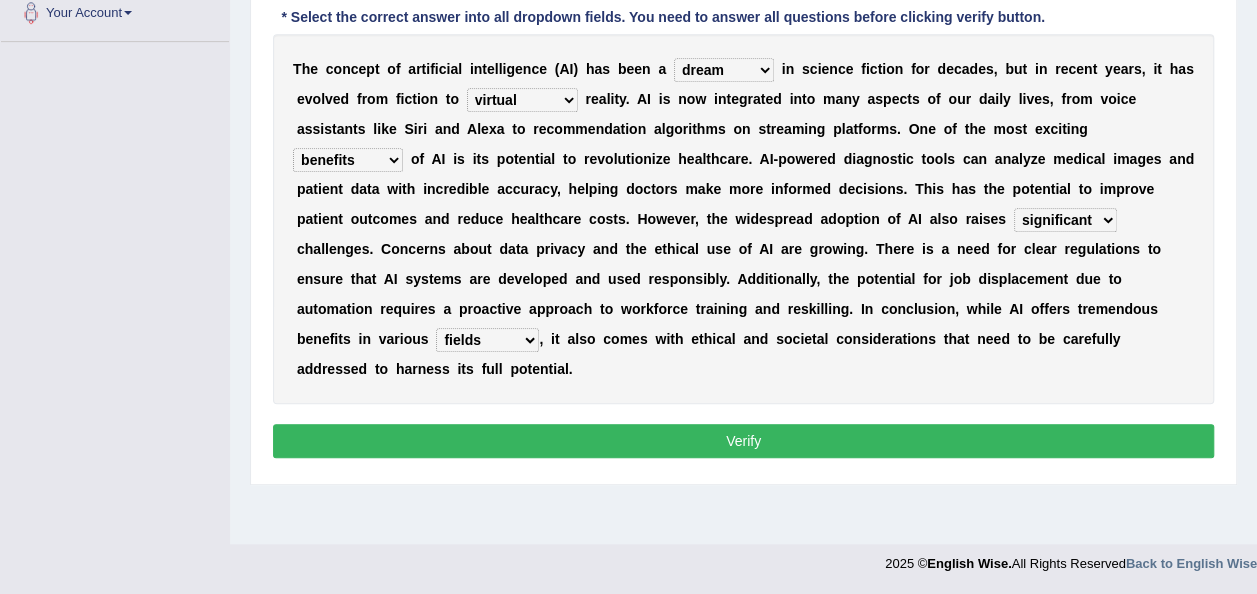 click on "fields dips documents places" at bounding box center (487, 340) 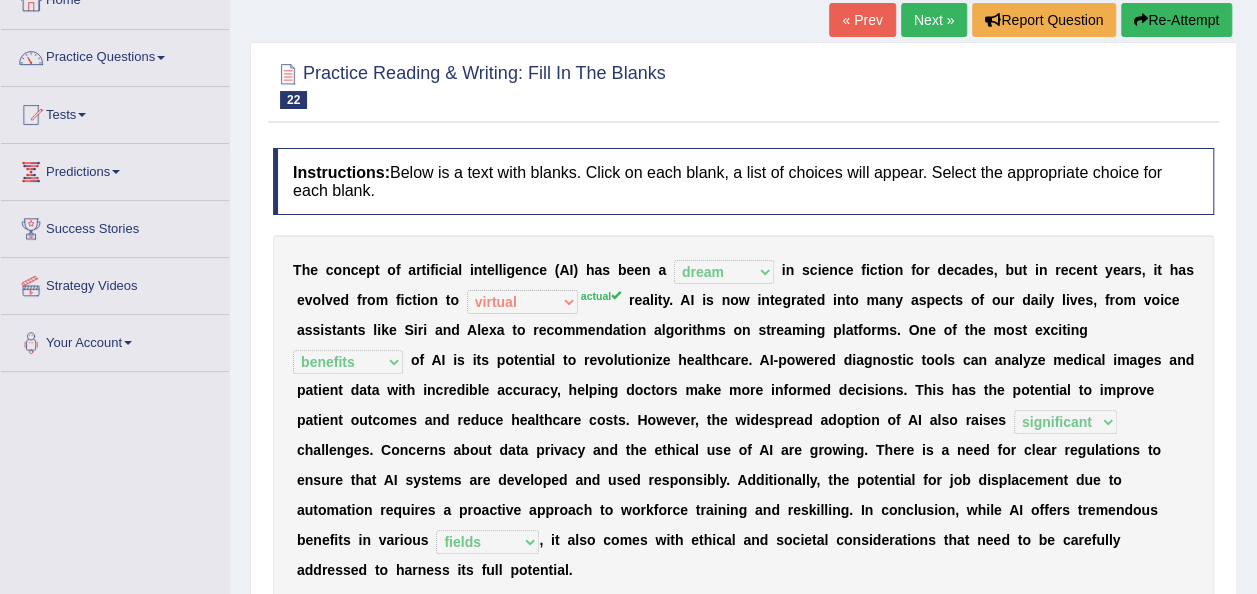 scroll, scrollTop: 0, scrollLeft: 0, axis: both 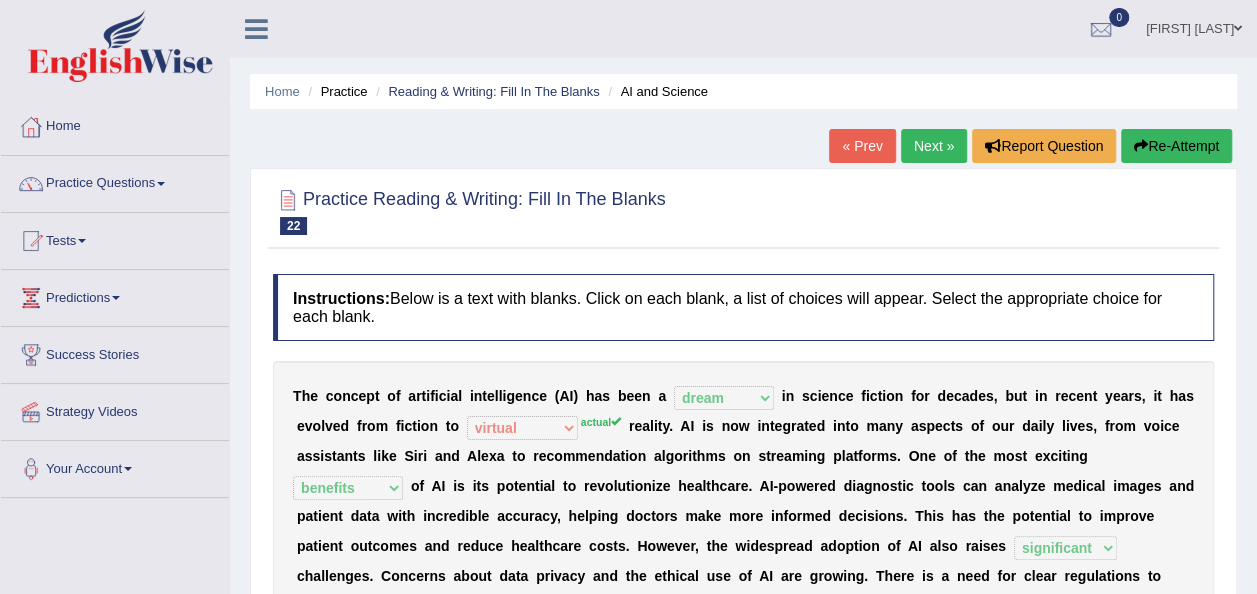 click on "Next »" at bounding box center [934, 146] 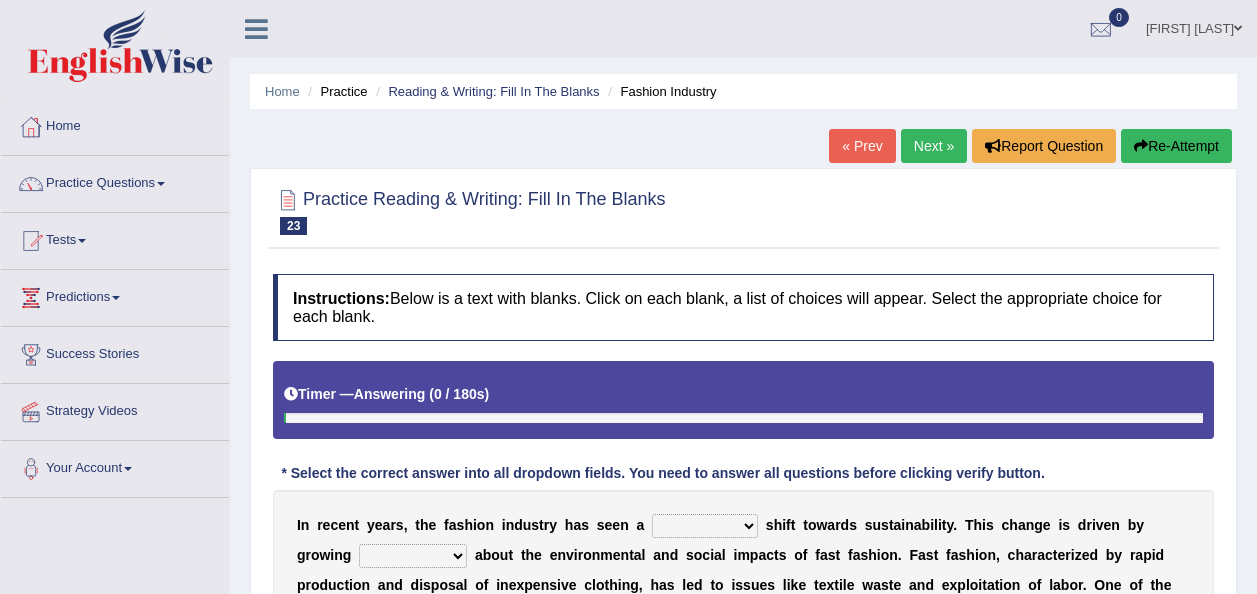 scroll, scrollTop: 348, scrollLeft: 0, axis: vertical 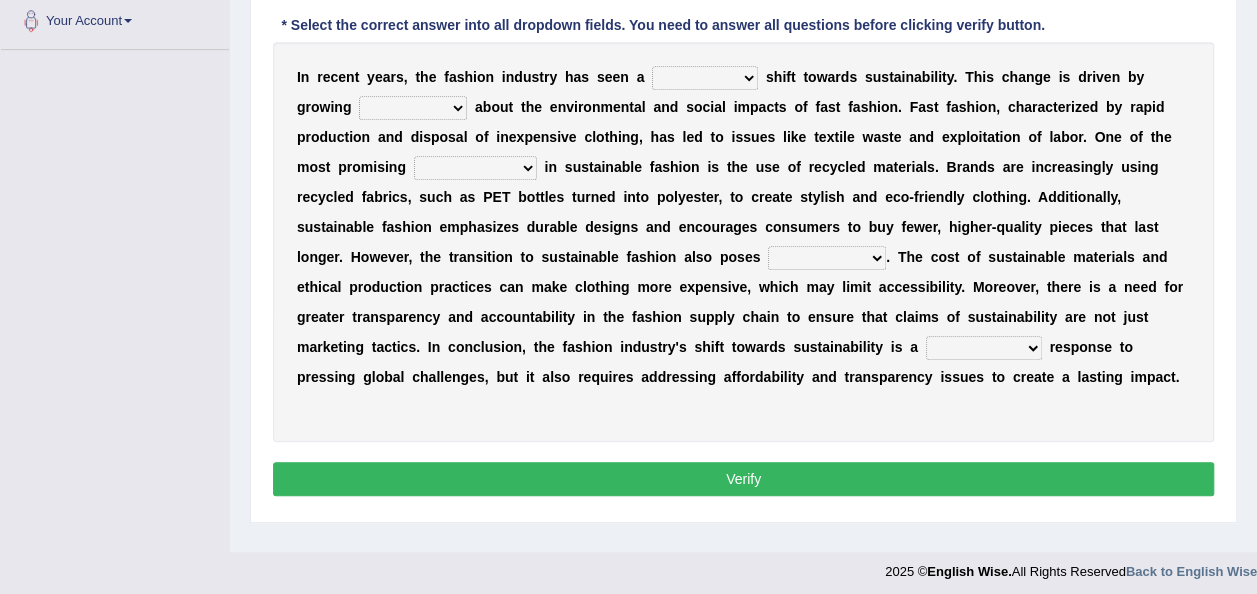 click on "immaculate superficial costly dramatic" at bounding box center (705, 78) 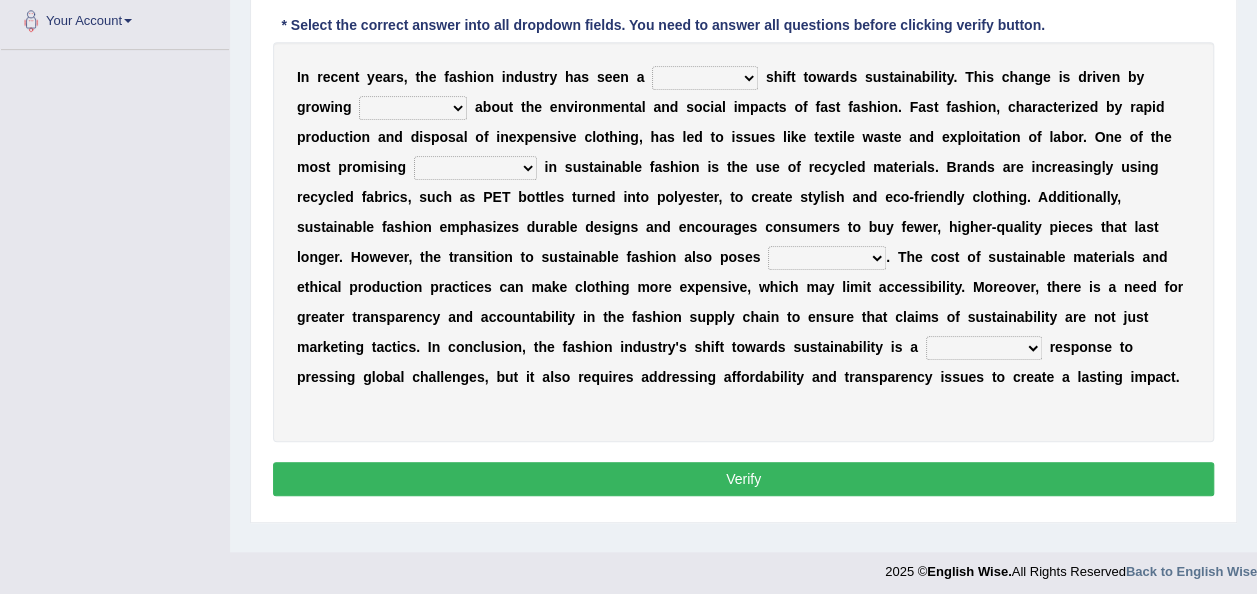 select on "dramatic" 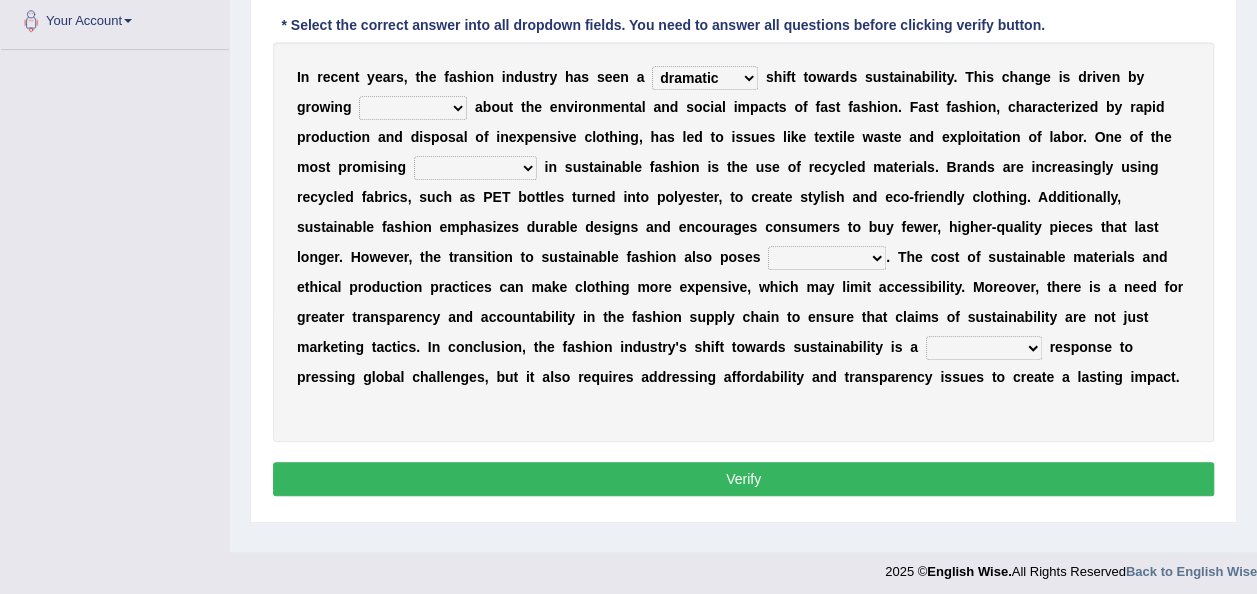 click on "immaculate superficial costly dramatic" at bounding box center (705, 78) 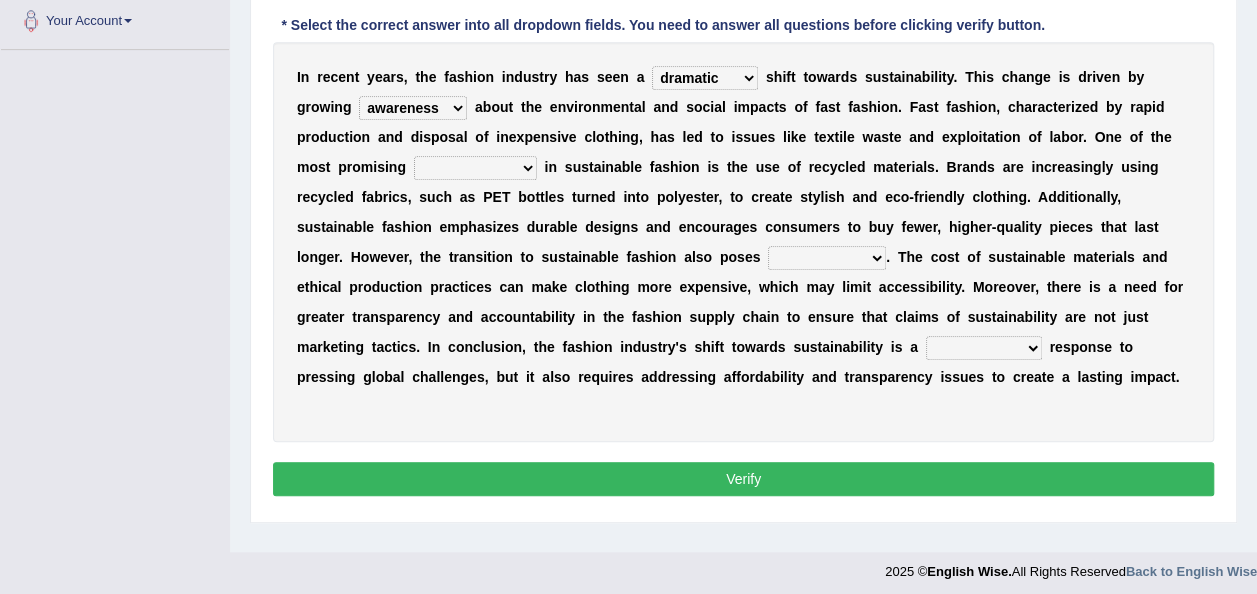 click on "obstacles subscription developments complaints" at bounding box center [475, 168] 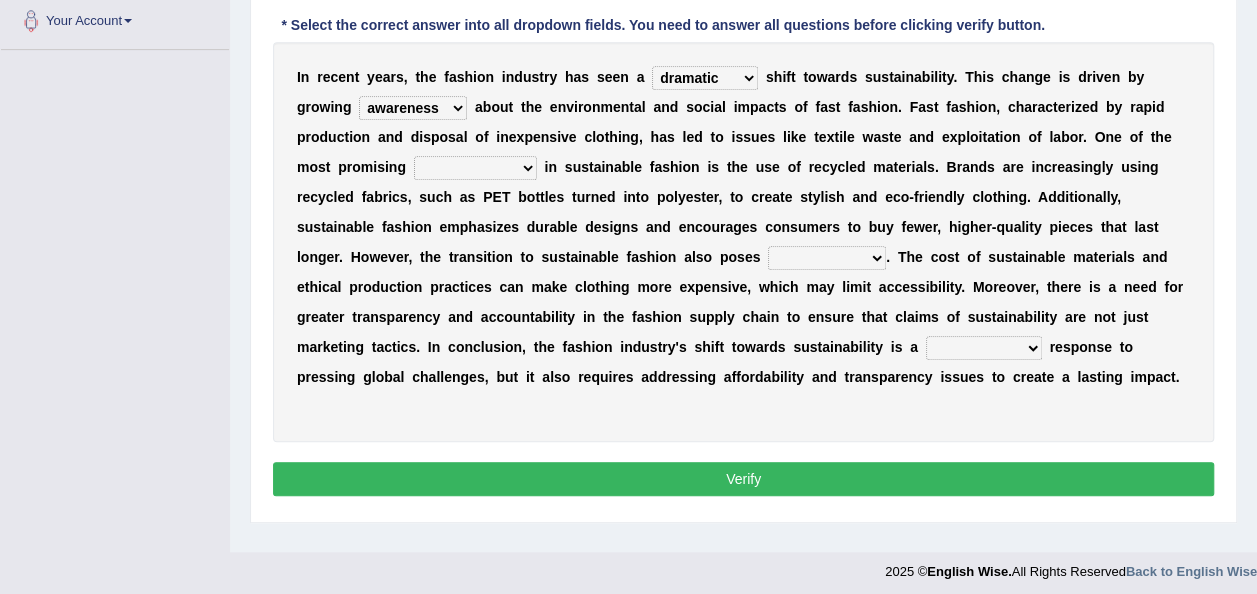 select on "developments" 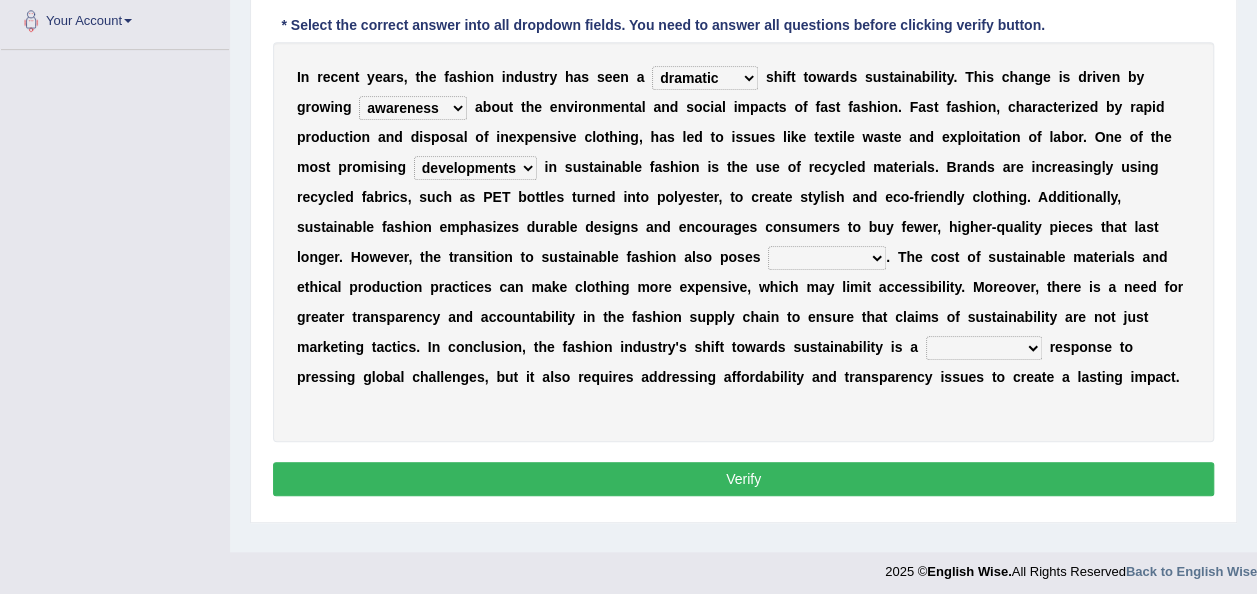 click on "obstacles subscription developments complaints" at bounding box center (475, 168) 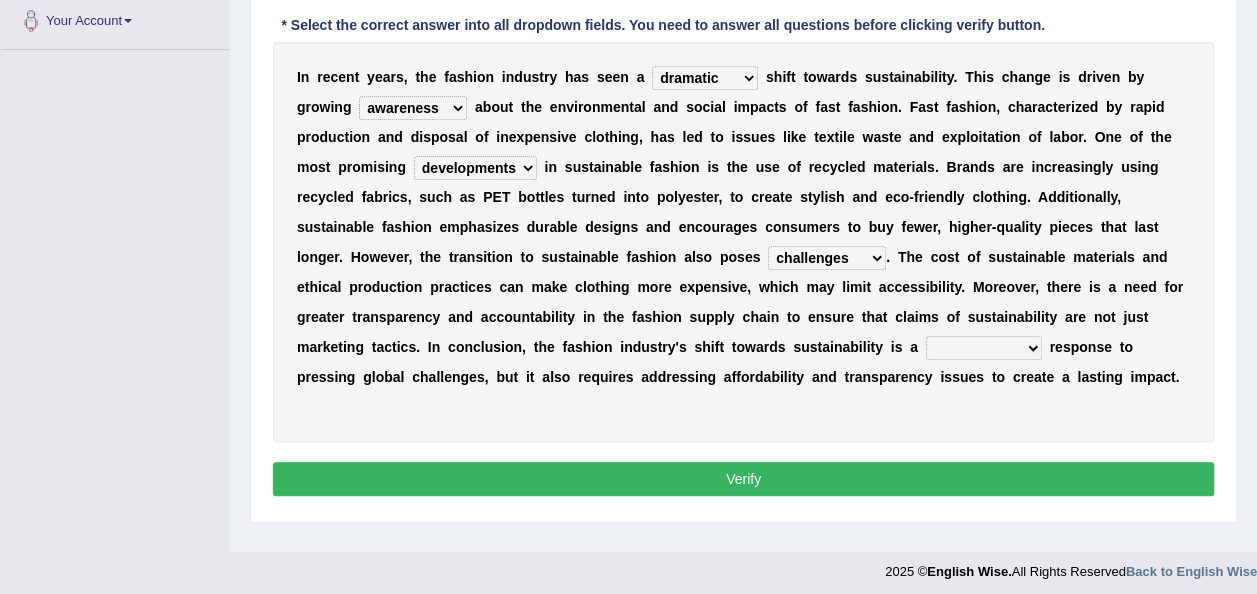 click on "advantages challenges opportunities benefits" at bounding box center [827, 258] 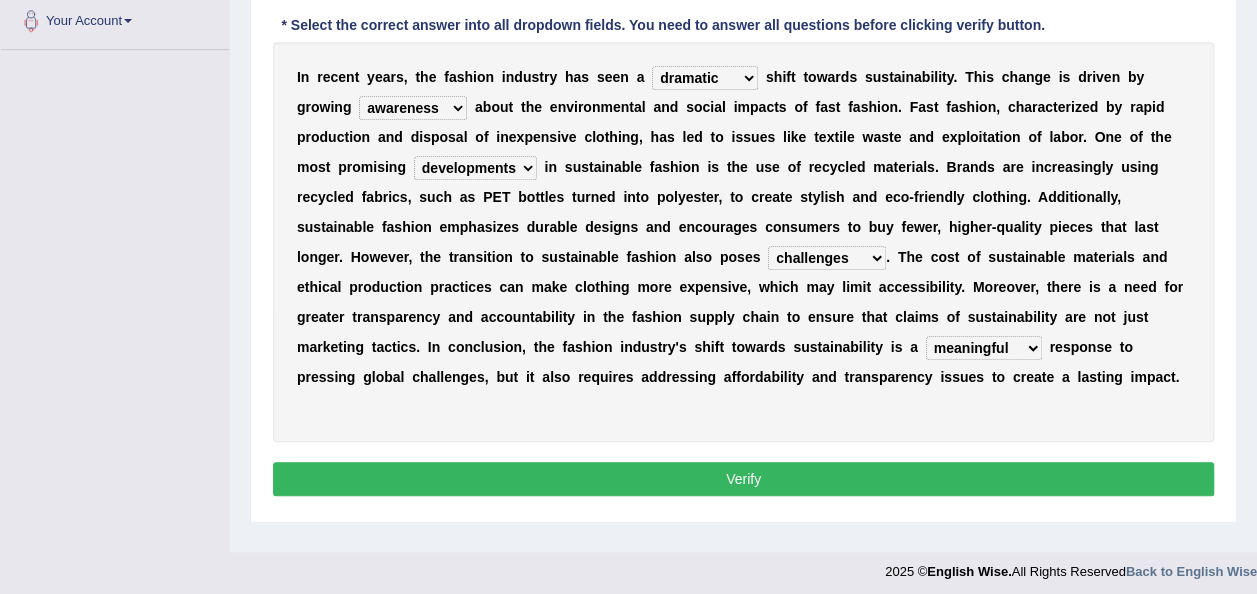 click on "Instructions:  Below is a text with blanks. Click on each blank, a list of choices will appear. Select the appropriate choice for each blank.
Timer —  Answering   ( 84 / 180s ) Skip * Select the correct answer into all dropdown fields. You need to answer all questions before clicking verify button.    I n    r e c e n t    y e a r s ,    t h e    f a s h i o n    i n d u s t r y    h a s    s e e n    a    immaculate superficial costly dramatic    s h i f t    t o w a r d s    s u s t a i n a b i l i t y .    T h i s    c h a n g e    i s    d r i v e n    b y    g r o w i n g    indifference enthusiasm disinterest awareness    a b o u t    t h e    e n v i r o n m e n t a l    a n d    s o c i a l    i m p a c t s    o f    f a s t    f a s h i o n .    F a s t    f a s h i o n ,    c h a r a c t e r i z e d    b y    r a p i d    p r o d u c t i o n    a n d    d i s p o s a l    o f    i n e x p e n s i v e    c l o t h i n g ,    h a s    l e d t" at bounding box center [743, 164] 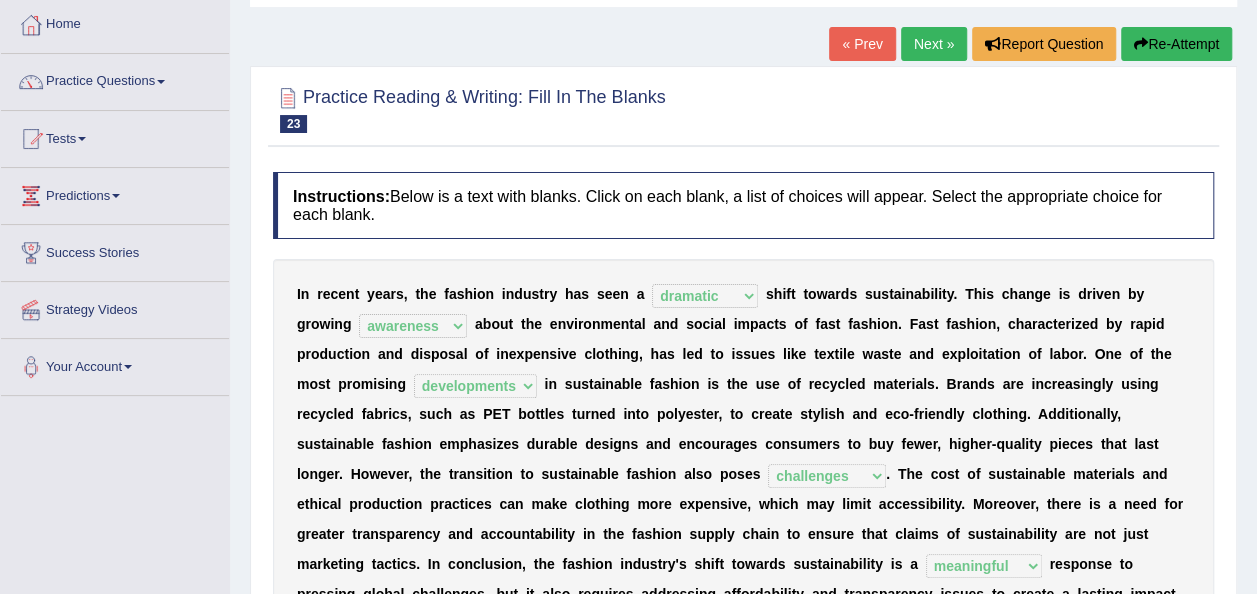 scroll, scrollTop: 48, scrollLeft: 0, axis: vertical 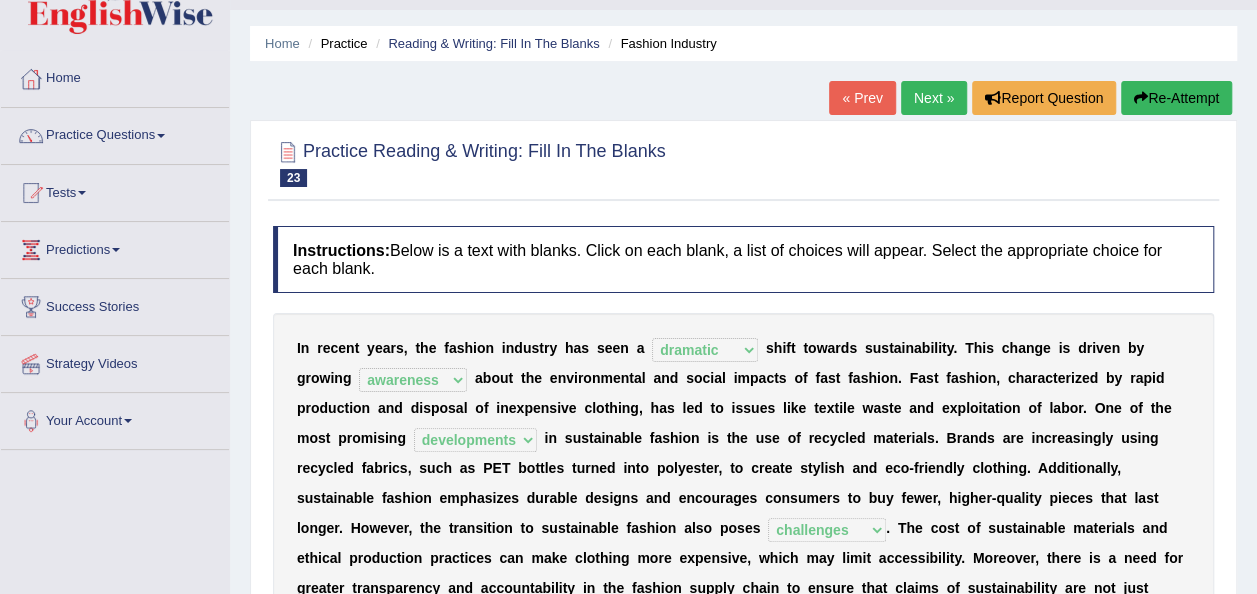 click on "Next »" at bounding box center [934, 98] 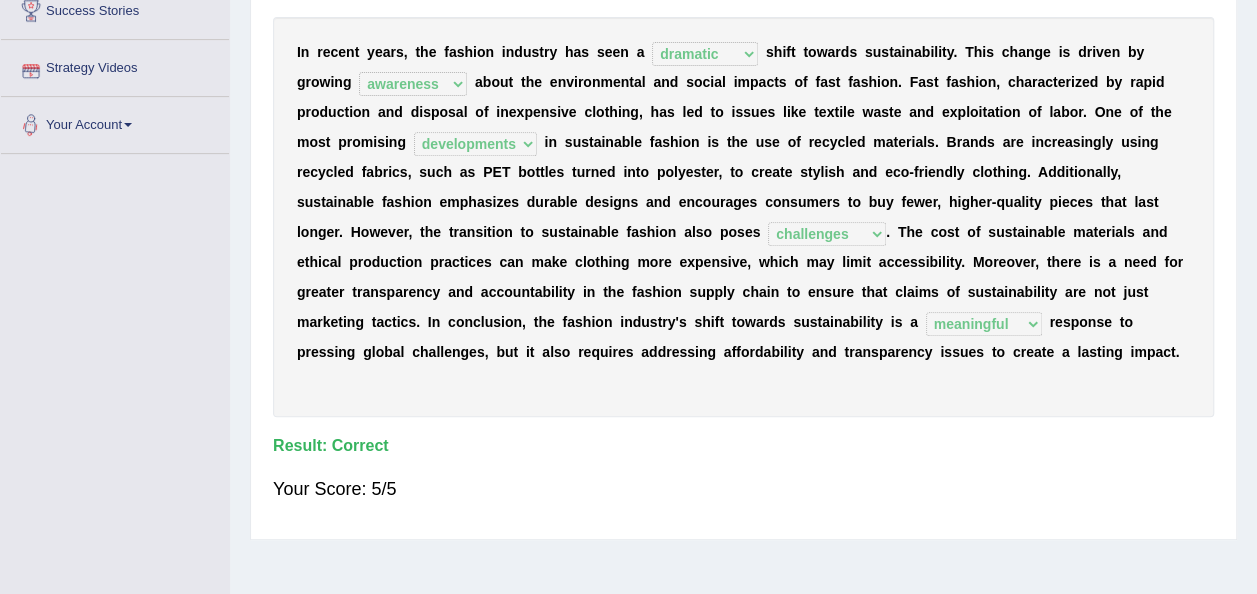 scroll, scrollTop: 348, scrollLeft: 0, axis: vertical 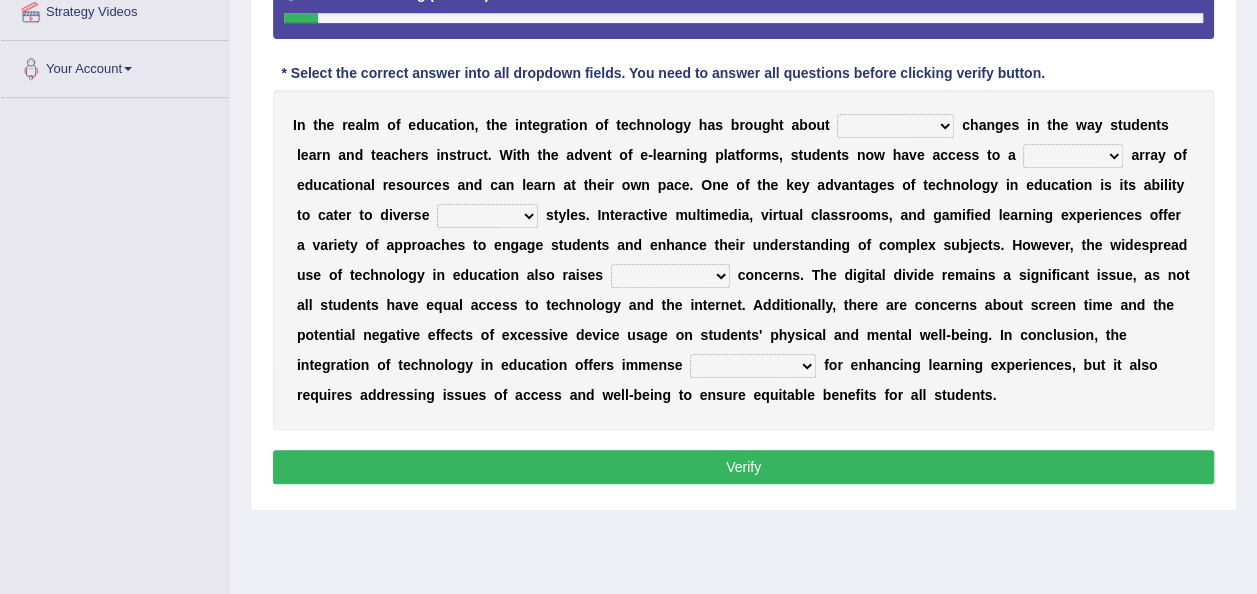 click on "revolutionary complex incremental limited" at bounding box center [895, 126] 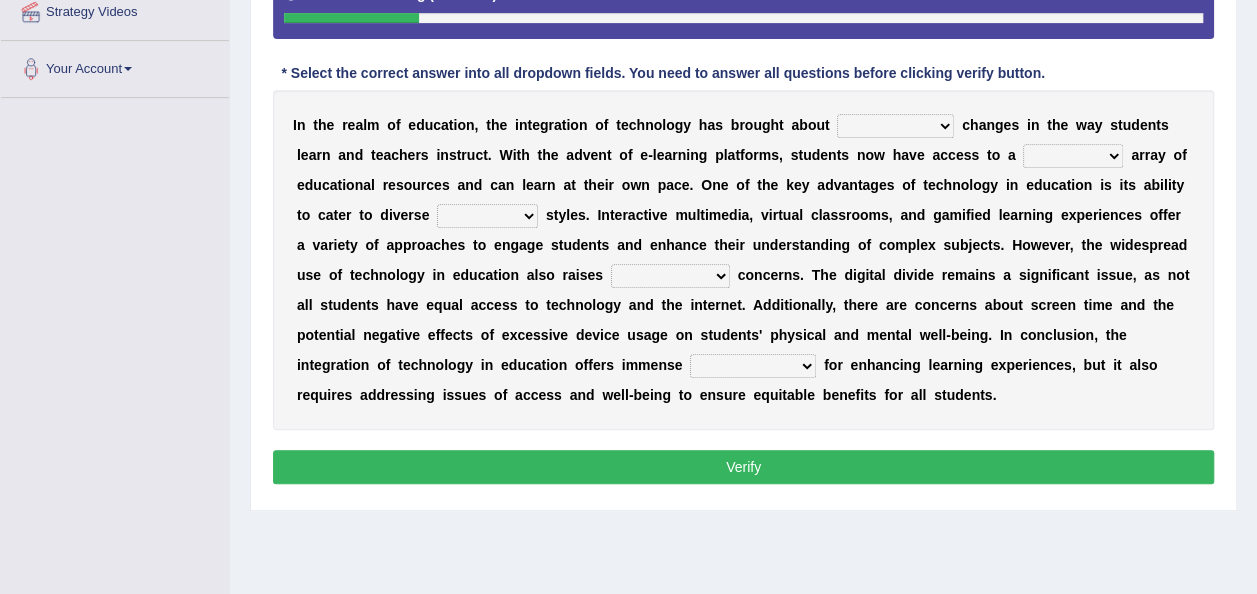 select on "revolutionary" 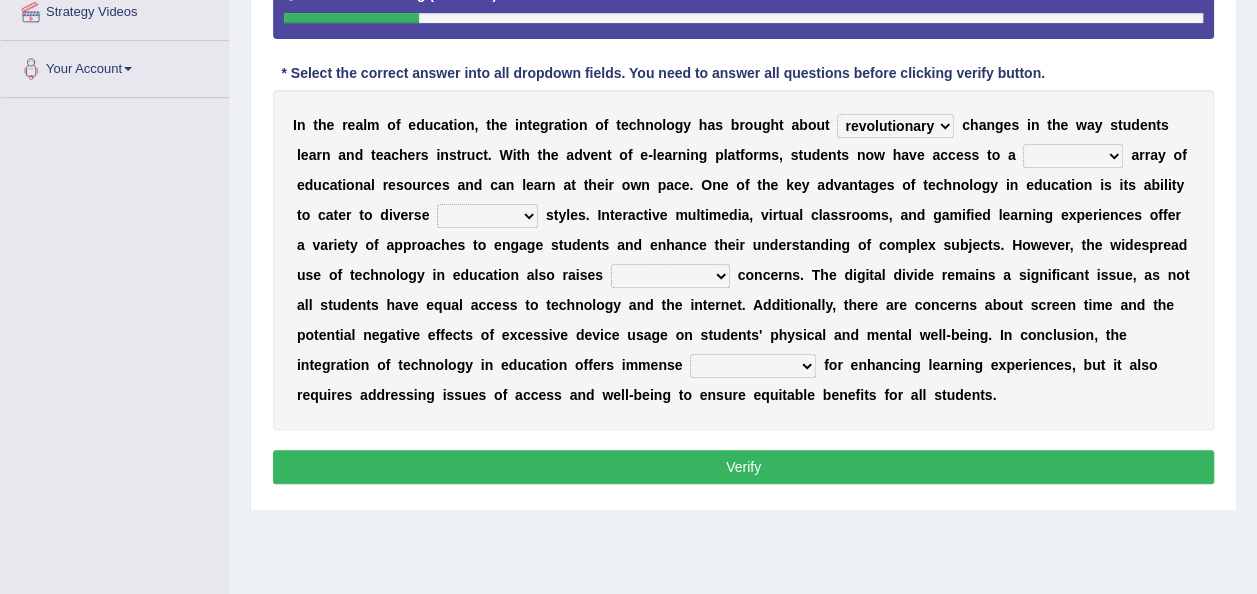 click on "revolutionary complex incremental limited" at bounding box center (895, 126) 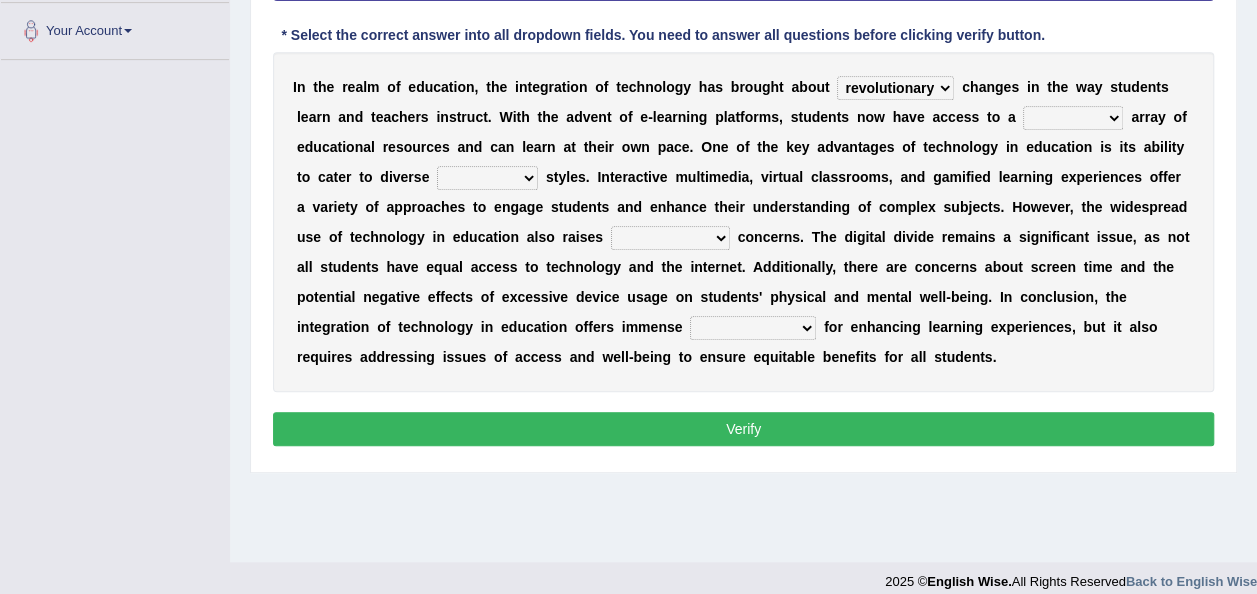scroll, scrollTop: 456, scrollLeft: 0, axis: vertical 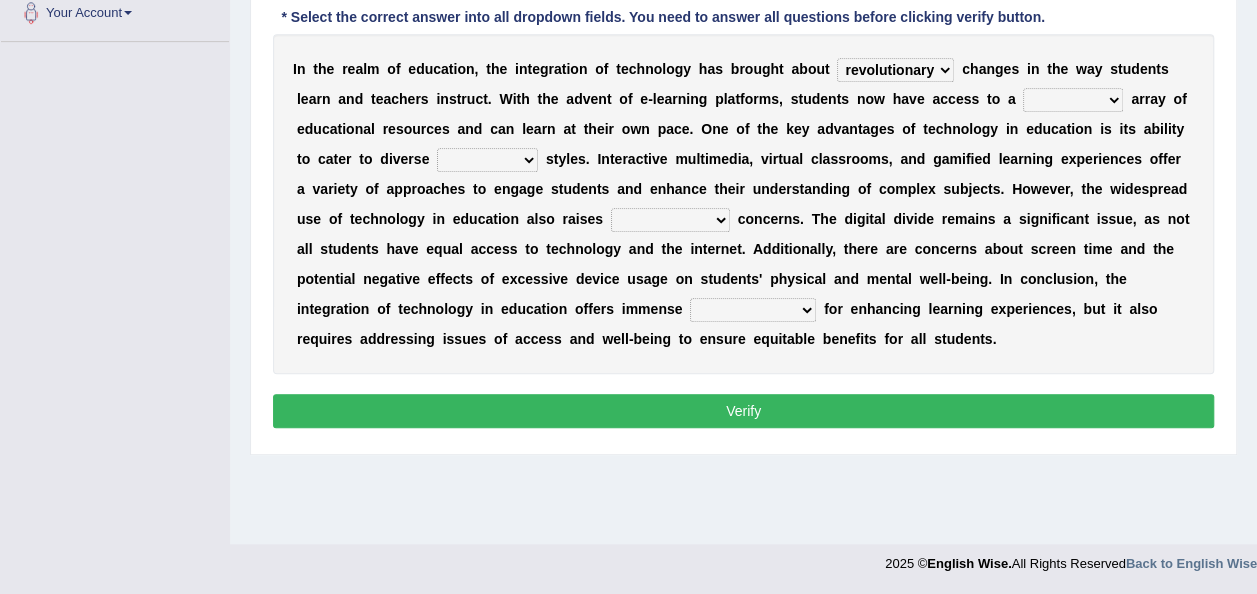 click on "traditional innovative vast narrow" at bounding box center (1073, 100) 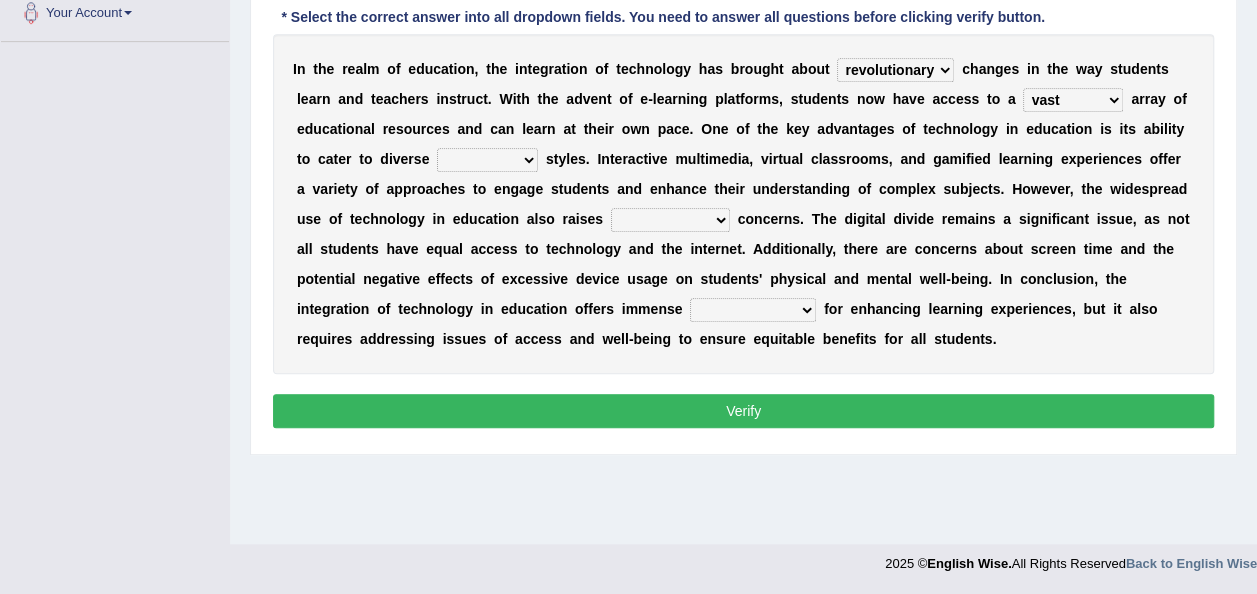 click on "traditional innovative vast narrow" at bounding box center (1073, 100) 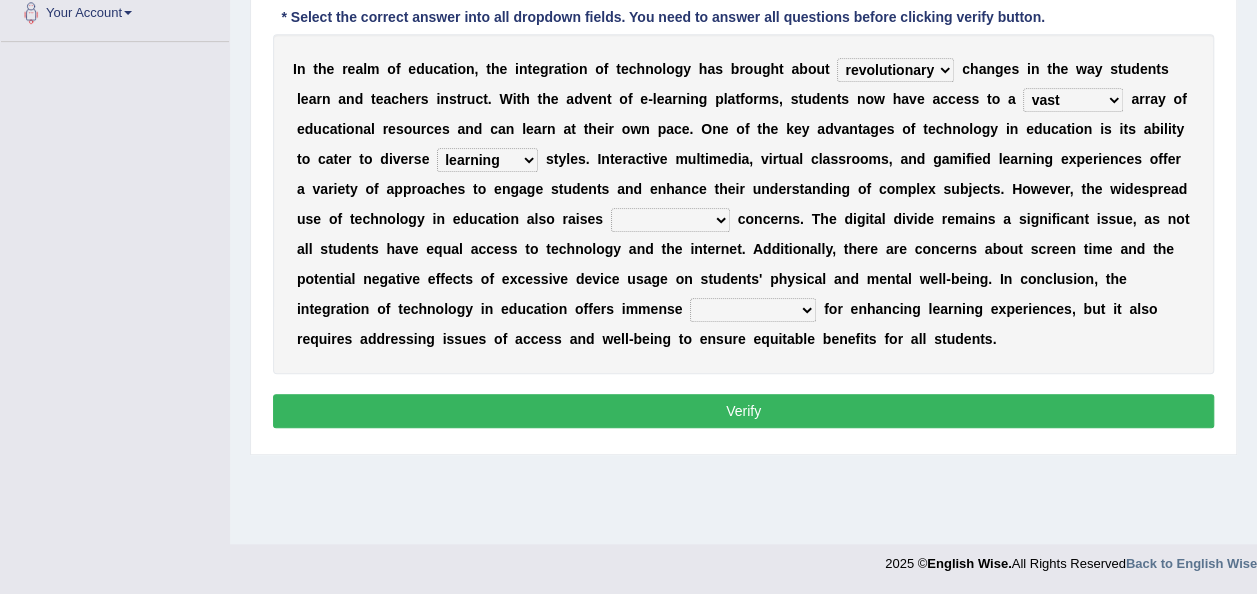 click on "curriculum classroom learning teaching" at bounding box center [487, 160] 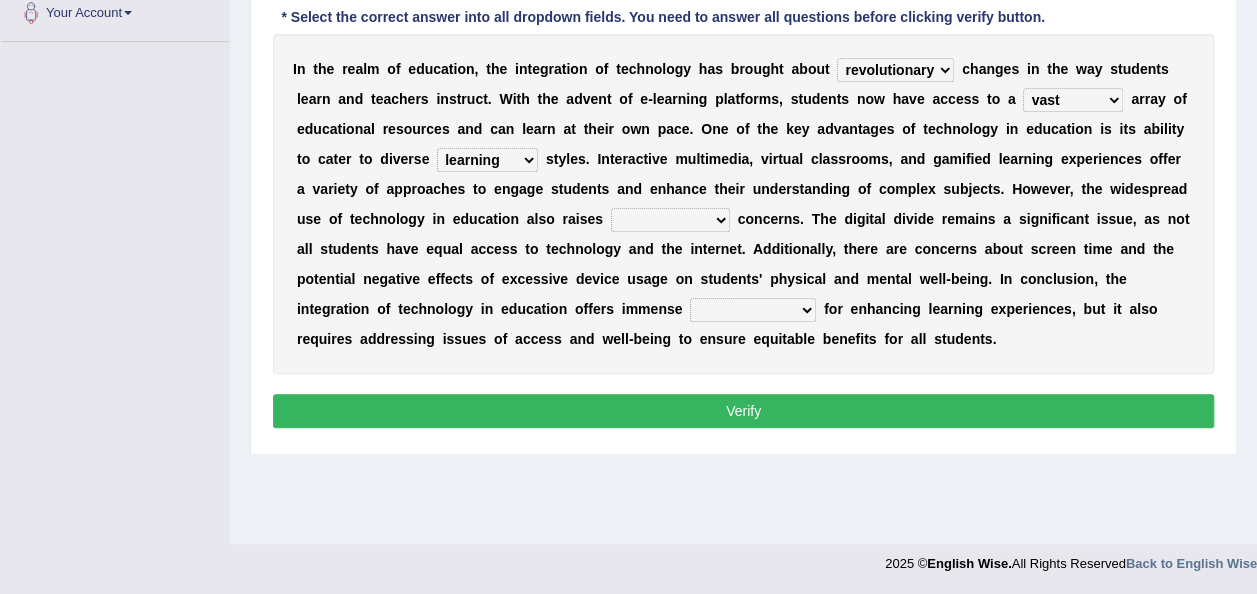 click on "logistical ethical philosophical motivational" at bounding box center (670, 220) 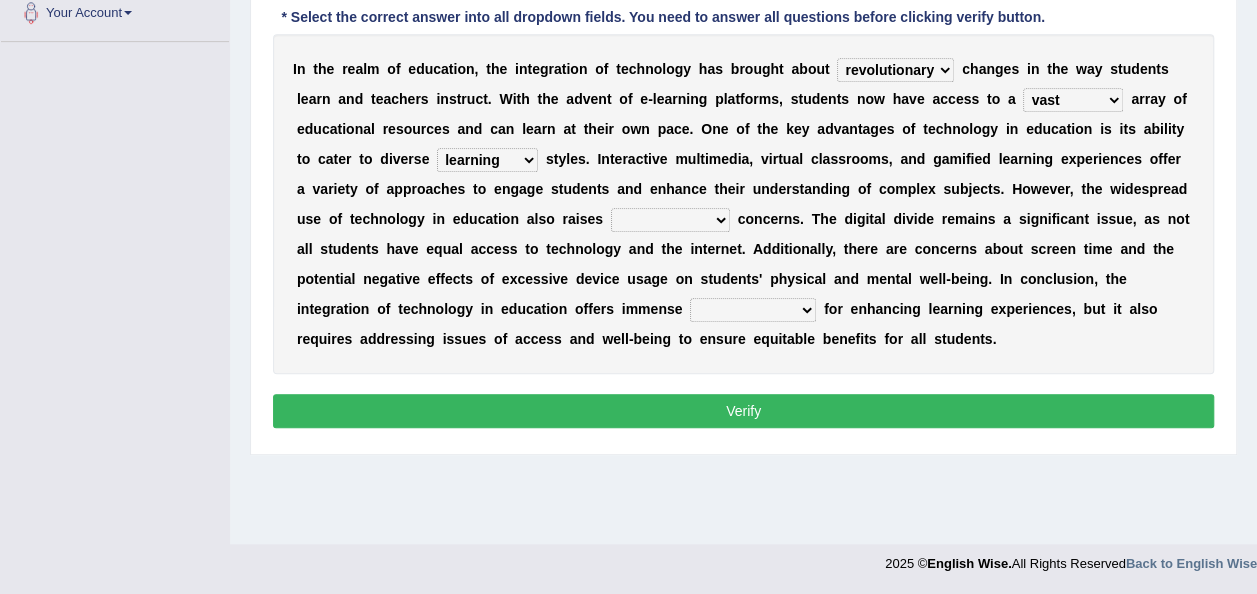 select on "ethical" 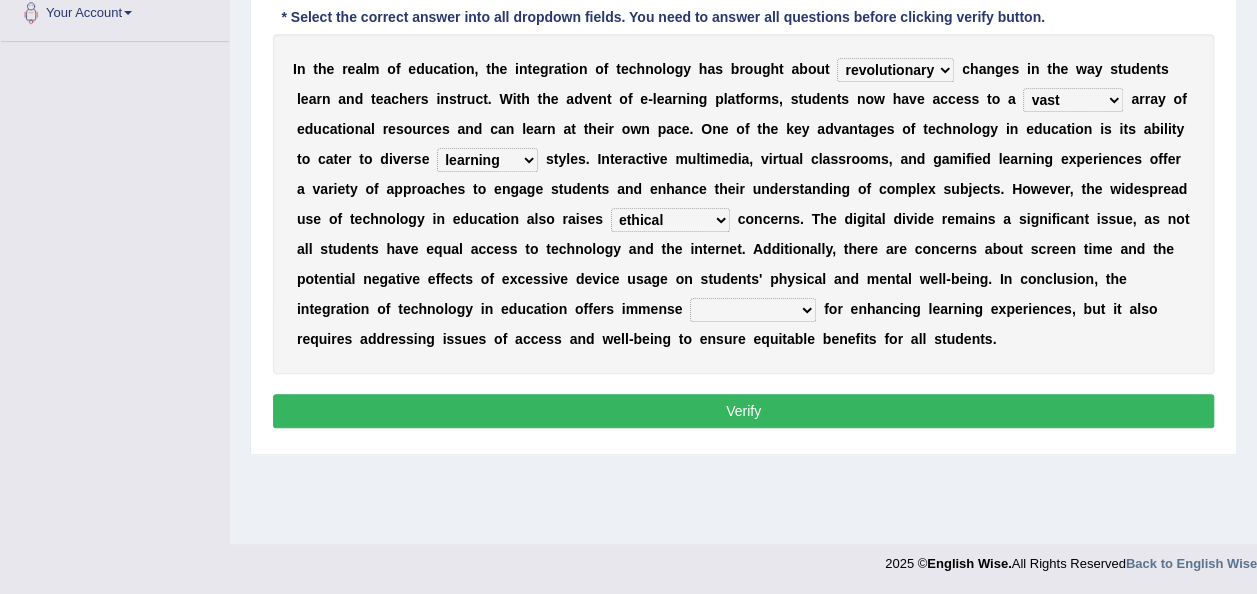 click on "opportunities advantages disadvantages constraints" at bounding box center (753, 310) 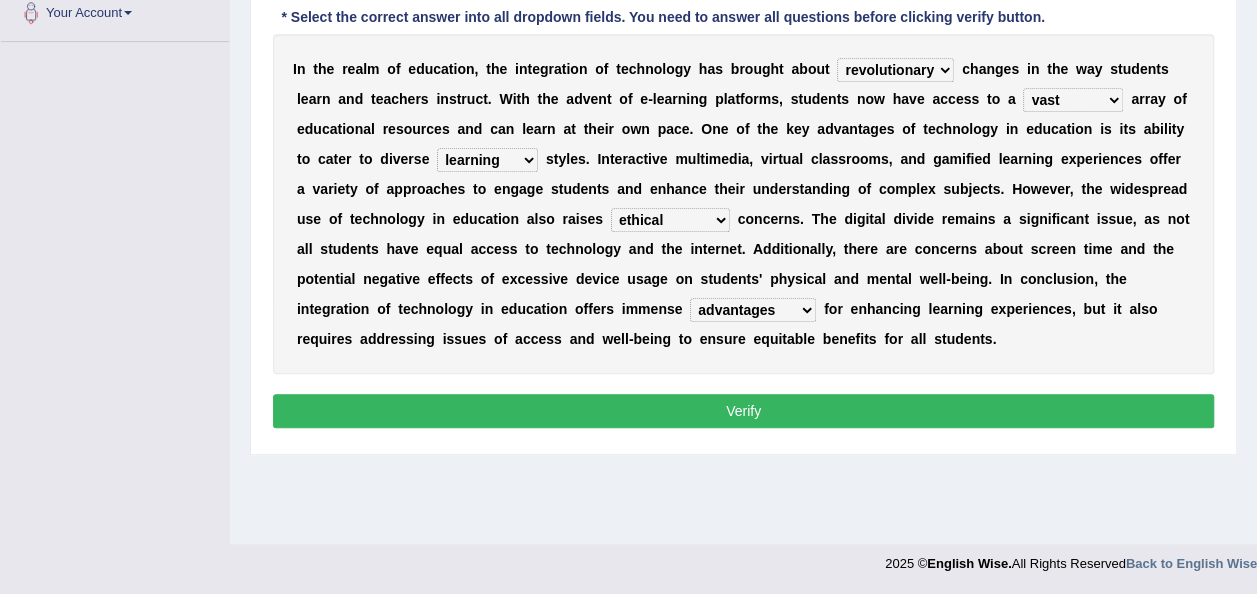 click on "opportunities advantages disadvantages constraints" at bounding box center [753, 310] 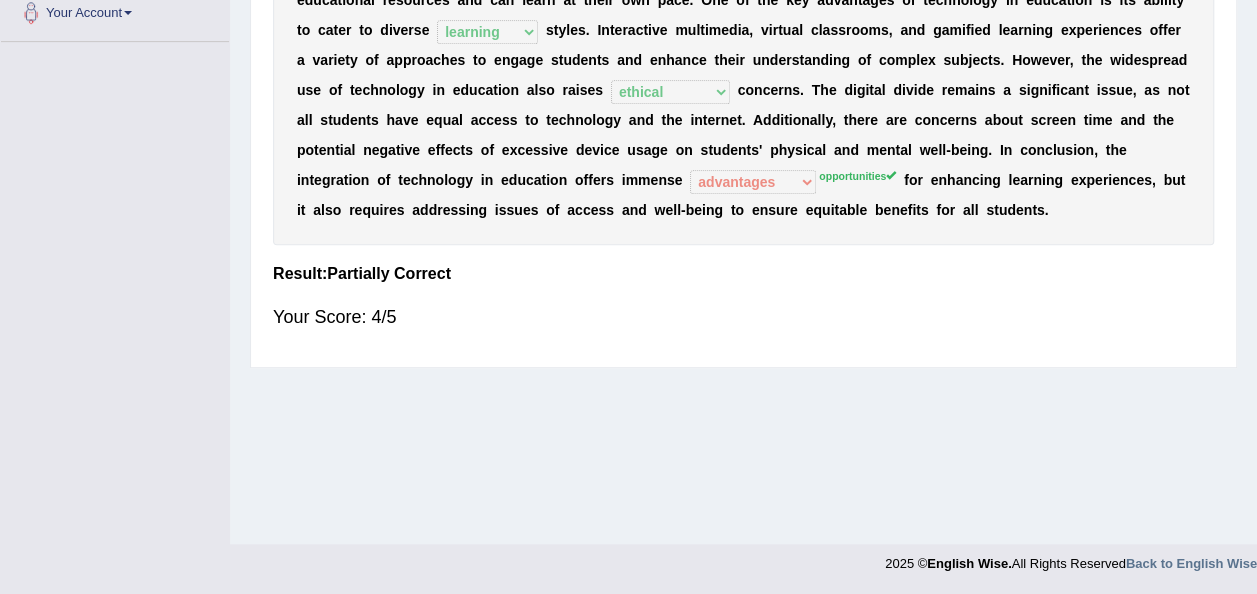 scroll, scrollTop: 56, scrollLeft: 0, axis: vertical 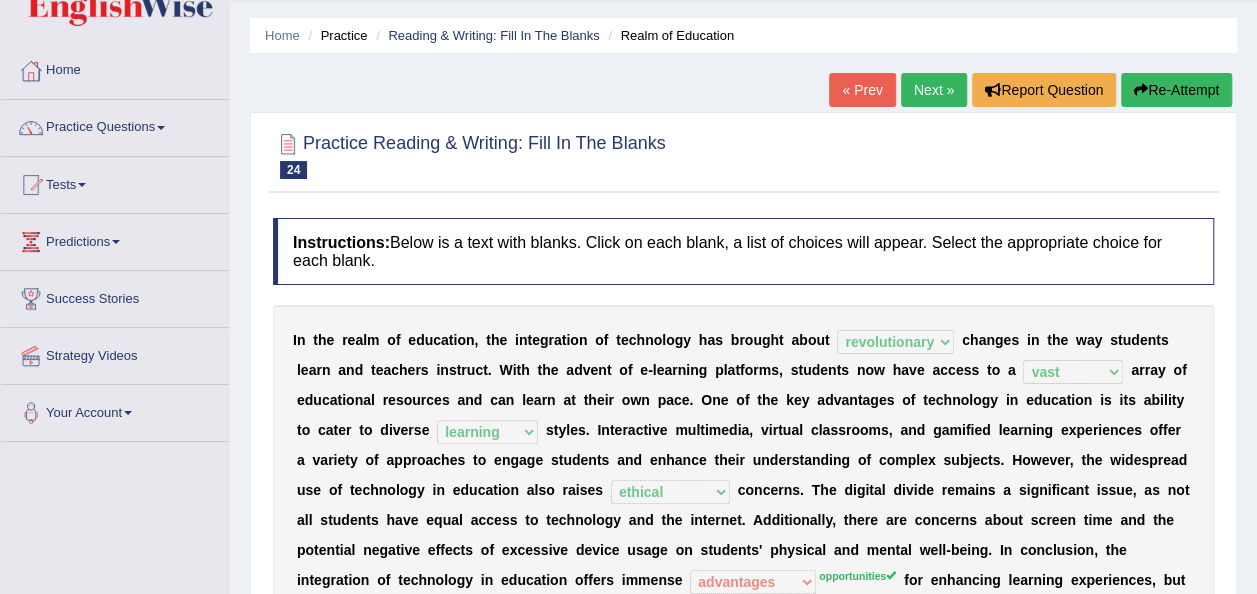 click on "Next »" at bounding box center [934, 90] 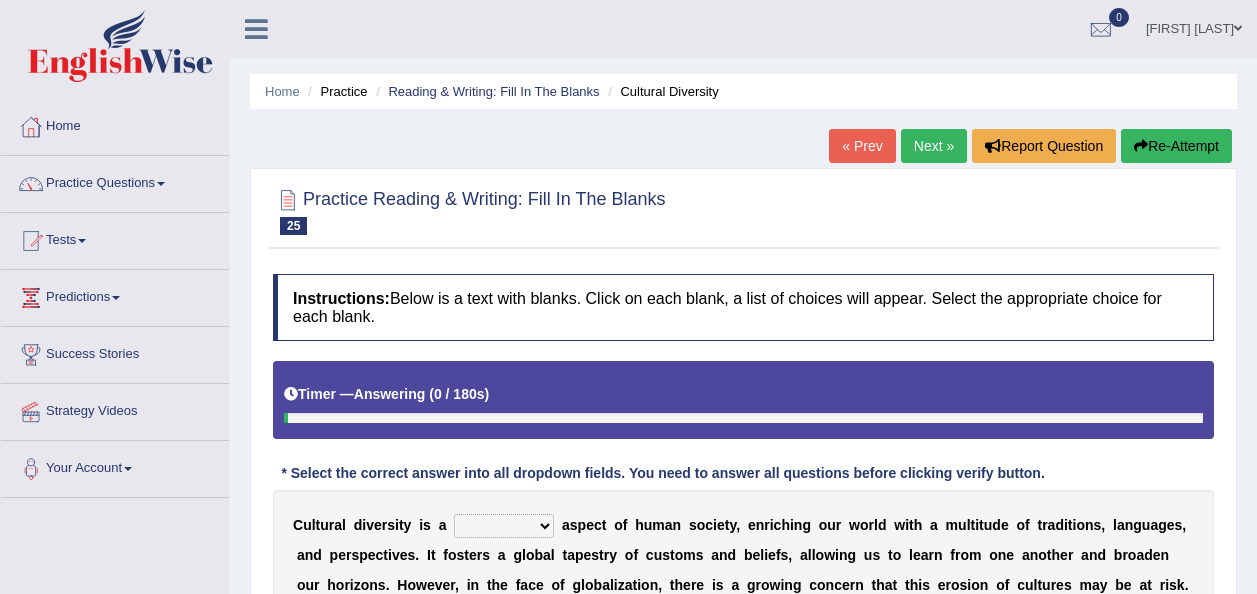 scroll, scrollTop: 456, scrollLeft: 0, axis: vertical 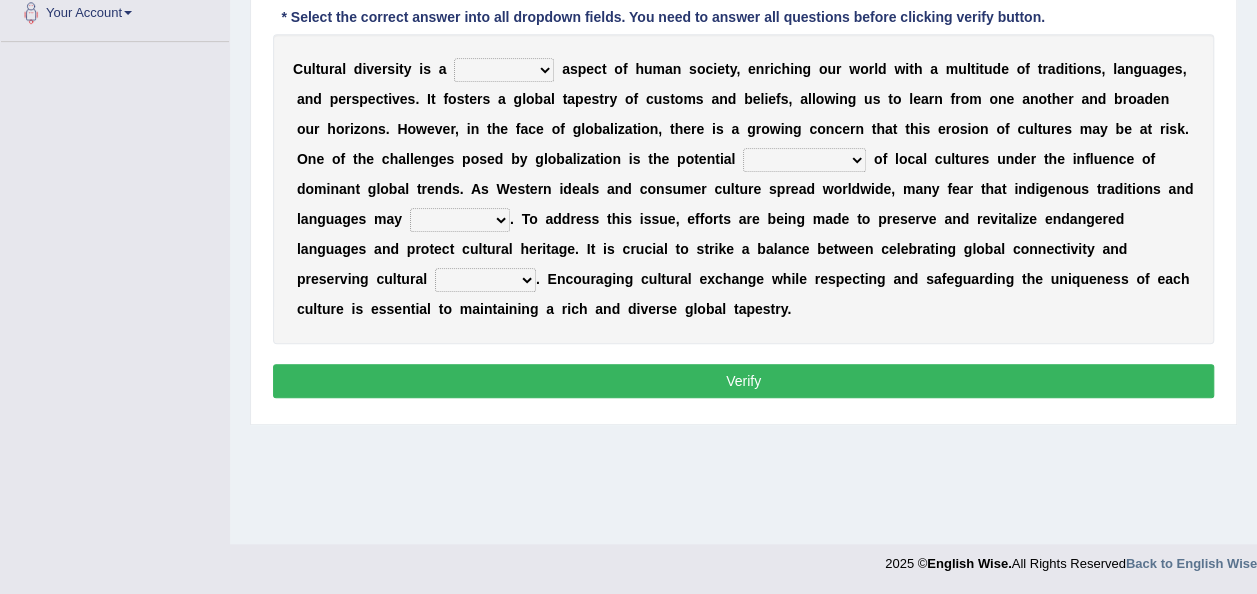 select on "significant" 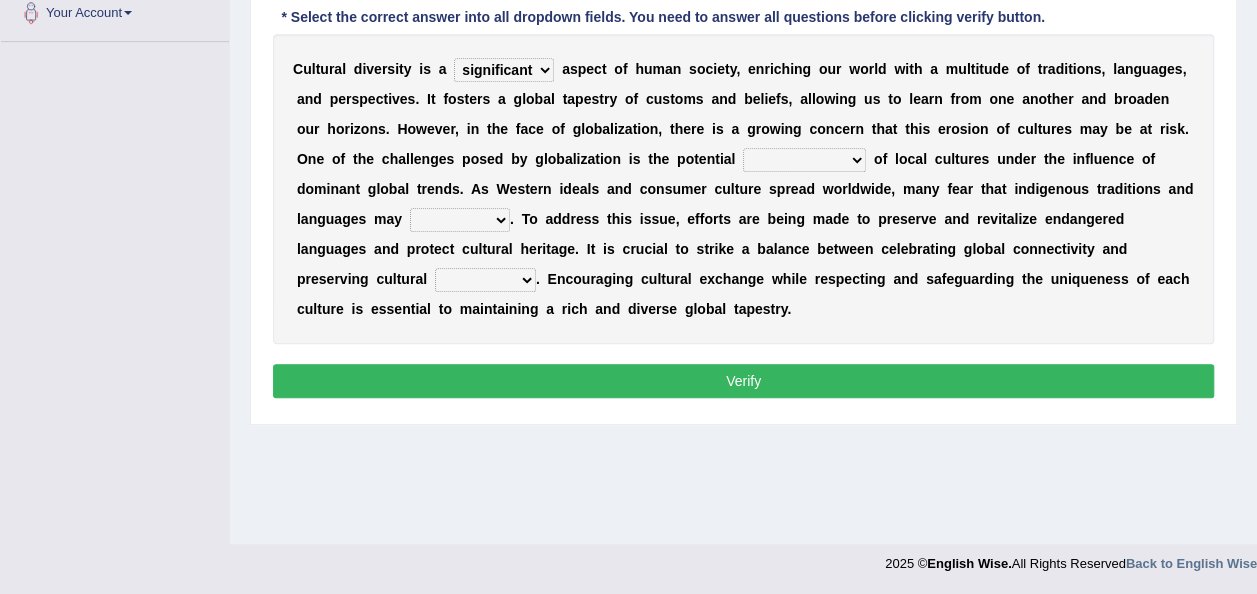 click on "essential trivial significant secondary" at bounding box center (504, 70) 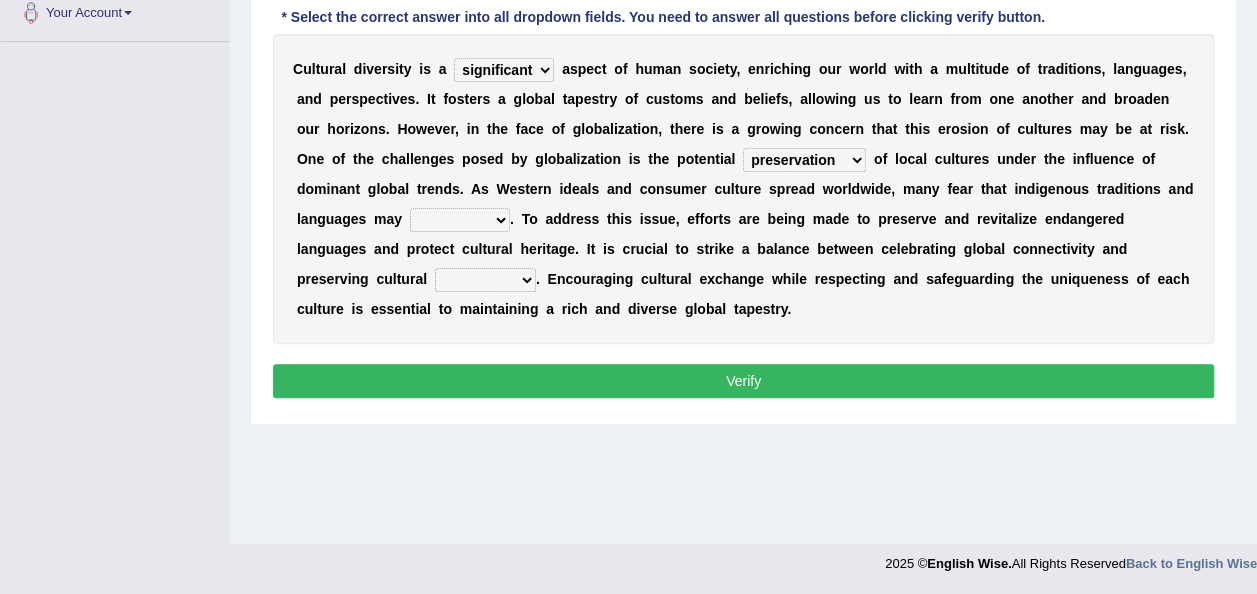 click on "assimilation diversification preservation adaptation" at bounding box center (804, 160) 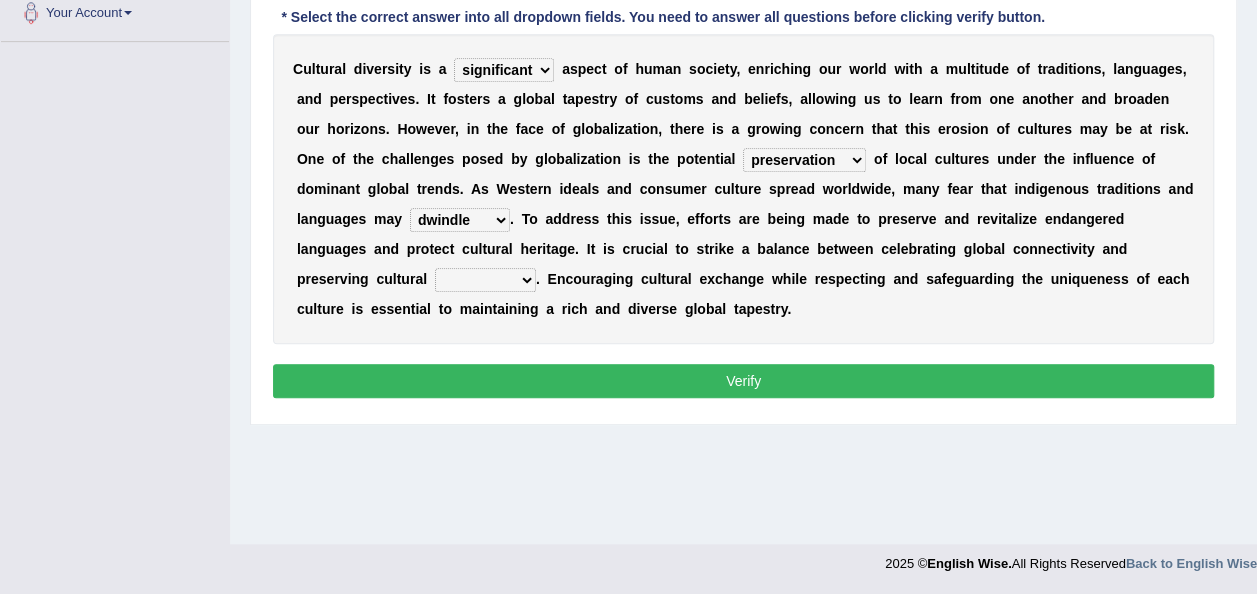 click on "flourish endure dwindle thrive" at bounding box center (460, 220) 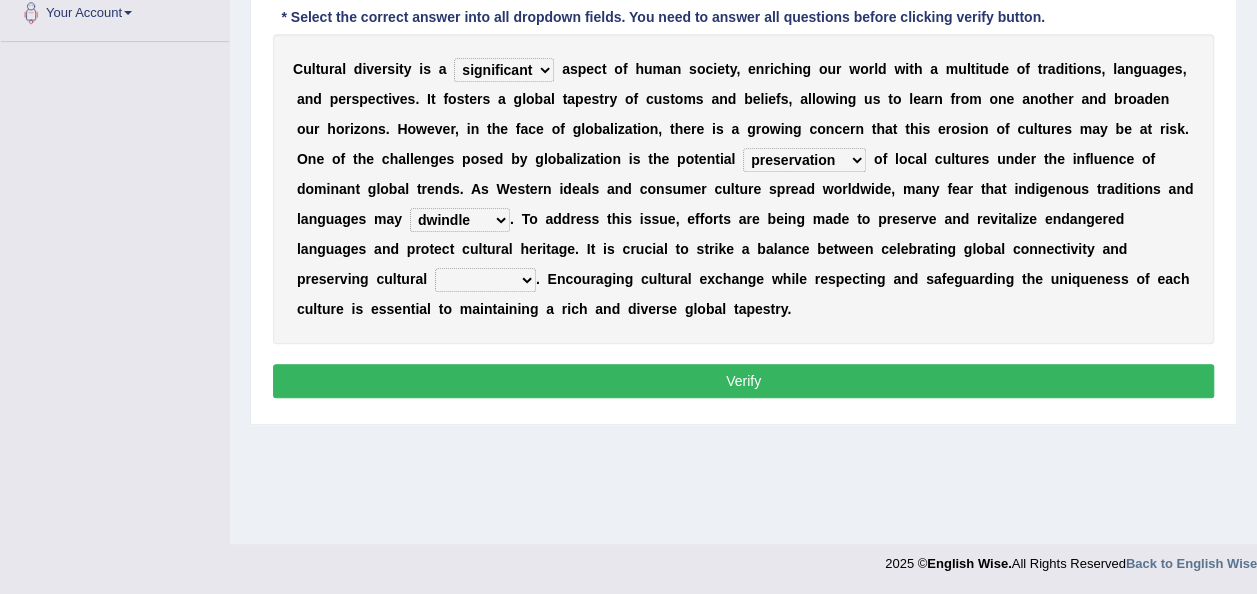 click on "integrity uniformity unity conformity" at bounding box center (485, 280) 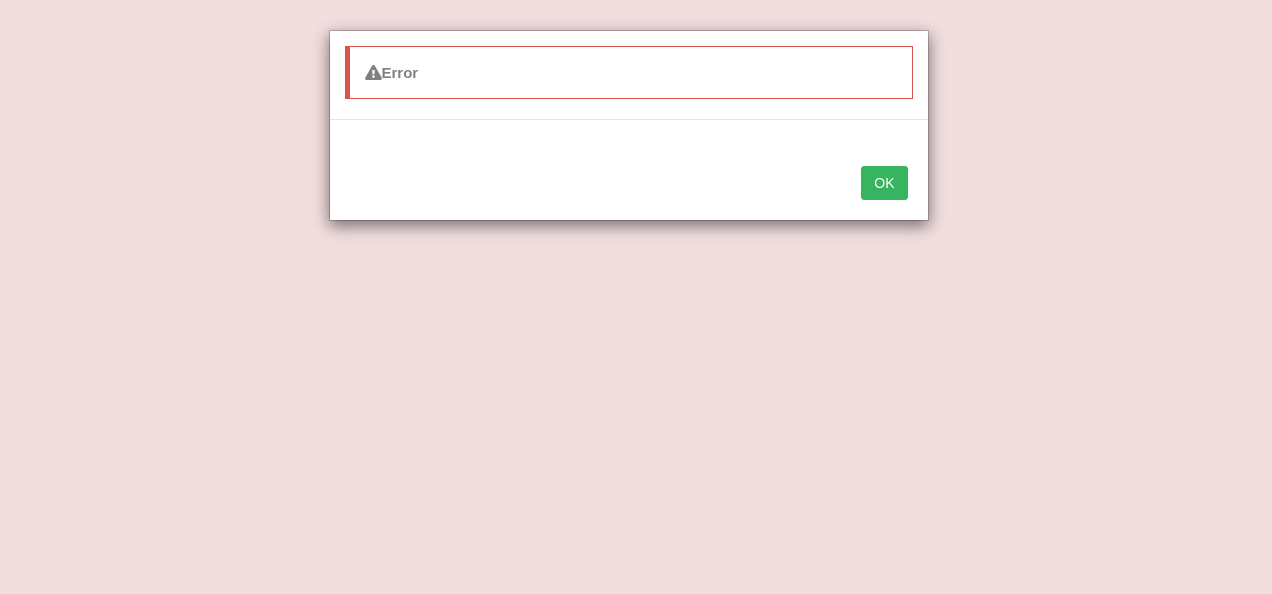 click on "OK" at bounding box center [884, 183] 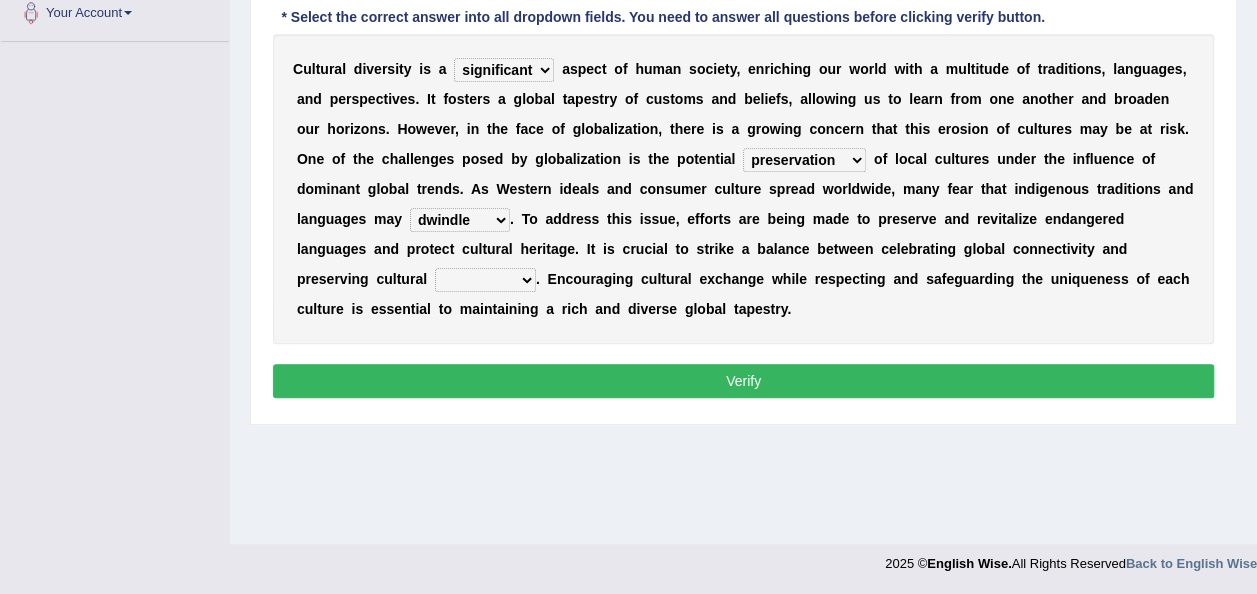 click on "integrity uniformity unity conformity" at bounding box center (485, 280) 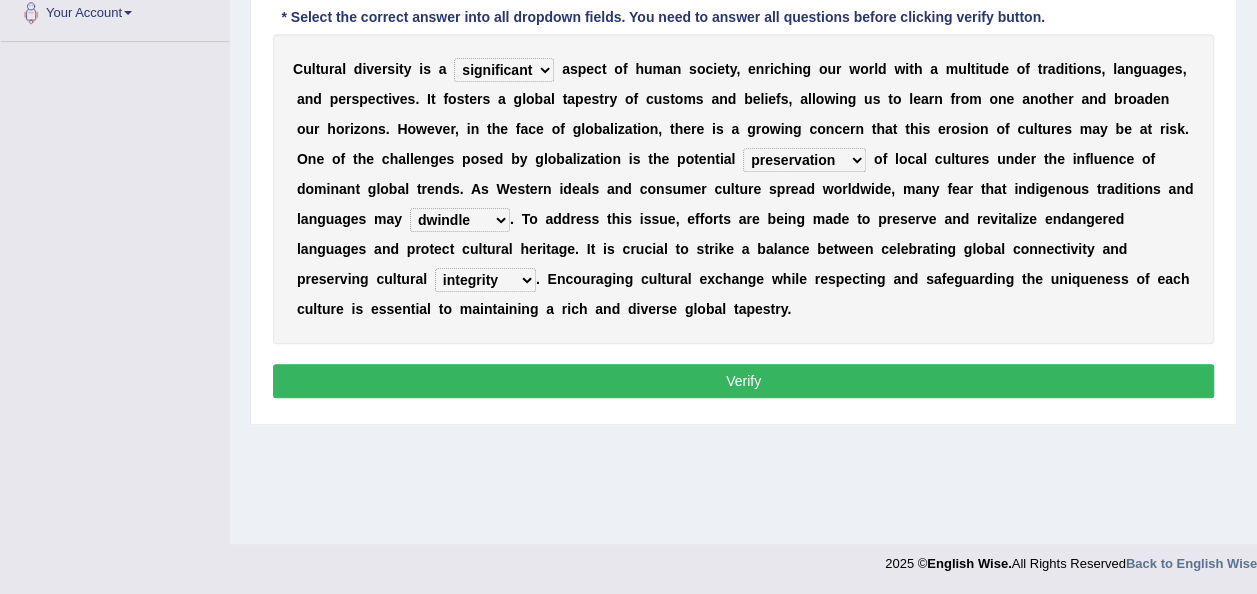 click on "integrity uniformity unity conformity" at bounding box center [485, 280] 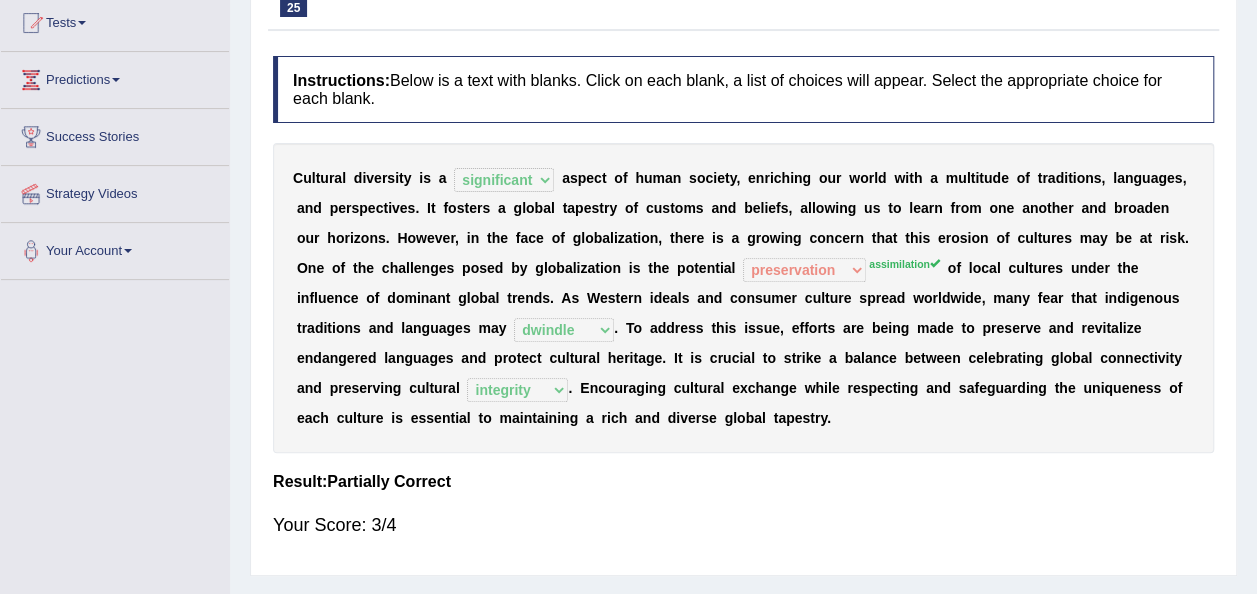 scroll, scrollTop: 56, scrollLeft: 0, axis: vertical 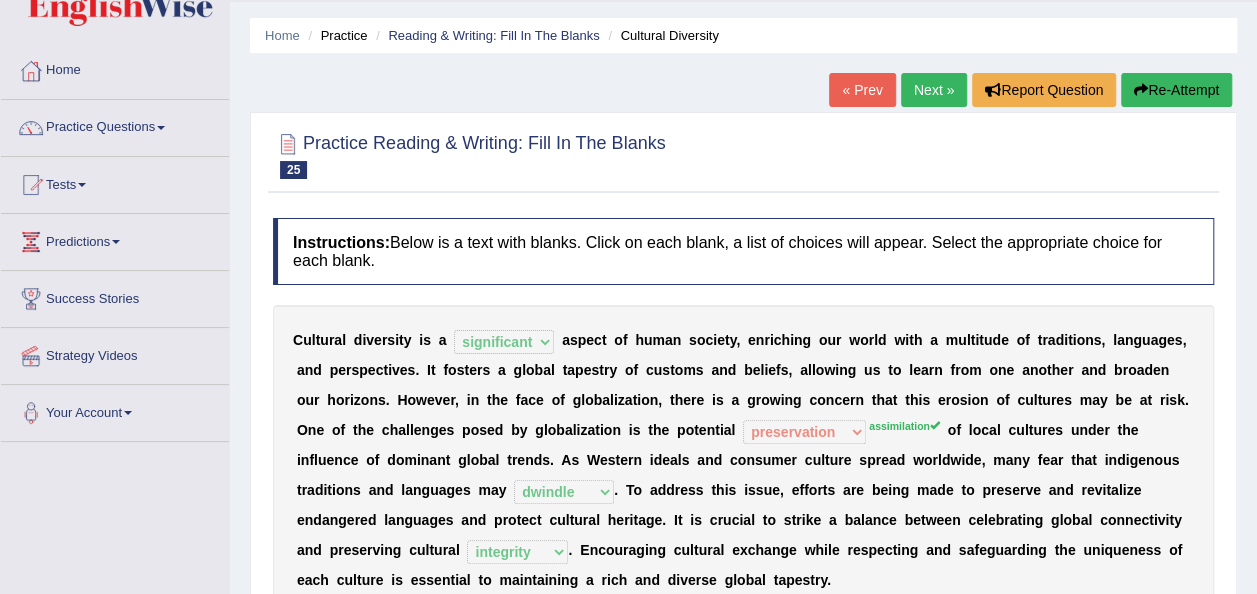 click on "Next »" at bounding box center [934, 90] 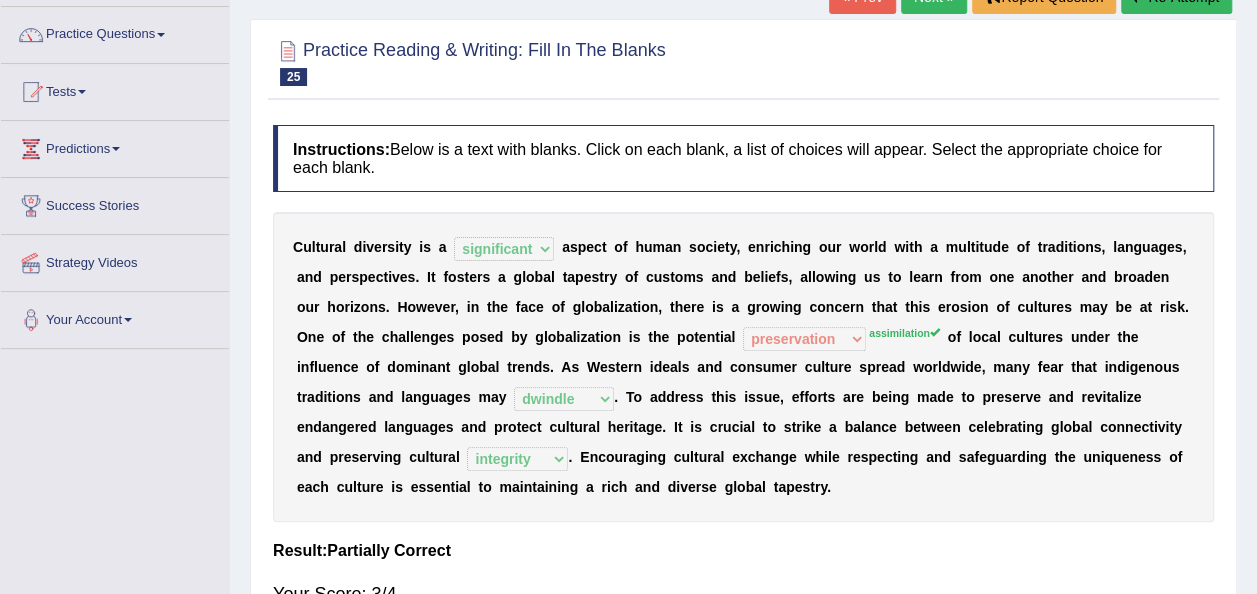 scroll, scrollTop: 256, scrollLeft: 0, axis: vertical 